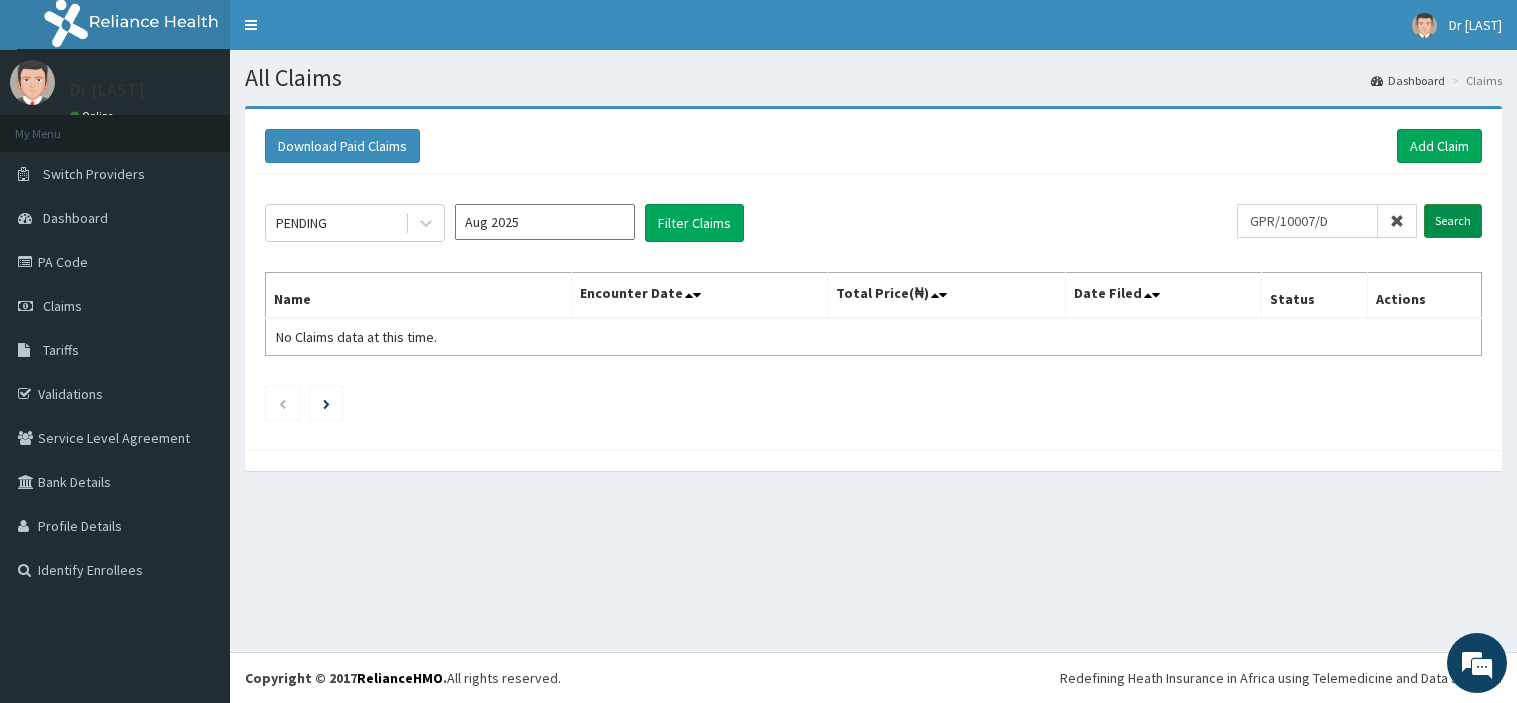 scroll, scrollTop: 0, scrollLeft: 0, axis: both 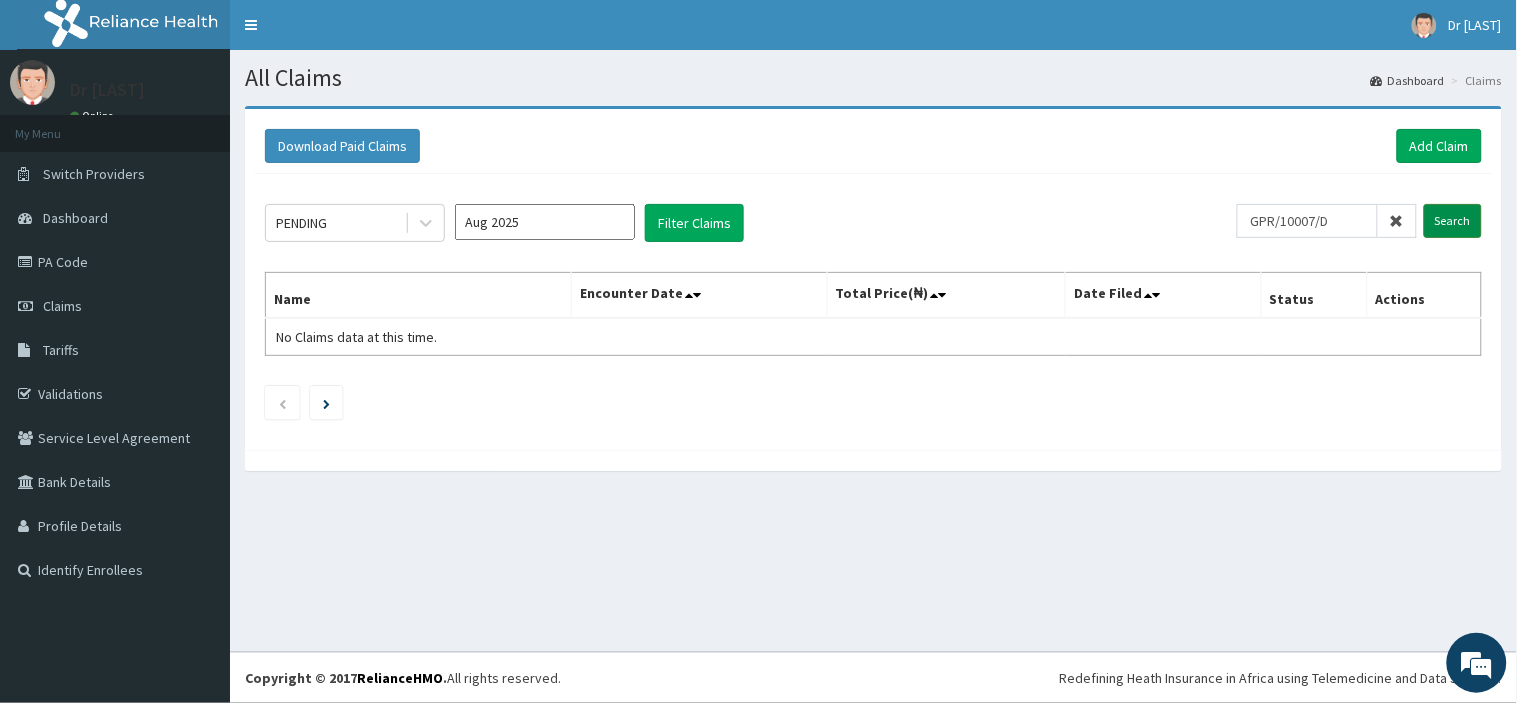 click on "Search" at bounding box center [1453, 221] 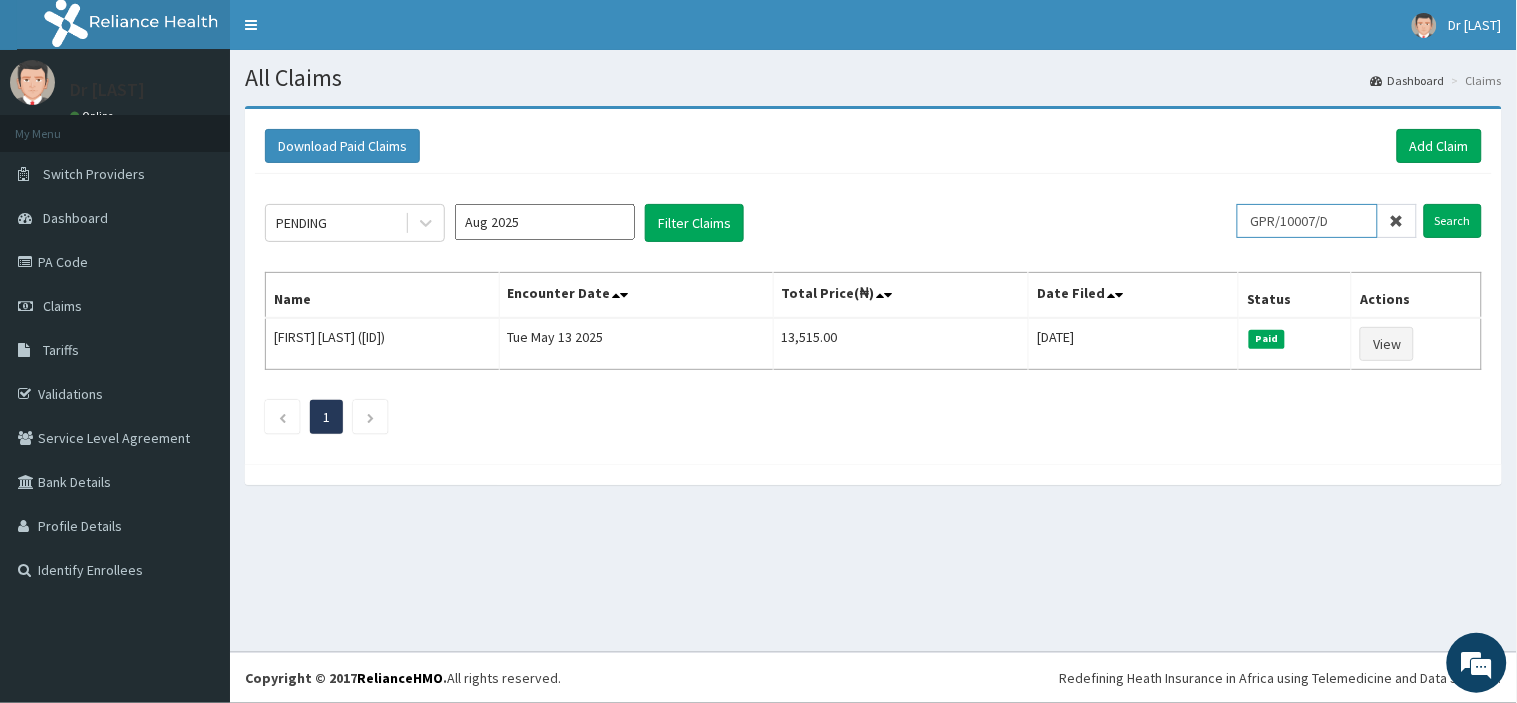 click on "GPR/10007/D" at bounding box center [1307, 221] 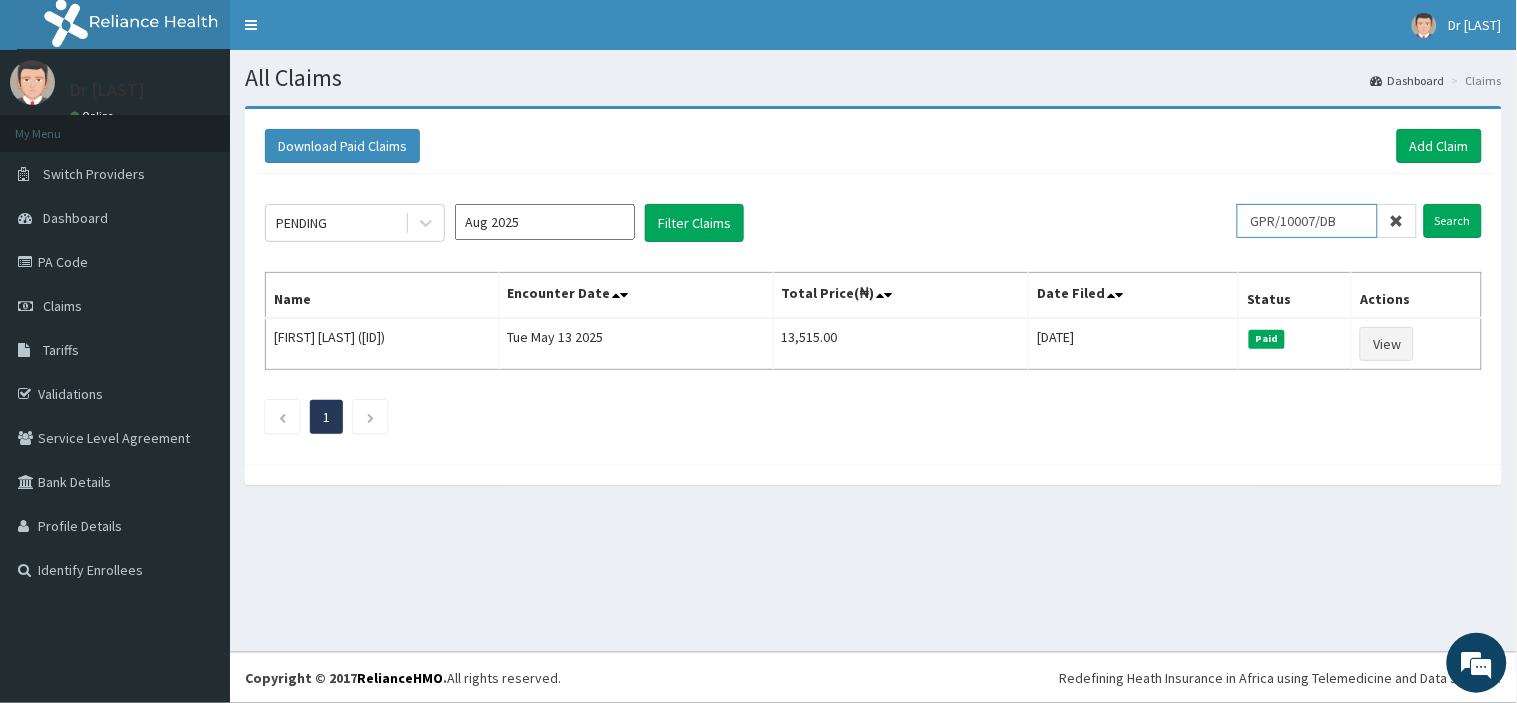 click on "Search" at bounding box center (1453, 221) 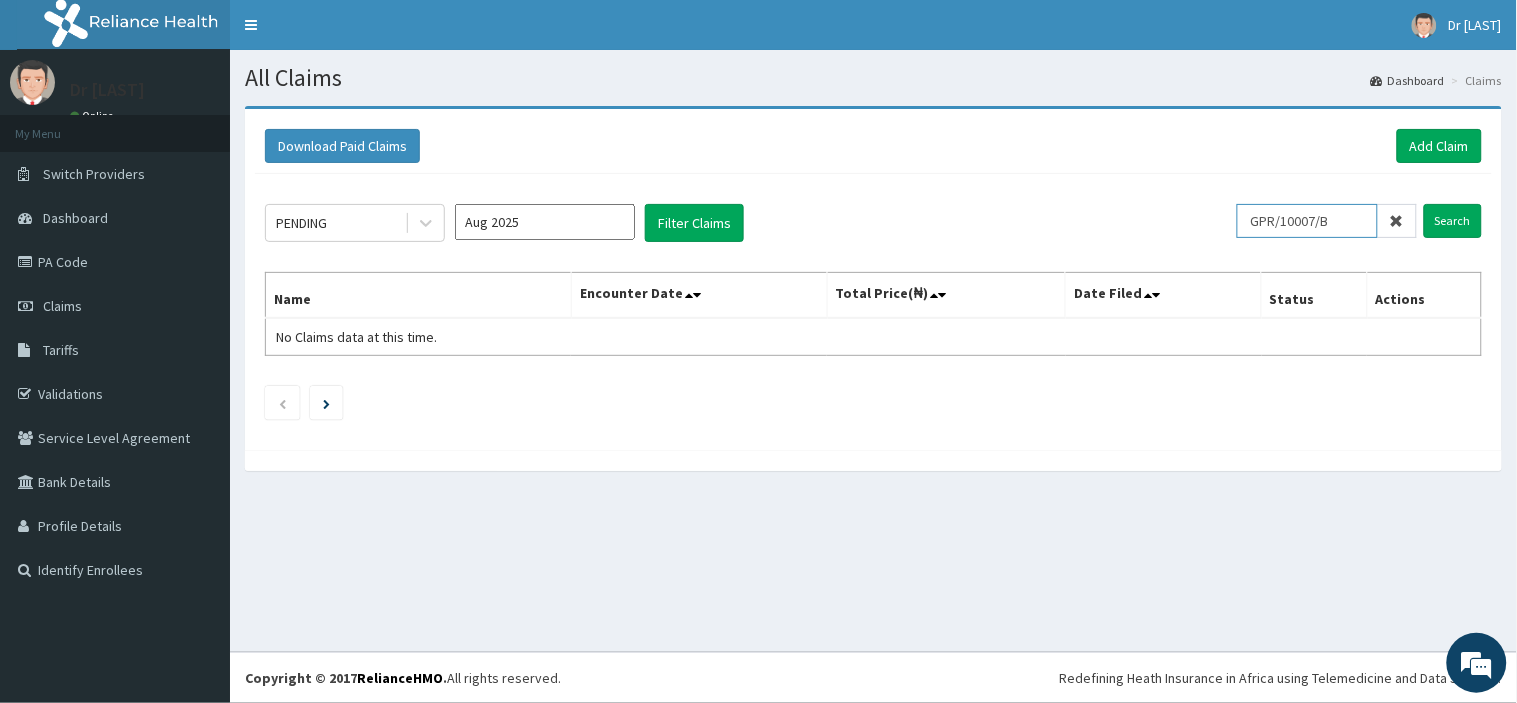type on "GPR/10007/B" 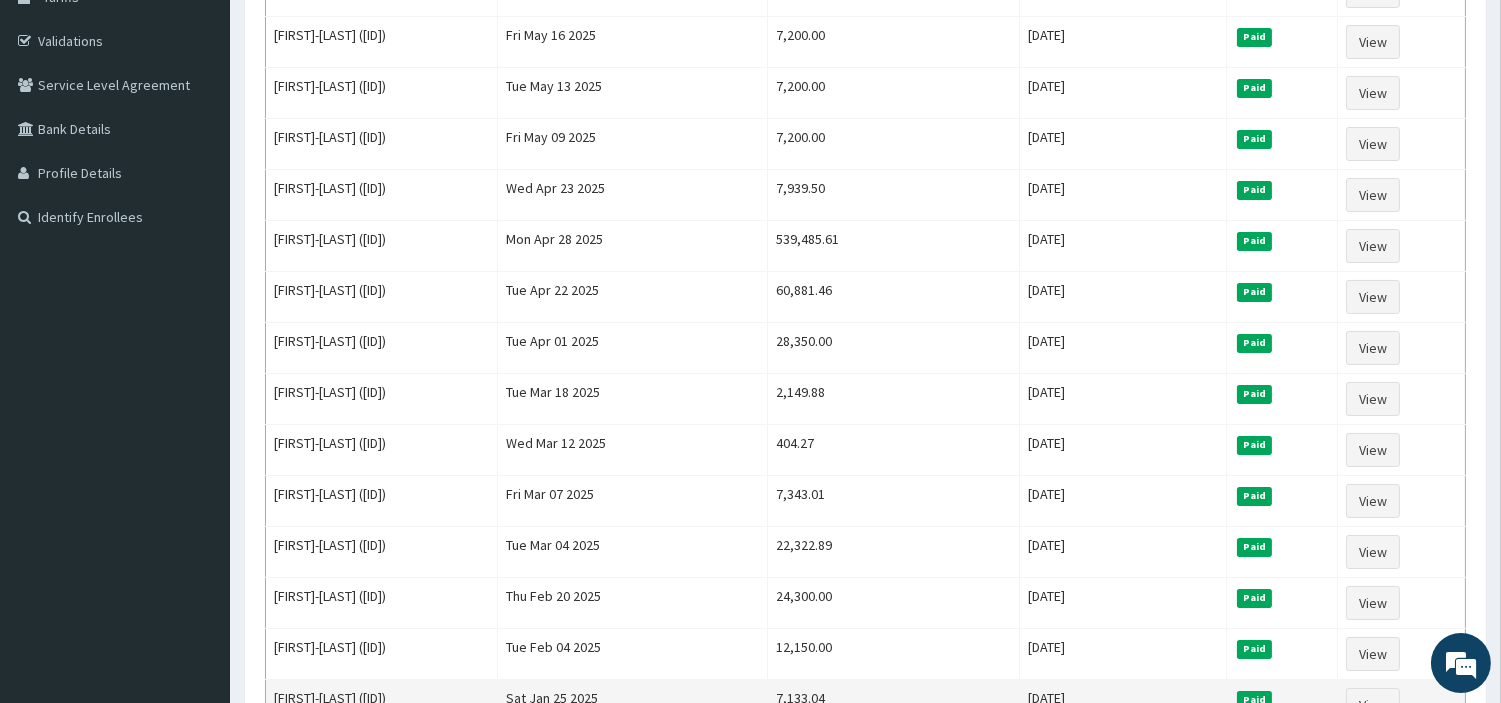 scroll, scrollTop: 333, scrollLeft: 0, axis: vertical 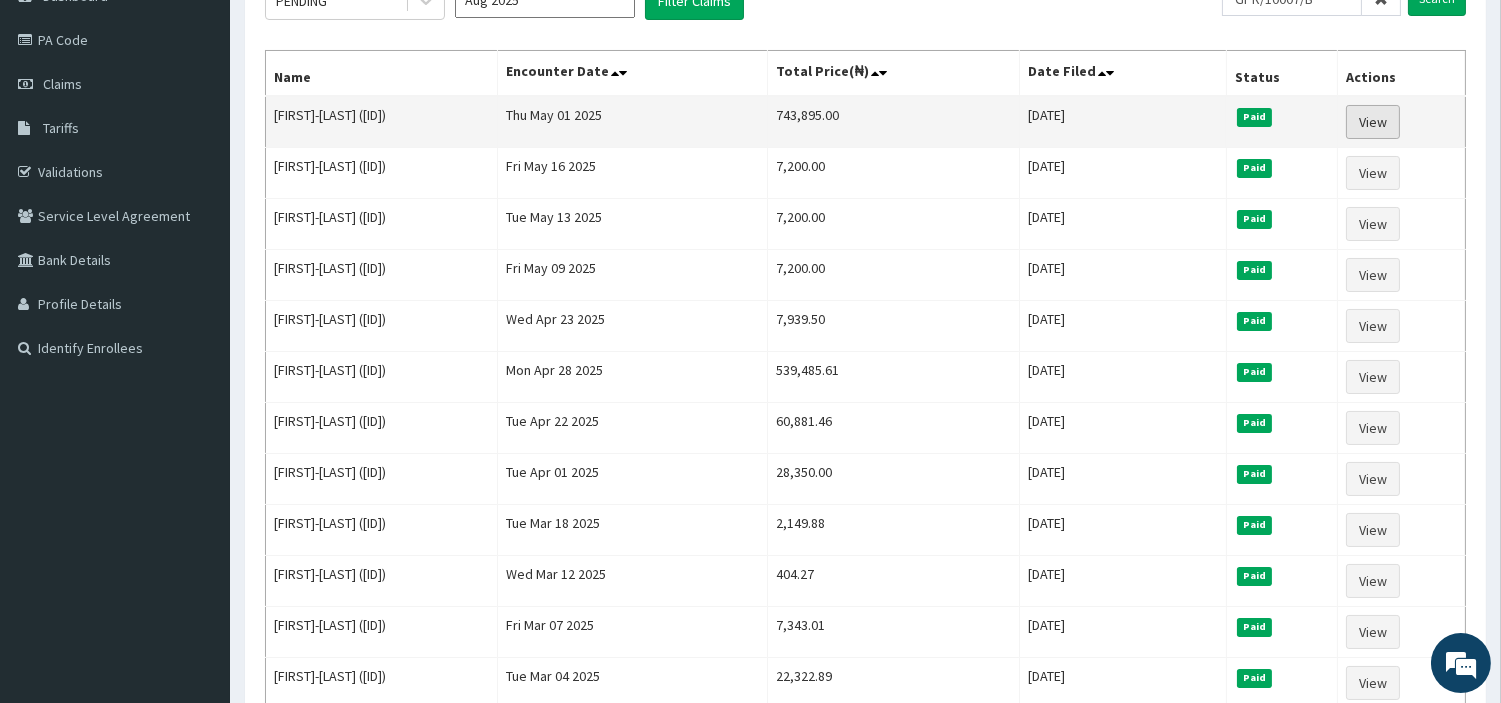 click on "View" at bounding box center [1373, 122] 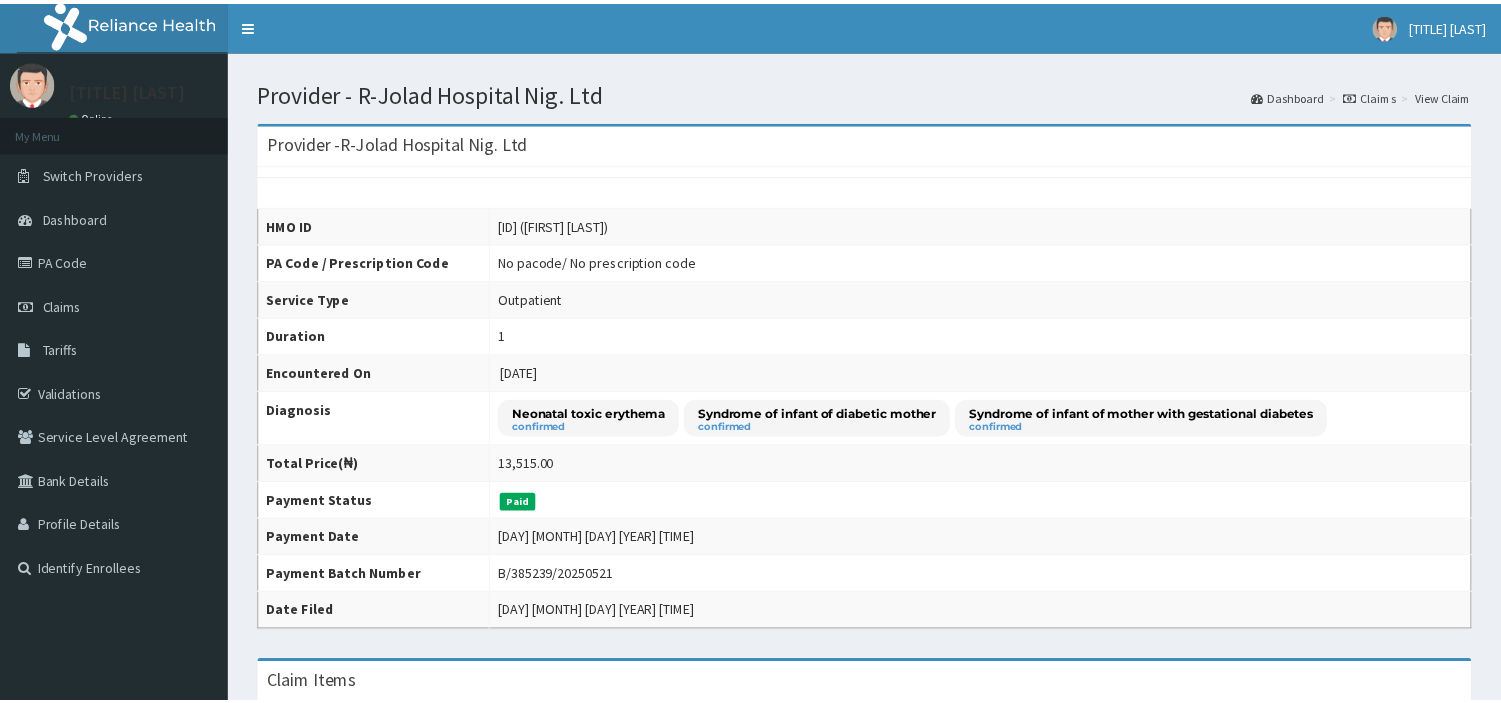 scroll, scrollTop: 0, scrollLeft: 0, axis: both 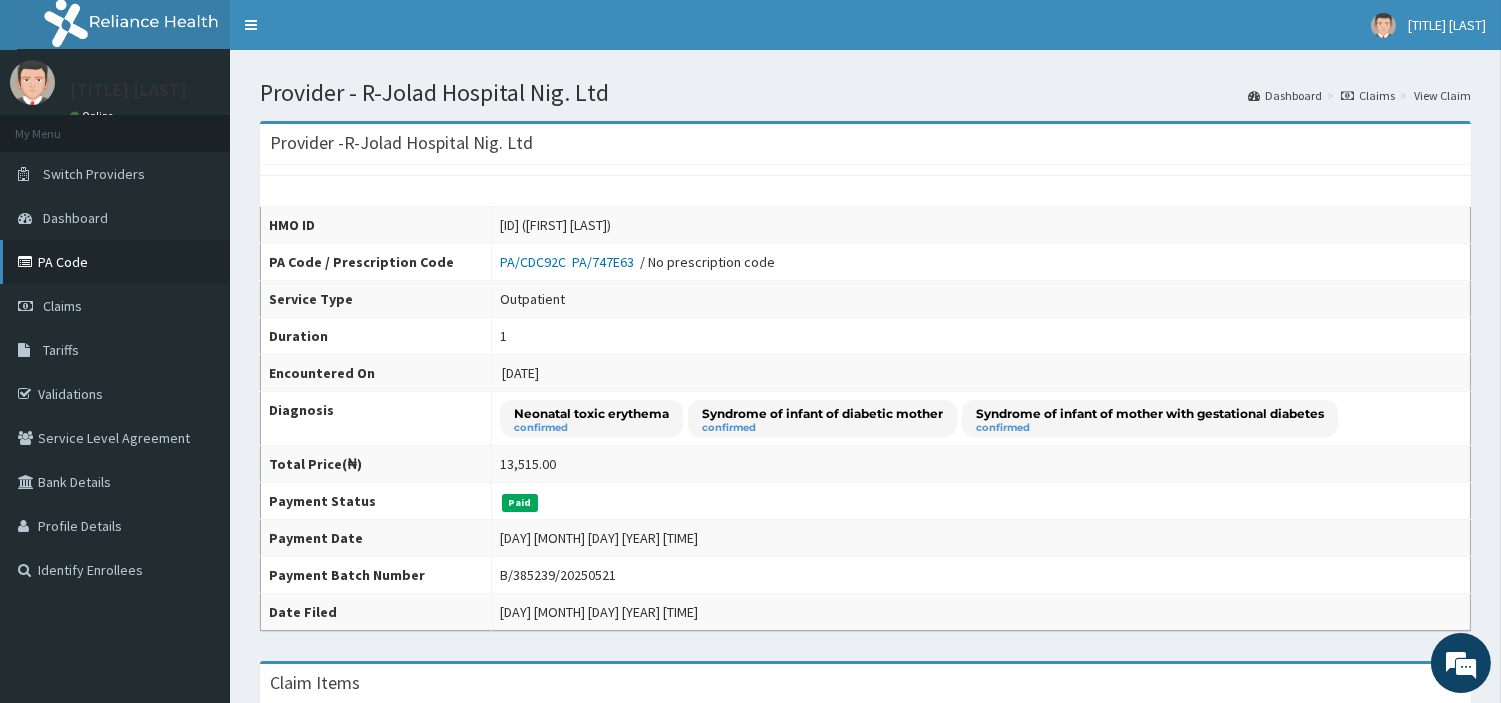 click on "PA Code" at bounding box center [115, 262] 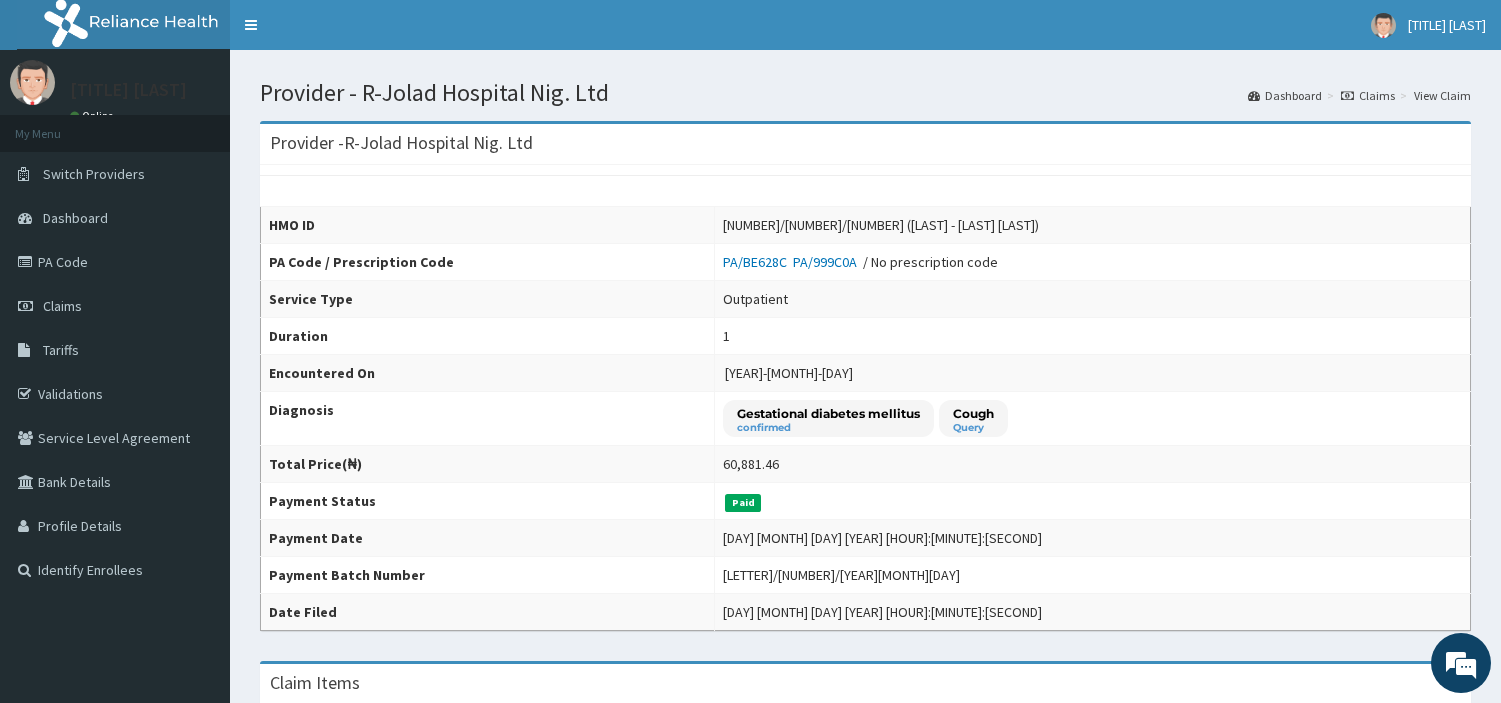 scroll, scrollTop: 0, scrollLeft: 0, axis: both 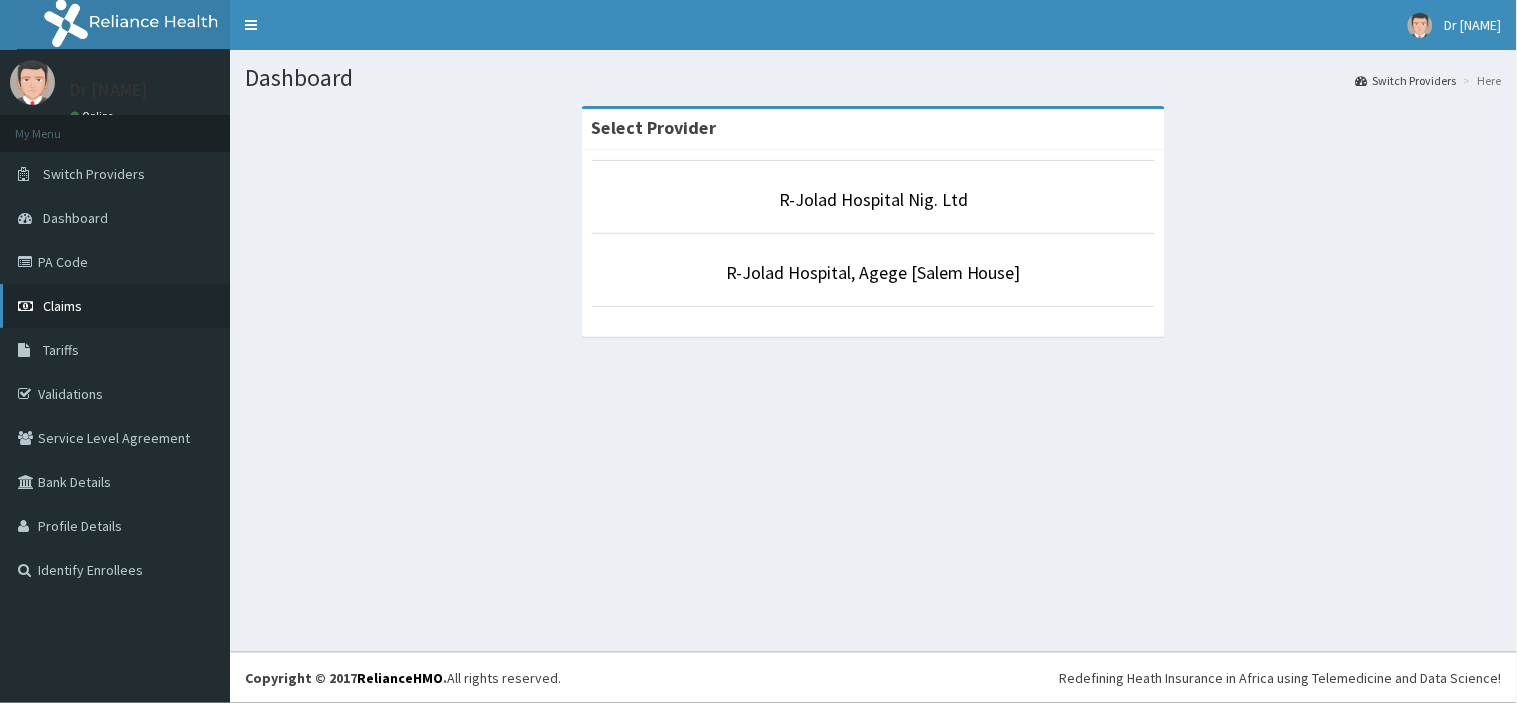 click on "Claims" at bounding box center [62, 306] 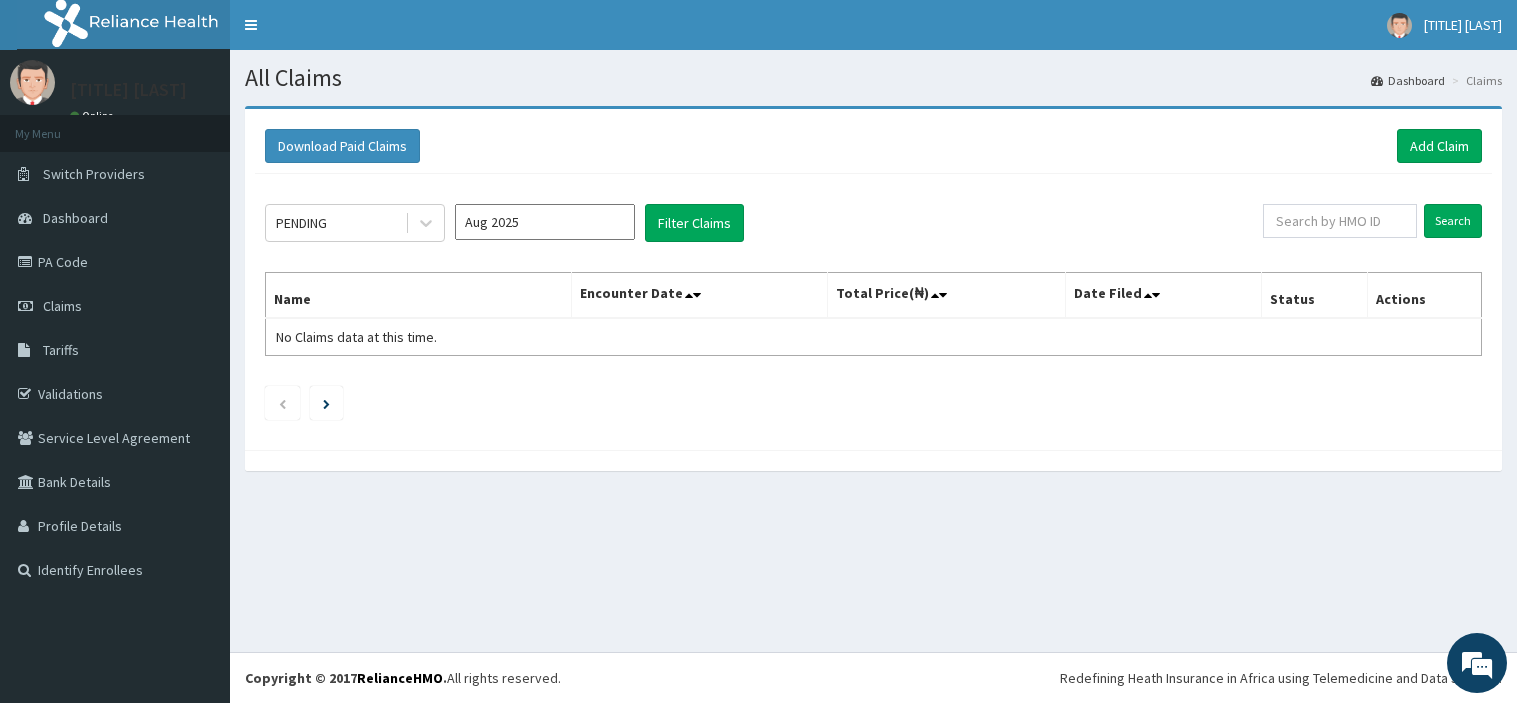 scroll, scrollTop: 0, scrollLeft: 0, axis: both 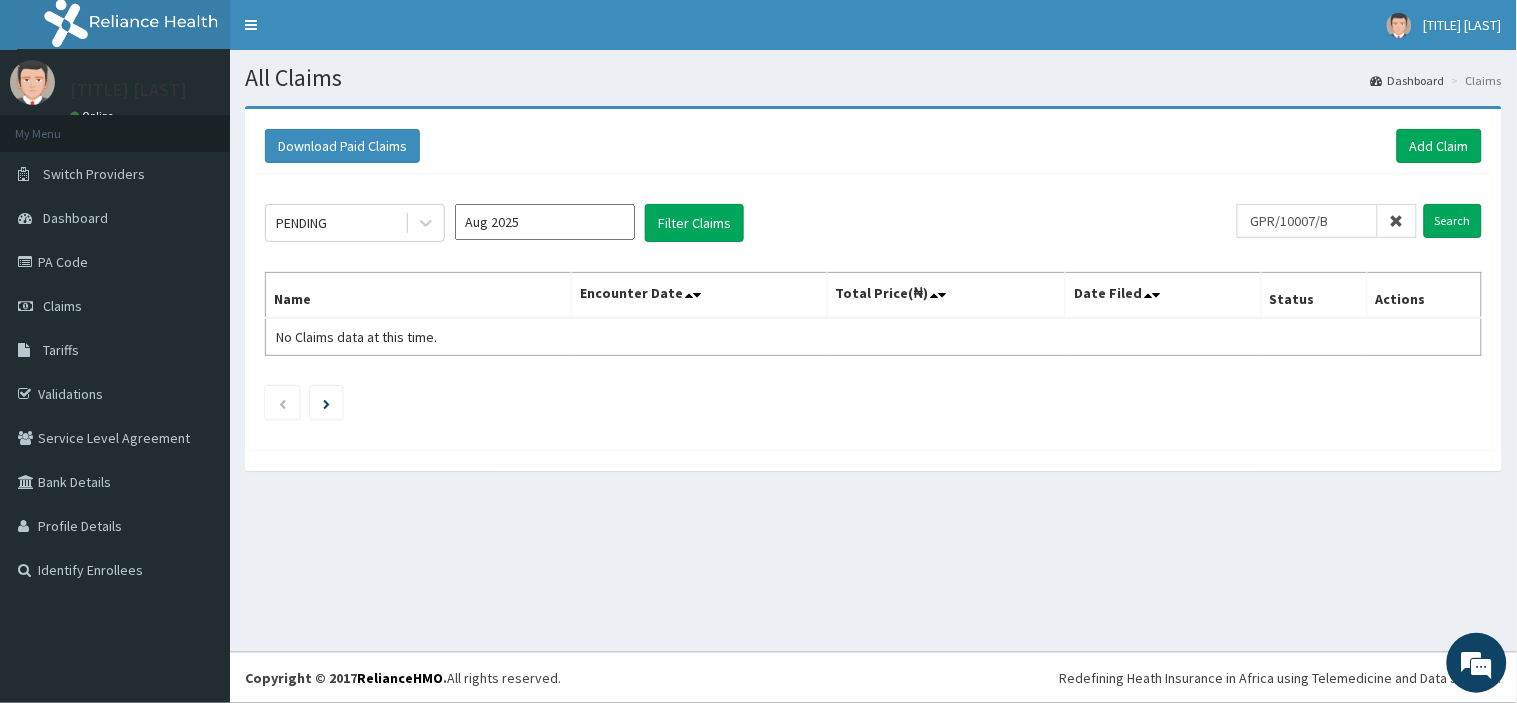 click on "Search" at bounding box center (1453, 221) 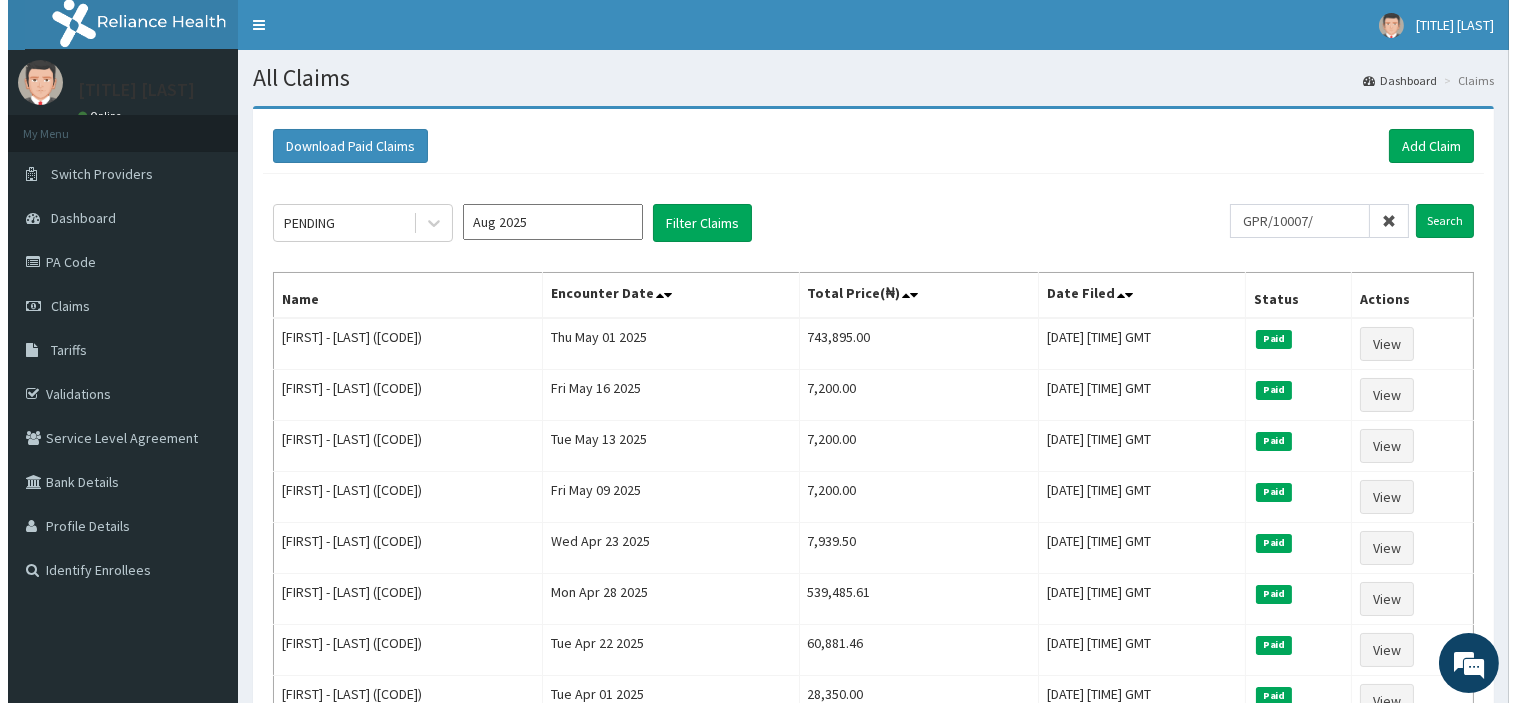 scroll, scrollTop: 0, scrollLeft: 0, axis: both 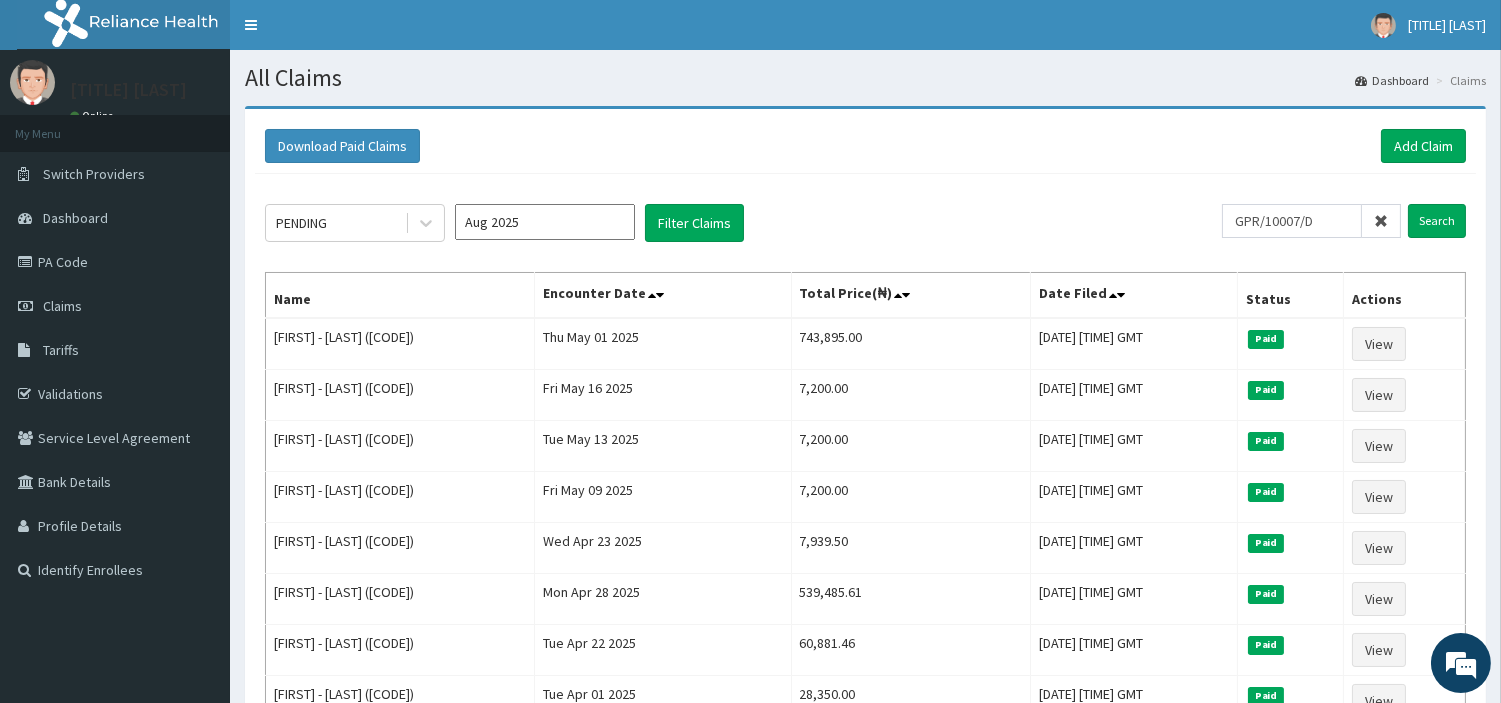 type on "GPR/10007/D" 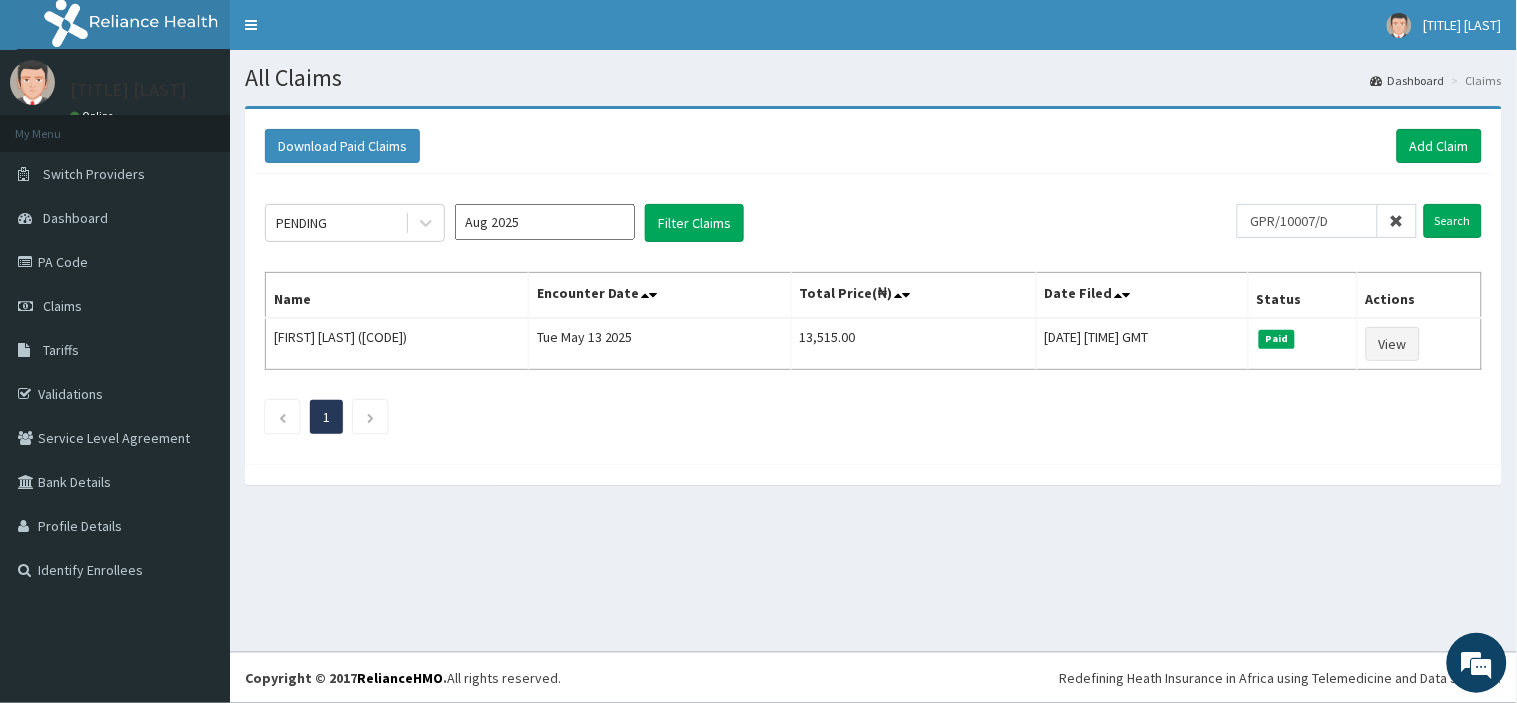 click at bounding box center (1397, 221) 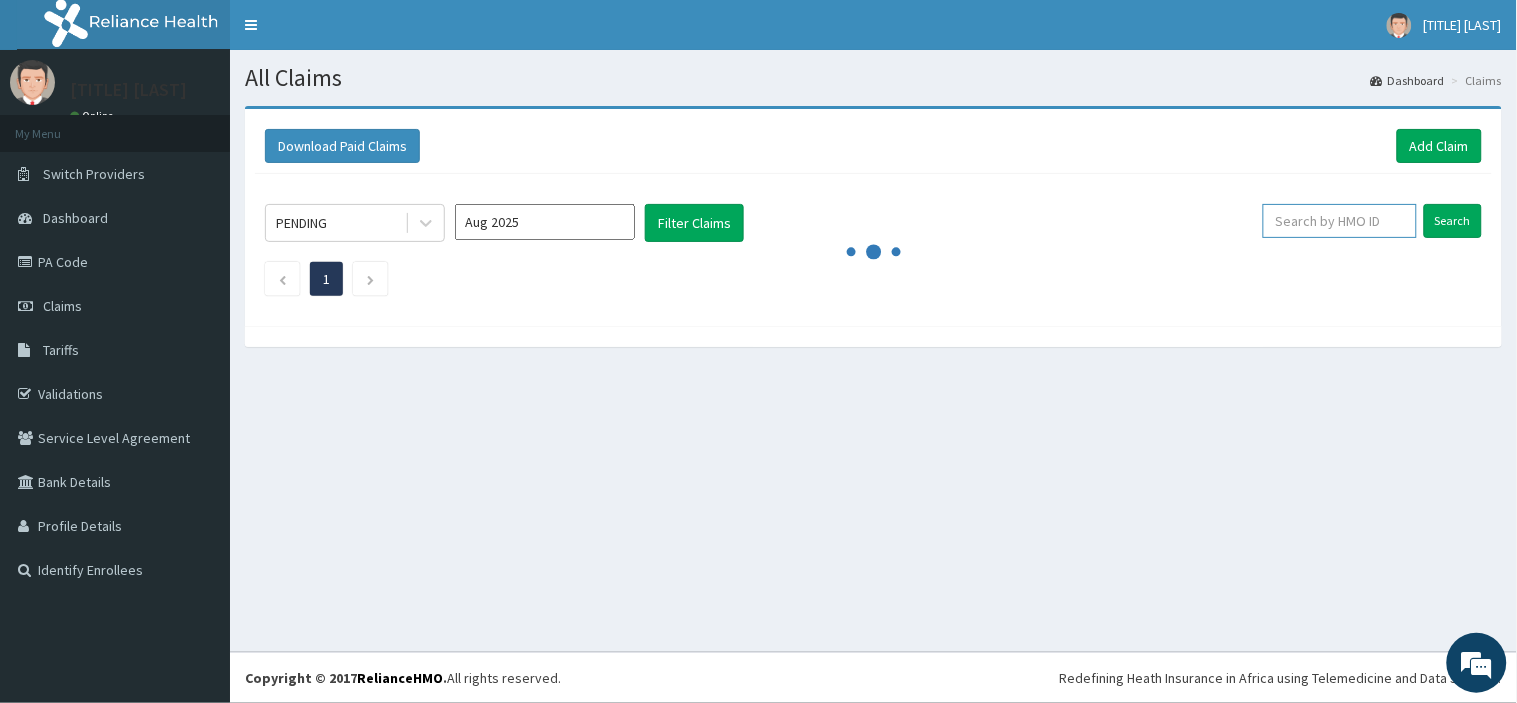 click at bounding box center [1340, 221] 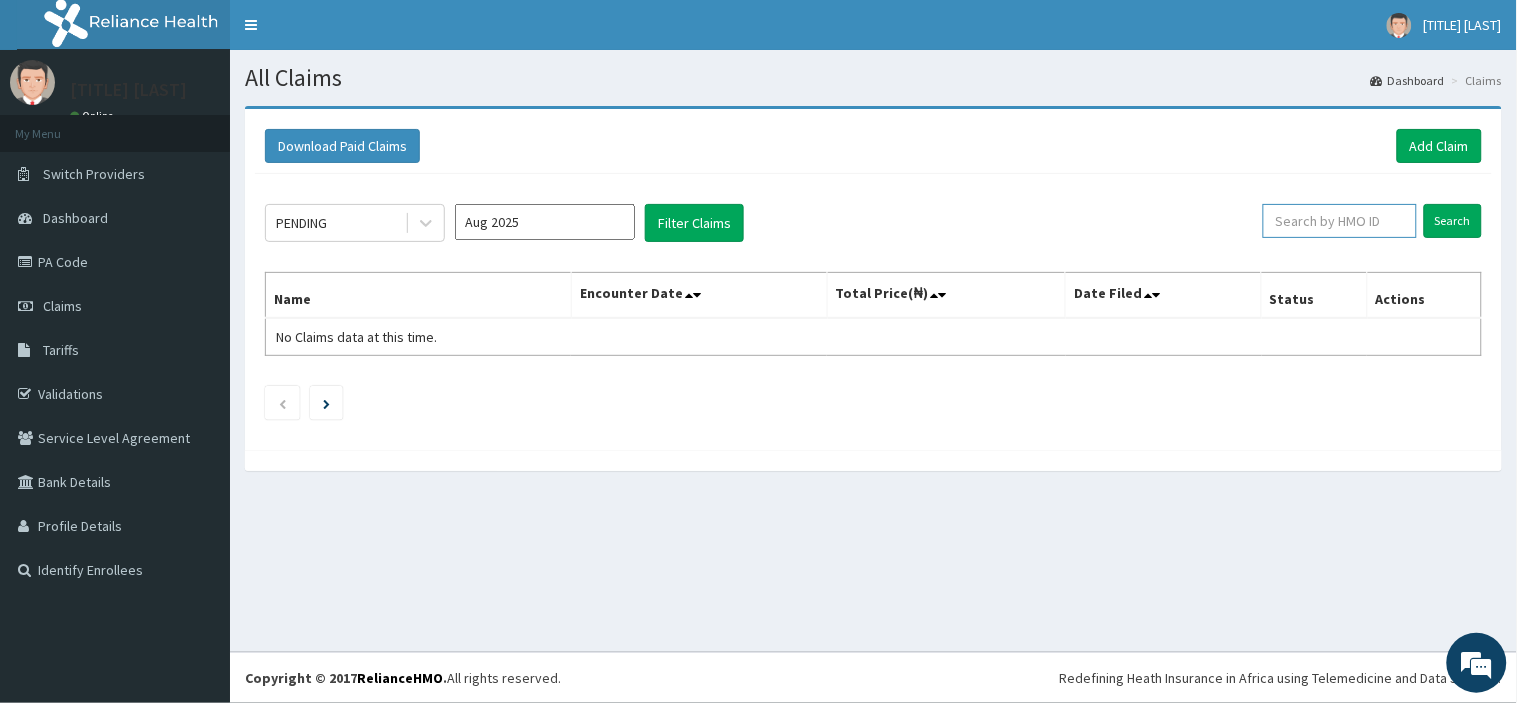 paste on "GPR/10007/d" 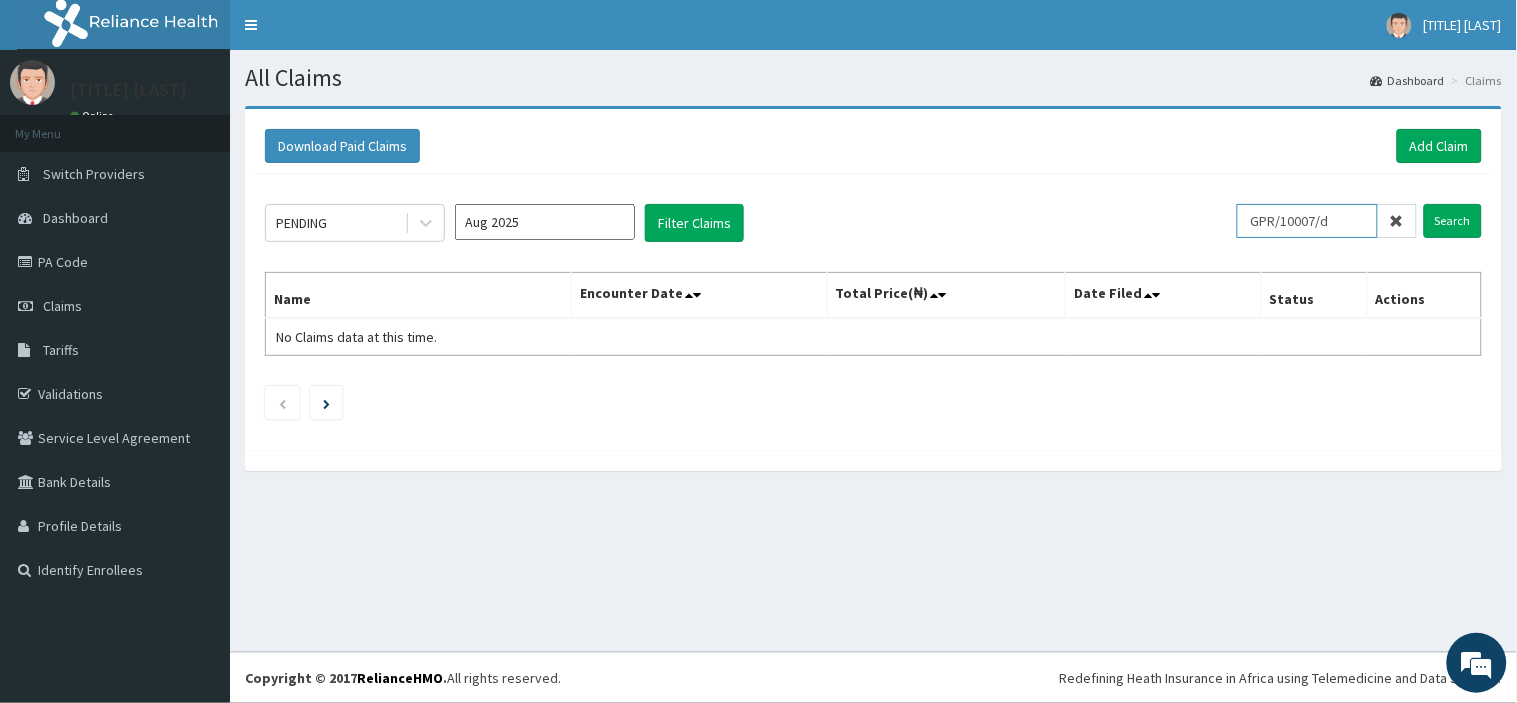 type on "GPR/10007/d" 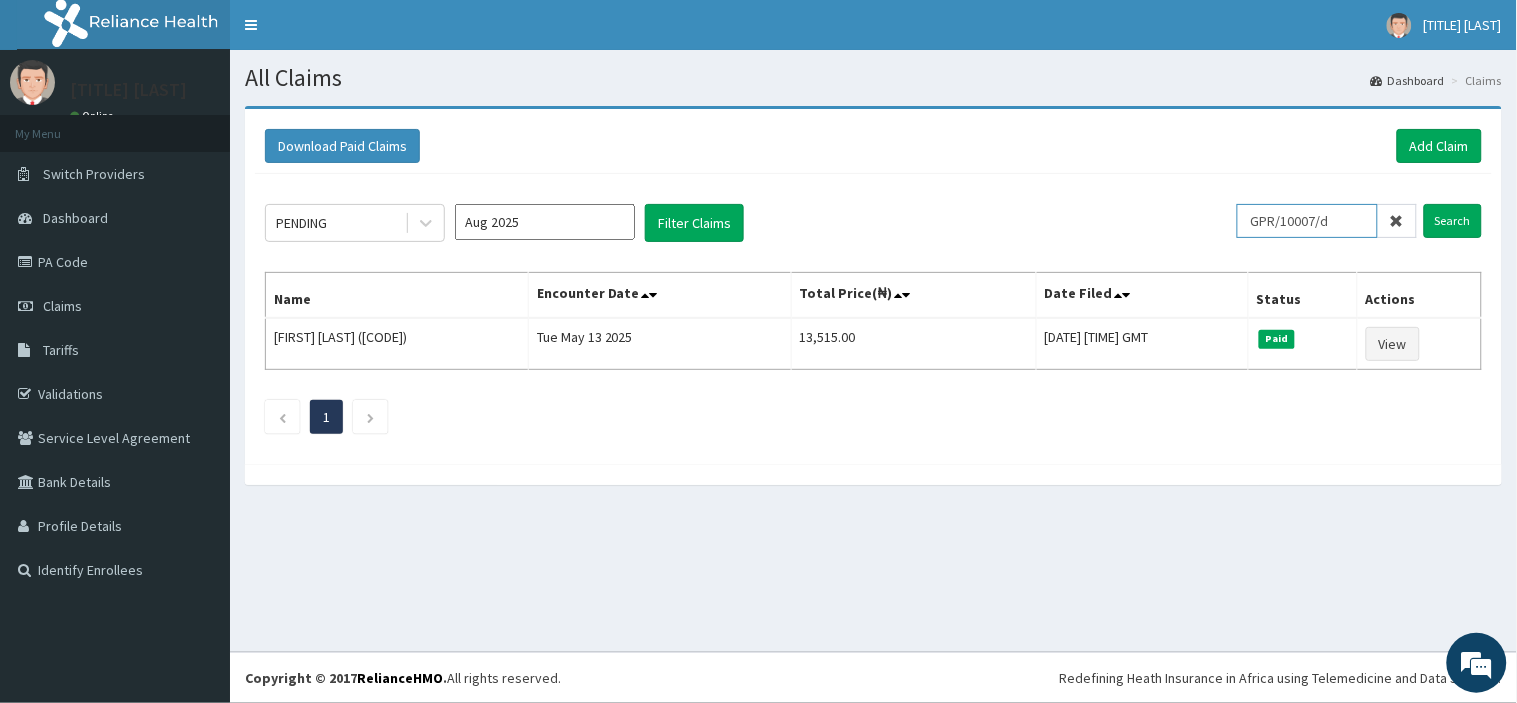 click on "GPR/10007/d" at bounding box center [1307, 221] 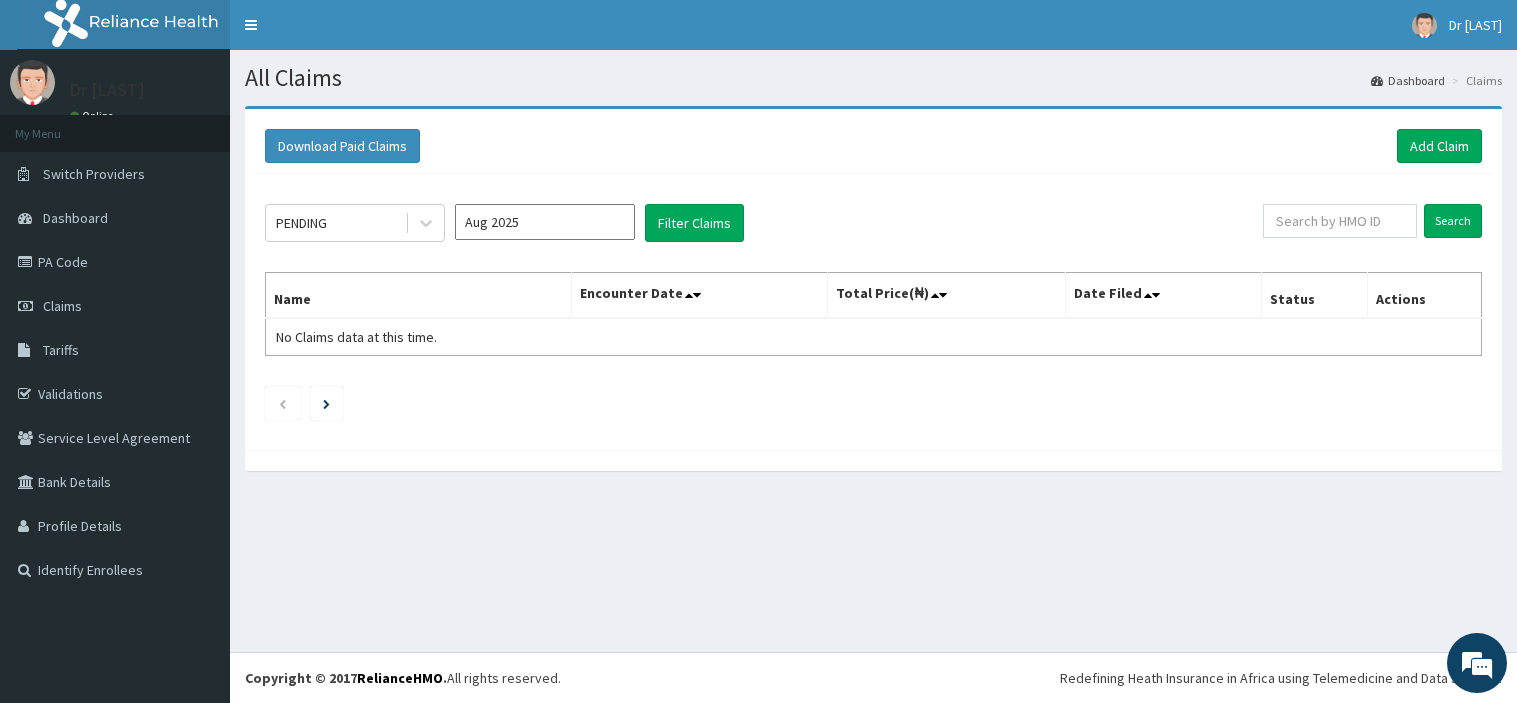 scroll, scrollTop: 0, scrollLeft: 0, axis: both 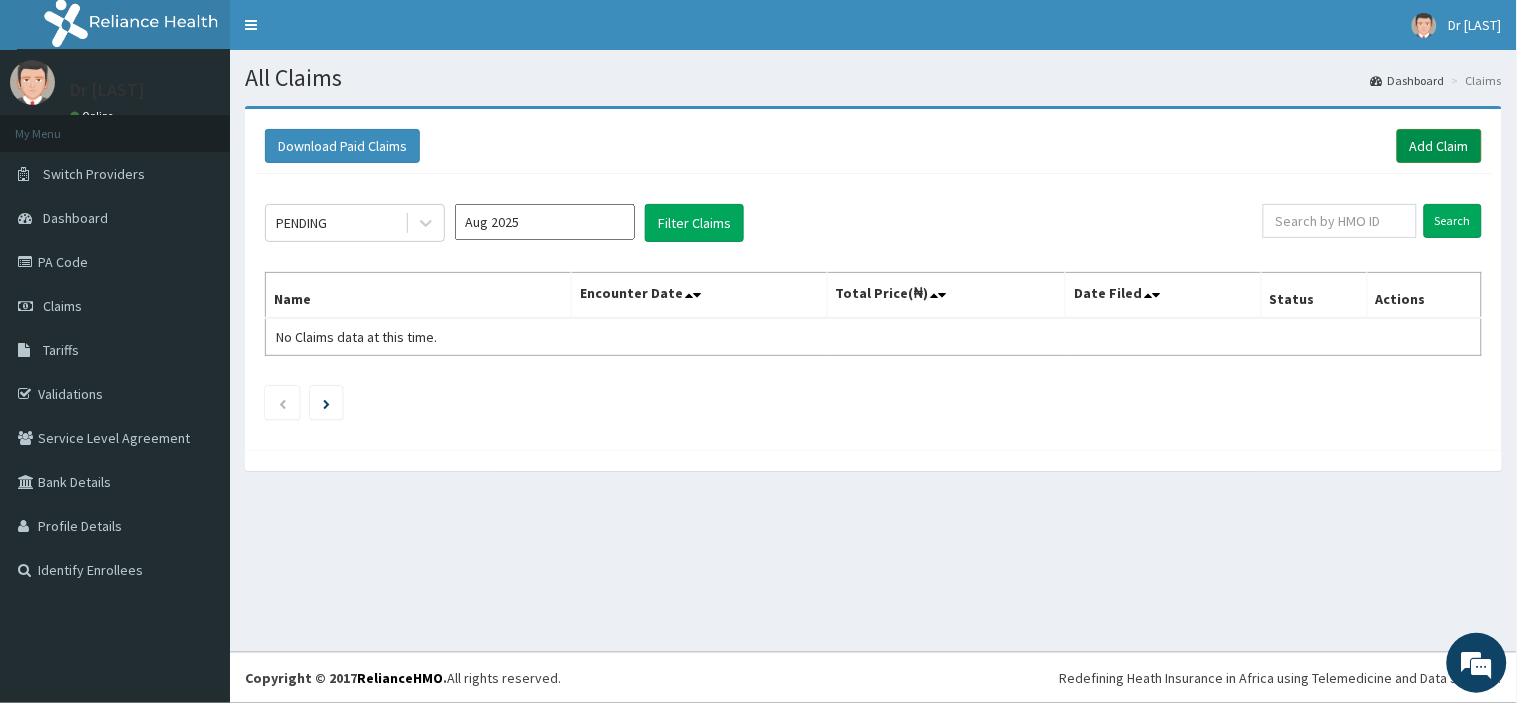click on "Add Claim" at bounding box center [1439, 146] 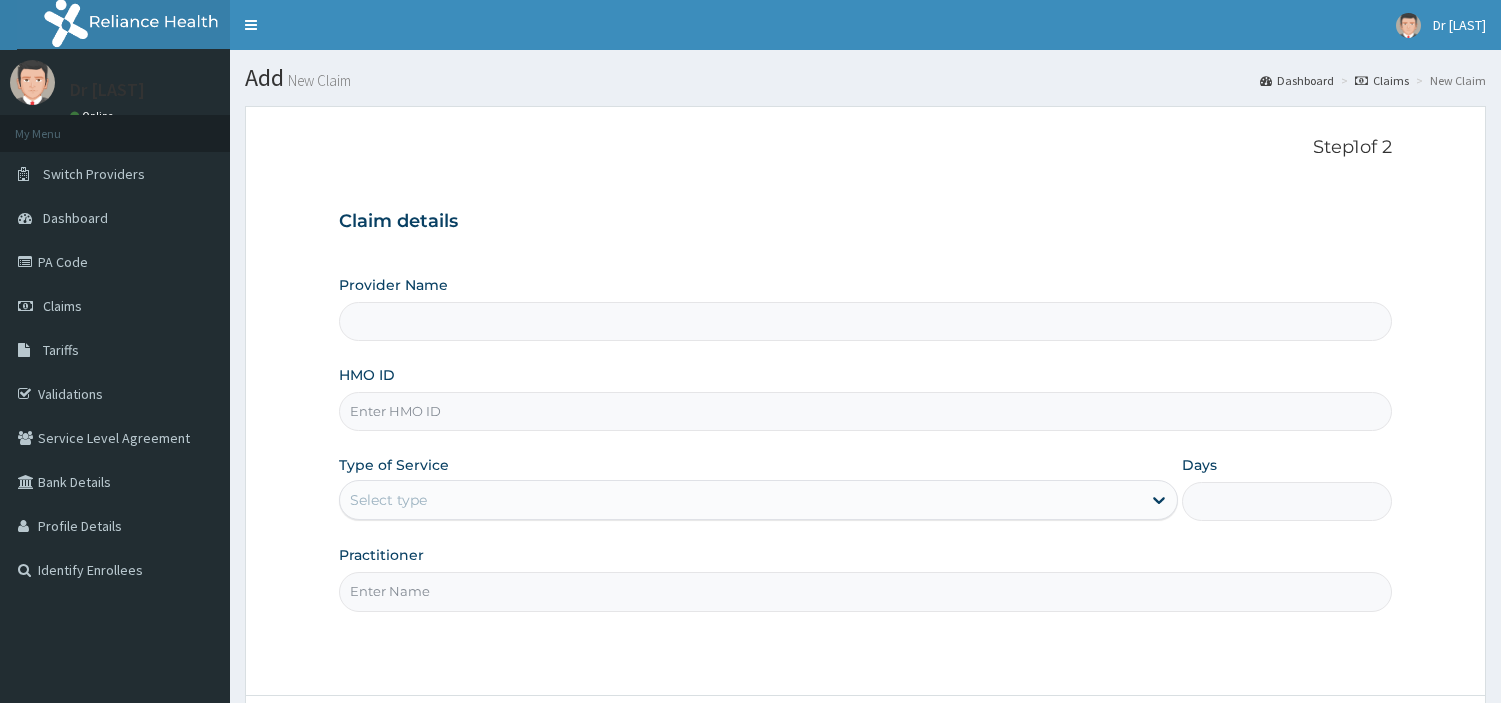 scroll, scrollTop: 0, scrollLeft: 0, axis: both 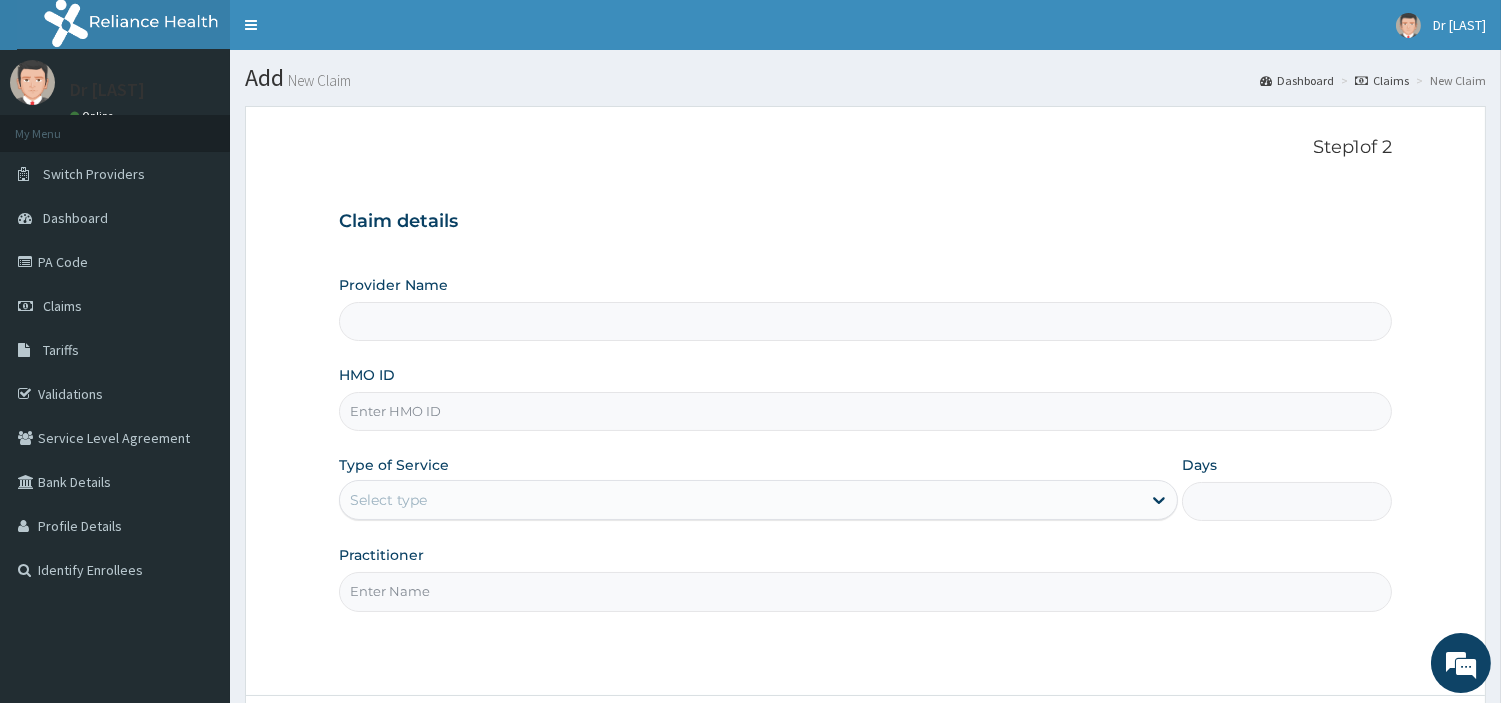type on "R-Jolad Hospital Nig. Ltd" 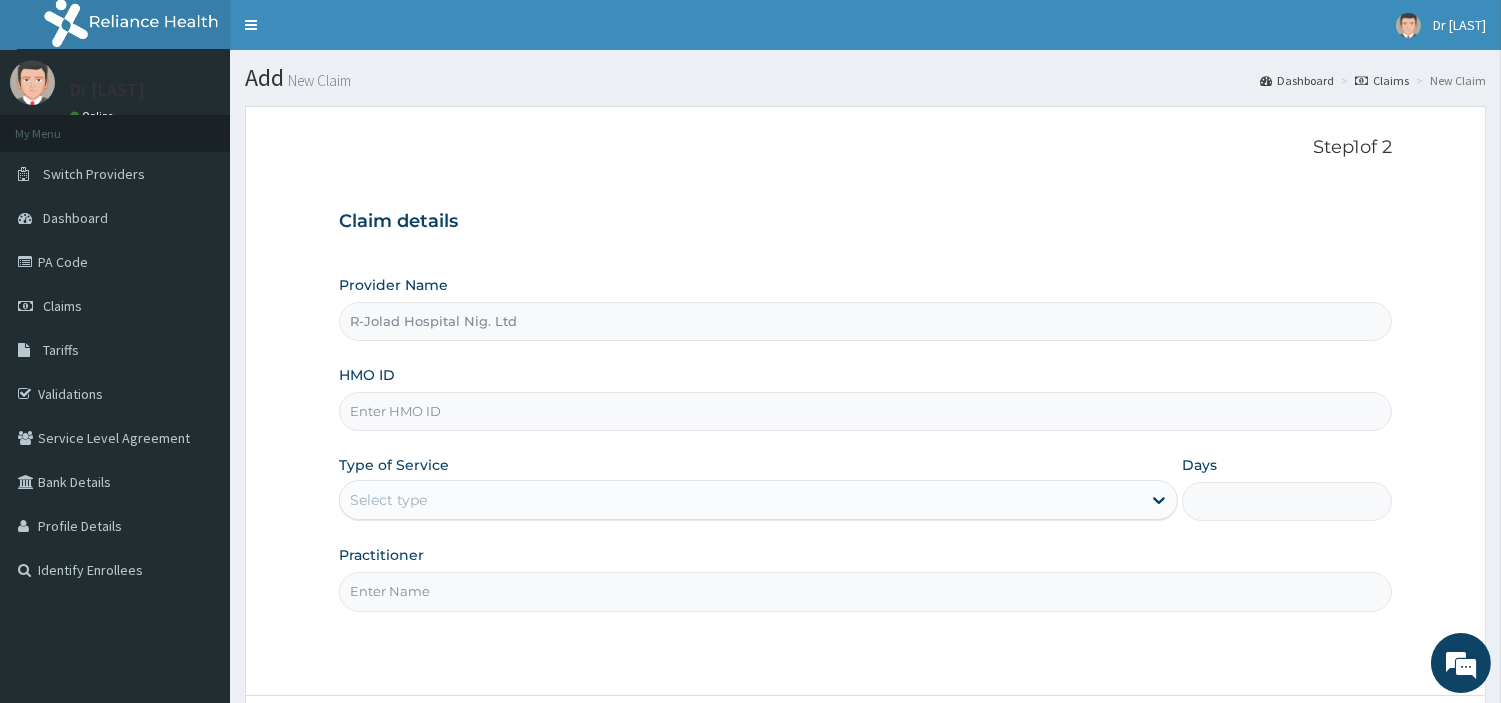 scroll, scrollTop: 0, scrollLeft: 0, axis: both 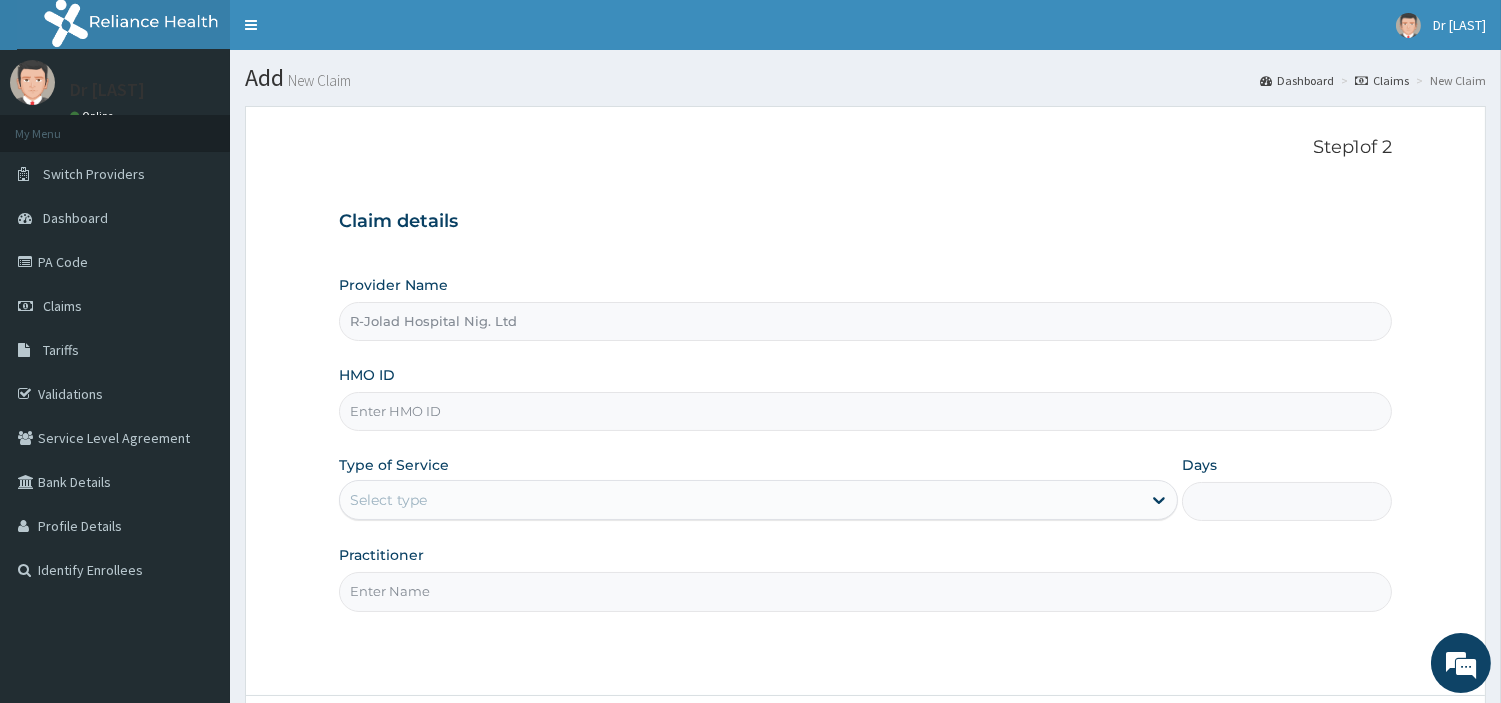 click on "HMO ID" at bounding box center [865, 411] 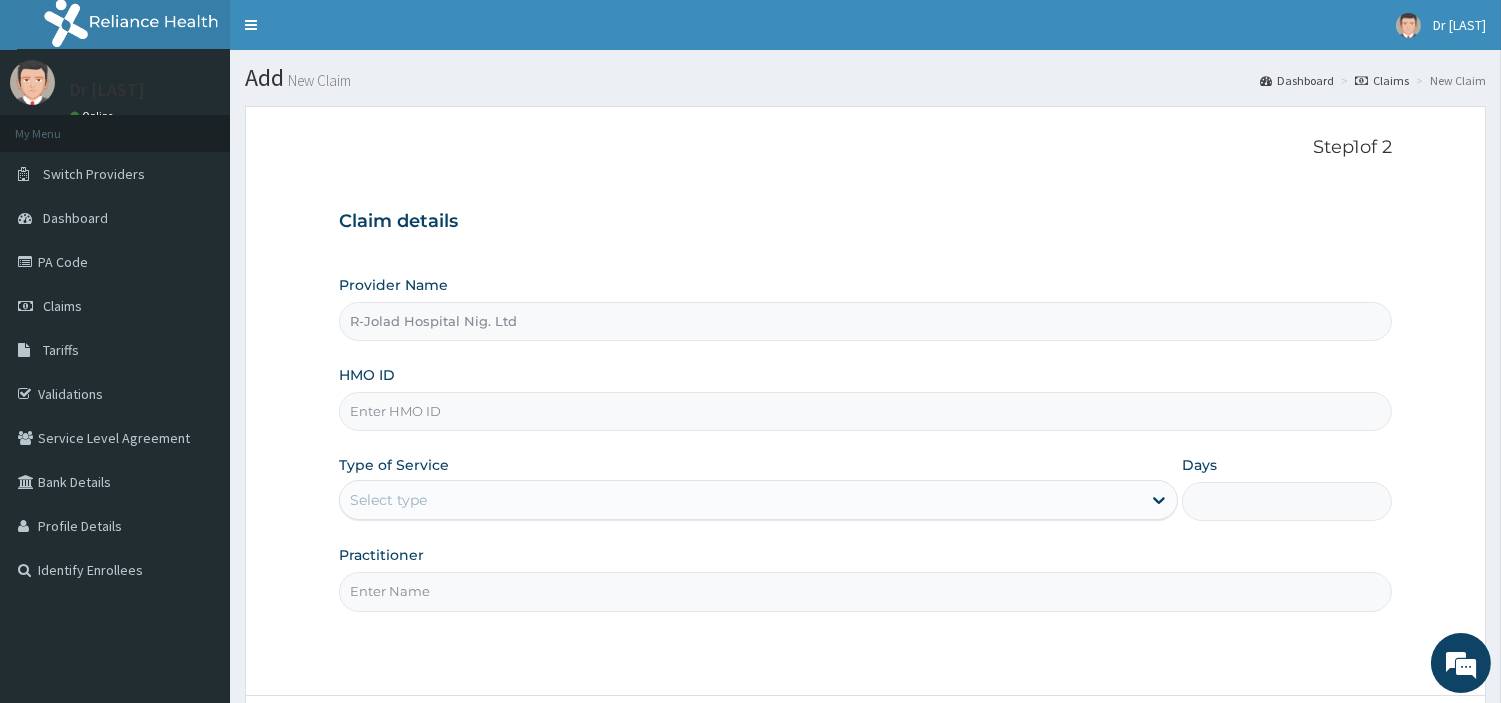 paste on "PVV/10014/A" 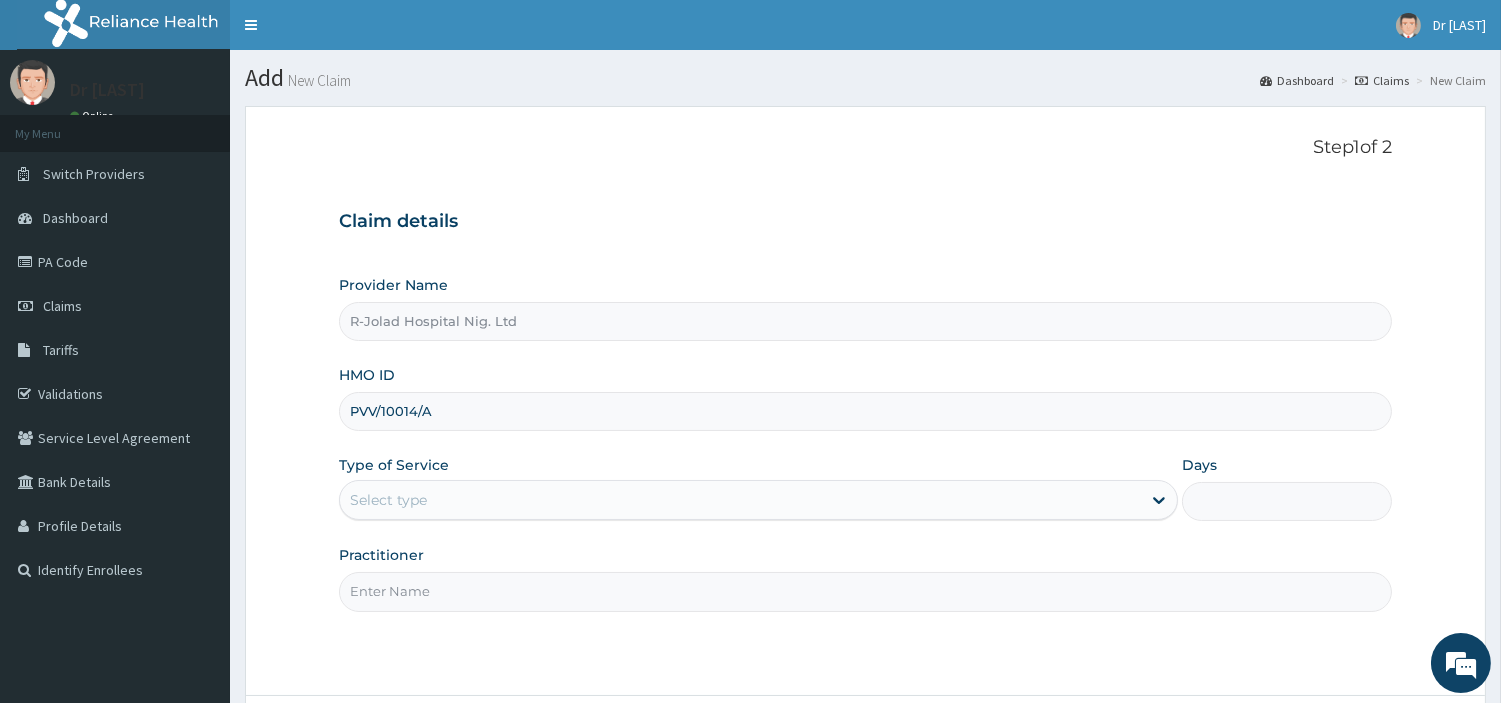 type on "PVV/10014/A" 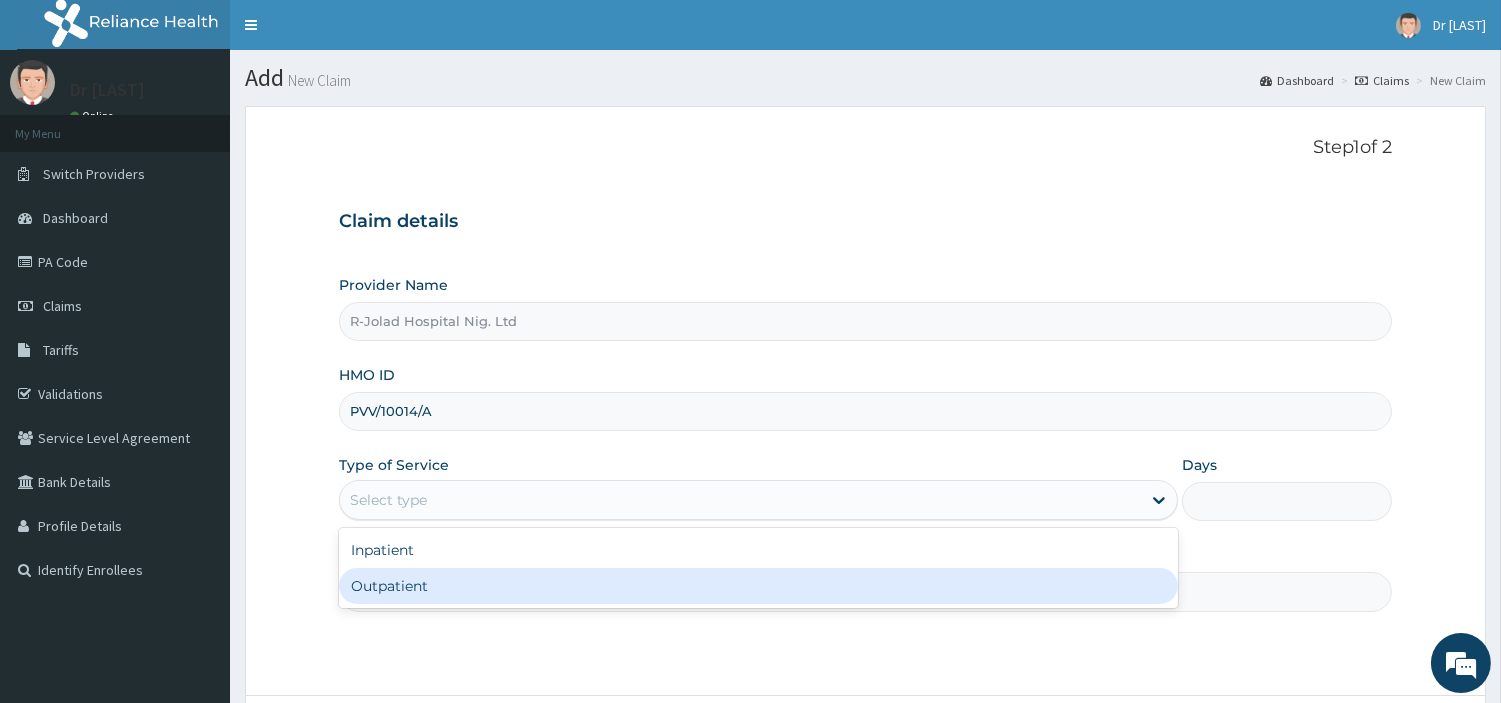 click on "Outpatient" at bounding box center (758, 586) 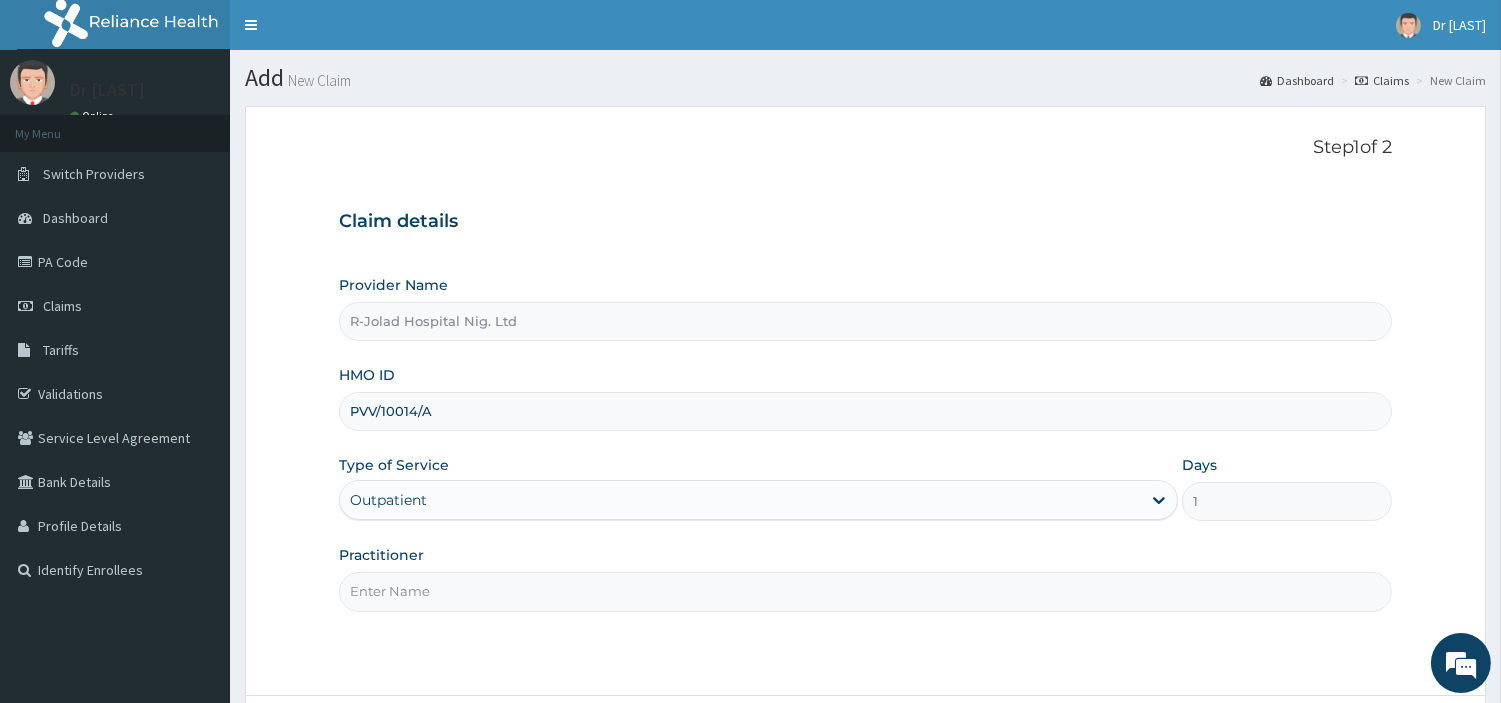 click on "Practitioner" at bounding box center (865, 591) 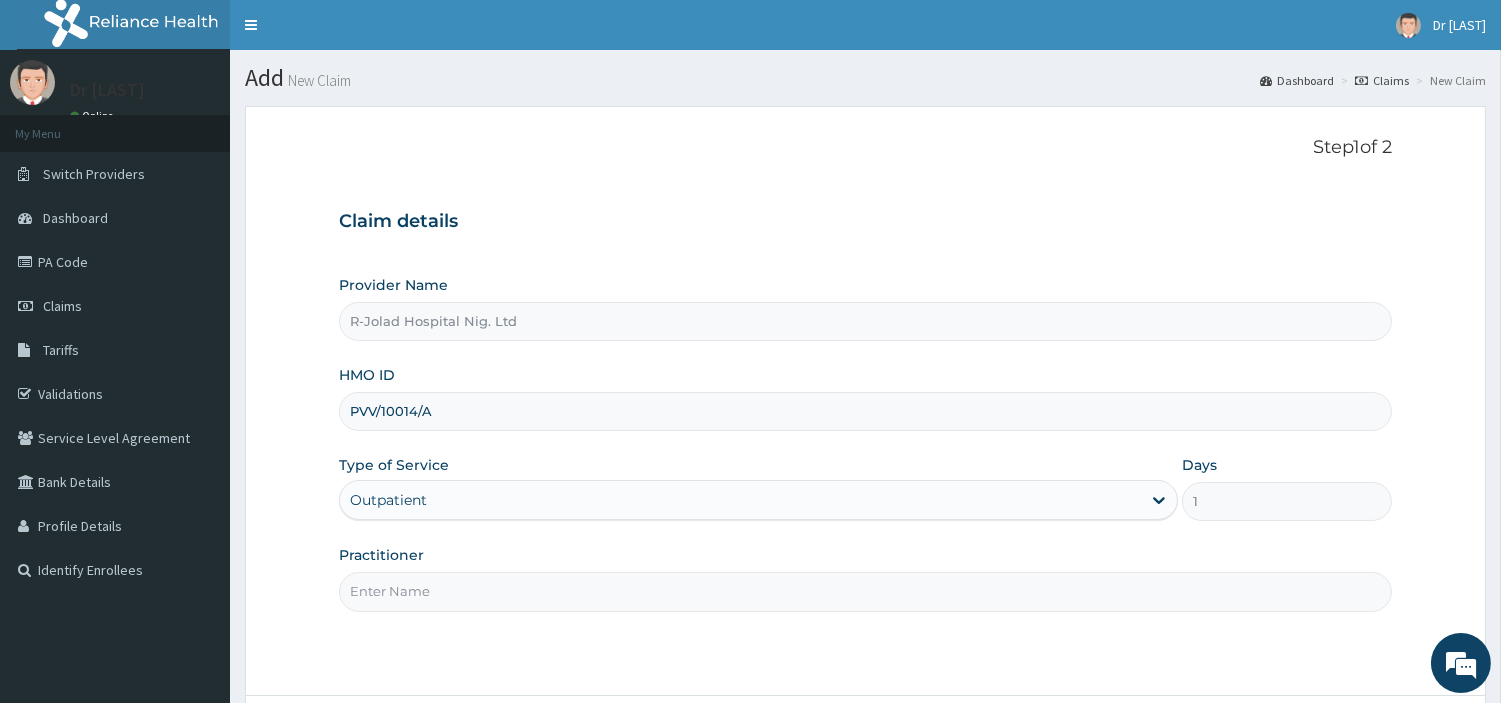 paste on "[FIRST] [LAST]" 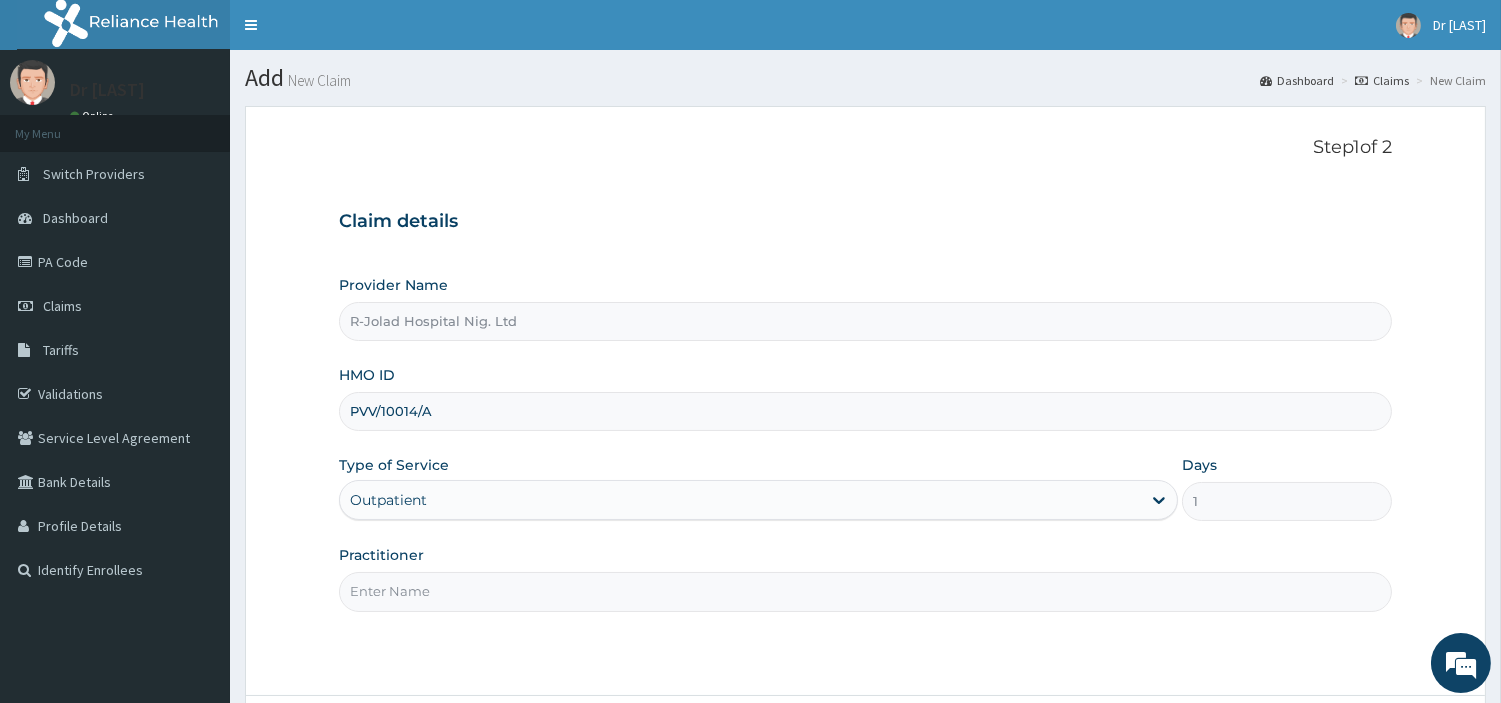 type on "[FIRST] [LAST]" 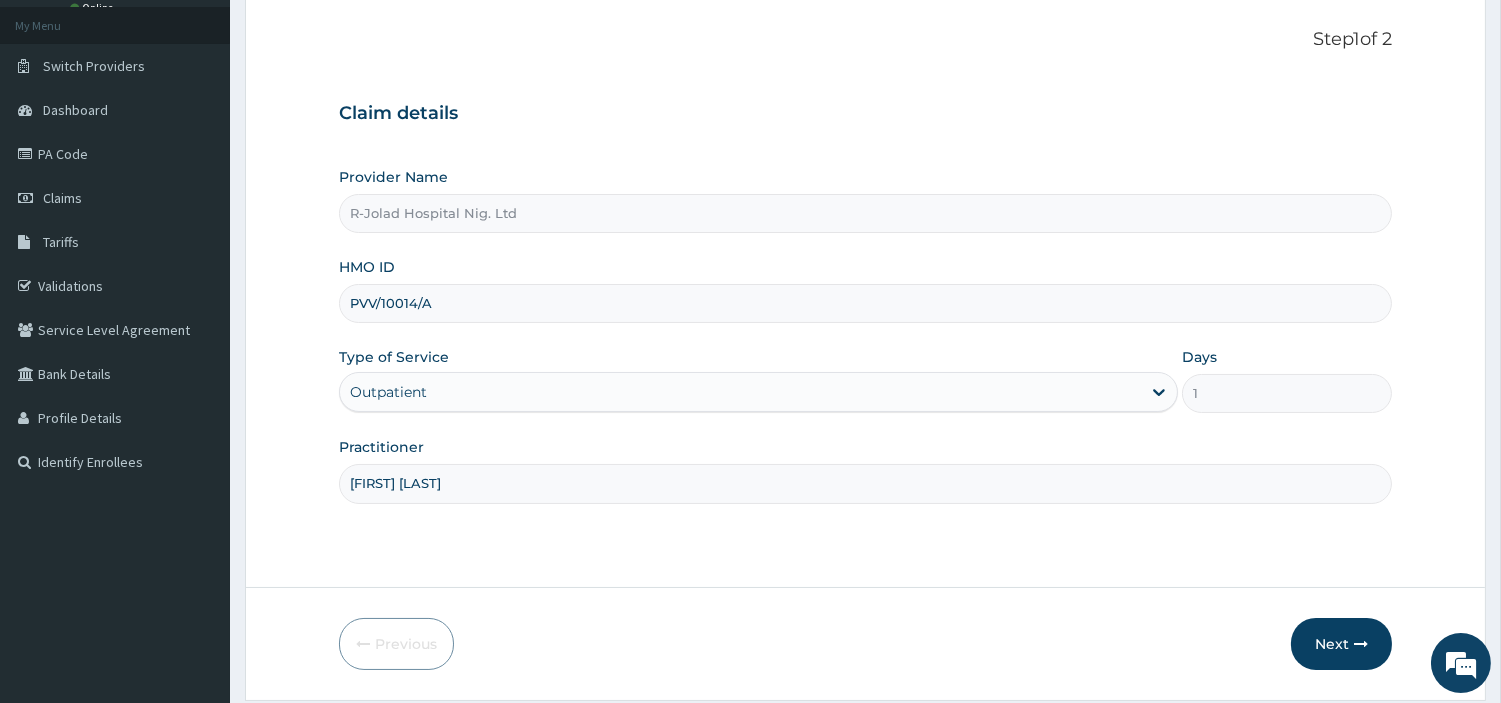 scroll, scrollTop: 172, scrollLeft: 0, axis: vertical 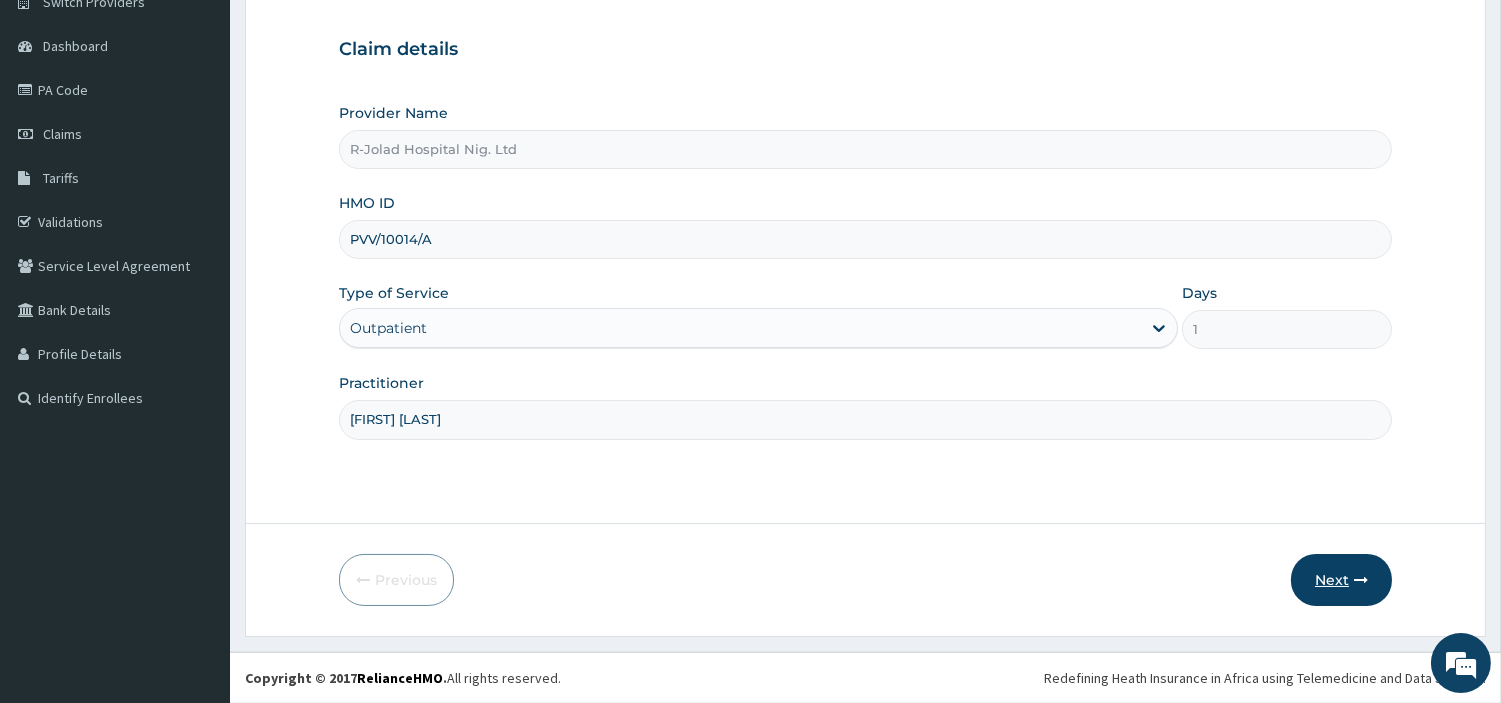 click on "Next" at bounding box center (1341, 580) 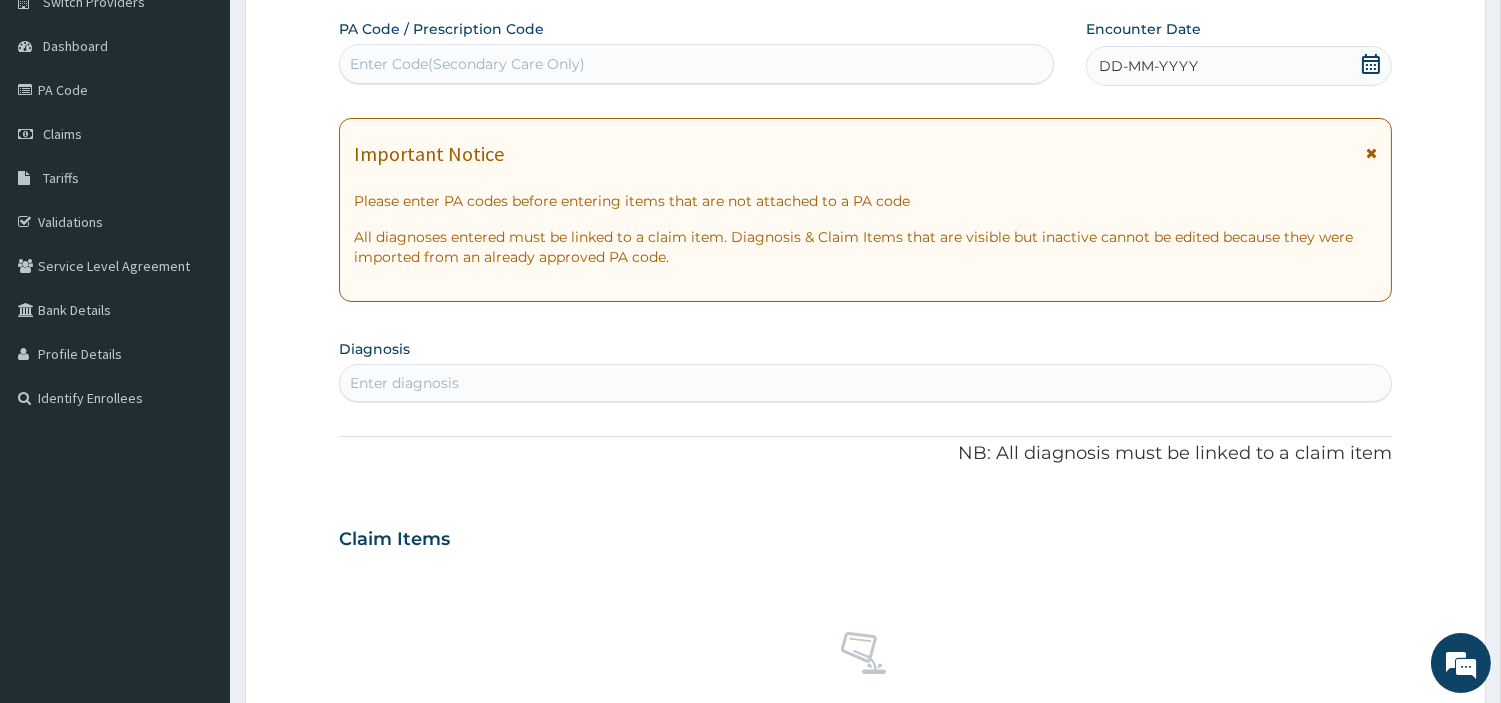 click on "Enter Code(Secondary Care Only)" at bounding box center (696, 64) 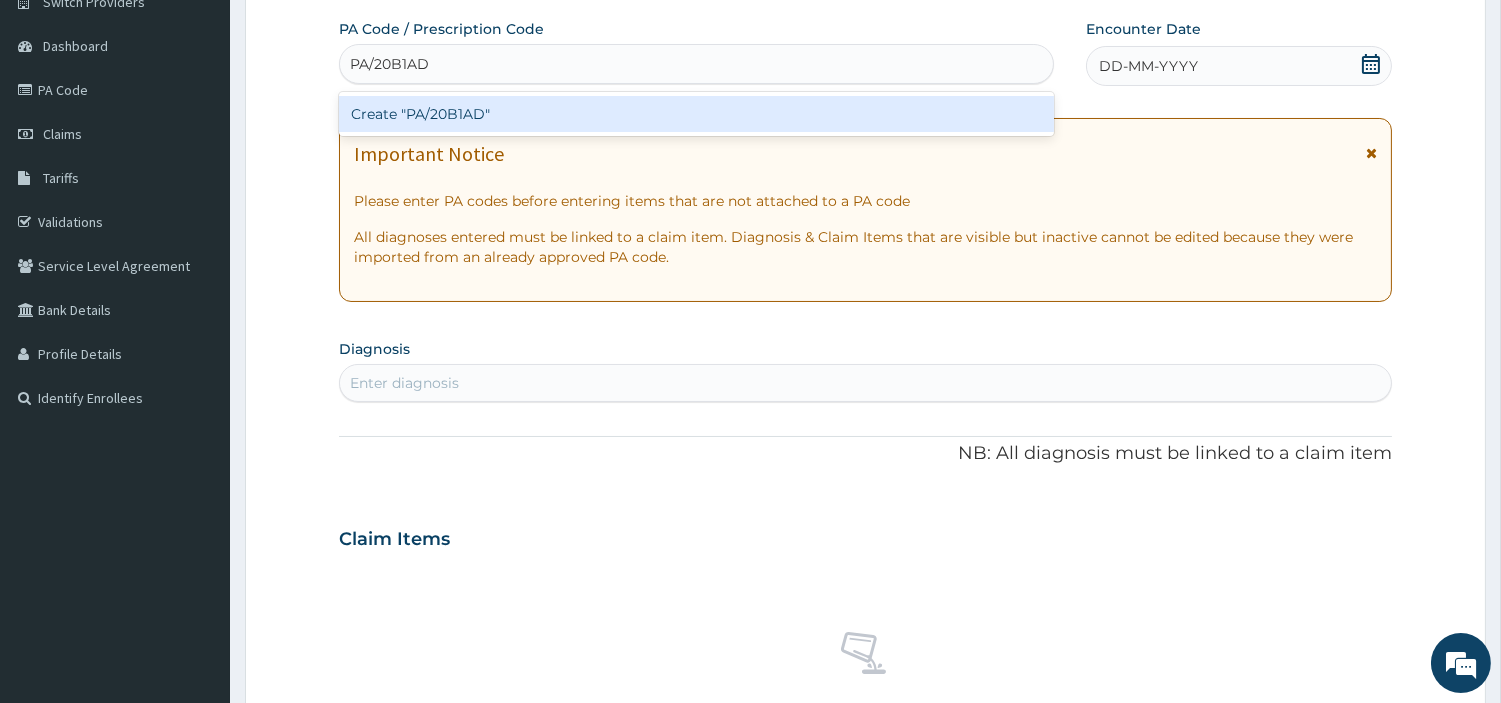 click on "Create "PA/20B1AD"" at bounding box center [696, 114] 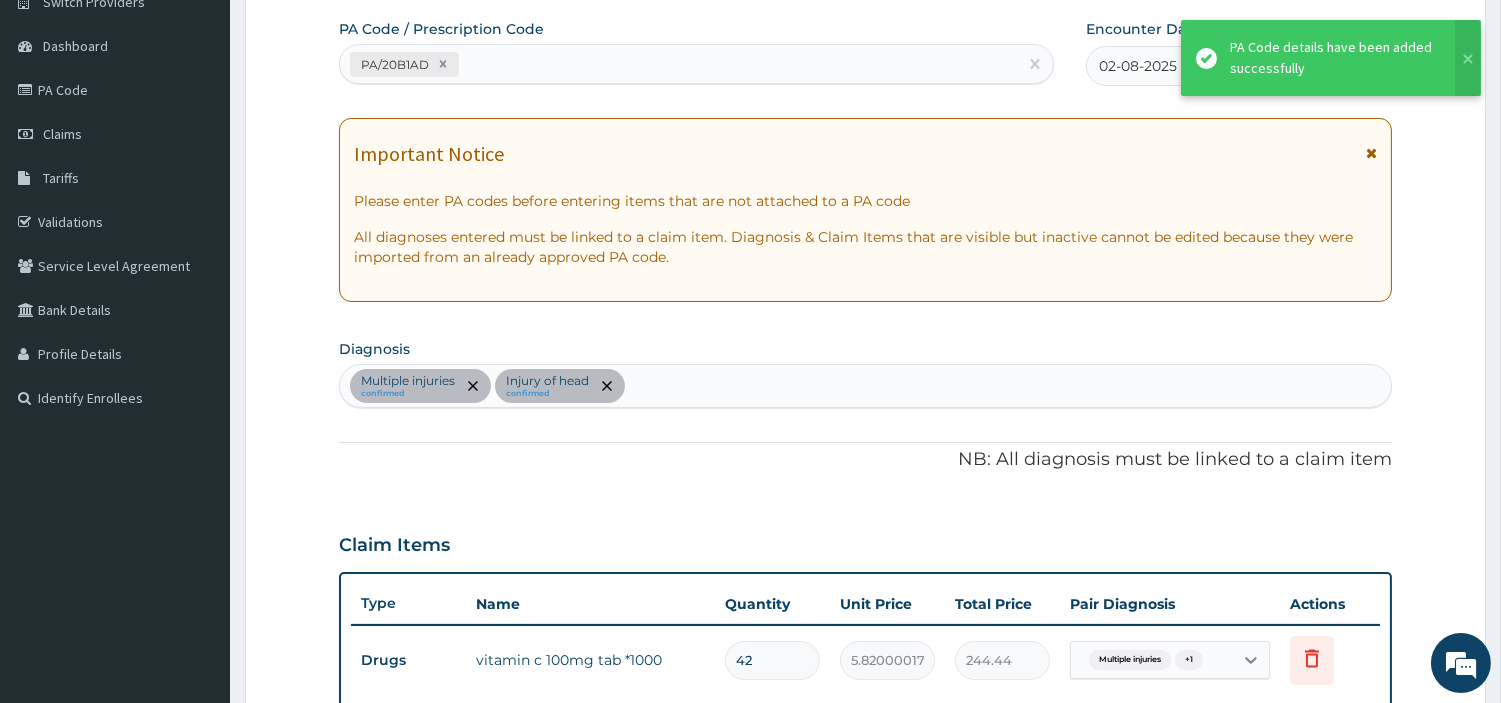 scroll, scrollTop: 618, scrollLeft: 0, axis: vertical 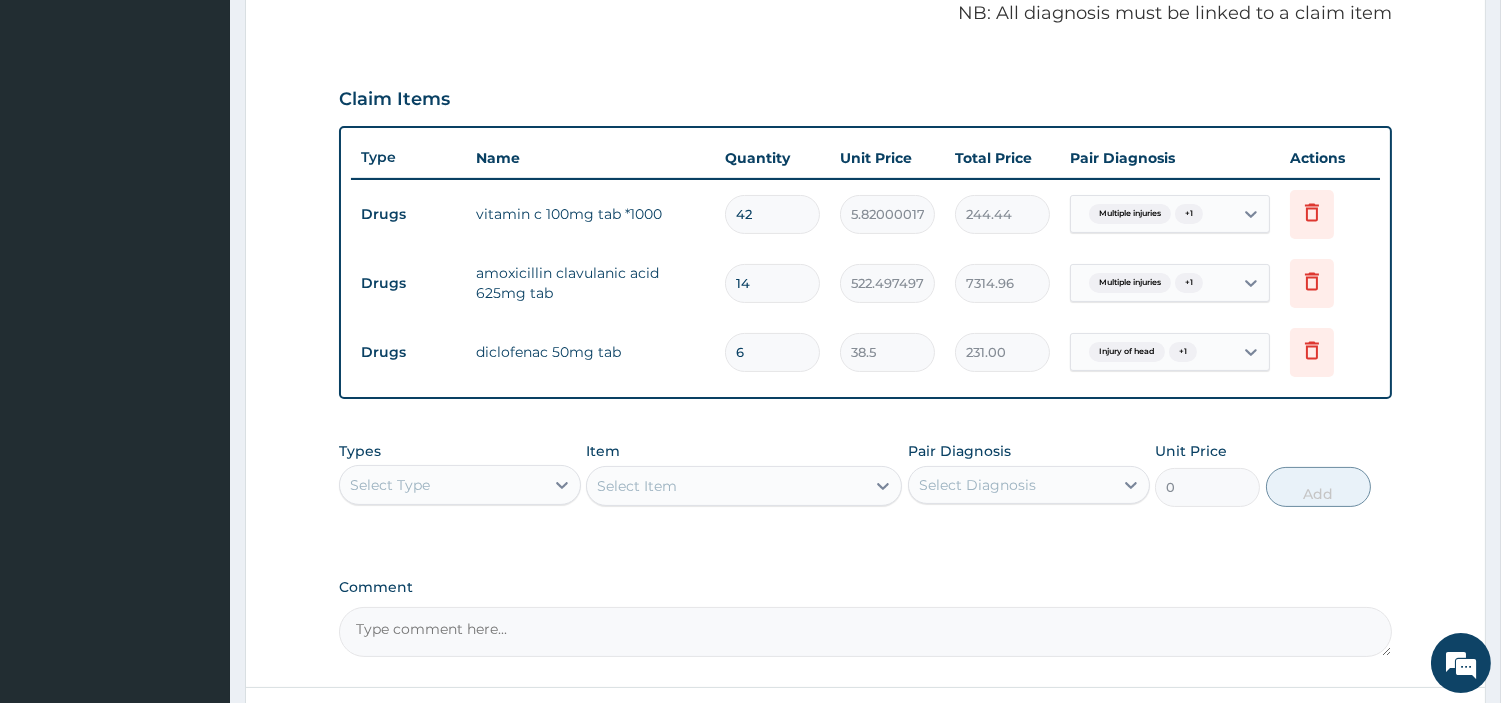 click on "Select Type" at bounding box center [442, 485] 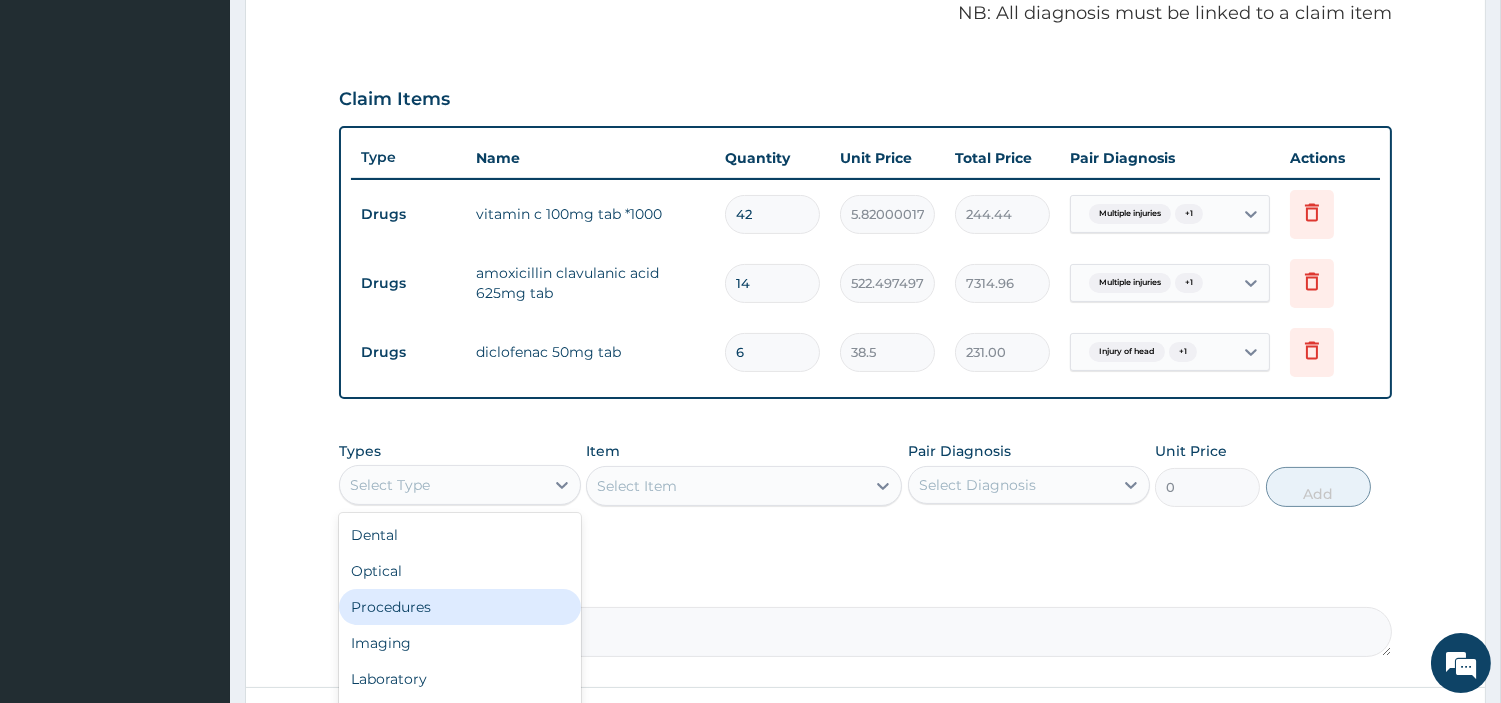 click on "Procedures" at bounding box center [460, 607] 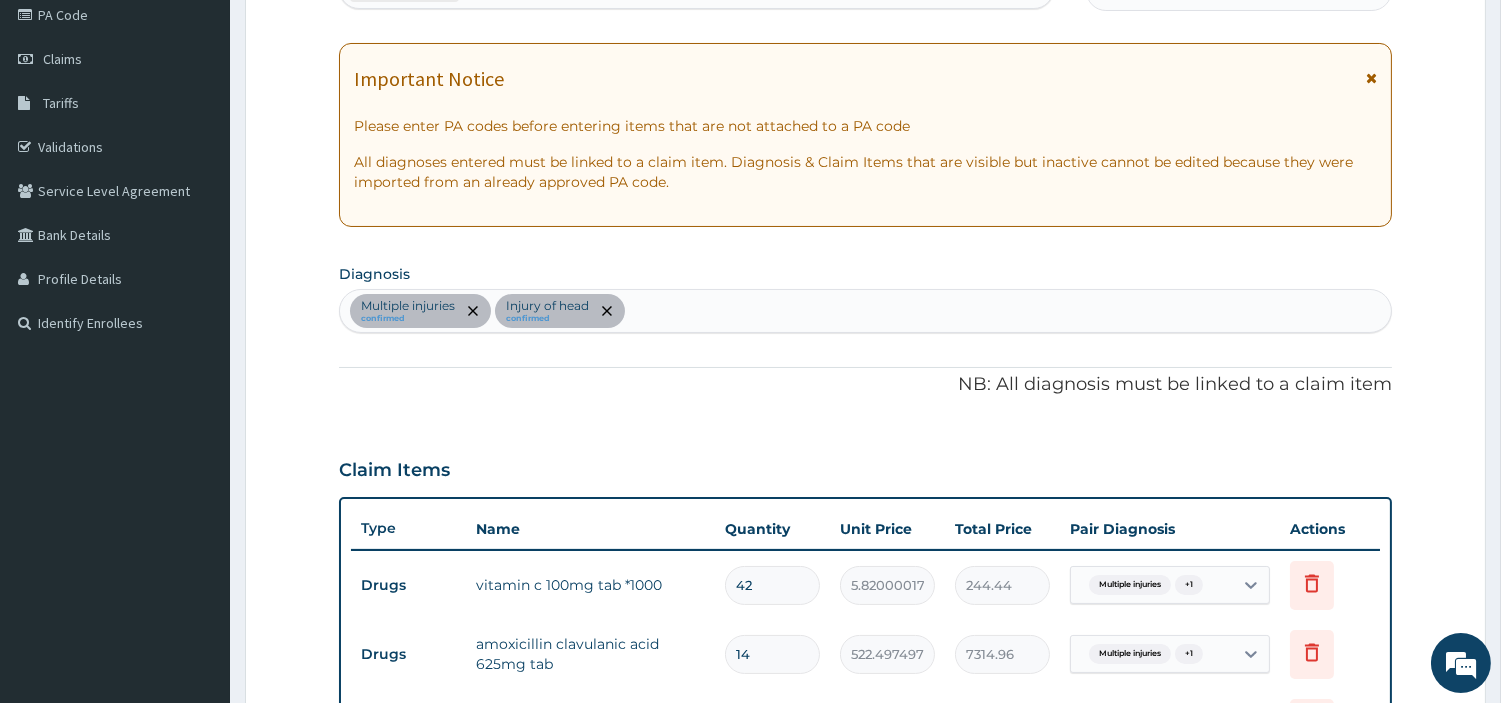 scroll, scrollTop: 174, scrollLeft: 0, axis: vertical 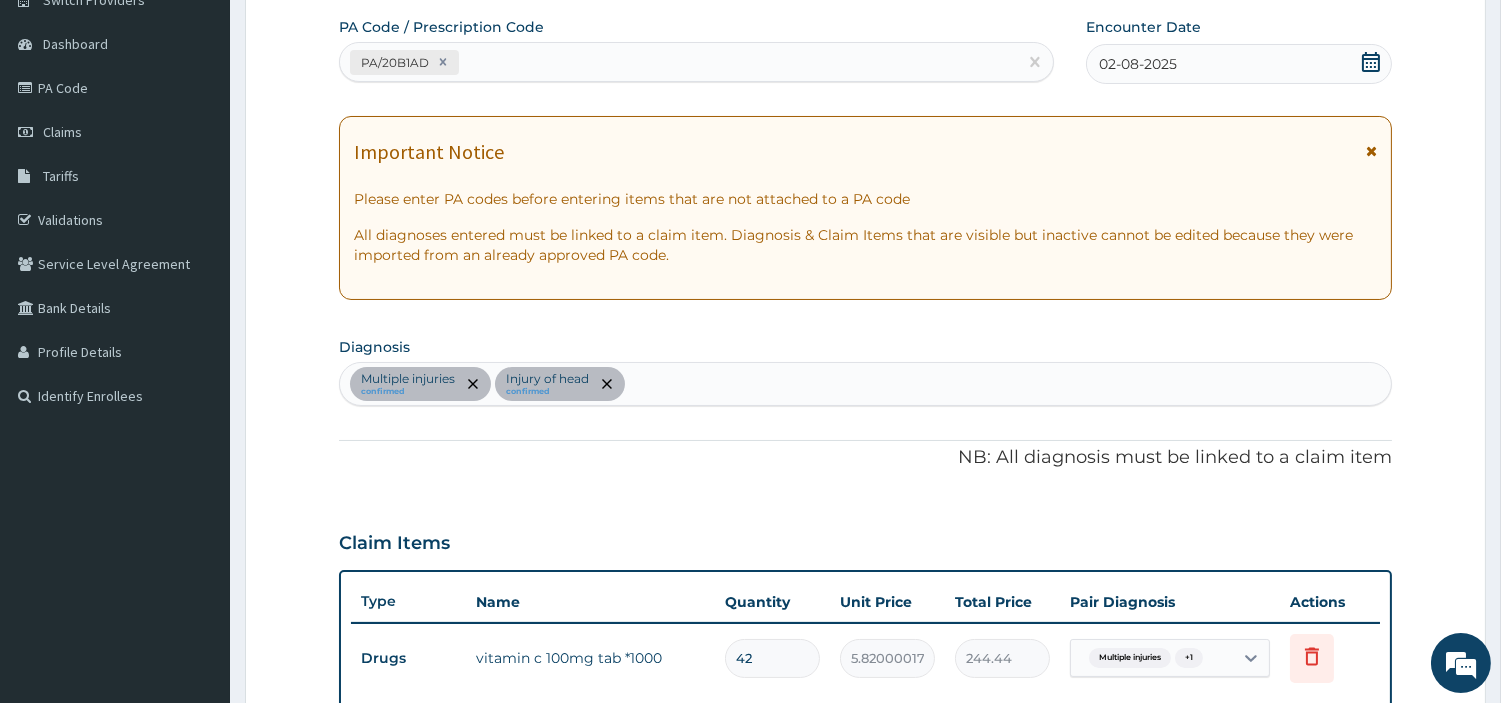 click on "Multiple injuries confirmed Injury of head confirmed" at bounding box center [865, 384] 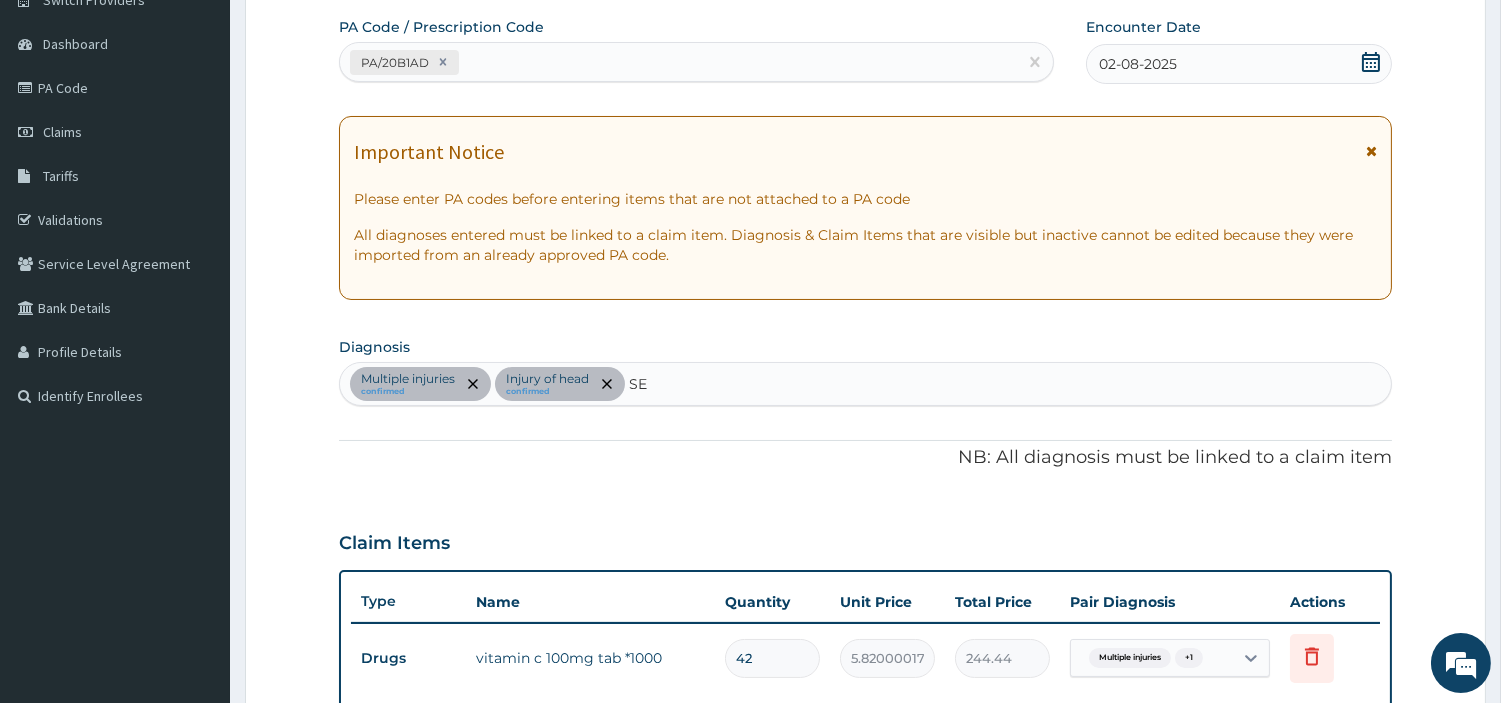 type on "SEP" 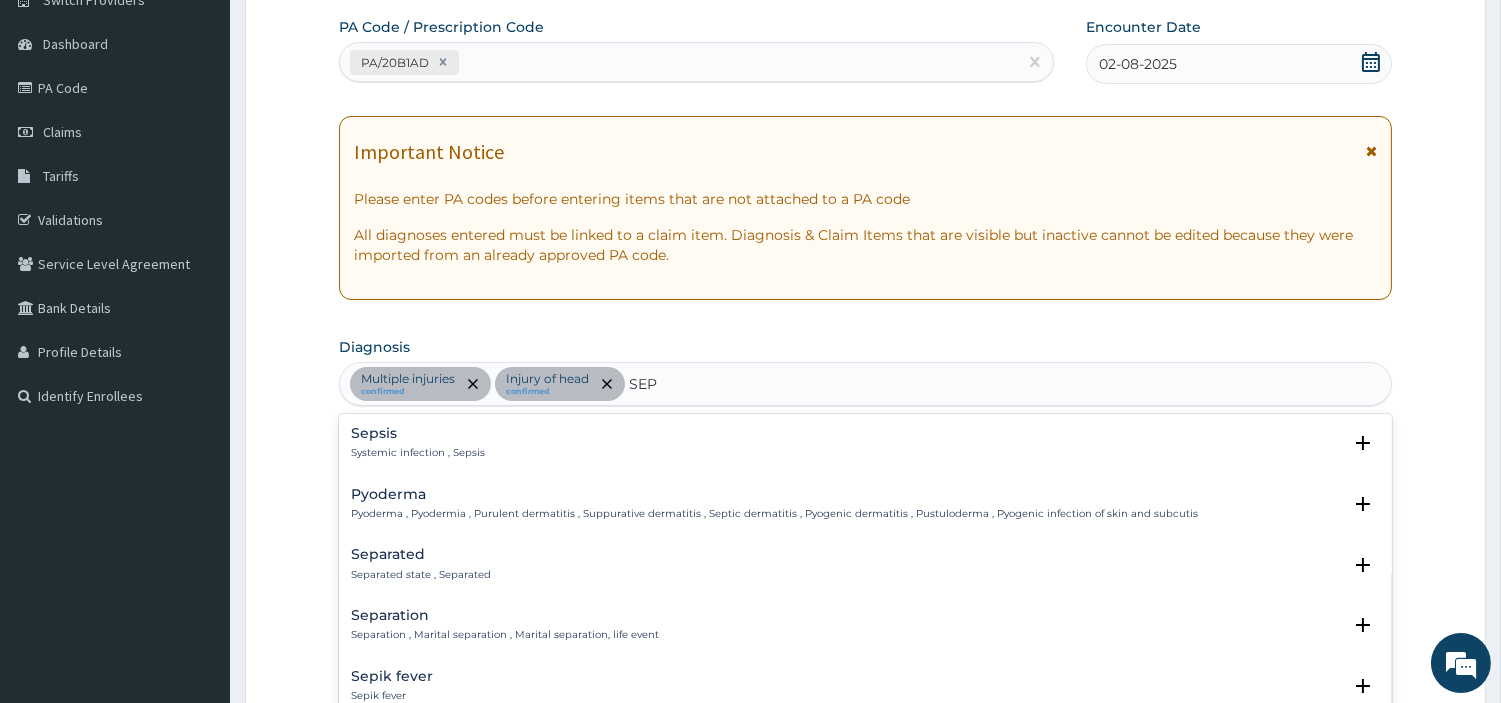 click on "Systemic infection , Sepsis" at bounding box center (418, 453) 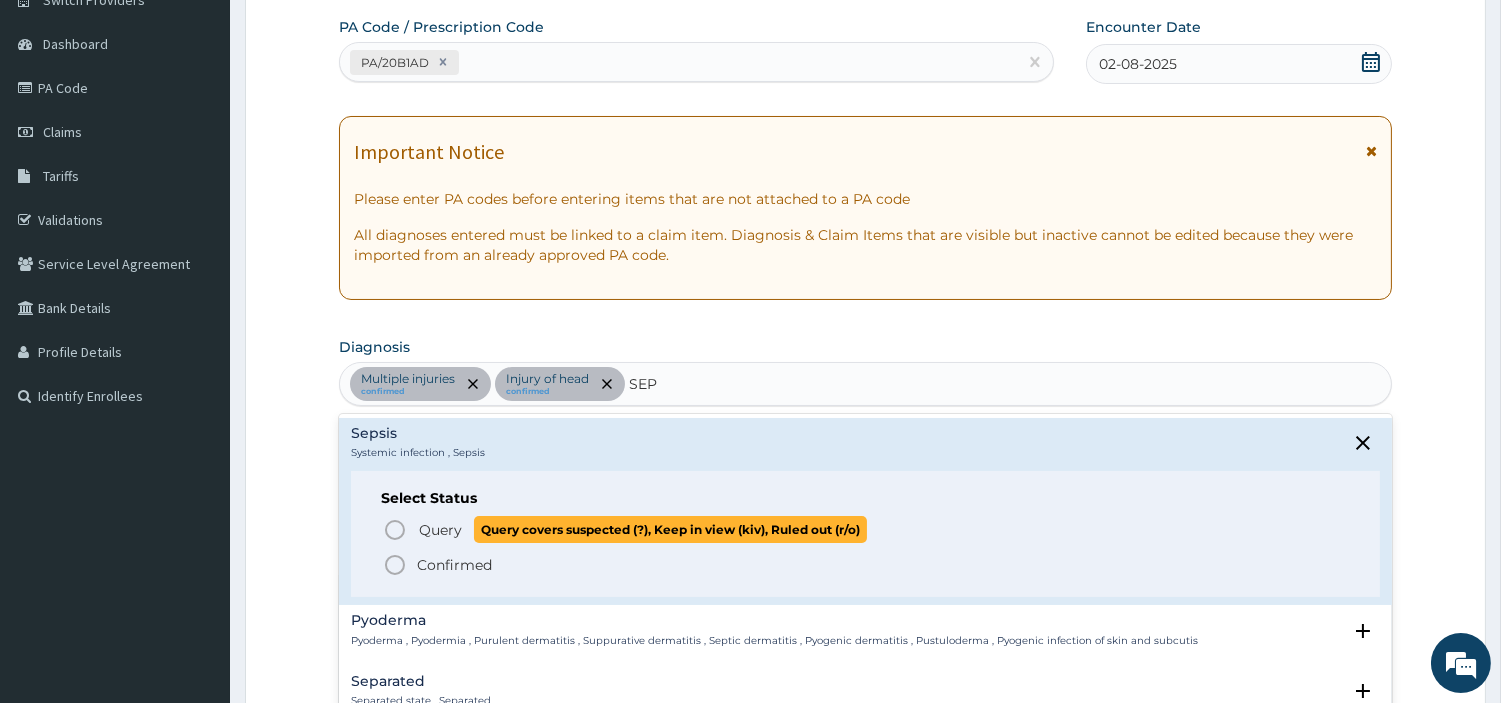 click 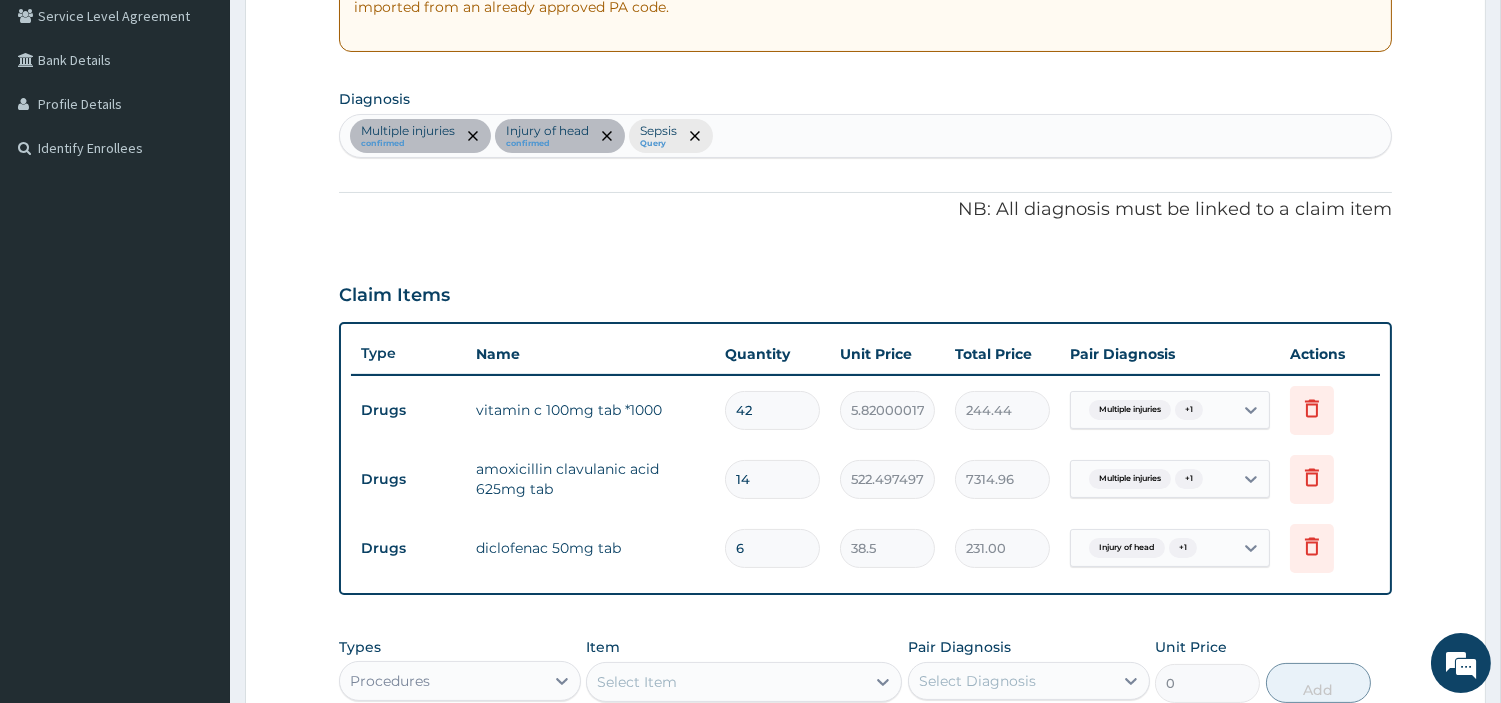 scroll, scrollTop: 781, scrollLeft: 0, axis: vertical 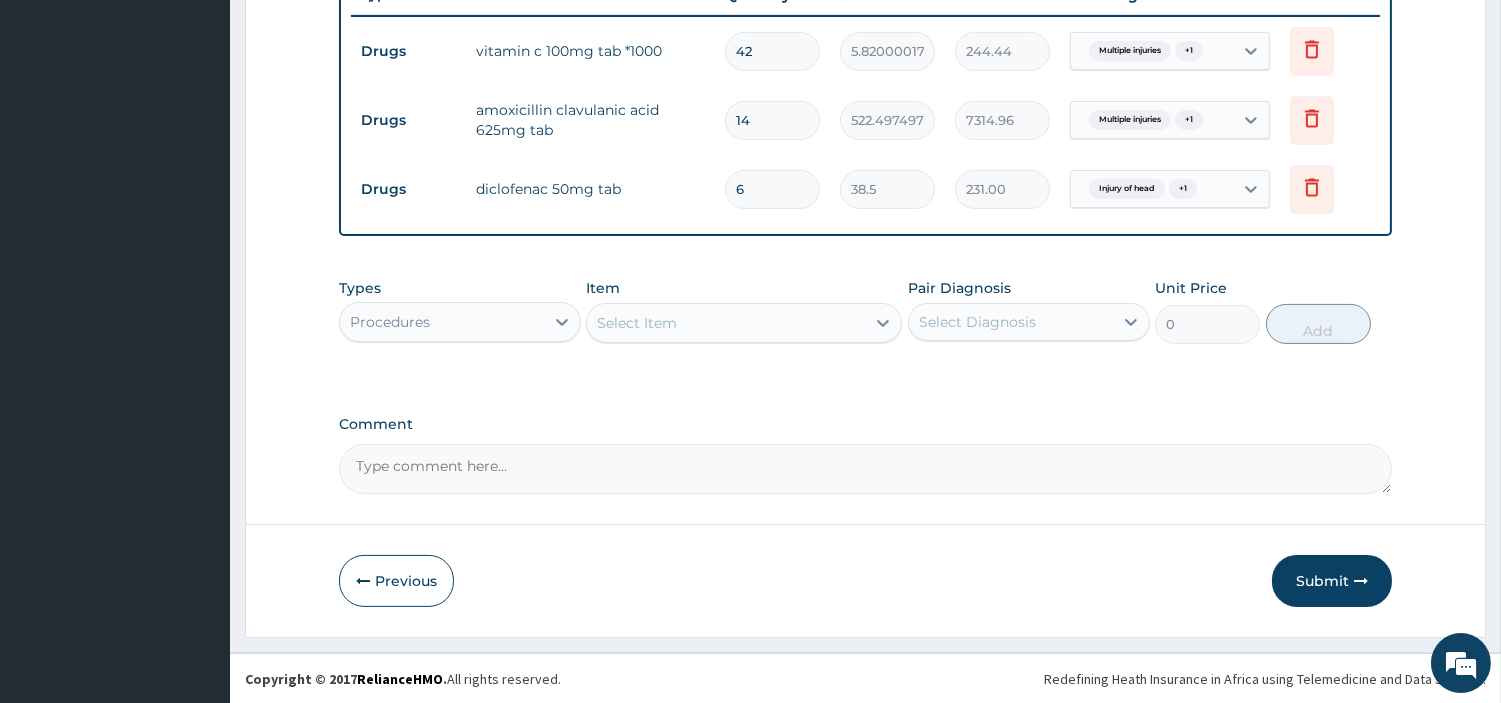 click on "Types Procedures Item Select Item Pair Diagnosis Select Diagnosis Unit Price 0 Add" at bounding box center (865, 311) 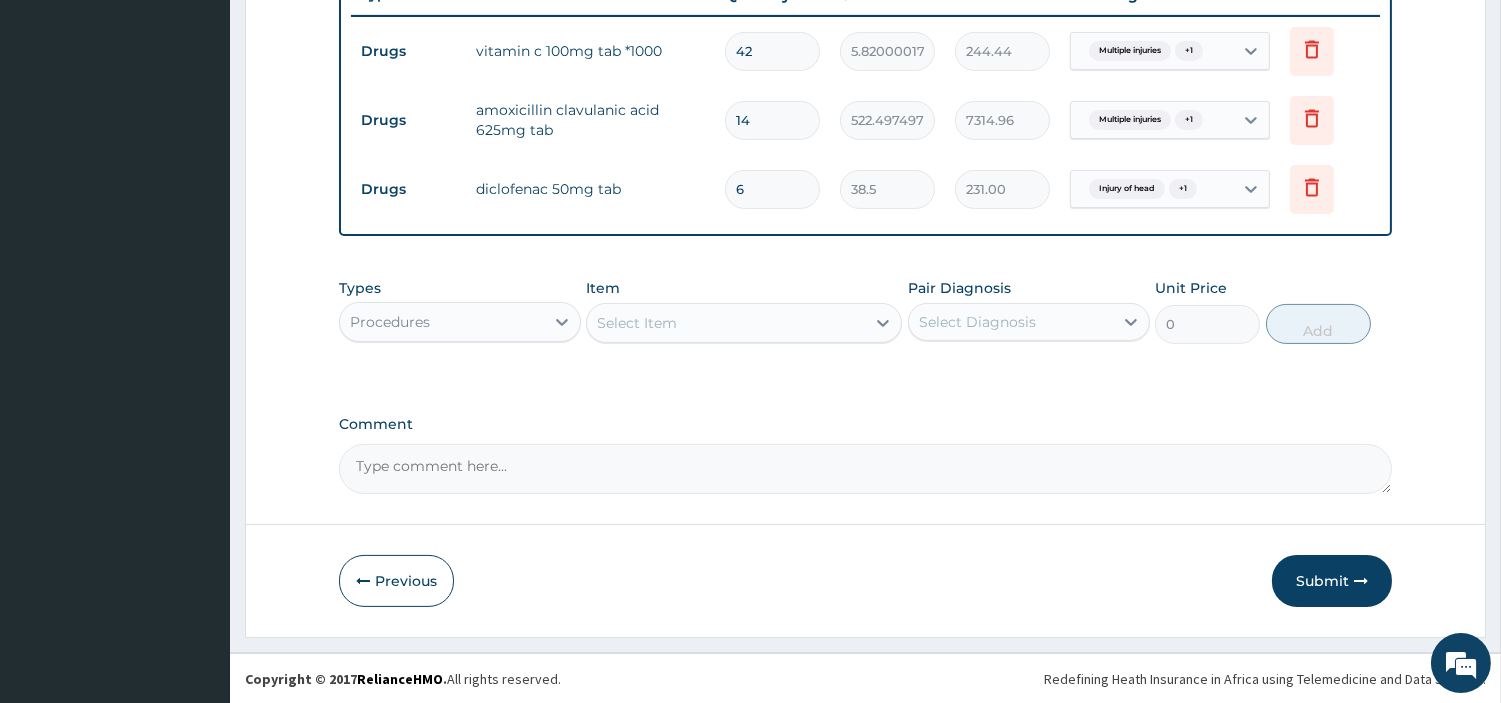 click on "Item Select Item" at bounding box center [744, 311] 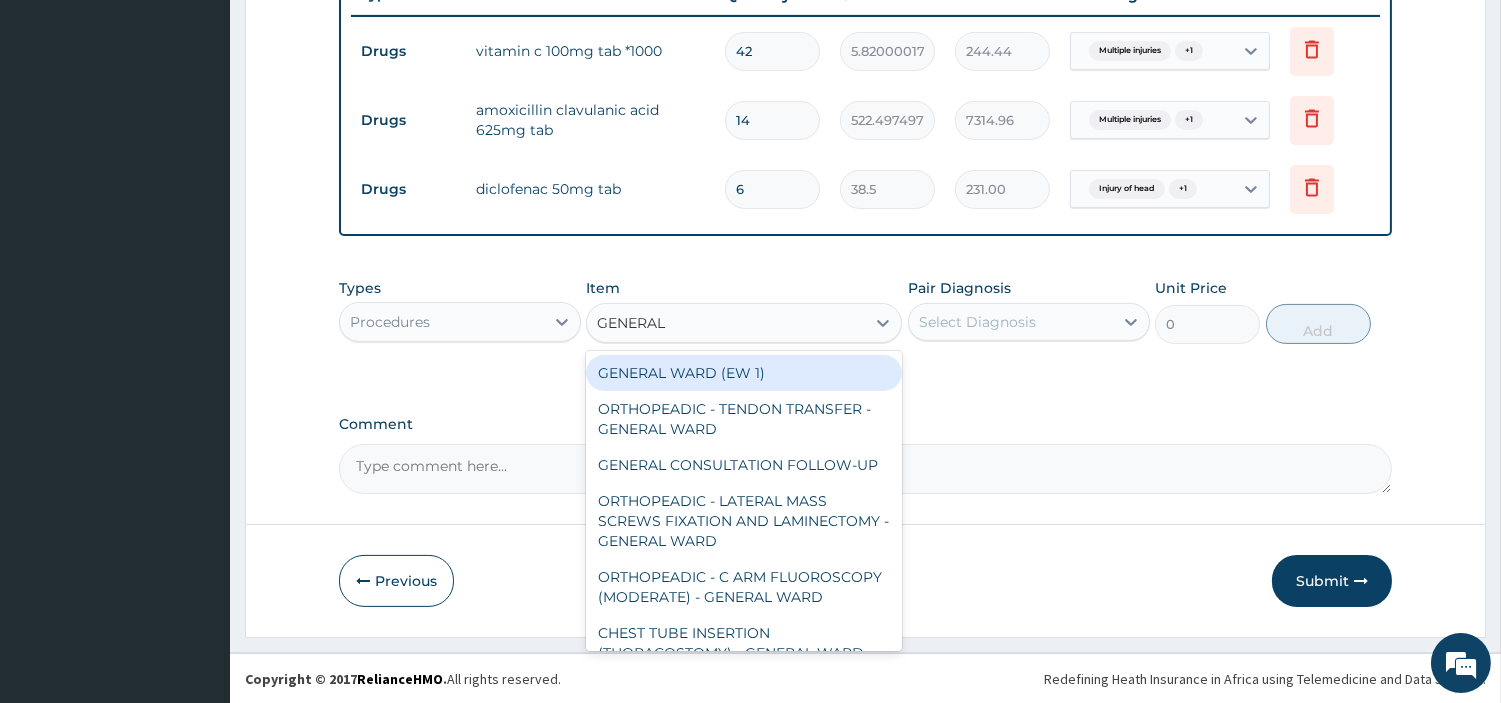 type on "GENERAL C" 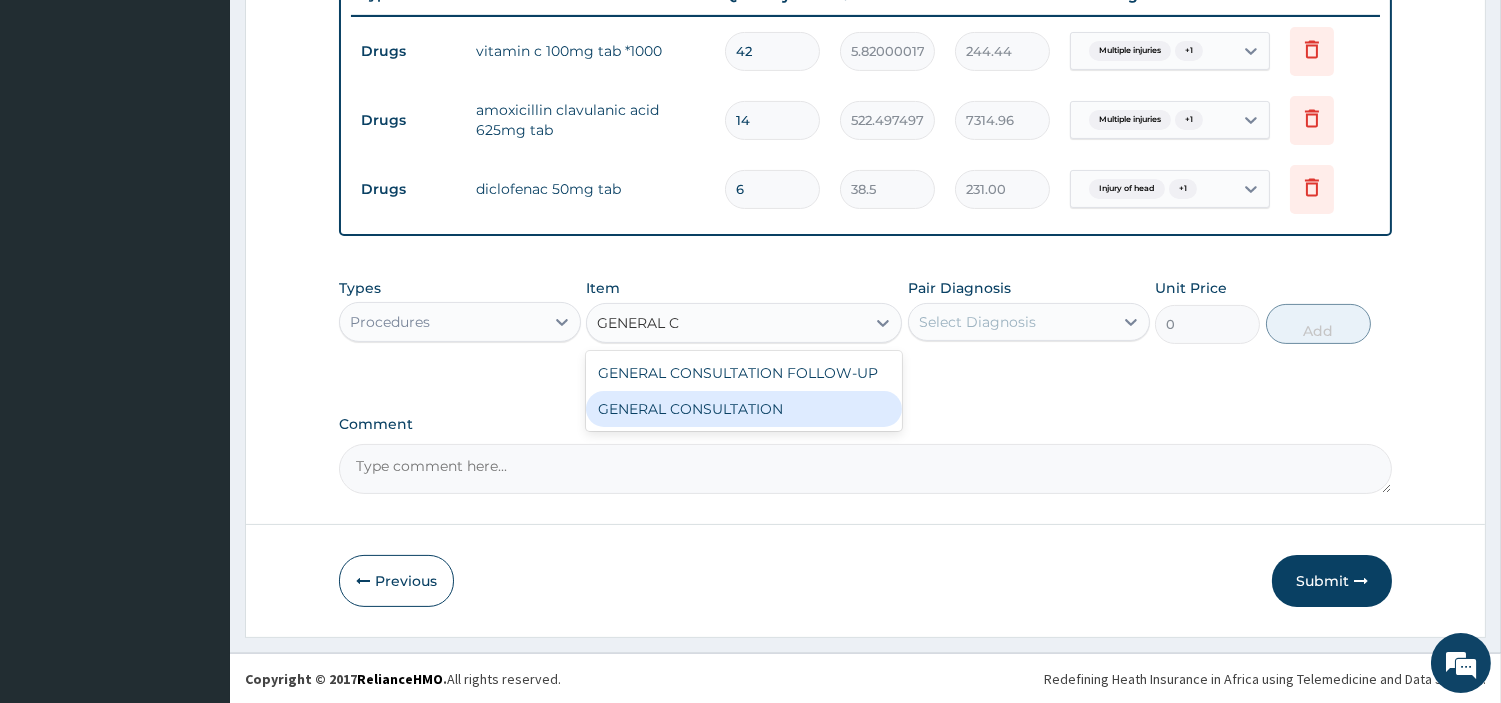 click on "GENERAL CONSULTATION" at bounding box center [744, 409] 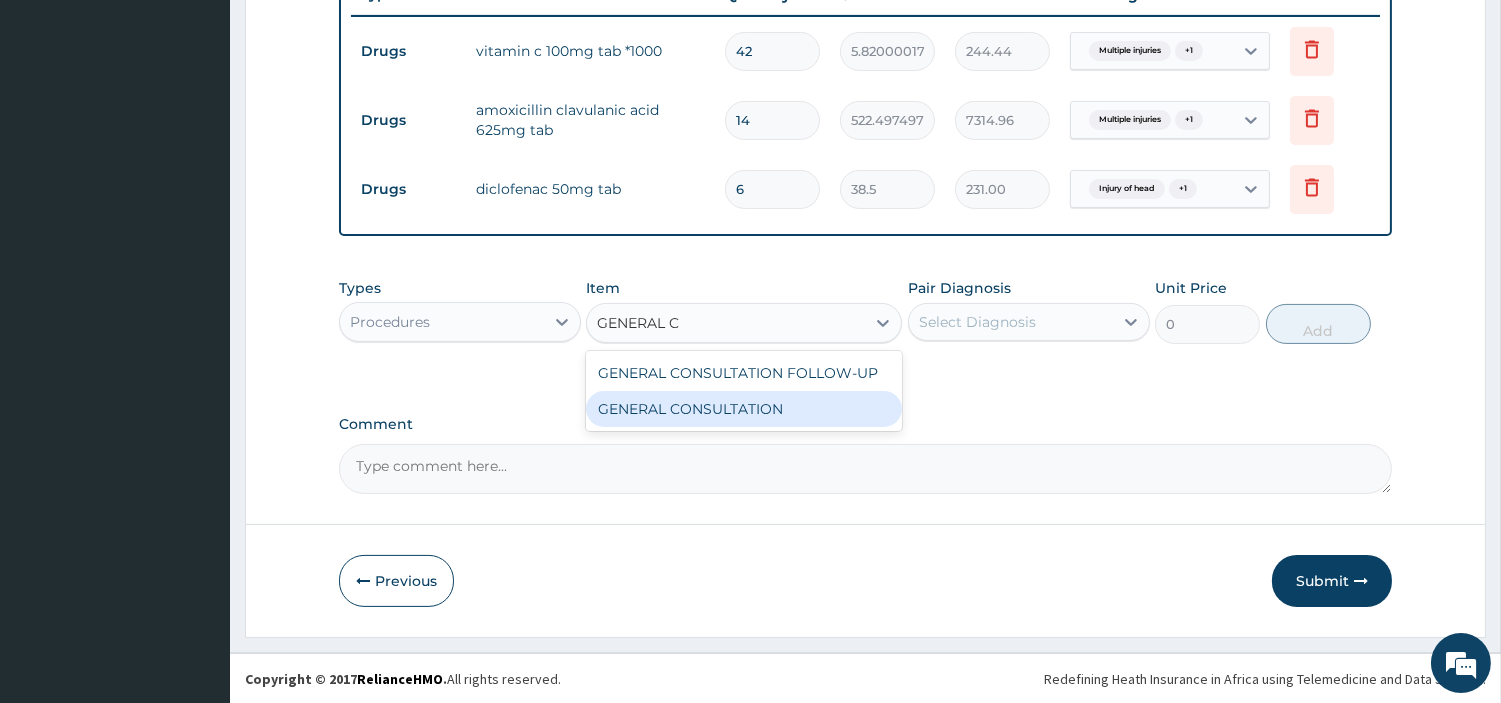 type 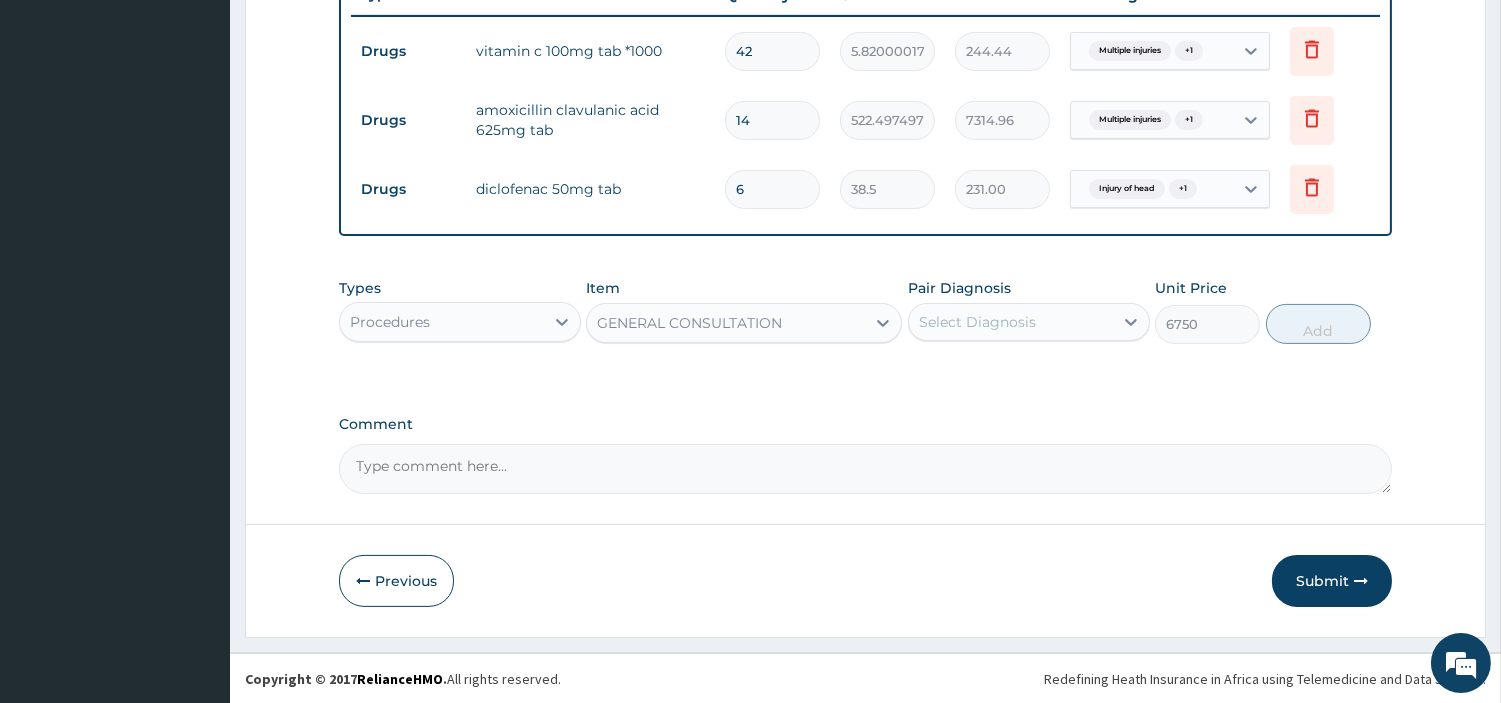 click on "Select Diagnosis" at bounding box center [1011, 322] 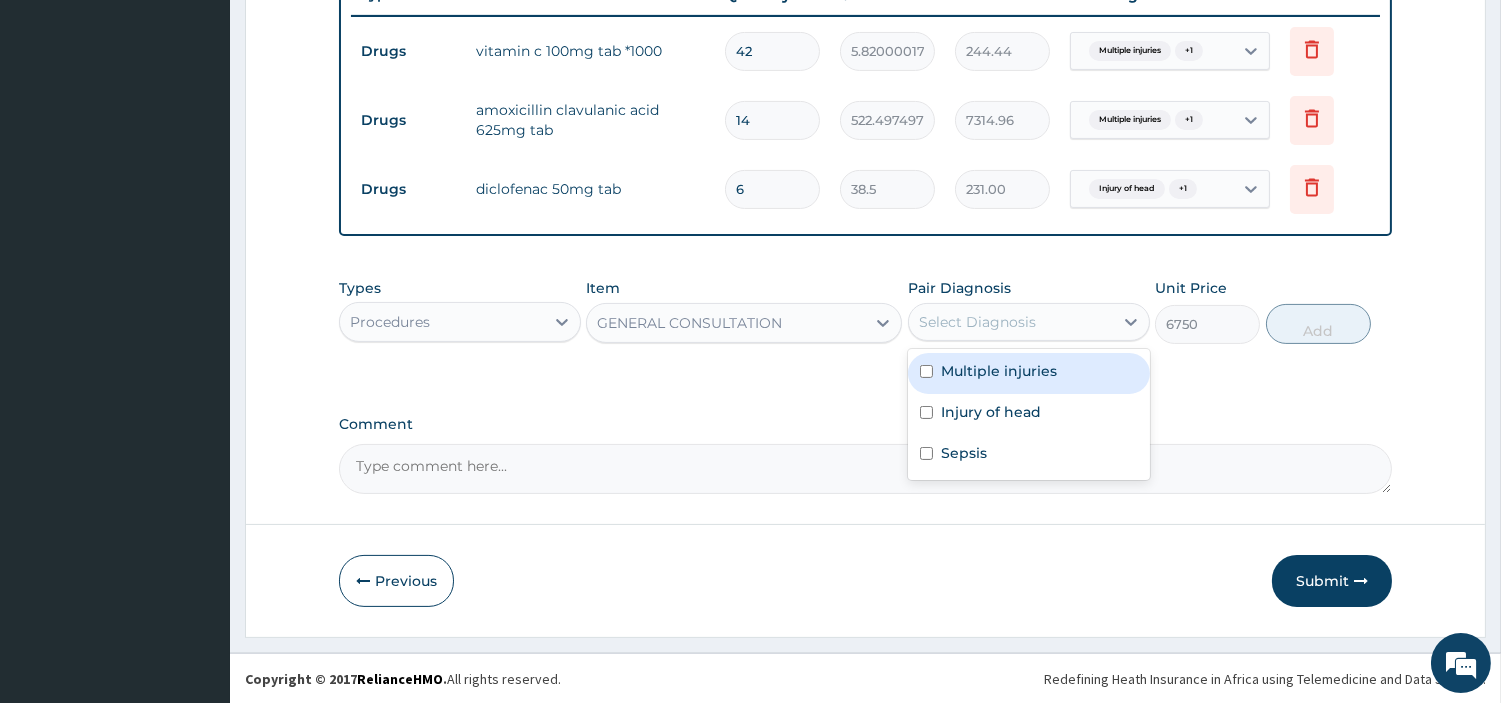 click on "Multiple injuries" at bounding box center (1029, 373) 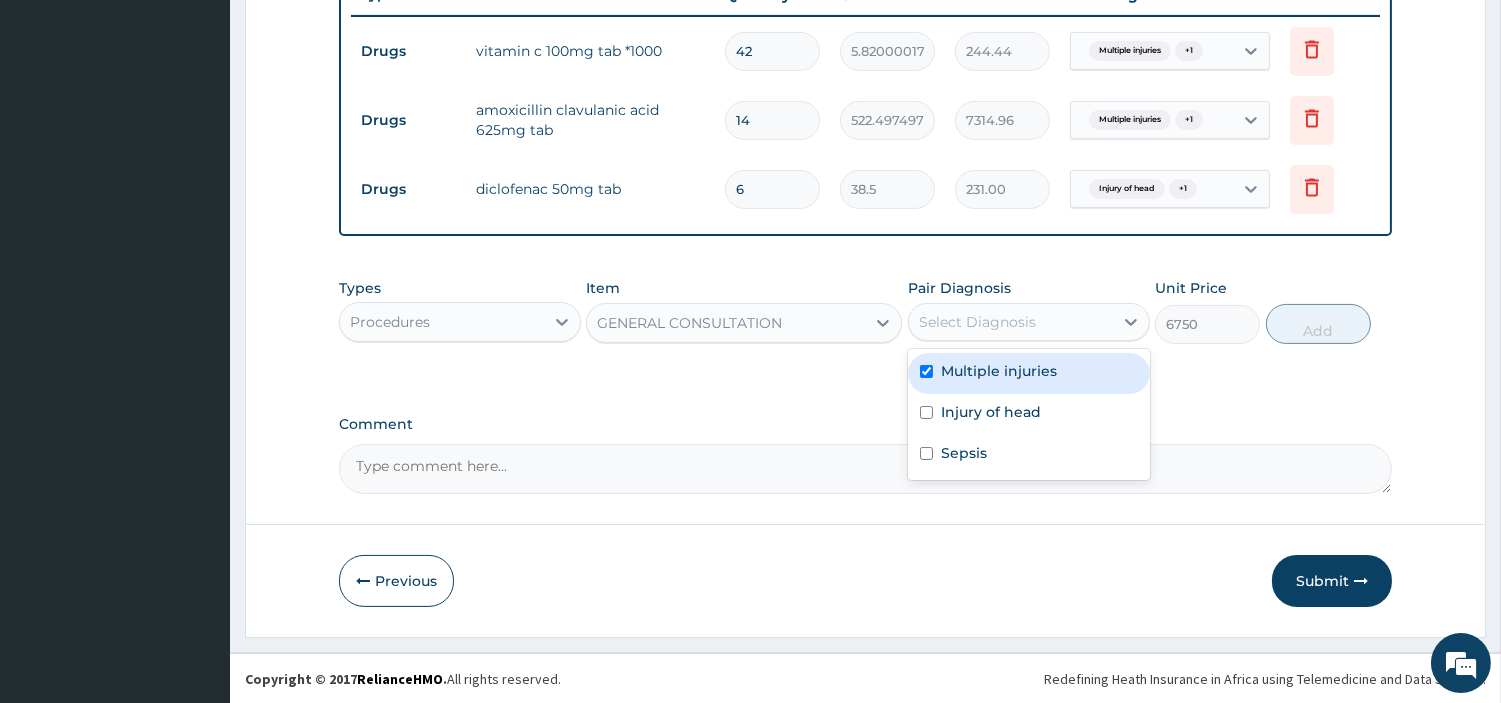 checkbox on "true" 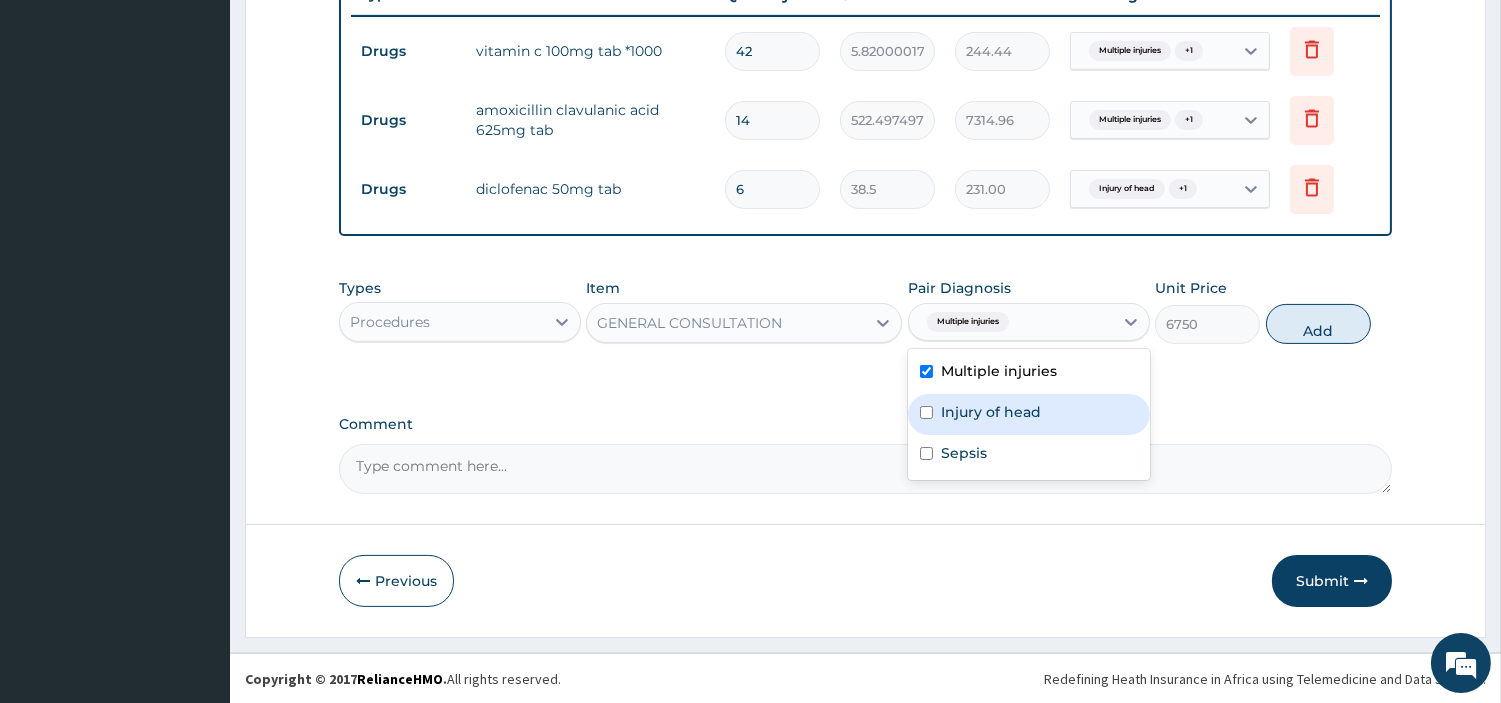 drag, startPoint x: 1073, startPoint y: 400, endPoint x: 1070, endPoint y: 438, distance: 38.118237 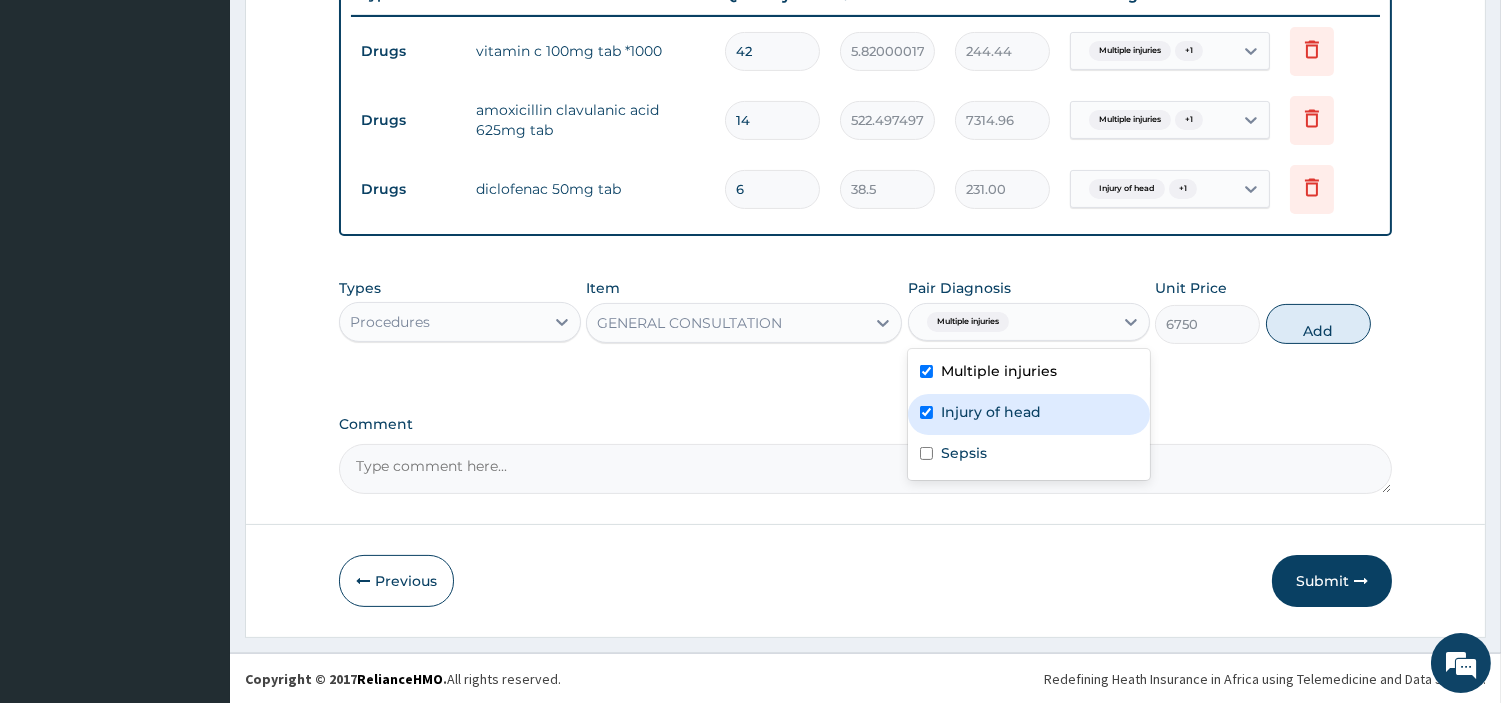 checkbox on "true" 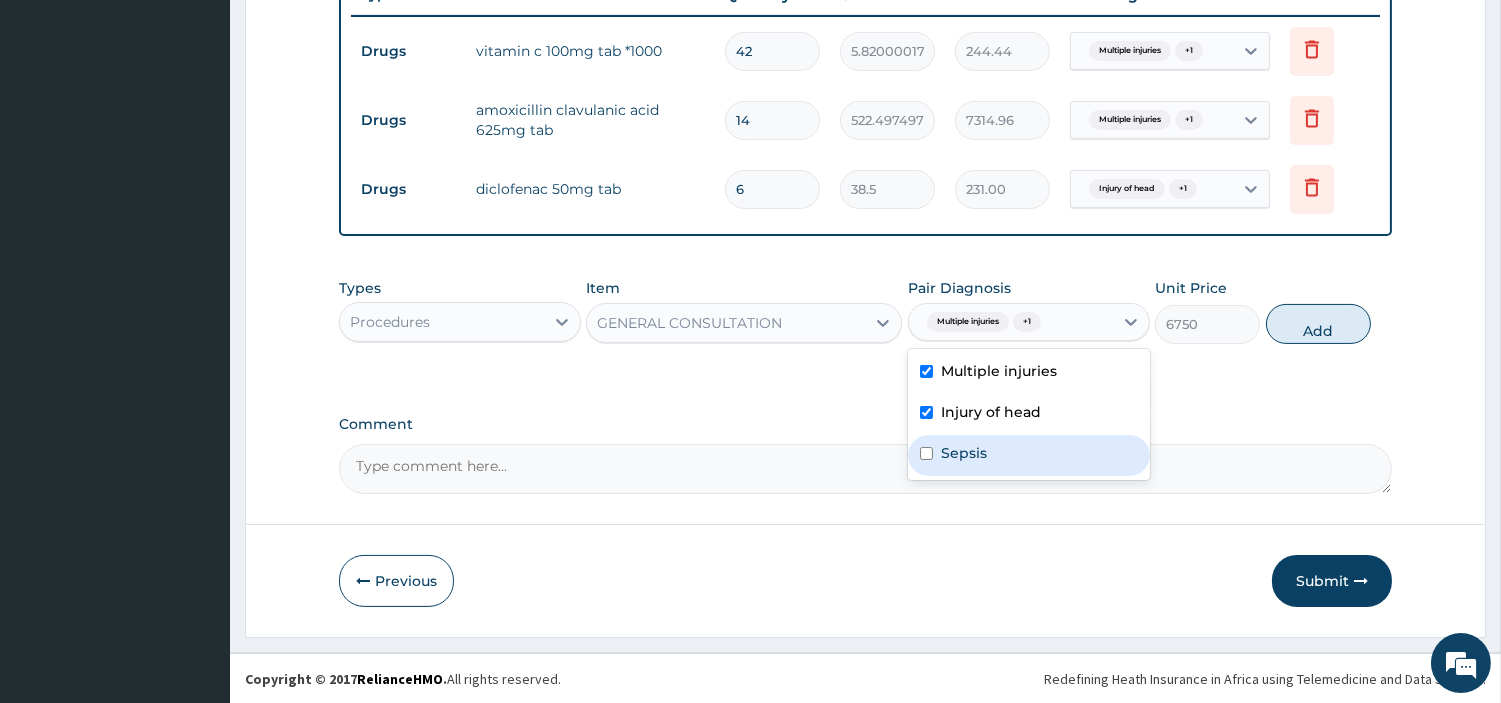 click on "Sepsis" at bounding box center [1029, 455] 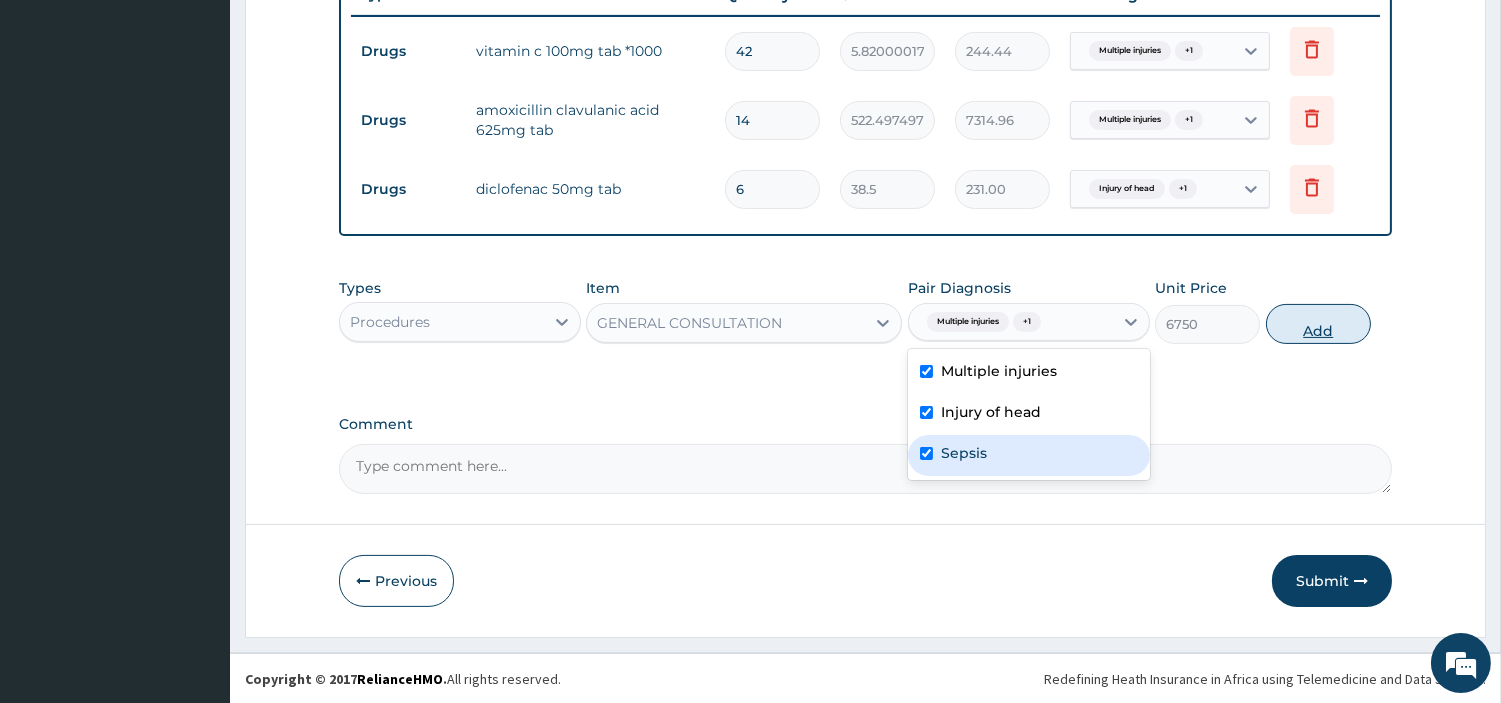 checkbox on "true" 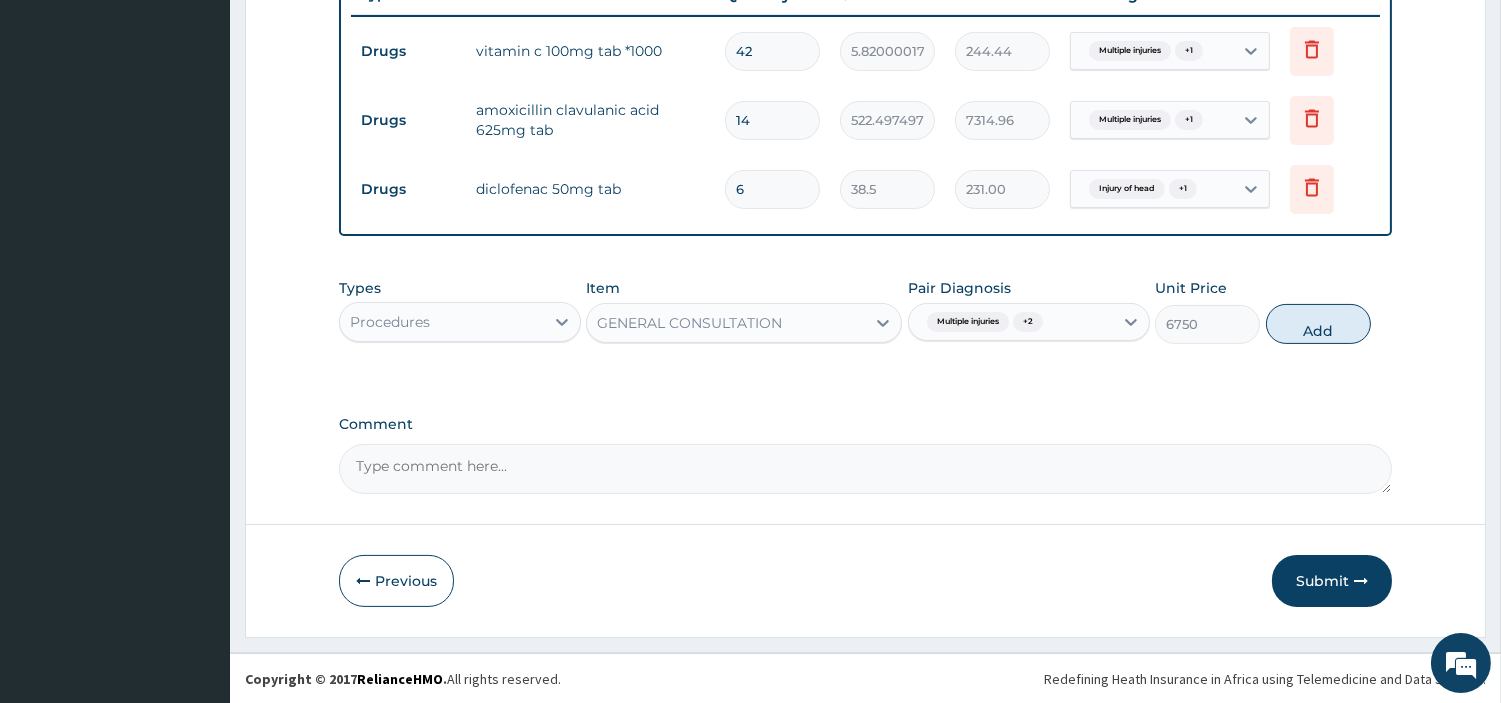 drag, startPoint x: 1294, startPoint y: 311, endPoint x: 1252, endPoint y: 335, distance: 48.373547 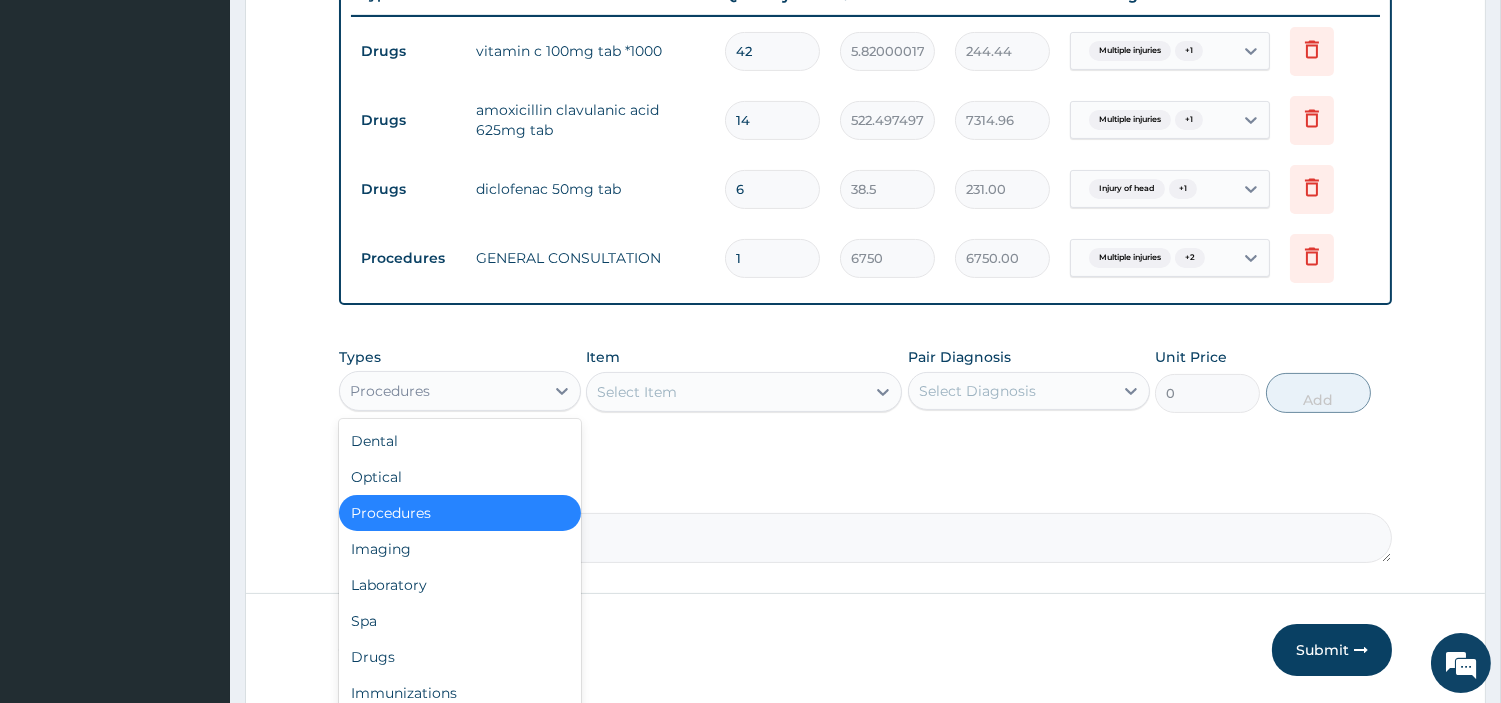 click on "Procedures" at bounding box center [442, 391] 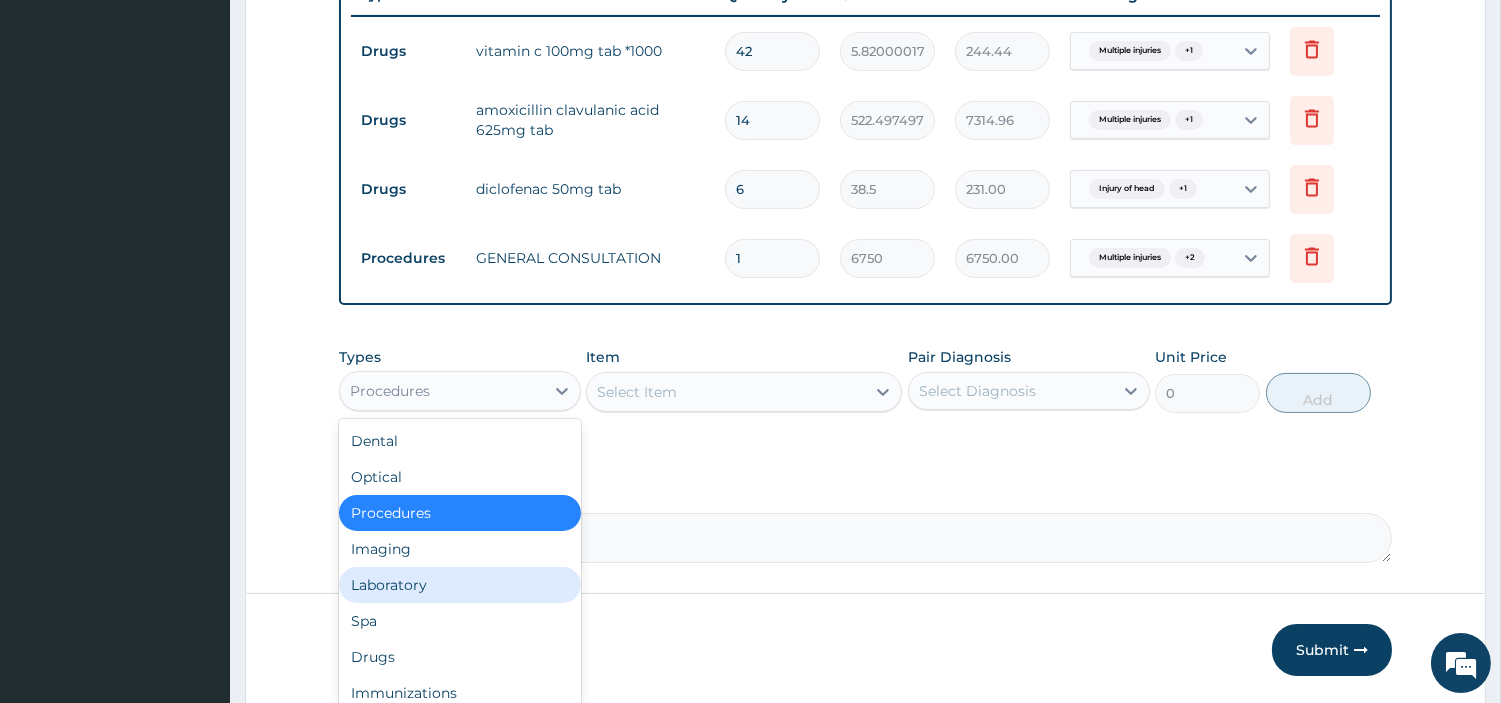 click on "Laboratory" at bounding box center (460, 585) 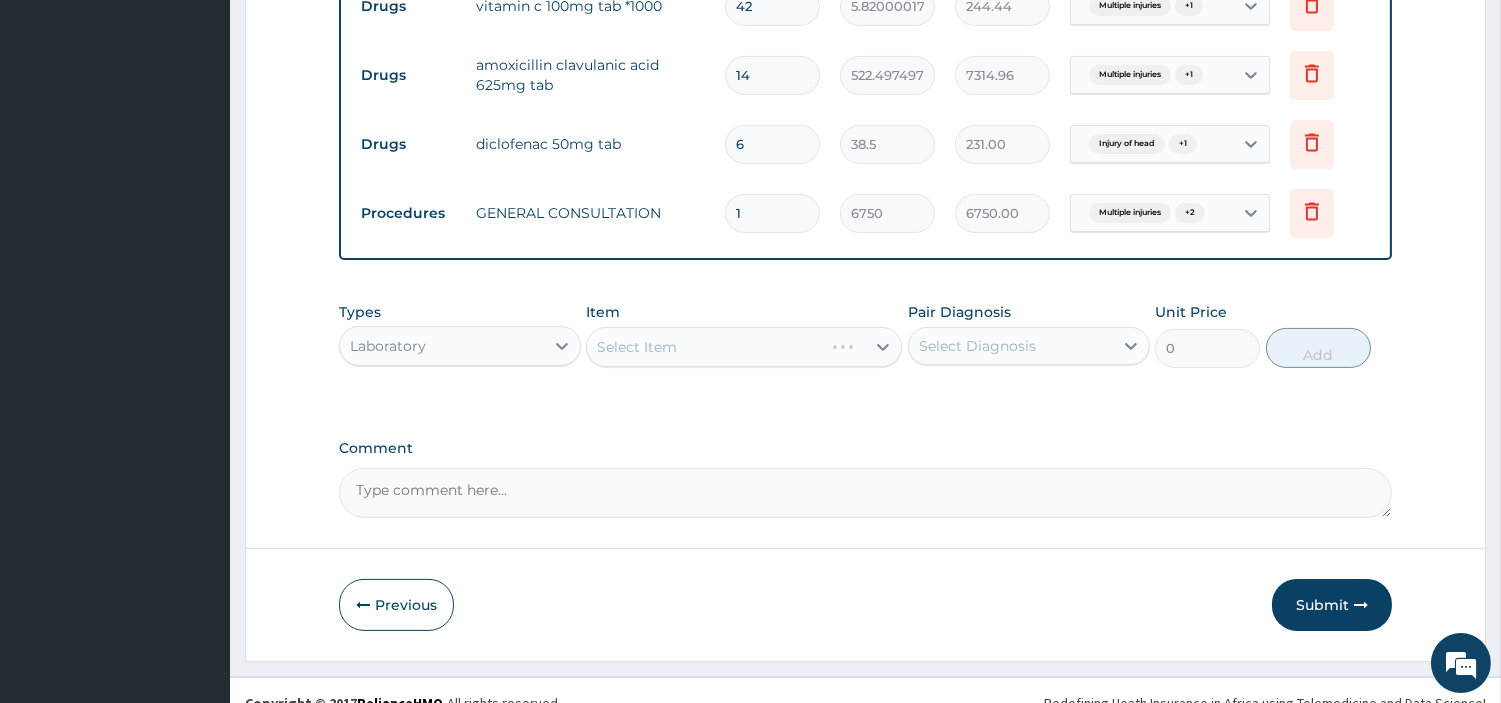 scroll, scrollTop: 851, scrollLeft: 0, axis: vertical 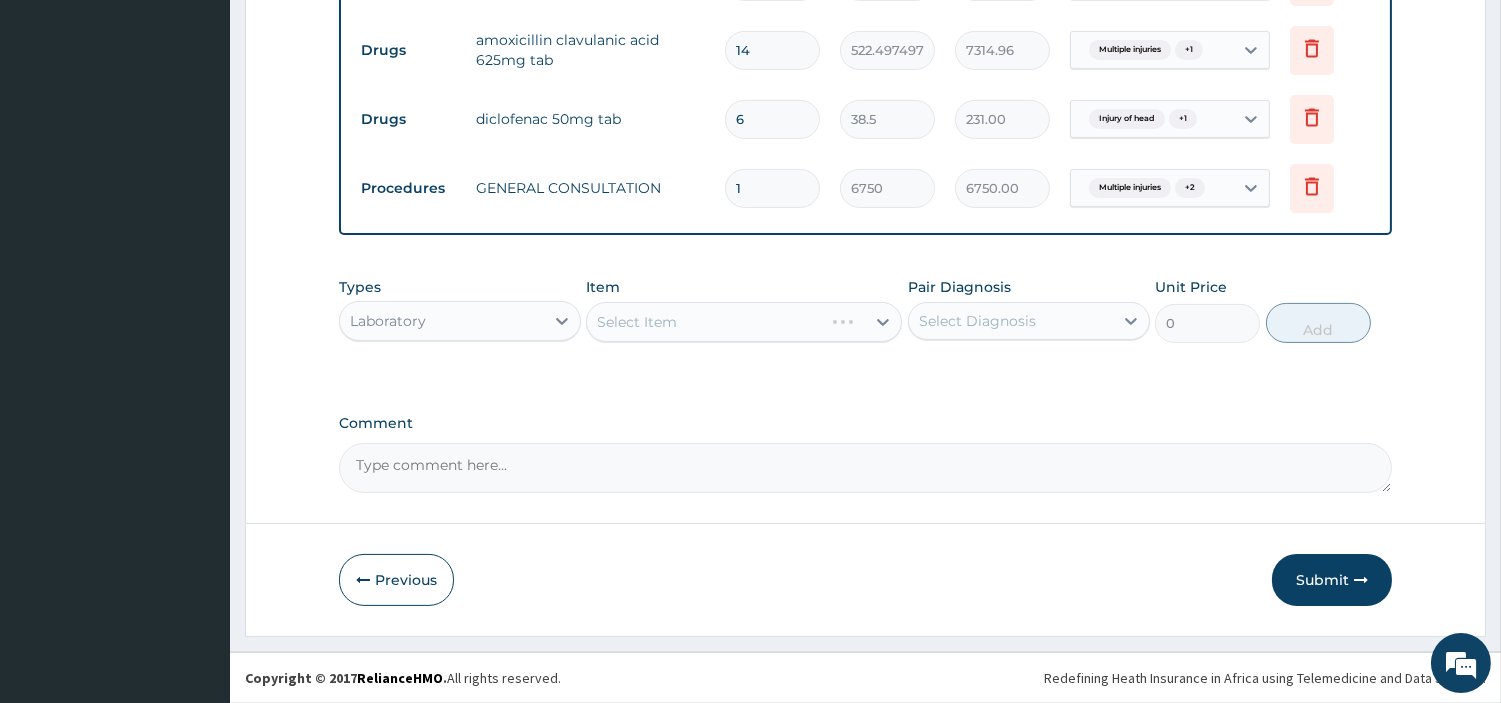 click on "Select Item" at bounding box center (744, 322) 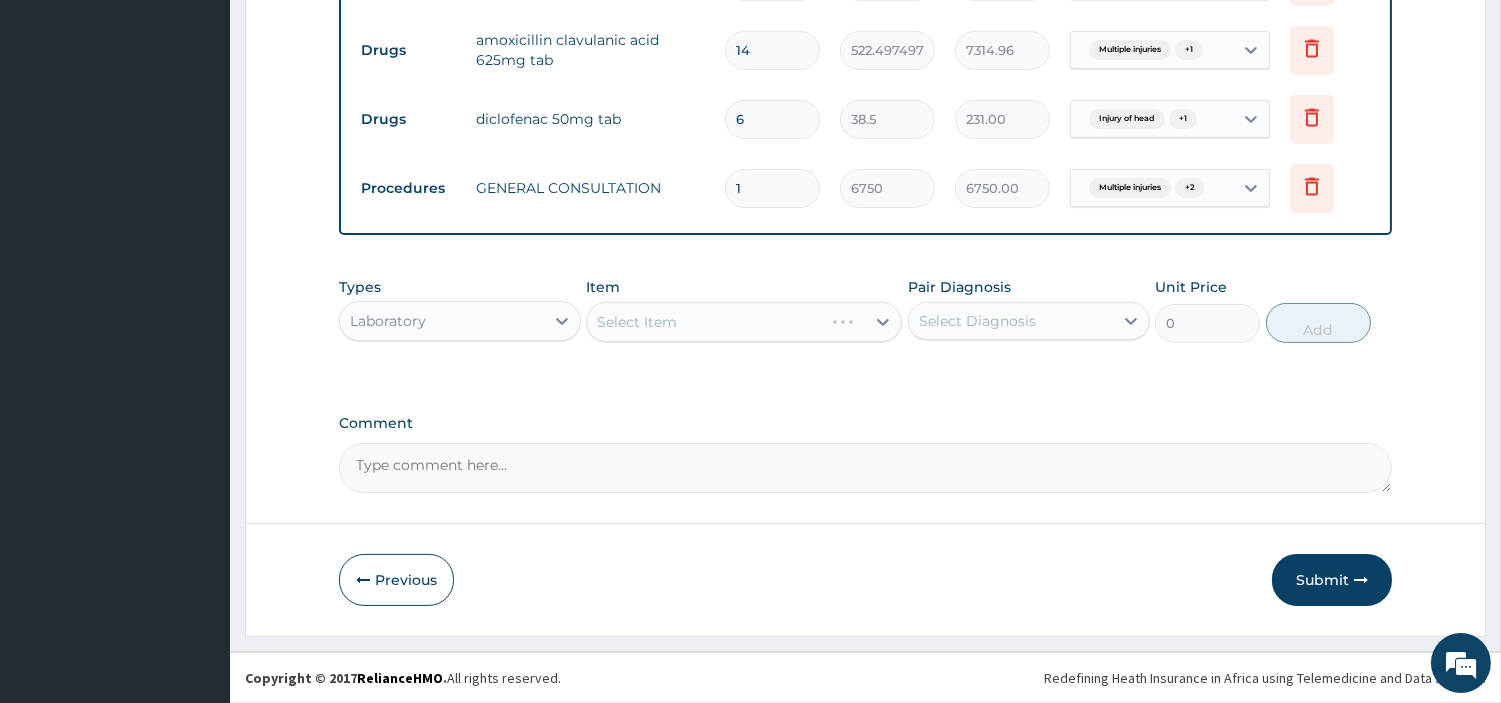 click on "Select Item" at bounding box center (744, 322) 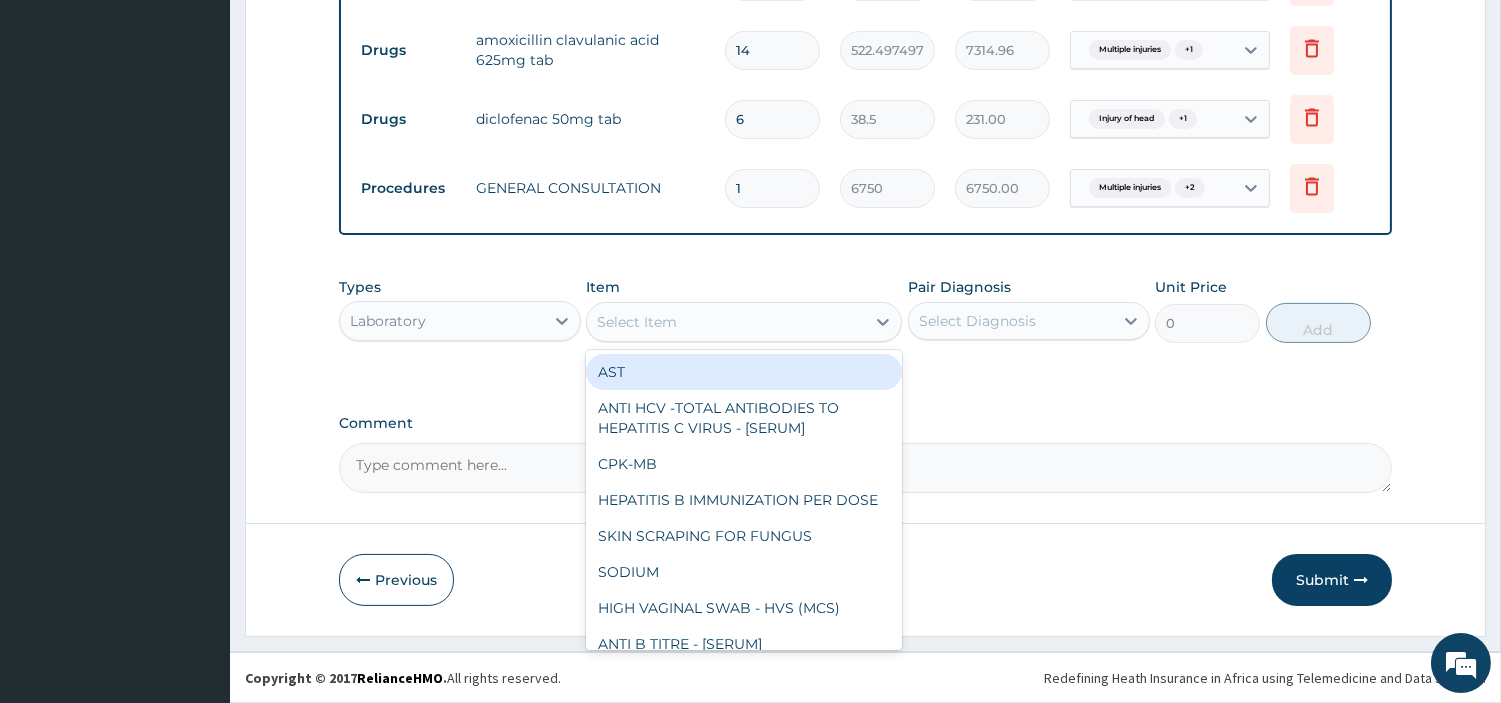 click on "Select Item" at bounding box center [726, 322] 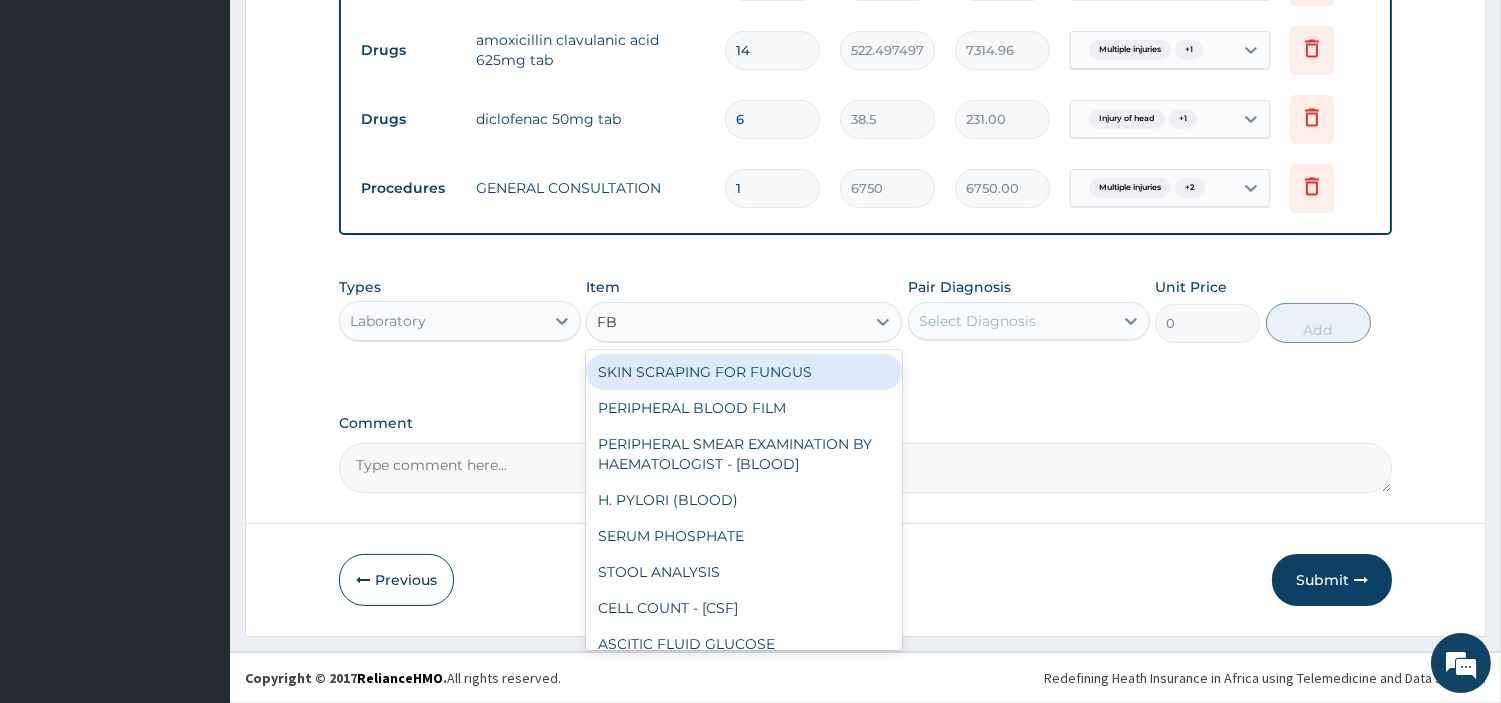 type on "FBC" 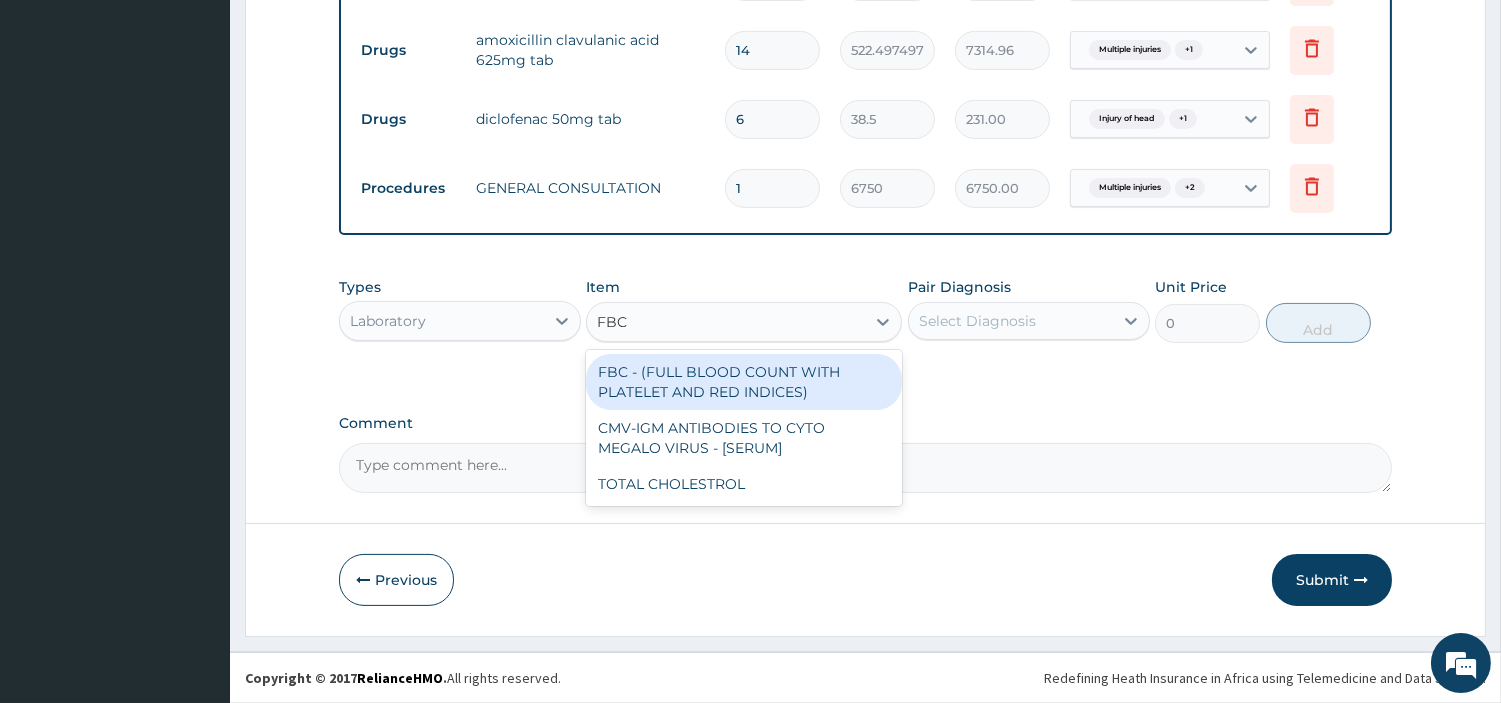 drag, startPoint x: 737, startPoint y: 358, endPoint x: 743, endPoint y: 367, distance: 10.816654 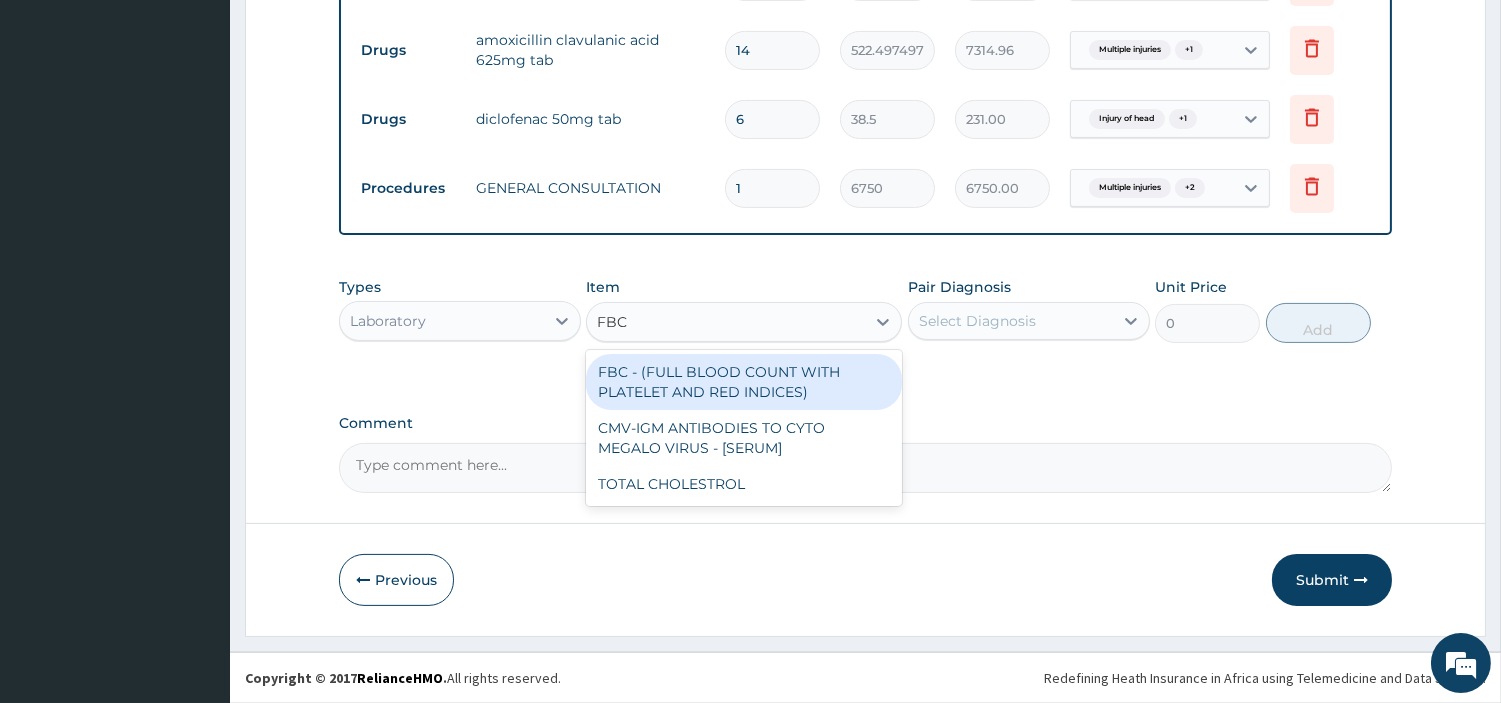 click on "FBC - (FULL BLOOD COUNT WITH PLATELET AND RED INDICES)" at bounding box center [744, 382] 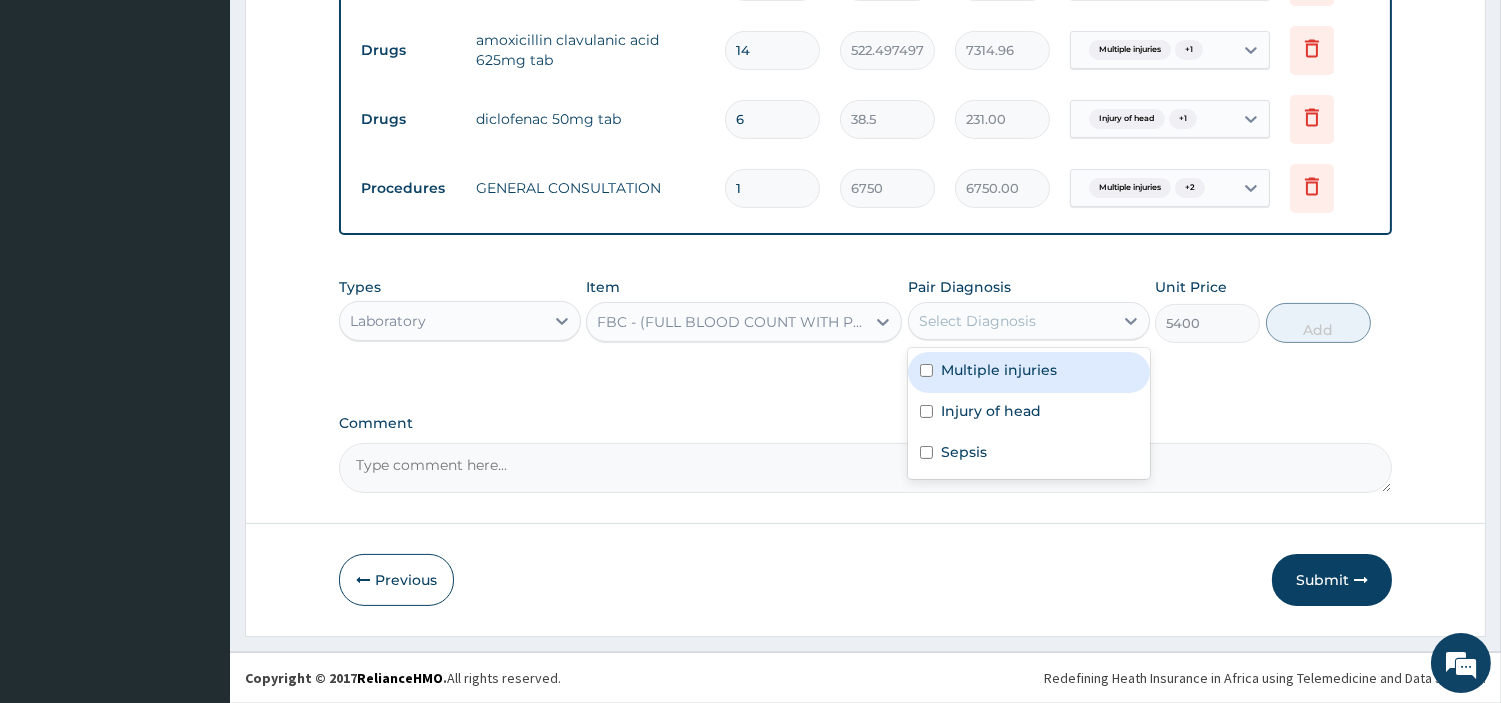click on "Select Diagnosis" at bounding box center [1011, 321] 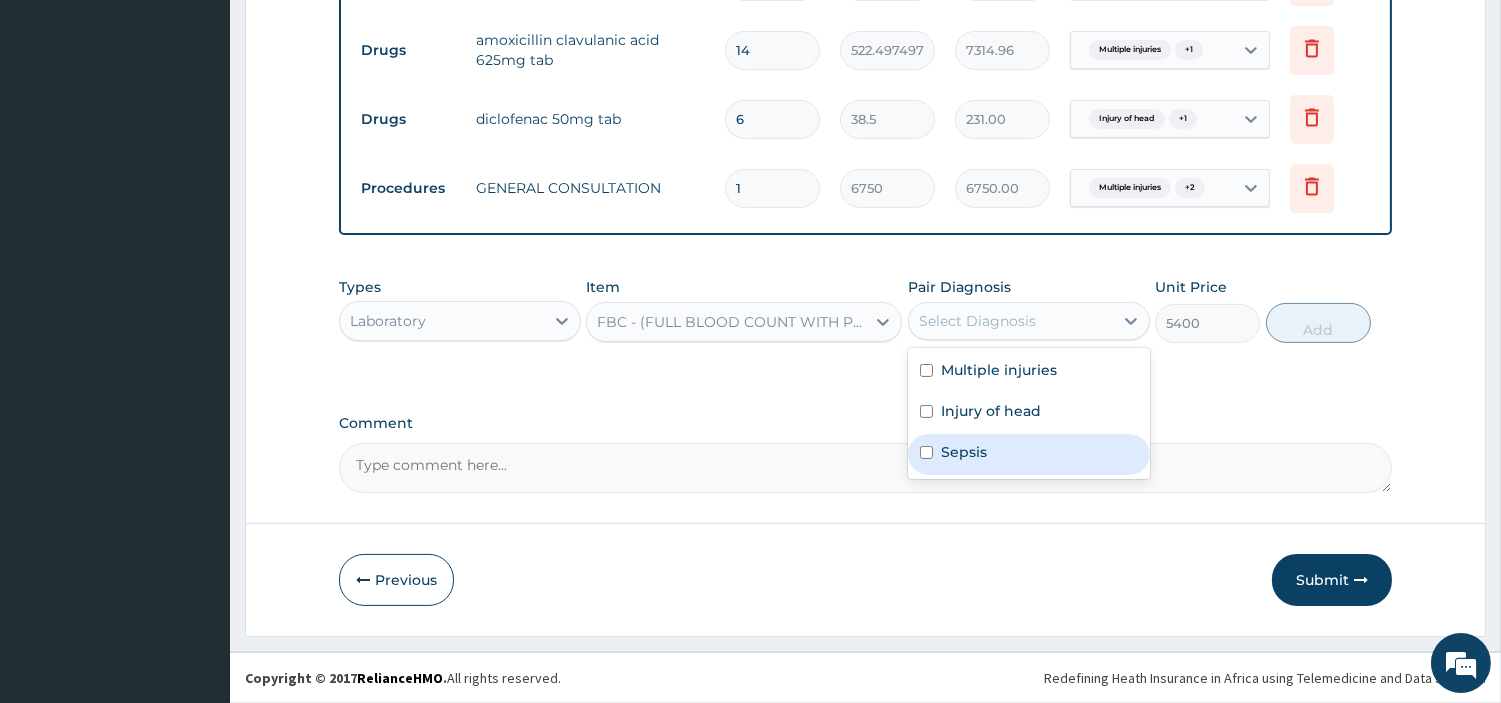 click on "Sepsis" at bounding box center (964, 452) 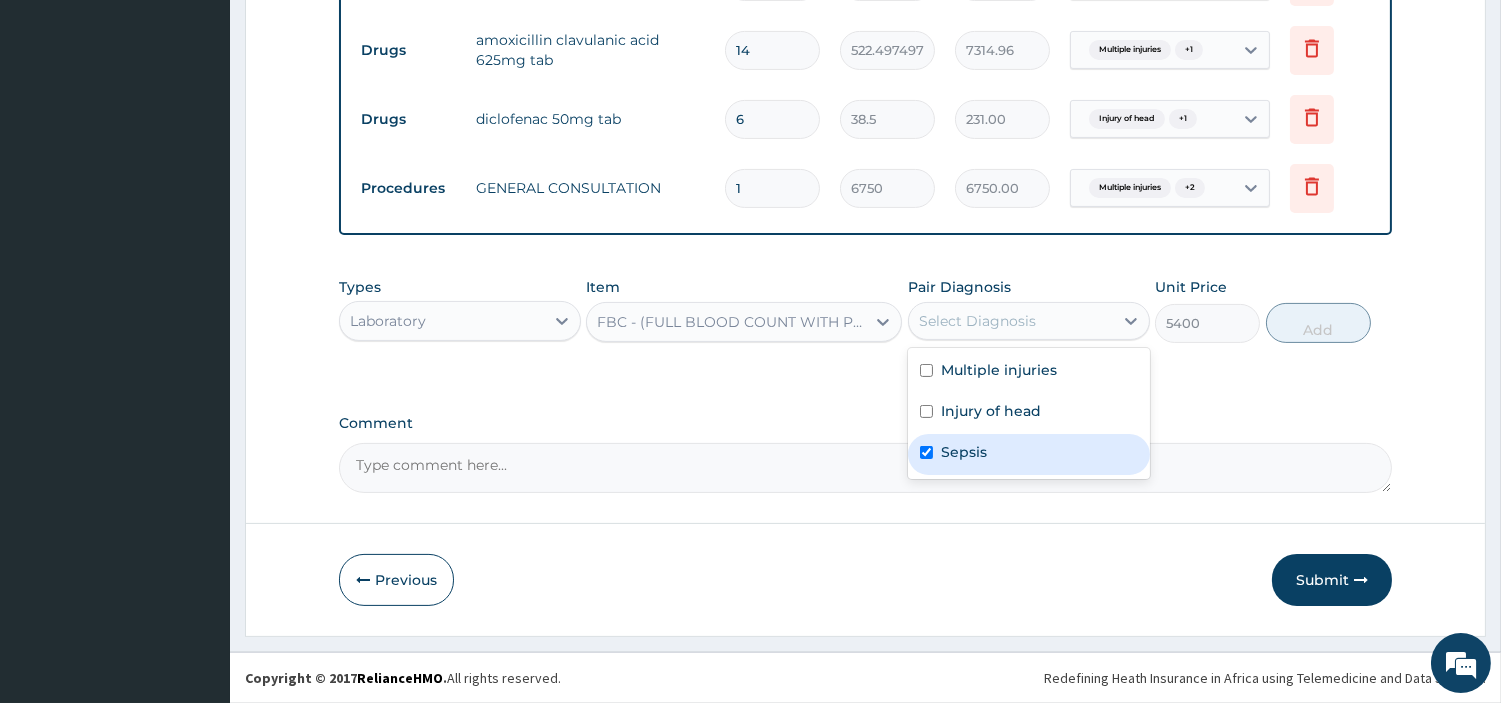 checkbox on "true" 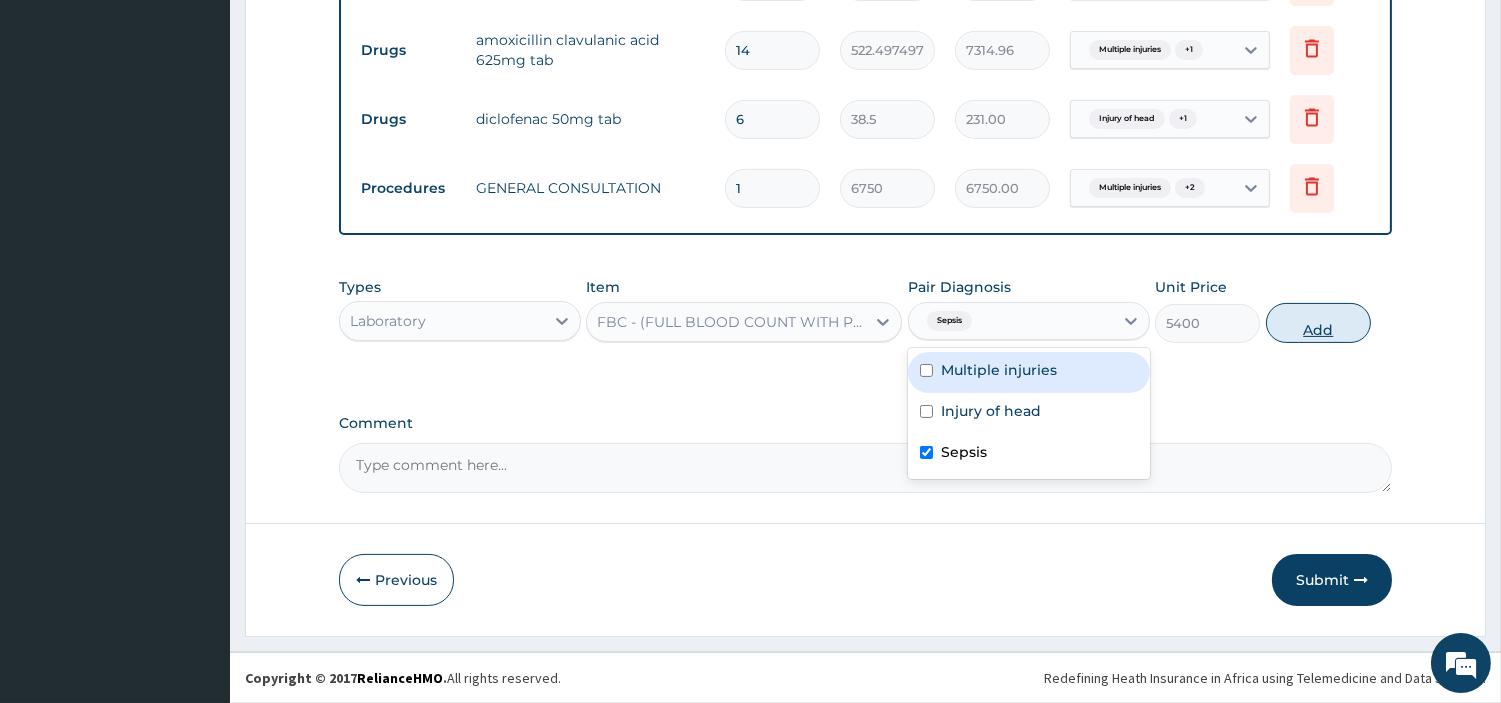 click on "Add" at bounding box center (1318, 323) 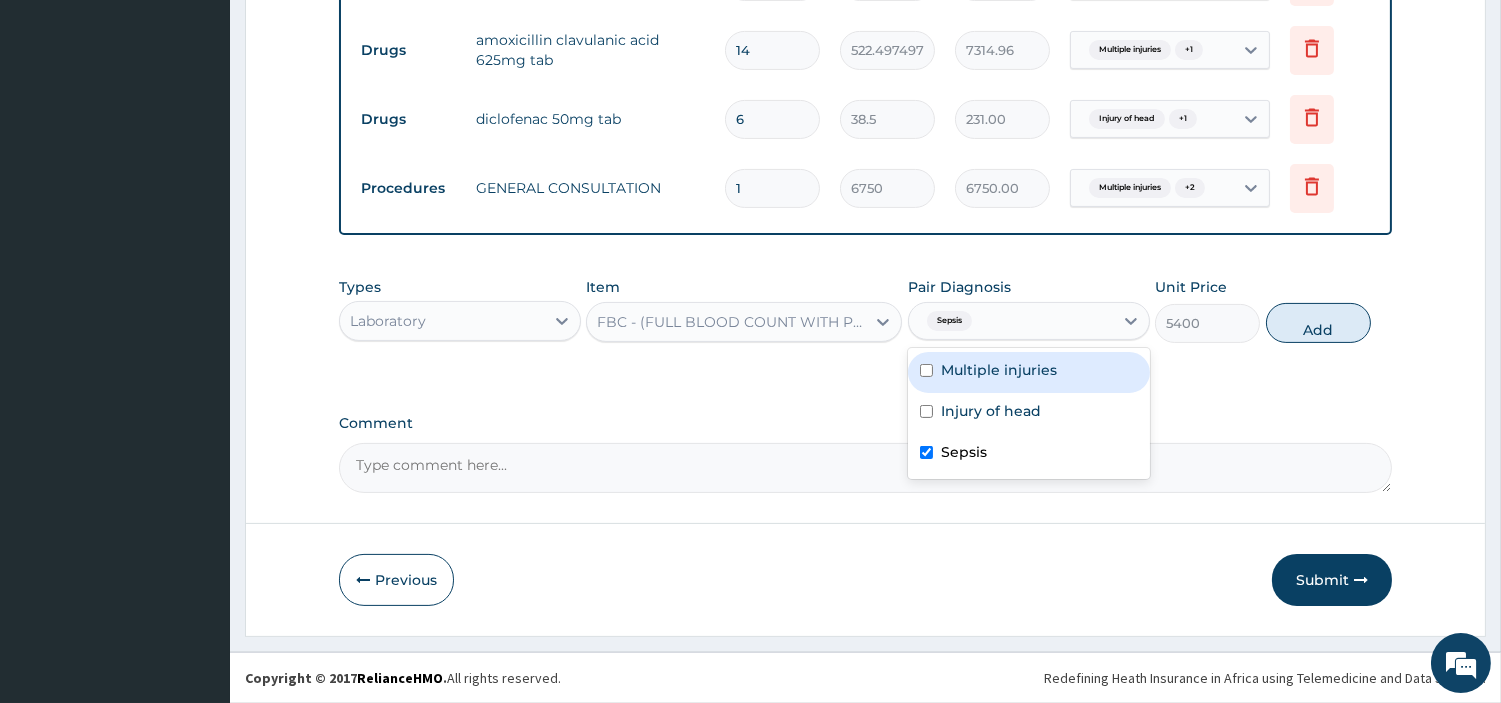 type on "0" 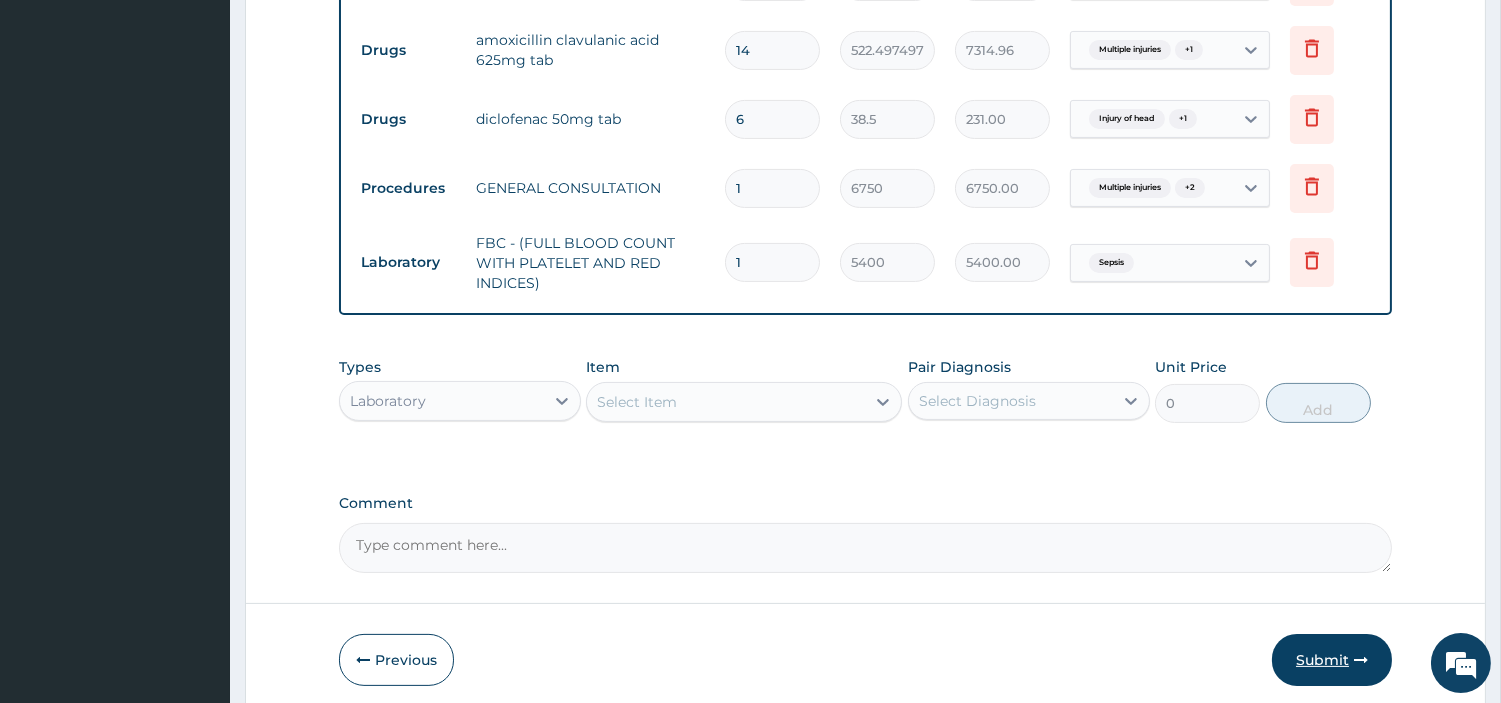click on "Submit" at bounding box center [1332, 660] 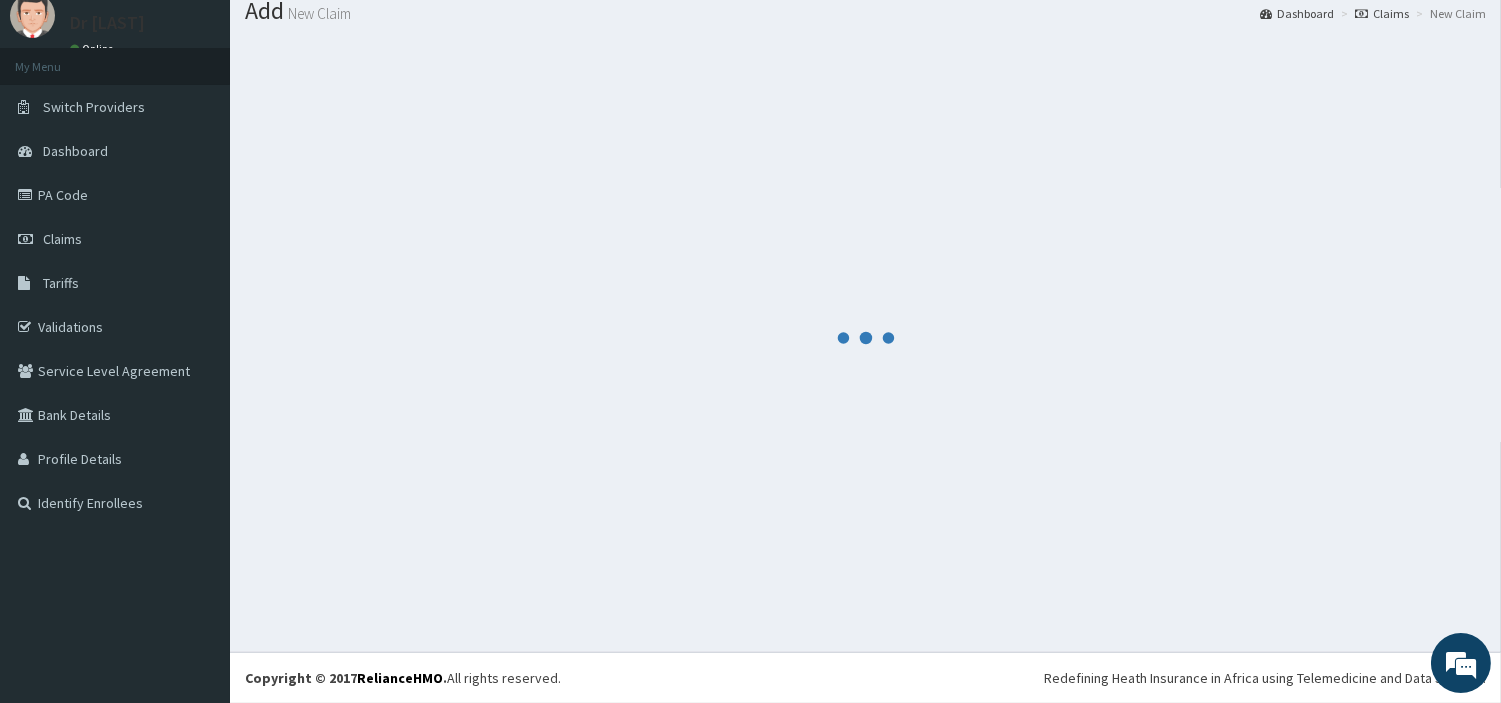 scroll, scrollTop: 66, scrollLeft: 0, axis: vertical 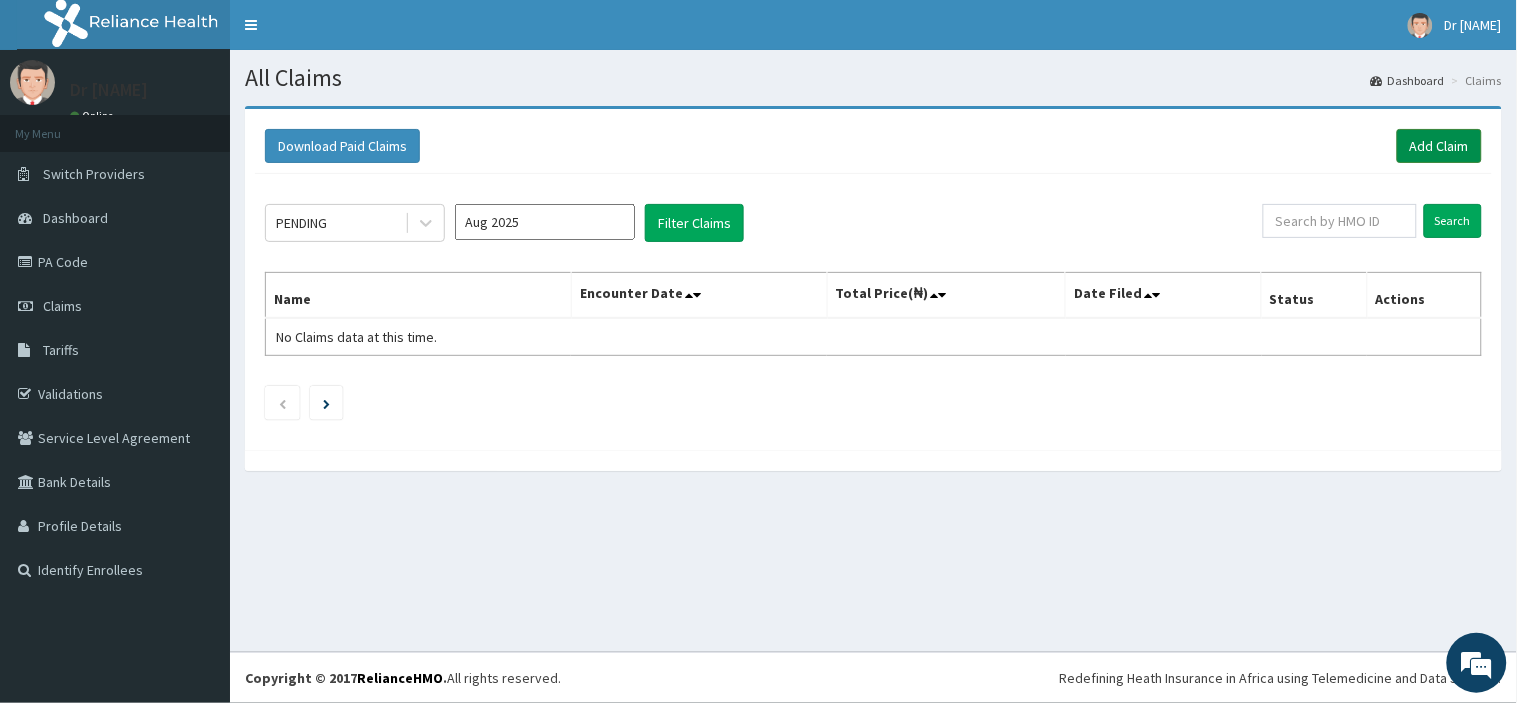 click on "Add Claim" at bounding box center (1439, 146) 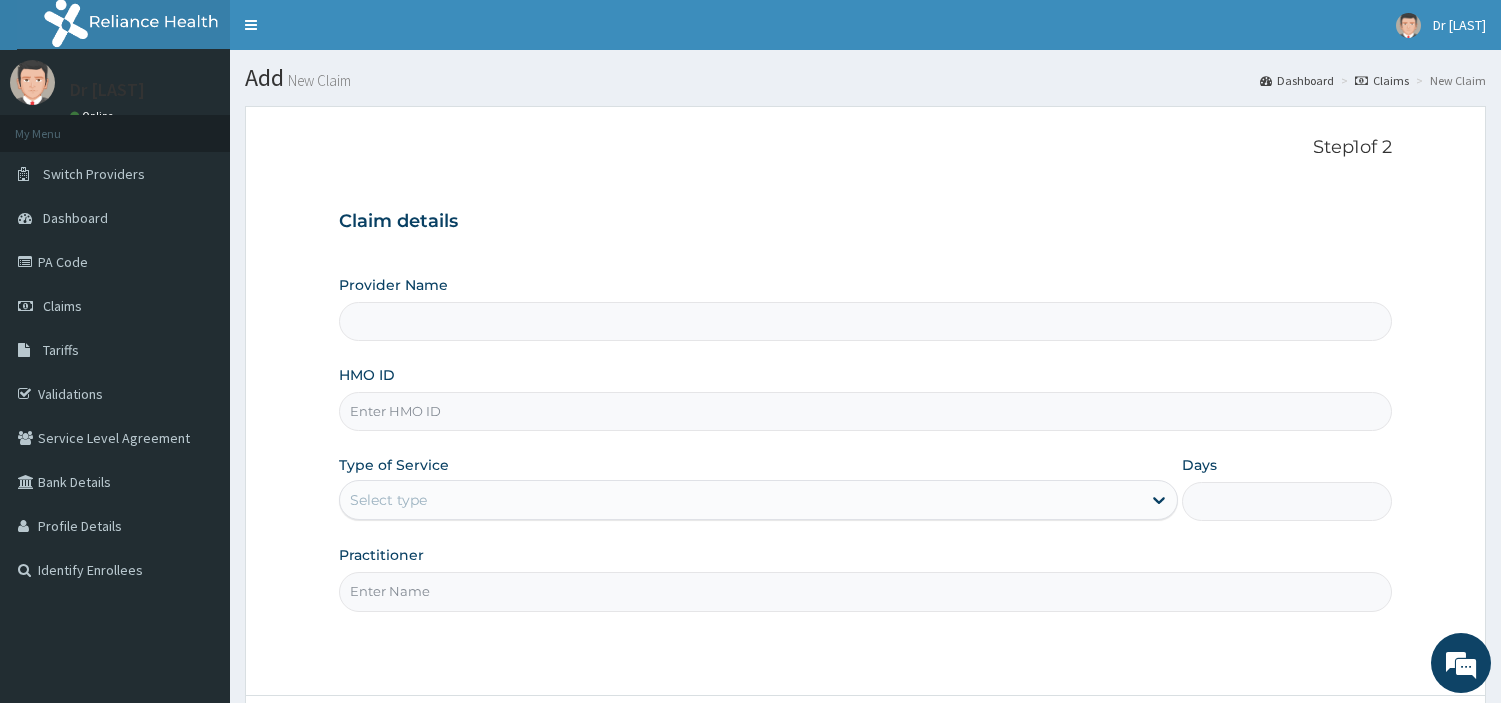 scroll, scrollTop: 0, scrollLeft: 0, axis: both 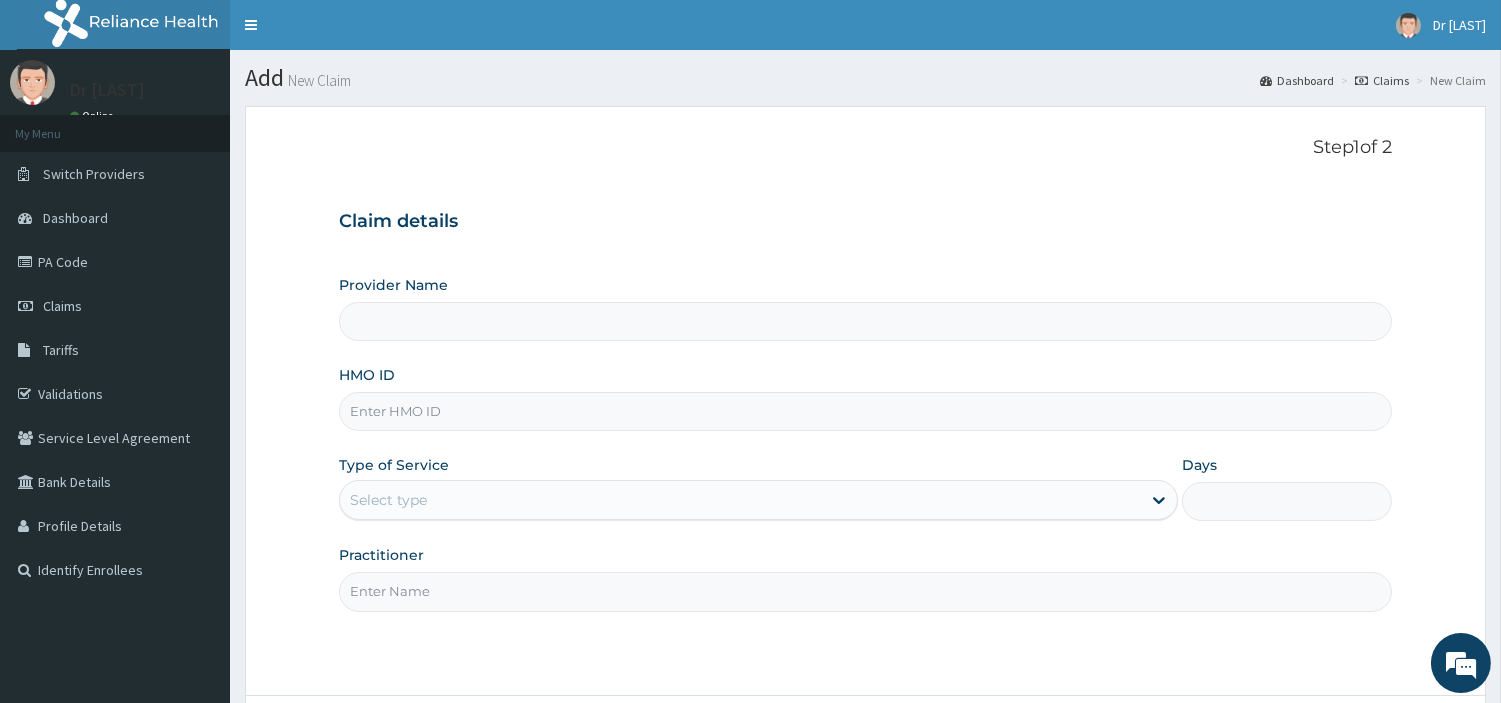 type on "R-Jolad Hospital Nig. Ltd" 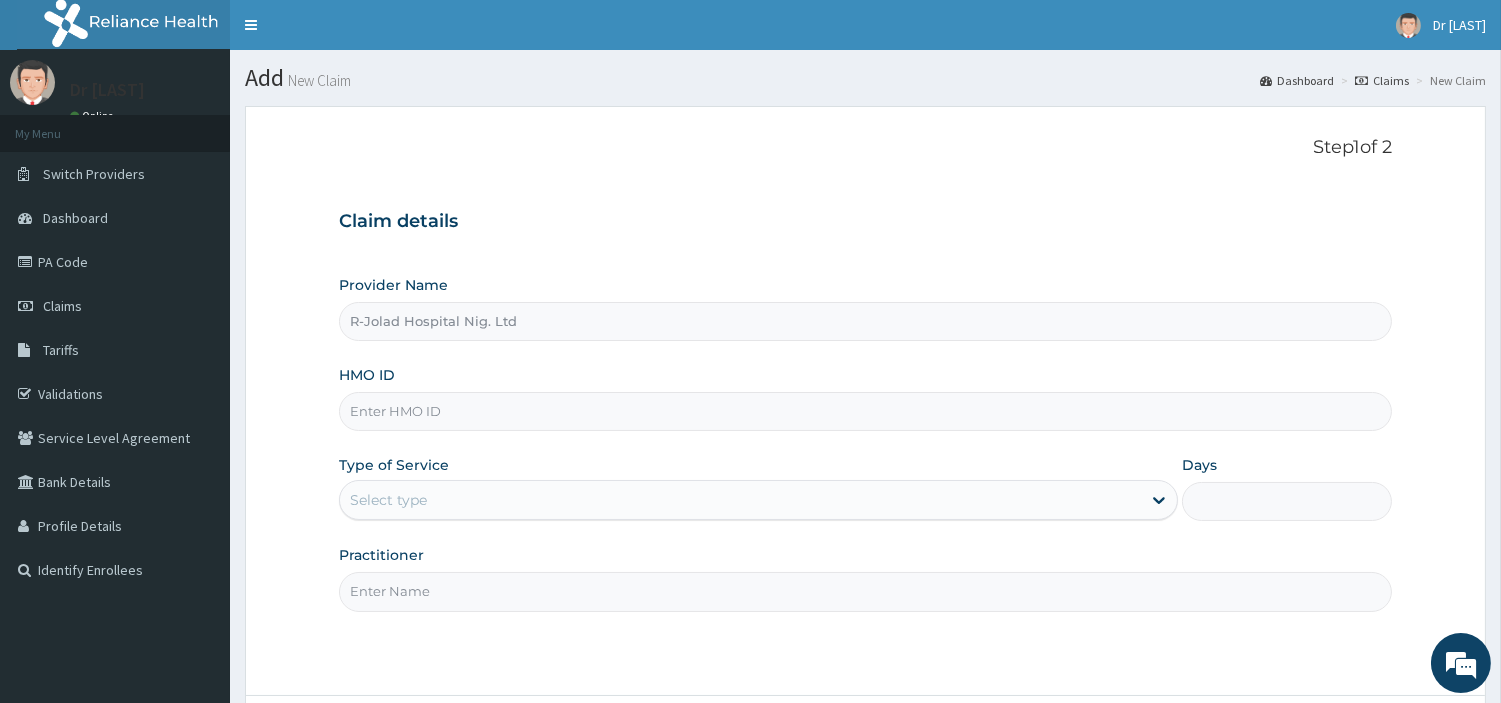 scroll, scrollTop: 0, scrollLeft: 0, axis: both 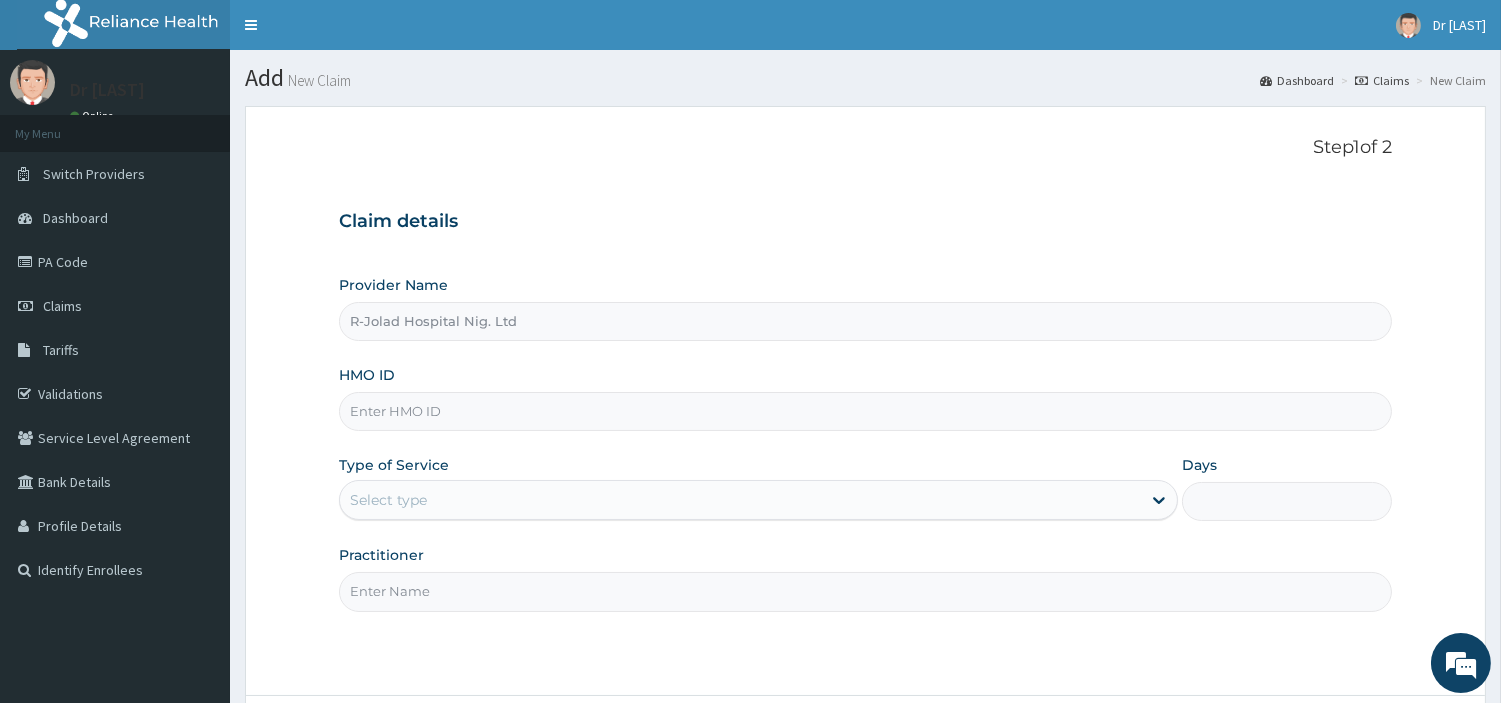 click on "HMO ID" at bounding box center (865, 411) 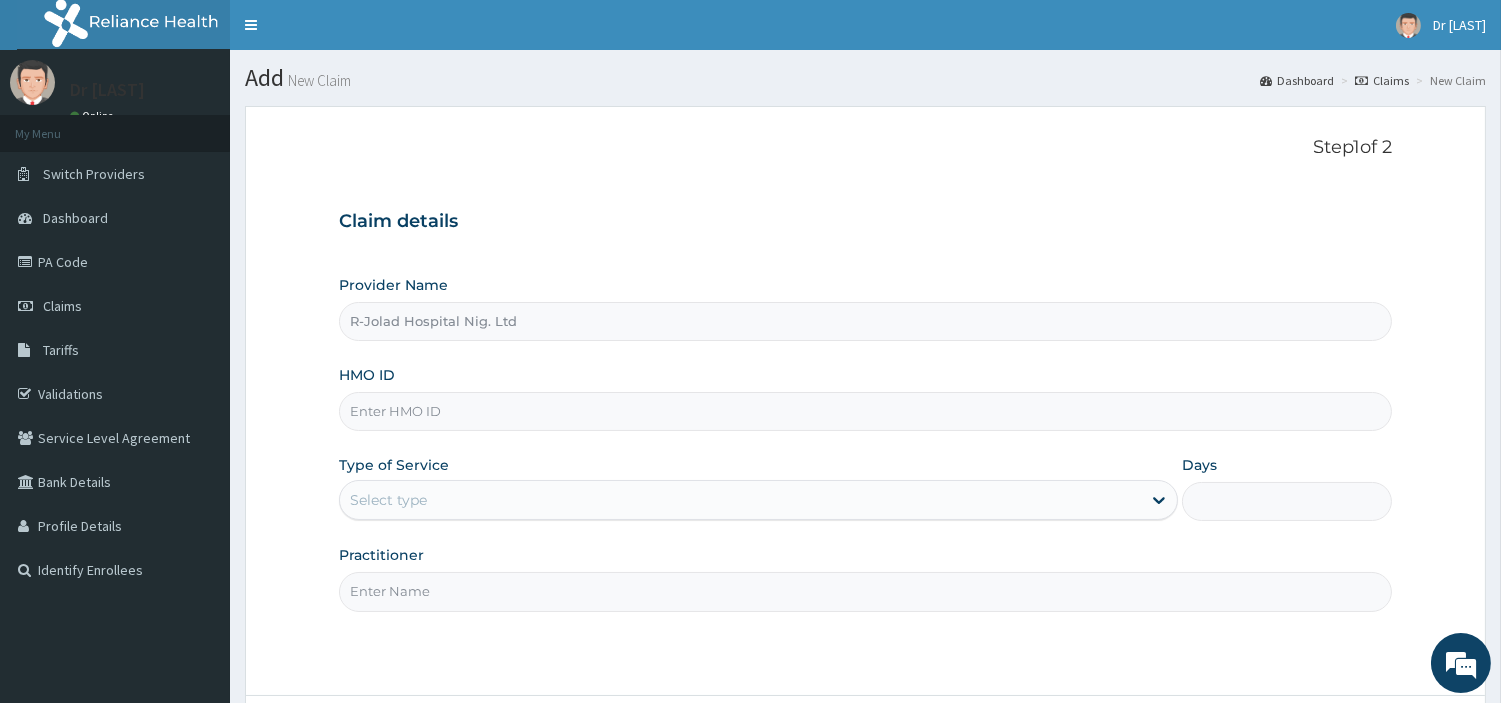 paste on "FFC/10092/A" 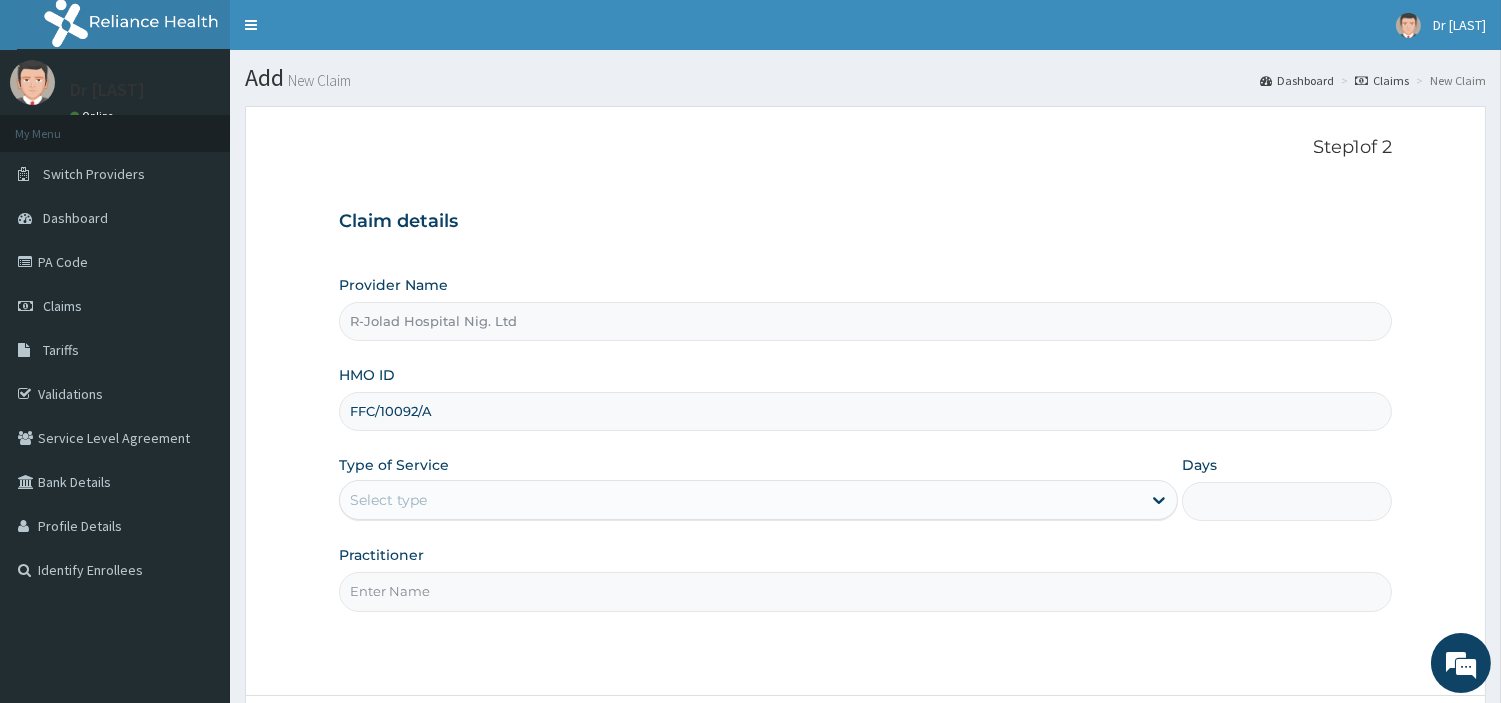 type on "FFC/10092/A" 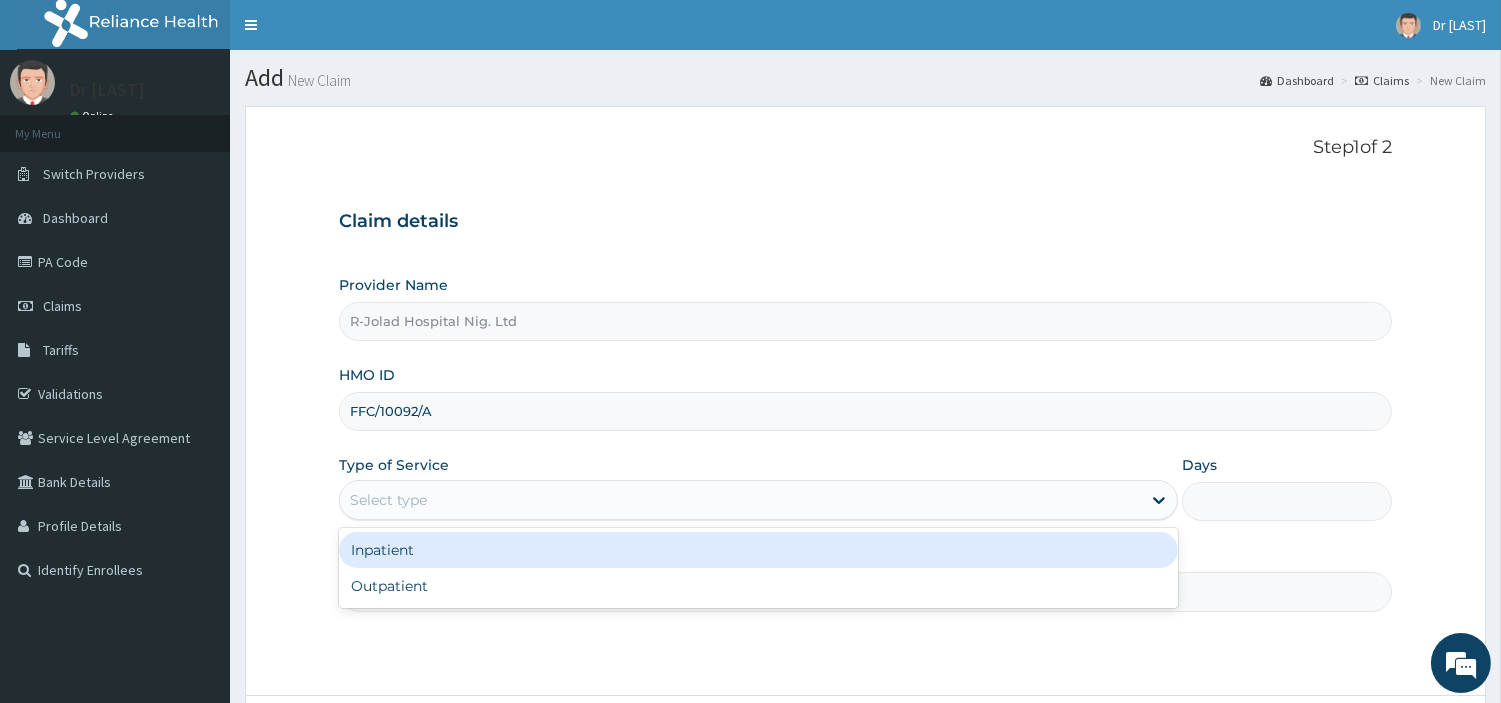 drag, startPoint x: 445, startPoint y: 508, endPoint x: 437, endPoint y: 526, distance: 19.697716 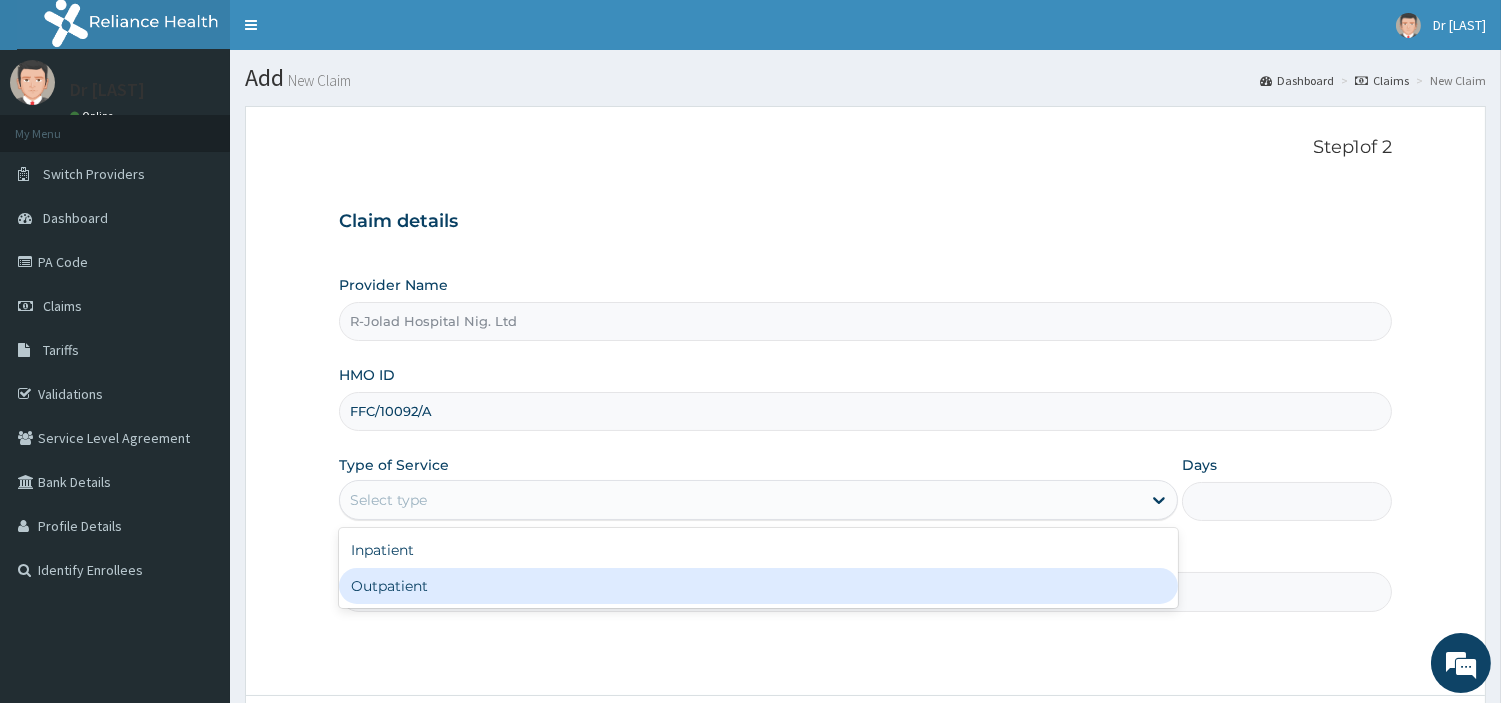 click on "Outpatient" at bounding box center [758, 586] 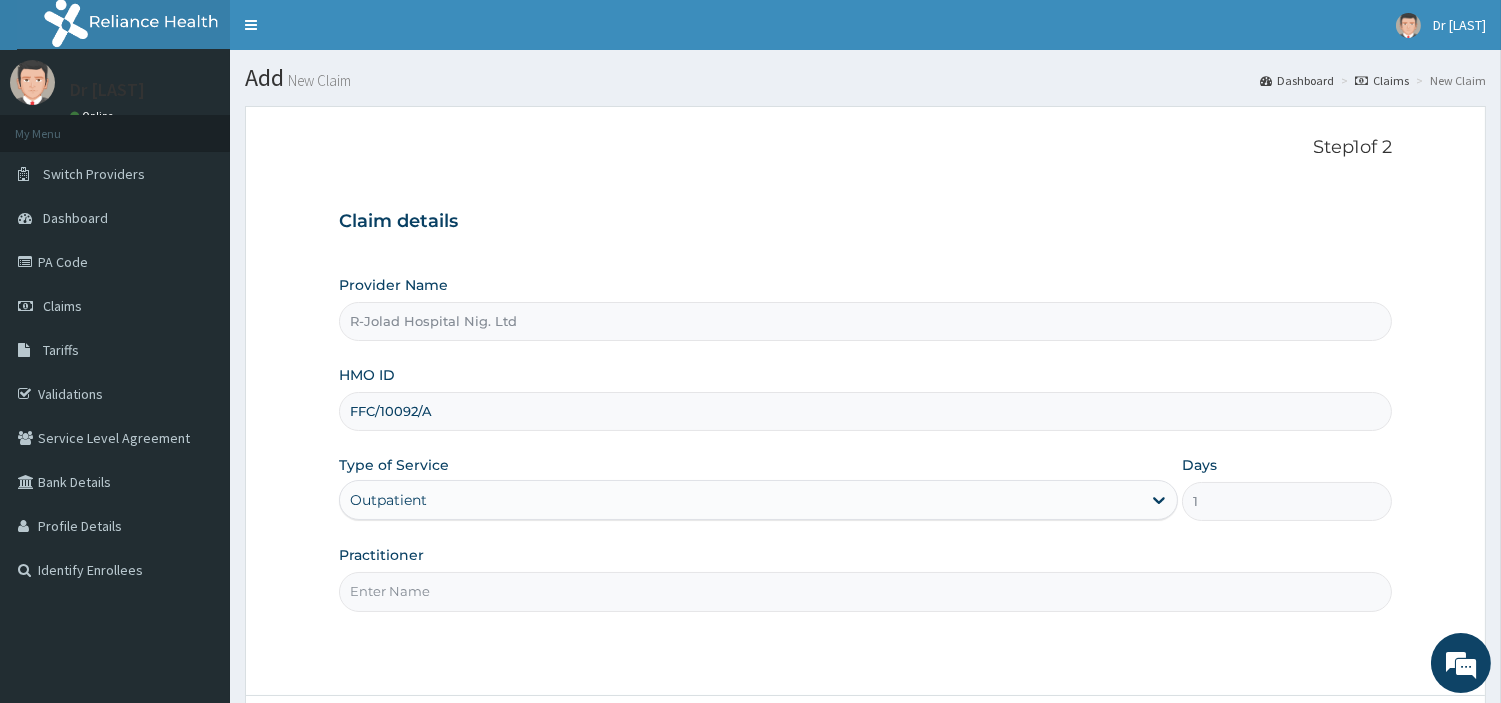 click on "Practitioner" at bounding box center [865, 591] 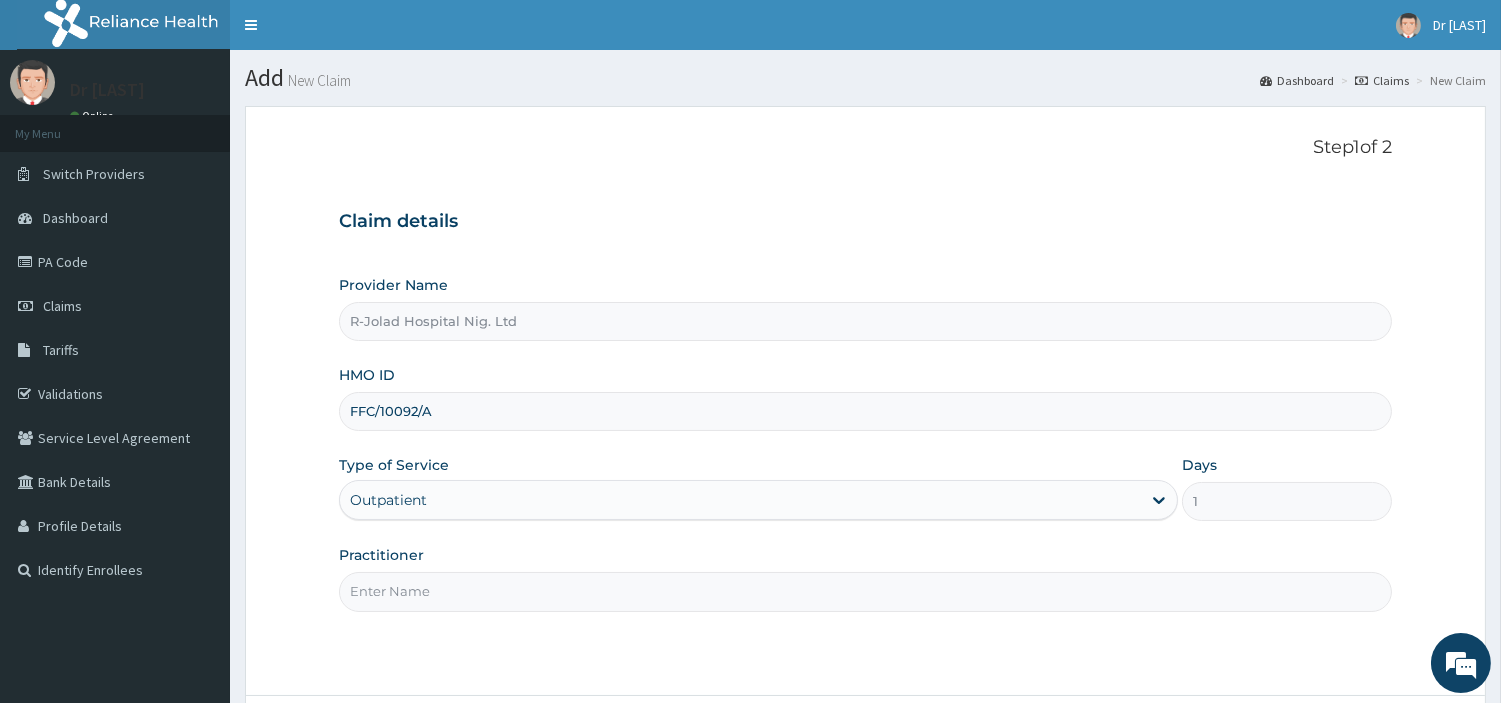 paste on "[FIRST] [LAST]" 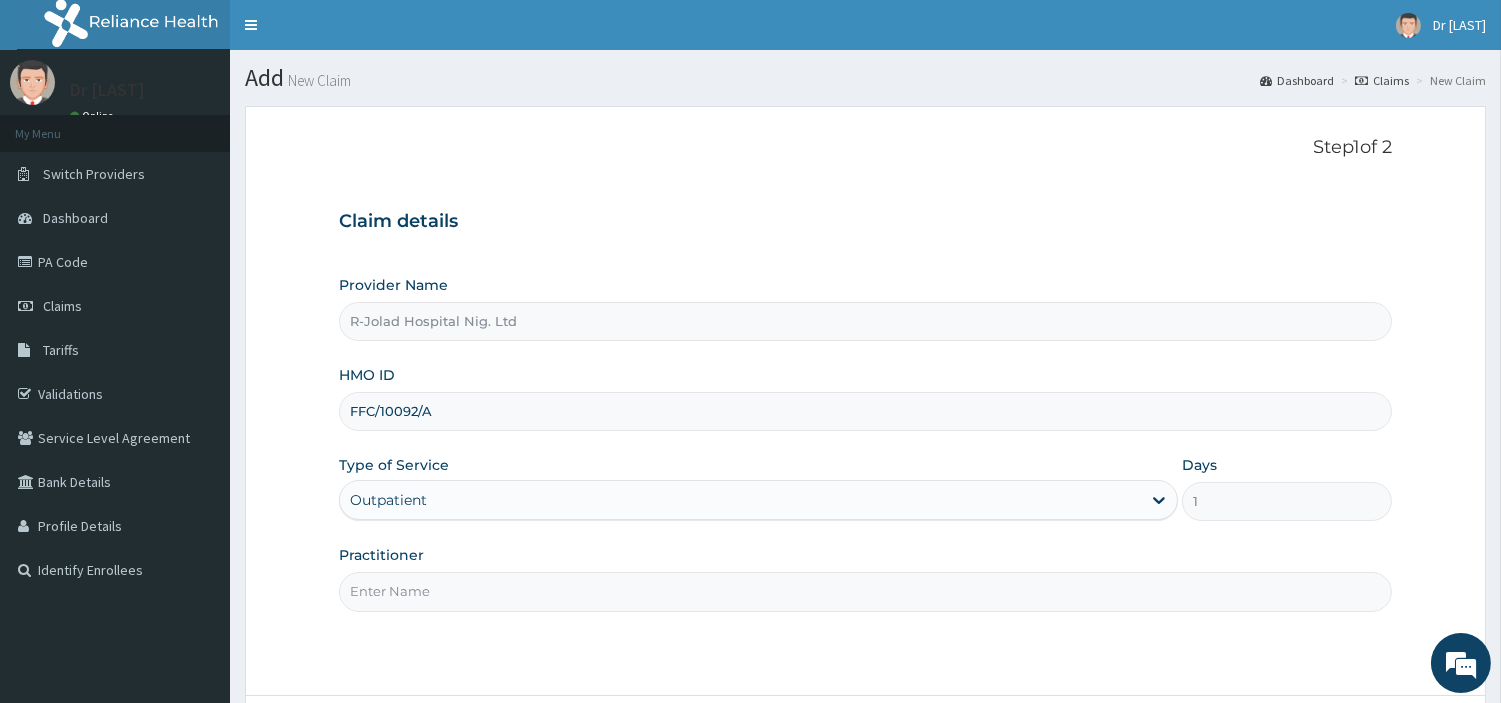 type on "[FIRST] [LAST]" 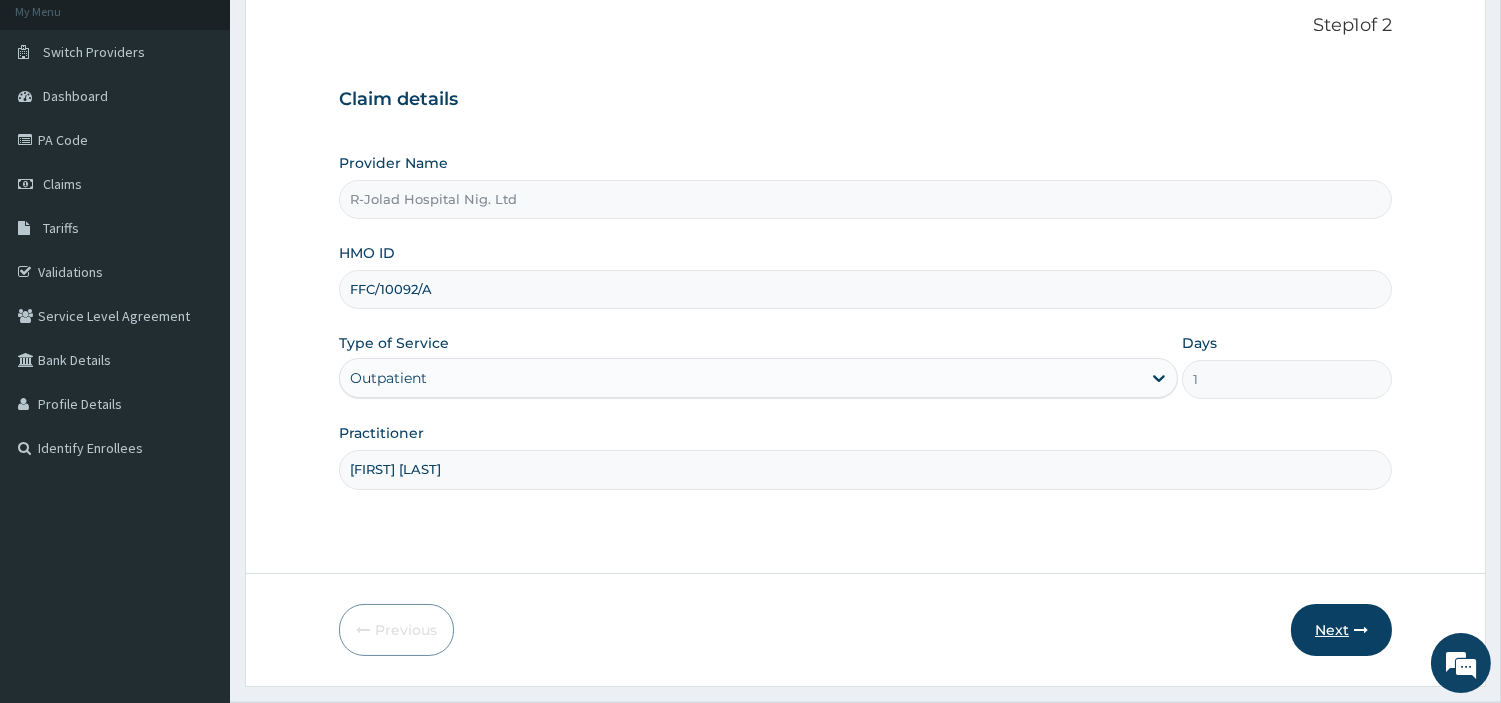 scroll, scrollTop: 172, scrollLeft: 0, axis: vertical 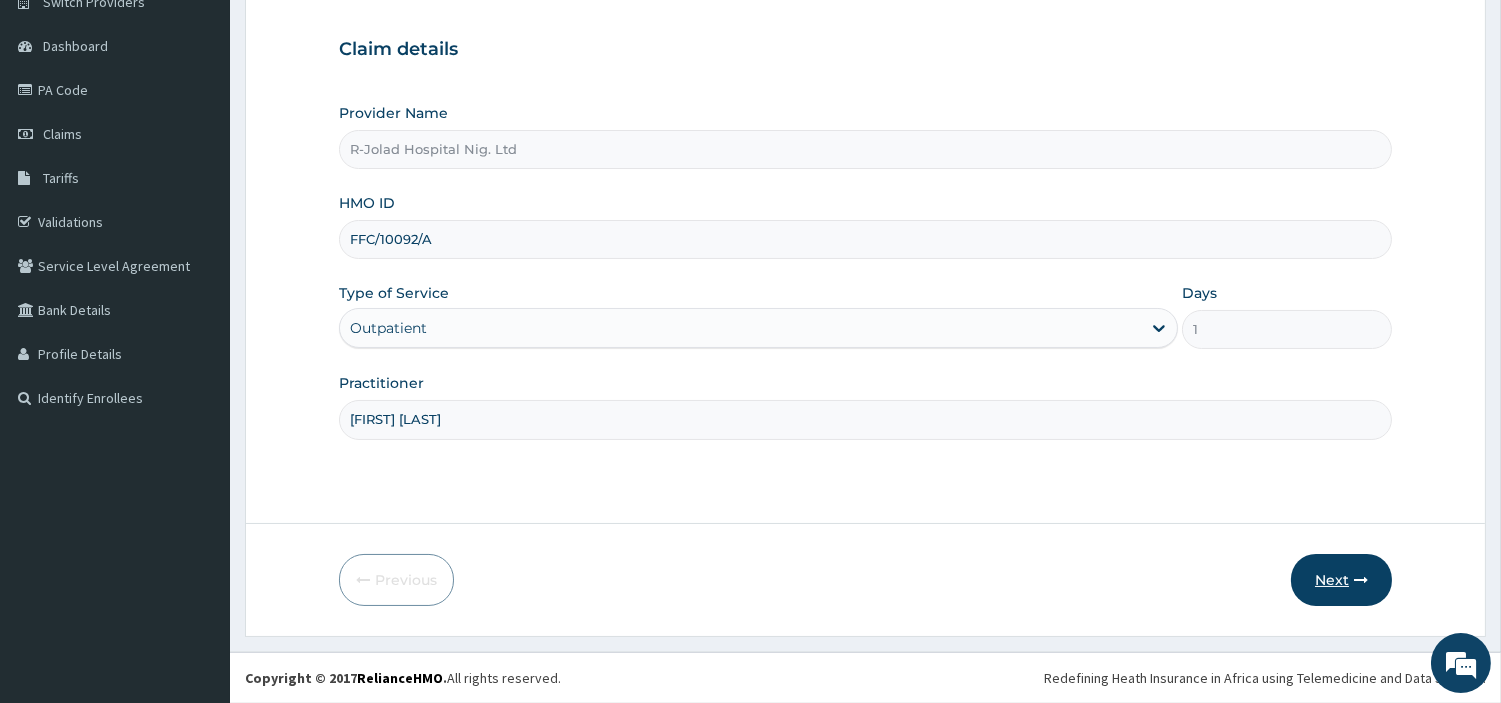 click on "Next" at bounding box center (1341, 580) 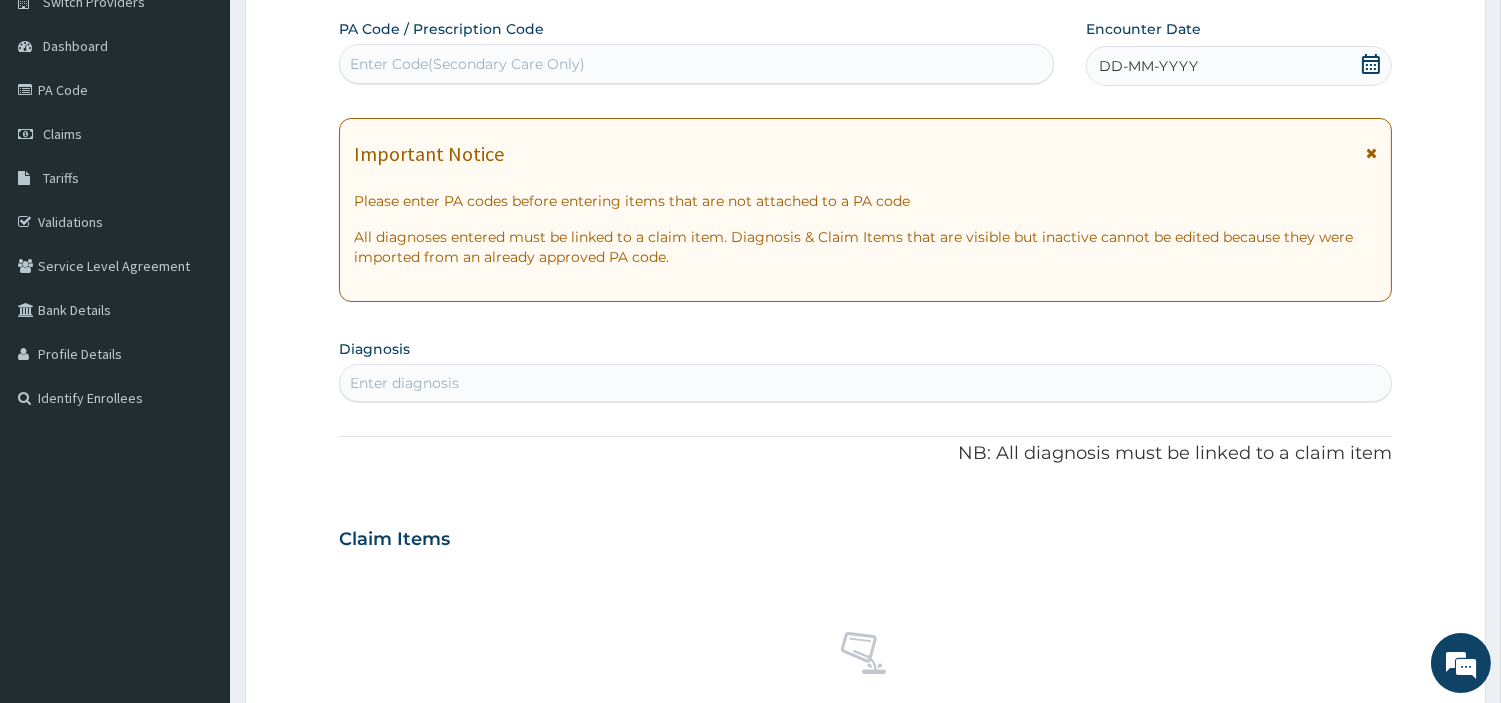 click on "Enter Code(Secondary Care Only)" at bounding box center (696, 64) 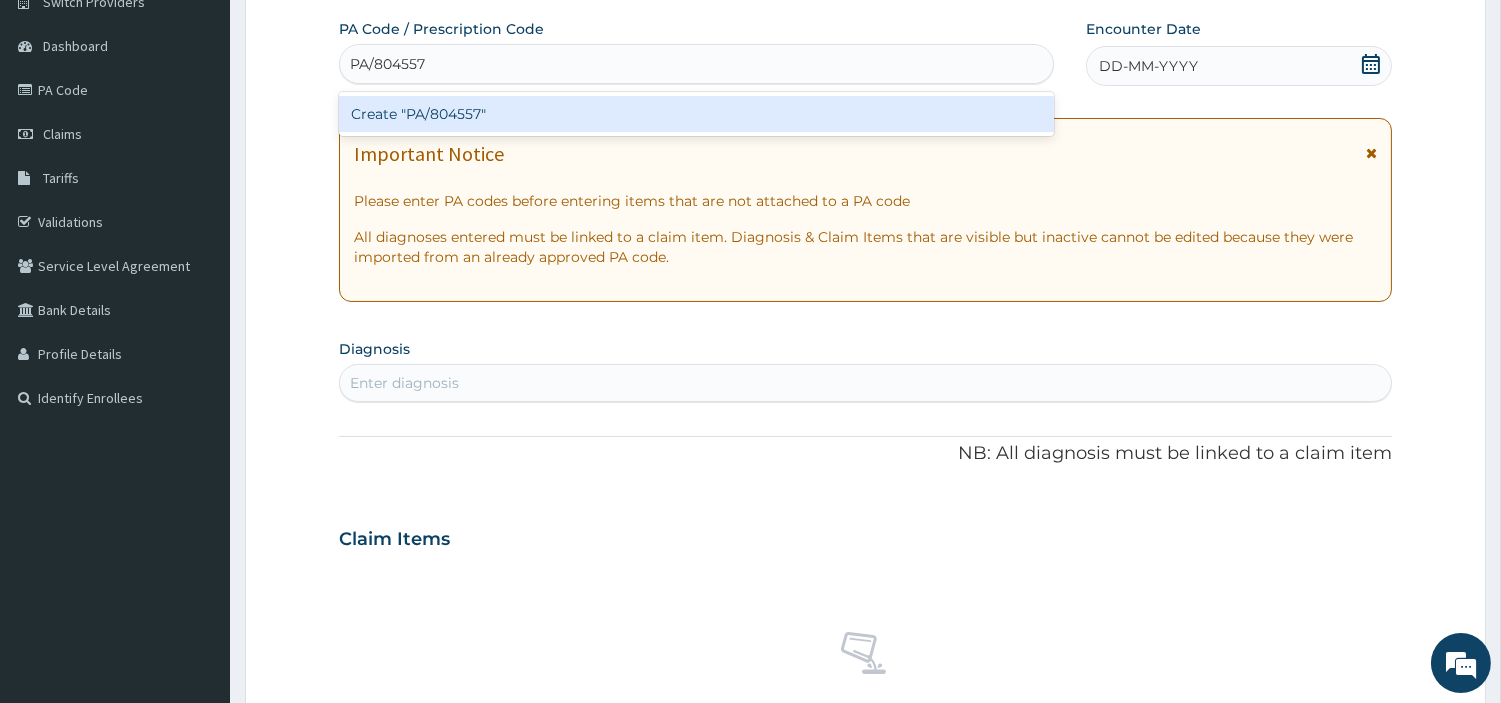click on "Create "PA/804557"" at bounding box center [696, 114] 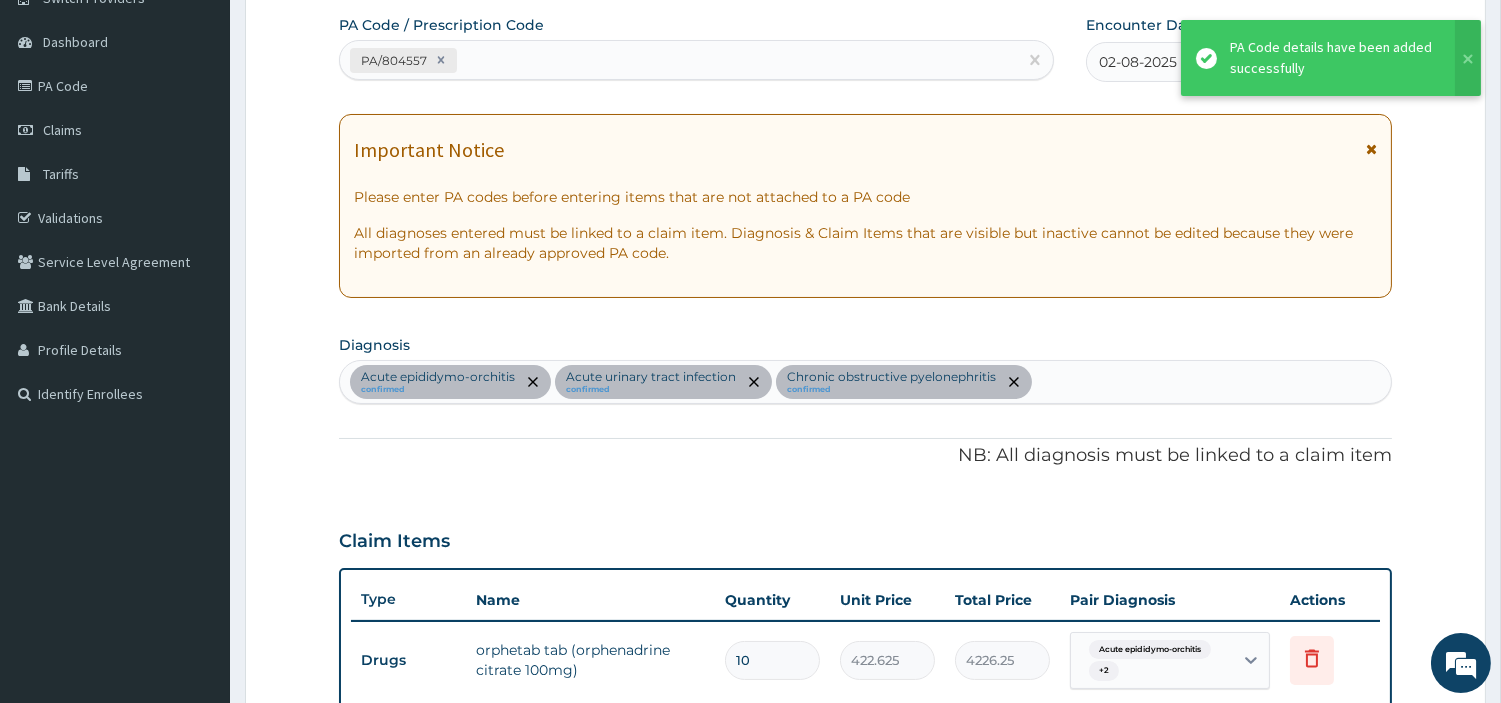 scroll, scrollTop: 116, scrollLeft: 0, axis: vertical 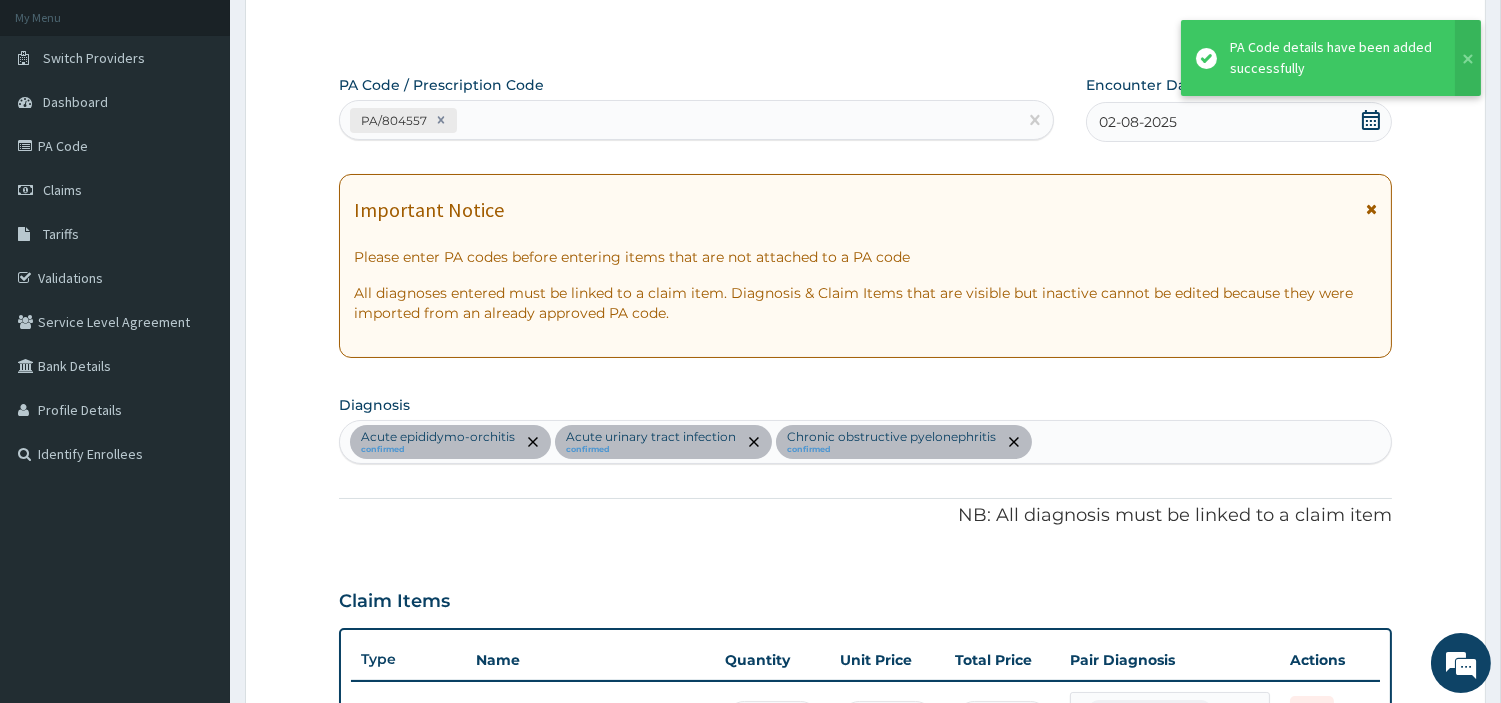 click on "PA/804557" at bounding box center (678, 120) 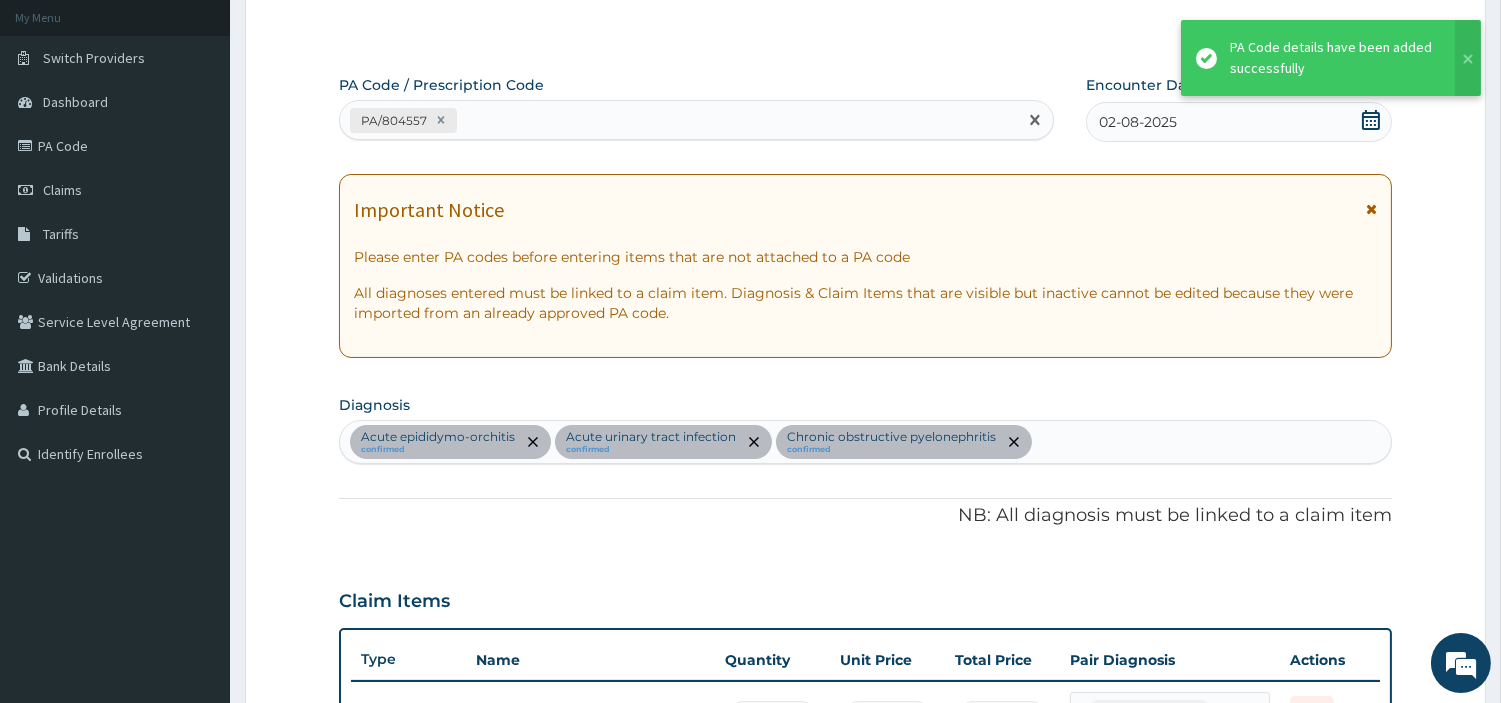 paste on "PA/6D1EB9" 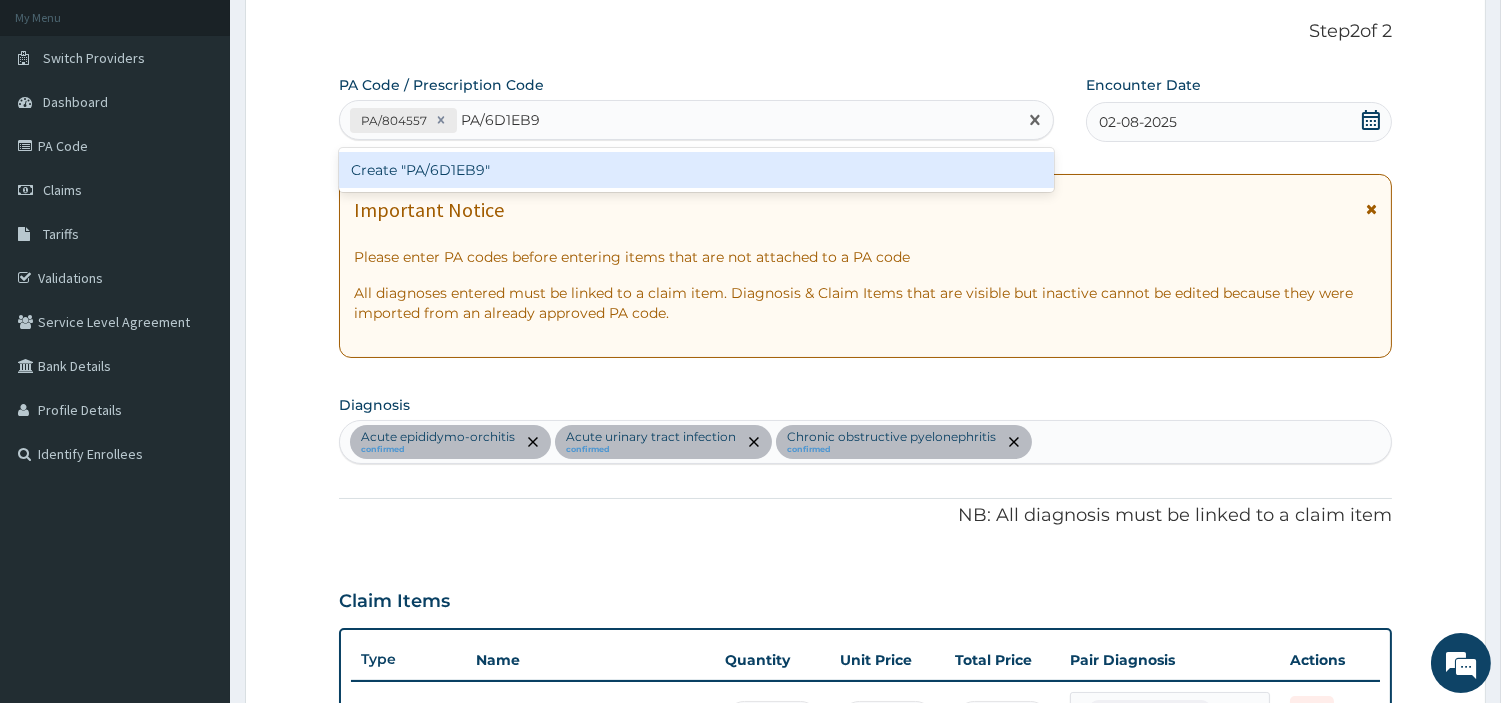click on "Create "PA/6D1EB9"" at bounding box center (696, 170) 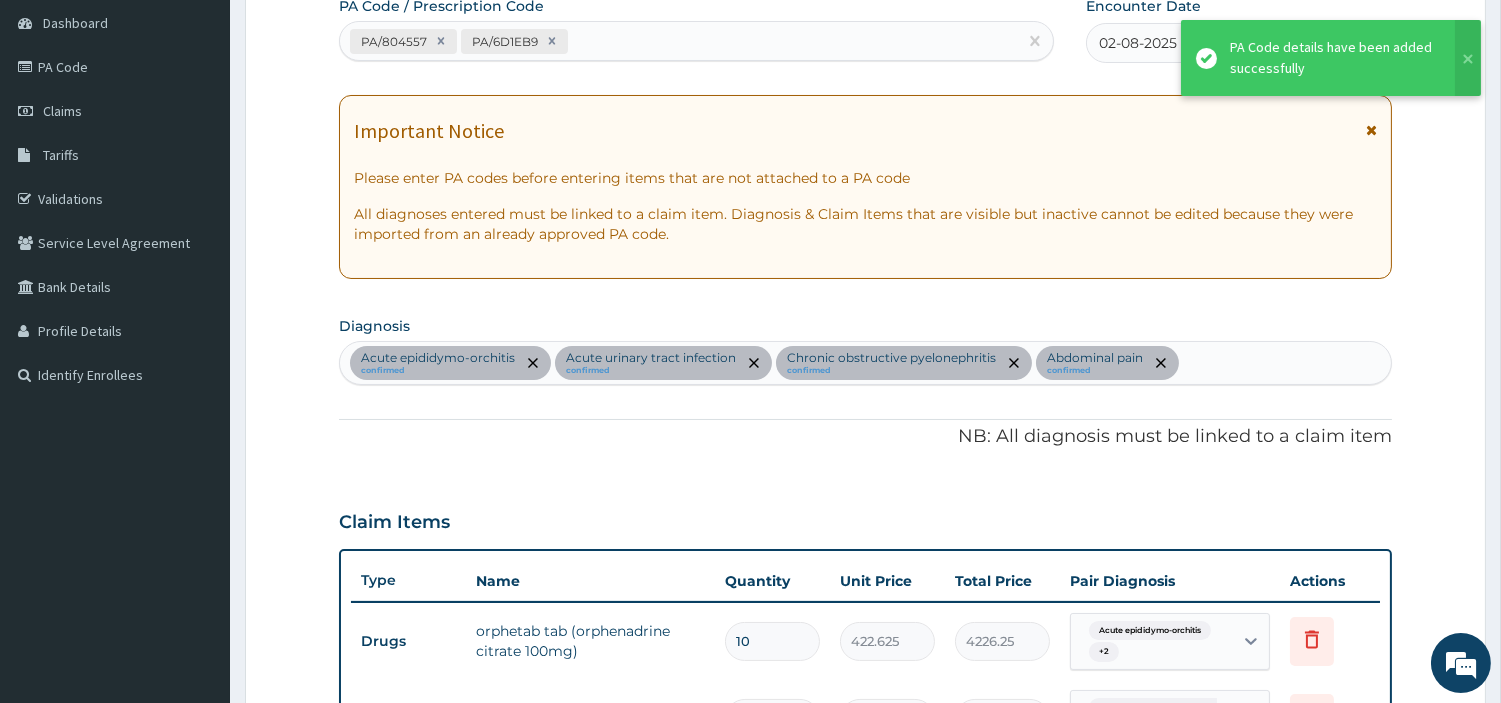 scroll, scrollTop: 83, scrollLeft: 0, axis: vertical 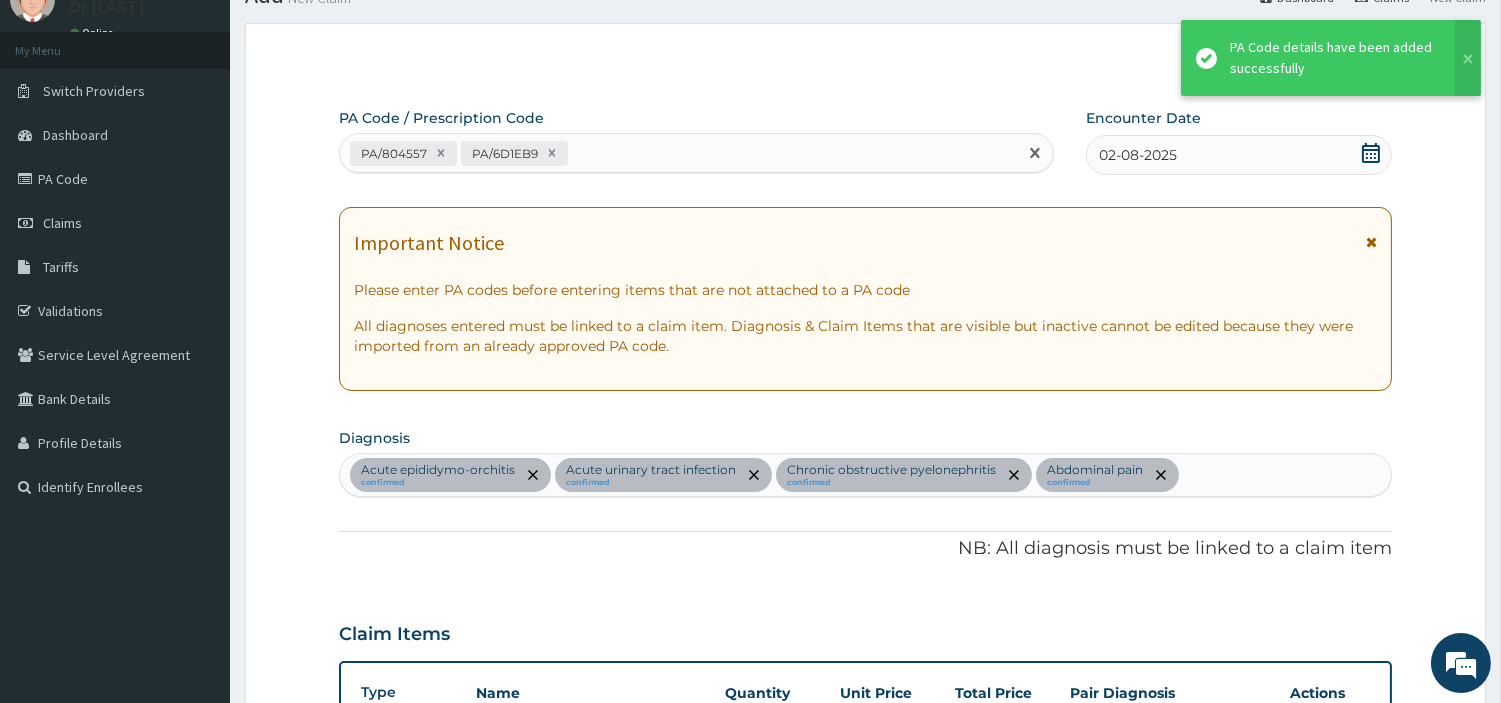 click on "PA/804557 PA/6D1EB9" at bounding box center (678, 153) 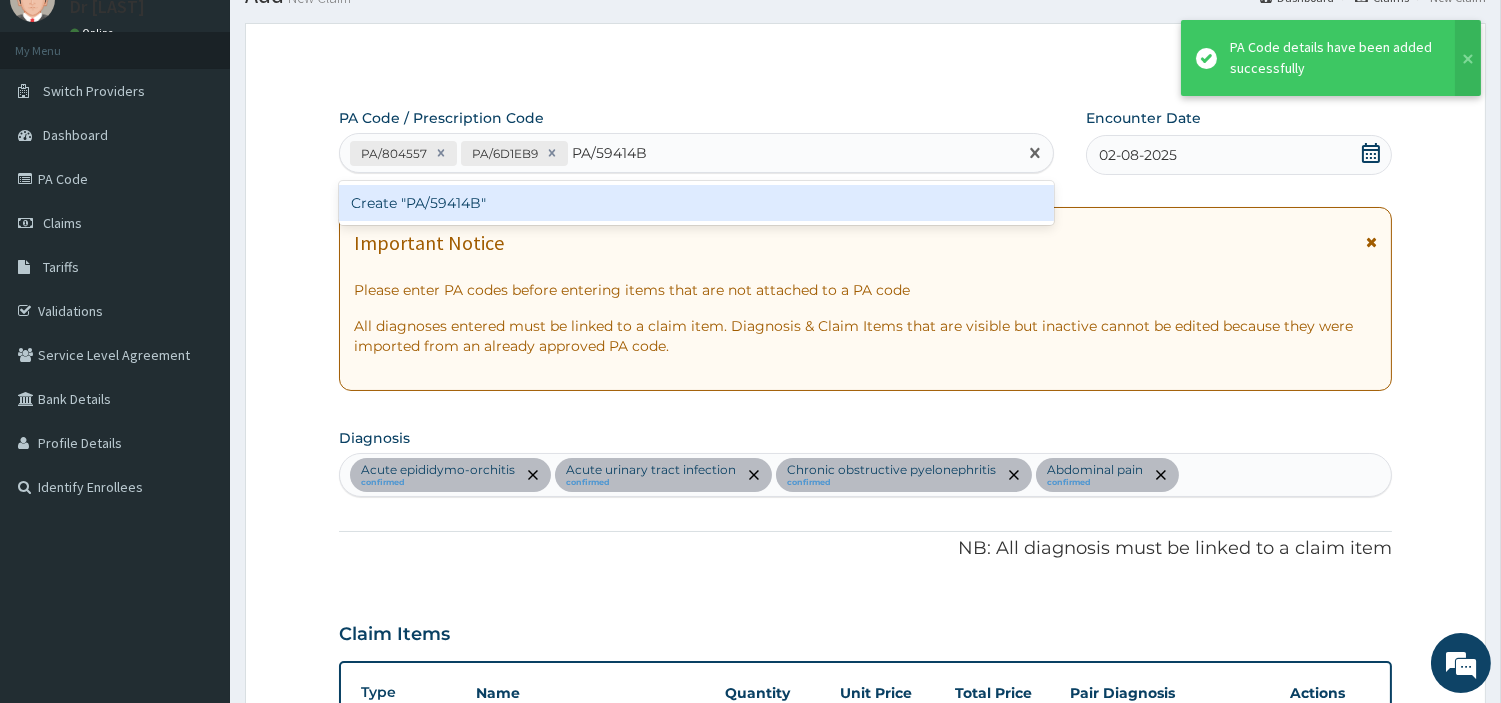click on "Create "PA/59414B"" at bounding box center [696, 203] 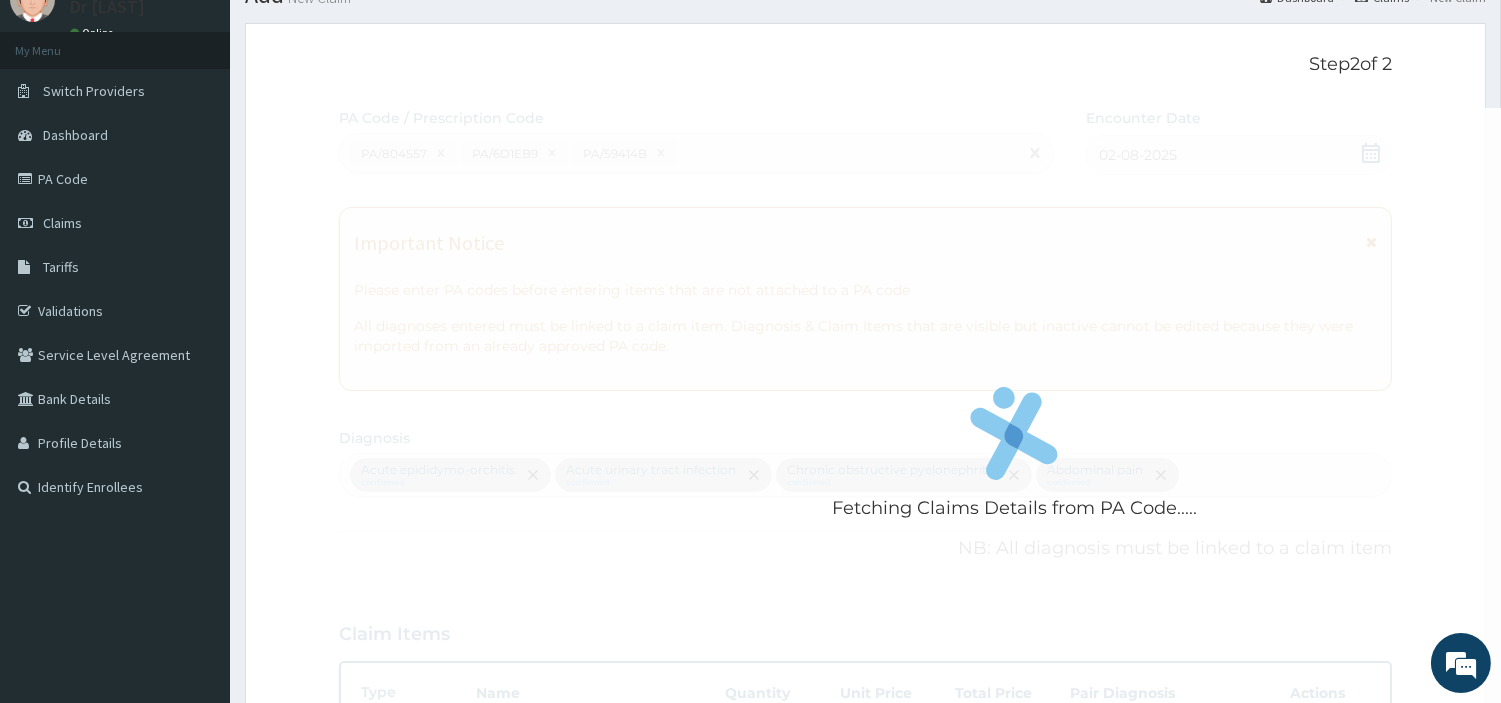 scroll, scrollTop: 740, scrollLeft: 0, axis: vertical 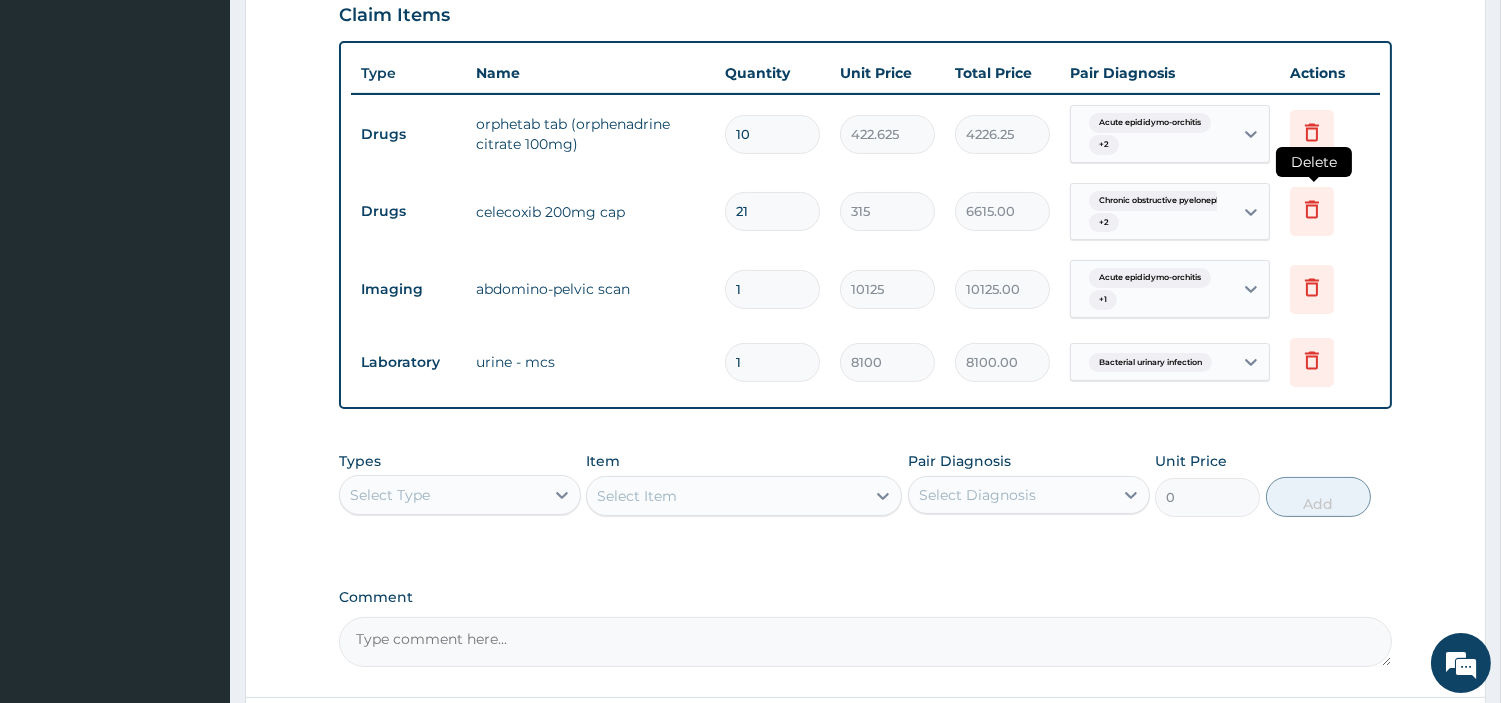 click 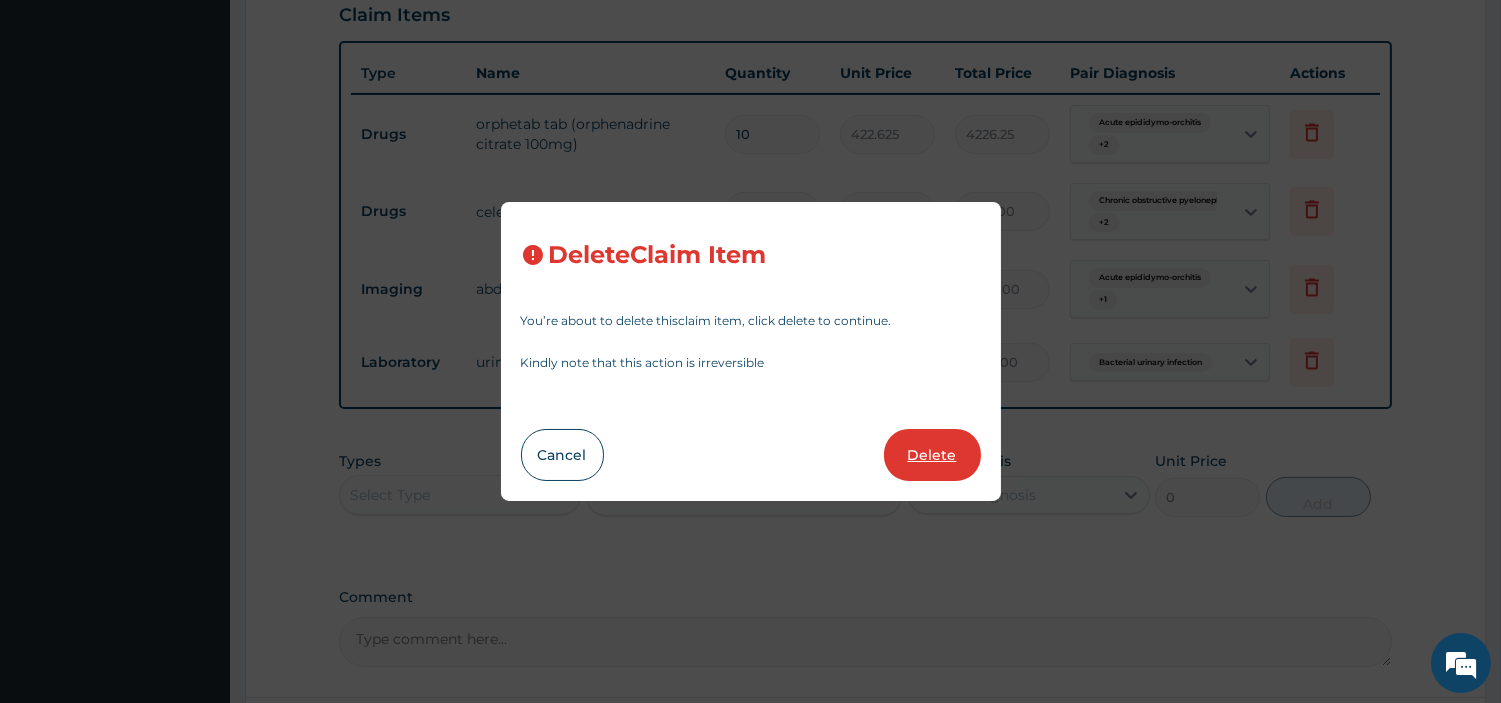 click on "Delete" at bounding box center [932, 455] 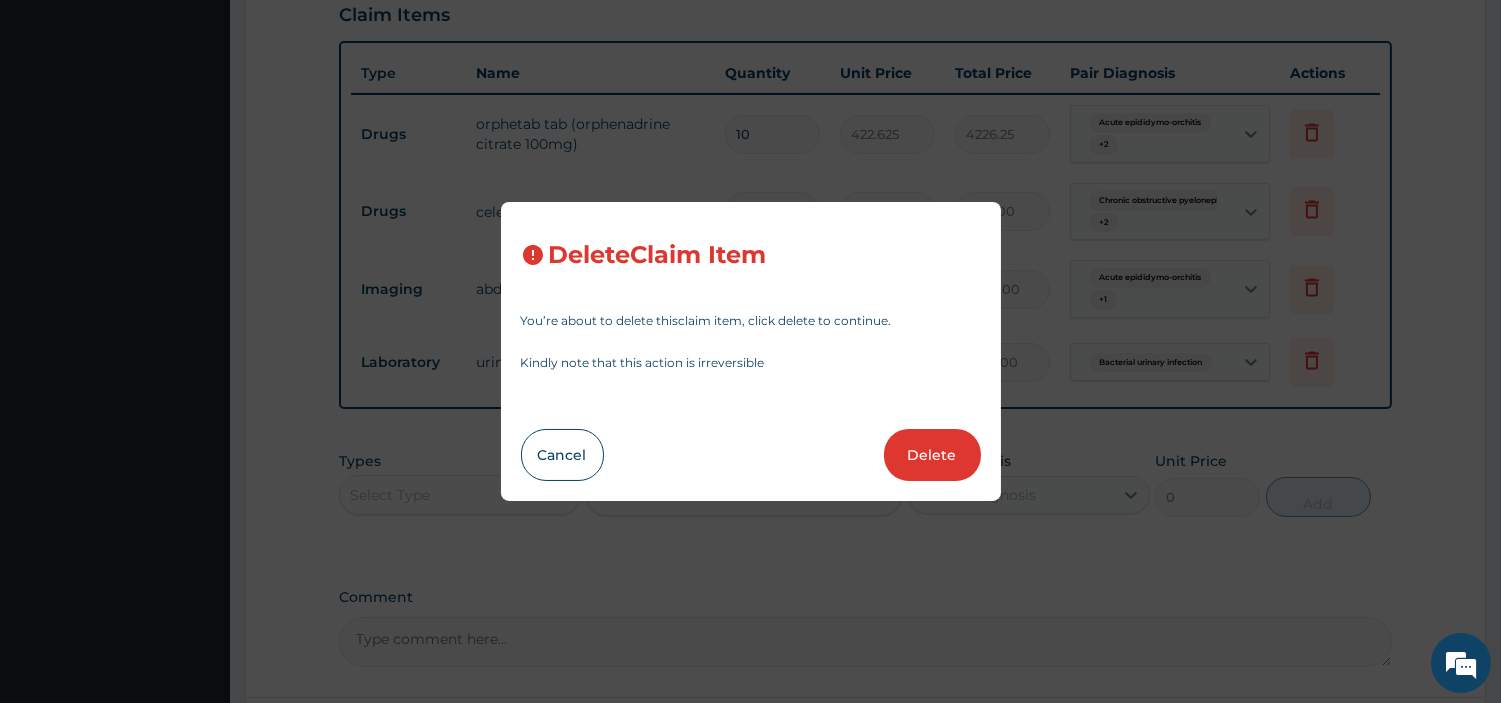 type on "1" 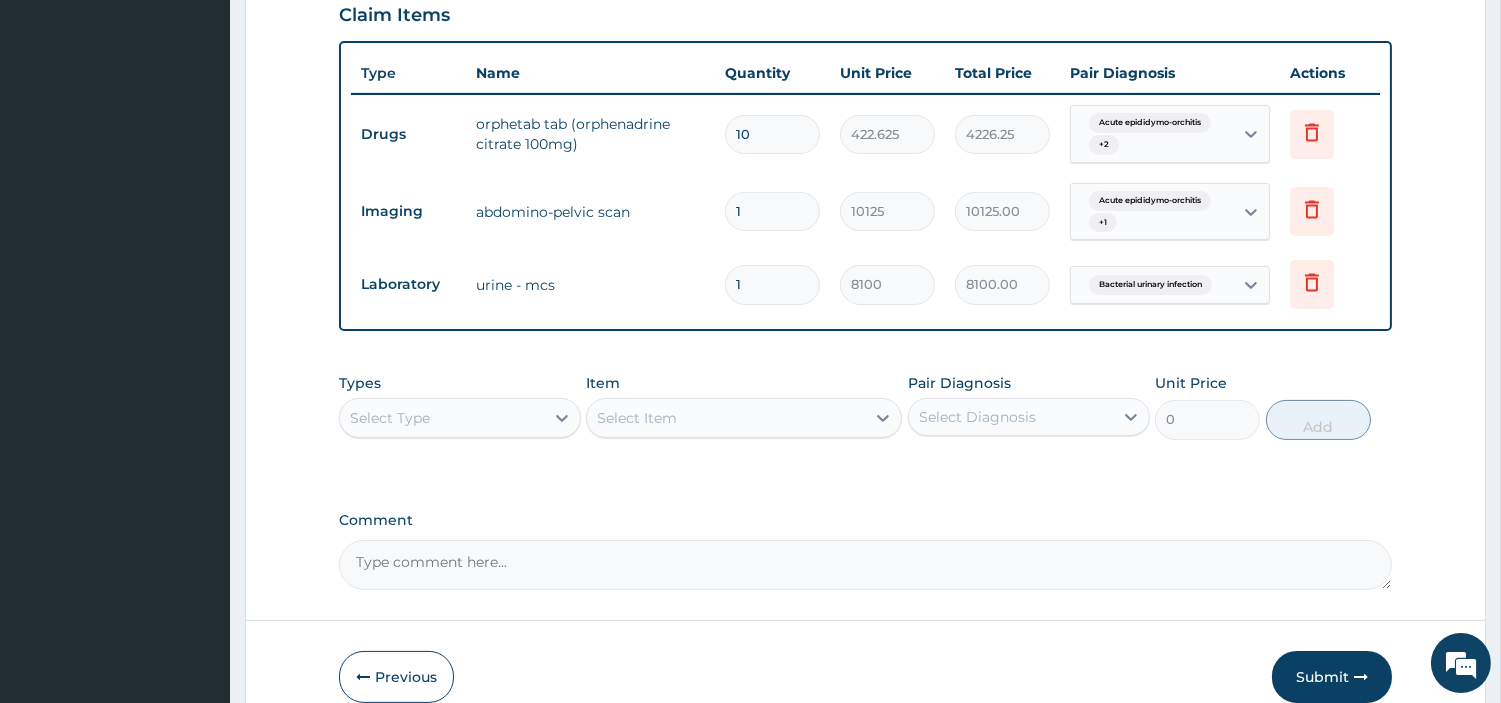 click on "Select Type" at bounding box center [442, 418] 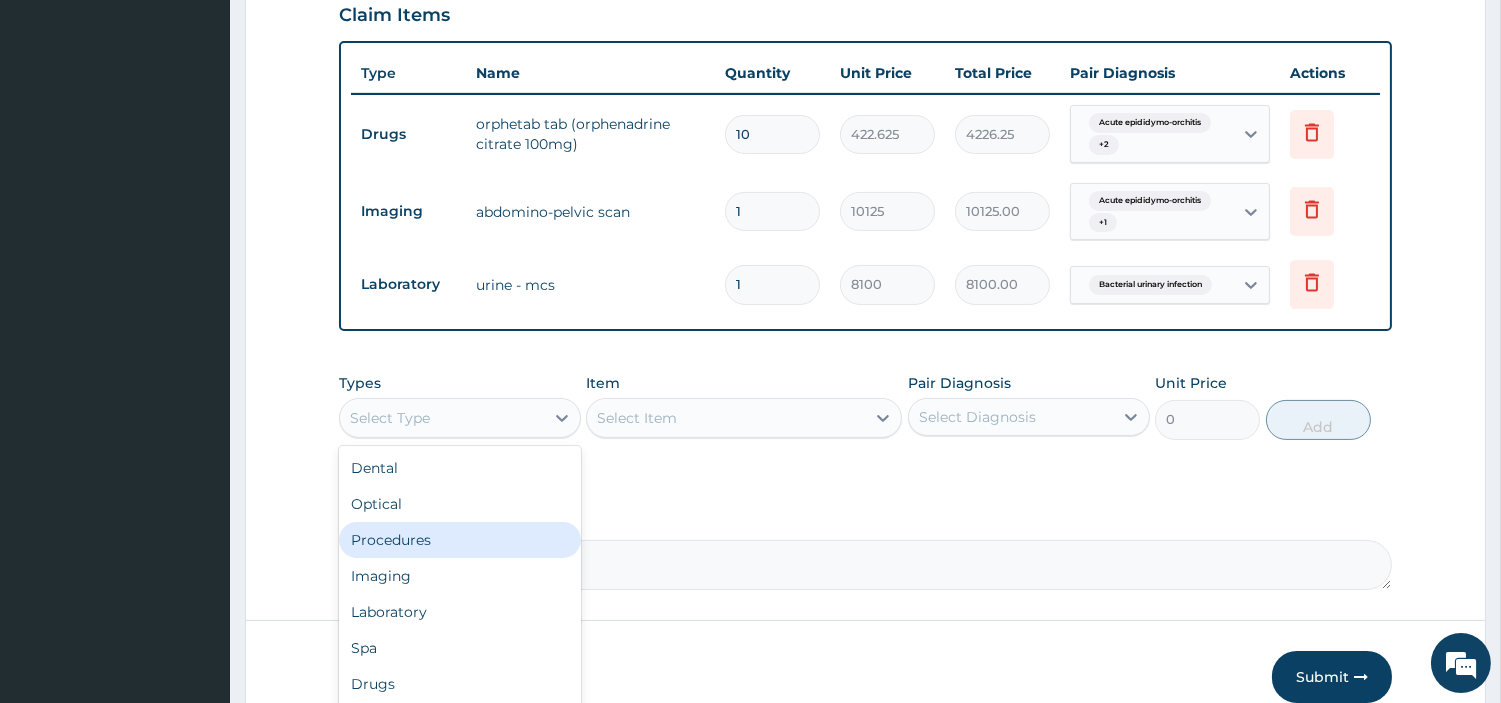 click on "Procedures" at bounding box center [460, 540] 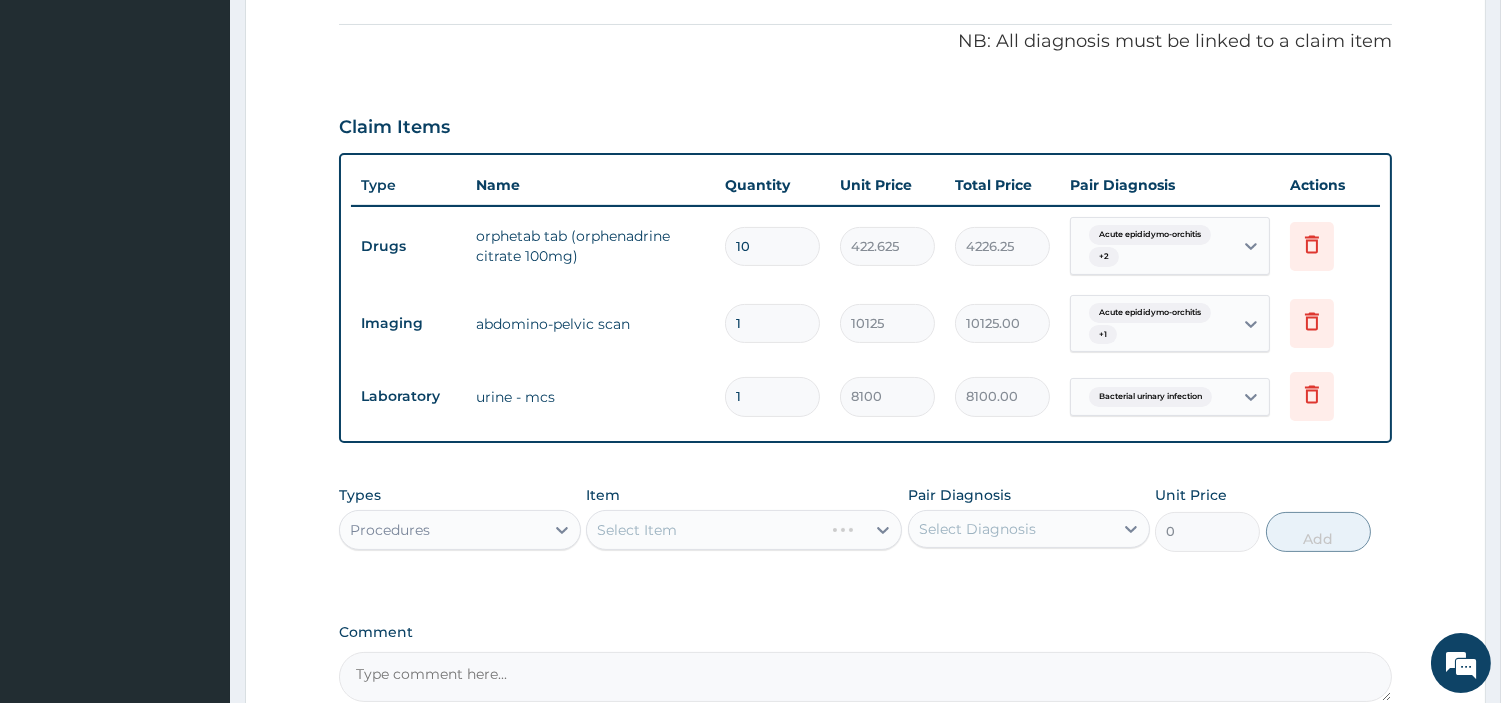 scroll, scrollTop: 517, scrollLeft: 0, axis: vertical 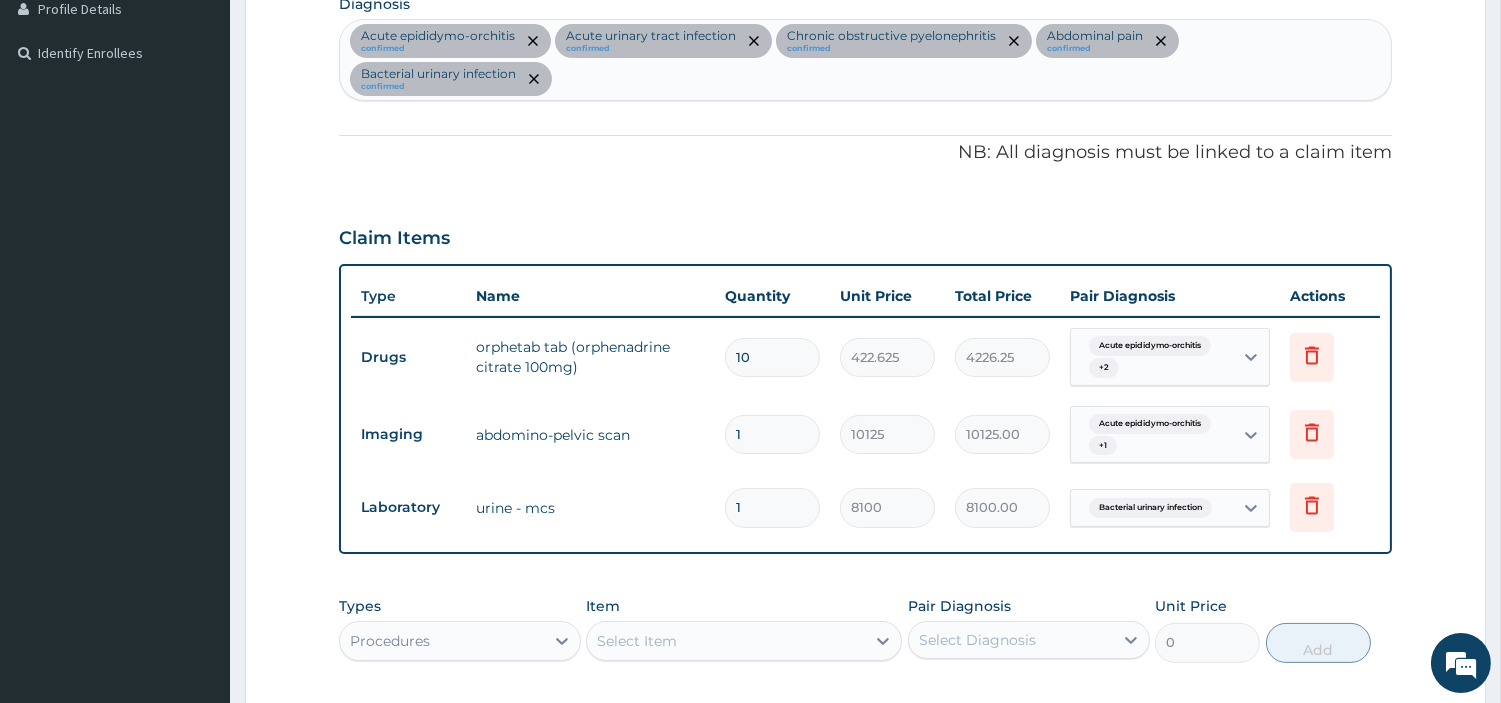 click on "Acute epididymo-orchitis confirmed Acute urinary tract infection confirmed Chronic obstructive pyelonephritis confirmed Abdominal pain confirmed Bacterial urinary infection confirmed" at bounding box center [865, 60] 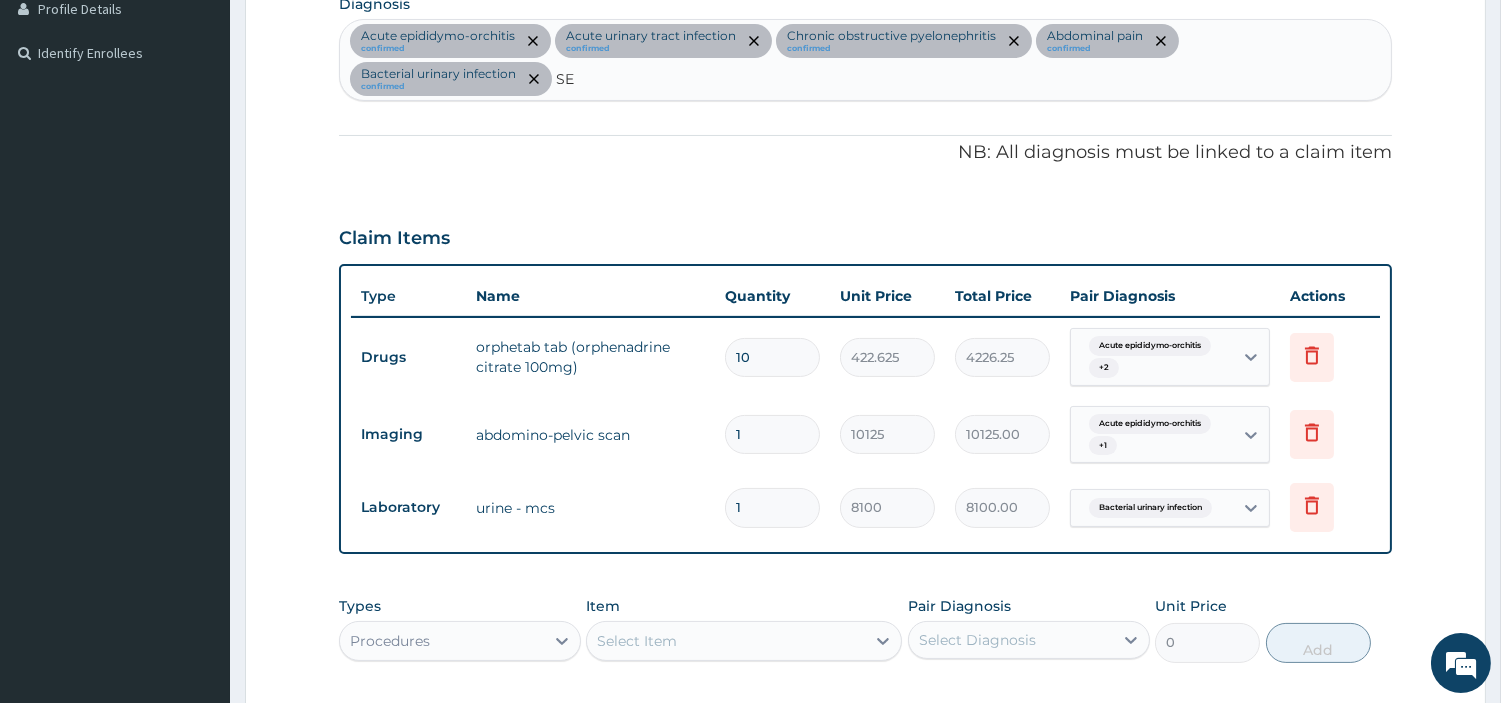 type on "SEP" 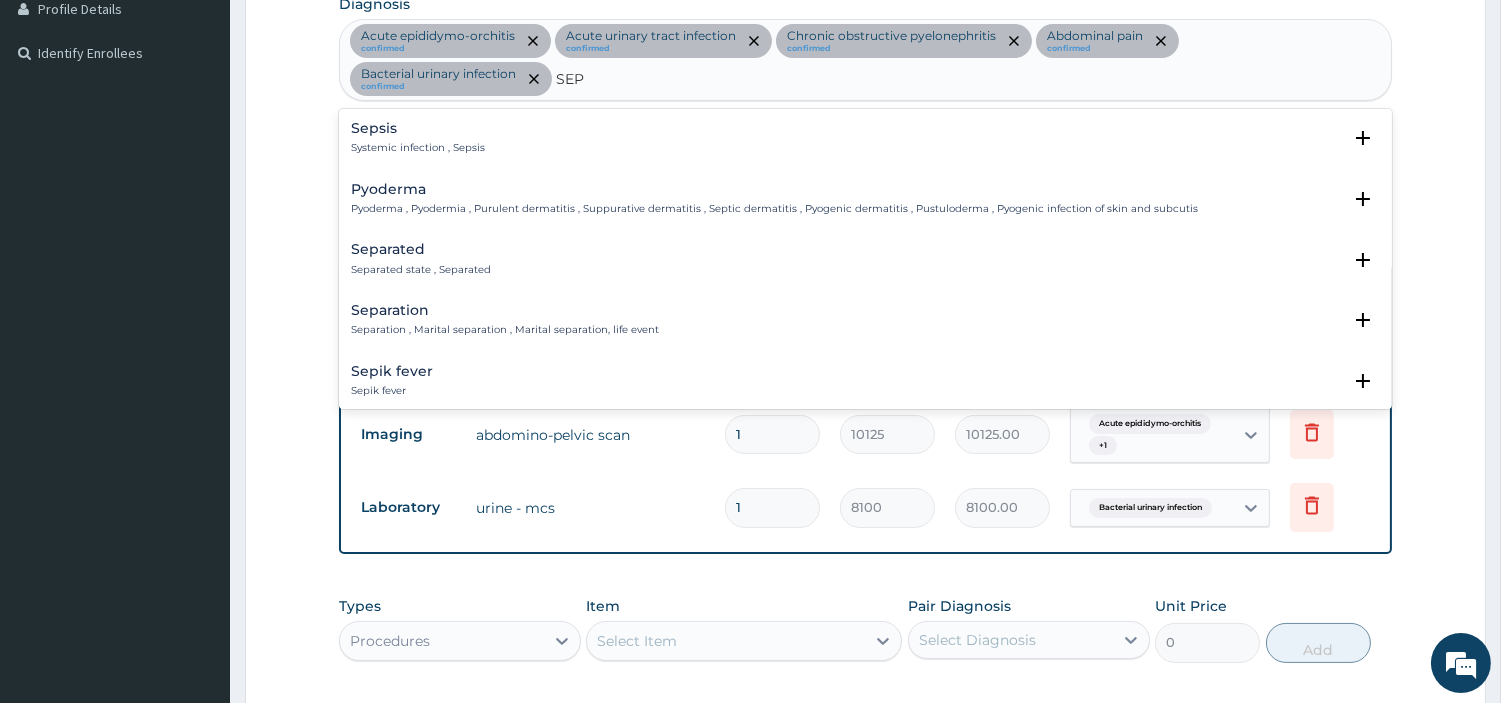 click on "Sepsis Systemic infection , Sepsis" at bounding box center [418, 138] 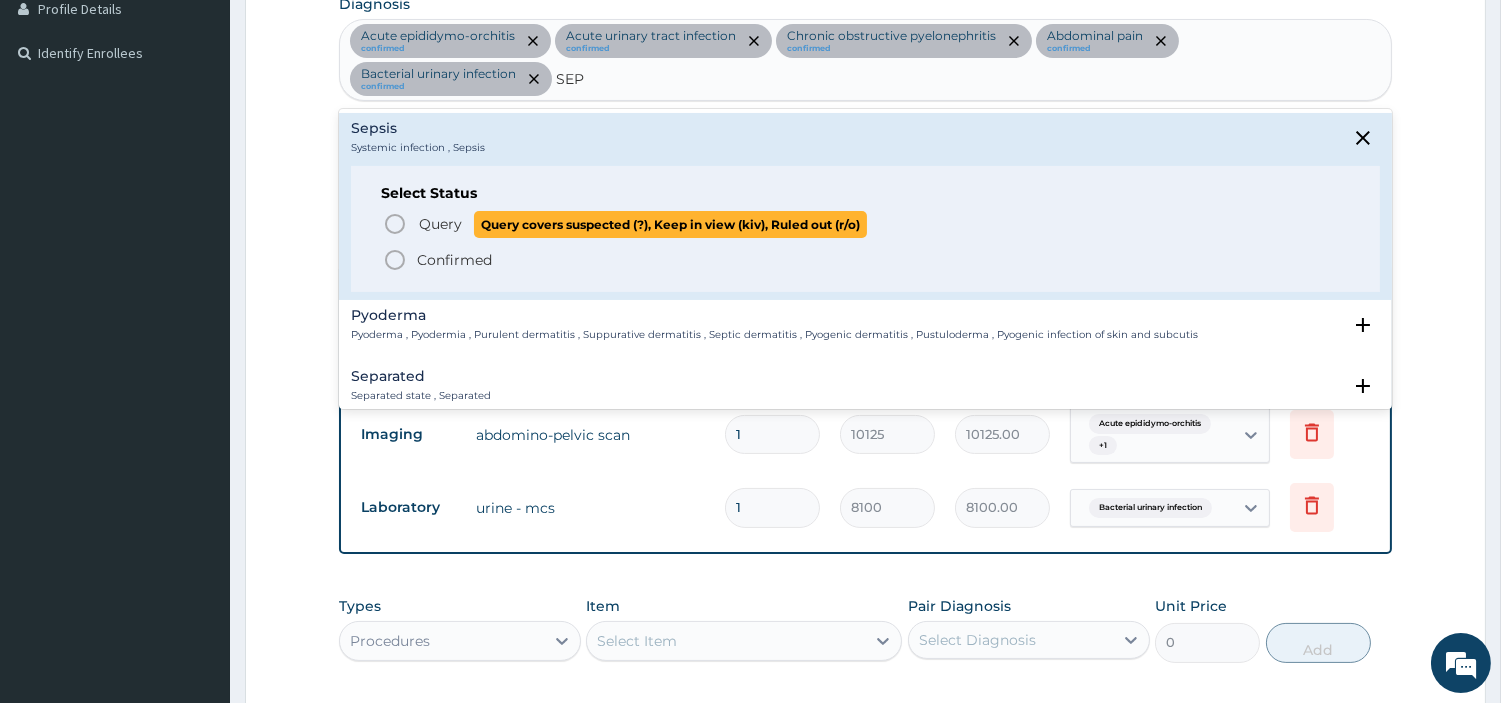 click on "Query Query covers suspected (?), Keep in view (kiv), Ruled out (r/o)" at bounding box center (866, 224) 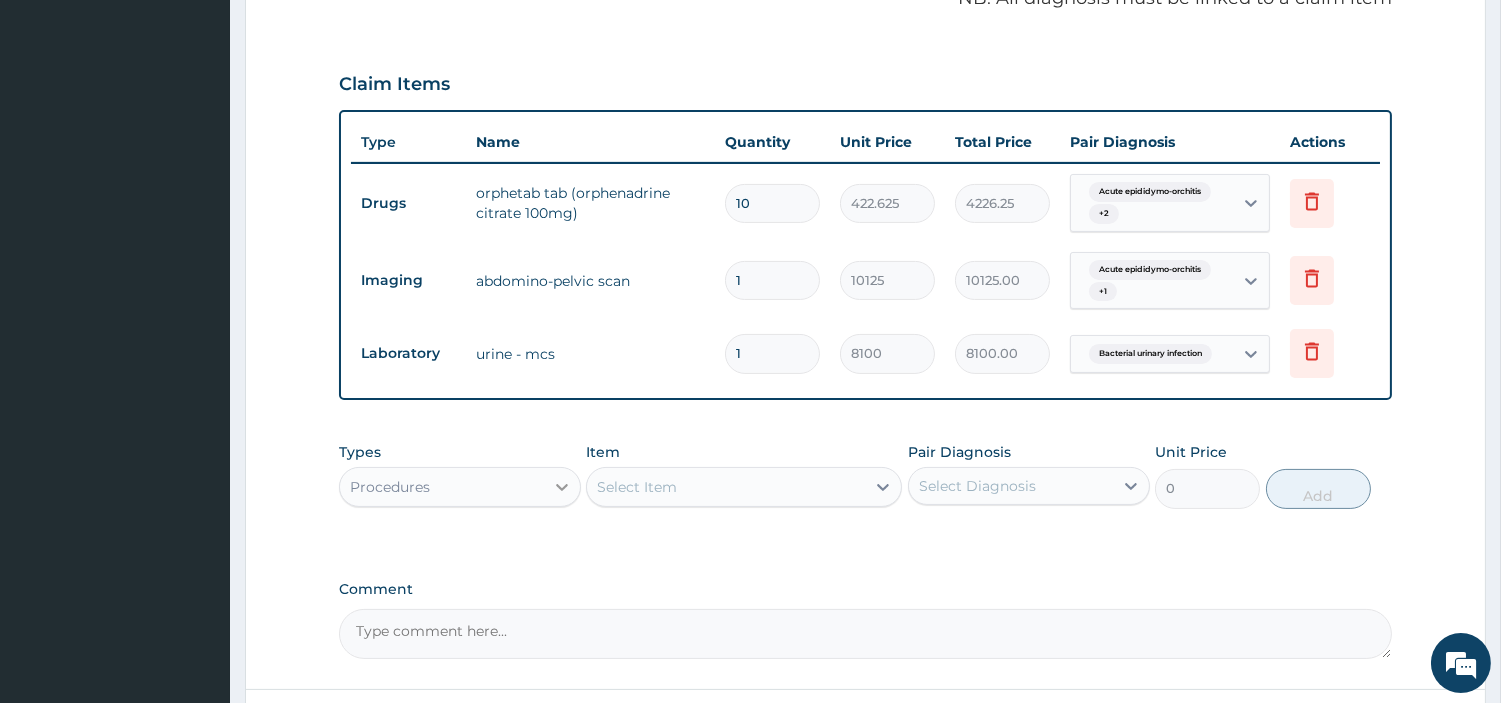 scroll, scrollTop: 835, scrollLeft: 0, axis: vertical 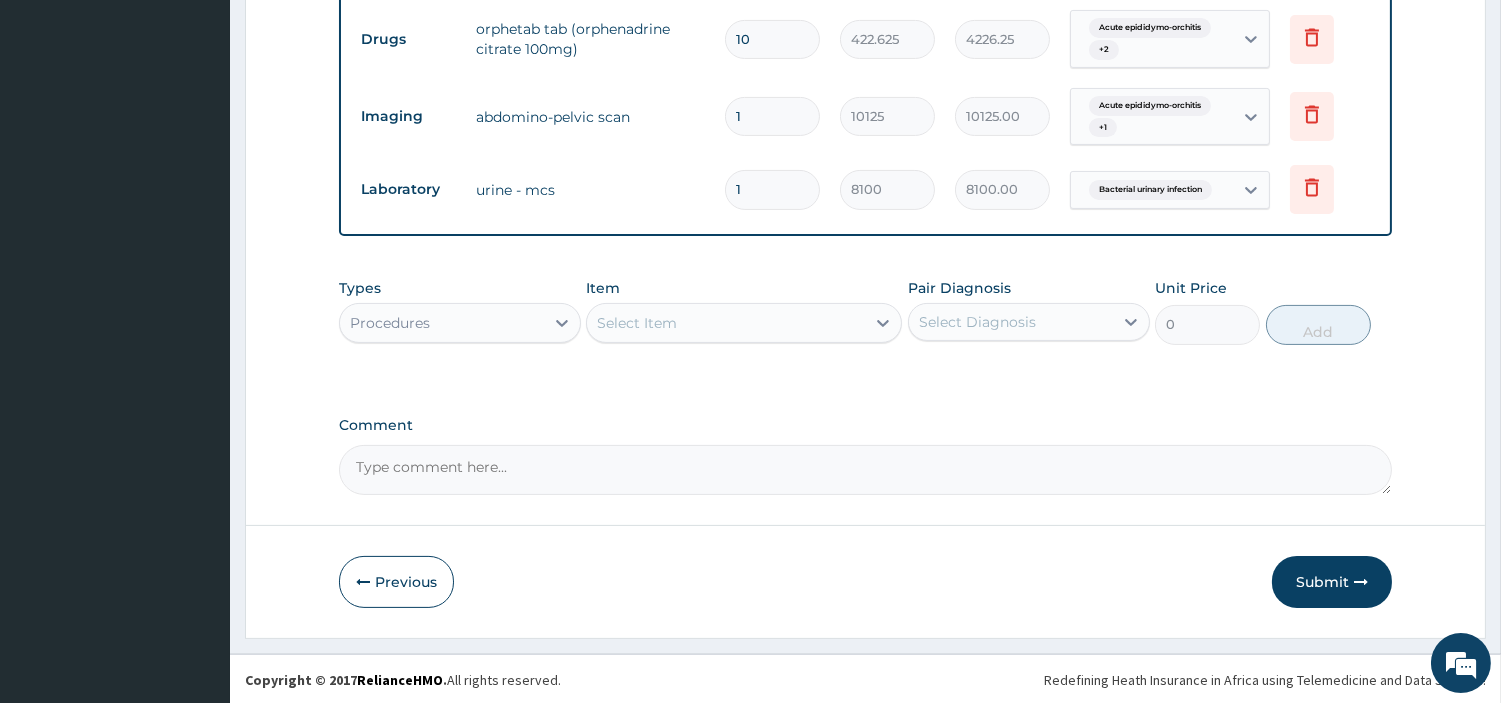 click on "Select Item" at bounding box center [637, 323] 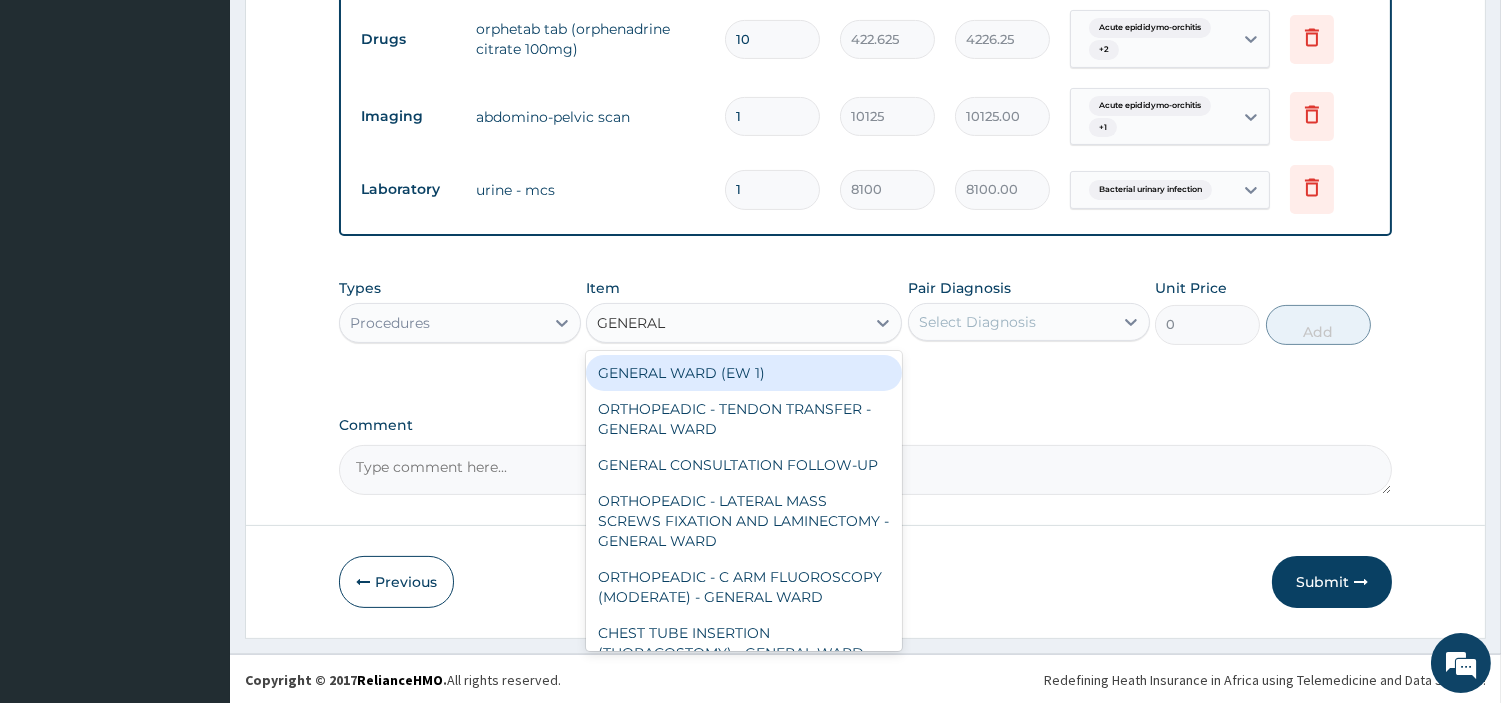 type on "GENERAL C" 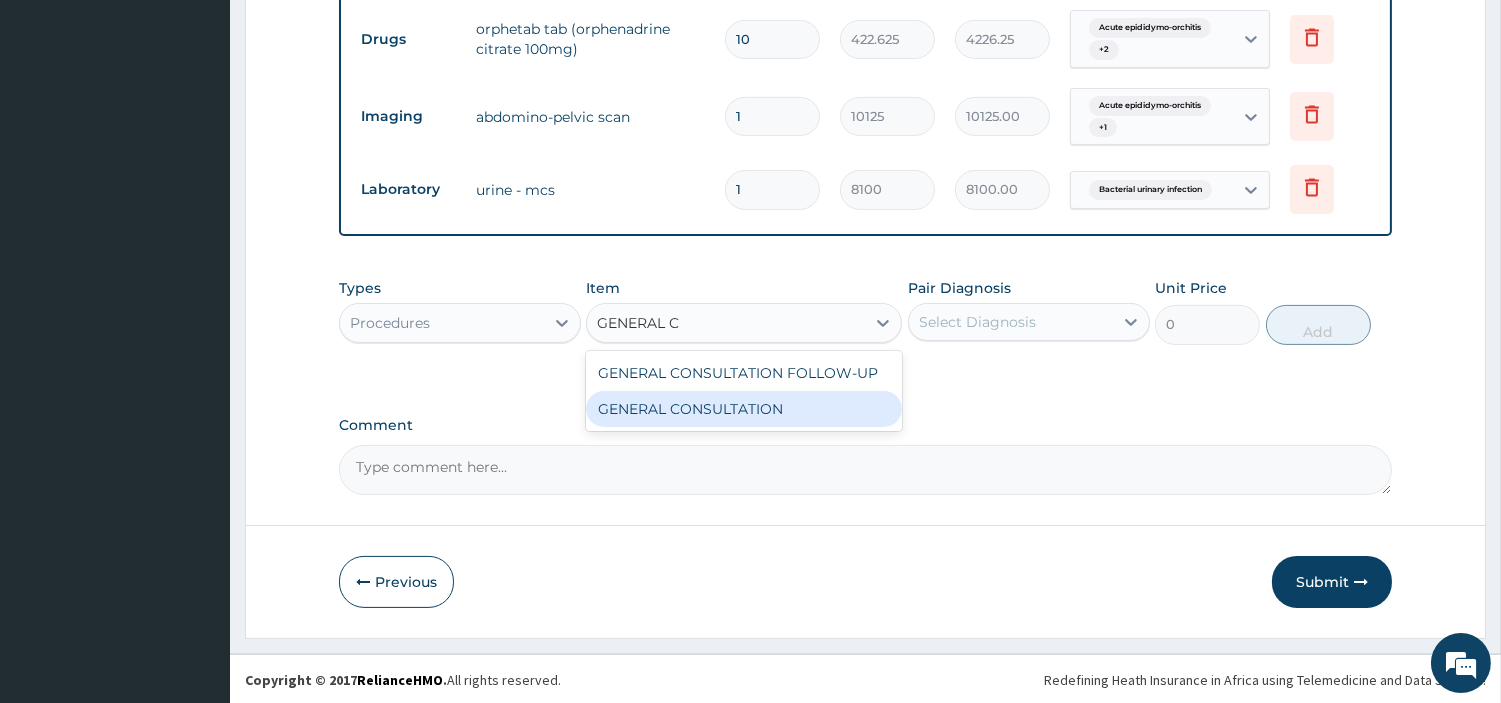 click on "GENERAL CONSULTATION" at bounding box center [744, 409] 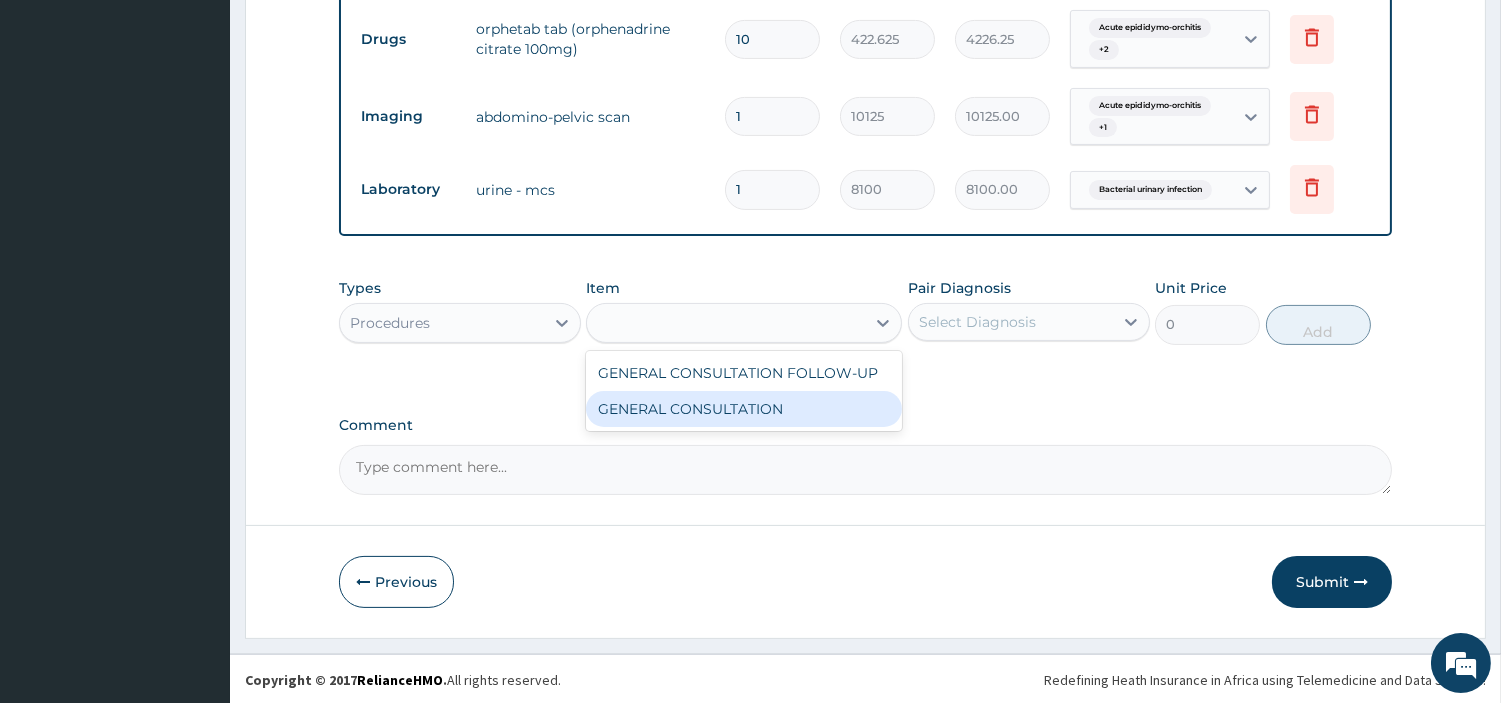 type on "6750" 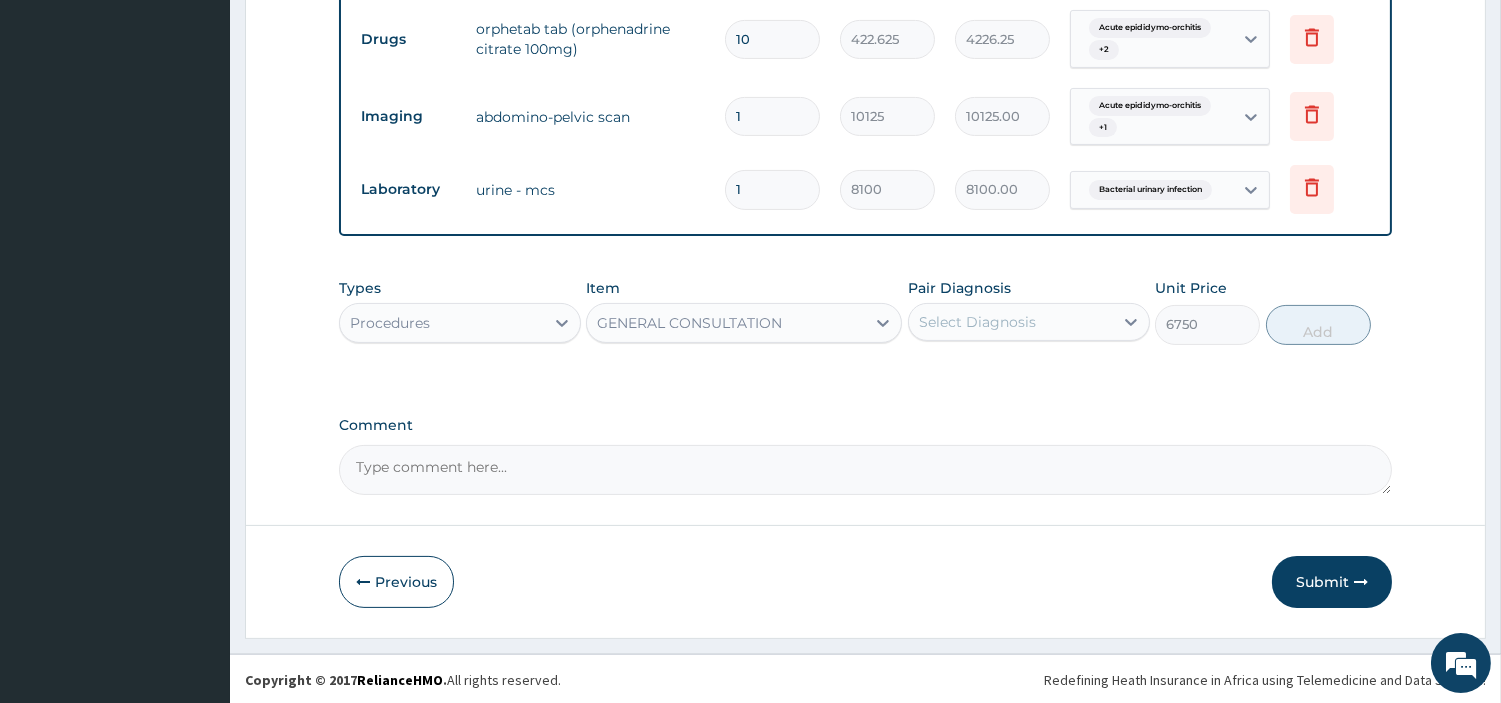 click on "Select Diagnosis" at bounding box center (1029, 322) 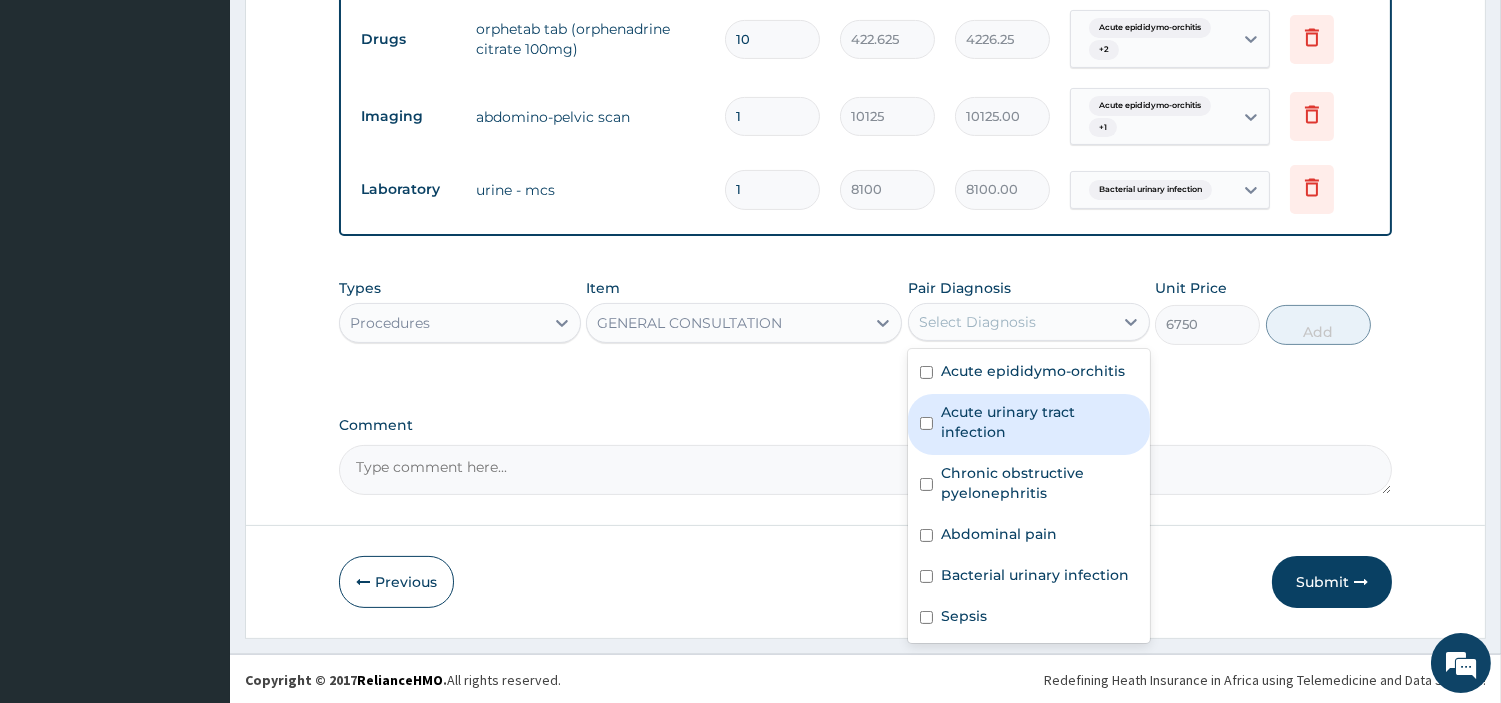 click on "Acute urinary tract infection" at bounding box center [1029, 424] 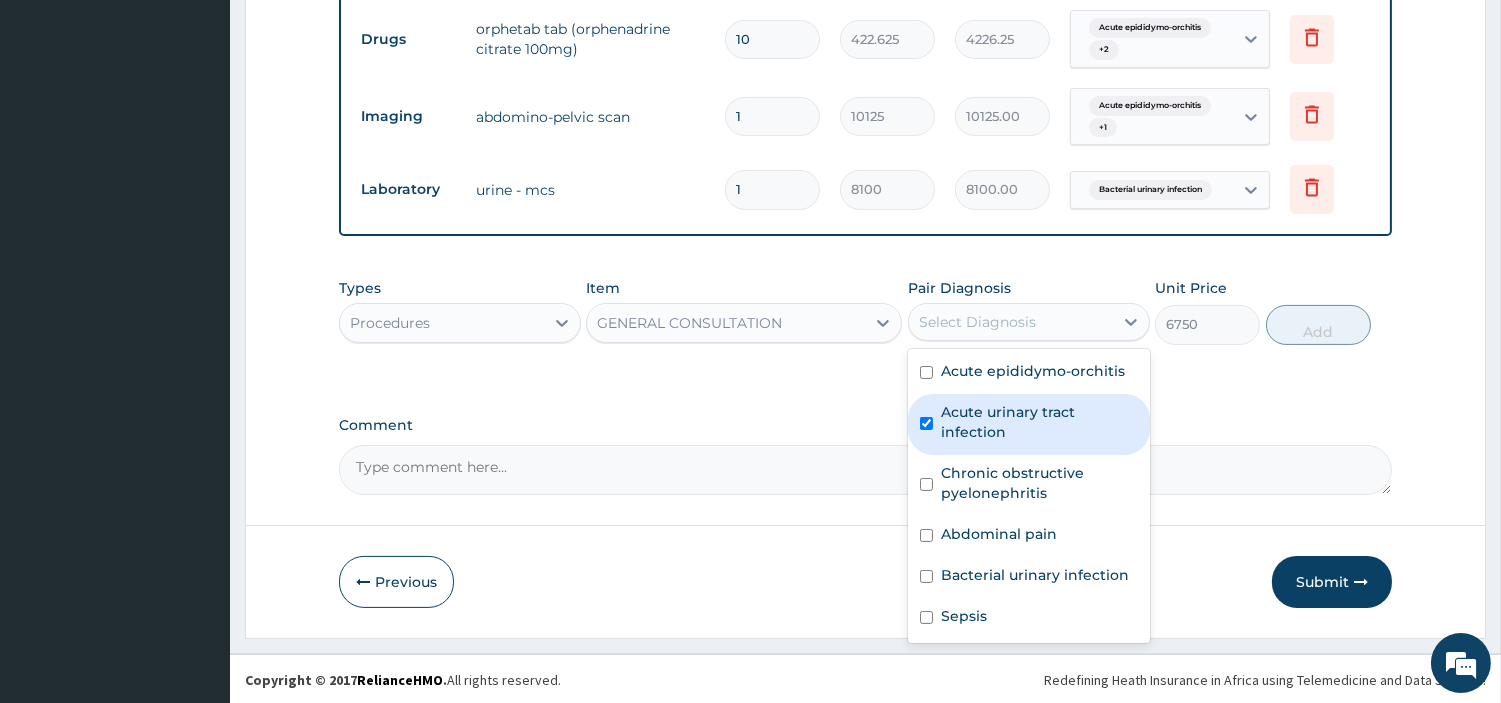 checkbox on "true" 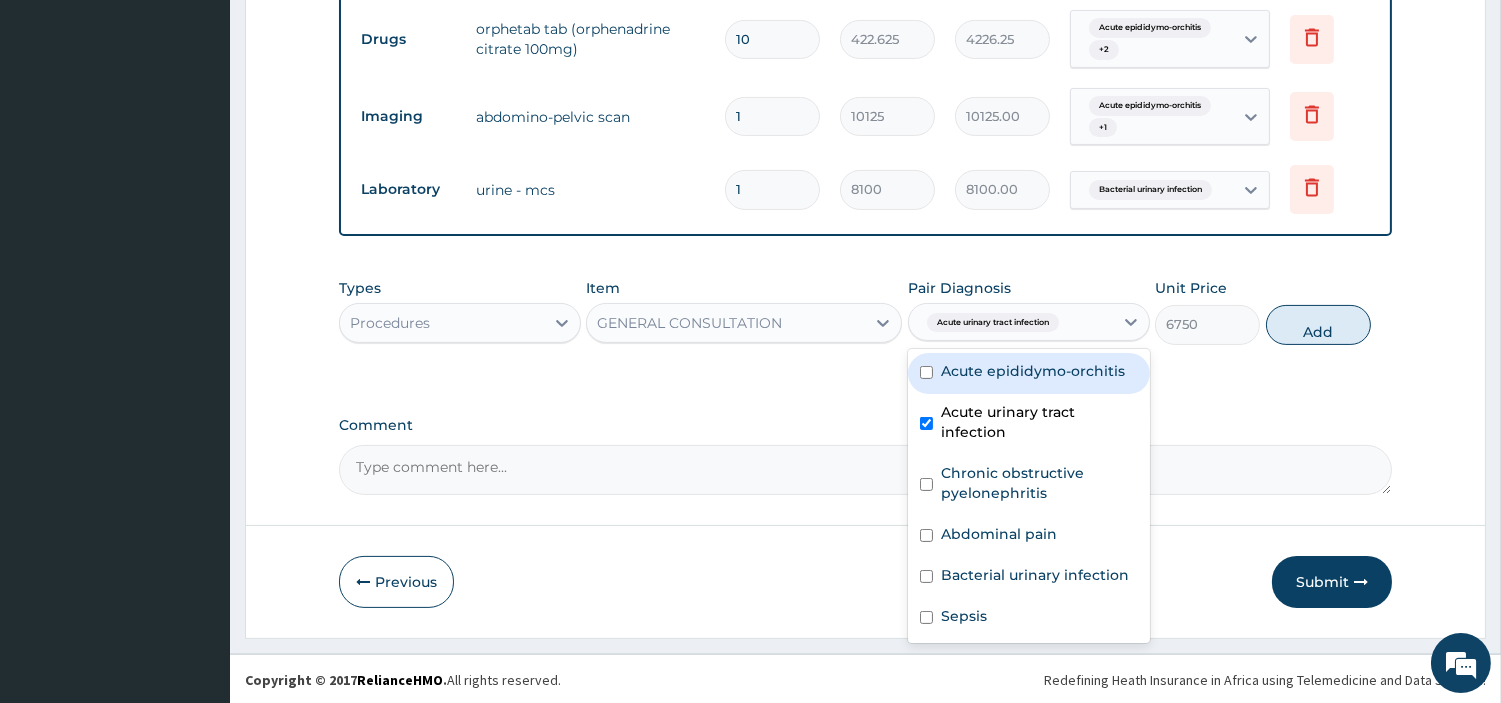 click on "Acute epididymo-orchitis" at bounding box center [1029, 373] 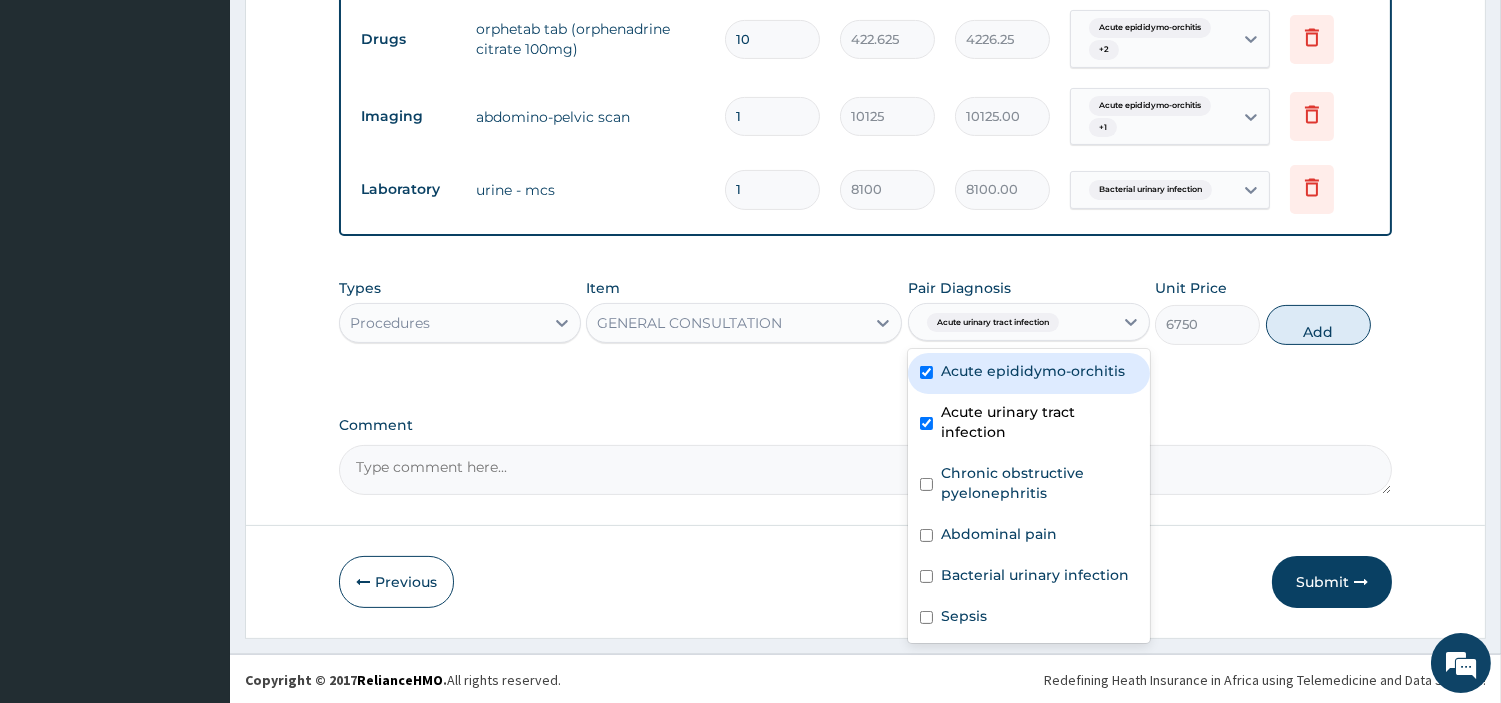 checkbox on "true" 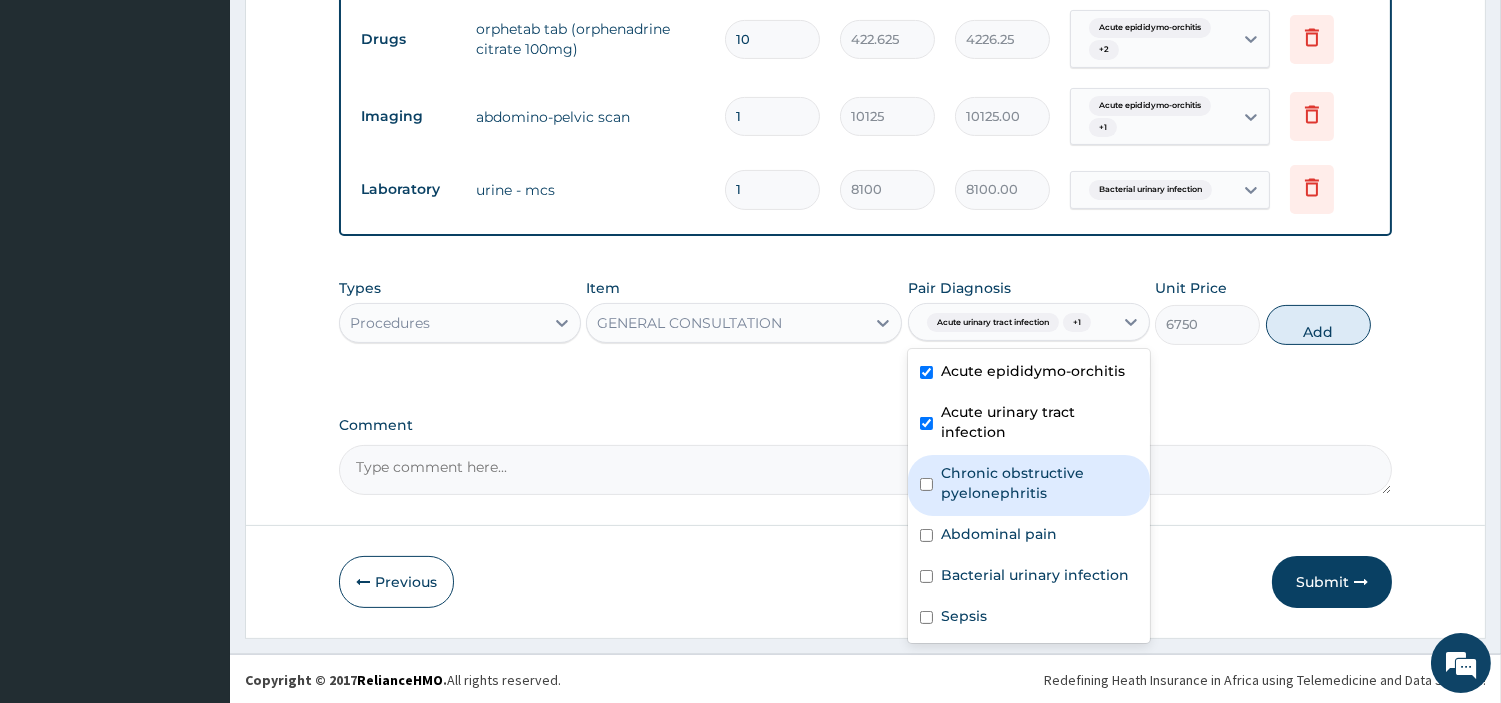 click on "Chronic obstructive pyelonephritis" at bounding box center [1039, 483] 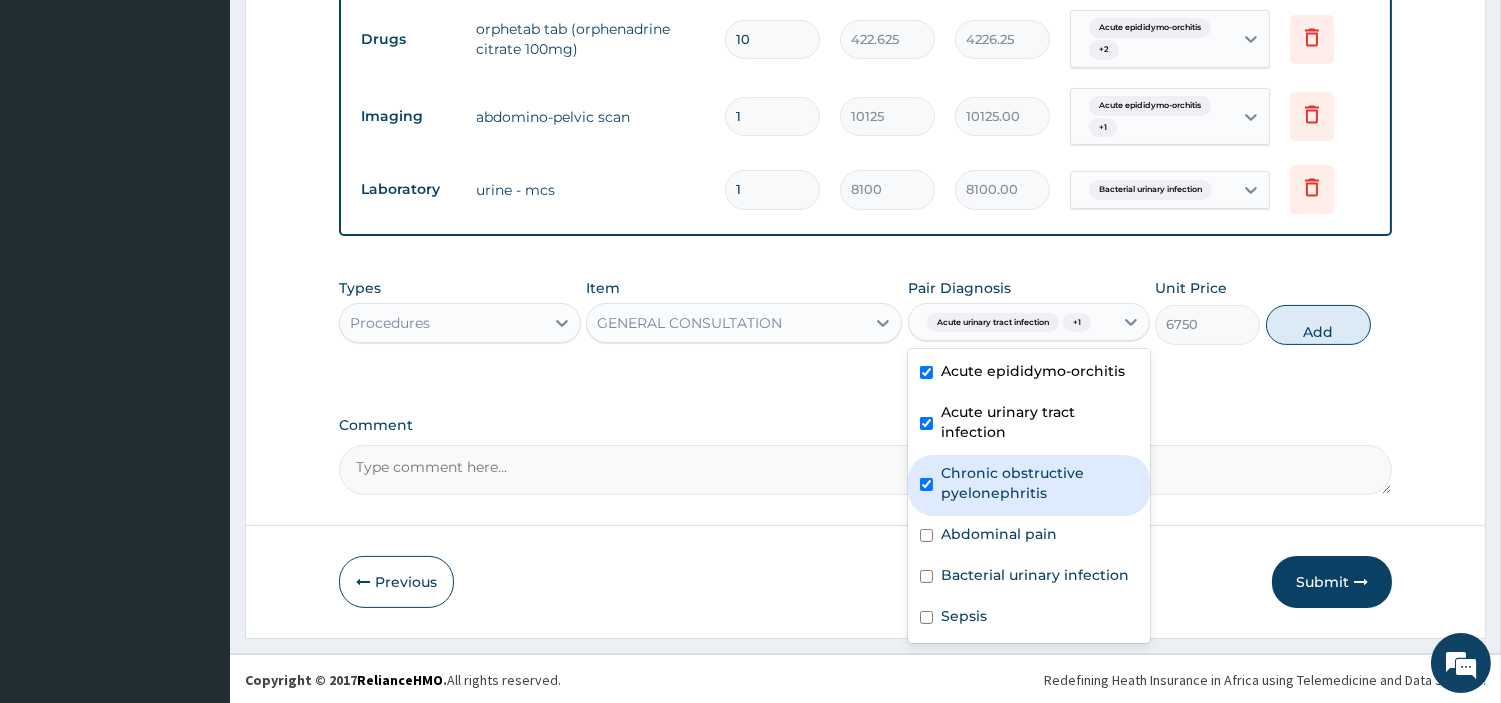 checkbox on "true" 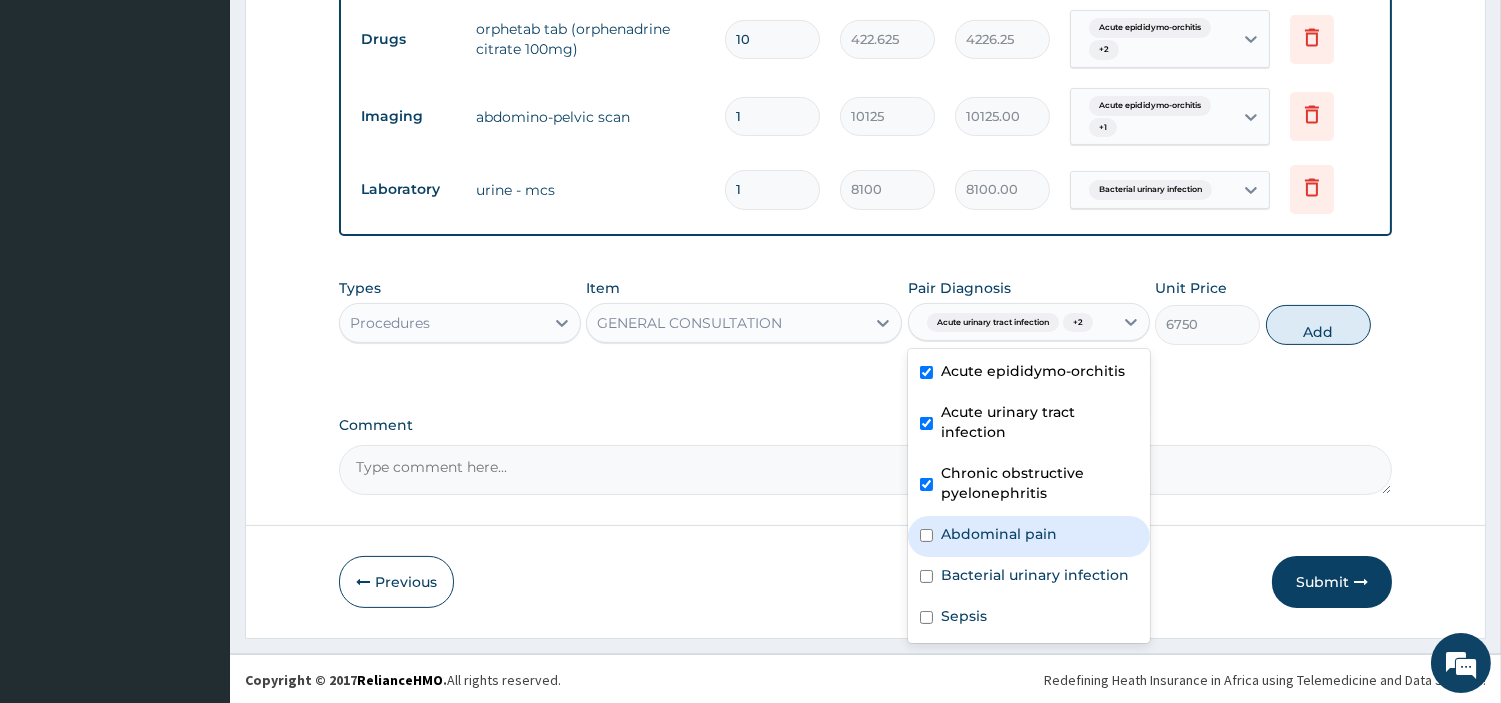 drag, startPoint x: 1045, startPoint y: 560, endPoint x: 1042, endPoint y: 594, distance: 34.132095 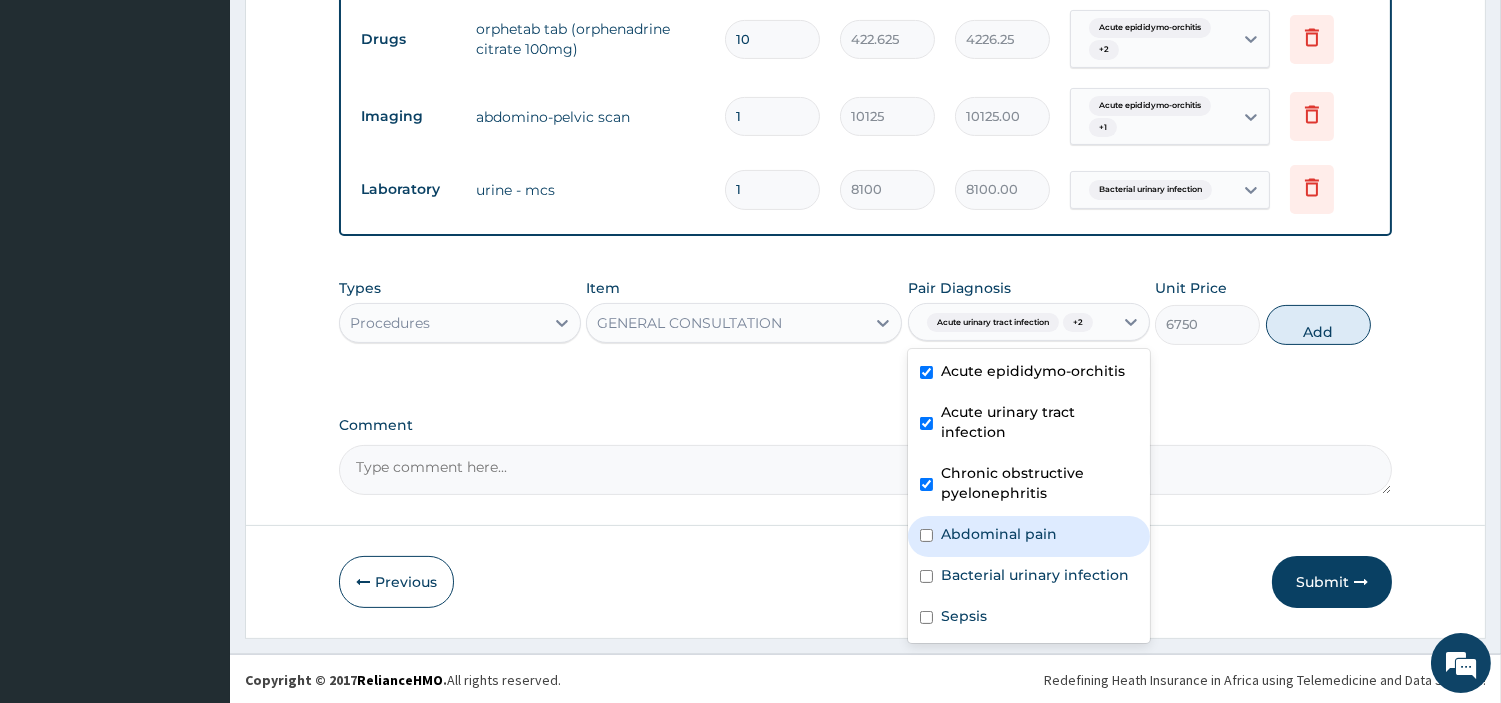 click on "Abdominal pain" at bounding box center [999, 534] 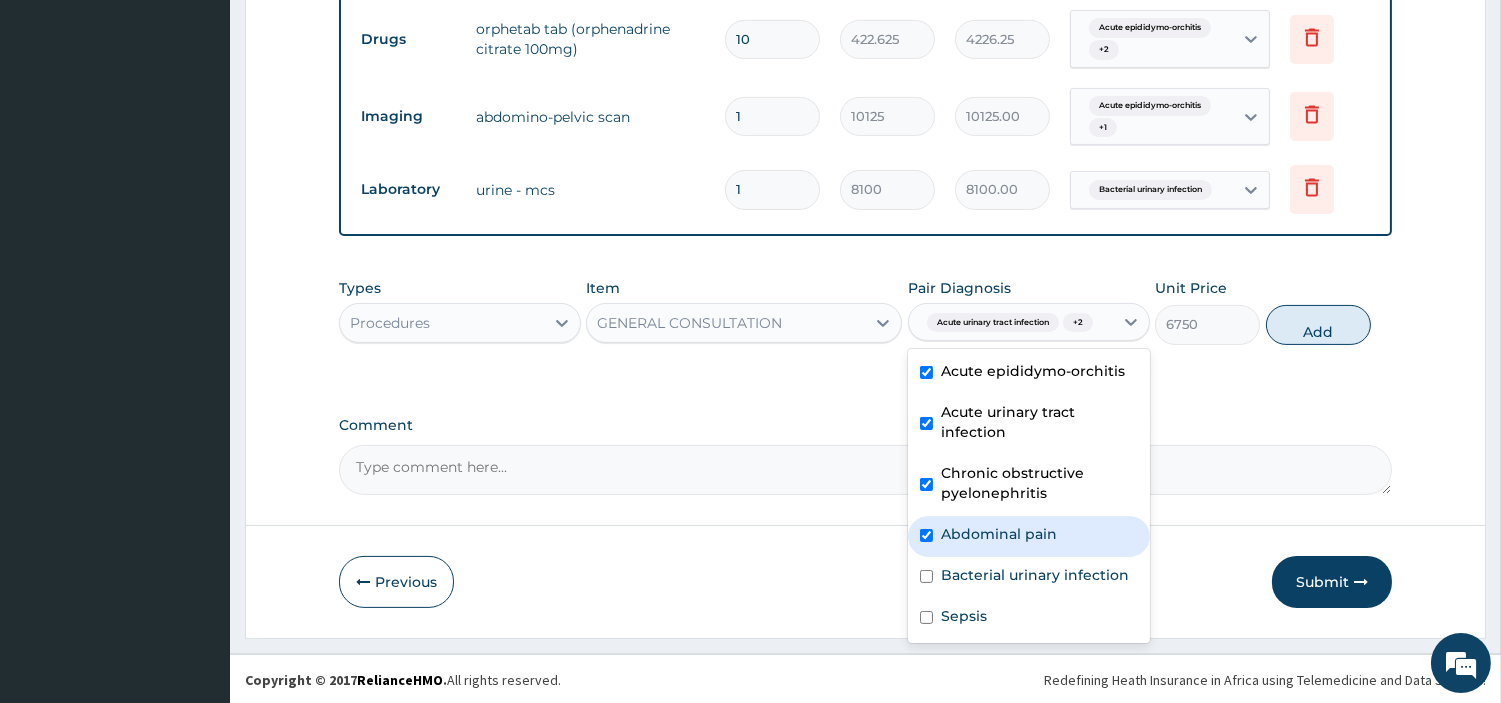 checkbox on "true" 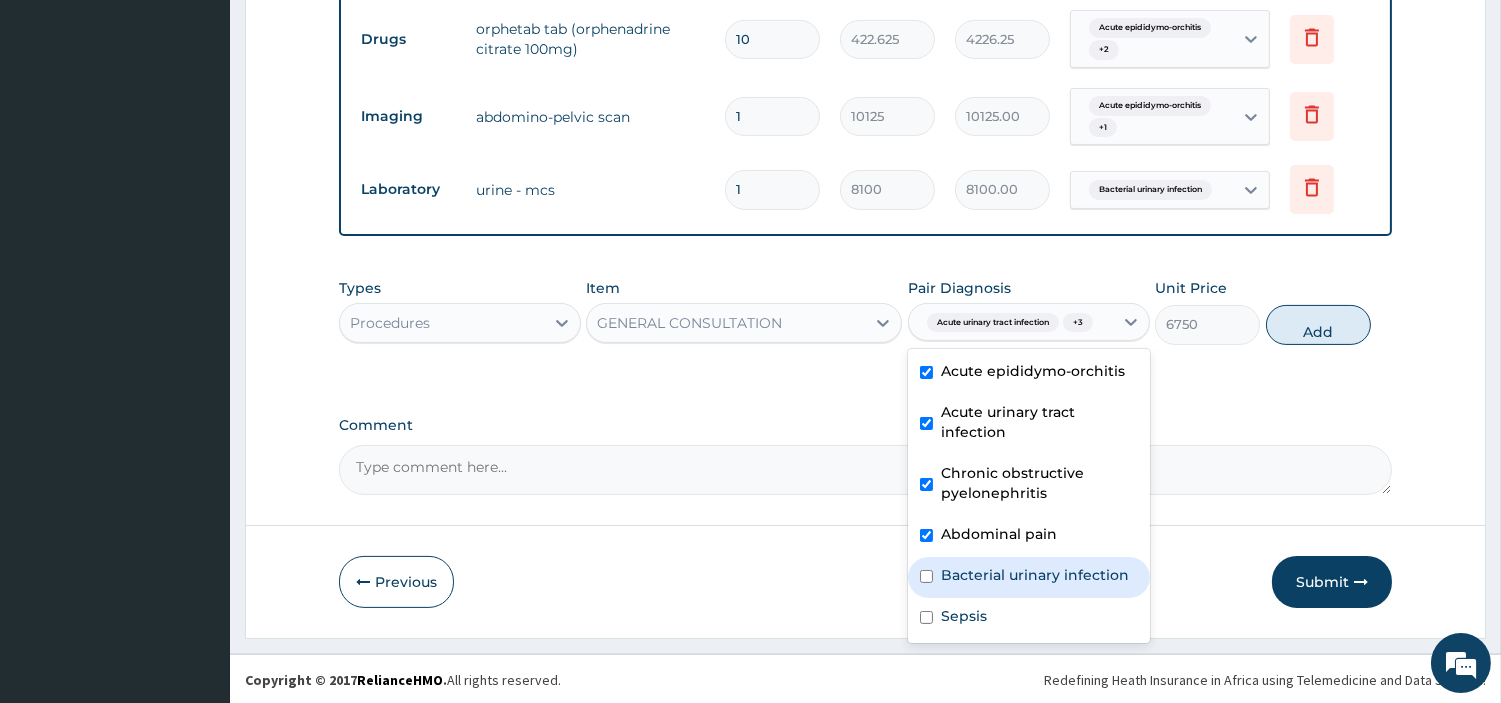 drag, startPoint x: 1034, startPoint y: 606, endPoint x: 1007, endPoint y: 640, distance: 43.416588 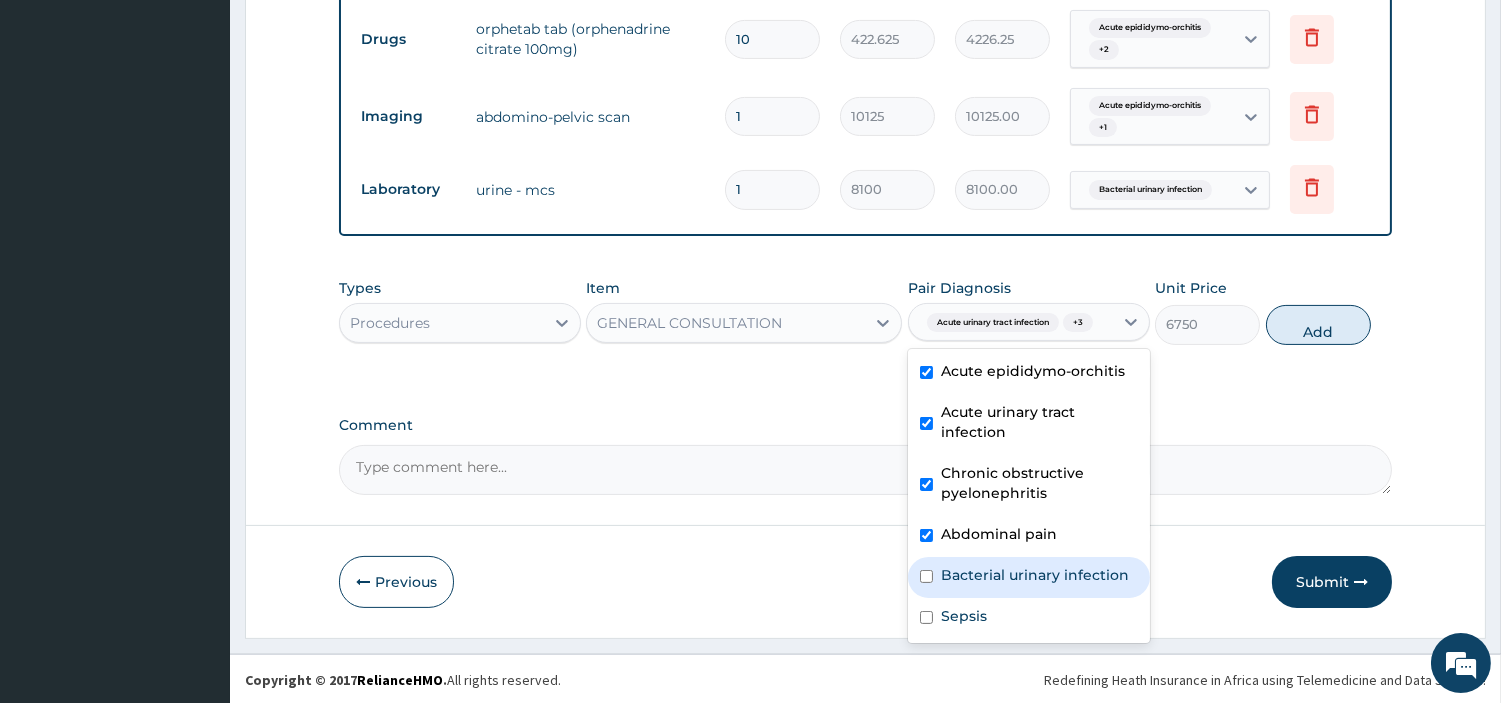 click on "Bacterial urinary infection" at bounding box center [1029, 577] 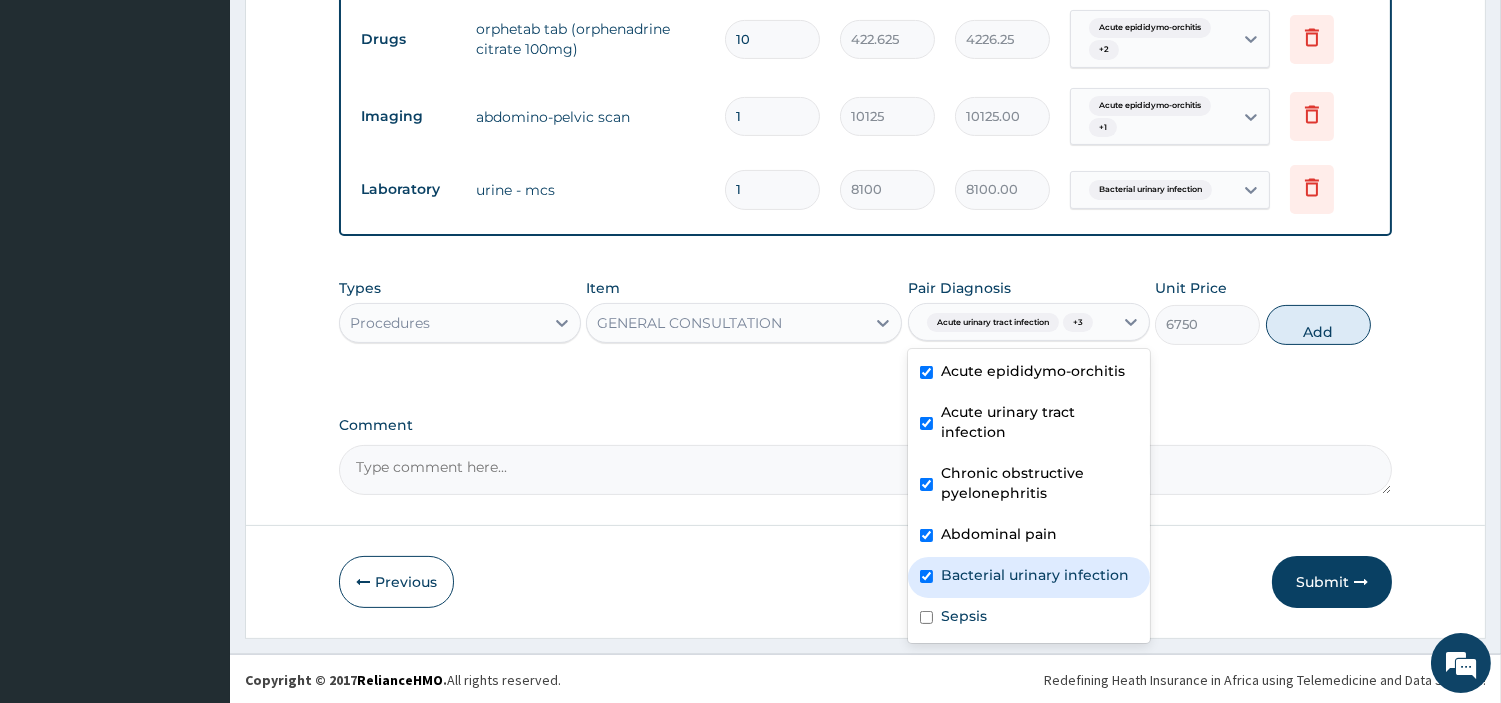 checkbox on "true" 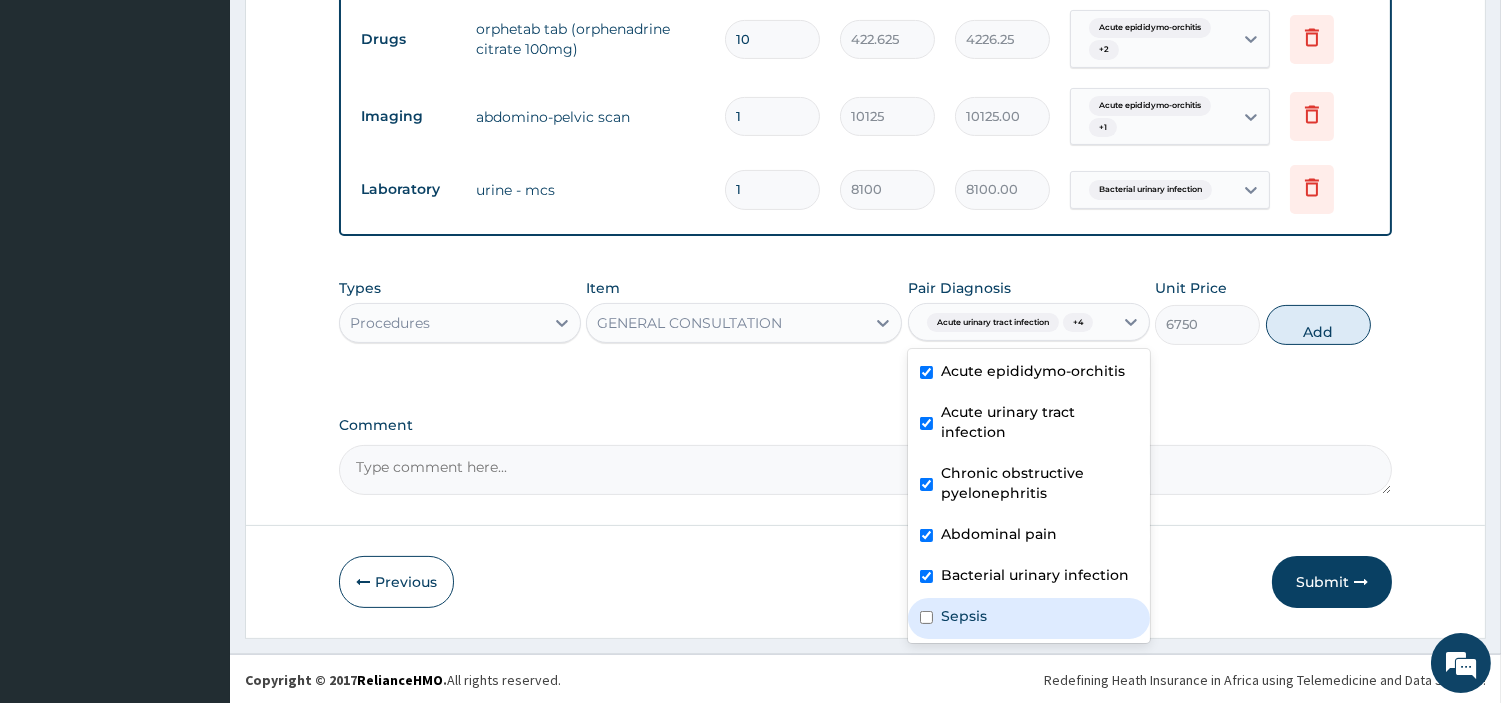 drag, startPoint x: 1004, startPoint y: 650, endPoint x: 1011, endPoint y: 631, distance: 20.248457 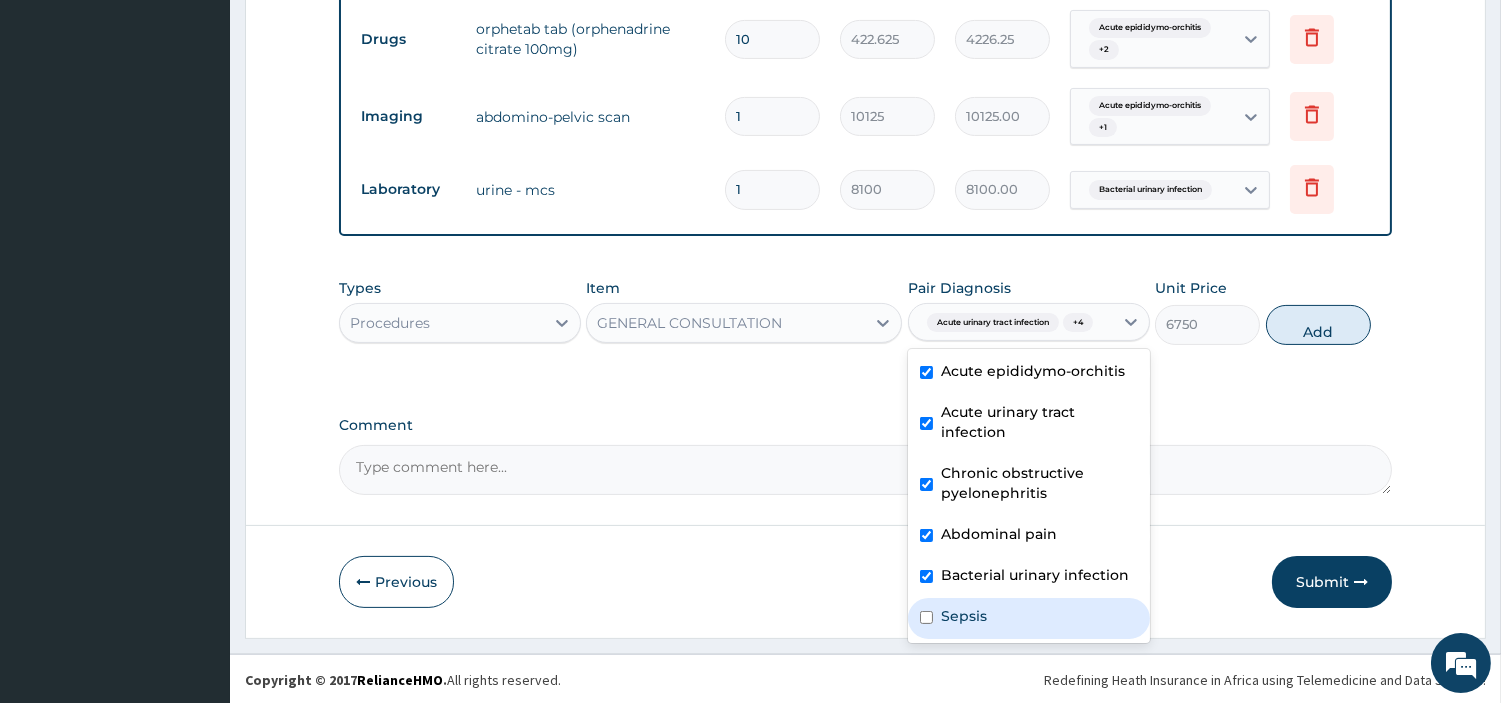 click on "Sepsis" at bounding box center [1029, 618] 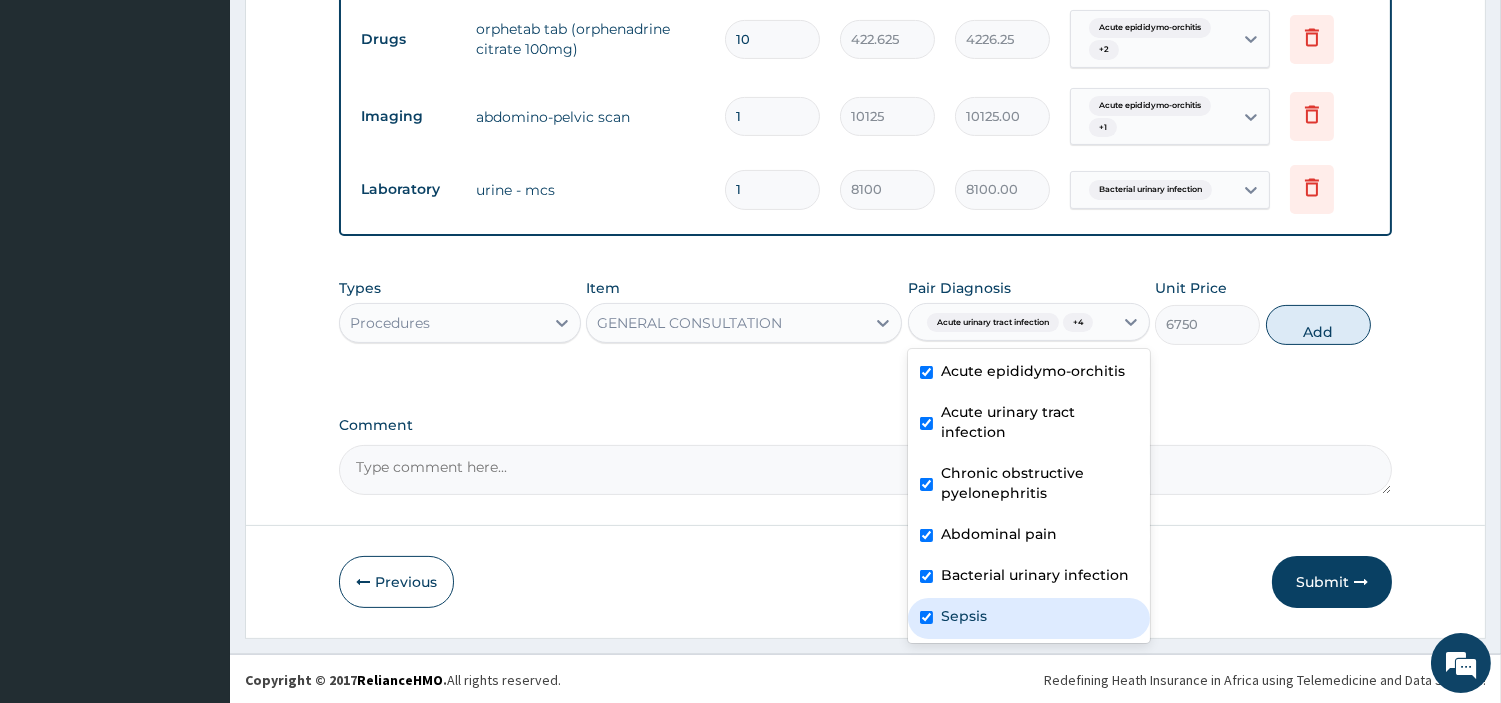 checkbox on "true" 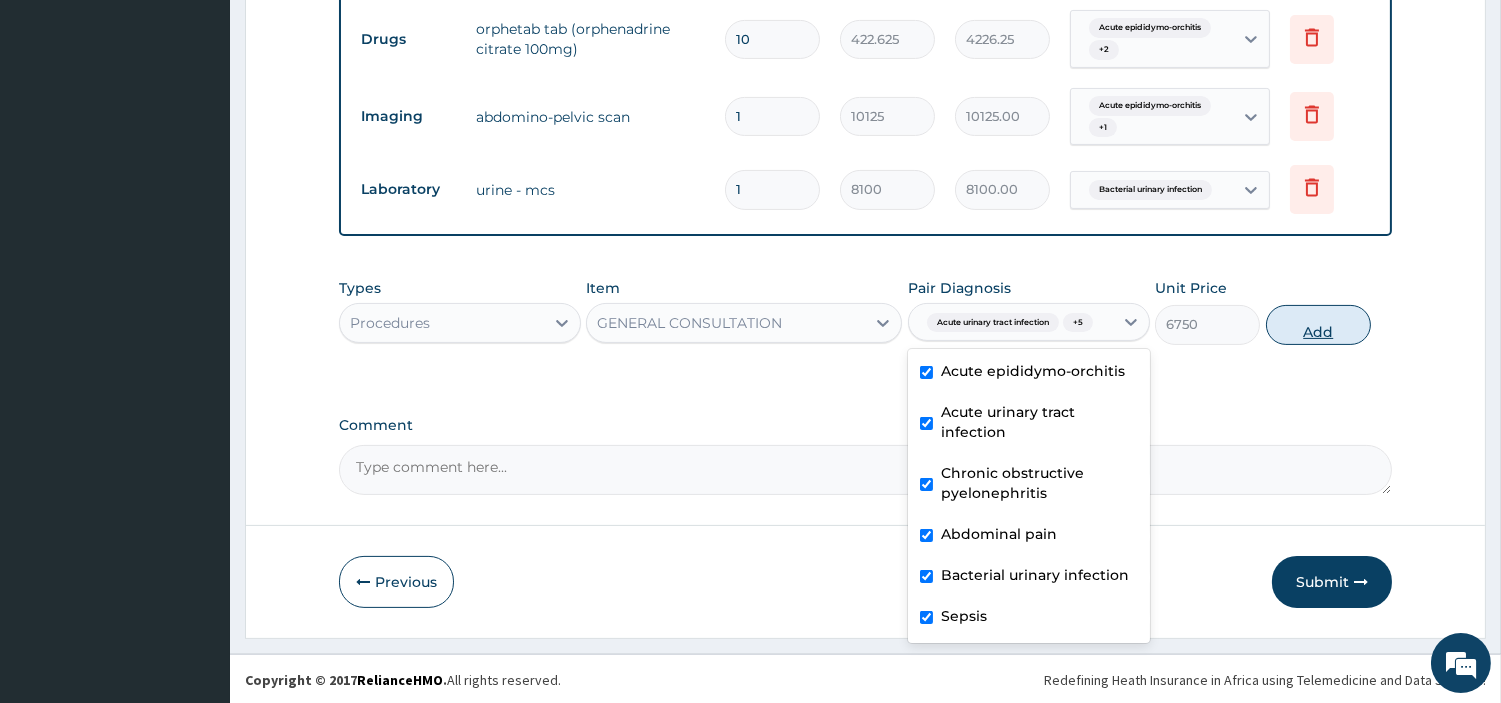 click on "Add" at bounding box center [1318, 325] 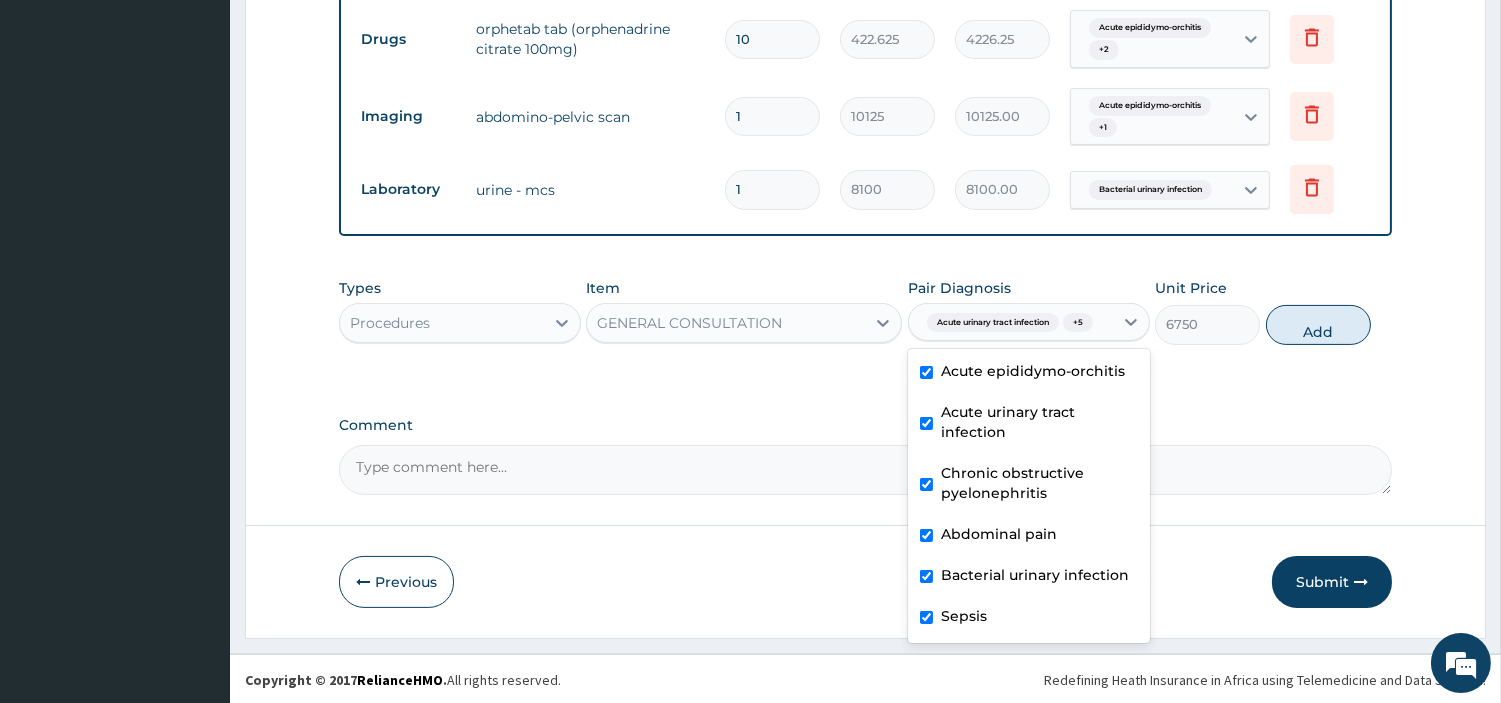 type on "0" 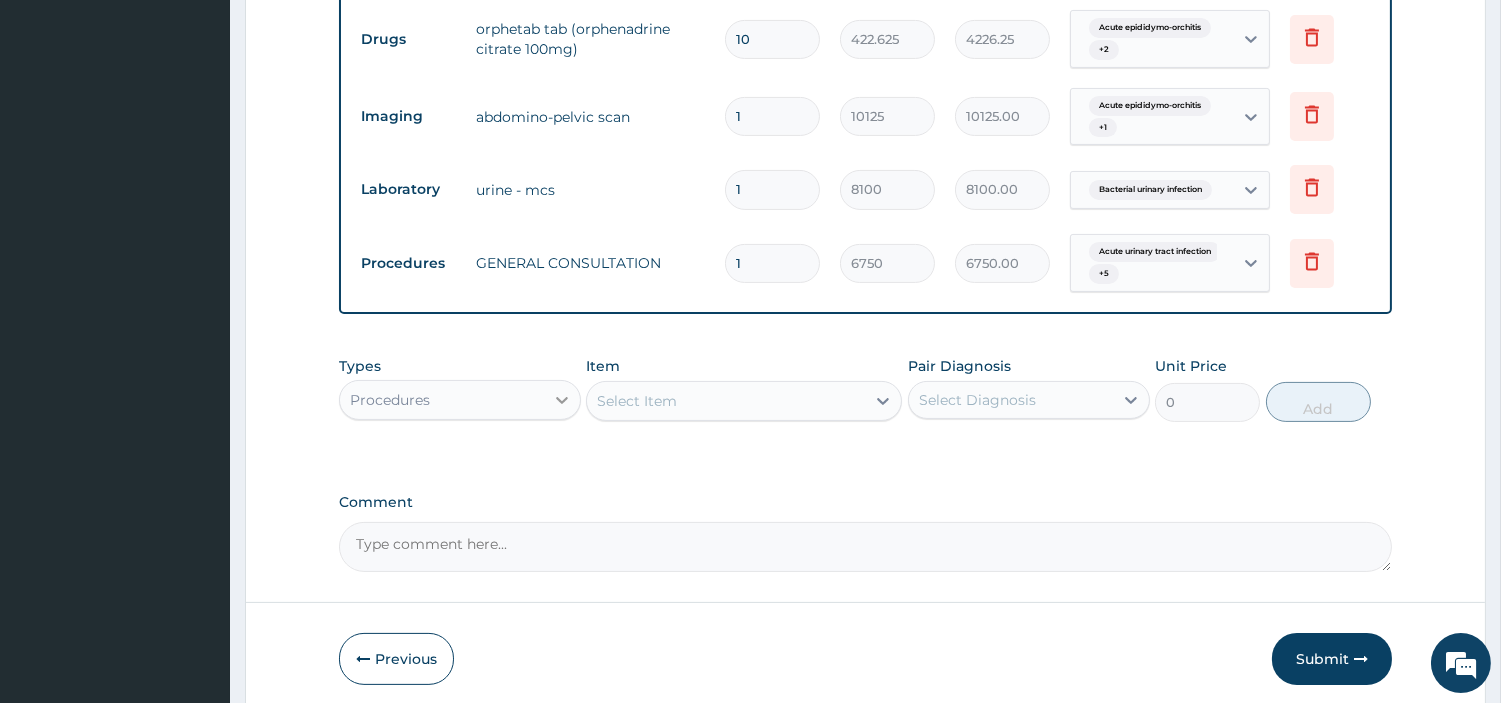 click 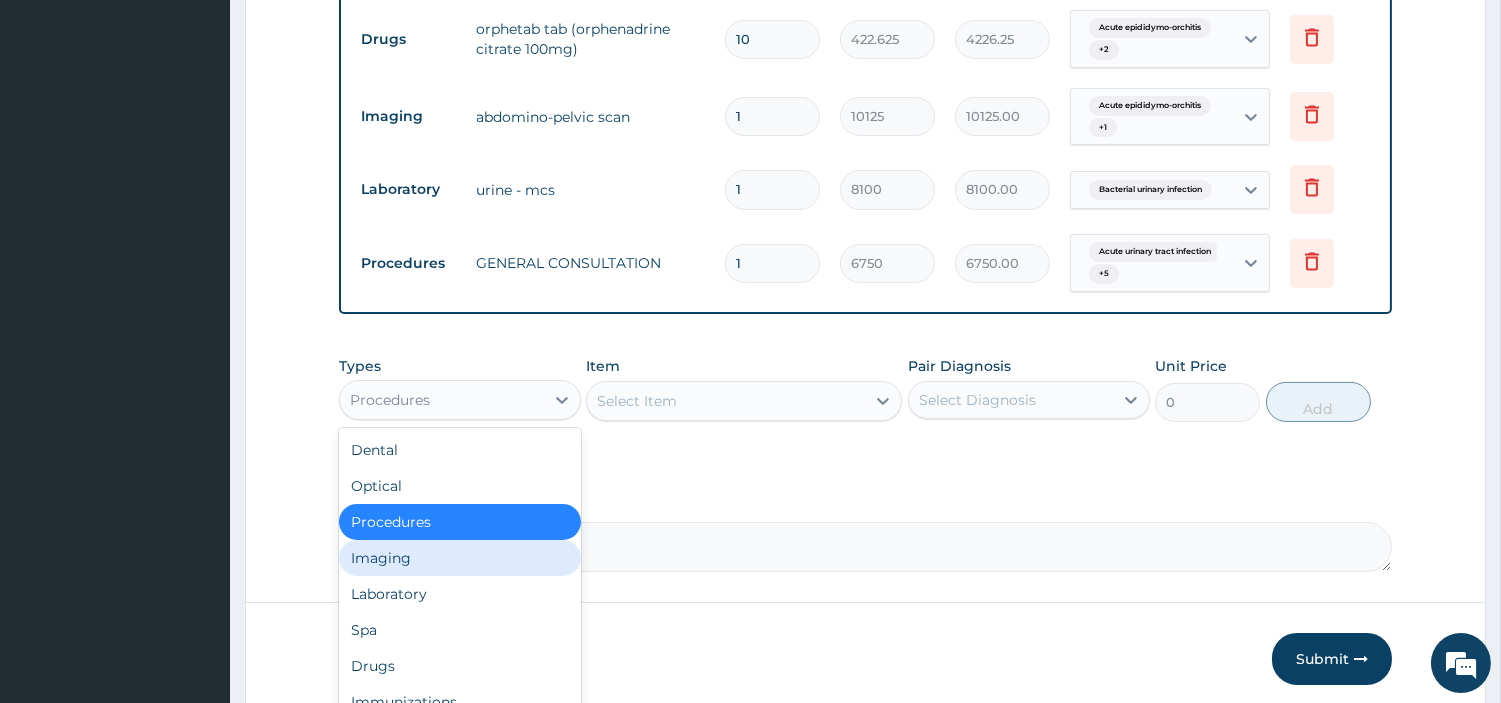 click on "Laboratory" at bounding box center (460, 594) 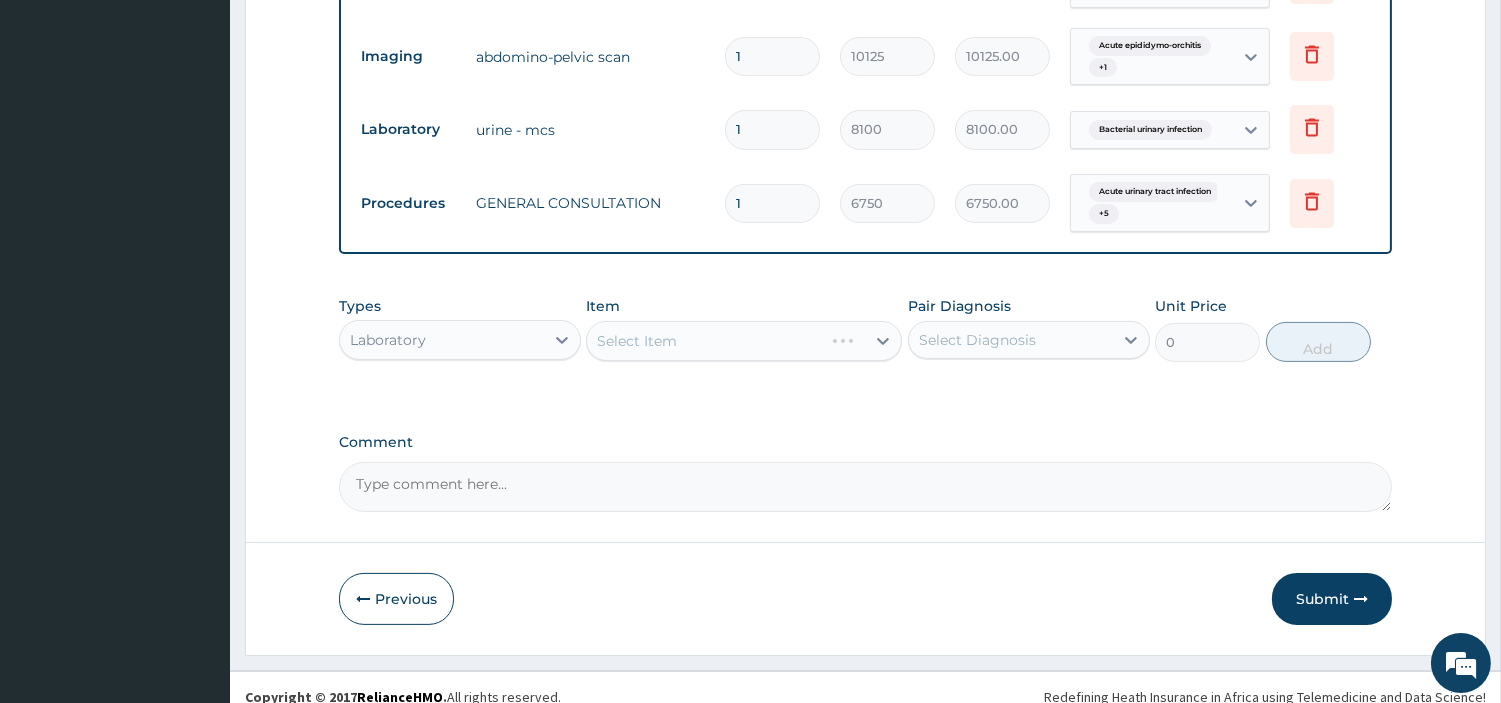 scroll, scrollTop: 913, scrollLeft: 0, axis: vertical 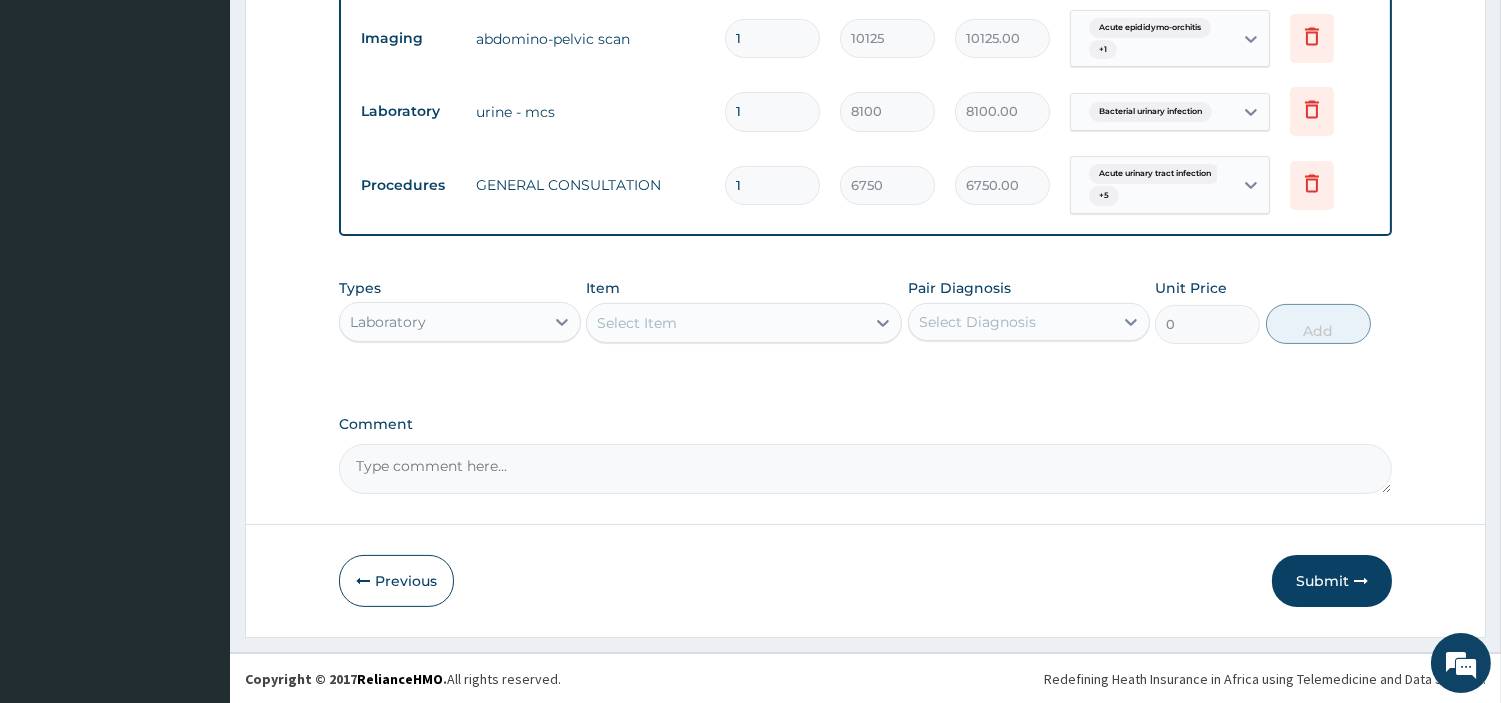 click on "Select Item" at bounding box center [726, 323] 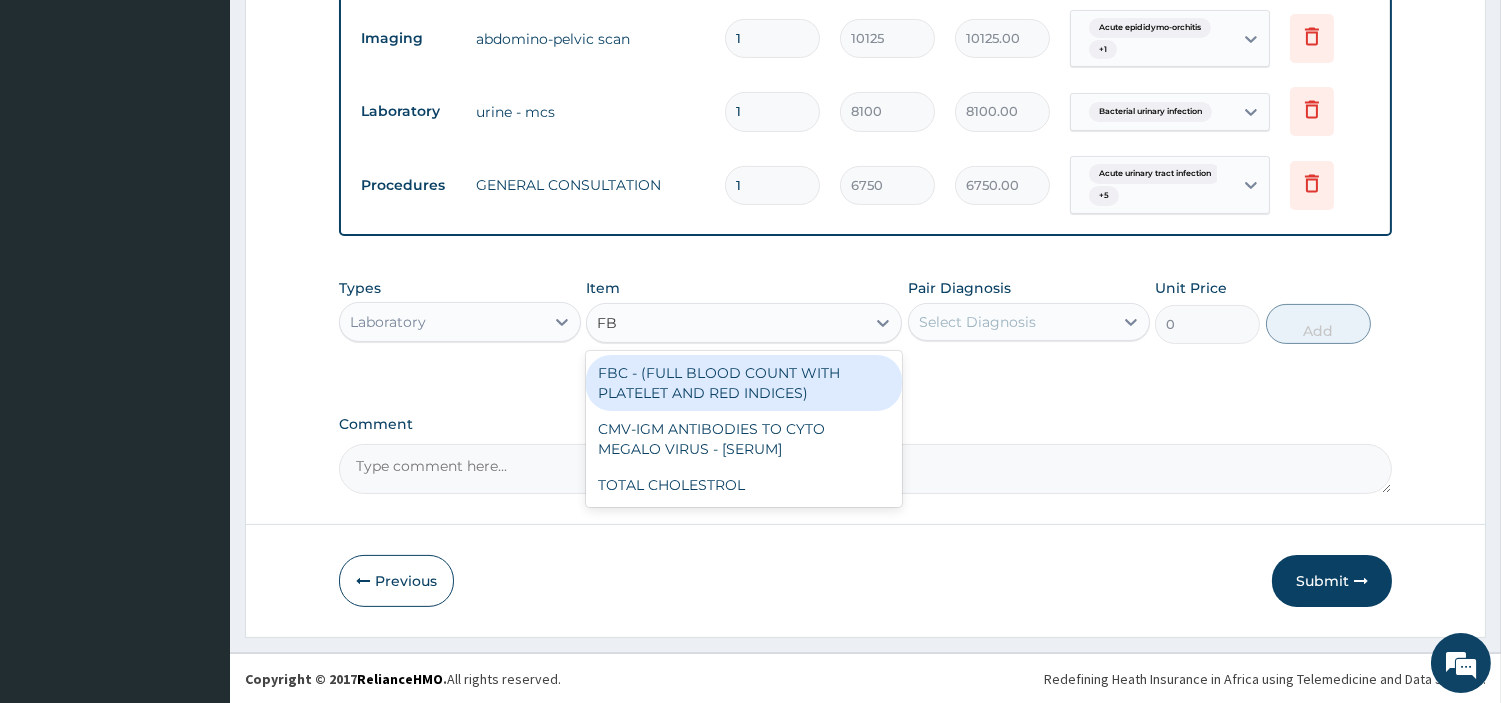 type on "FBC" 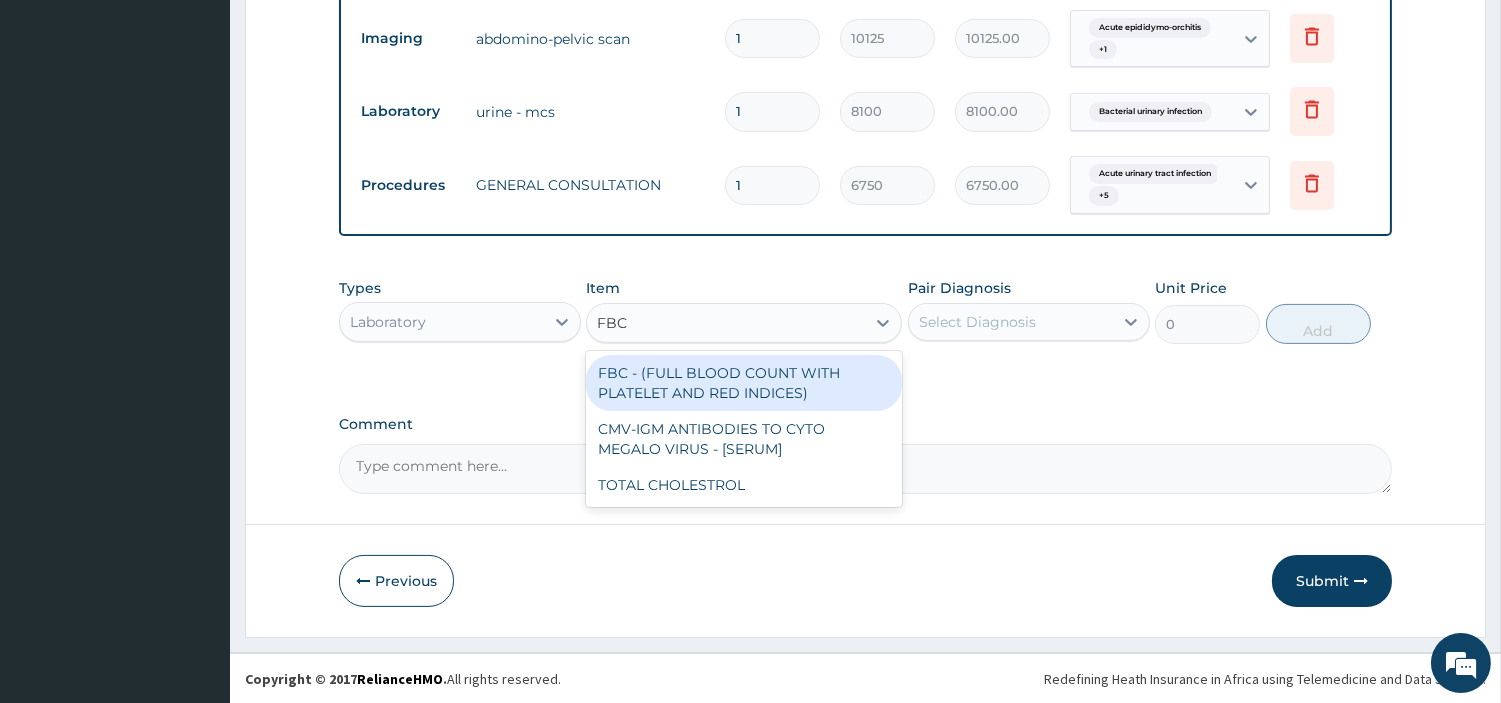 click on "FBC - (FULL BLOOD COUNT WITH PLATELET AND RED INDICES)" at bounding box center [744, 383] 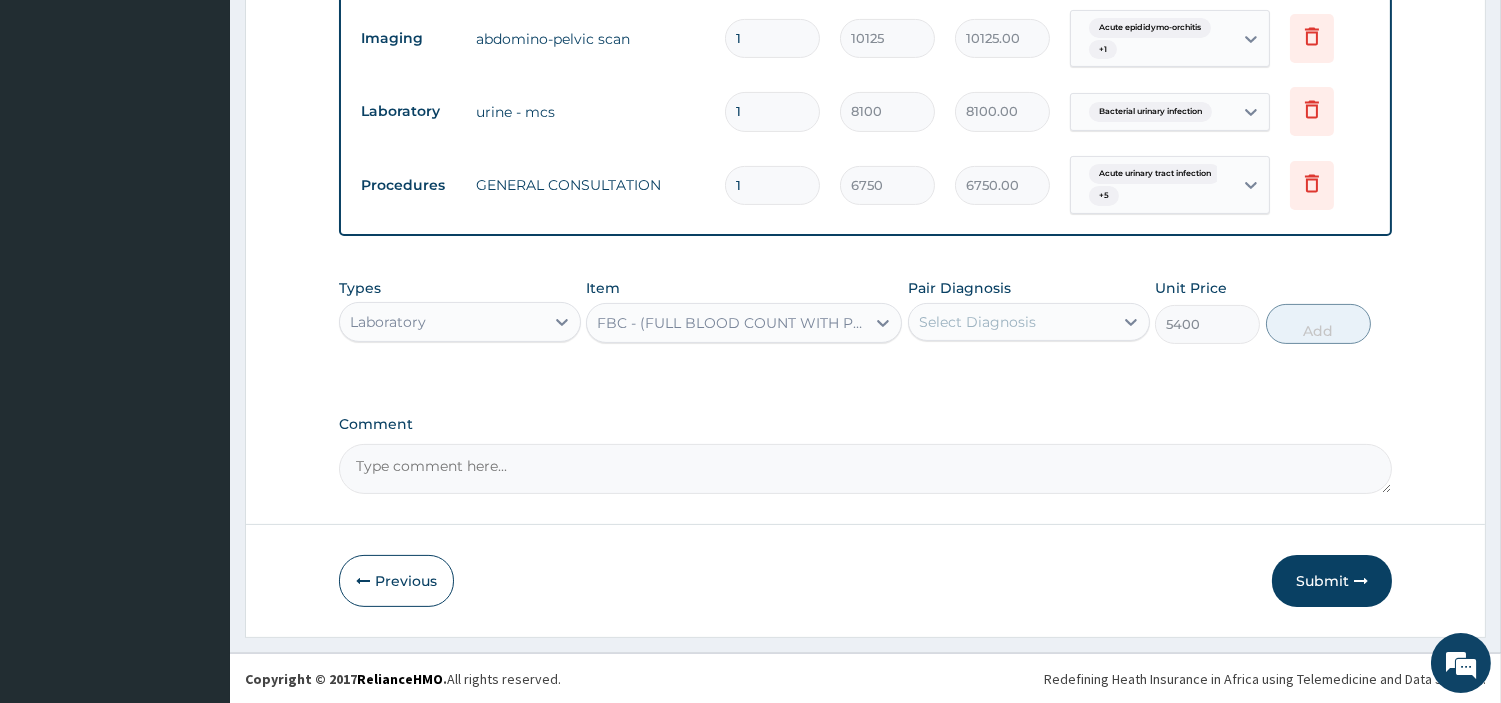 click on "Pair Diagnosis Select Diagnosis" at bounding box center (1029, 311) 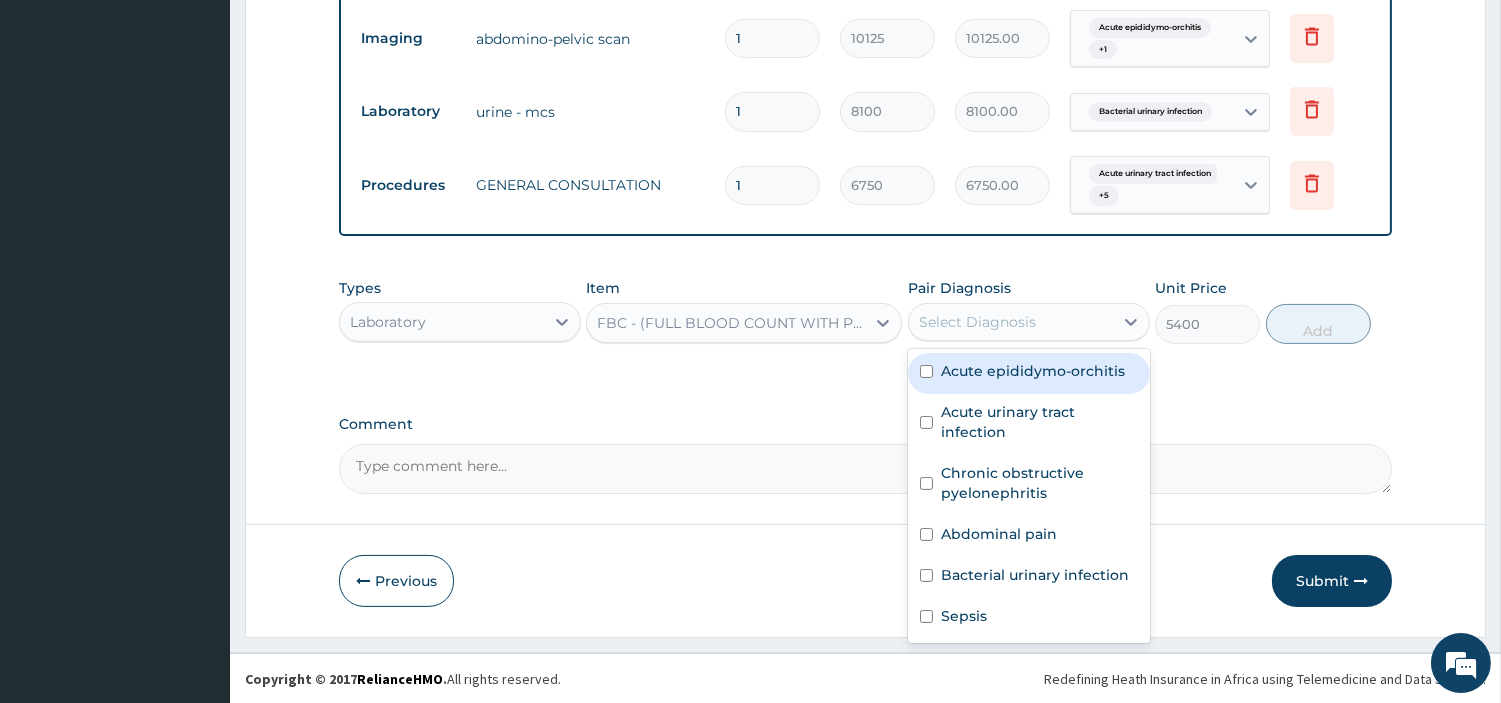 click on "Select Diagnosis" at bounding box center [1011, 322] 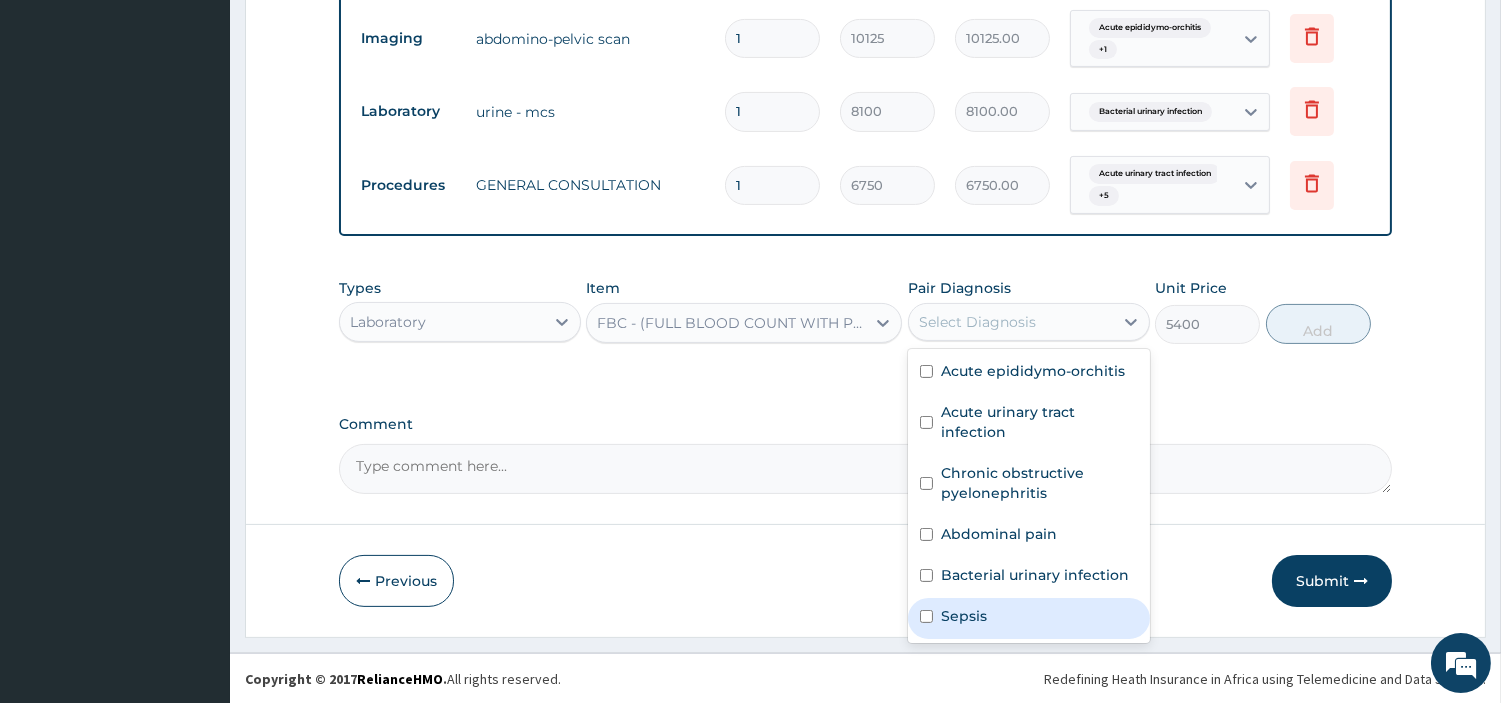 click on "Sepsis" at bounding box center (1029, 618) 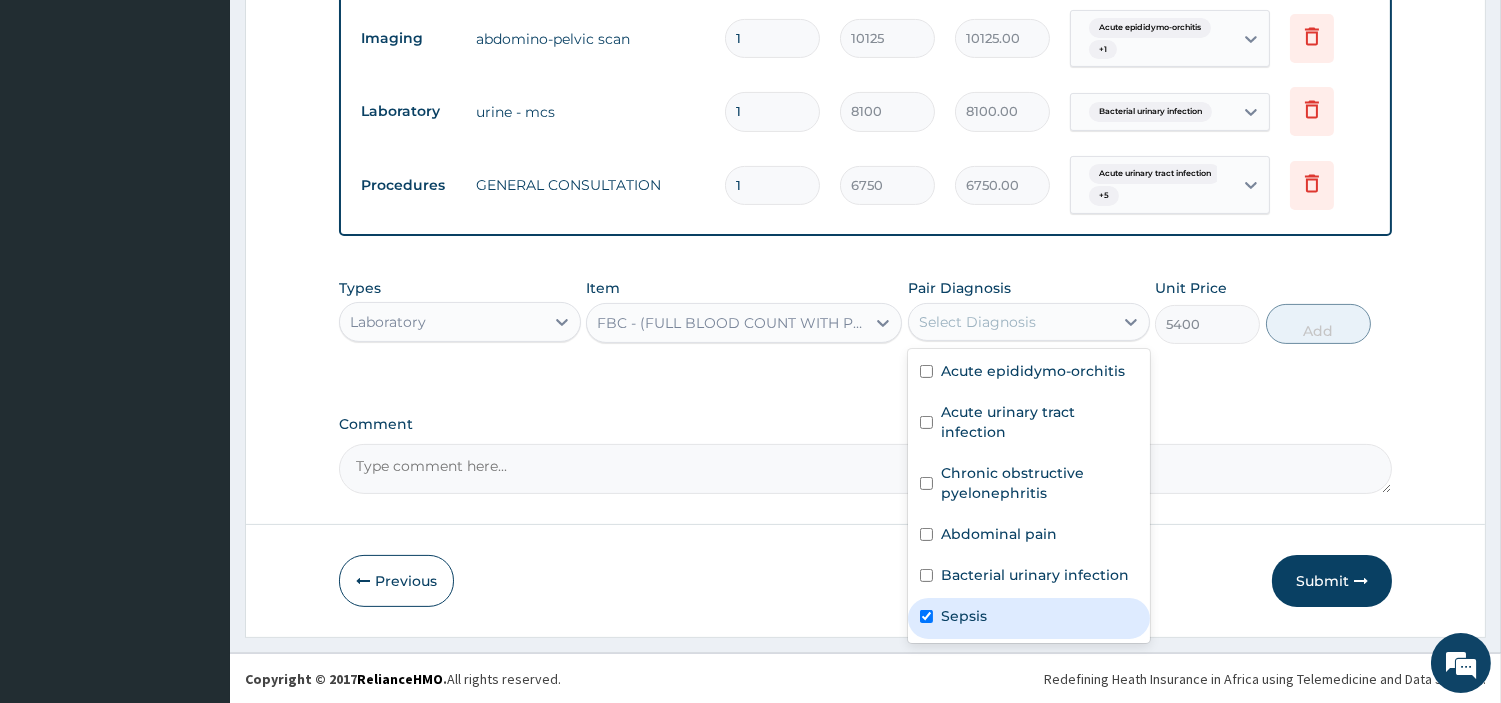 checkbox on "true" 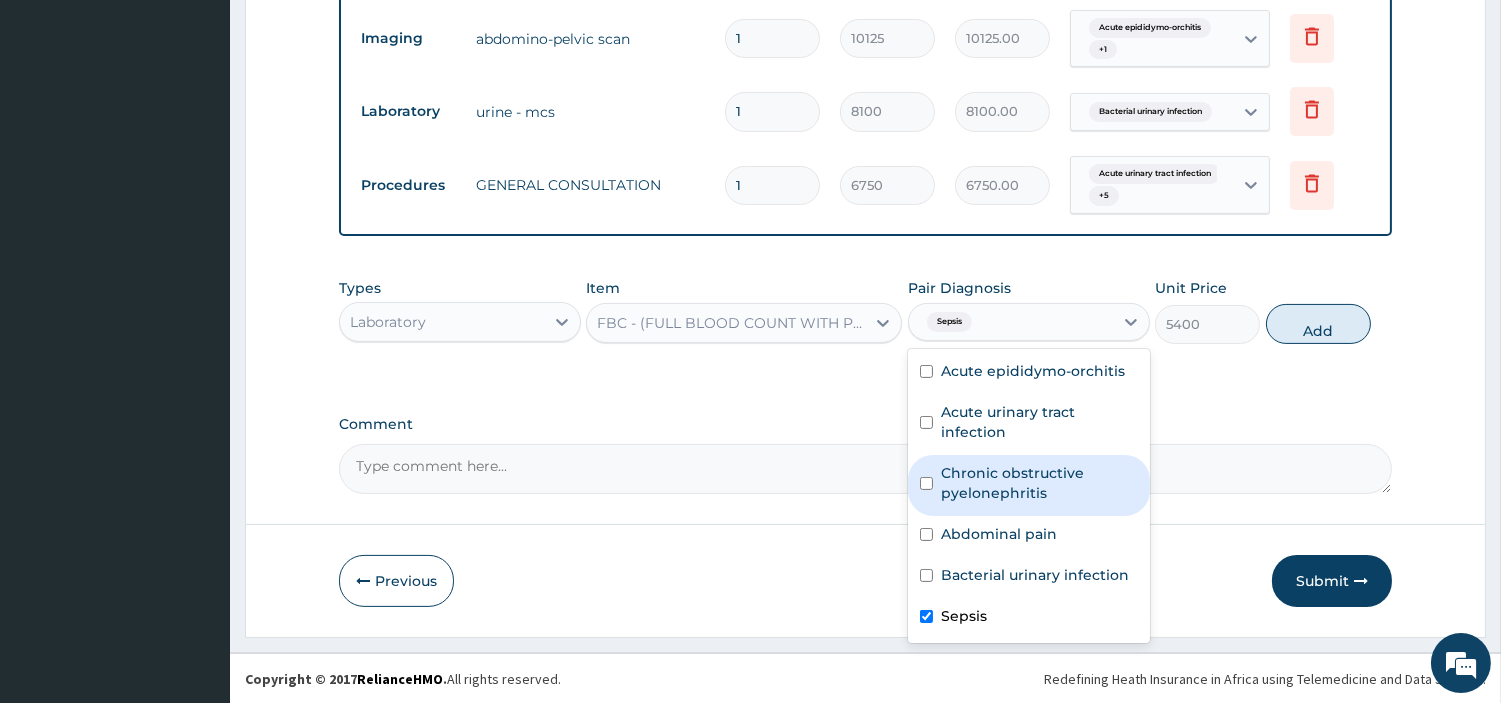 click on "Add" at bounding box center [1318, 324] 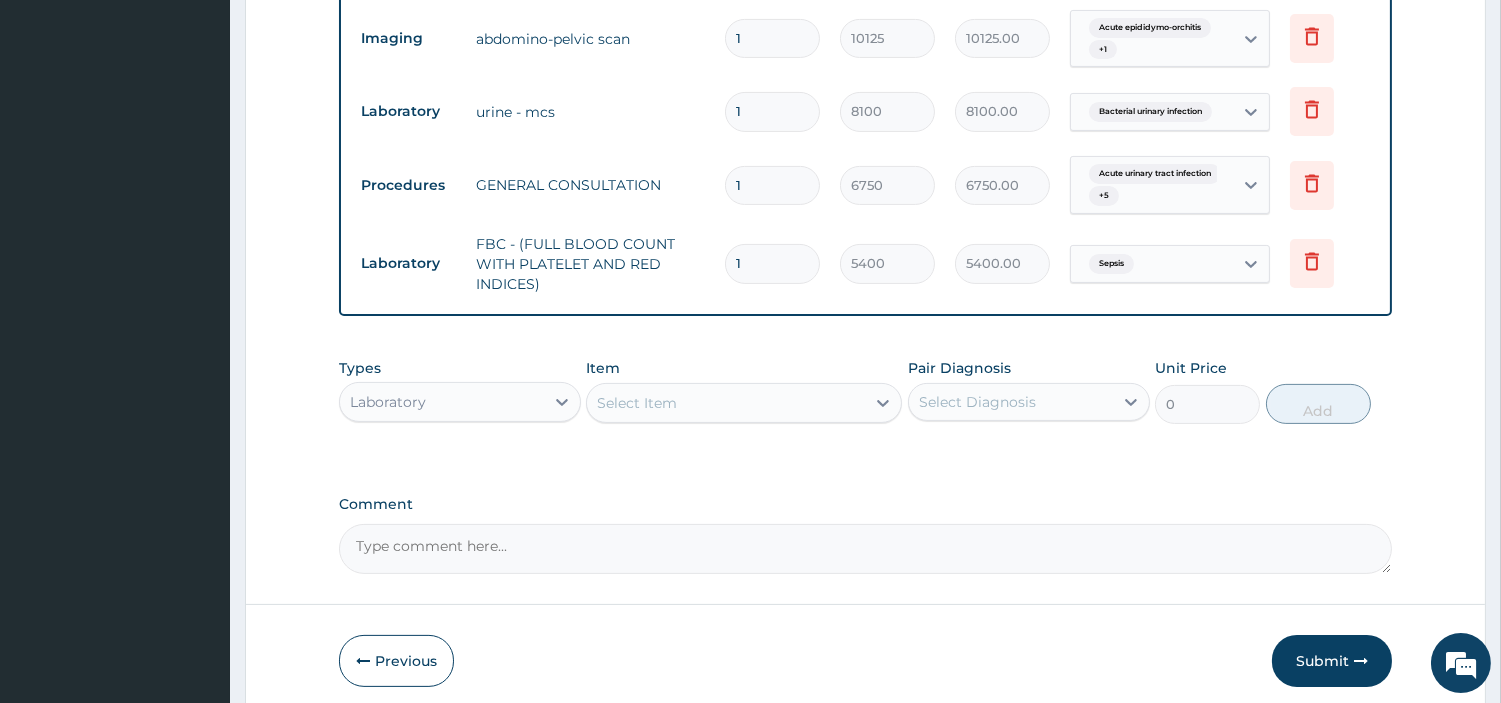 click on "Types Laboratory Item Select Item Pair Diagnosis Select Diagnosis Unit Price 0 Add" at bounding box center [865, 391] 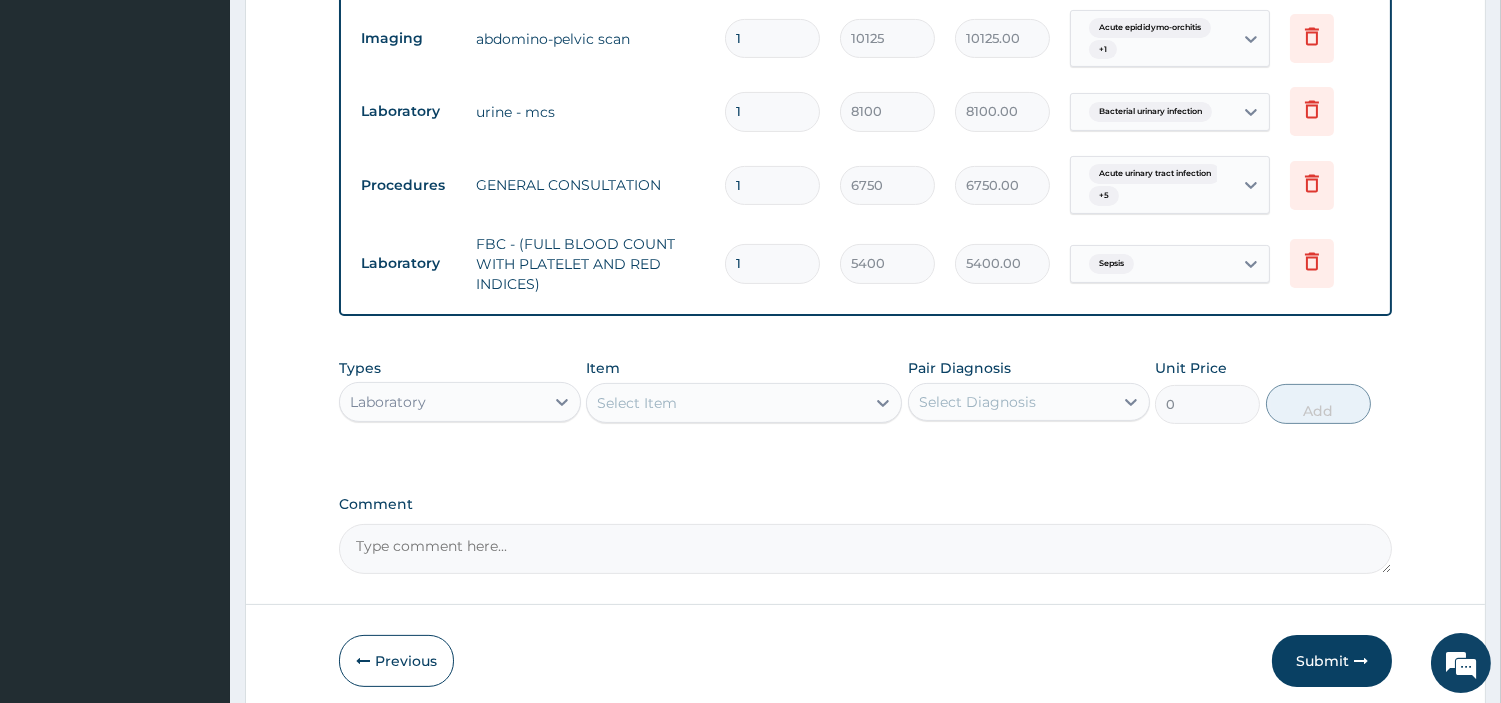 click on "Select Item" at bounding box center [726, 403] 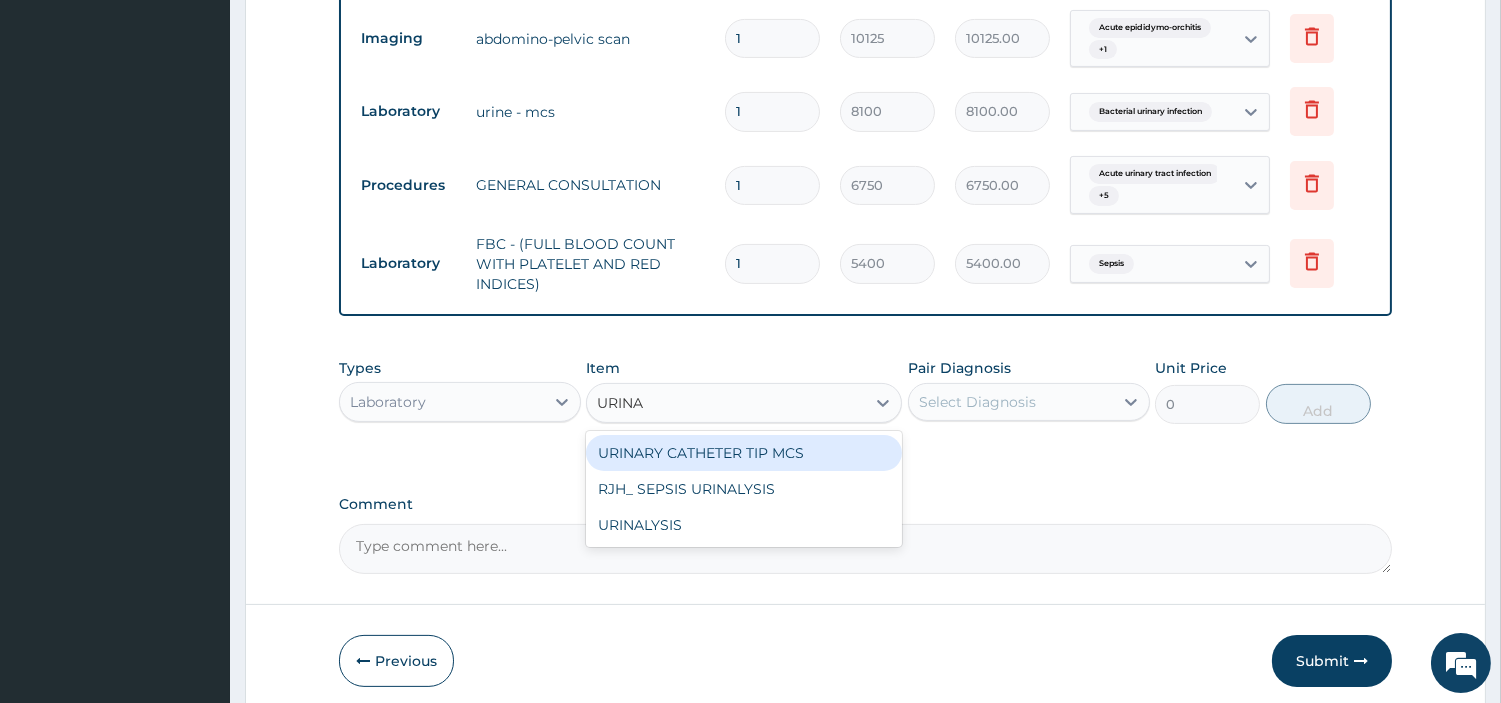 type on "URINAL" 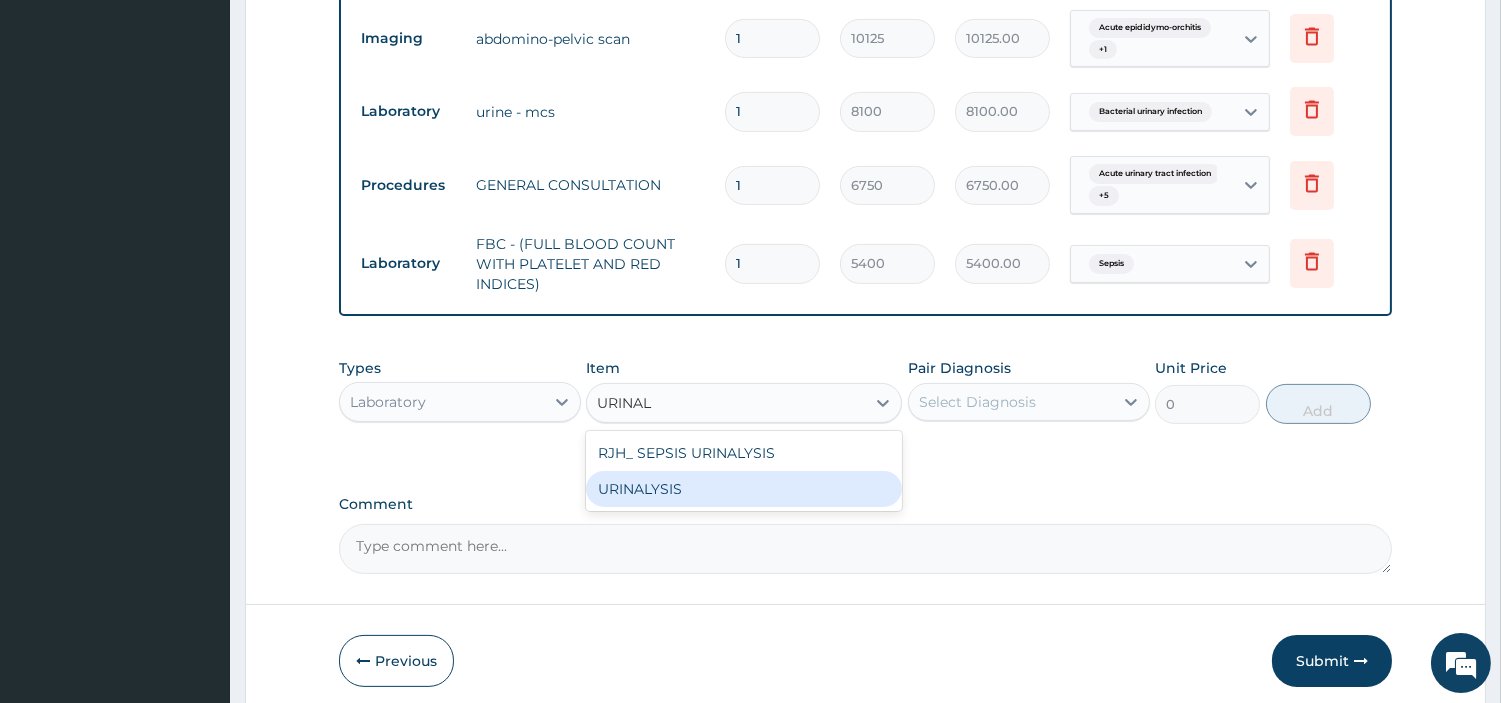 click on "URINALYSIS" at bounding box center (744, 489) 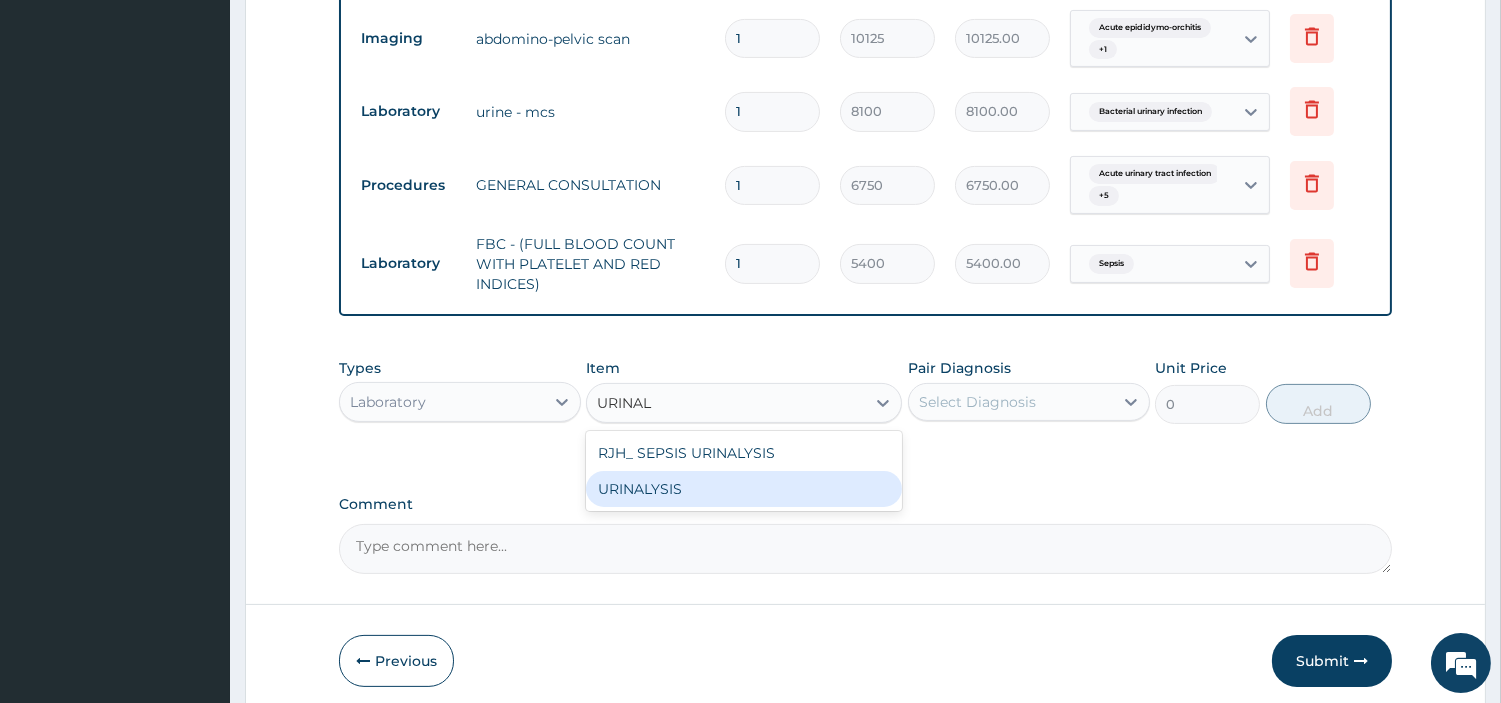 type 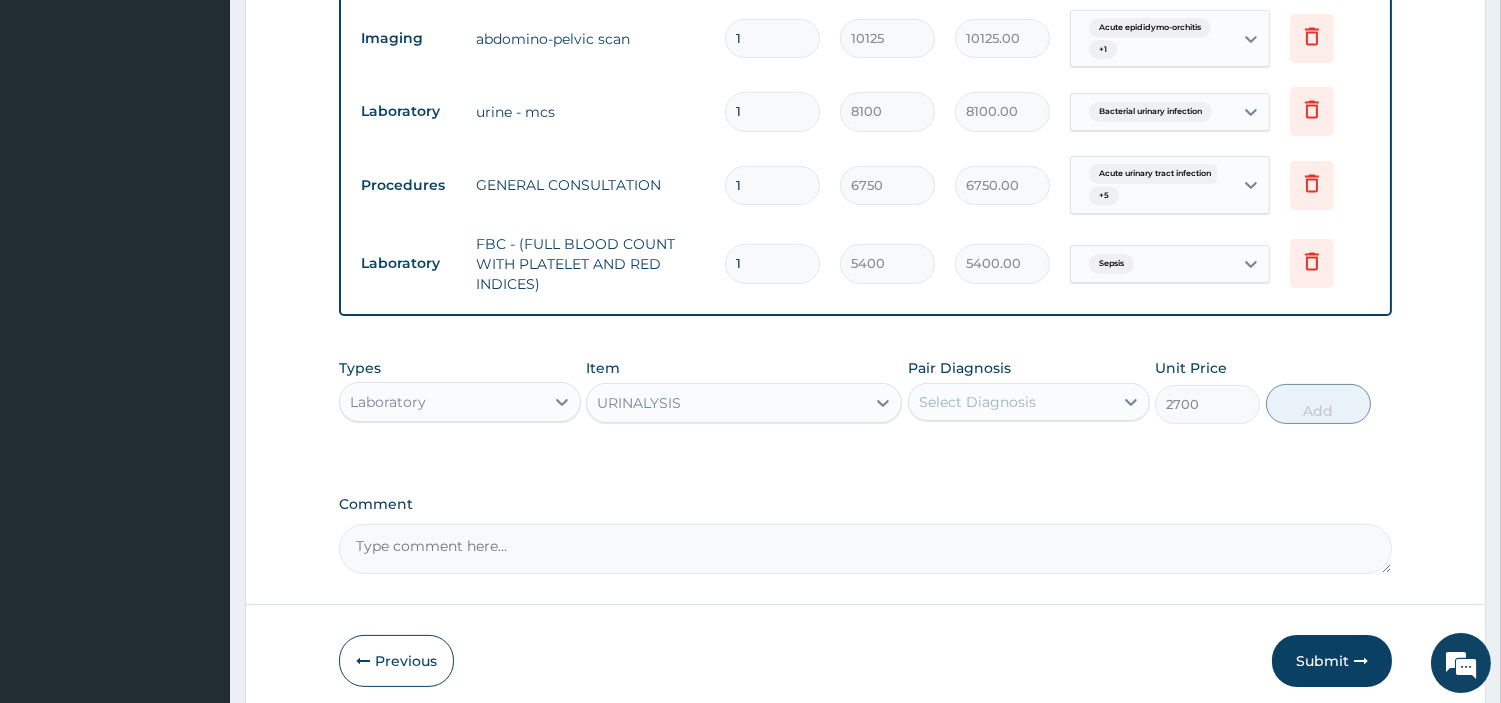 click on "Pair Diagnosis Select Diagnosis" at bounding box center (1029, 391) 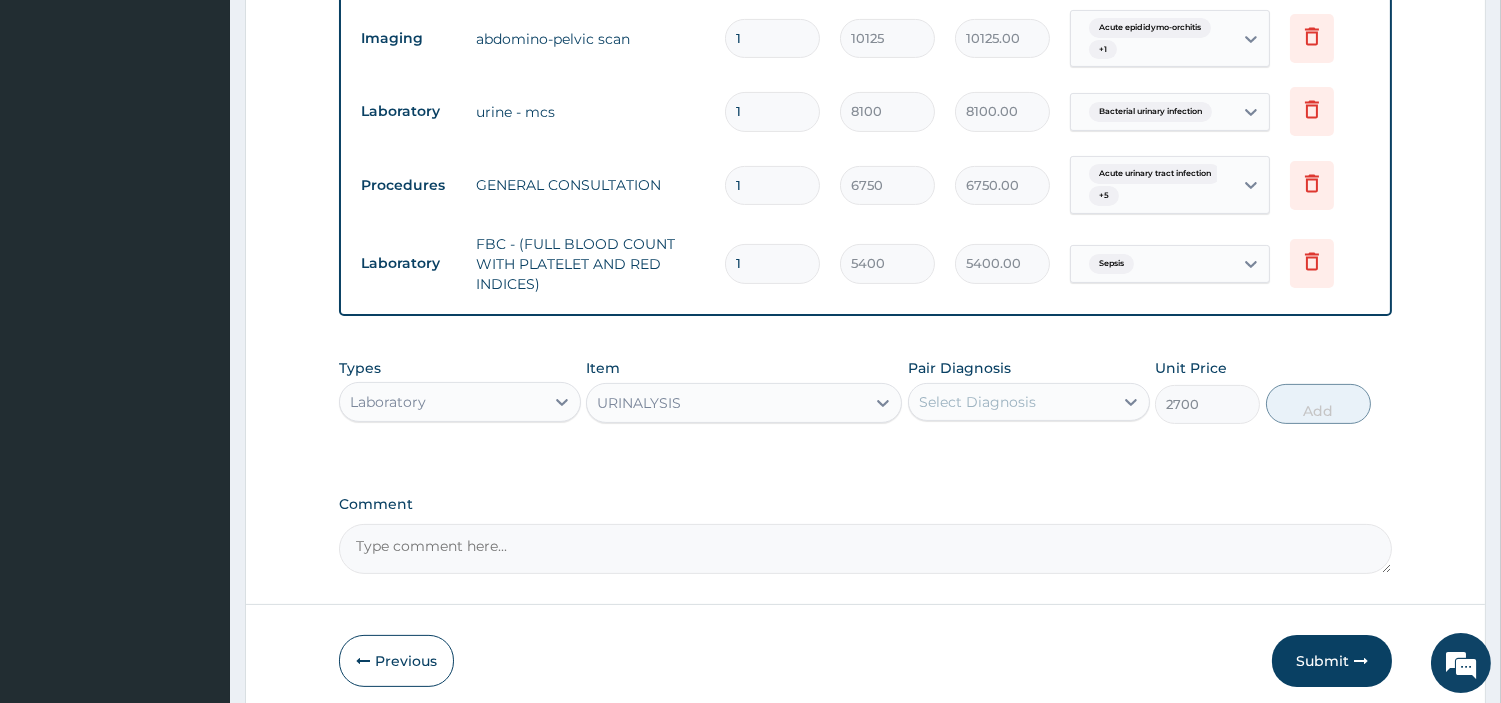 click on "Select Diagnosis" at bounding box center [977, 402] 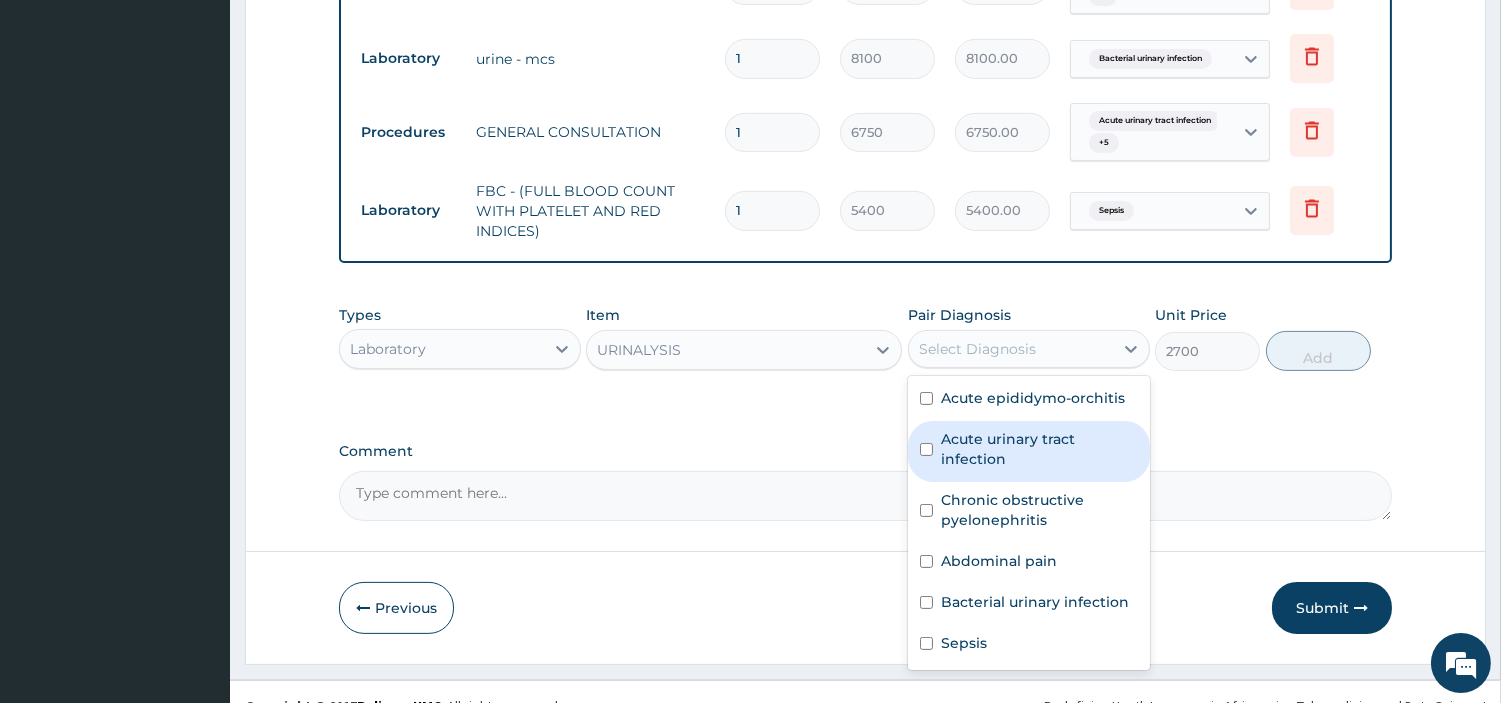 scroll, scrollTop: 993, scrollLeft: 0, axis: vertical 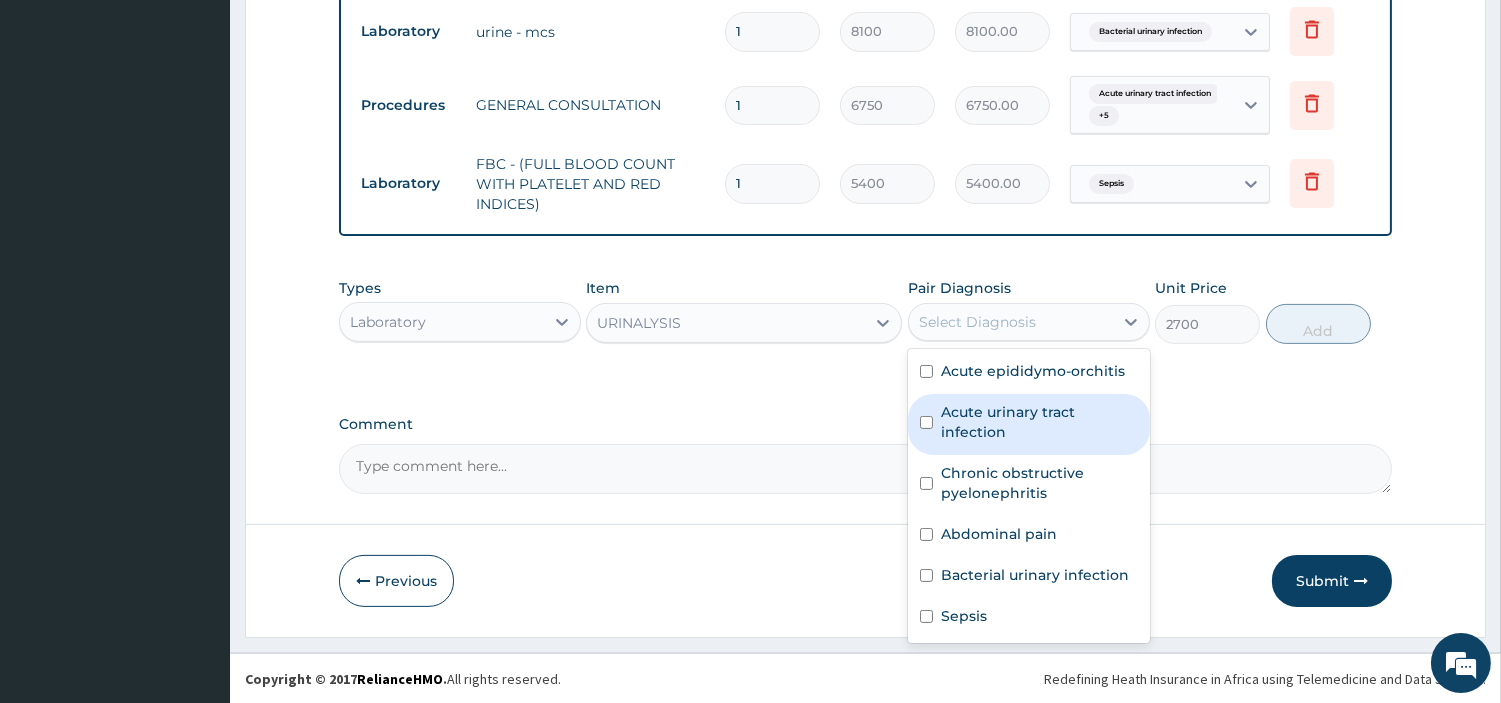 click on "Acute urinary tract infection" at bounding box center [1039, 422] 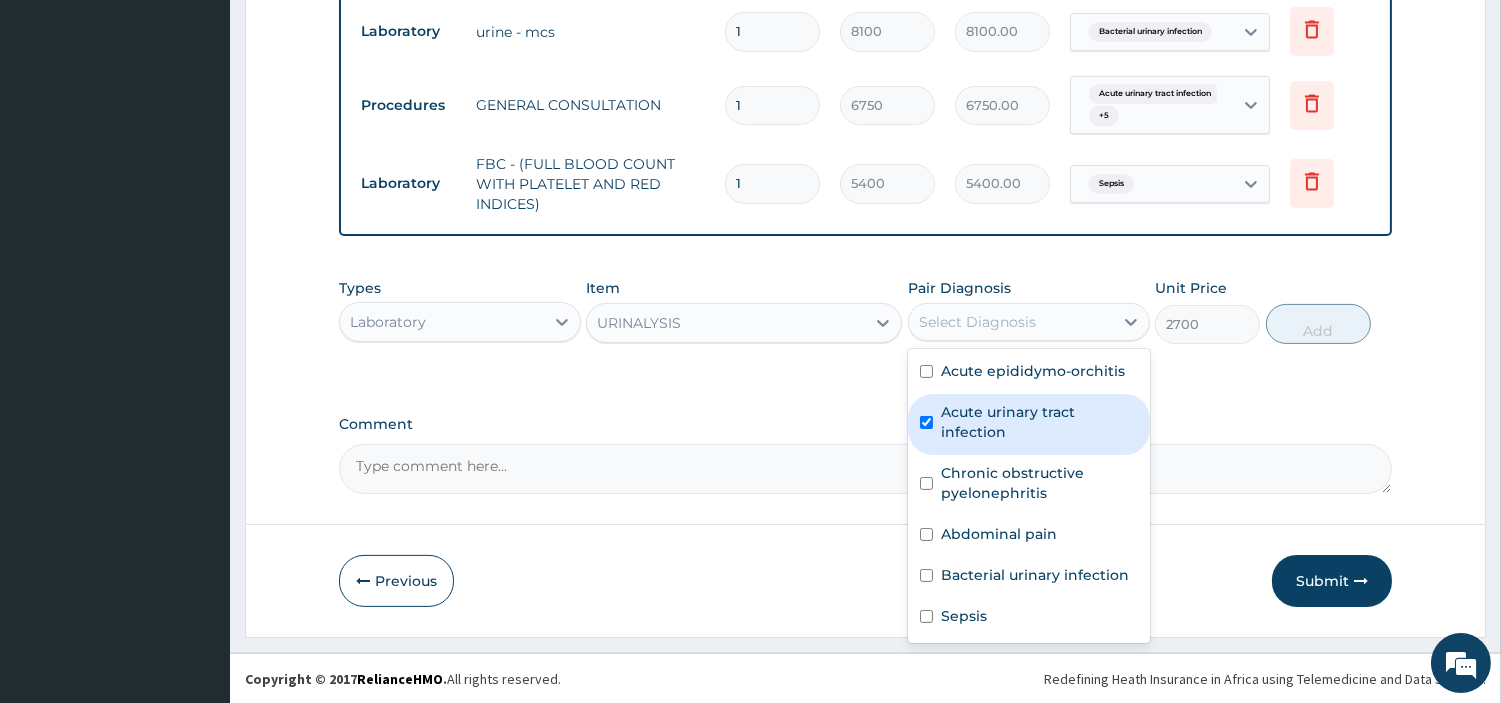 checkbox on "true" 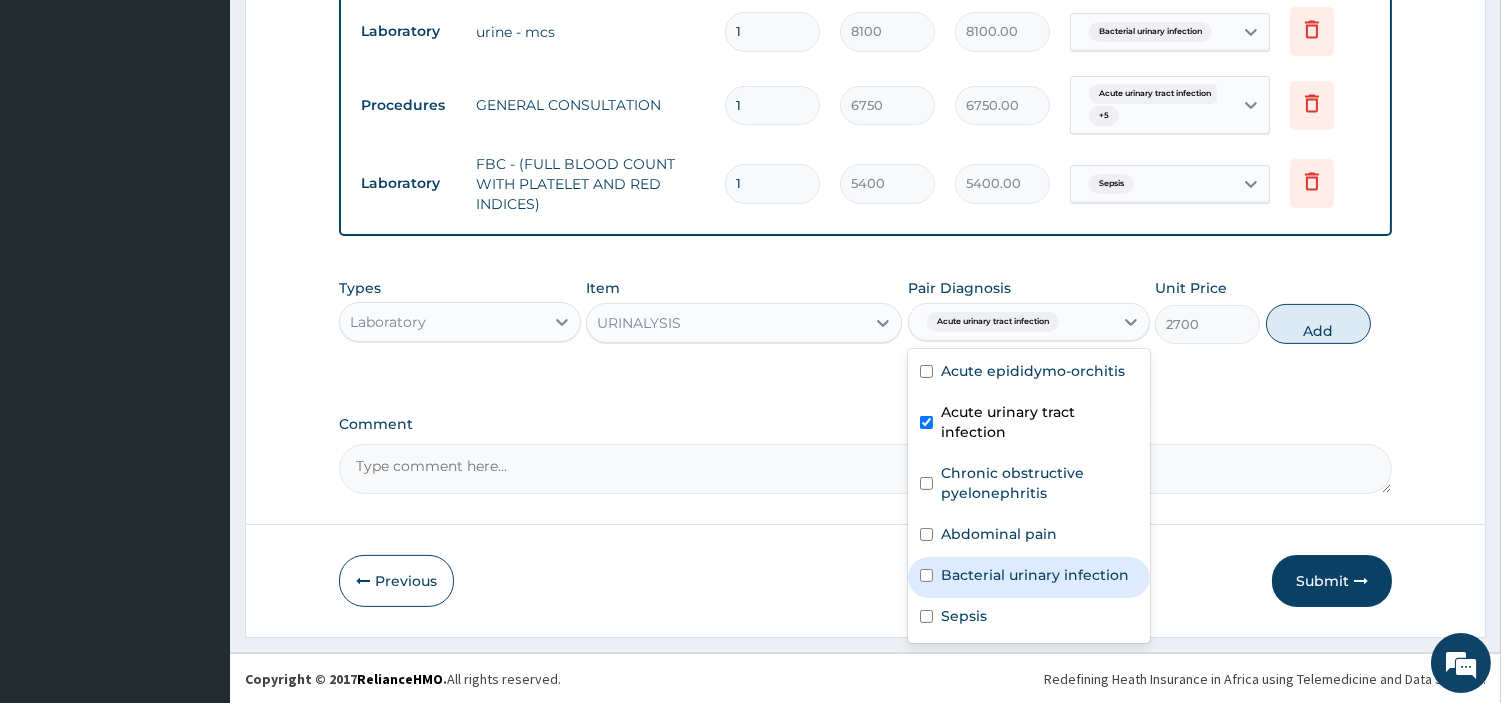 click on "Bacterial urinary infection" at bounding box center [1035, 575] 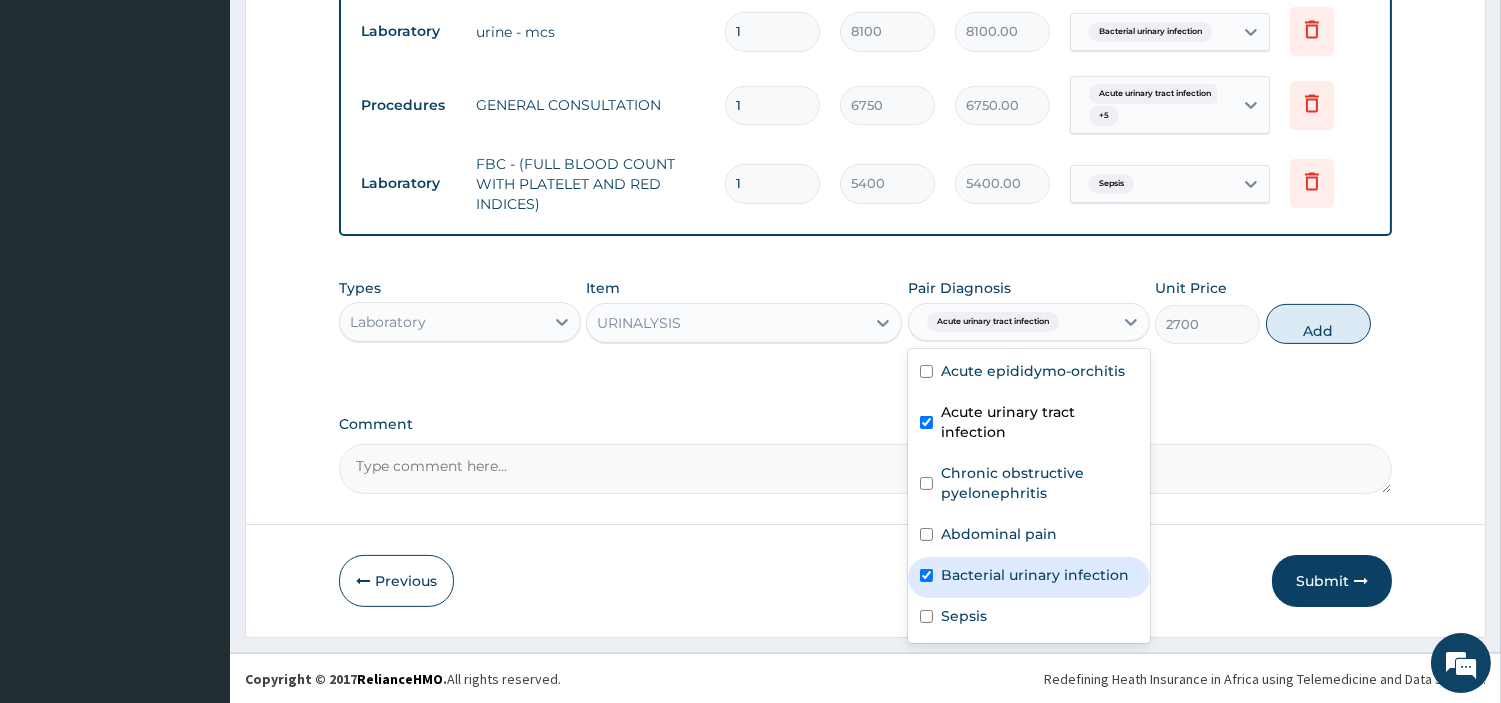 checkbox on "true" 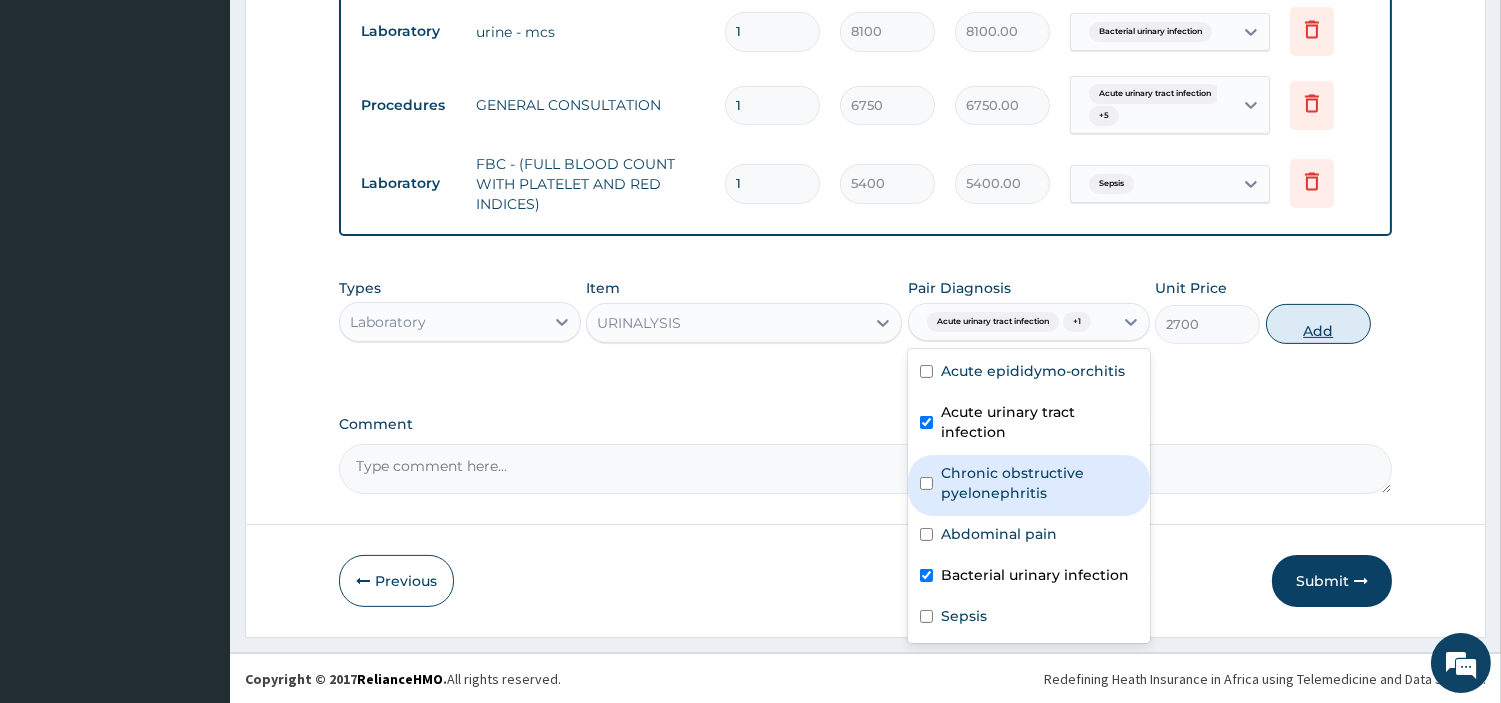 click on "Add" at bounding box center [1318, 324] 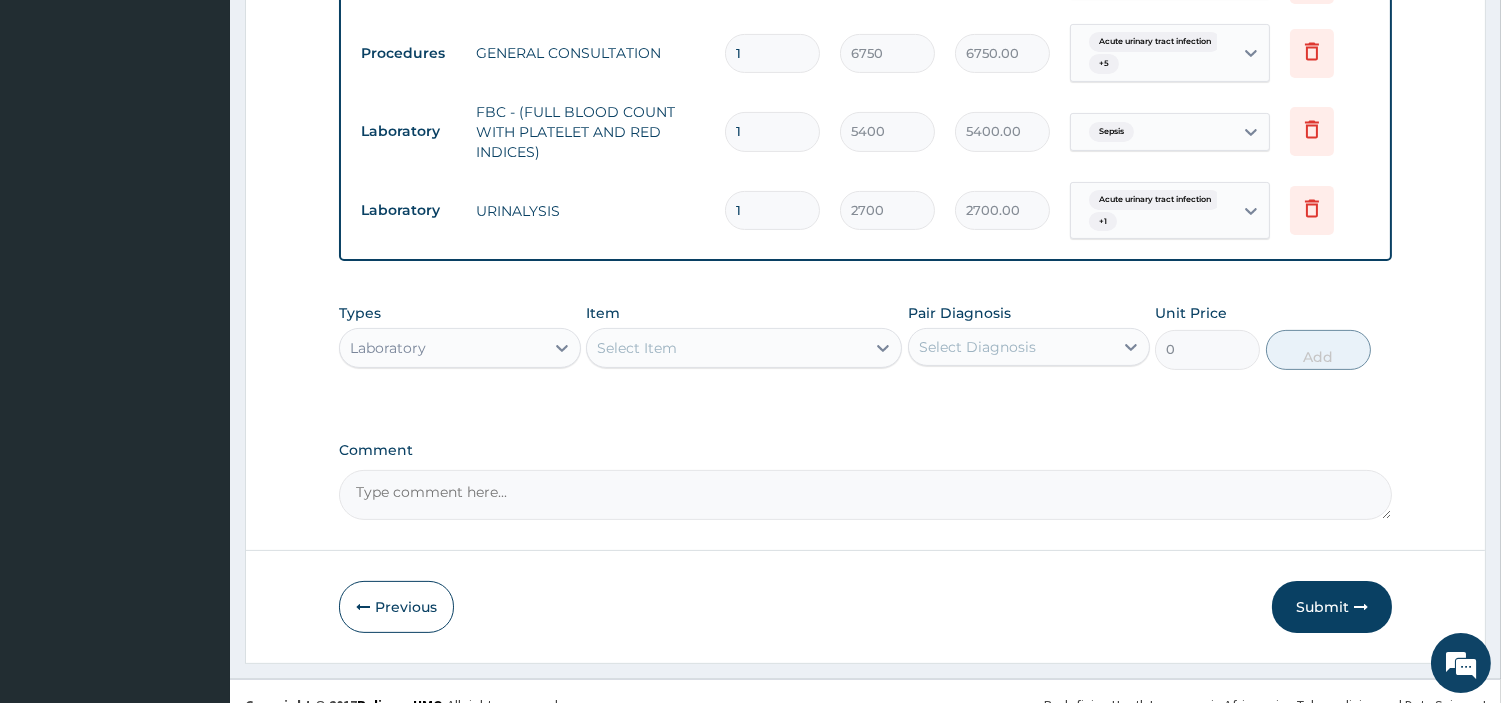 scroll, scrollTop: 1071, scrollLeft: 0, axis: vertical 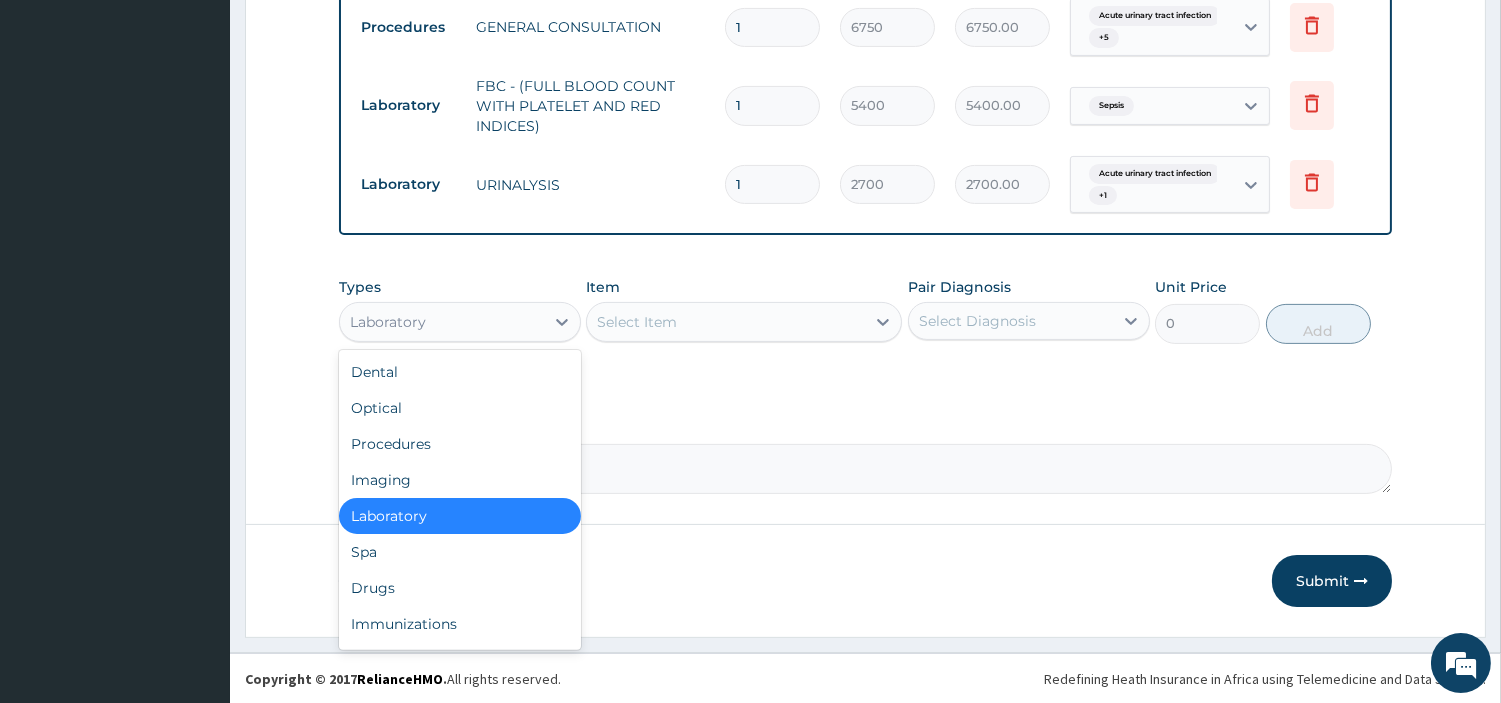 click on "Laboratory" at bounding box center (442, 322) 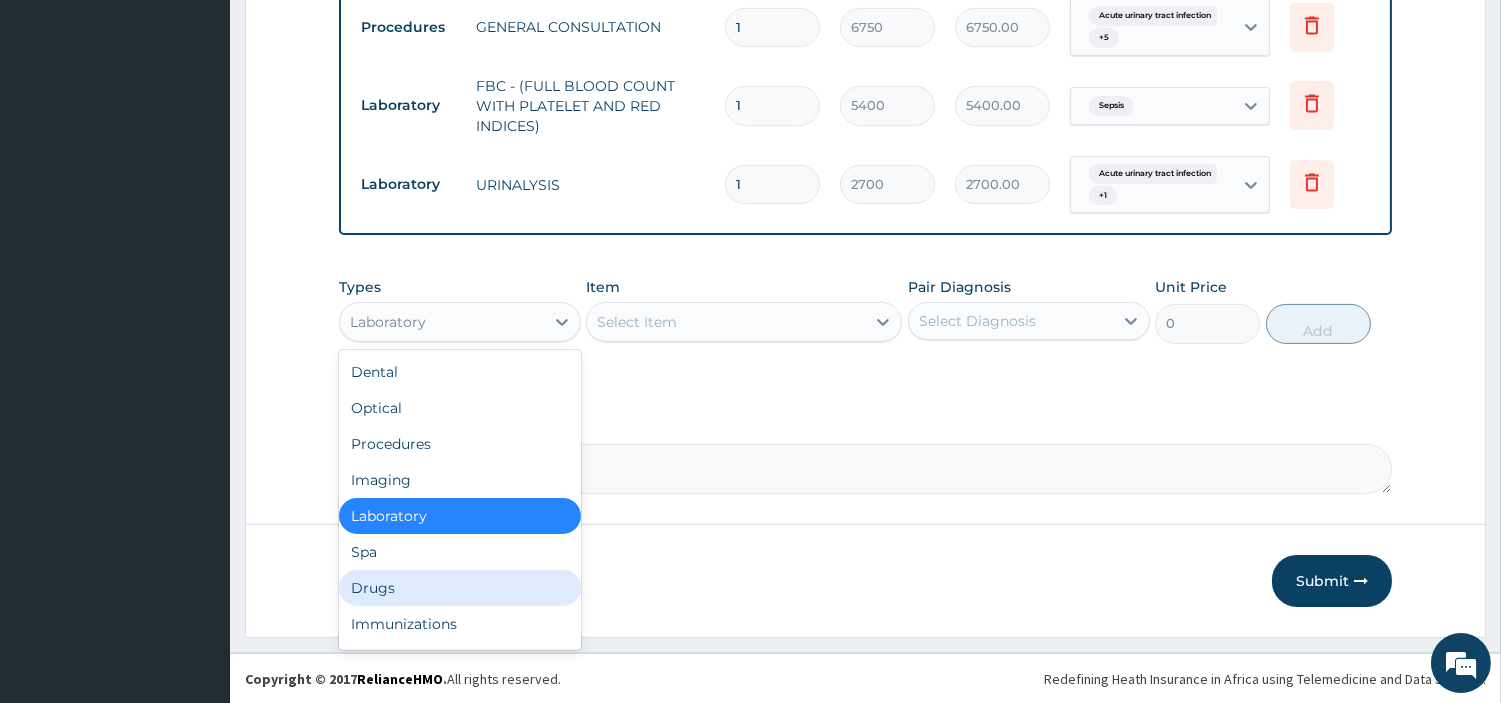 click on "Drugs" at bounding box center (460, 588) 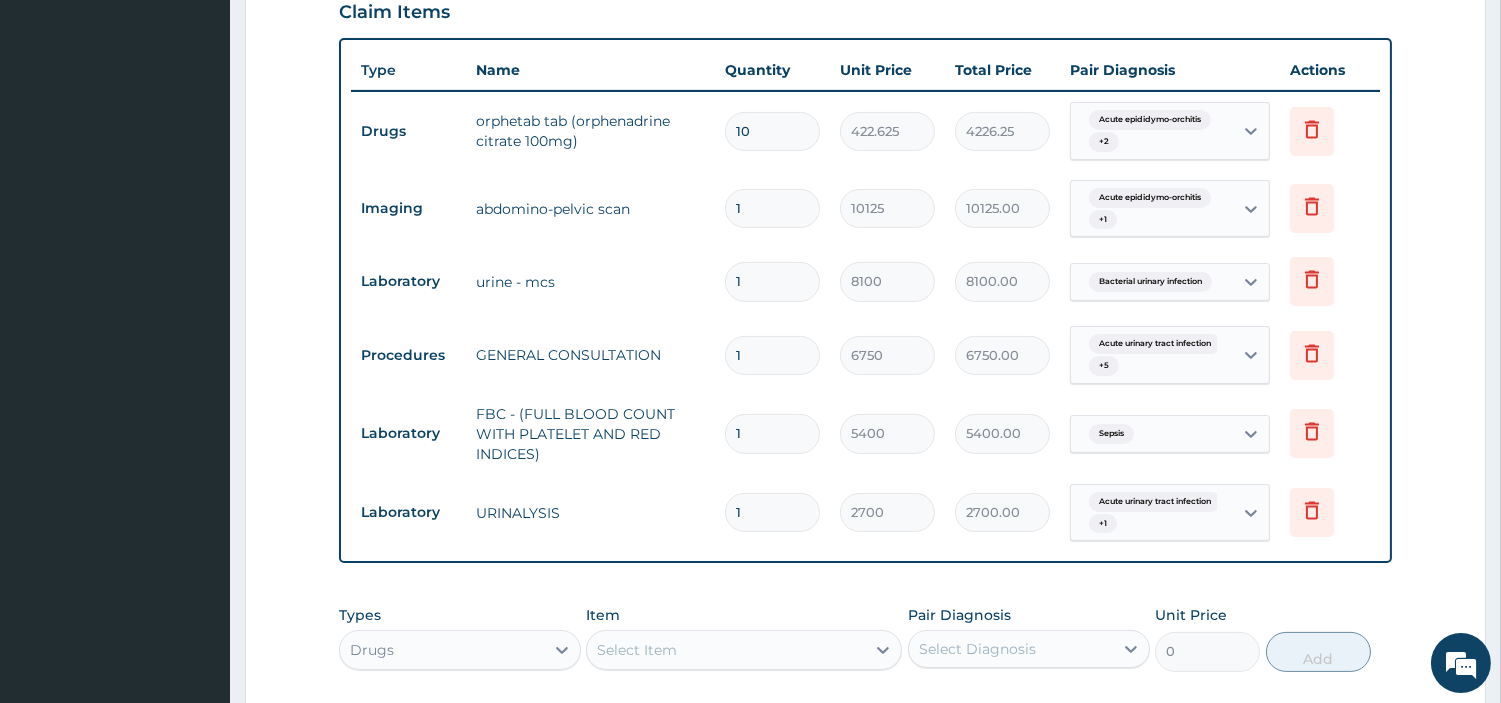 scroll, scrollTop: 737, scrollLeft: 0, axis: vertical 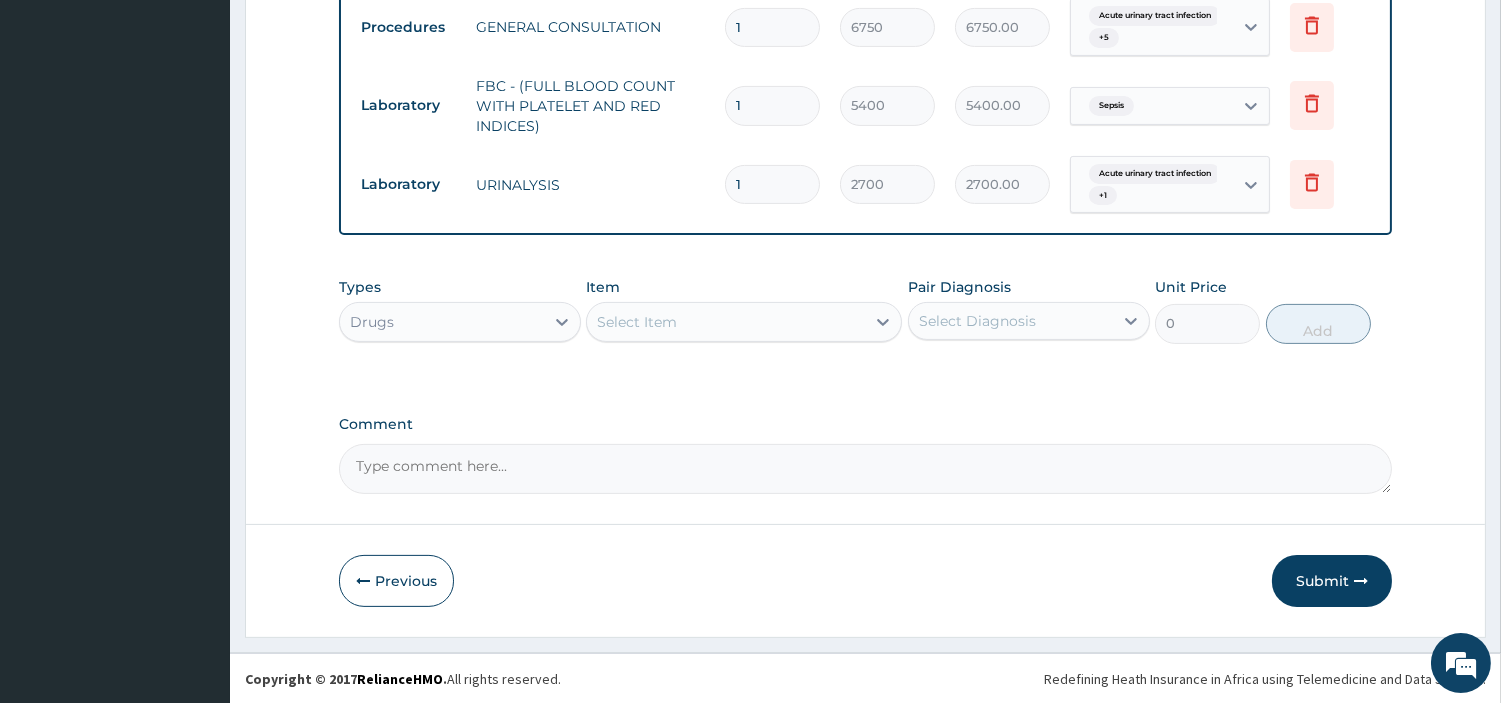click on "Submit" at bounding box center (1332, 581) 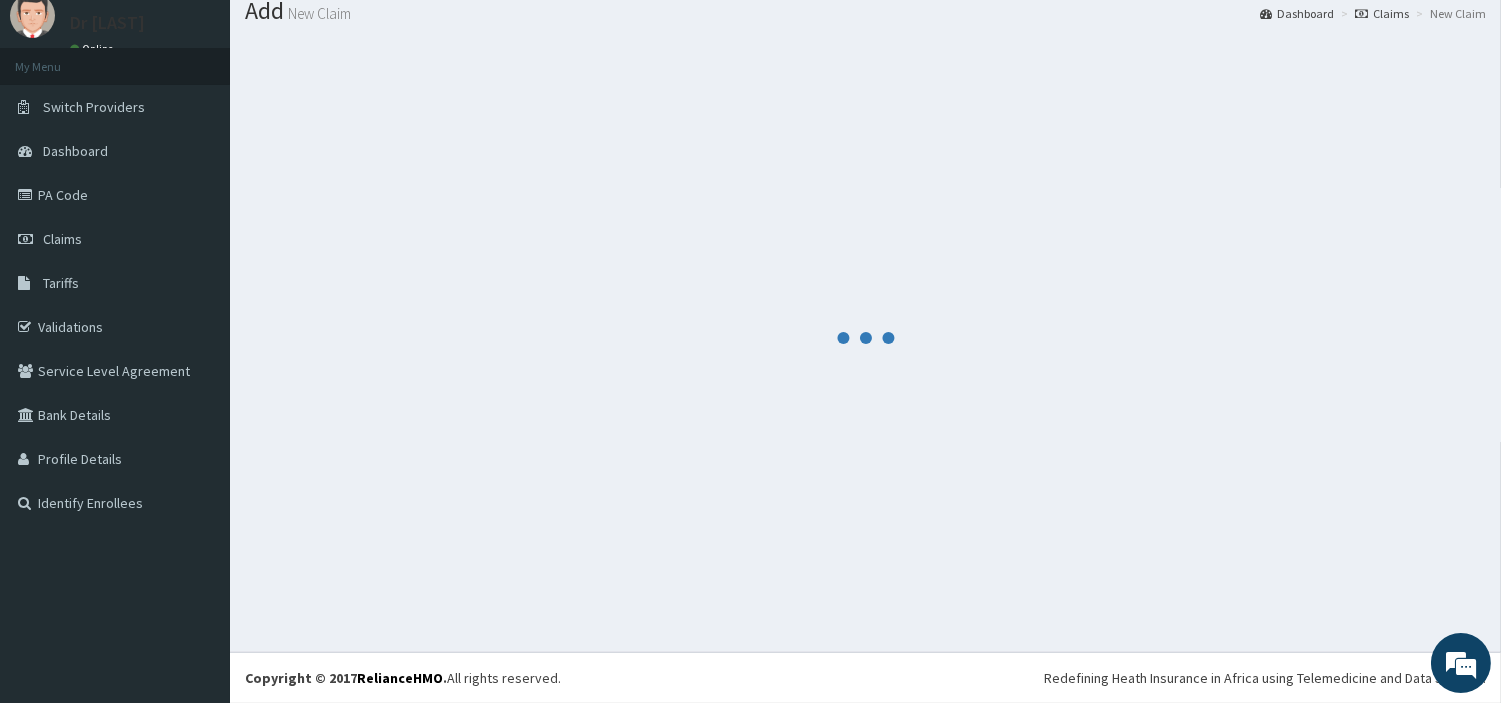 scroll, scrollTop: 66, scrollLeft: 0, axis: vertical 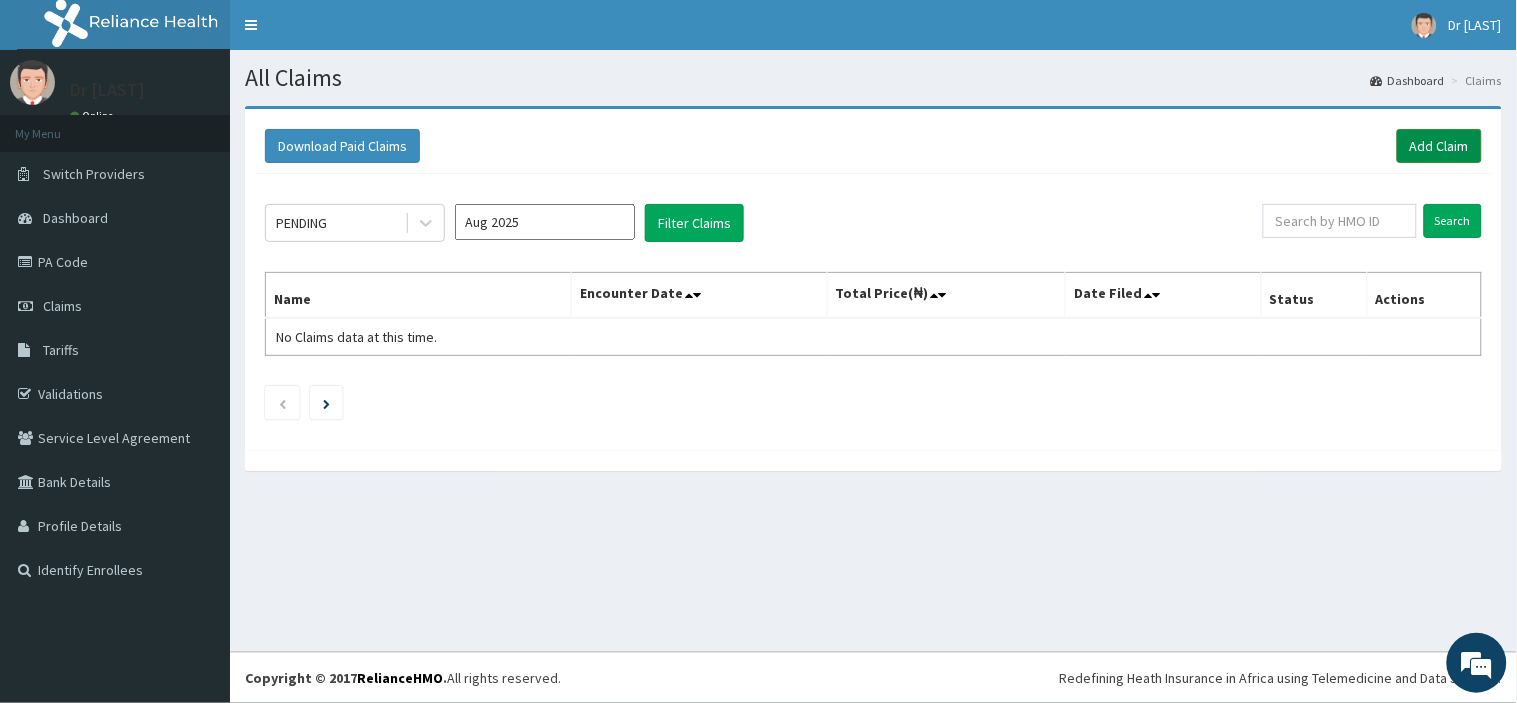 click on "Add Claim" at bounding box center [1439, 146] 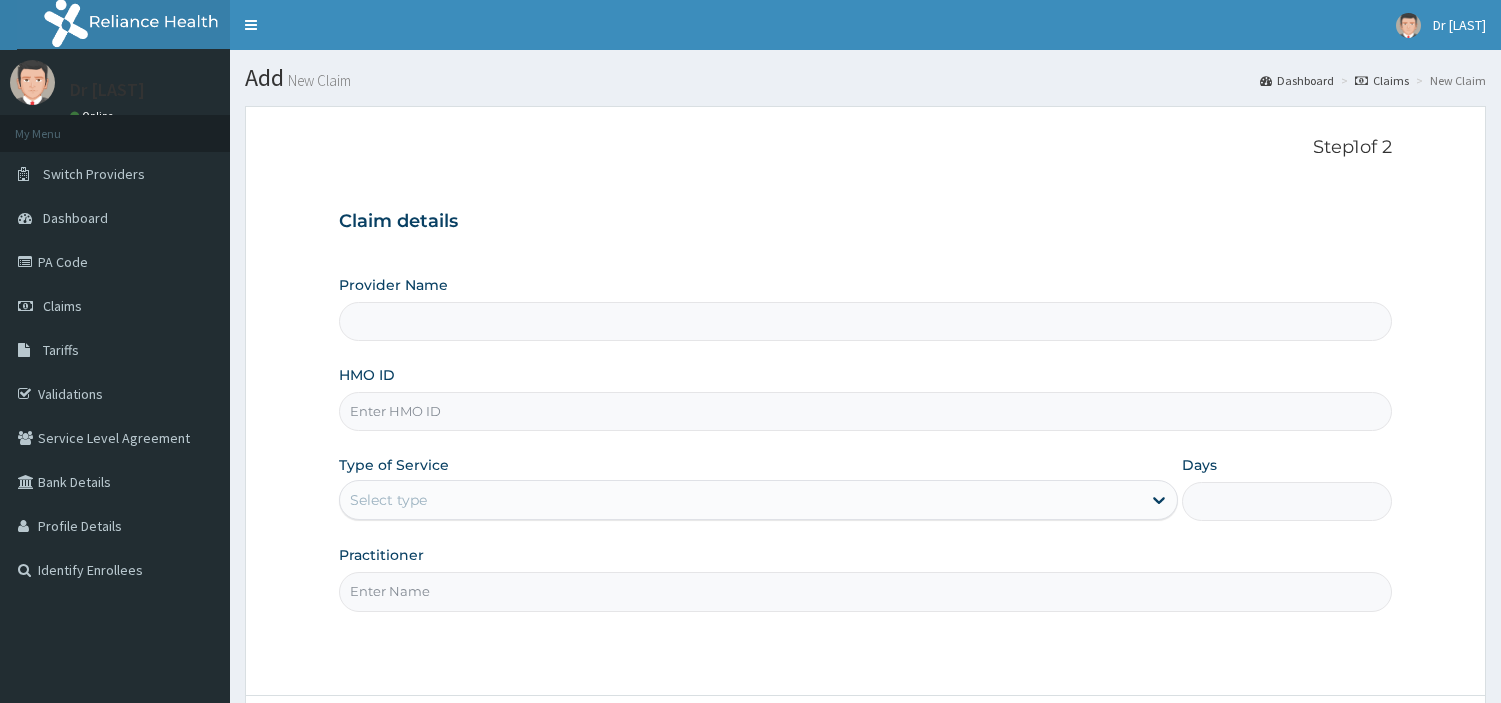 scroll, scrollTop: 0, scrollLeft: 0, axis: both 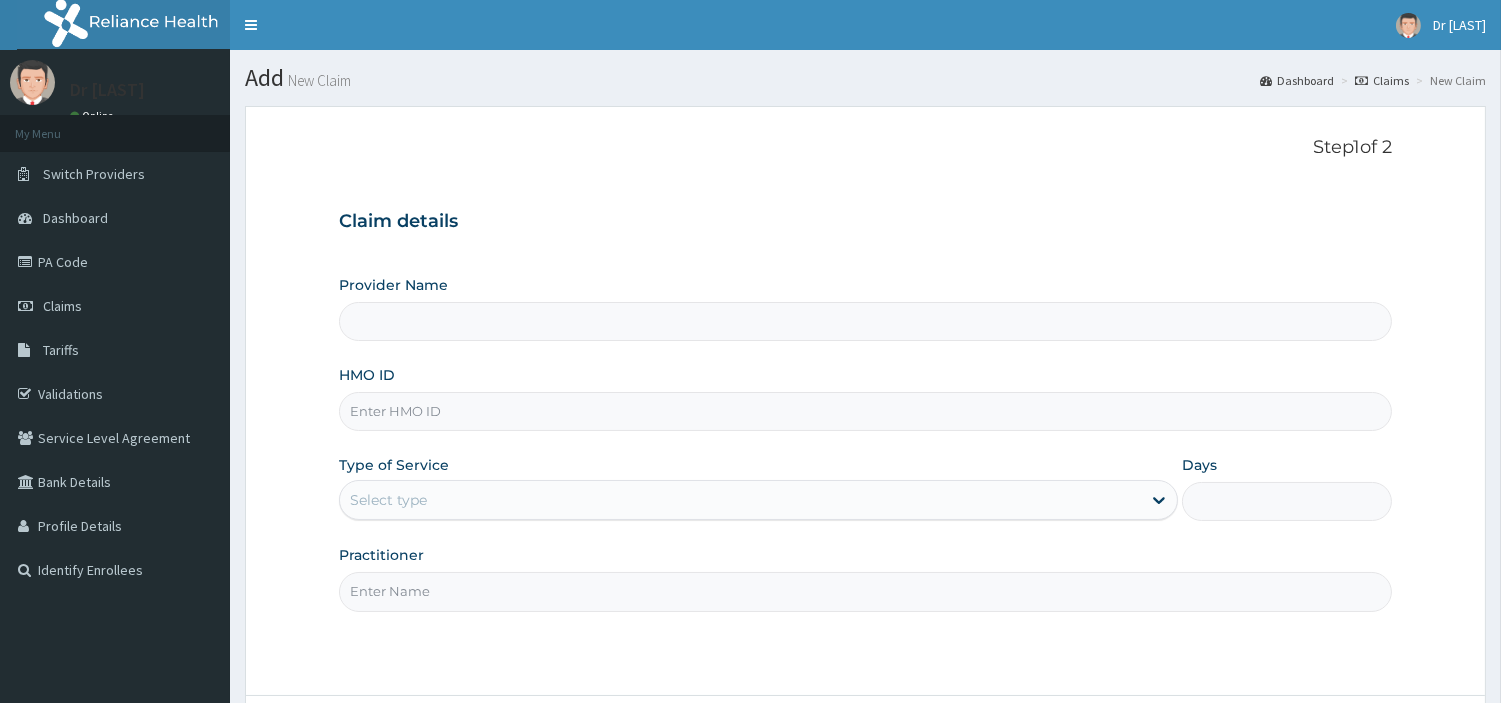 type on "R-Jolad Hospital Nig. Ltd" 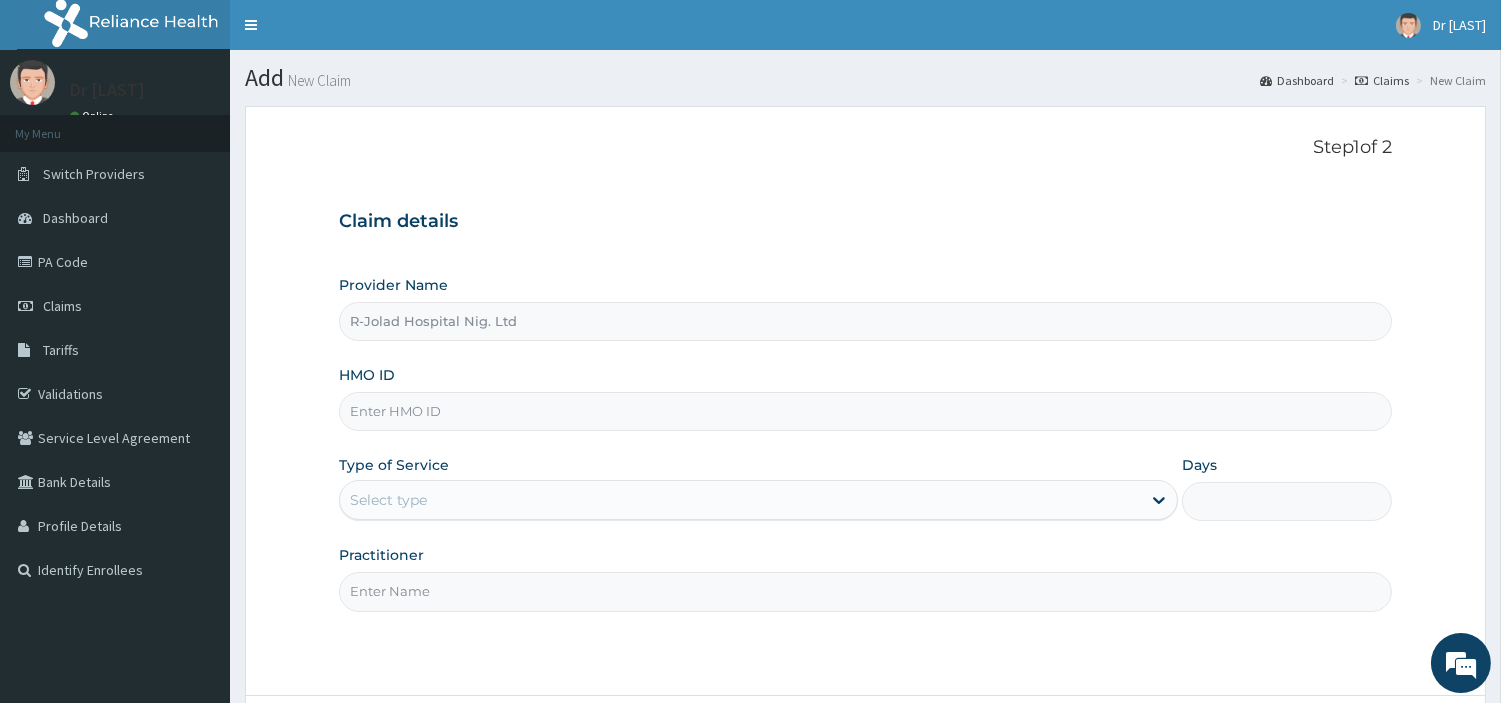 click on "HMO ID" at bounding box center (865, 411) 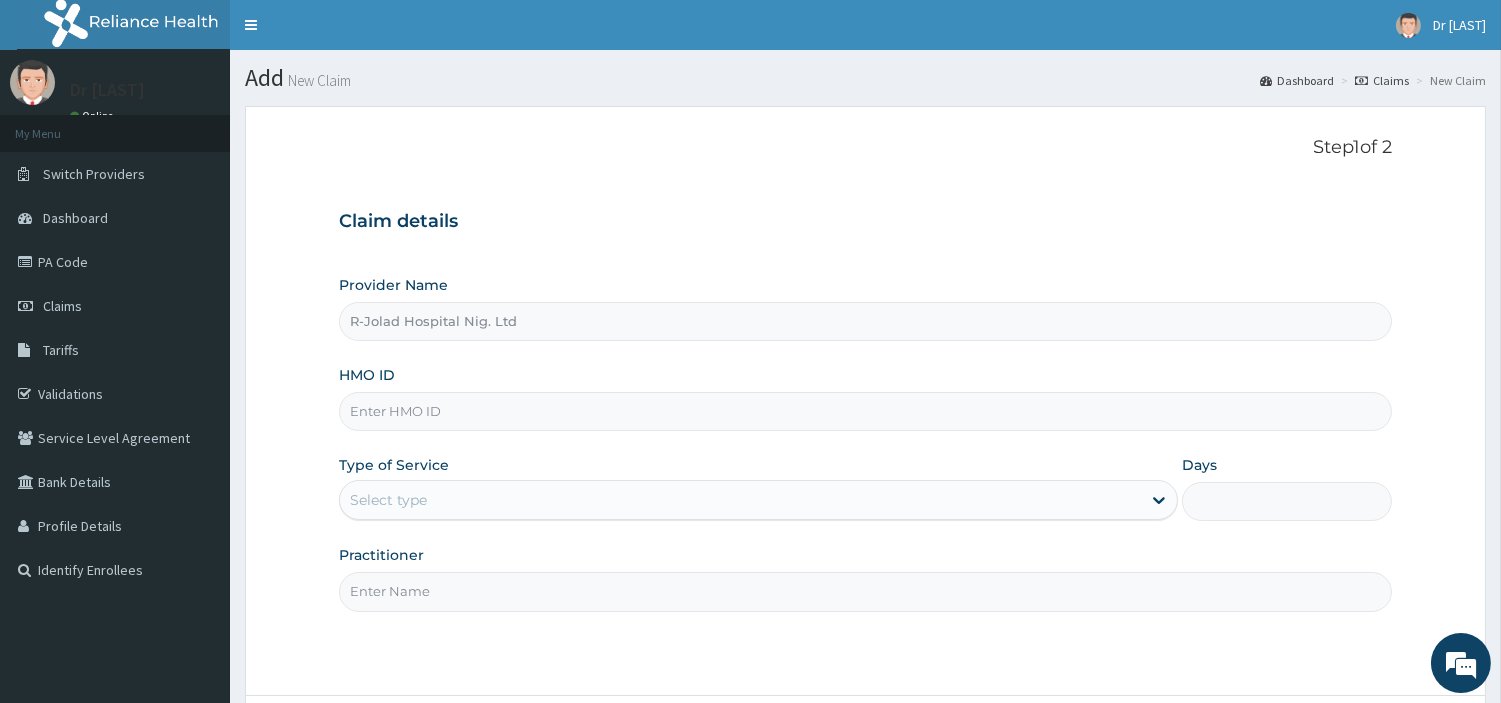 paste on "AVL/10080/C" 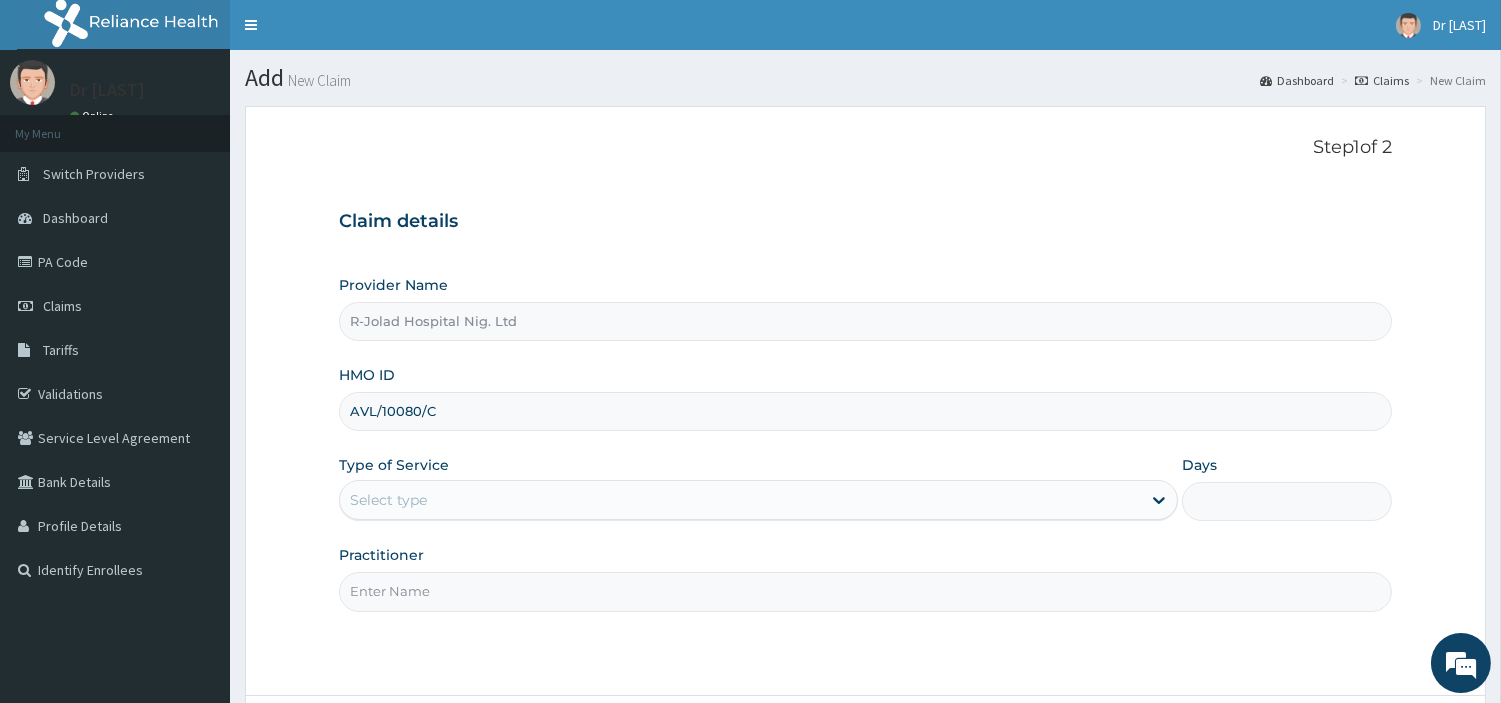 type on "AVL/10080/C" 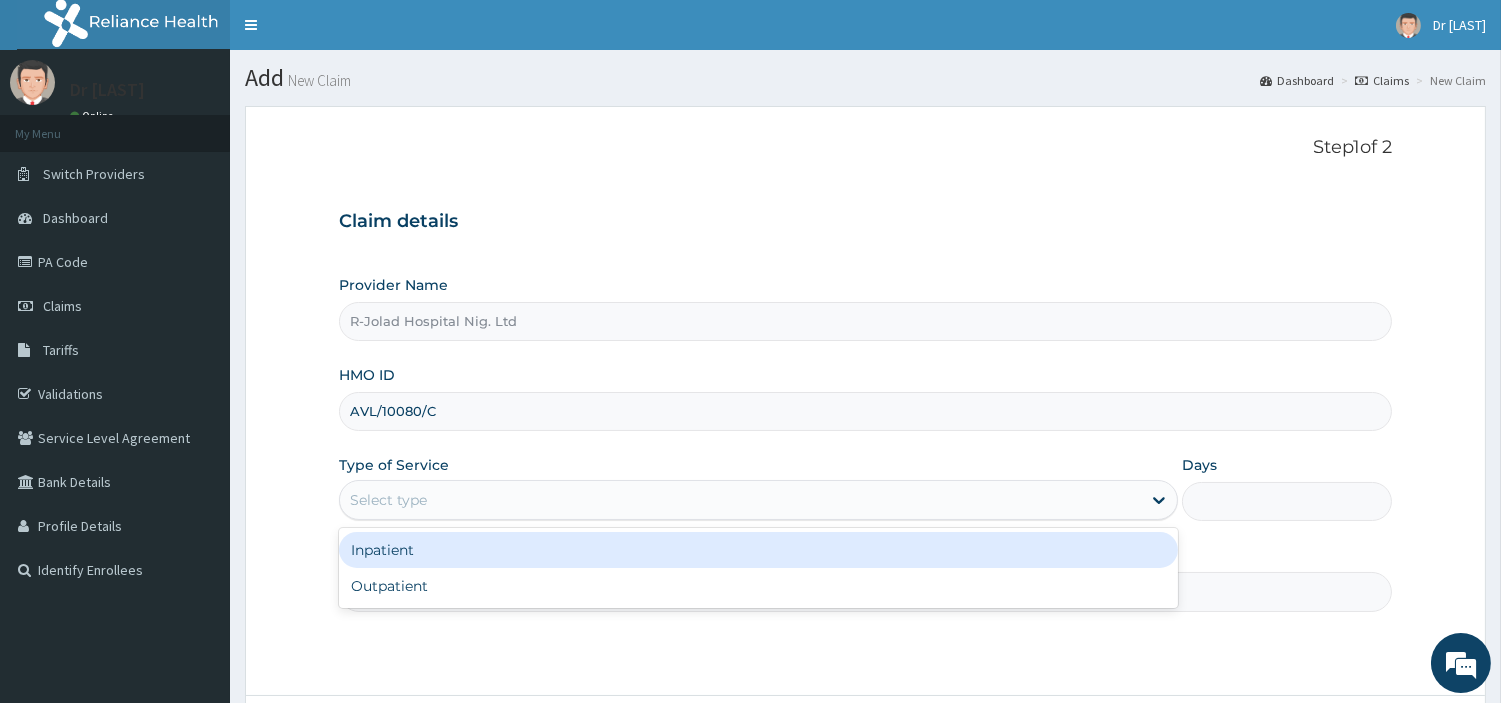 click on "Select type" at bounding box center [740, 500] 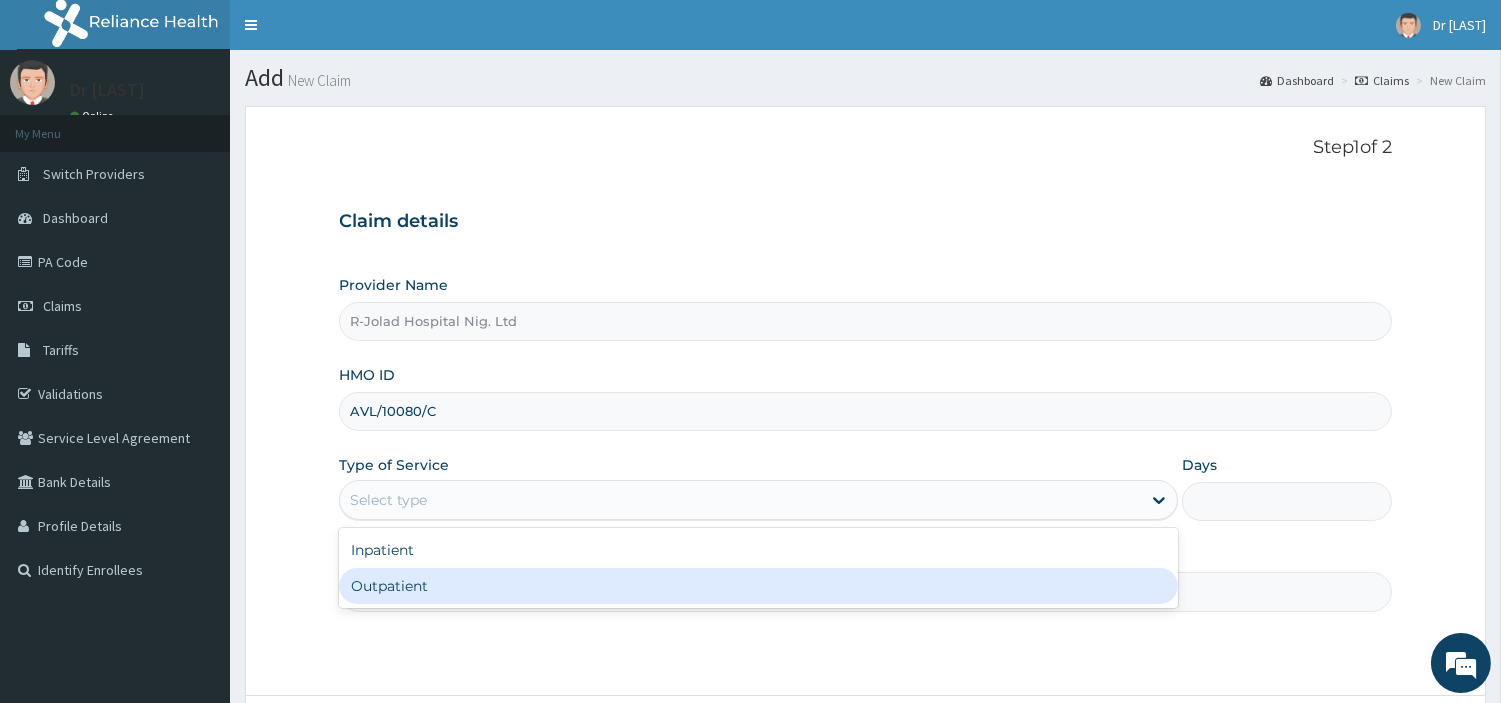 click on "Outpatient" at bounding box center (758, 586) 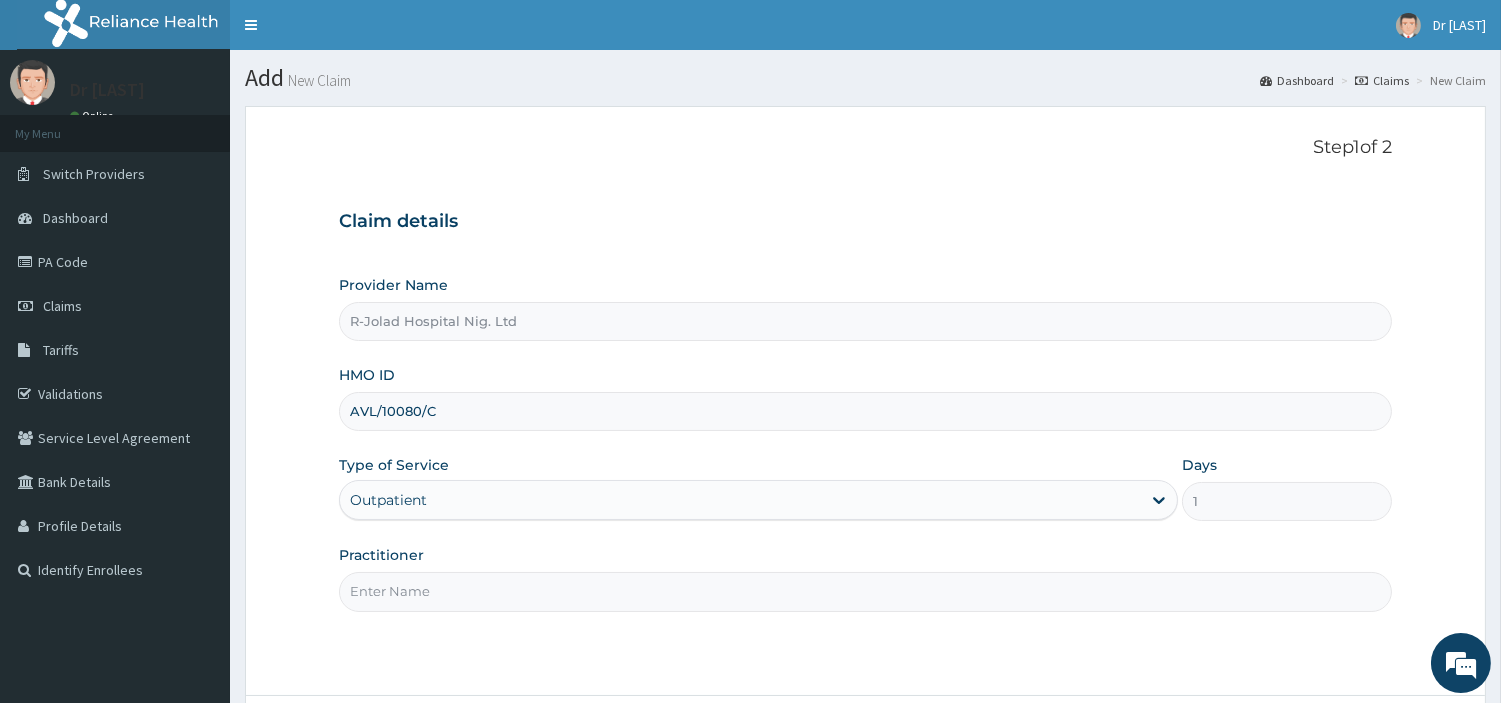 click on "Practitioner" at bounding box center (865, 591) 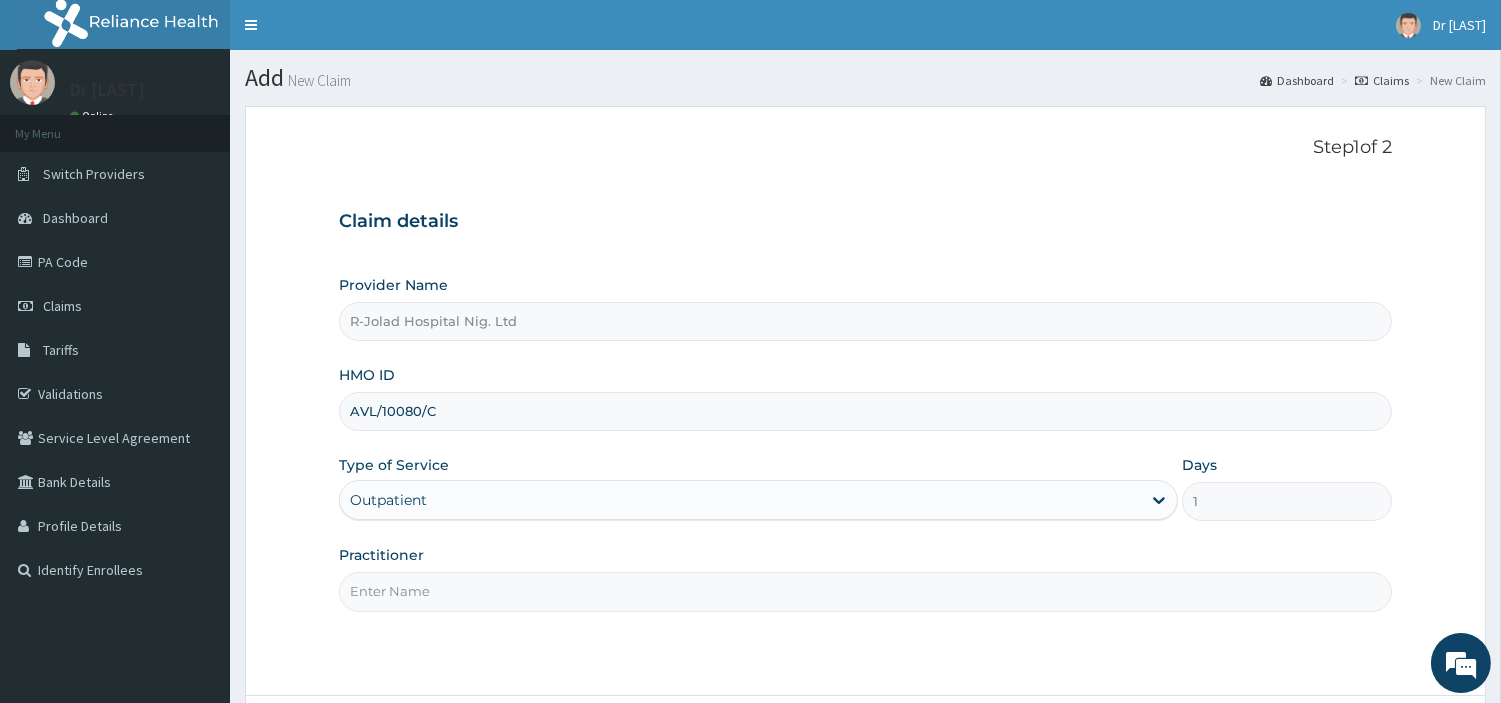 paste on "AVL/10080/C" 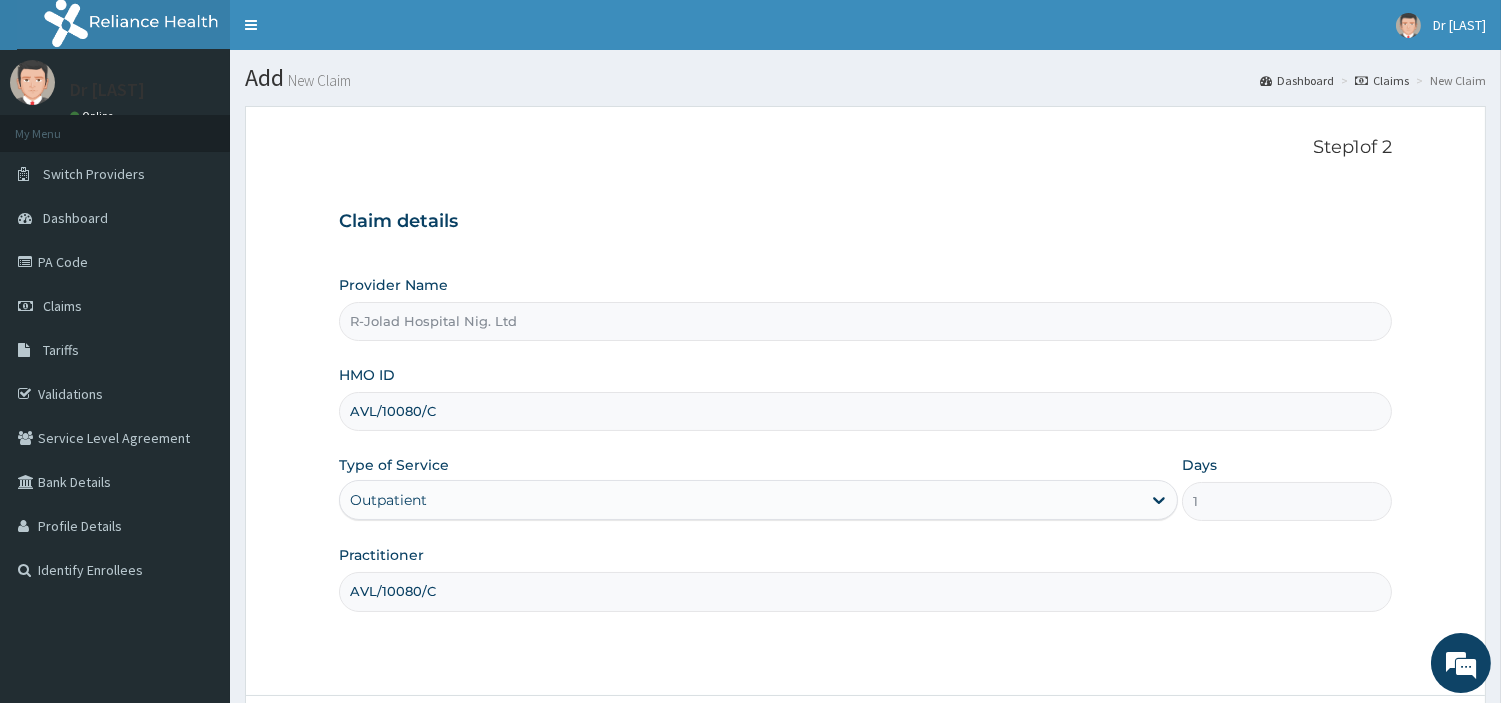 click on "AVL/10080/C" at bounding box center (865, 591) 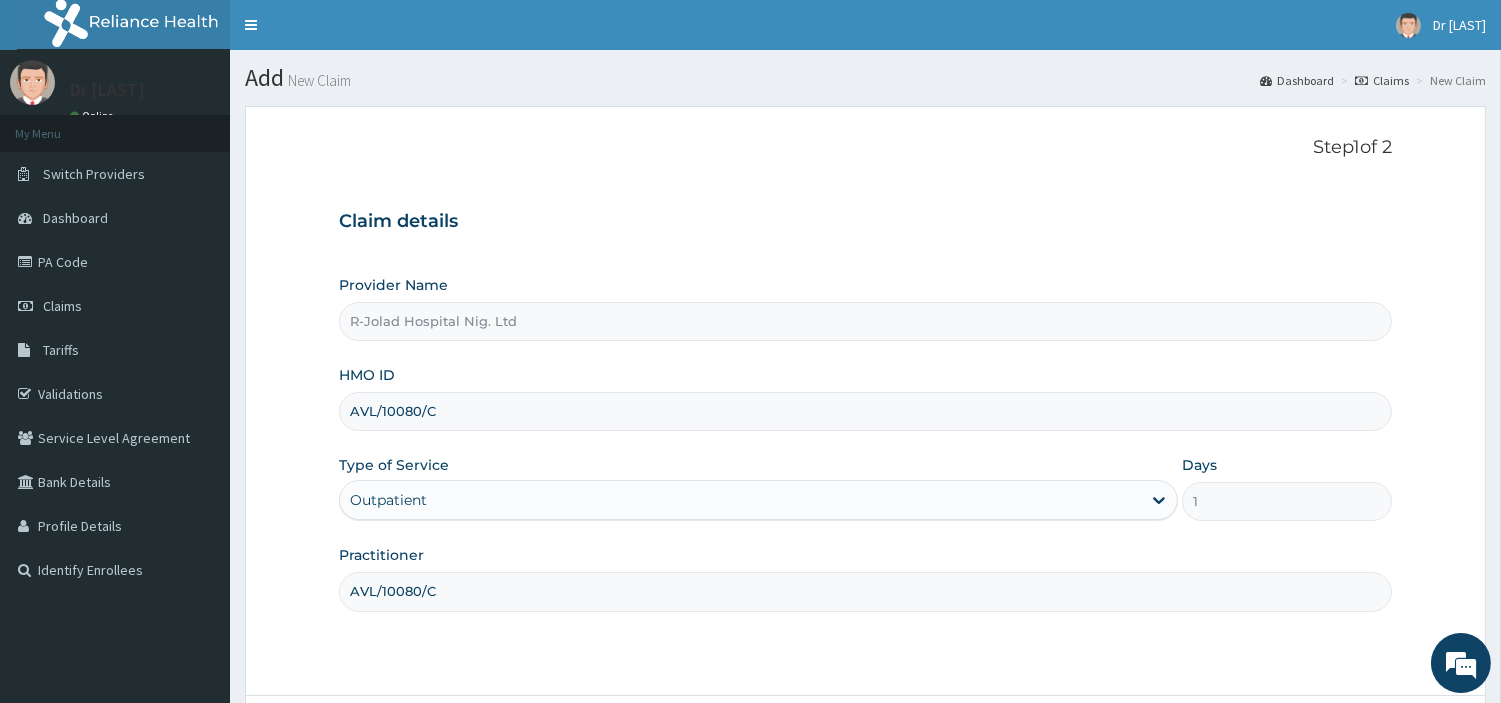 click on "AVL/10080/C" at bounding box center [865, 591] 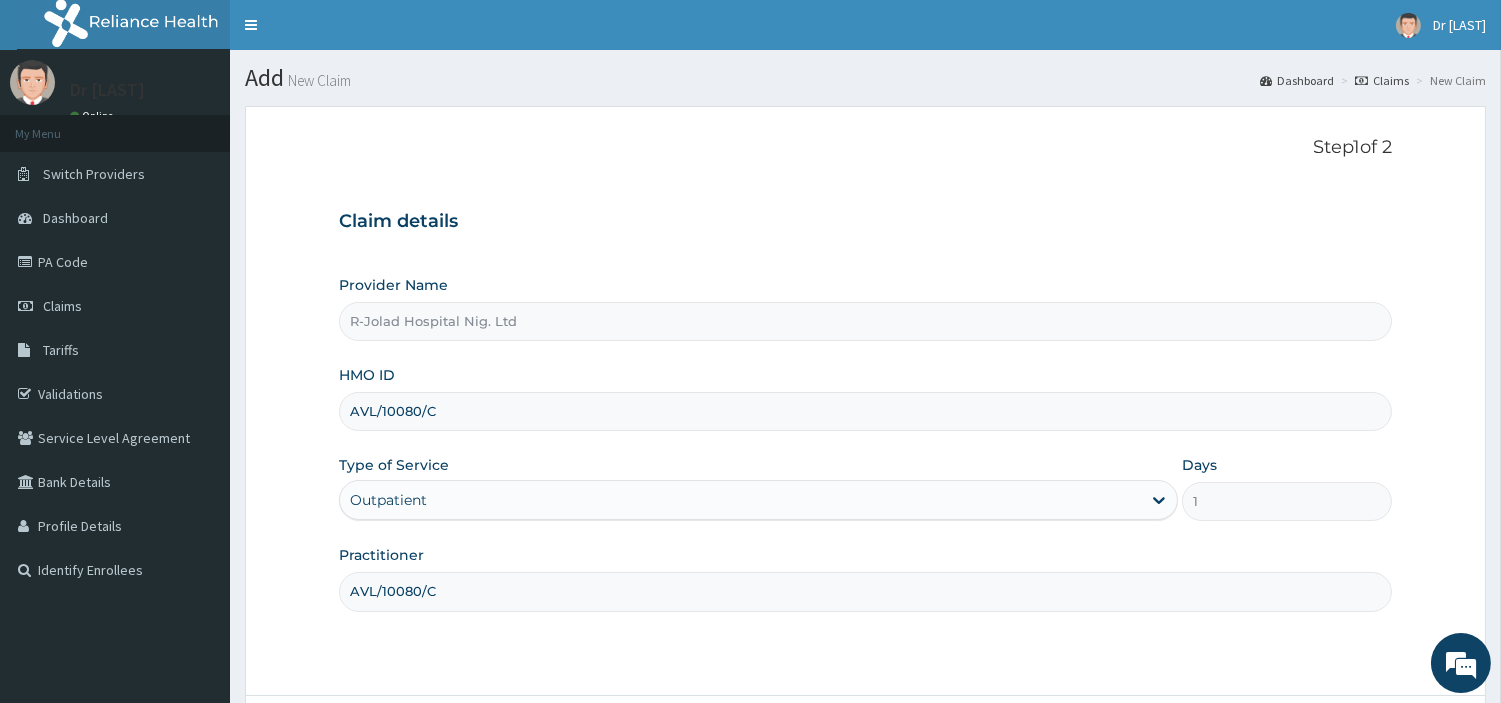click on "AVL/10080/C" at bounding box center [865, 591] 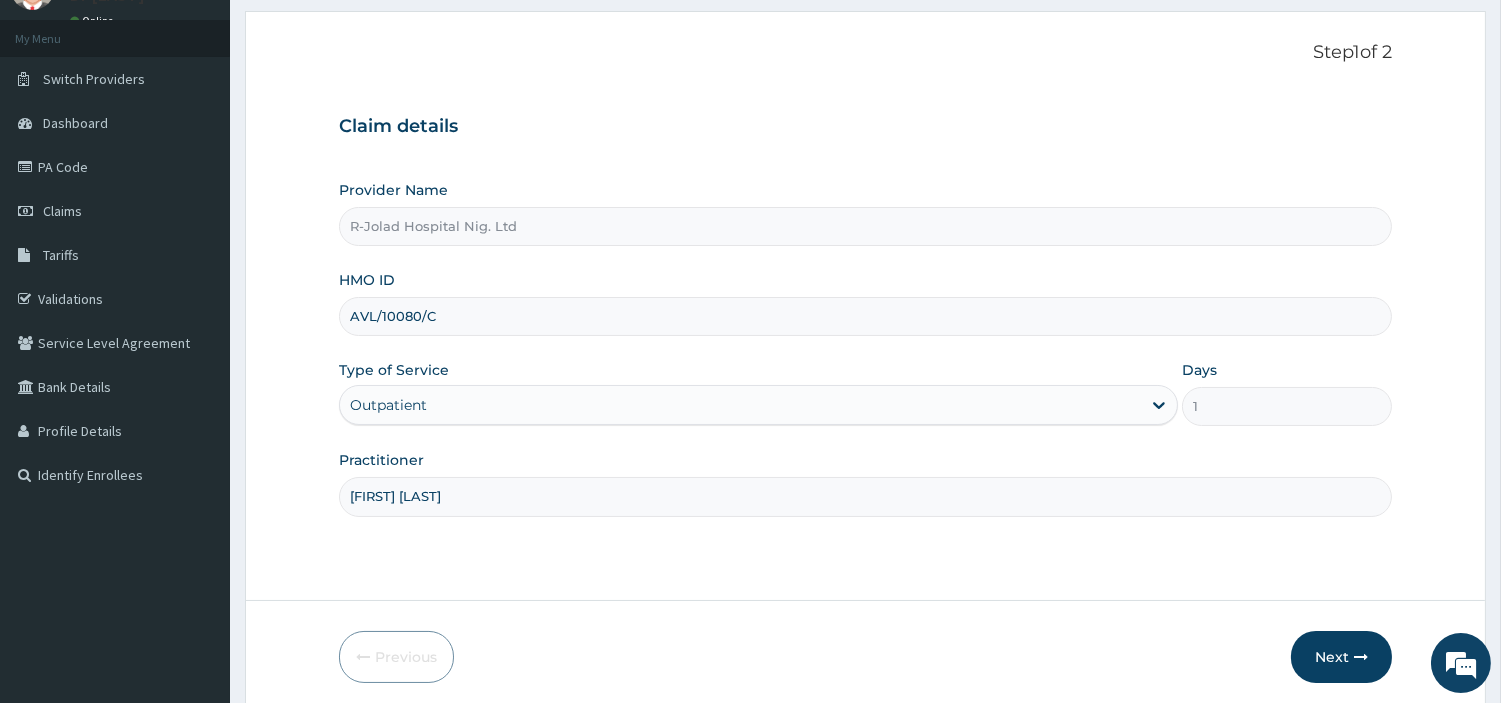 scroll, scrollTop: 172, scrollLeft: 0, axis: vertical 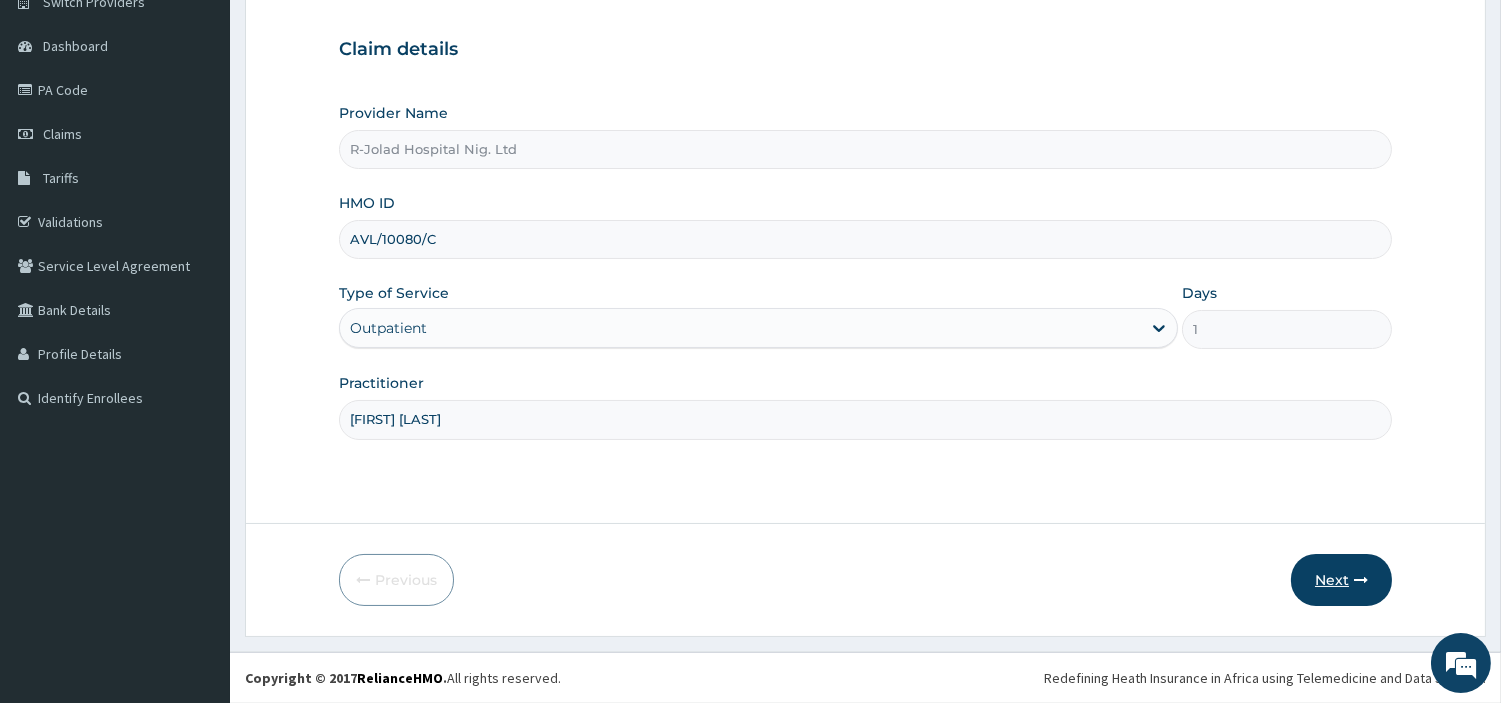 type on "Olorunsogo Damilola" 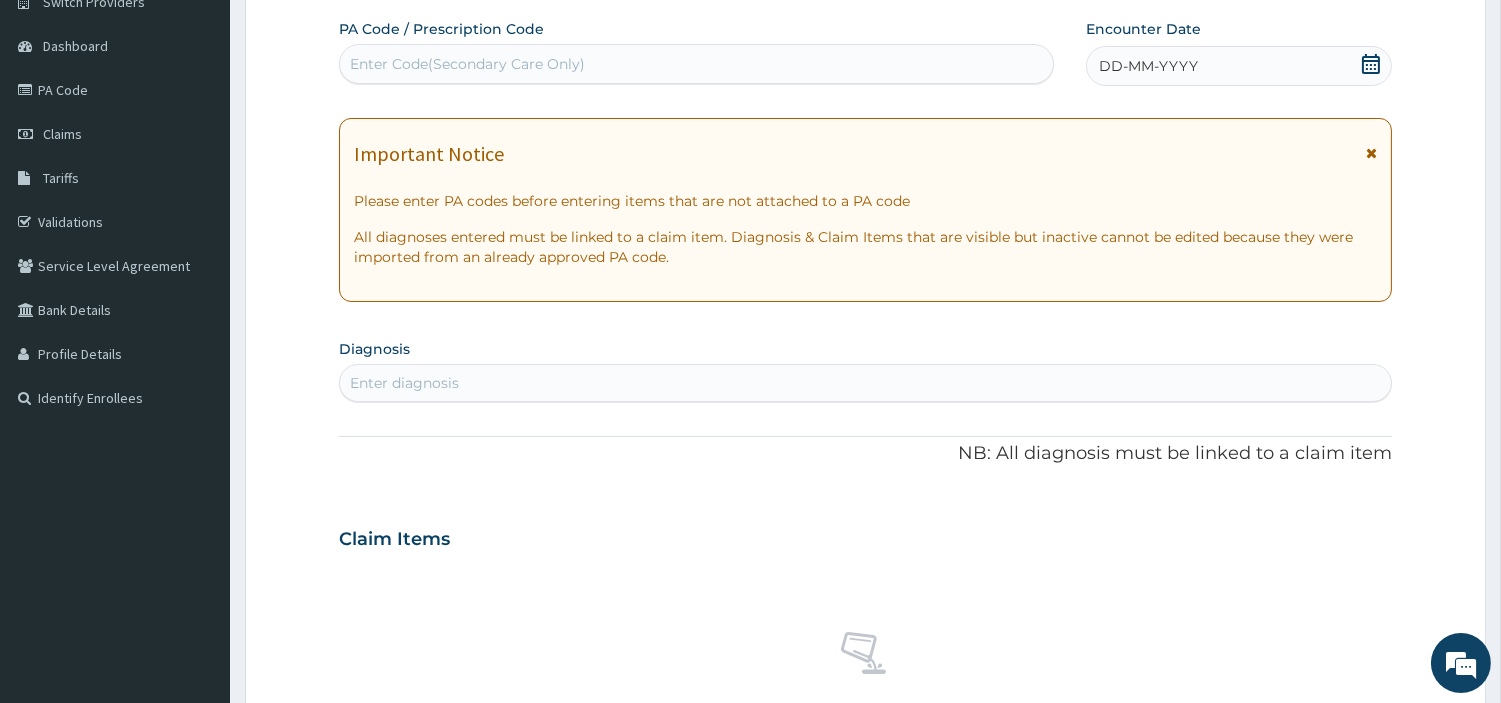 click on "Enter Code(Secondary Care Only)" at bounding box center (696, 64) 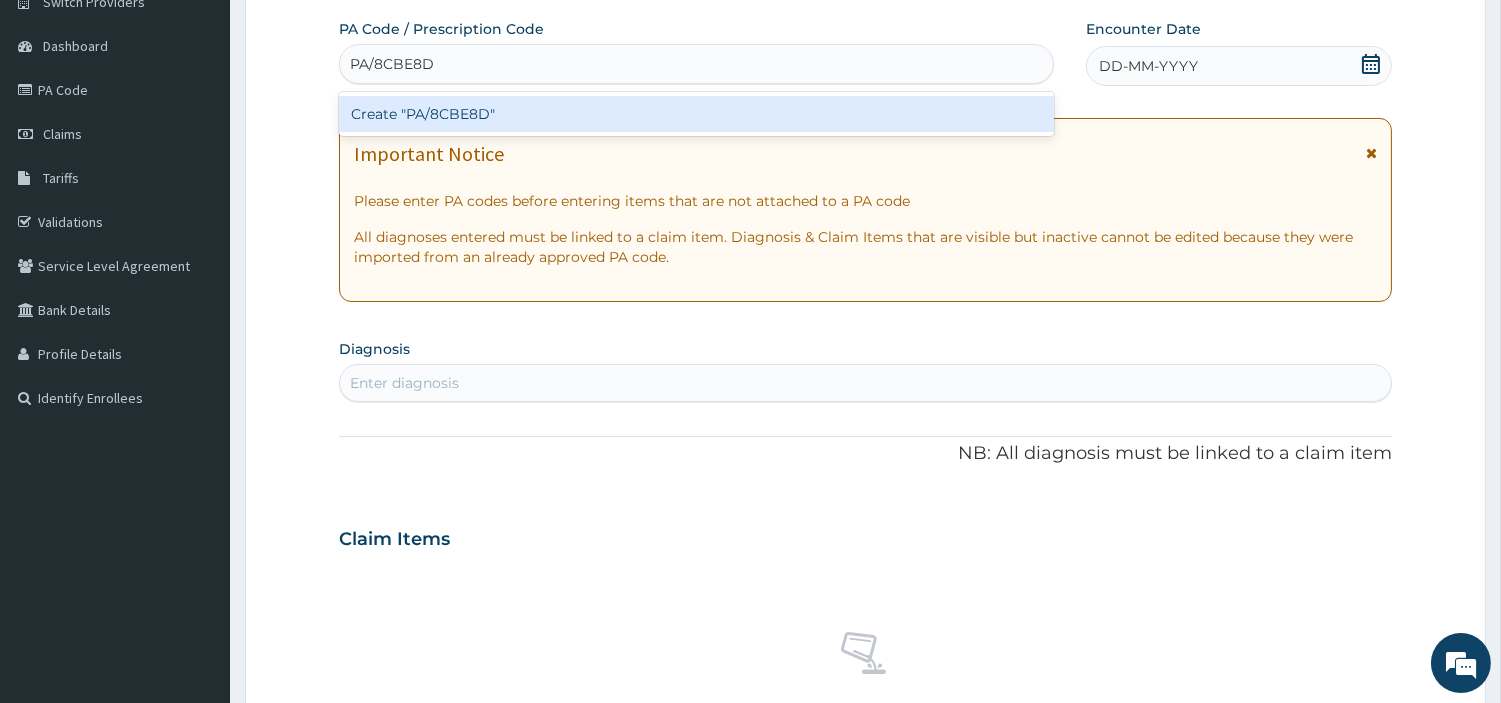click on "Create "PA/8CBE8D"" at bounding box center (696, 114) 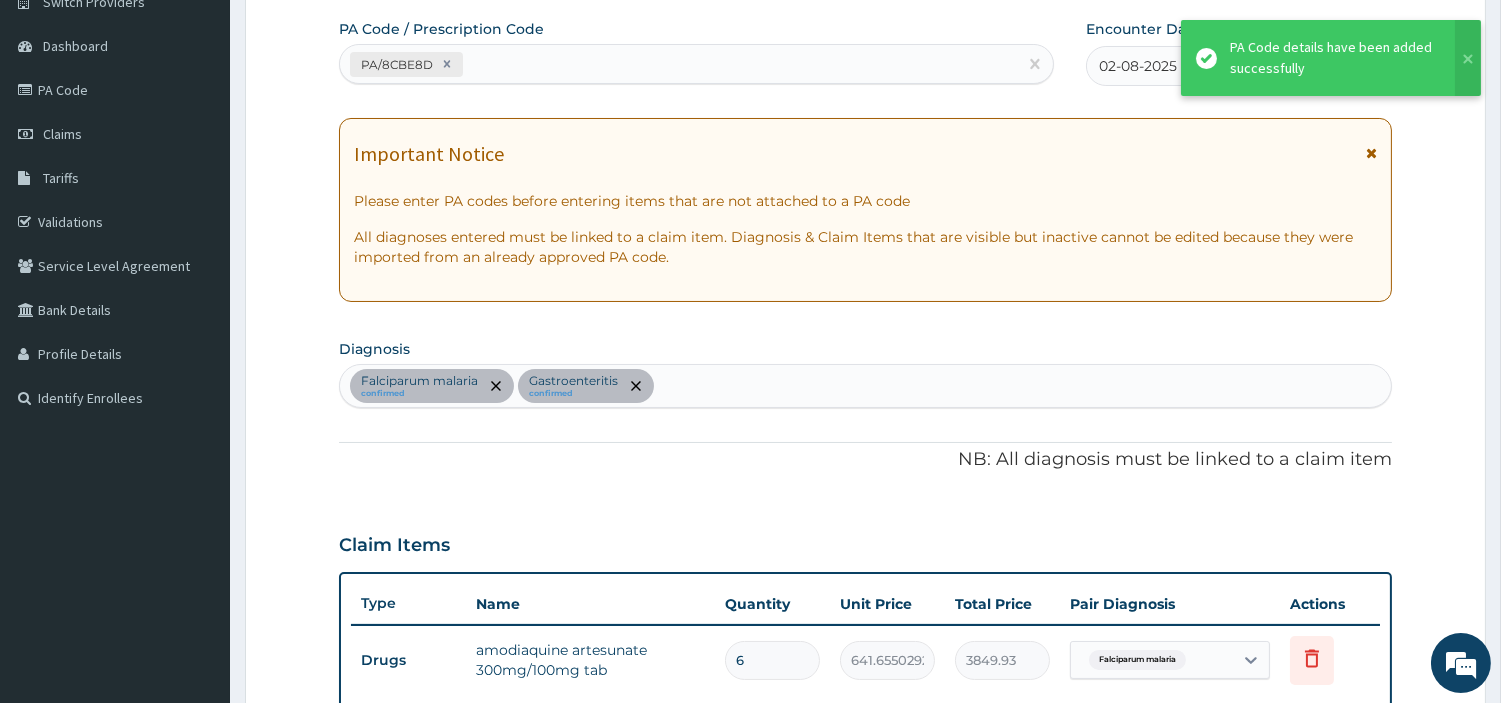 scroll, scrollTop: 626, scrollLeft: 0, axis: vertical 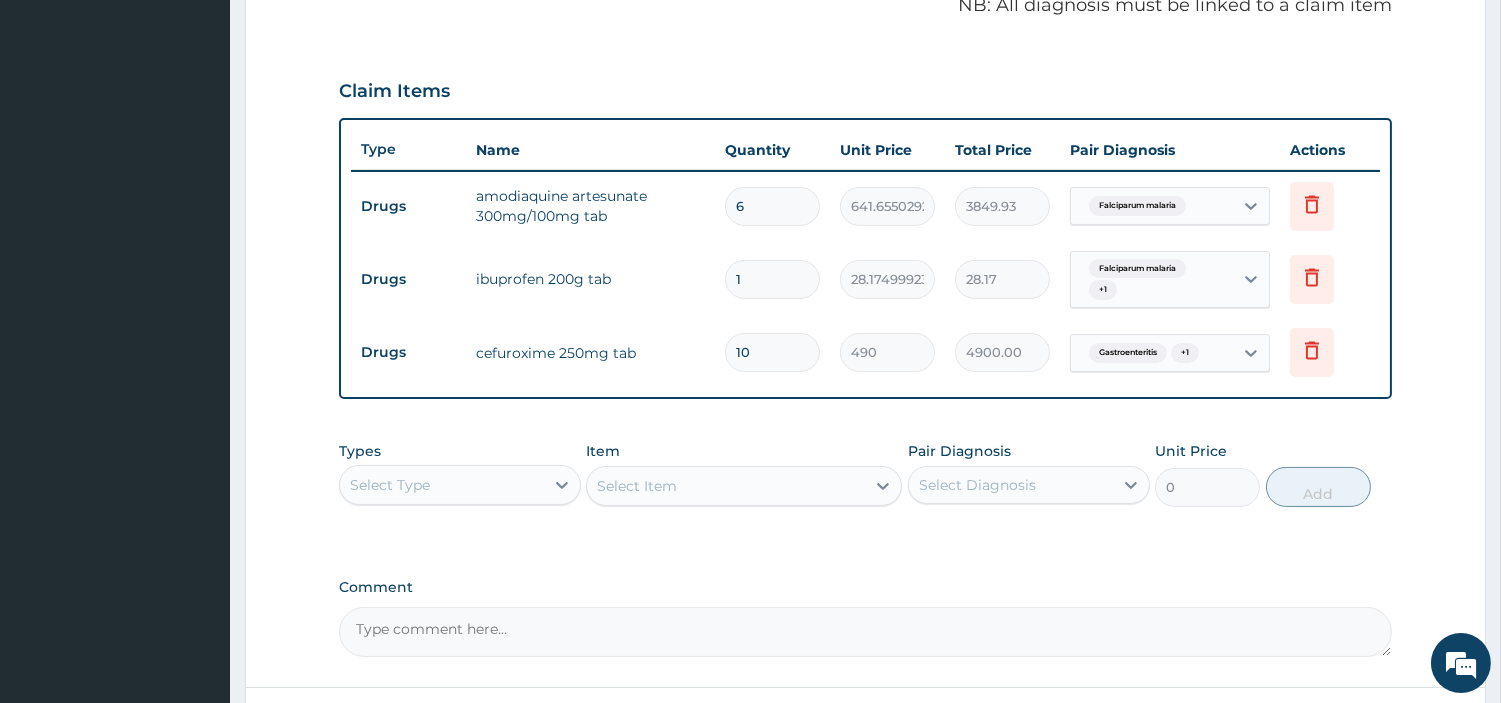 click on "1" at bounding box center [772, 279] 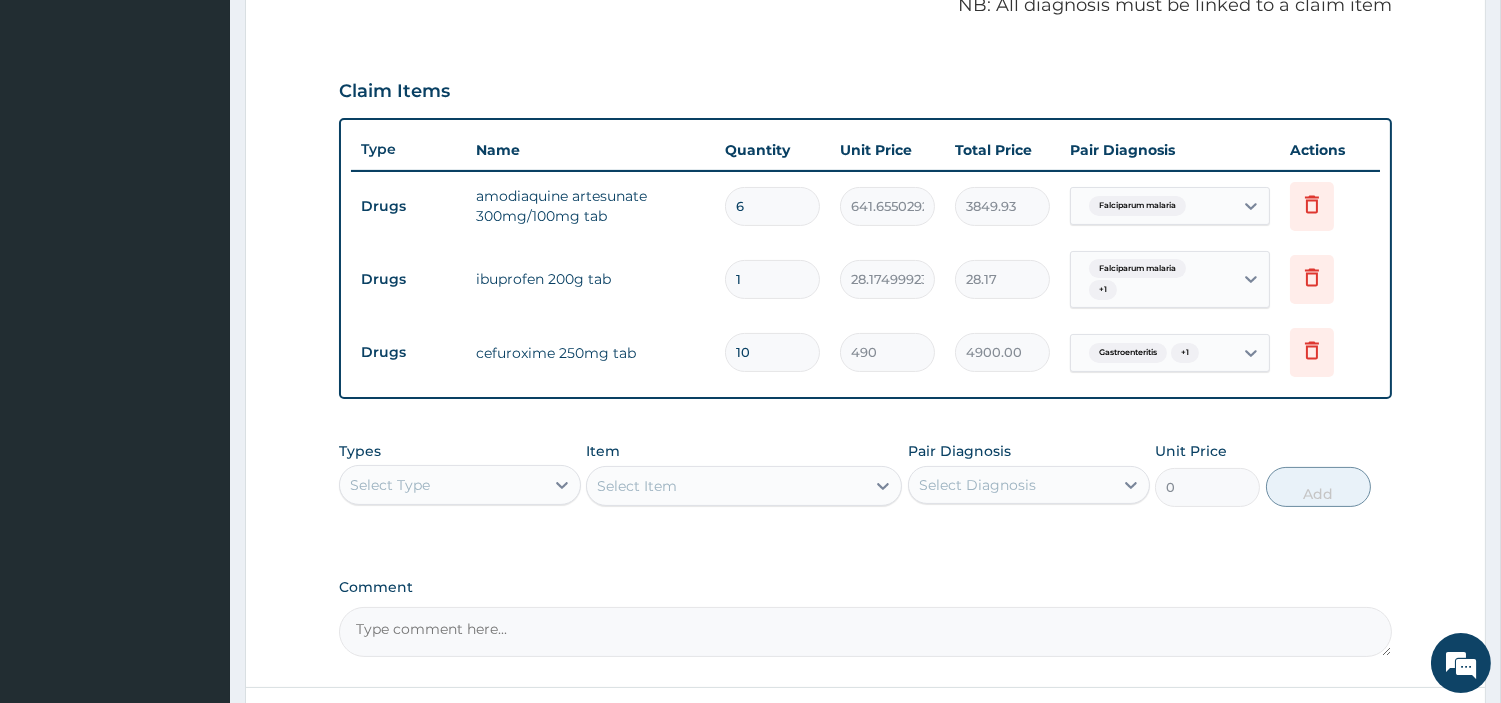type 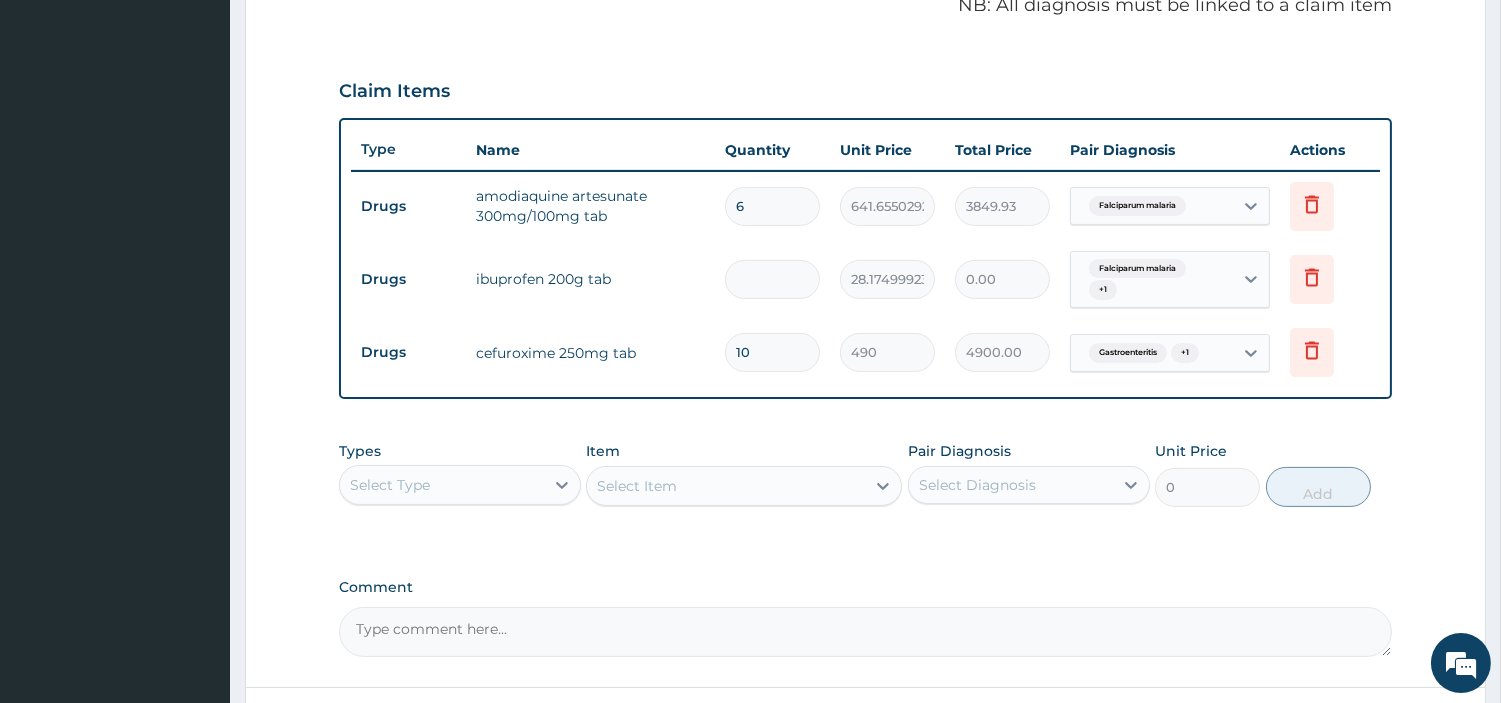 type on "6" 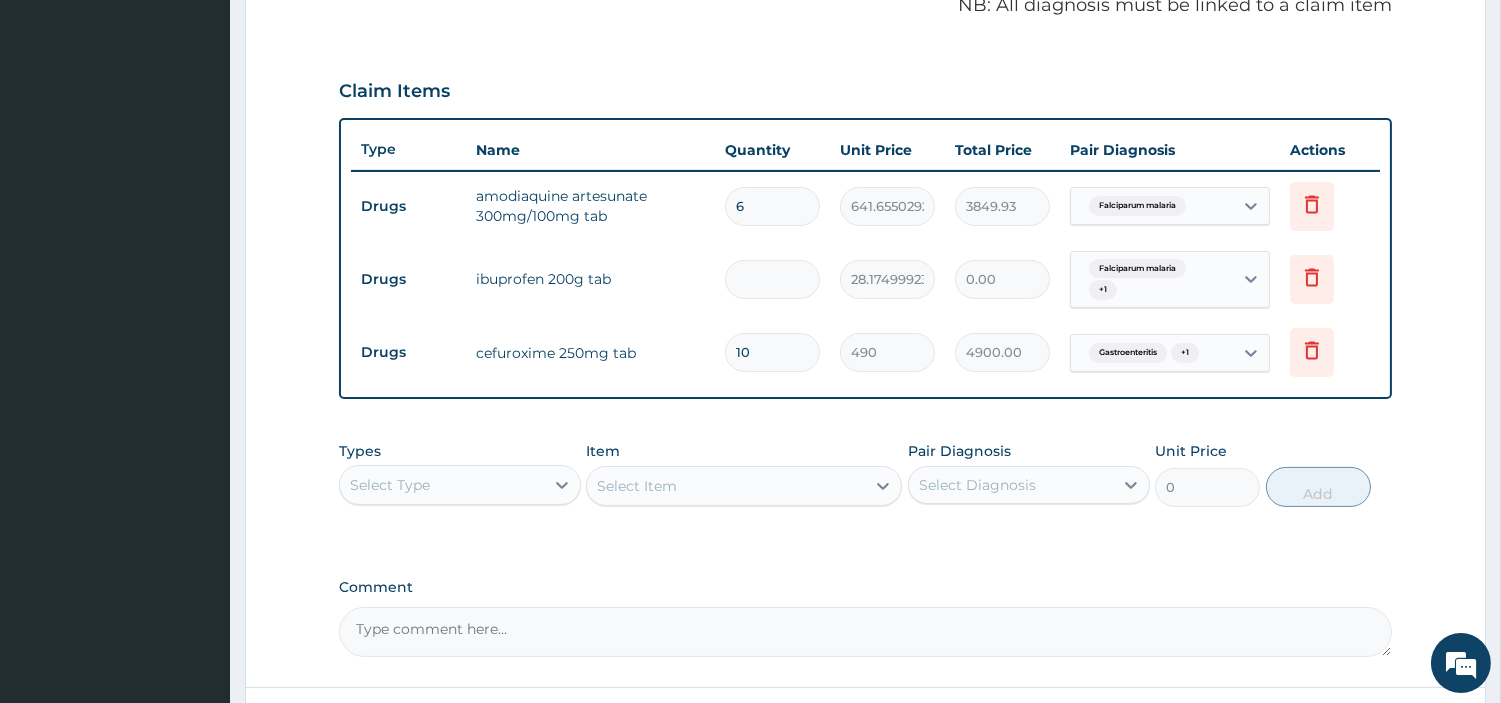 type on "169.05" 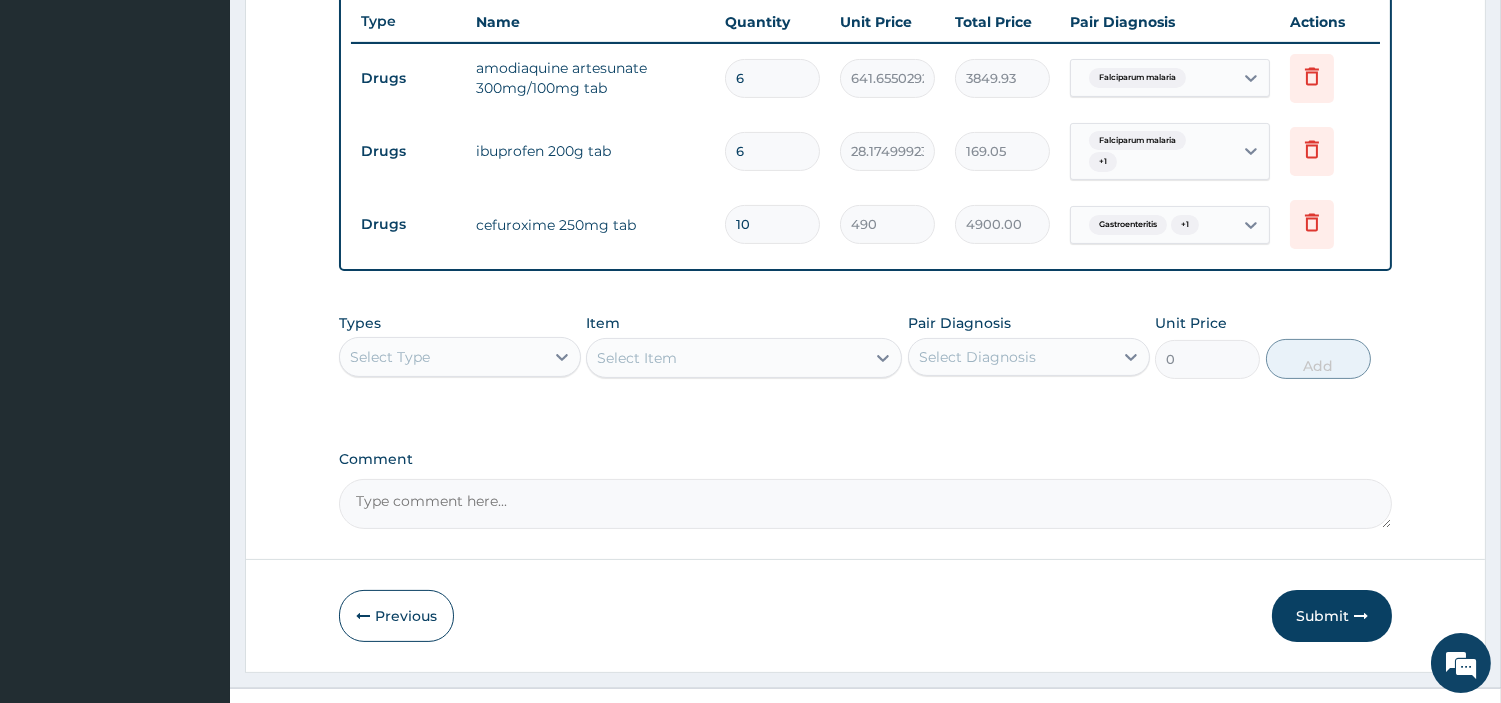 scroll, scrollTop: 788, scrollLeft: 0, axis: vertical 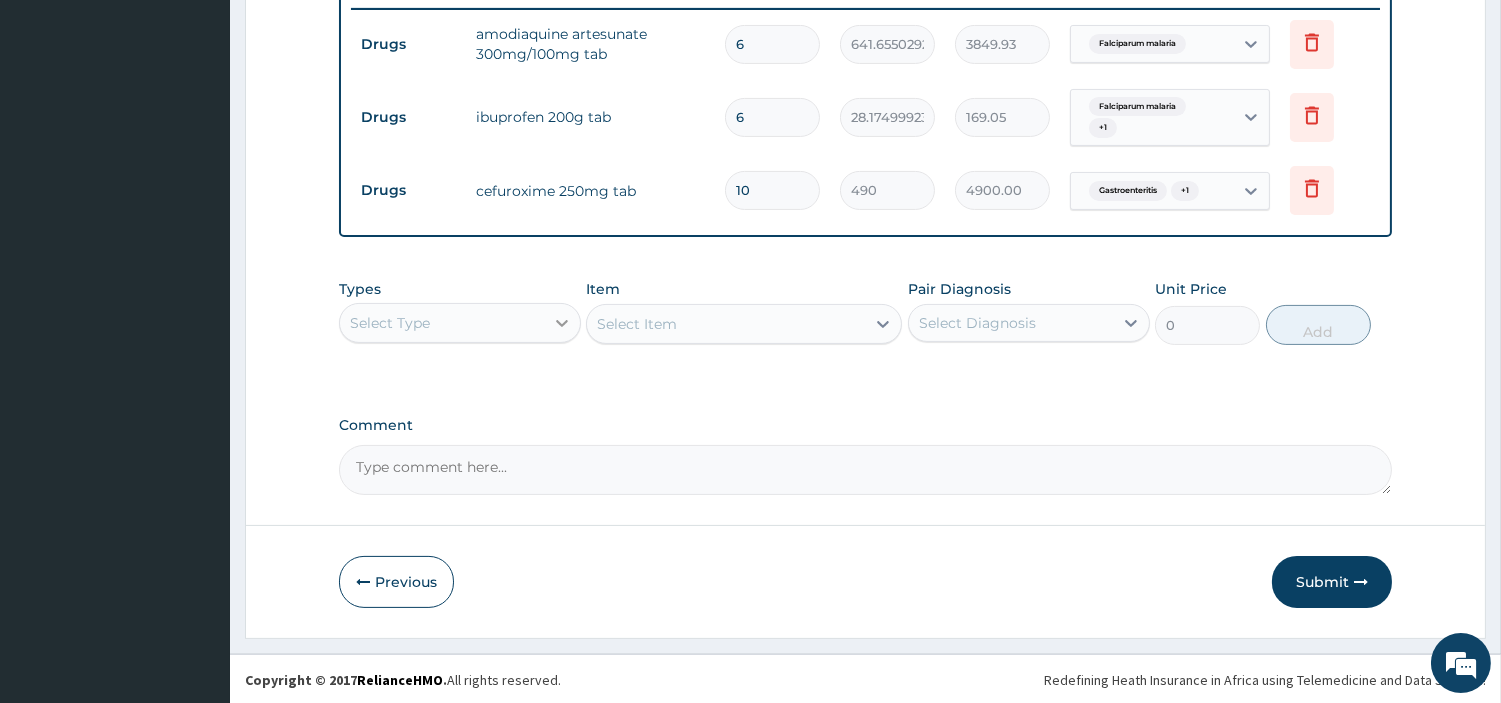 type on "6" 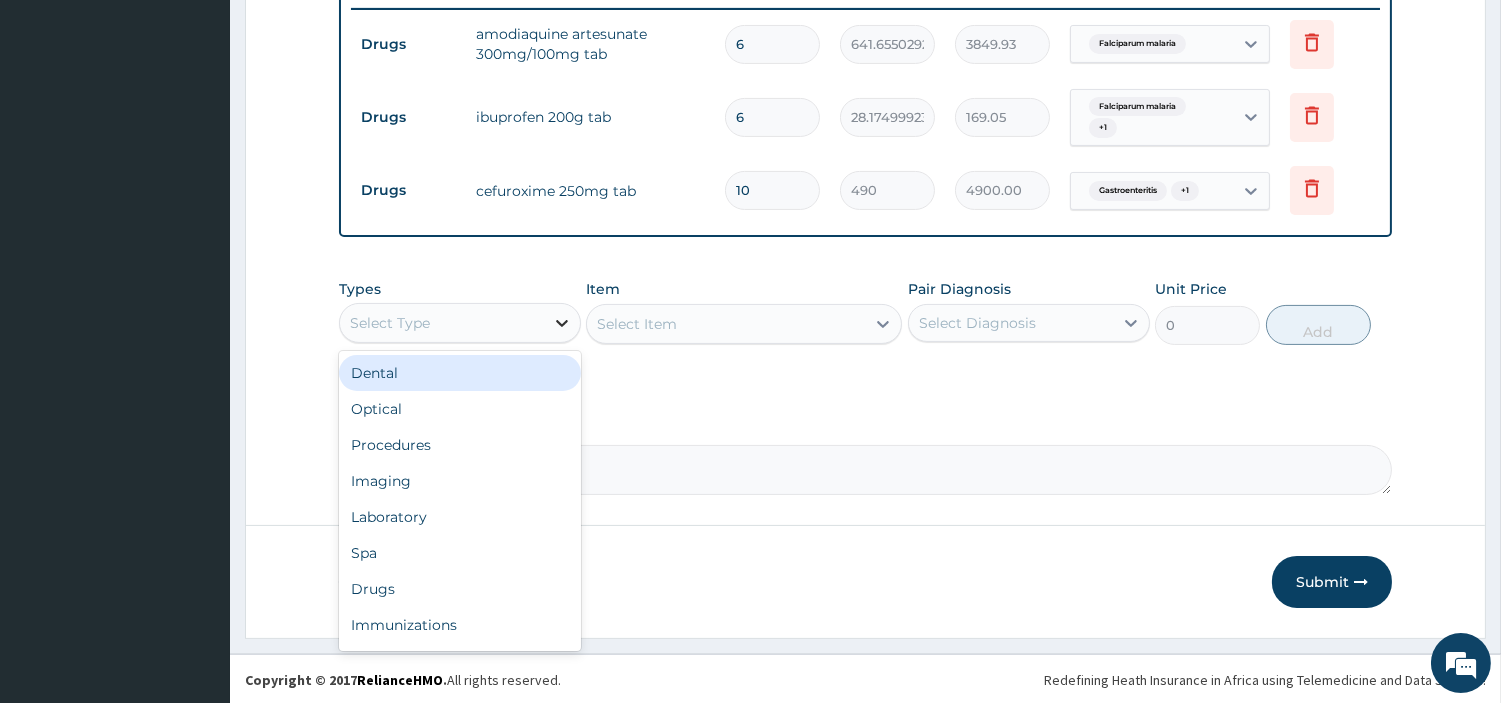 click at bounding box center [562, 323] 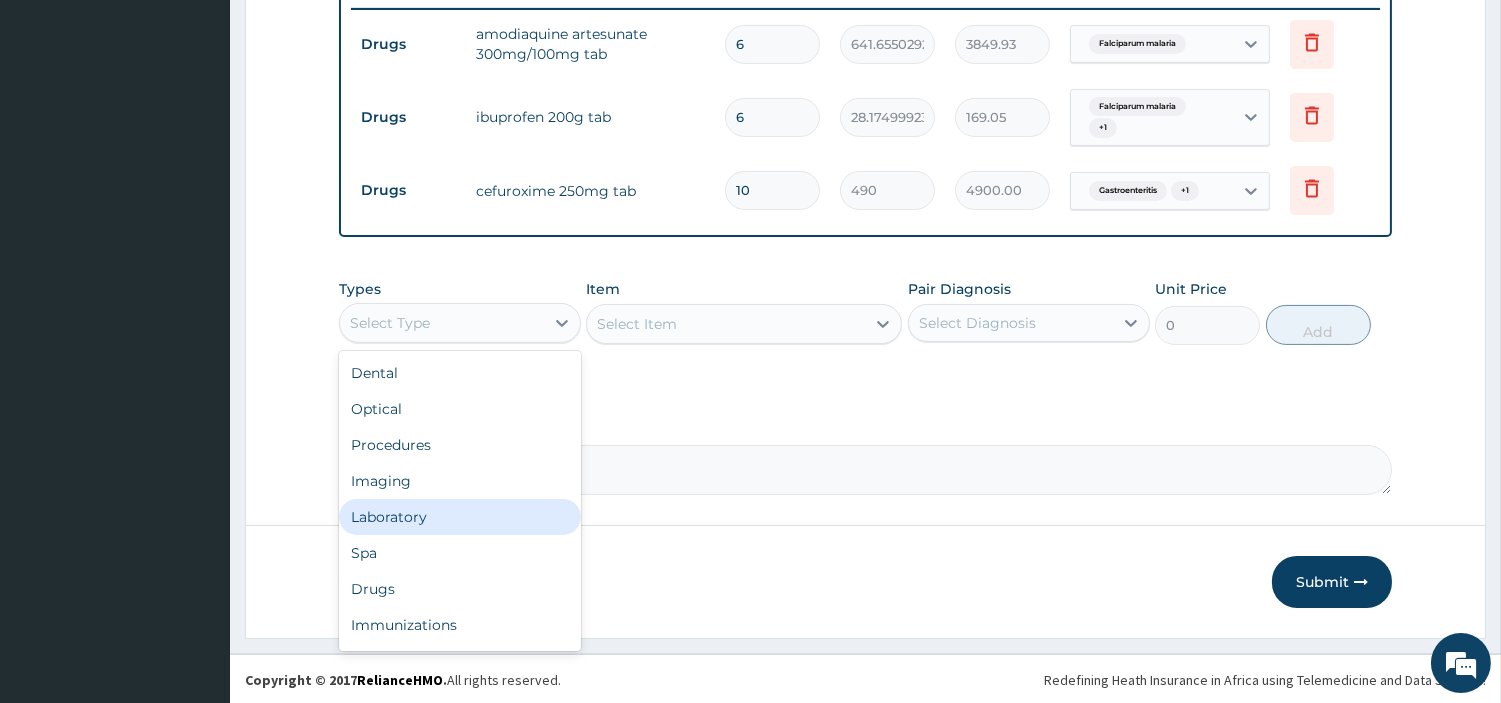 click on "Laboratory" at bounding box center (460, 517) 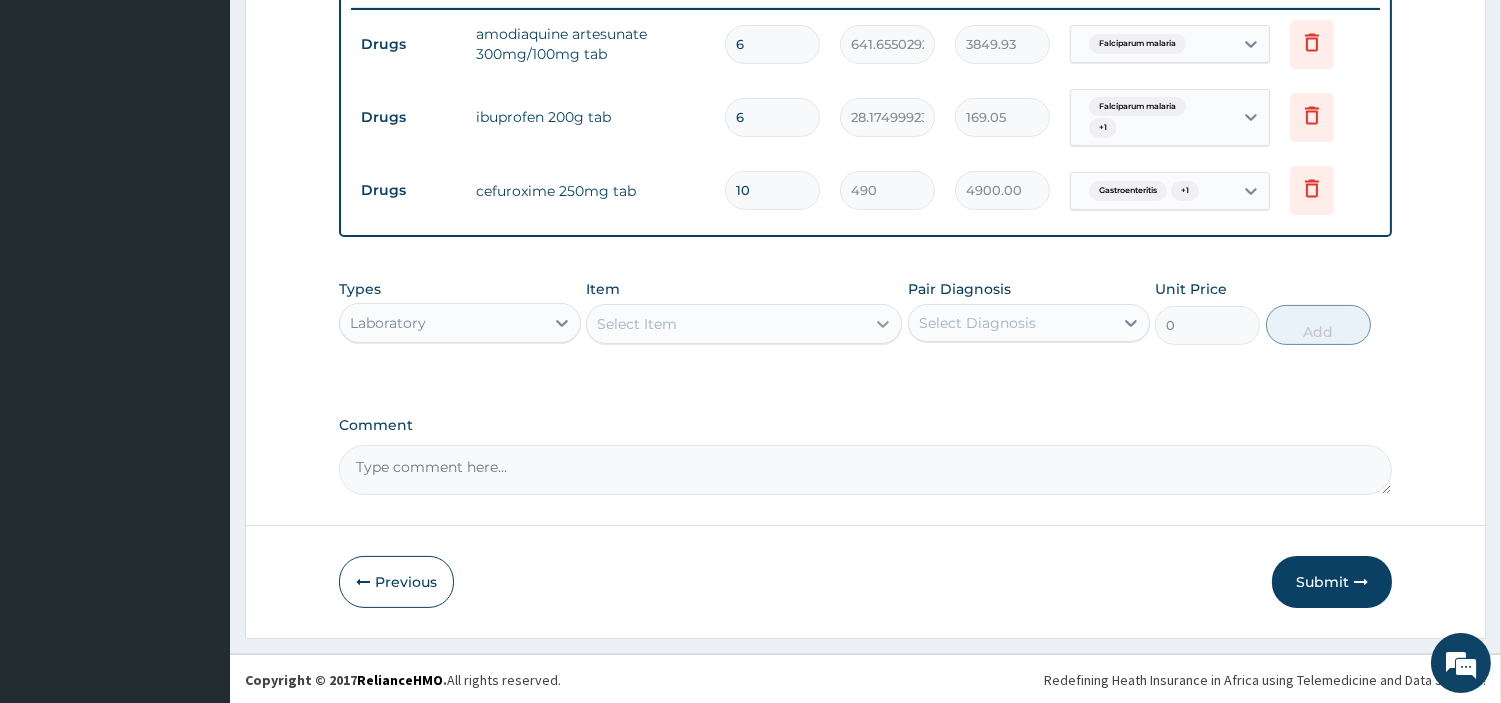 click at bounding box center (883, 324) 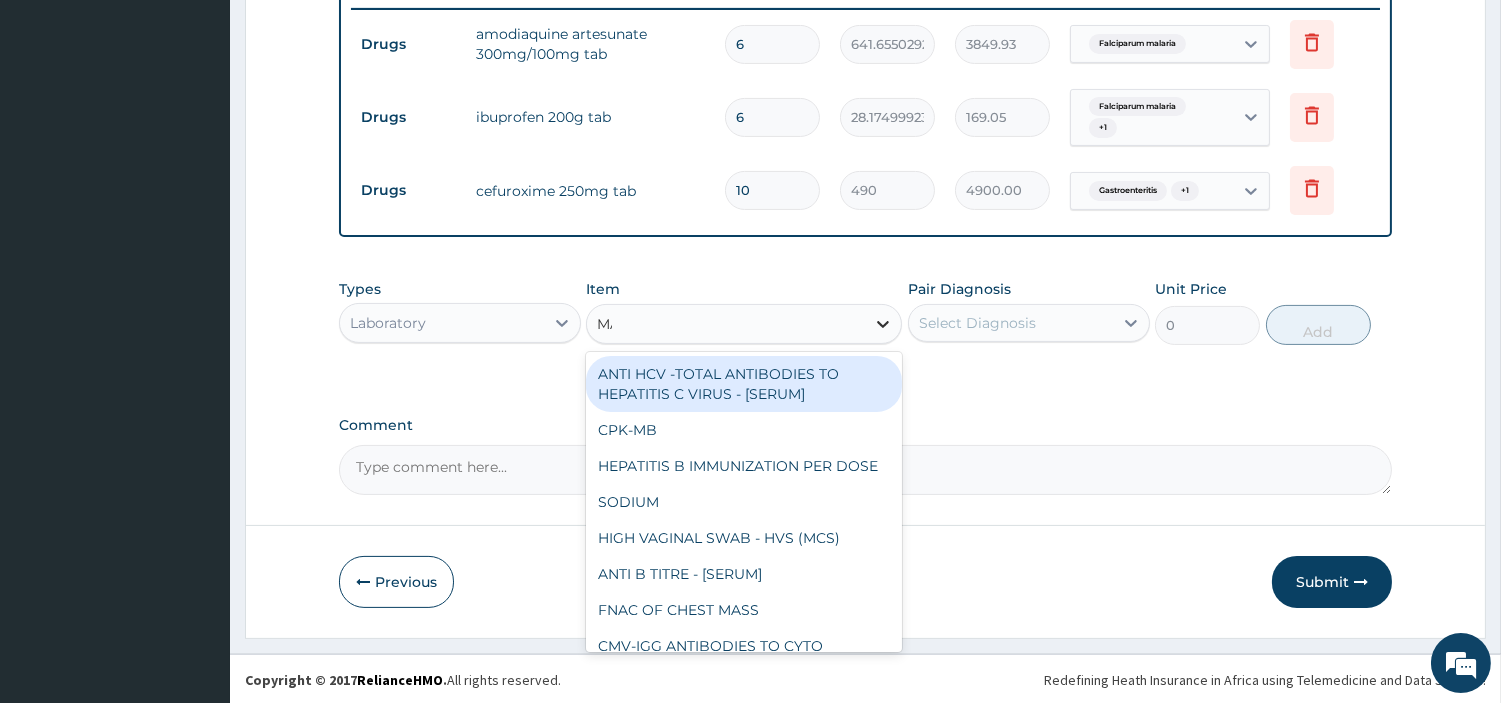 type on "MAL" 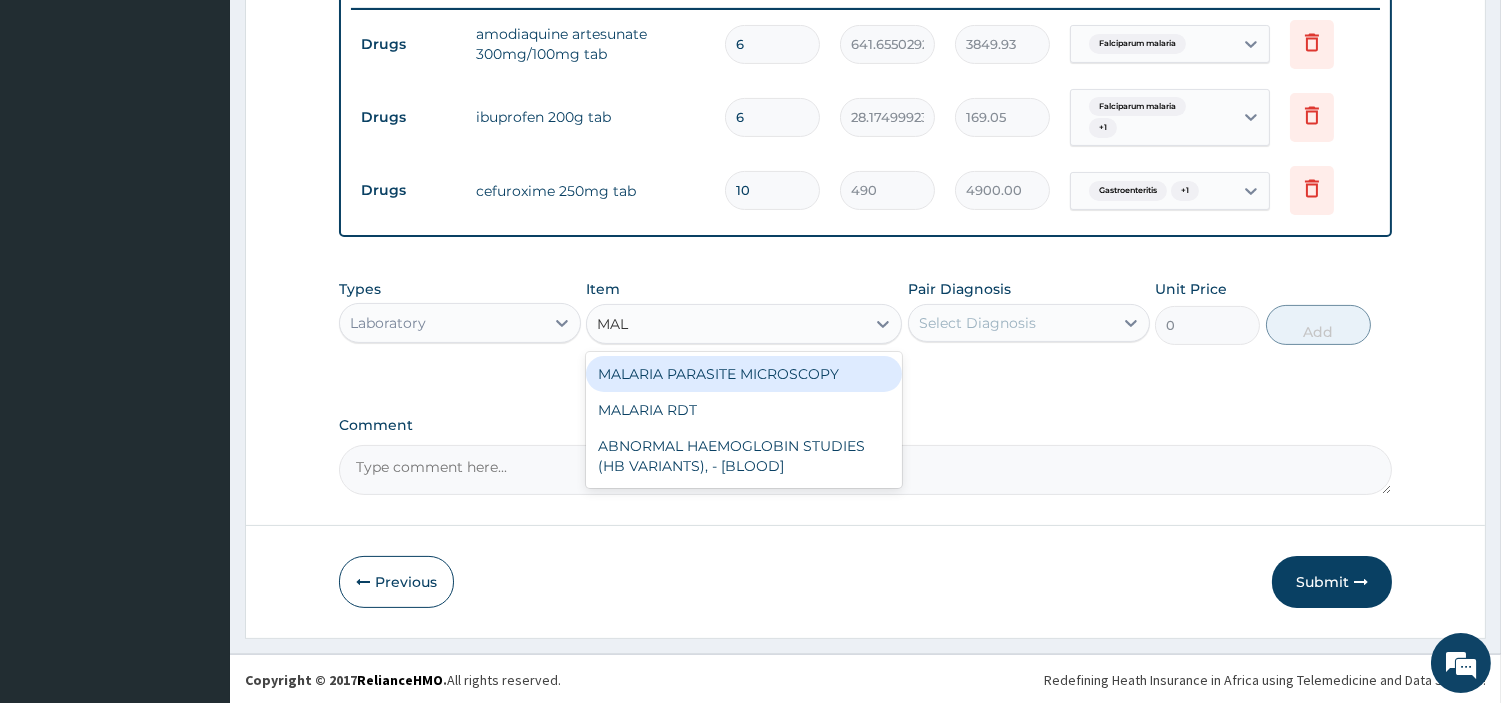 click on "MALARIA PARASITE MICROSCOPY" at bounding box center [744, 374] 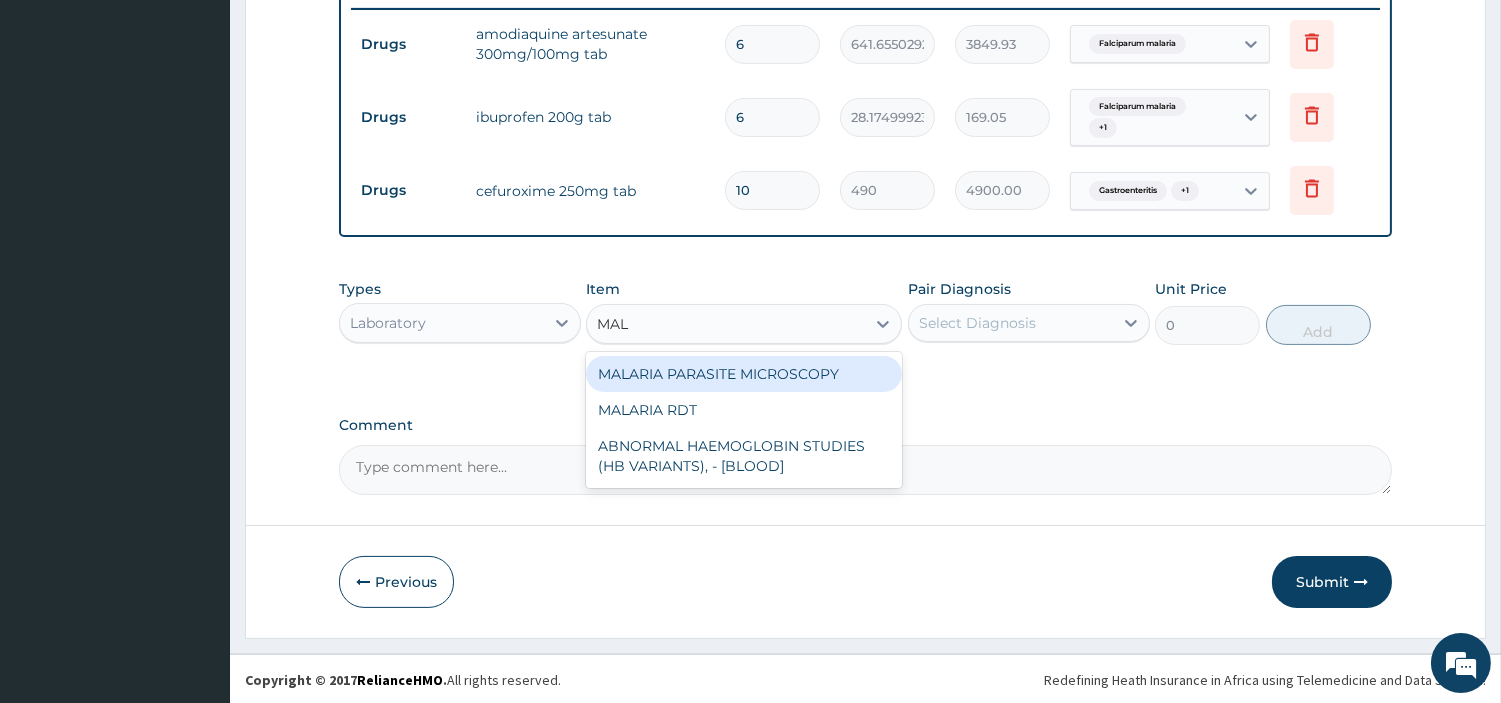 type 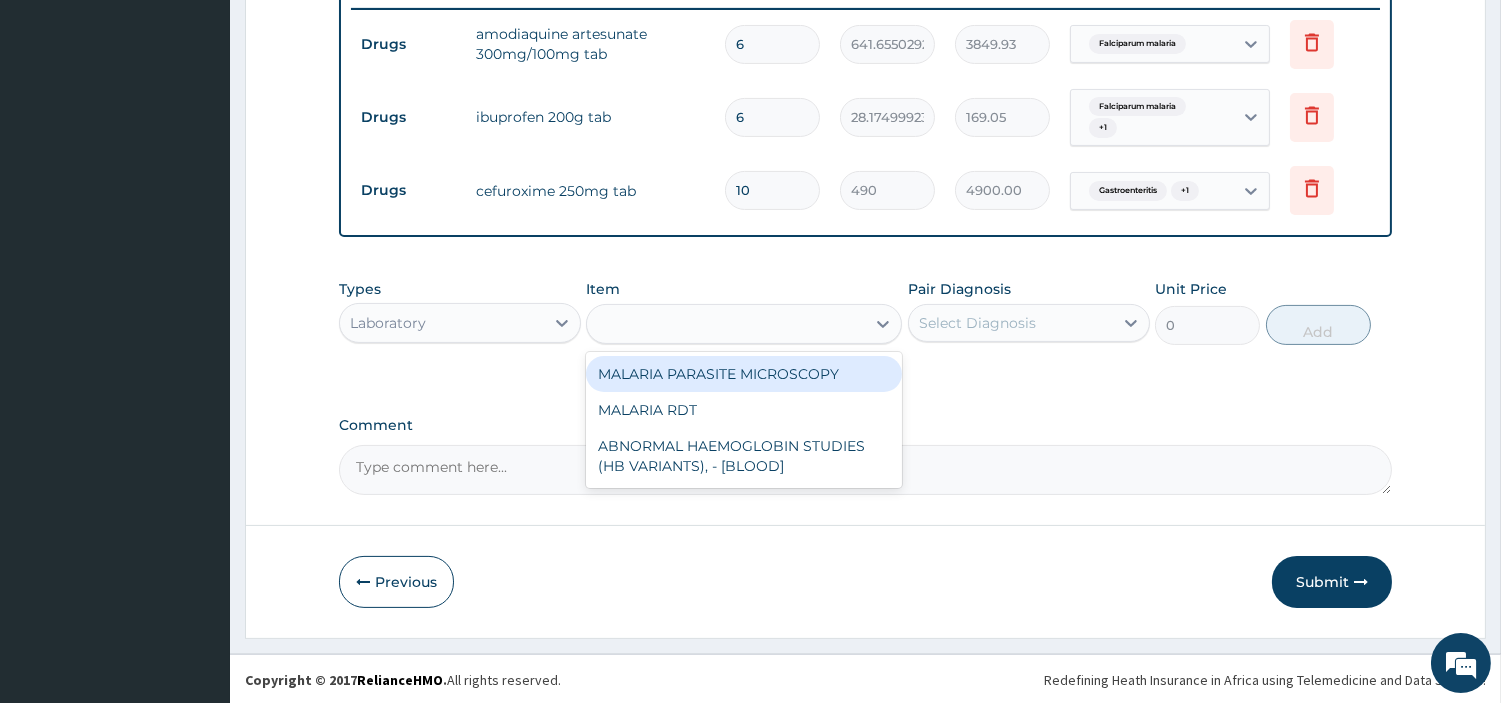 type on "2700" 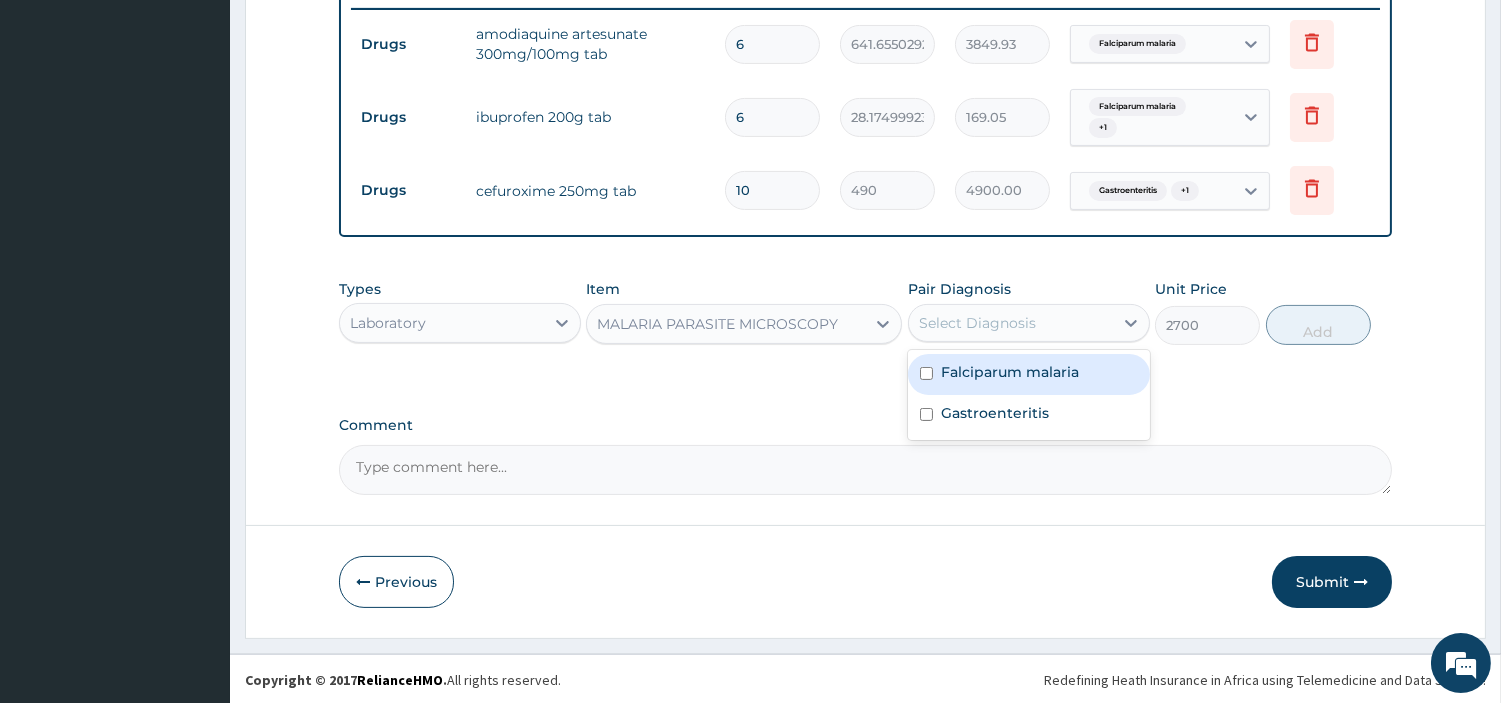 click on "Select Diagnosis" at bounding box center [1011, 323] 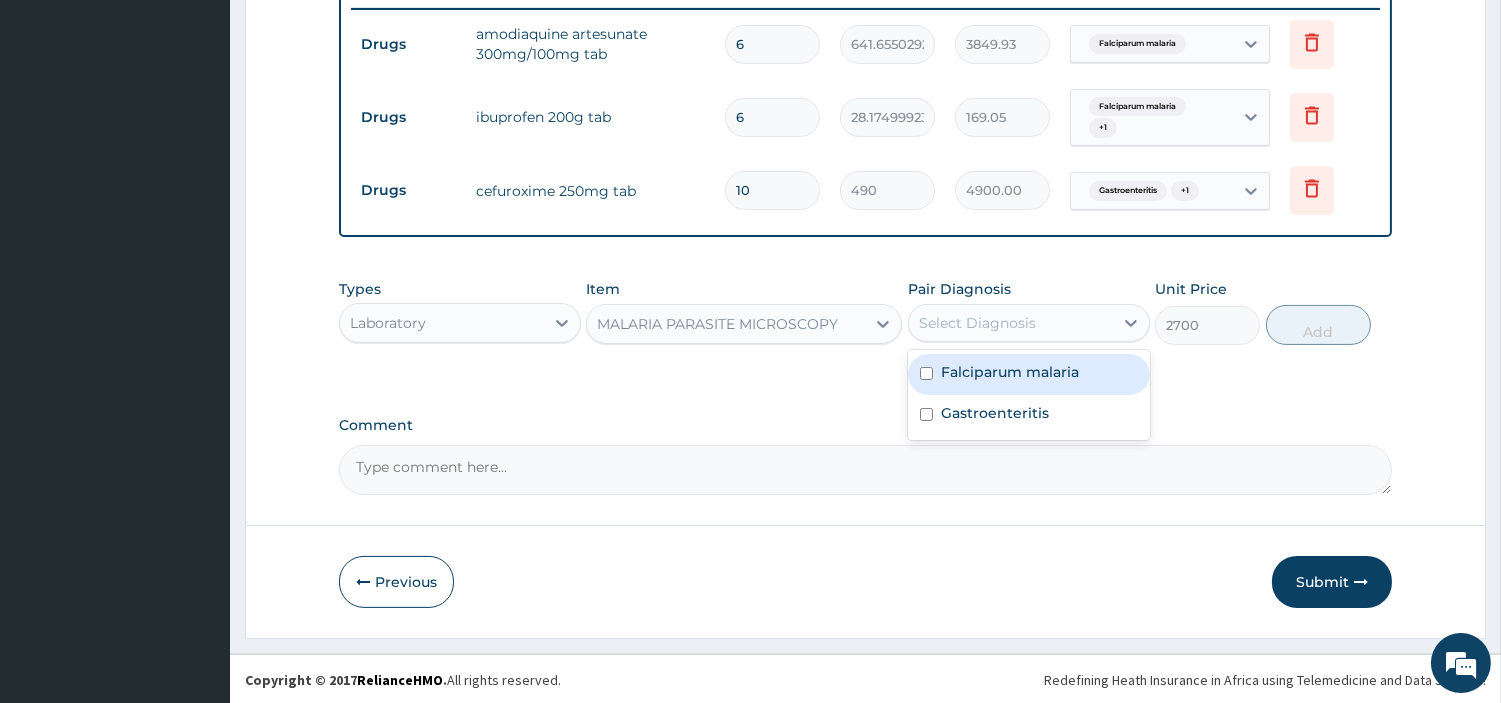 click on "Falciparum malaria" at bounding box center (1029, 374) 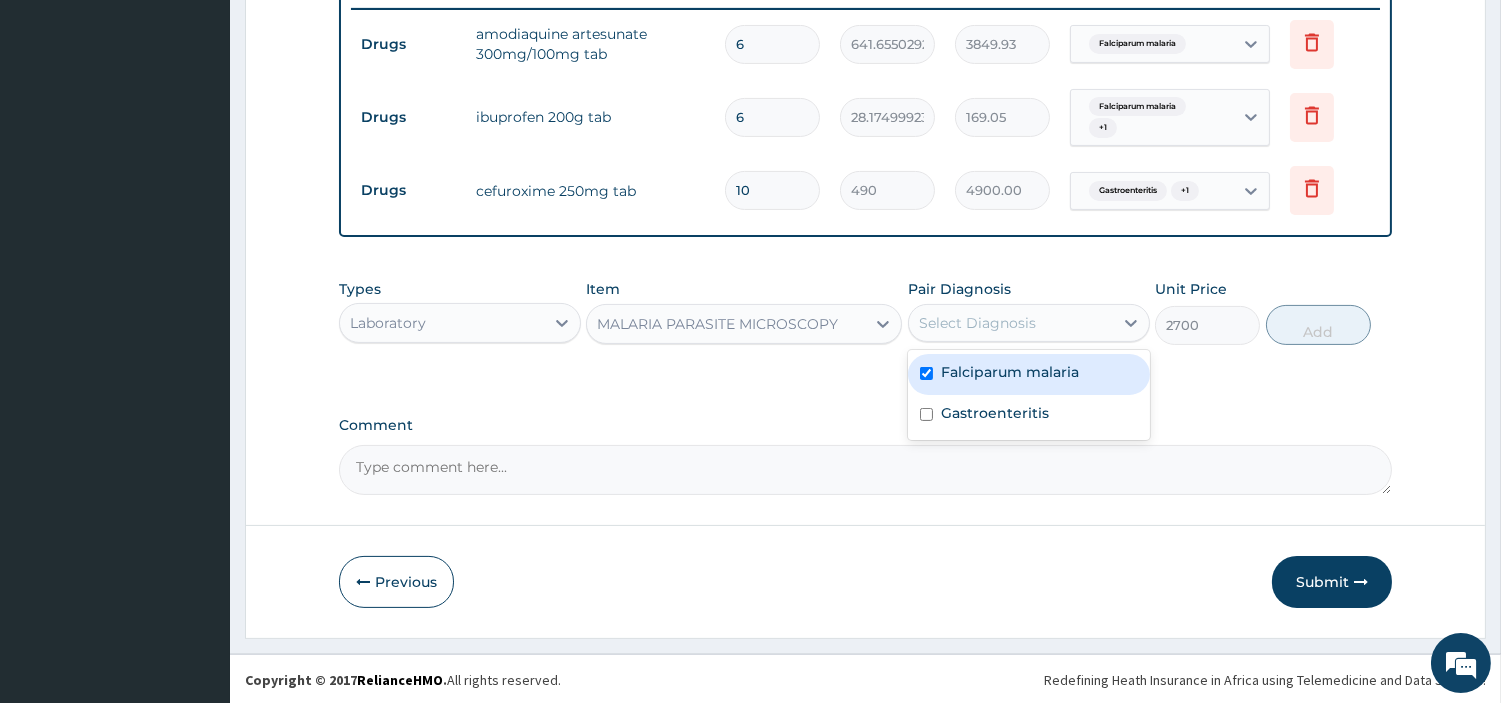 checkbox on "true" 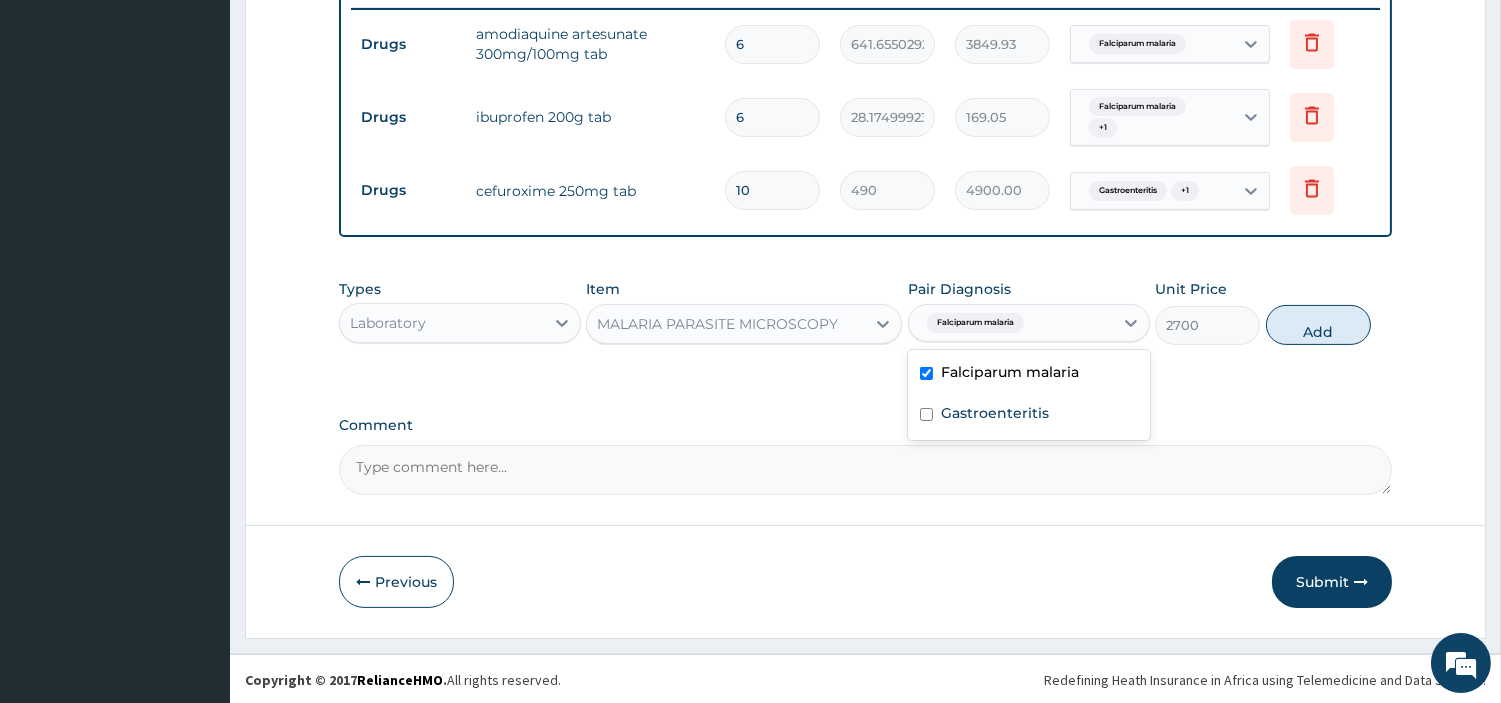 click on "Add" at bounding box center (1318, 325) 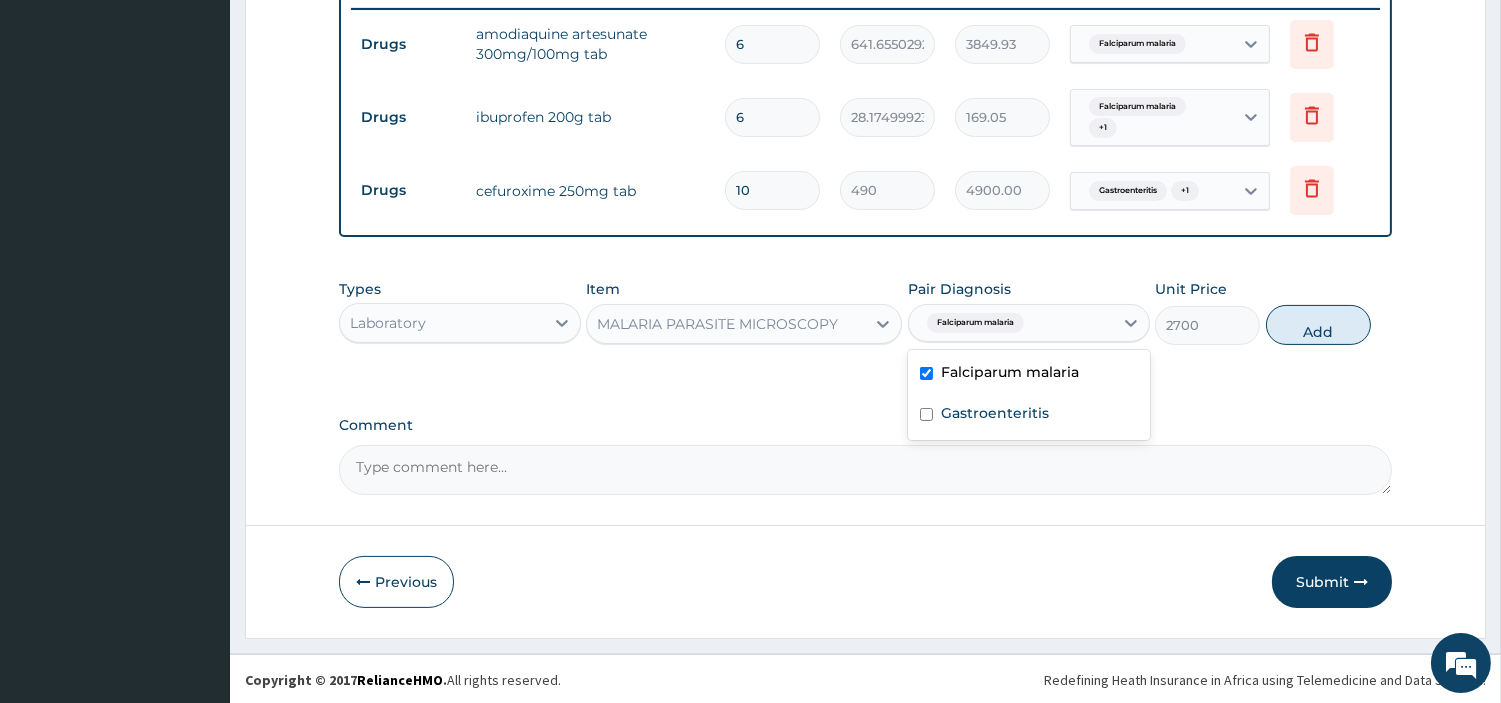 type on "0" 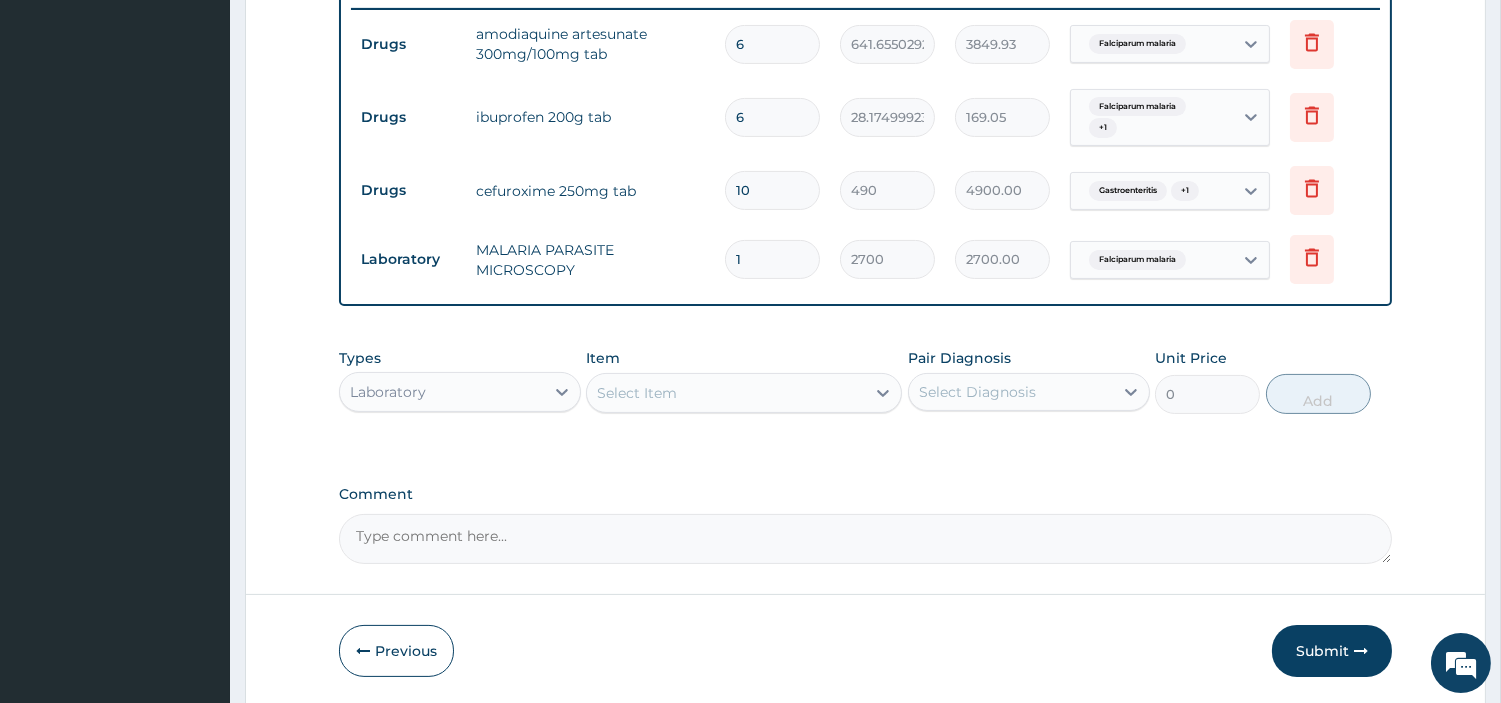 drag, startPoint x: 1334, startPoint y: 633, endPoint x: 1136, endPoint y: 663, distance: 200.25983 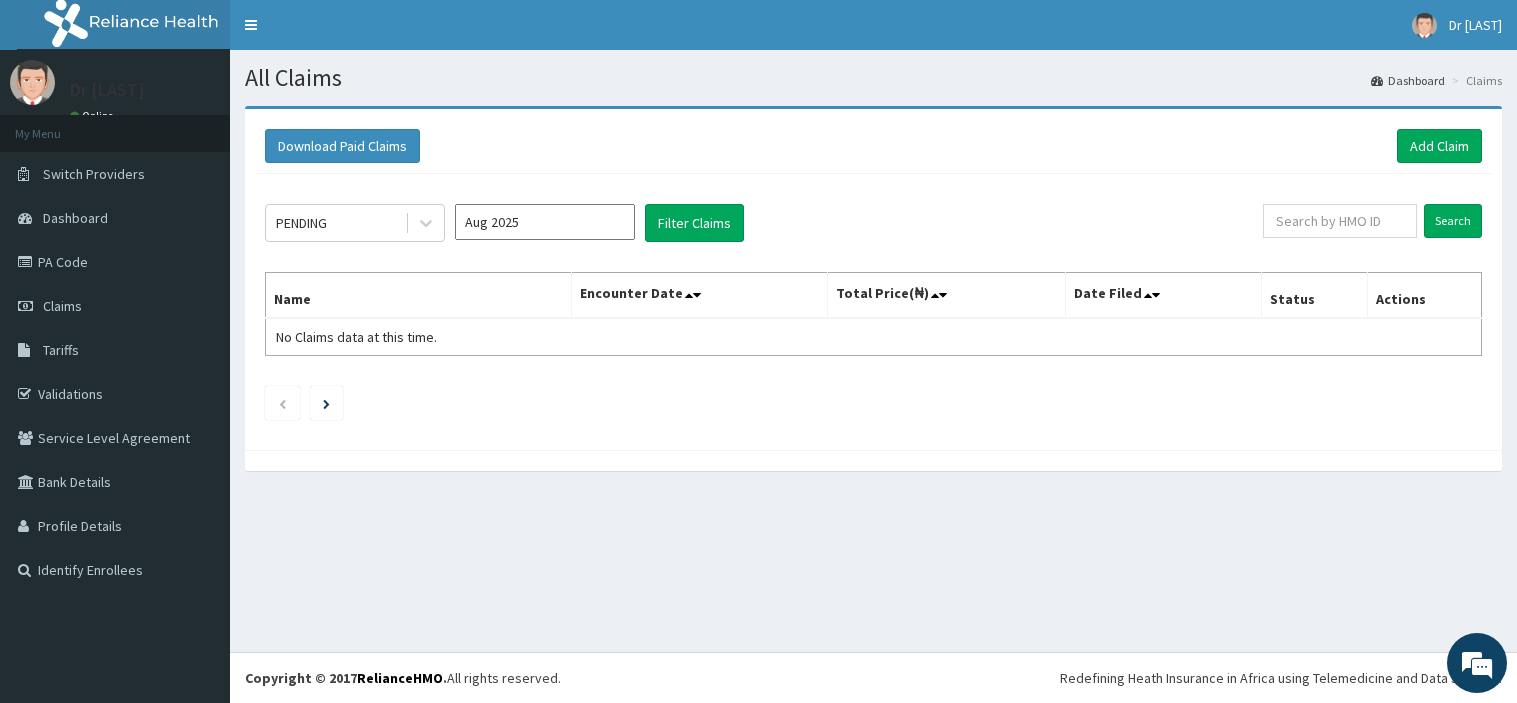 scroll, scrollTop: 0, scrollLeft: 0, axis: both 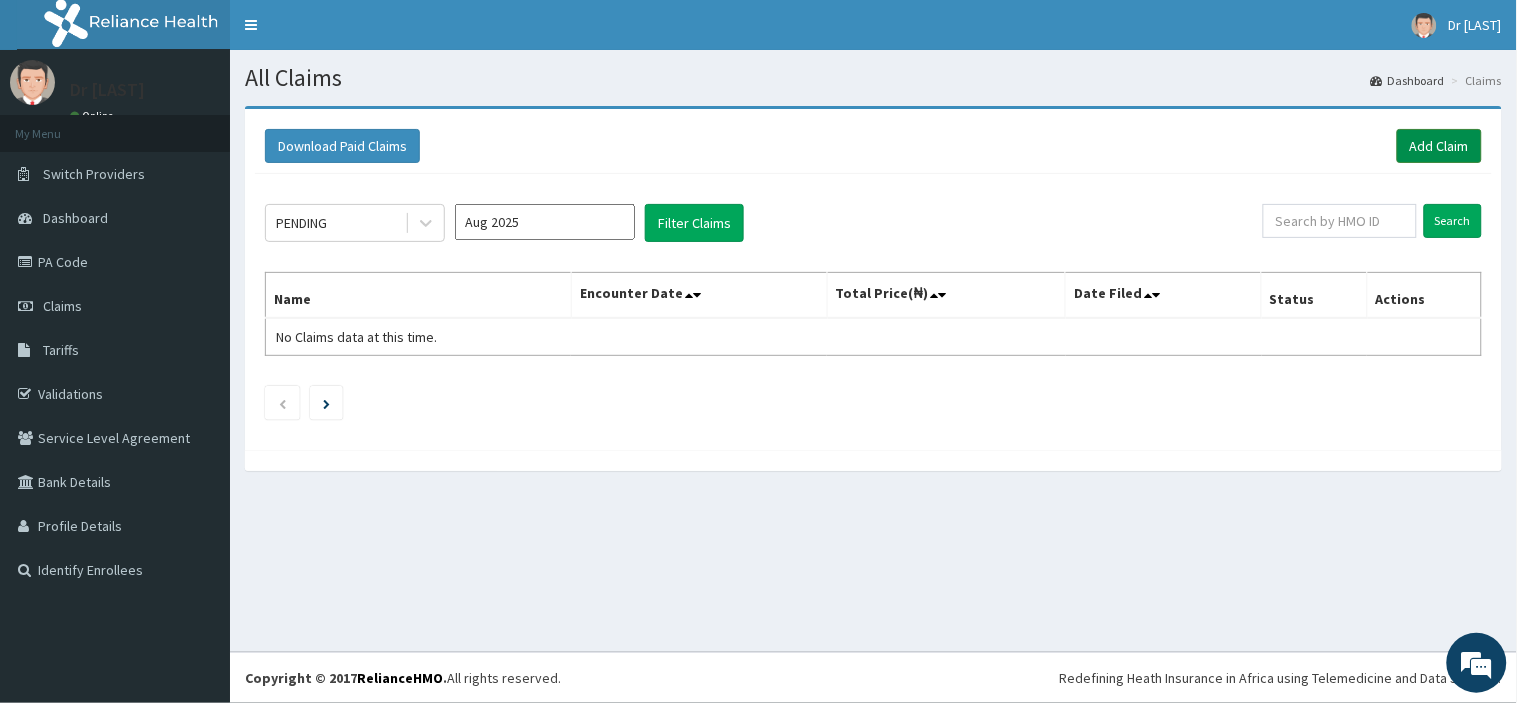 click on "Add Claim" at bounding box center [1439, 146] 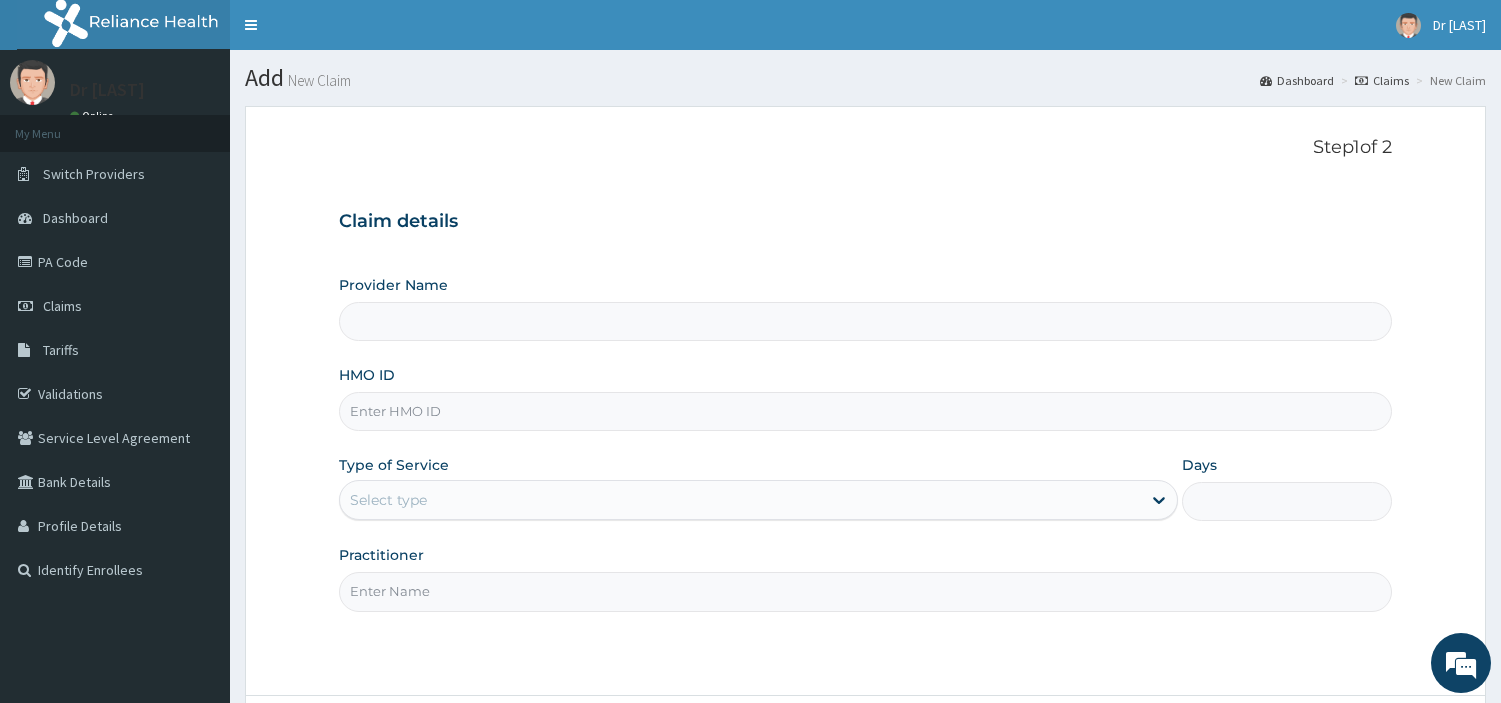 click on "HMO ID" at bounding box center [865, 411] 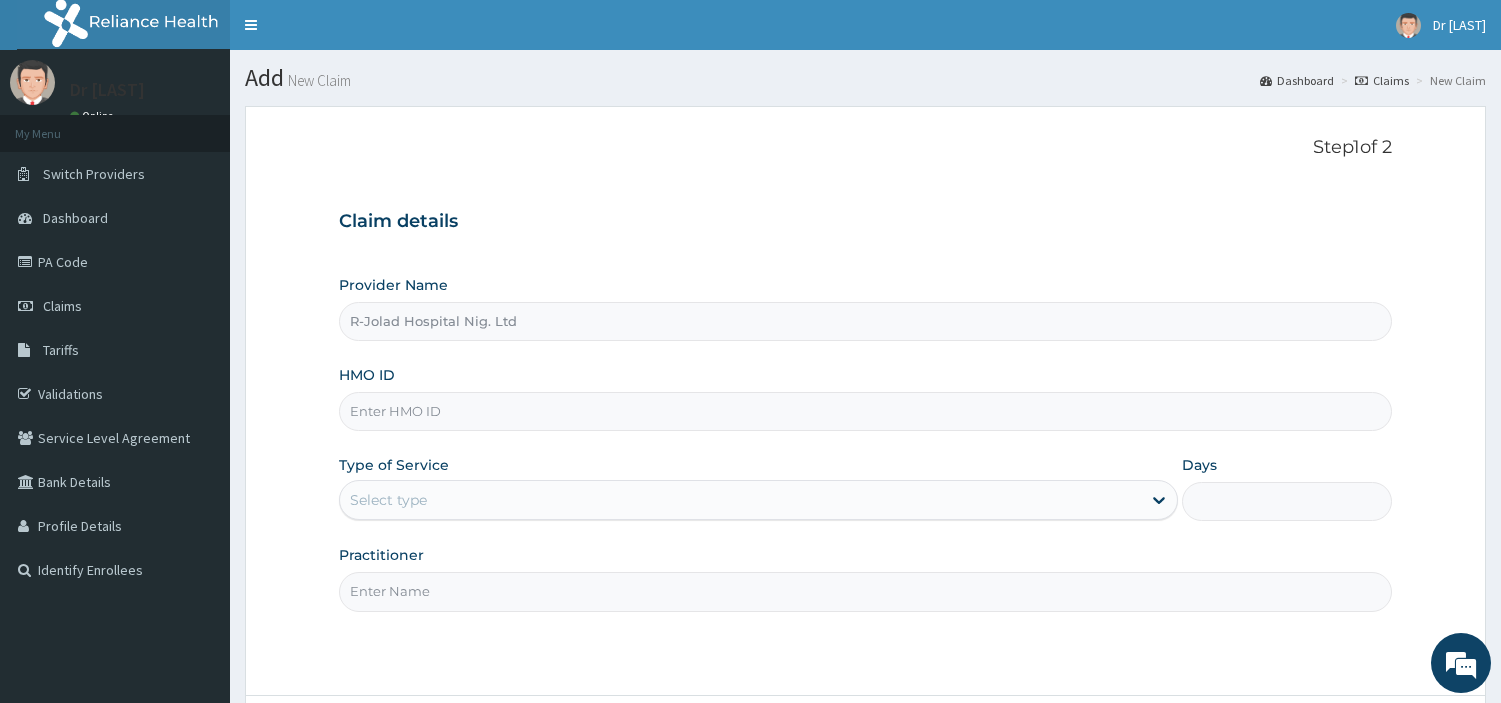 scroll, scrollTop: 0, scrollLeft: 0, axis: both 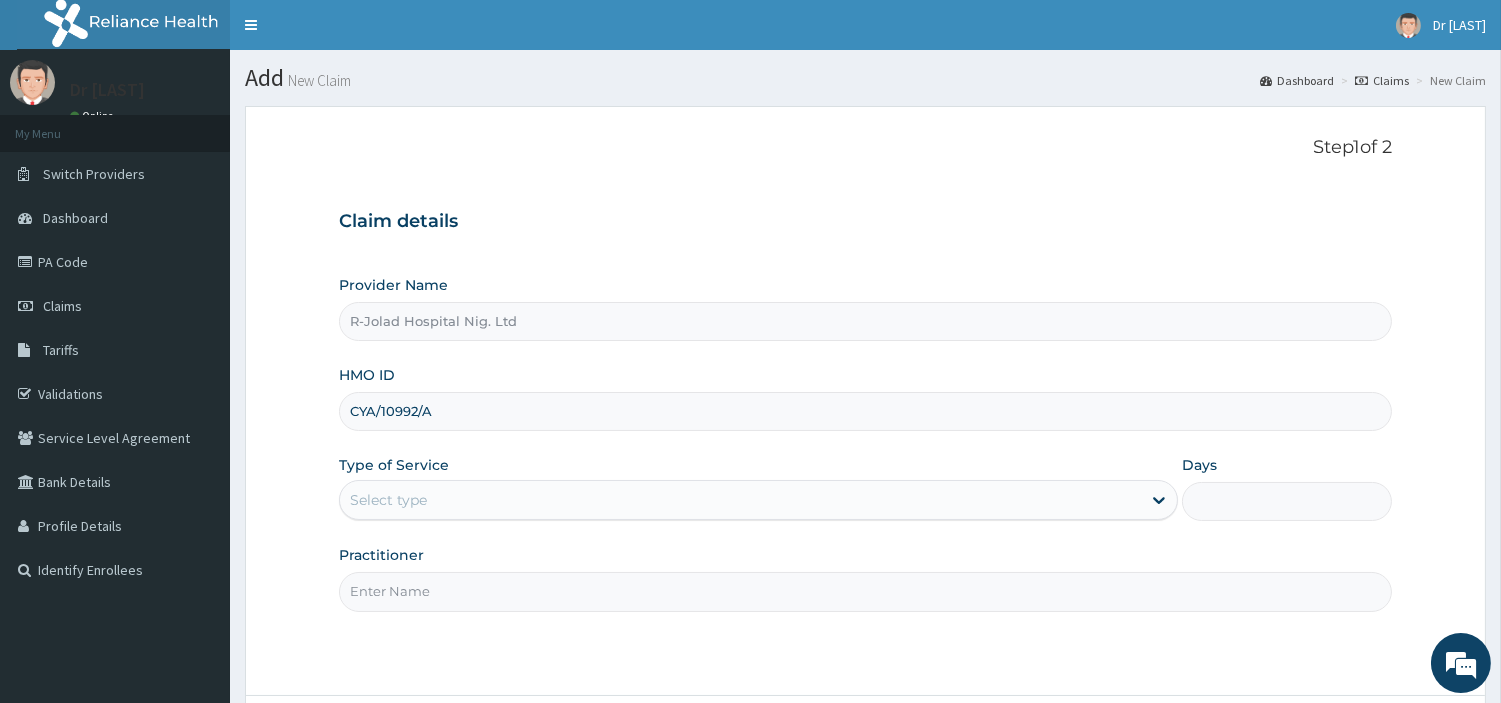 type on "CYA/10992/A" 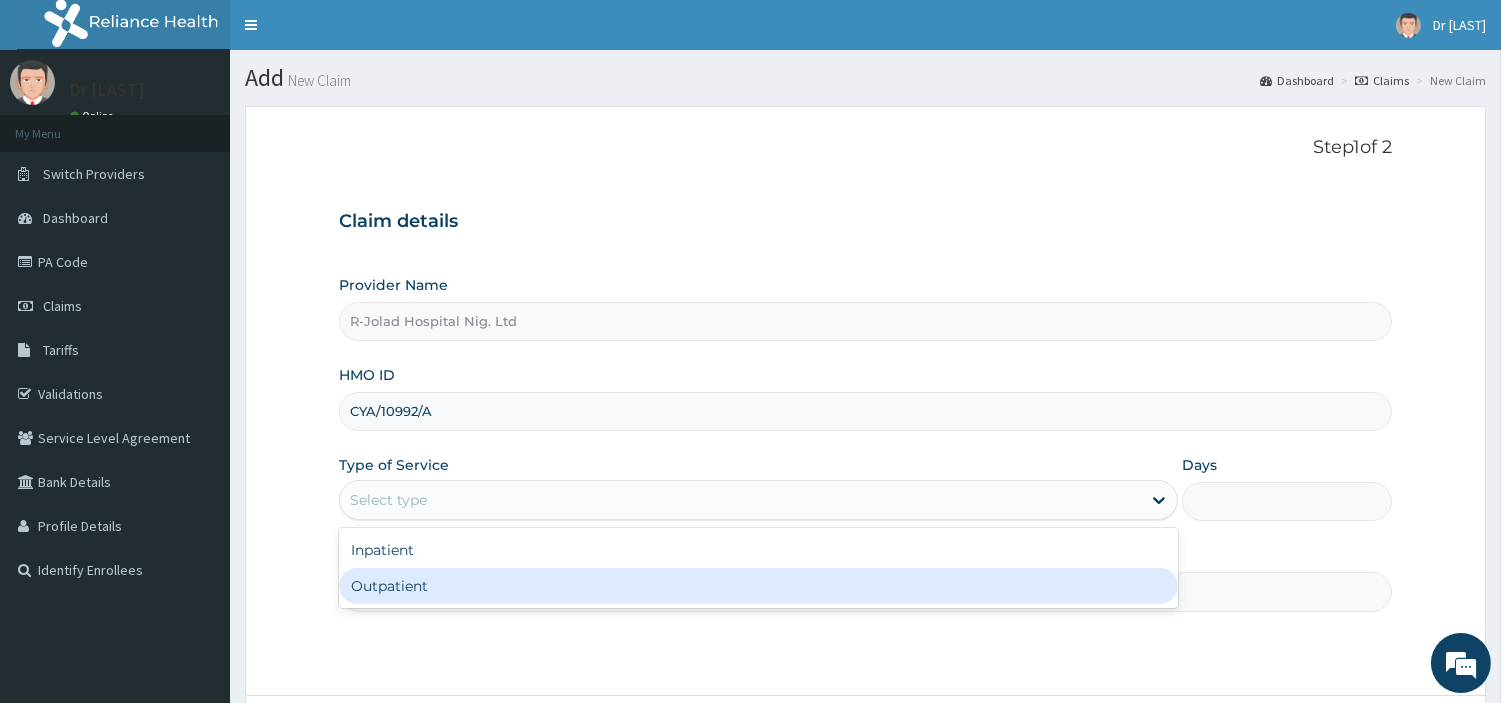 click on "Outpatient" at bounding box center (758, 586) 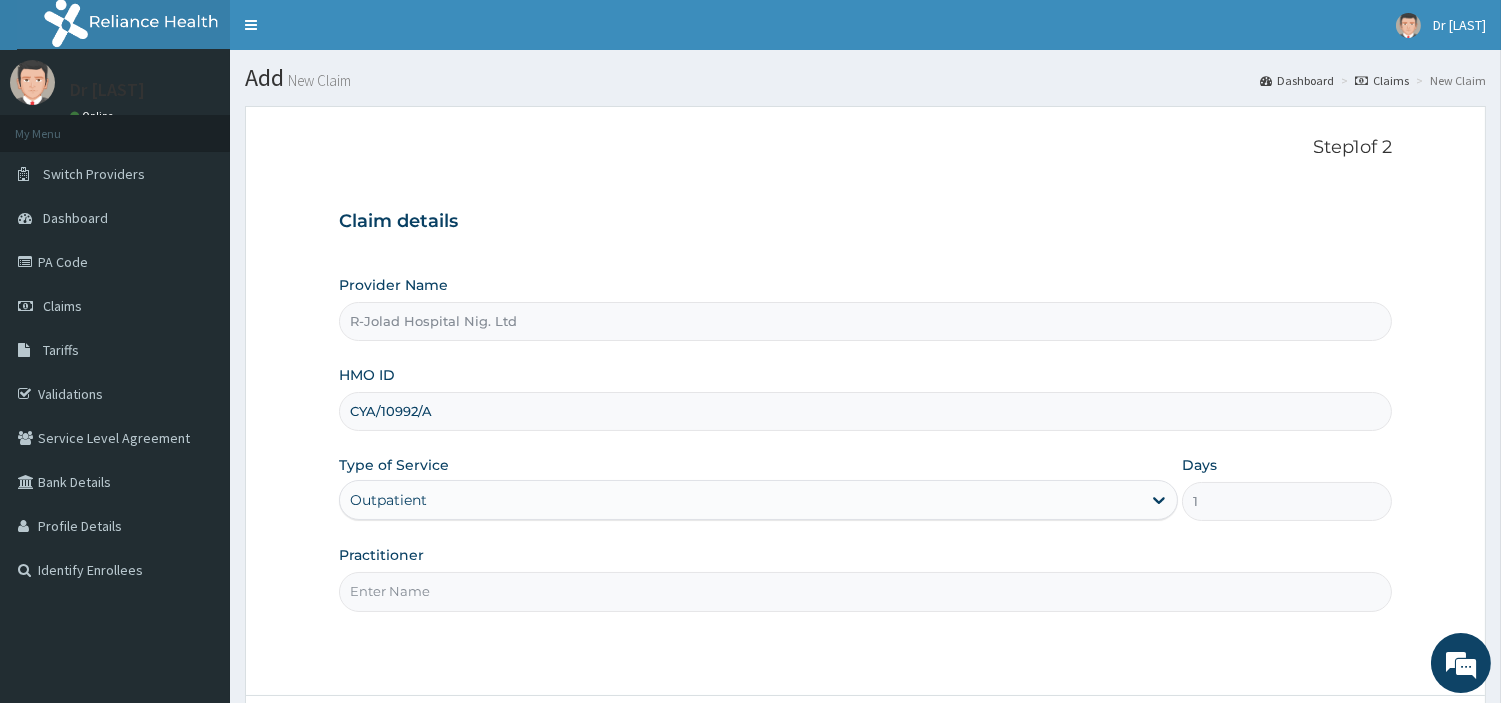 click on "Practitioner" at bounding box center [865, 591] 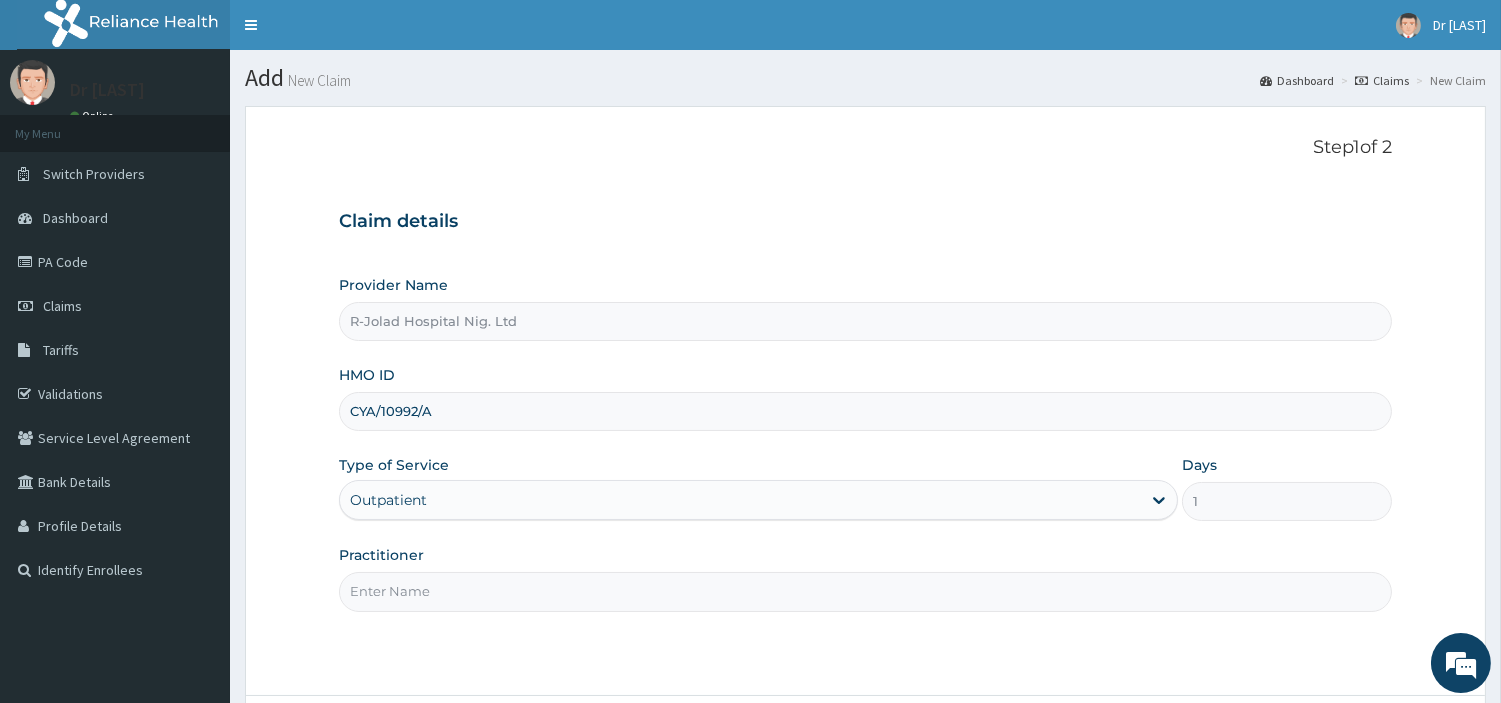 paste on "PA/1DF3F8" 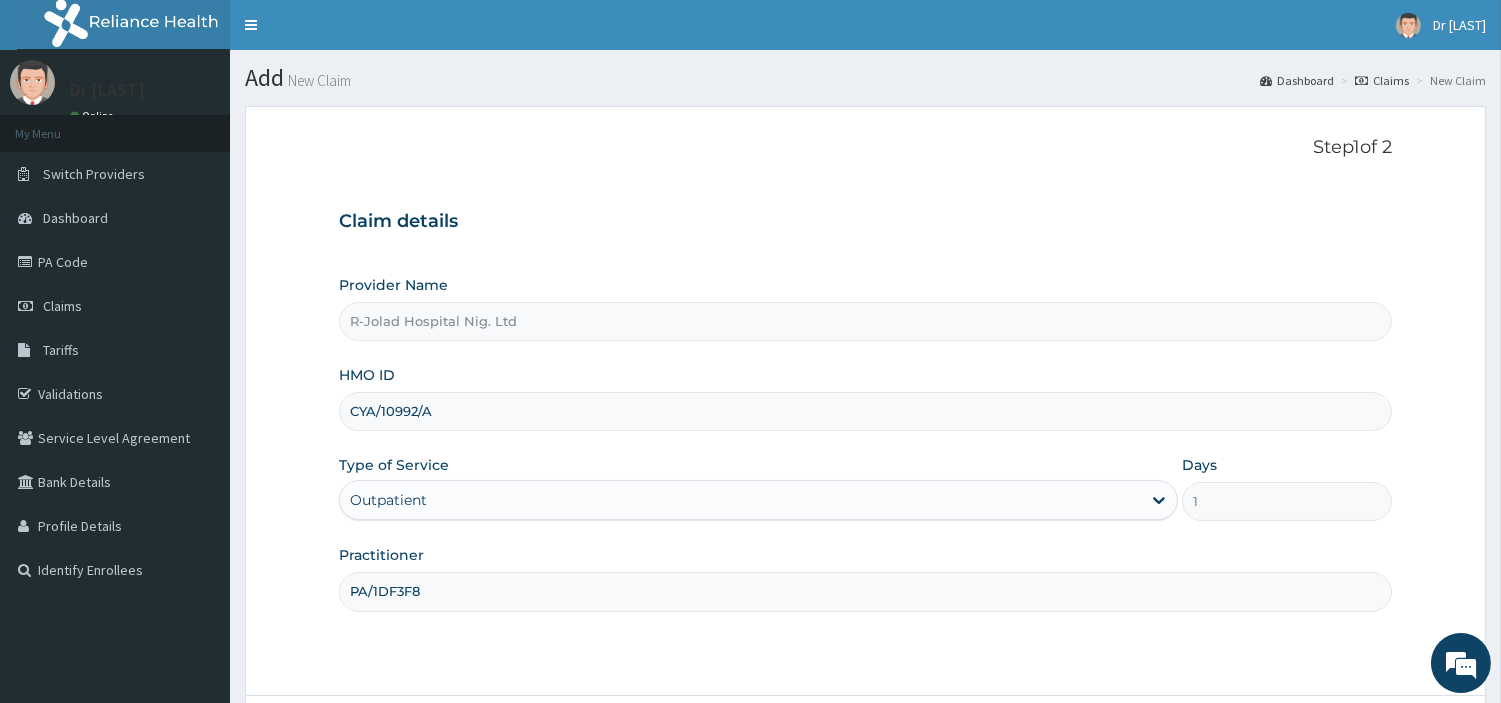 click on "CYA/10992/A" at bounding box center [865, 411] 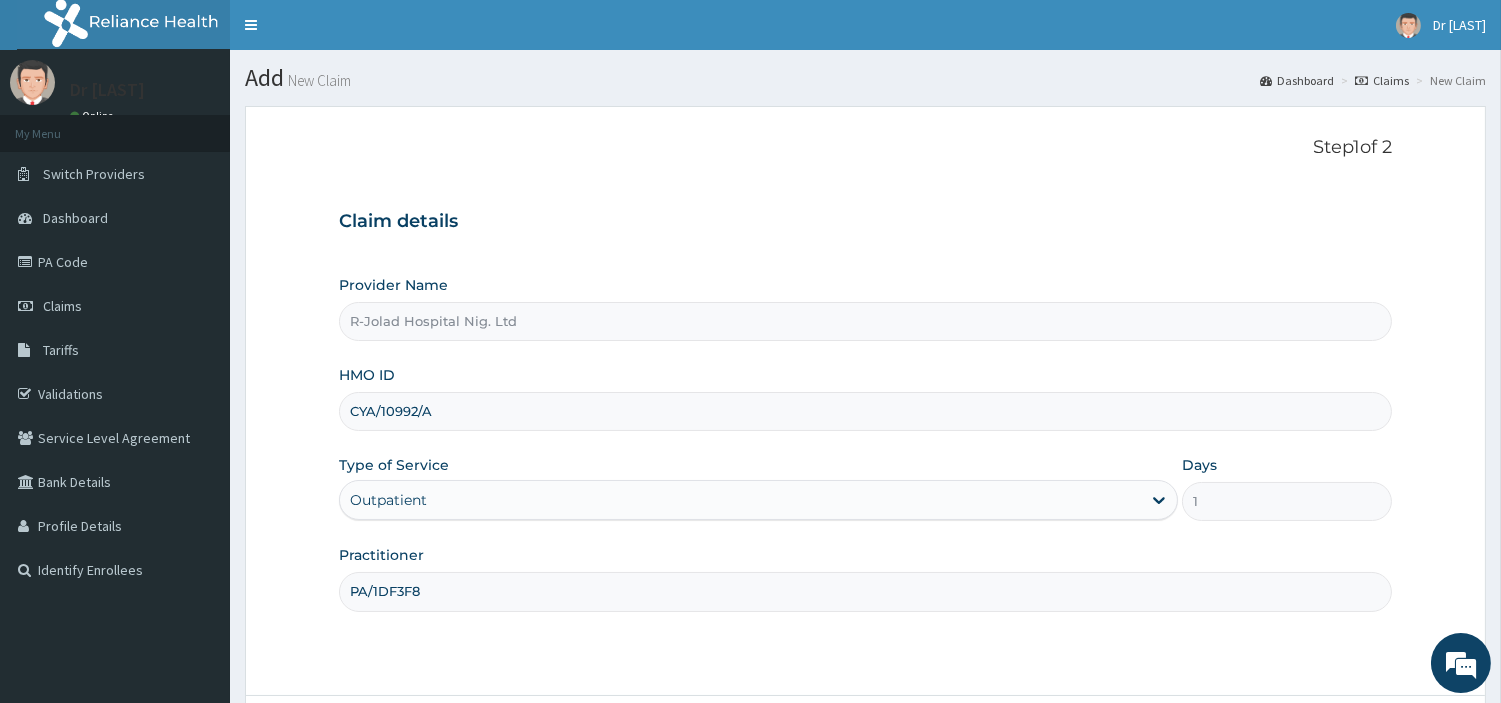 paste on "[LAST] [FIRST]" 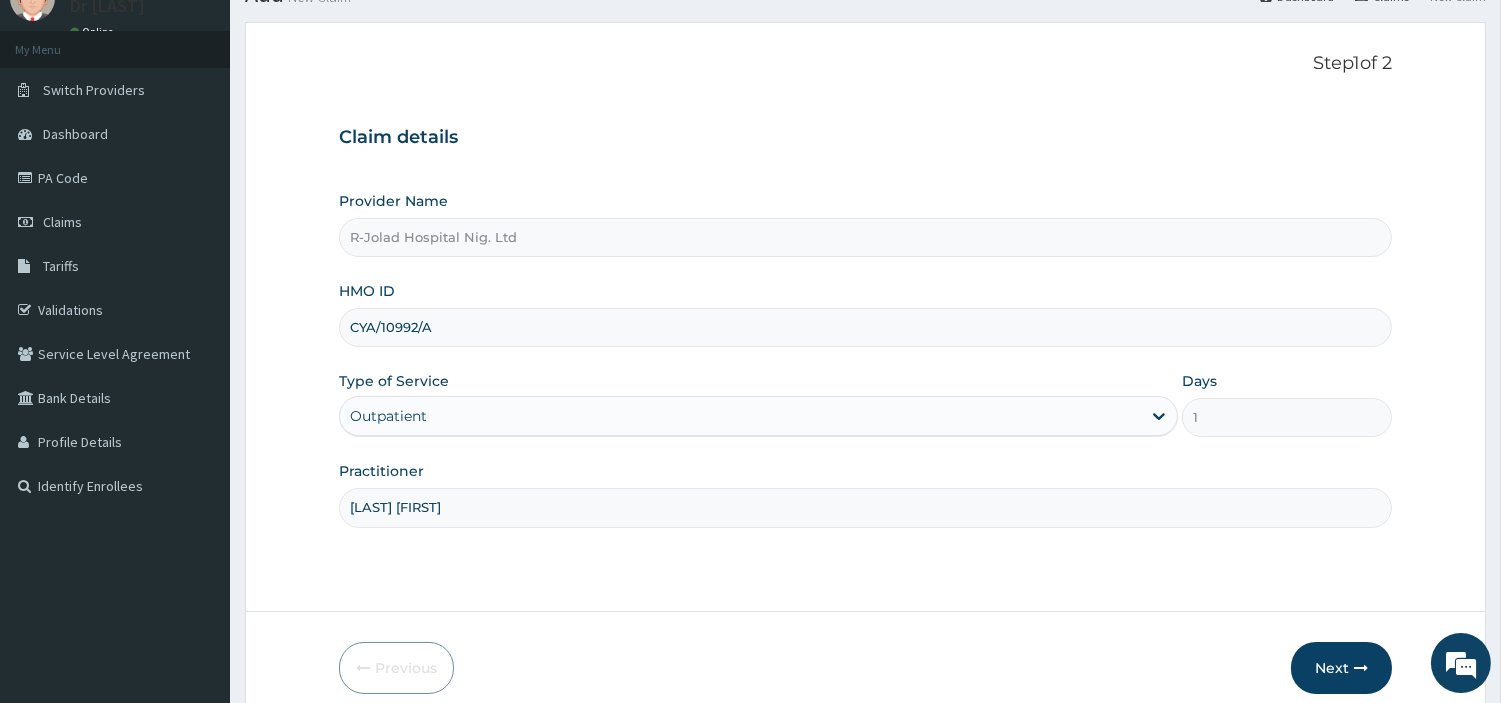 scroll, scrollTop: 172, scrollLeft: 0, axis: vertical 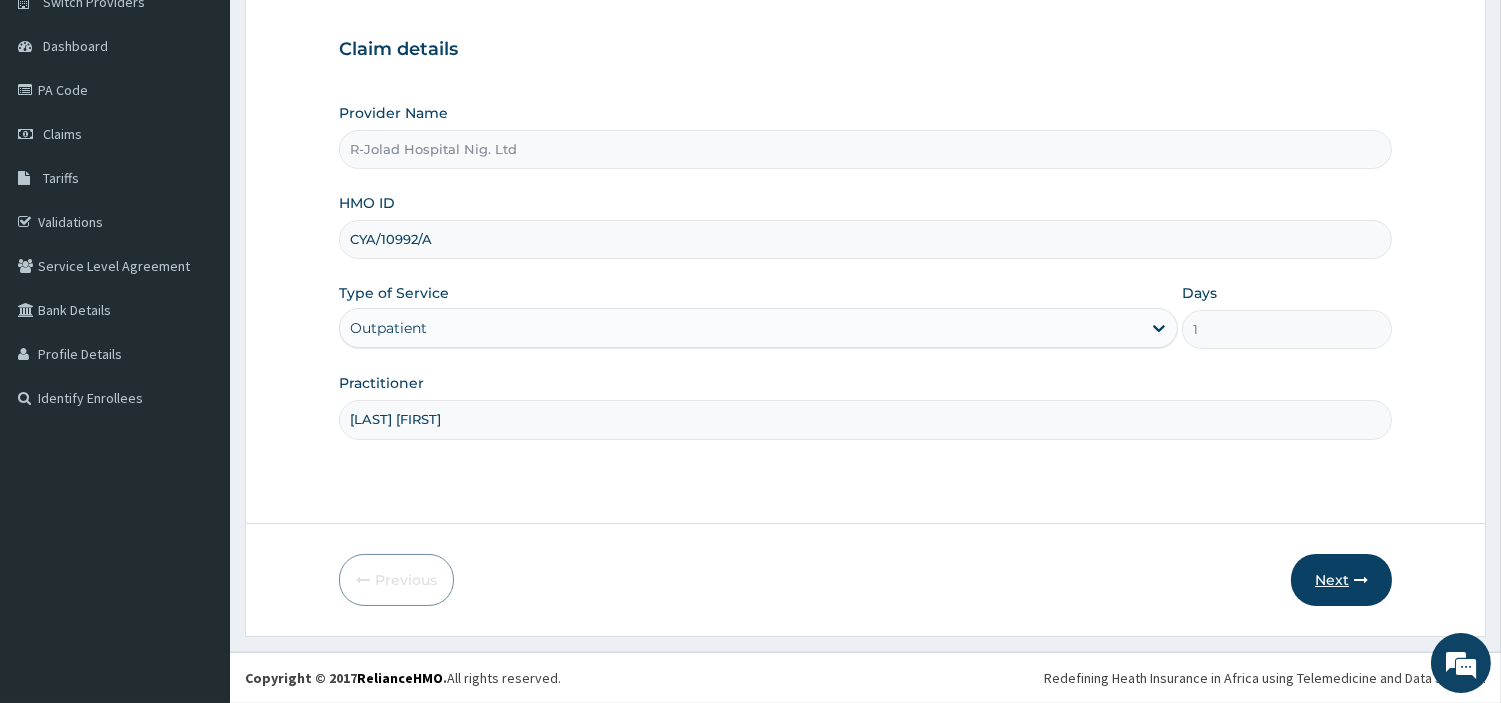 type on "[LAST] [FIRST]" 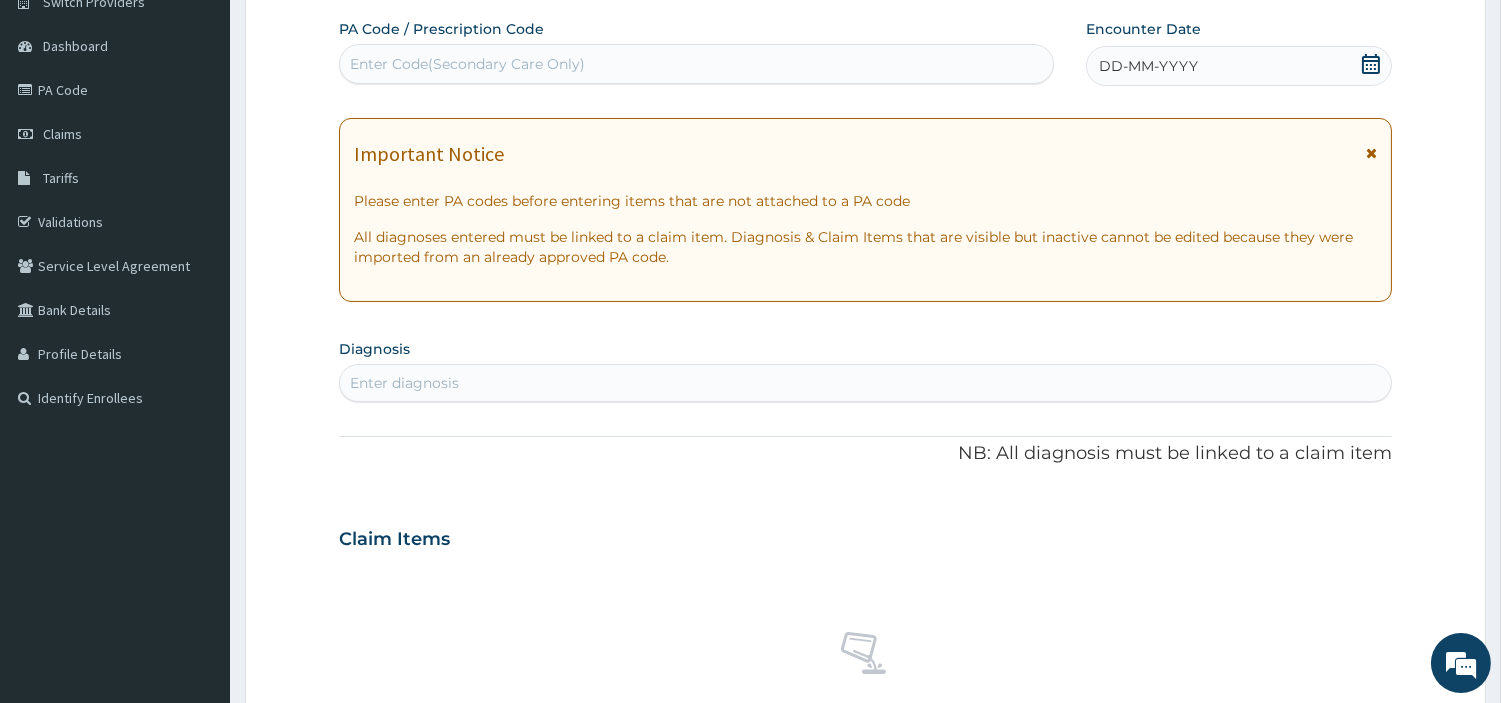 click on "Enter Code(Secondary Care Only)" at bounding box center (696, 64) 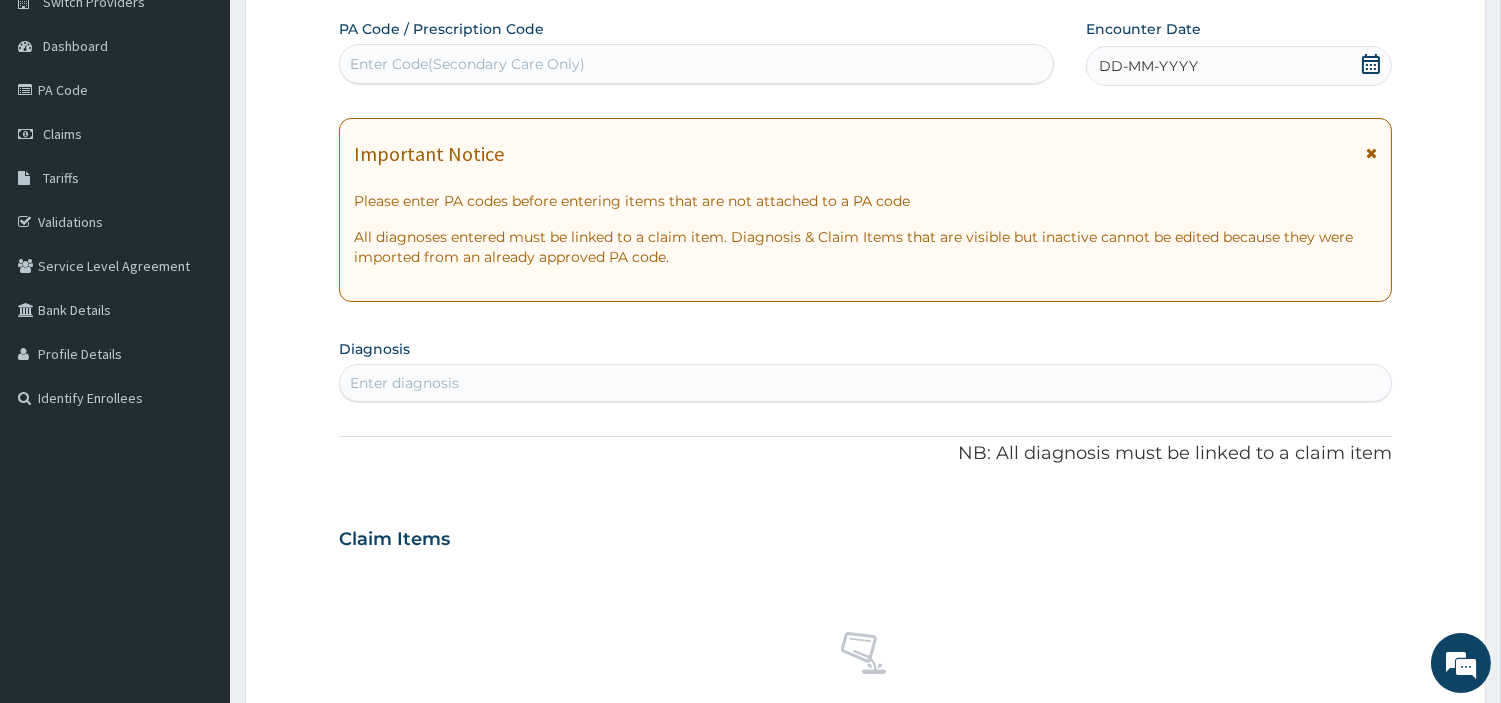 scroll, scrollTop: 0, scrollLeft: 0, axis: both 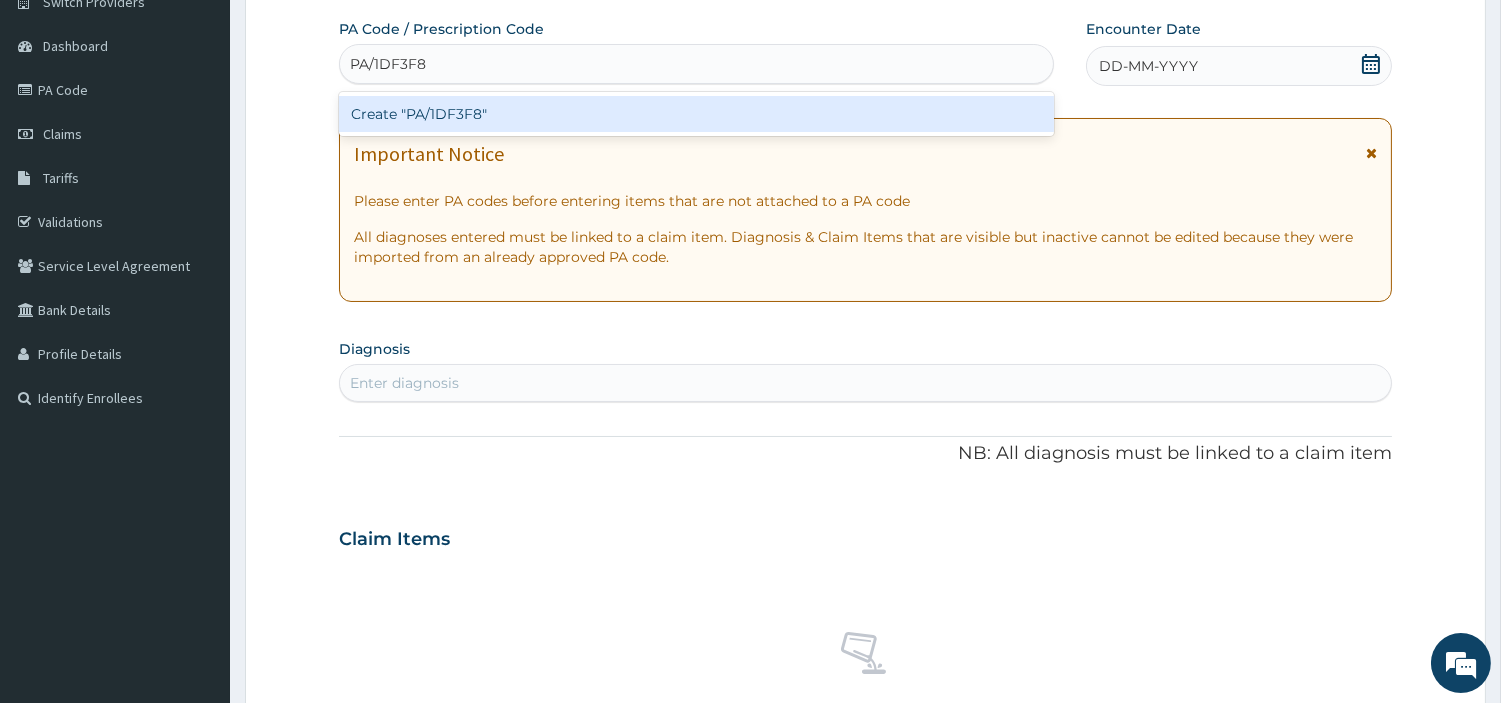 click on "Create "PA/1DF3F8"" at bounding box center (696, 114) 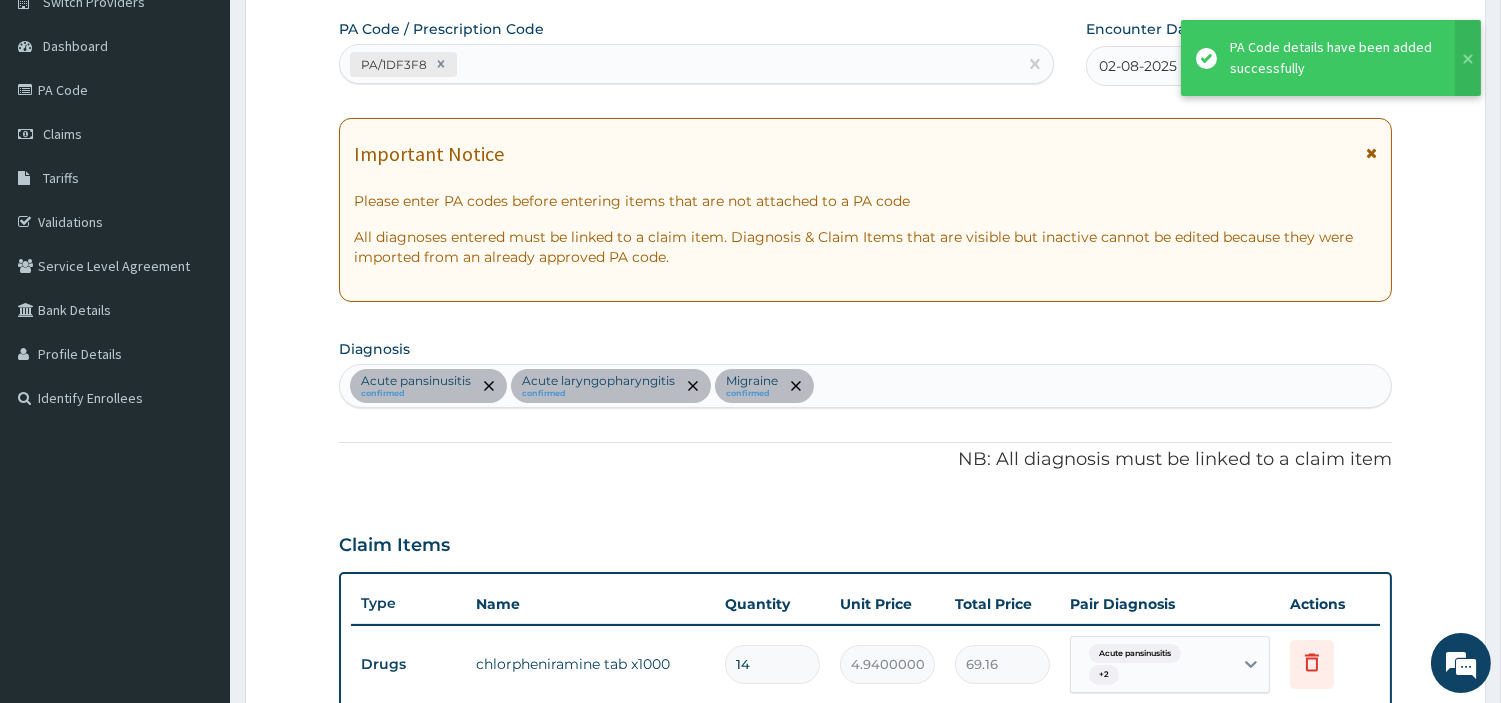 scroll, scrollTop: 638, scrollLeft: 0, axis: vertical 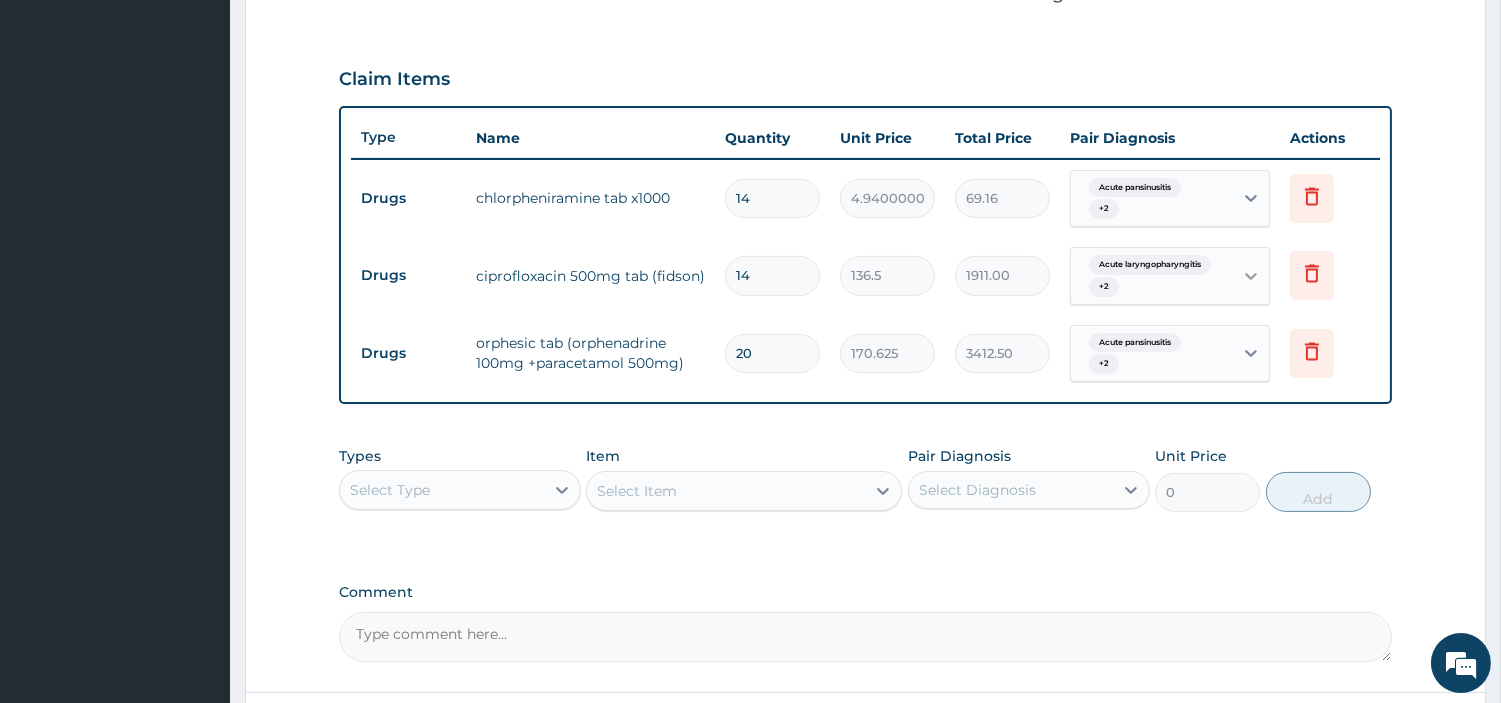 click at bounding box center [1251, 276] 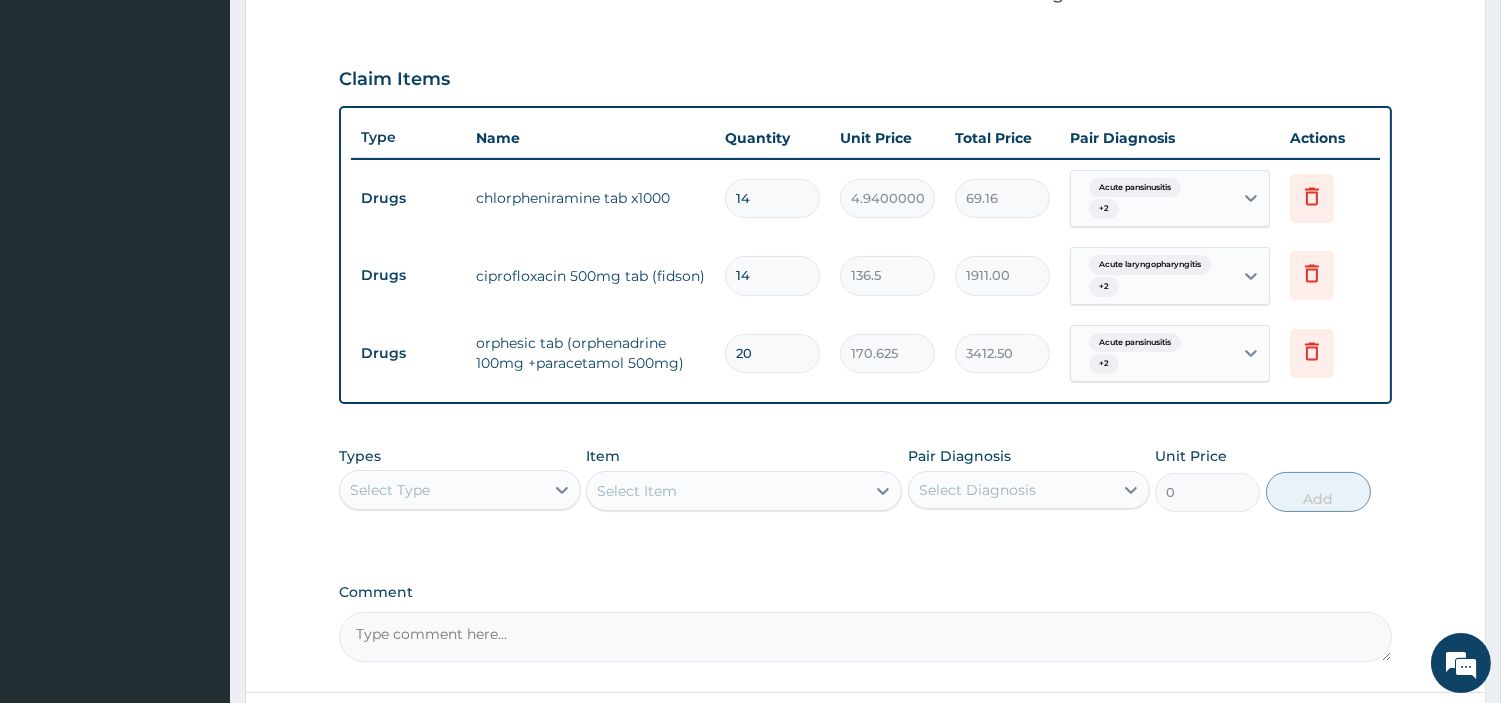 click on "PA Code / Prescription Code PA/1DF3F8 Encounter Date 02-08-2025 Important Notice Please enter PA codes before entering items that are not attached to a PA code   All diagnoses entered must be linked to a claim item. Diagnosis & Claim Items that are visible but inactive cannot be edited because they were imported from an already approved PA code. Diagnosis Acute pansinusitis confirmed Acute laryngopharyngitis confirmed Migraine confirmed NB: All diagnosis must be linked to a claim item Claim Items Type Name Quantity Unit Price Total Price Pair Diagnosis Actions Drugs chlorpheniramine tab x1000 14 4.940000057220459 69.16 Acute pansinusitis  + 2 Delete Drugs ciprofloxacin 500mg tab (fidson) 14 136.5 1911.00 Acute laryngopharyngitis  + 2 Delete Drugs orphesic tab (orphenadrine 100mg +paracetamol 500mg) 20 170.625 3412.50 Acute pansinusitis  + 2 Delete Types Select Type Item Select Item Pair Diagnosis Select Diagnosis Unit Price 0 Add Comment" at bounding box center (865, 107) 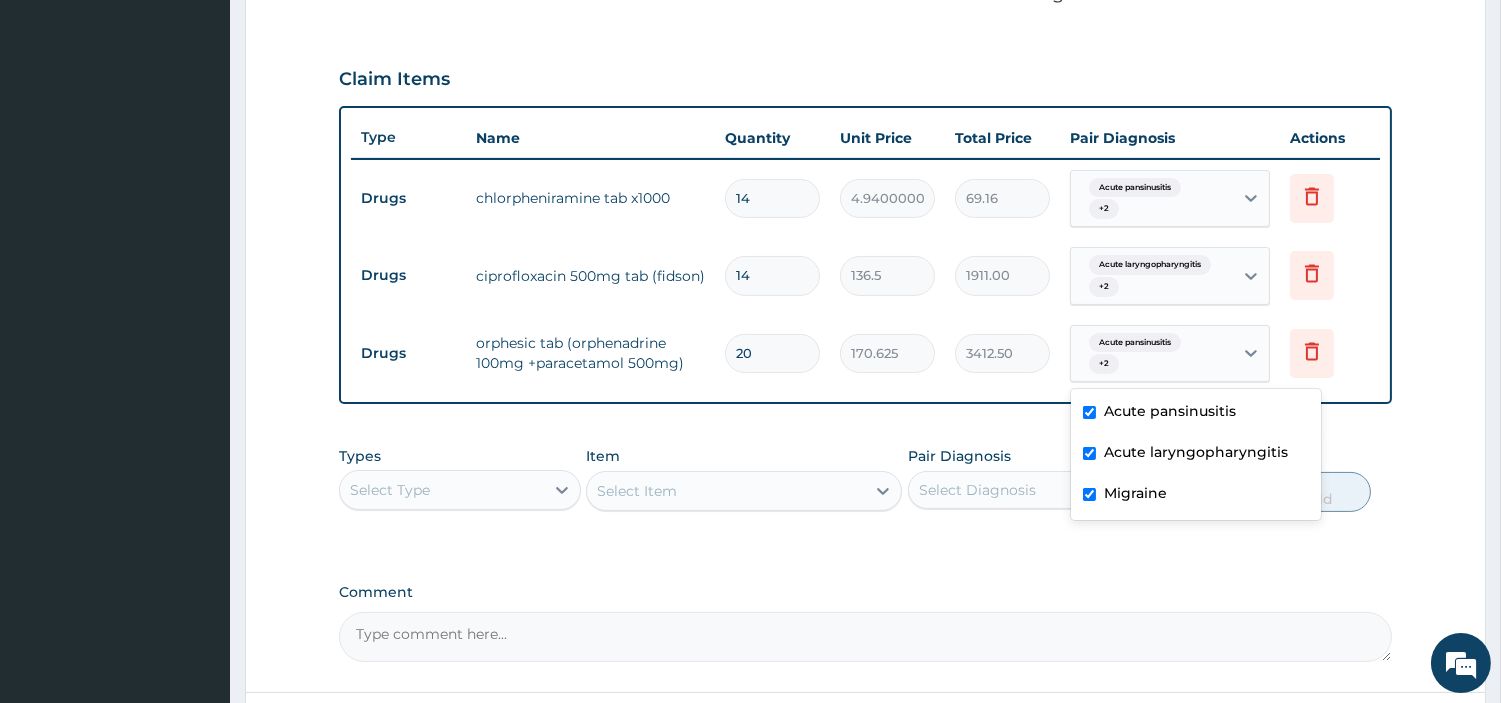 click on "Acute pansinusitis  + 2" at bounding box center [1149, 354] 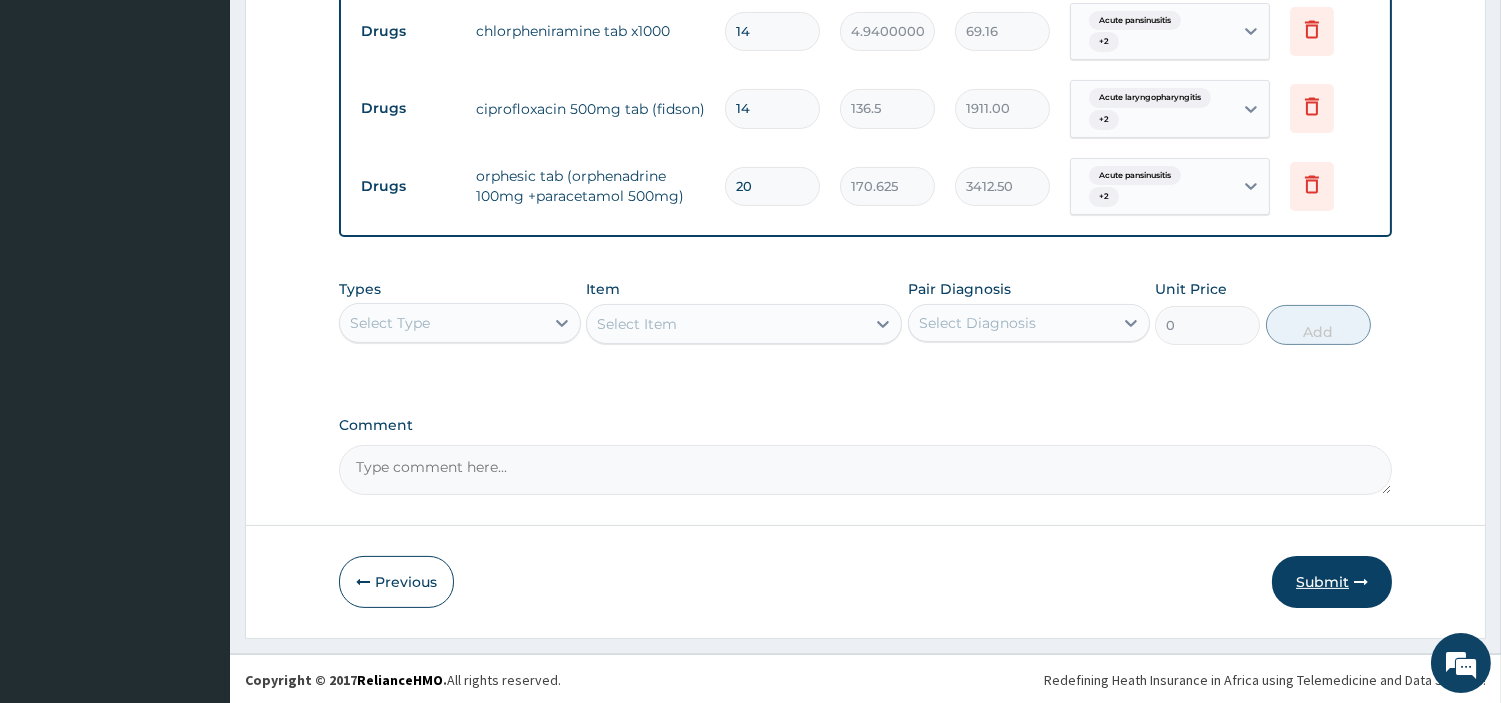 click on "Submit" at bounding box center [1332, 582] 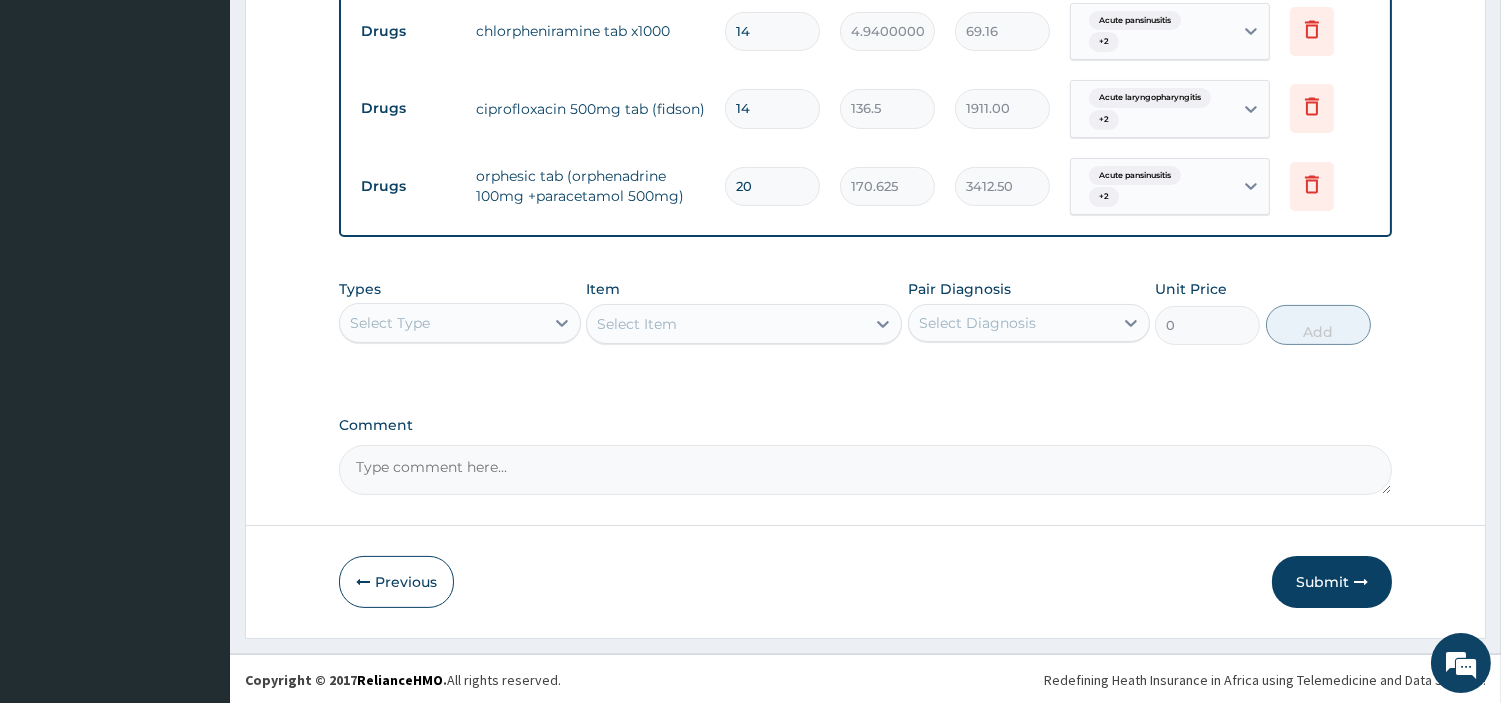 scroll, scrollTop: 66, scrollLeft: 0, axis: vertical 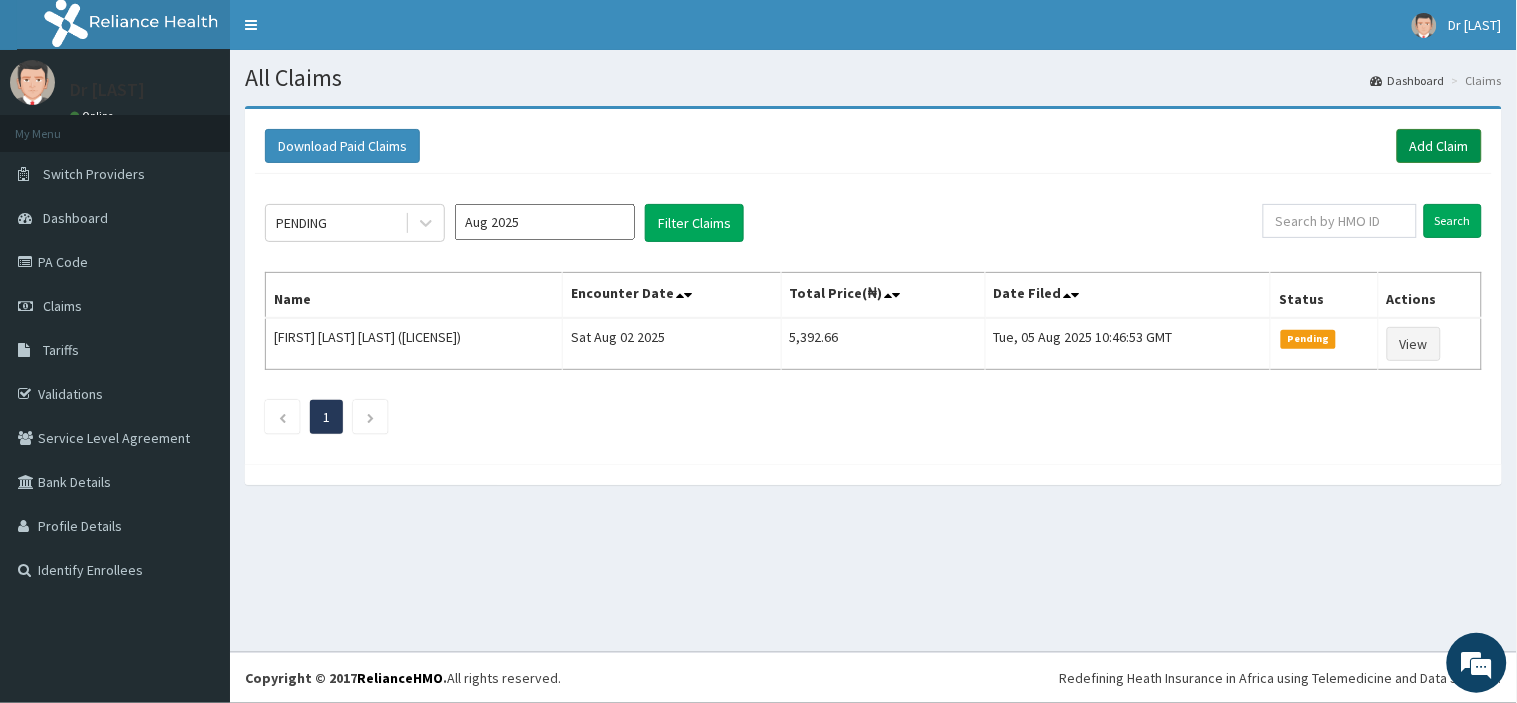 click on "Add Claim" at bounding box center (1439, 146) 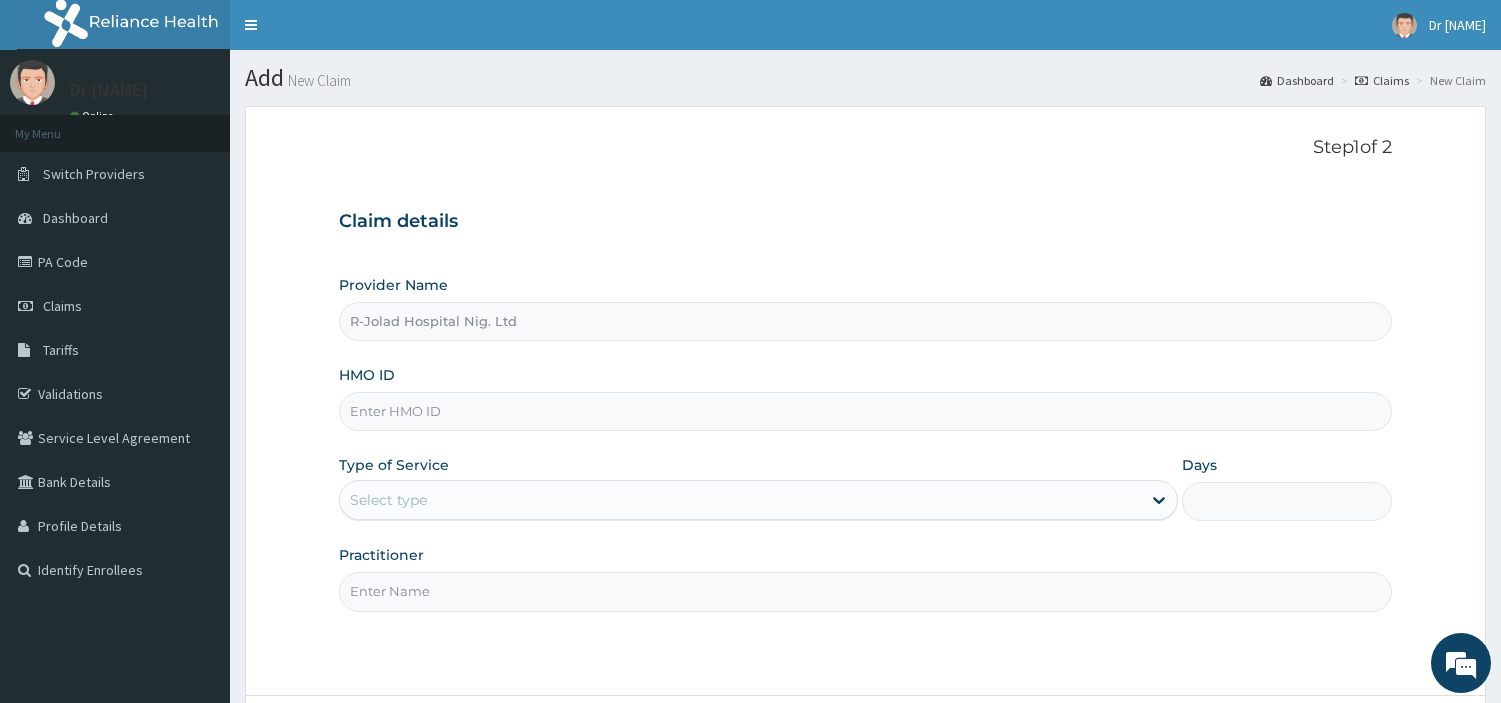 scroll, scrollTop: 0, scrollLeft: 0, axis: both 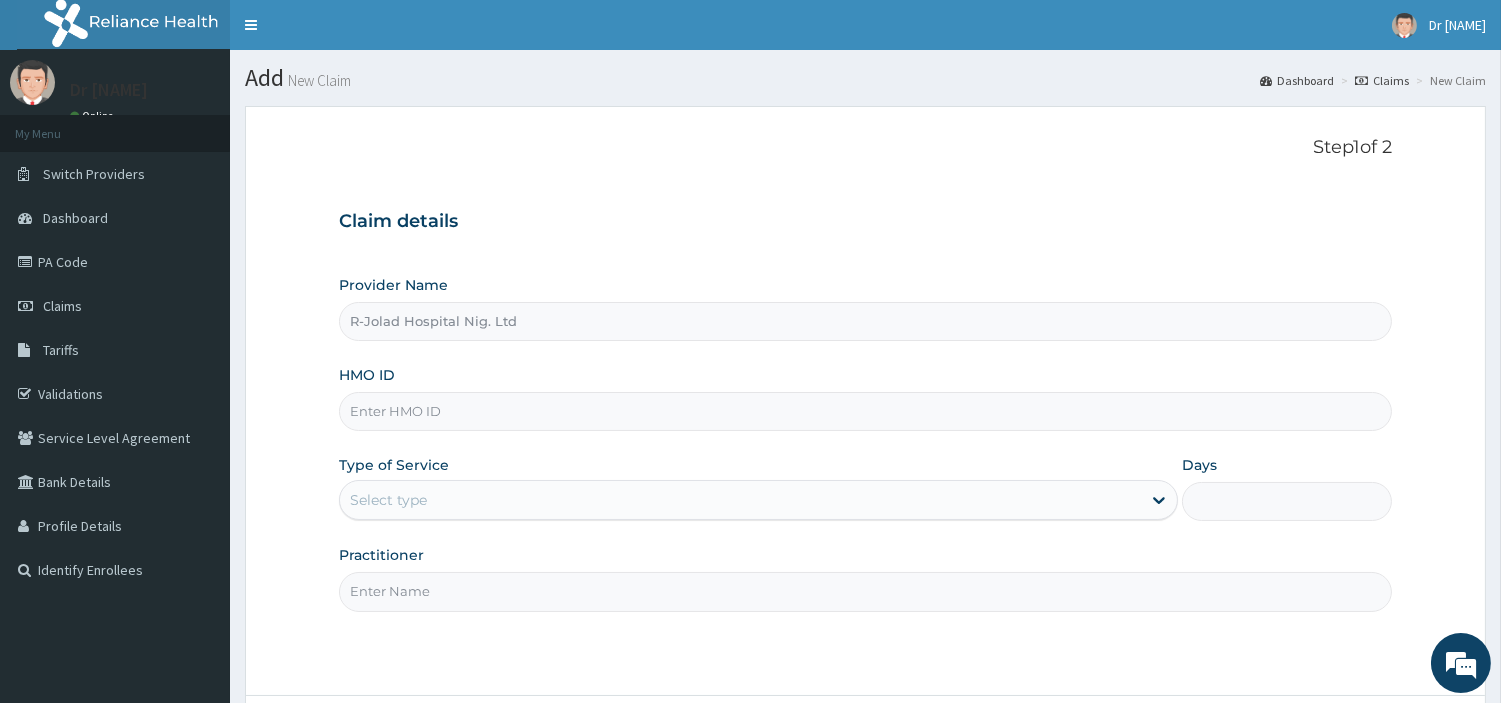 click on "HMO ID" at bounding box center (865, 411) 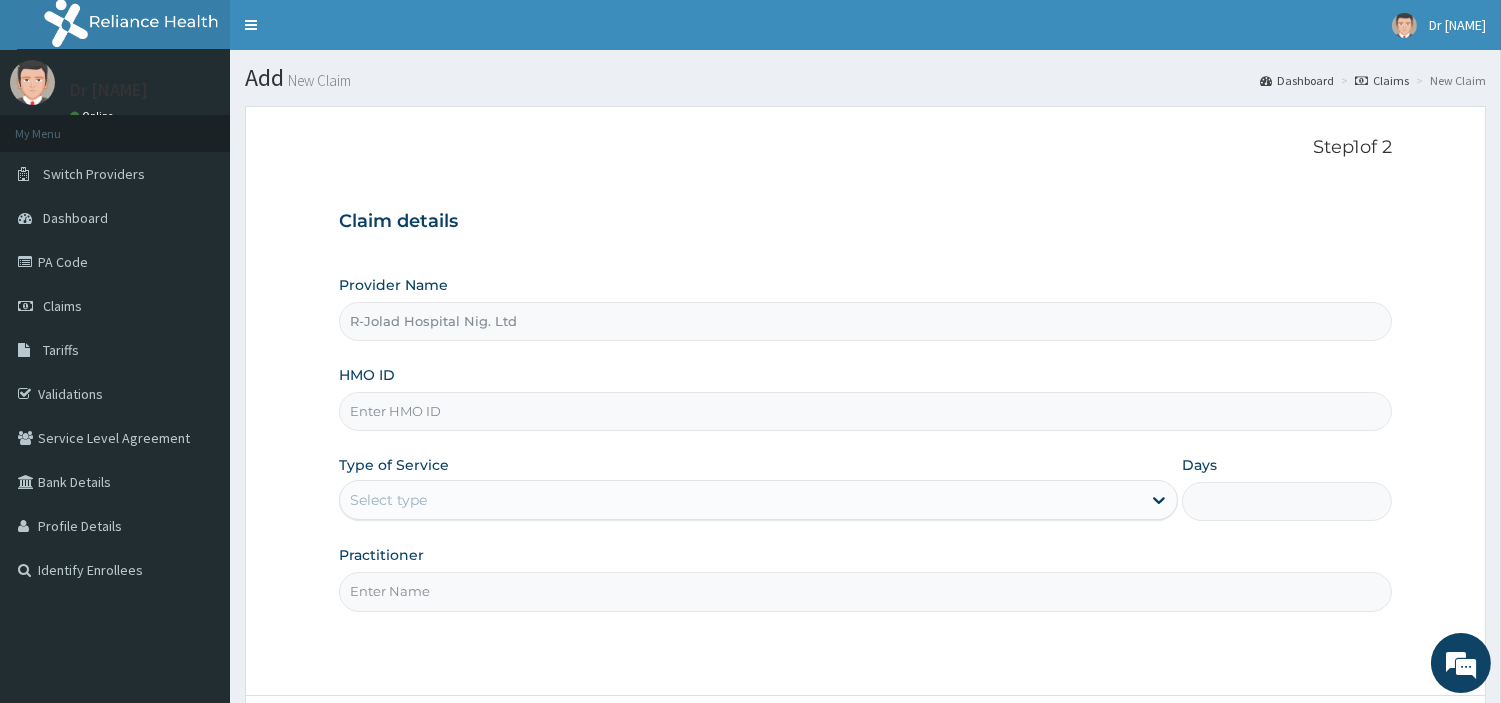 paste on "DTN/10252/A" 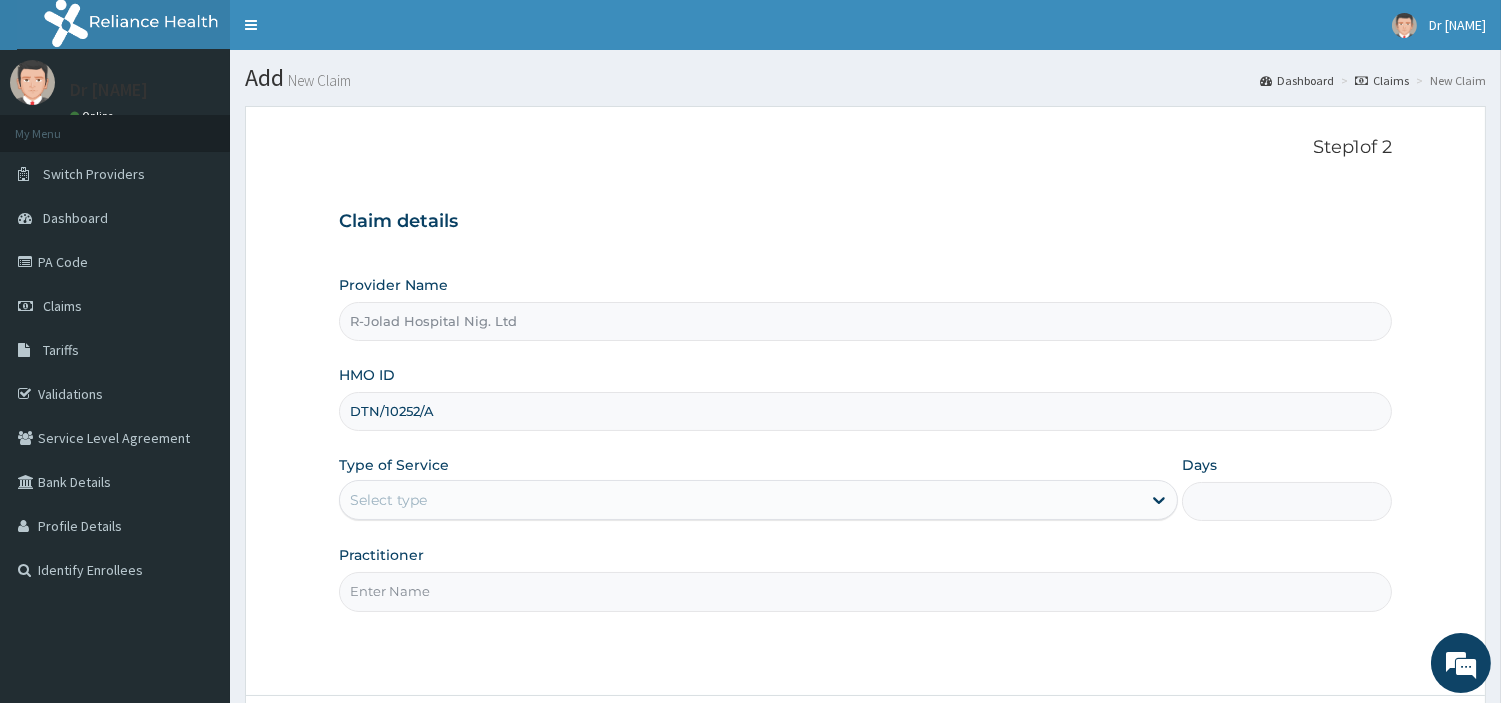 type on "DTN/10252/A" 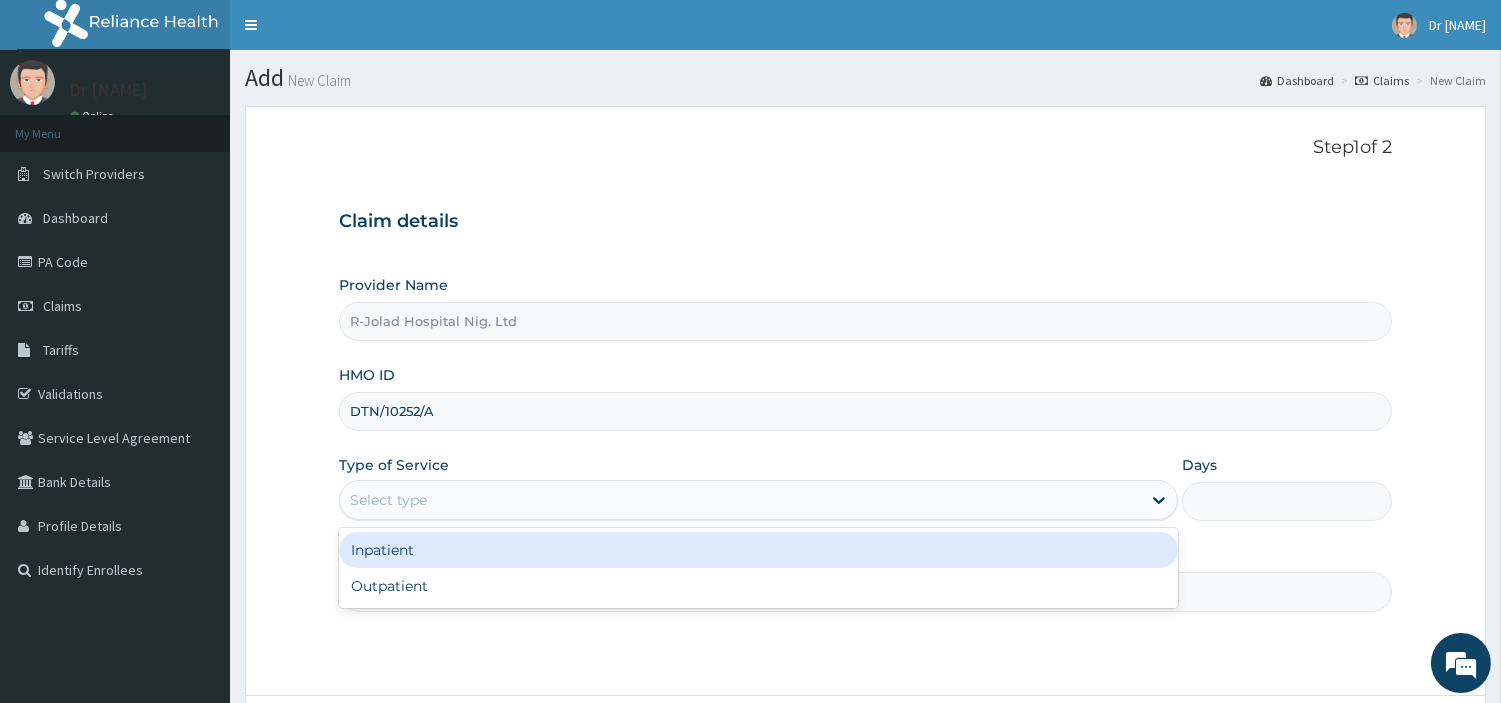 click on "Select type" at bounding box center (740, 500) 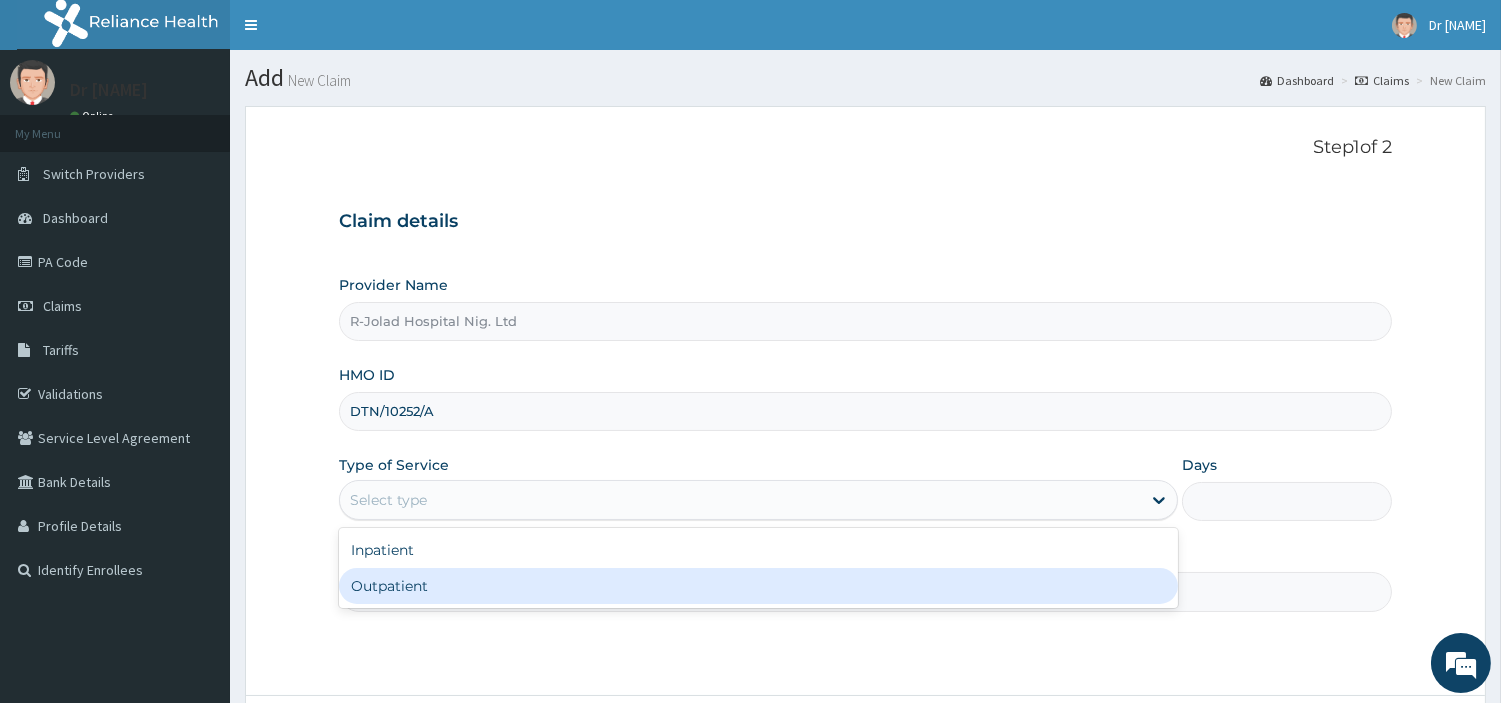 click on "Outpatient" at bounding box center (758, 586) 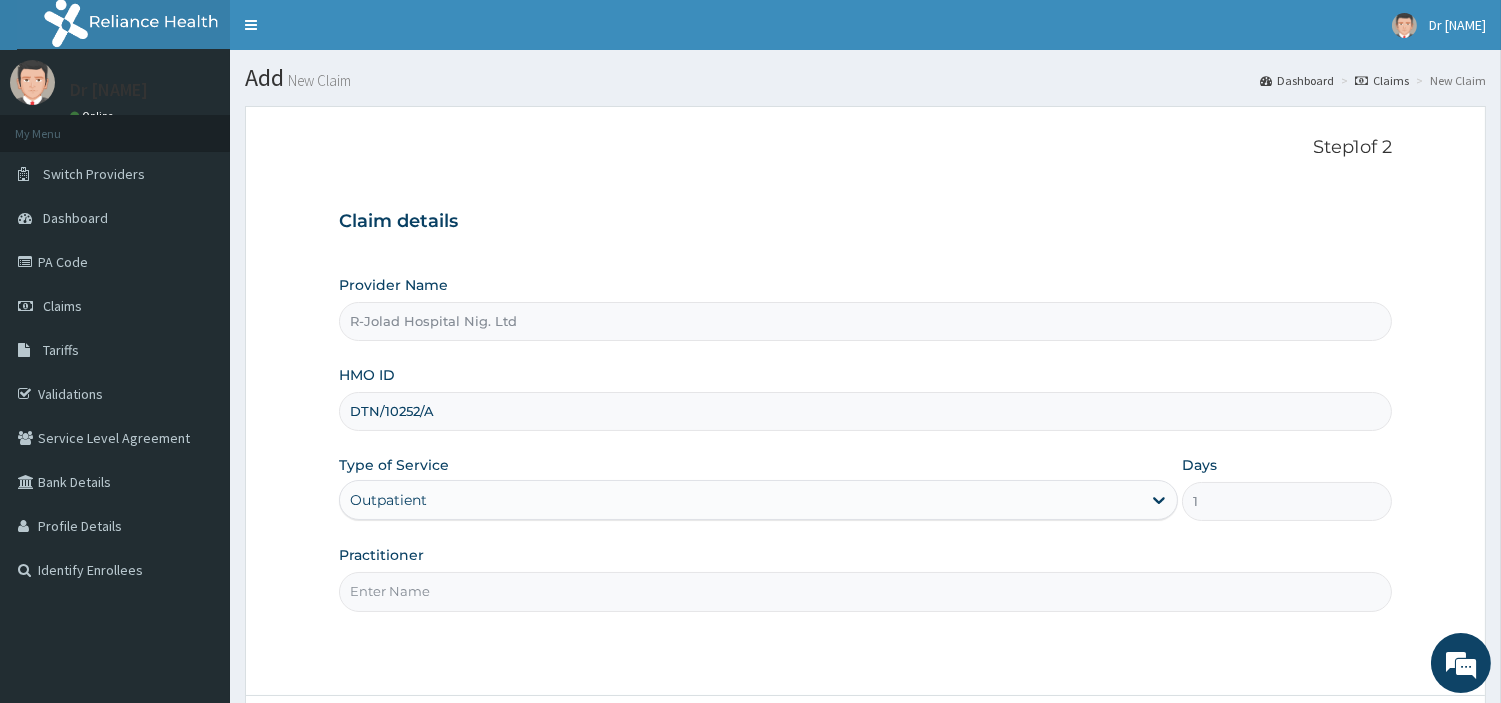 click on "Practitioner" at bounding box center [865, 591] 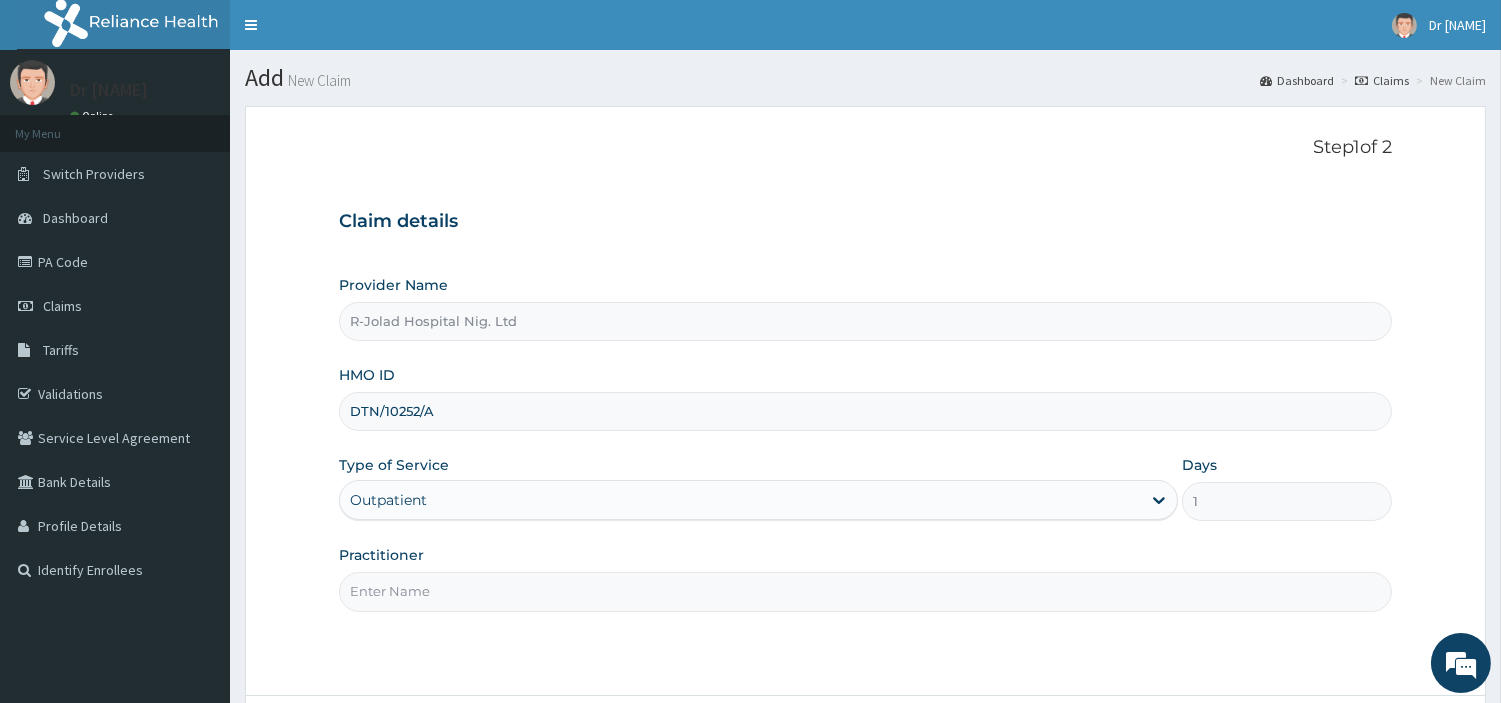 paste on "Osuji Johnpaul" 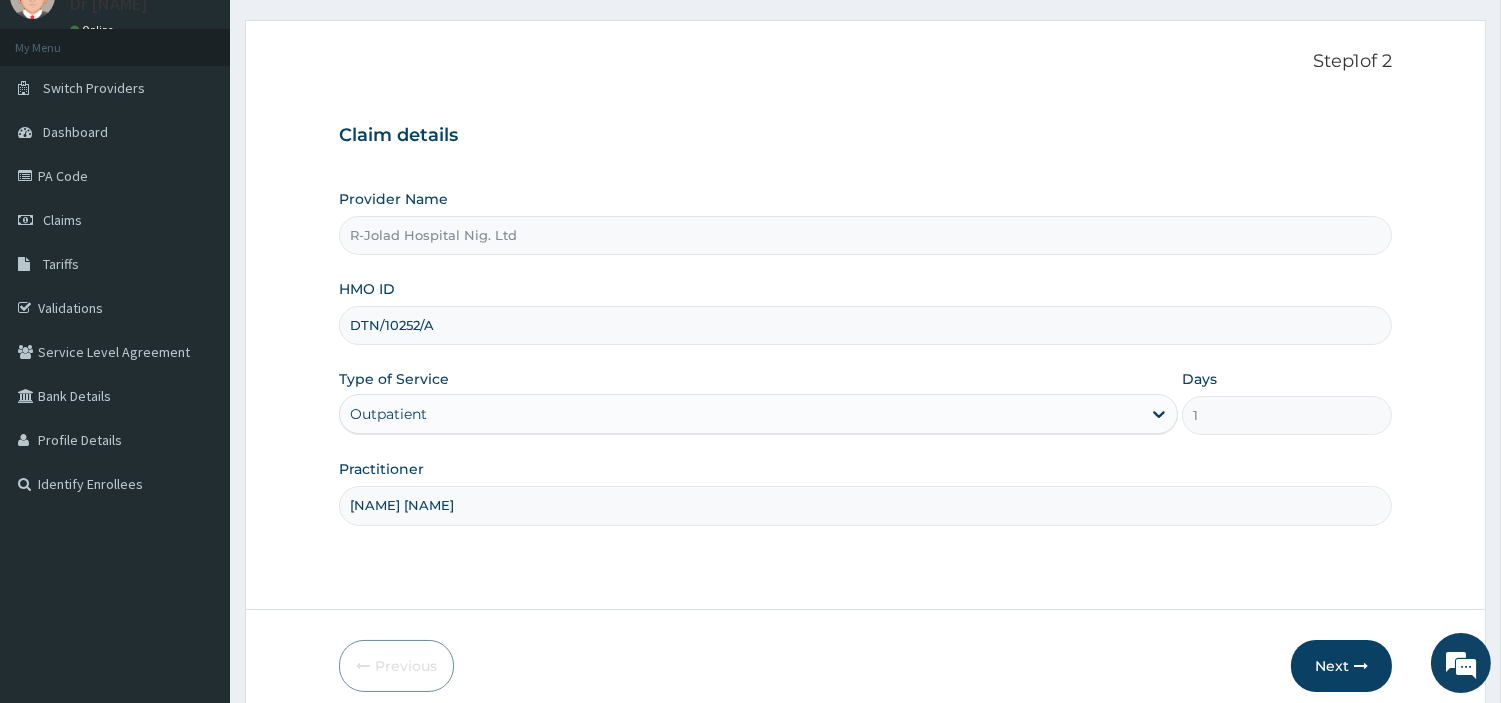 scroll, scrollTop: 172, scrollLeft: 0, axis: vertical 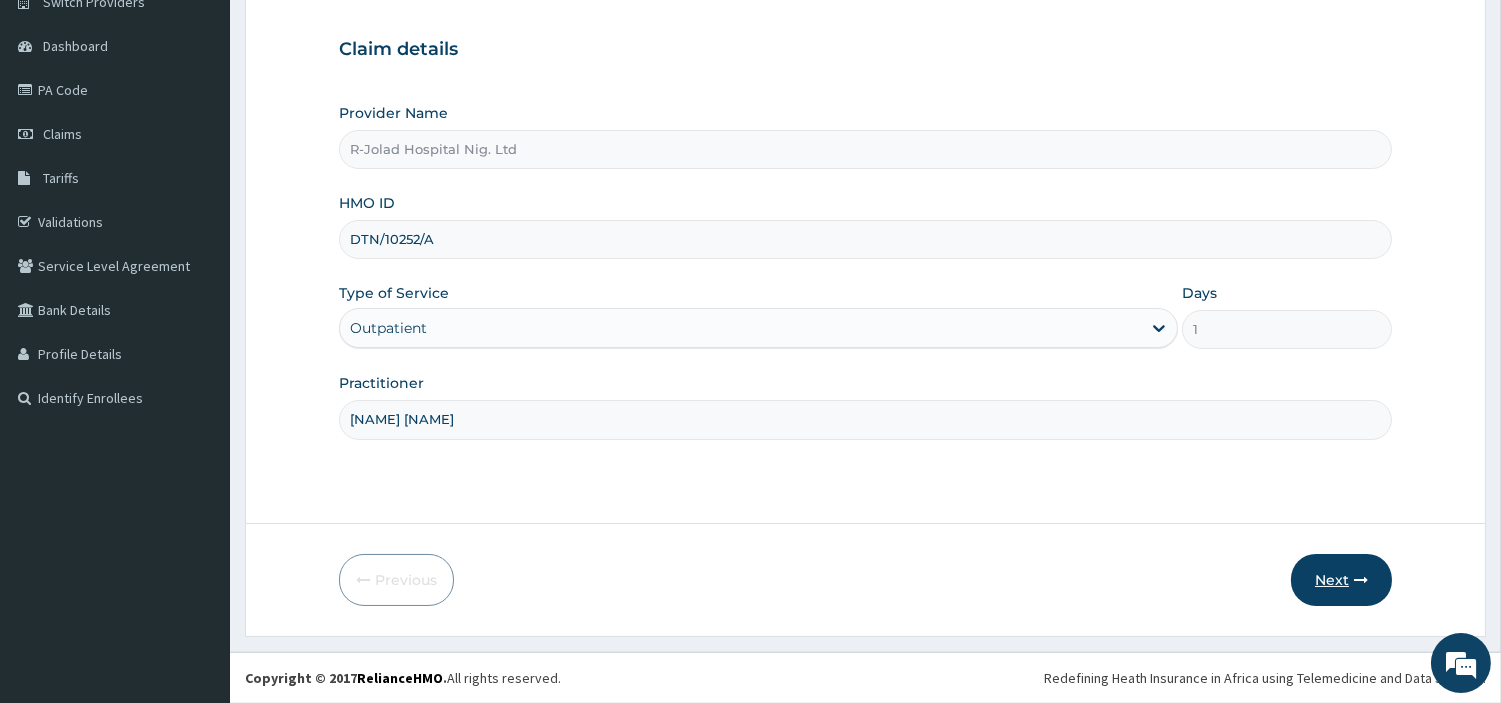 type on "Osuji Johnpaul" 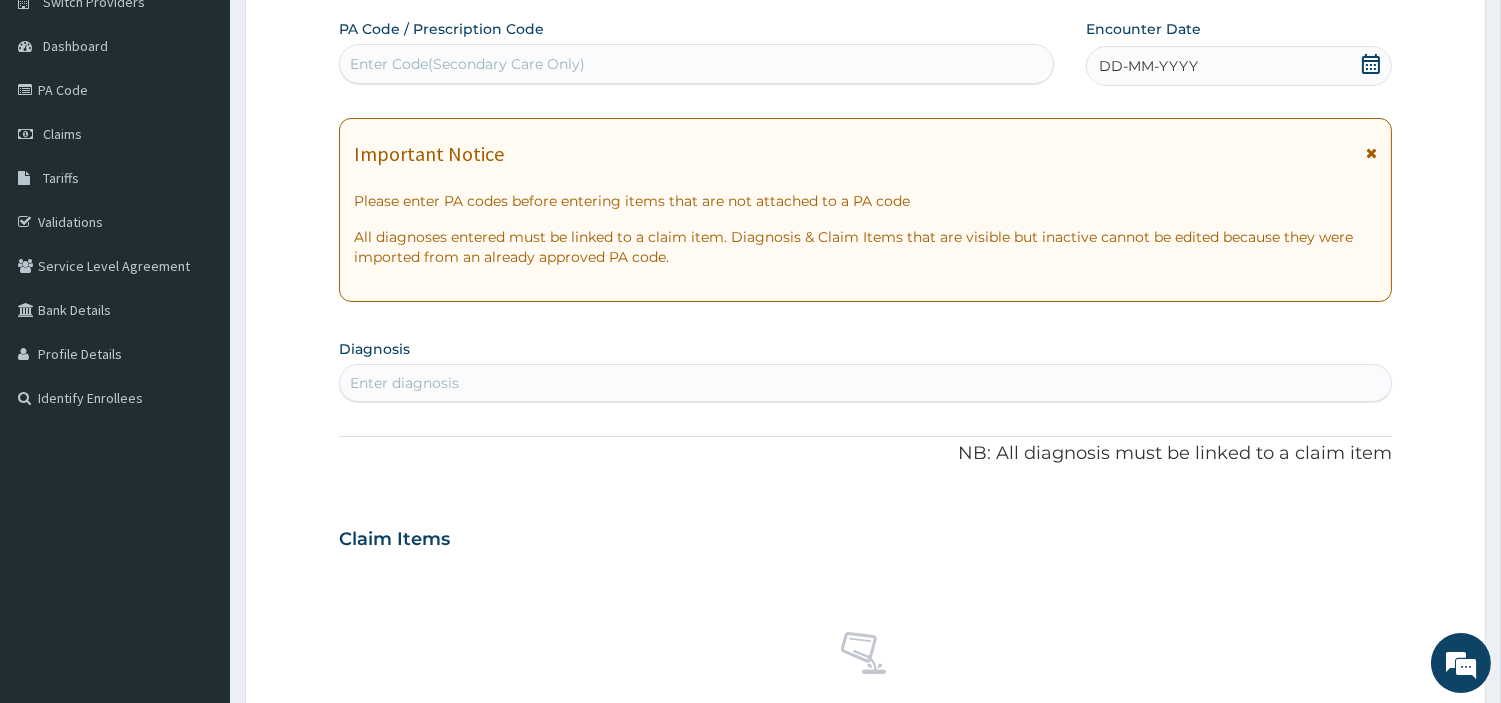 click on "Enter Code(Secondary Care Only)" at bounding box center (696, 64) 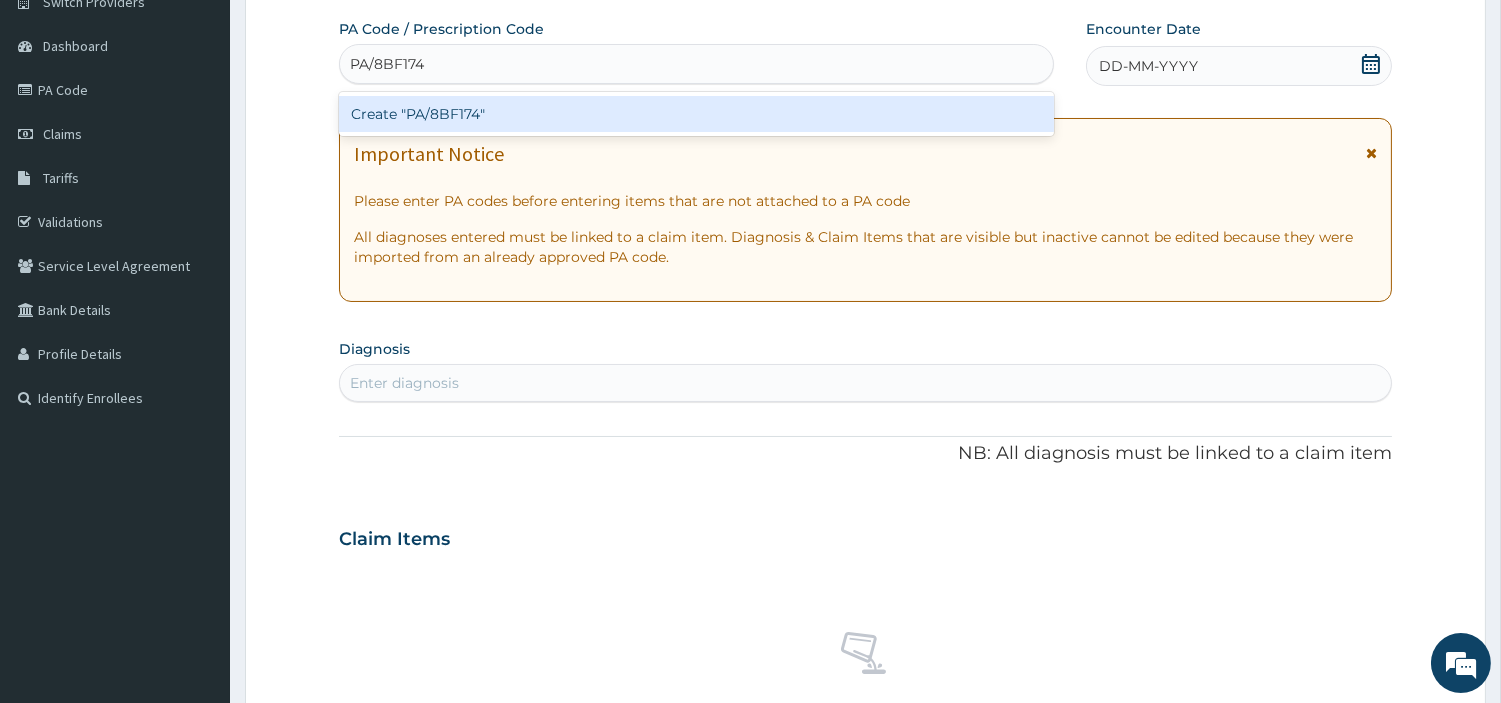 click on "Create "PA/8BF174"" at bounding box center (696, 114) 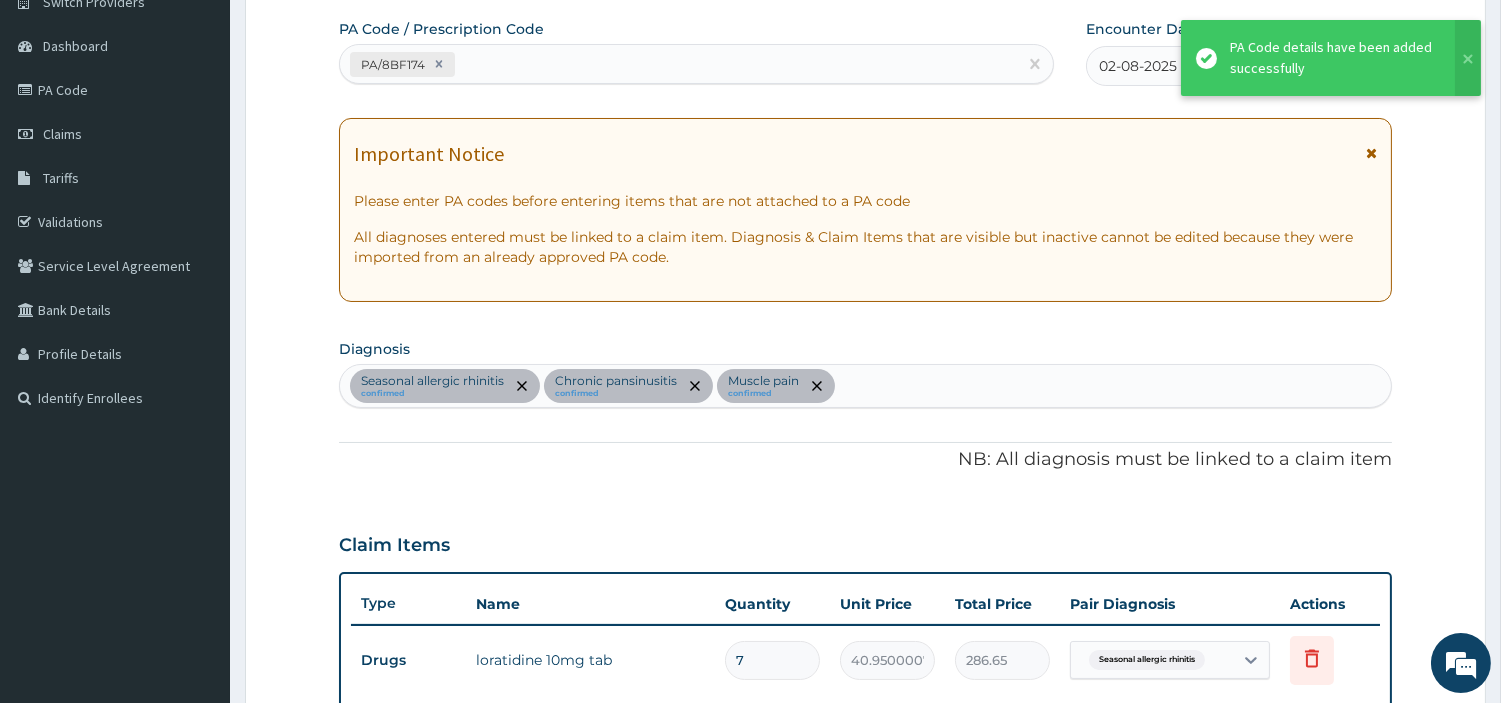 scroll, scrollTop: 700, scrollLeft: 0, axis: vertical 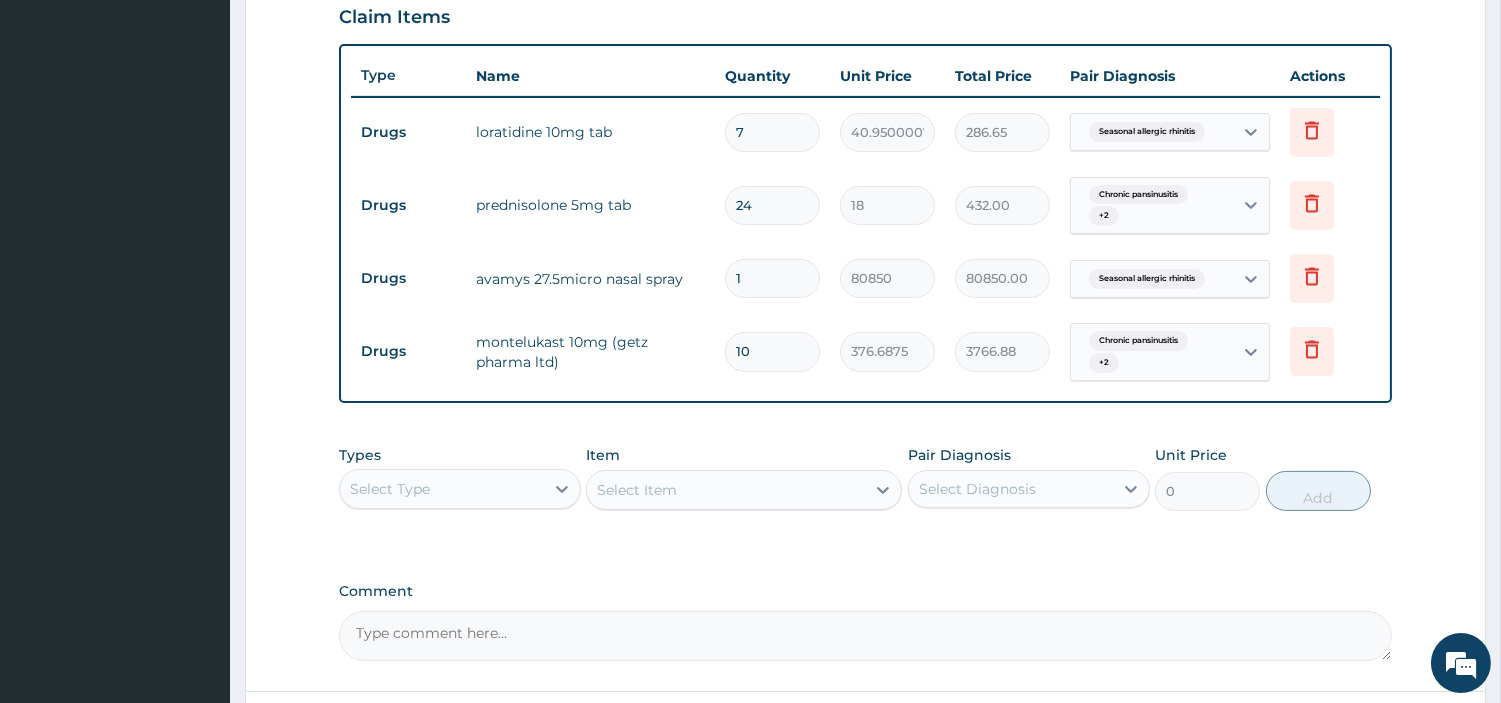 click on "Chronic pansinusitis  + 2" at bounding box center [1170, 352] 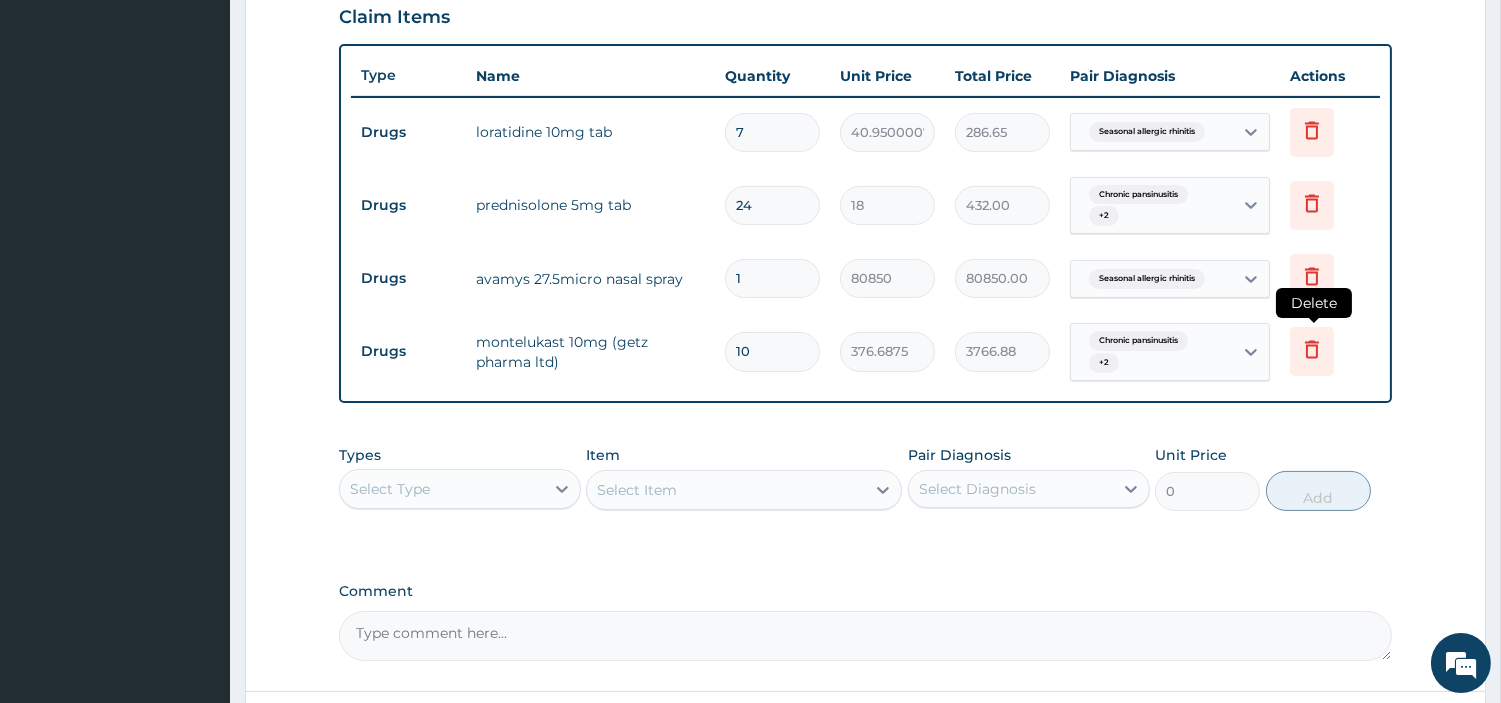 click at bounding box center (1312, 351) 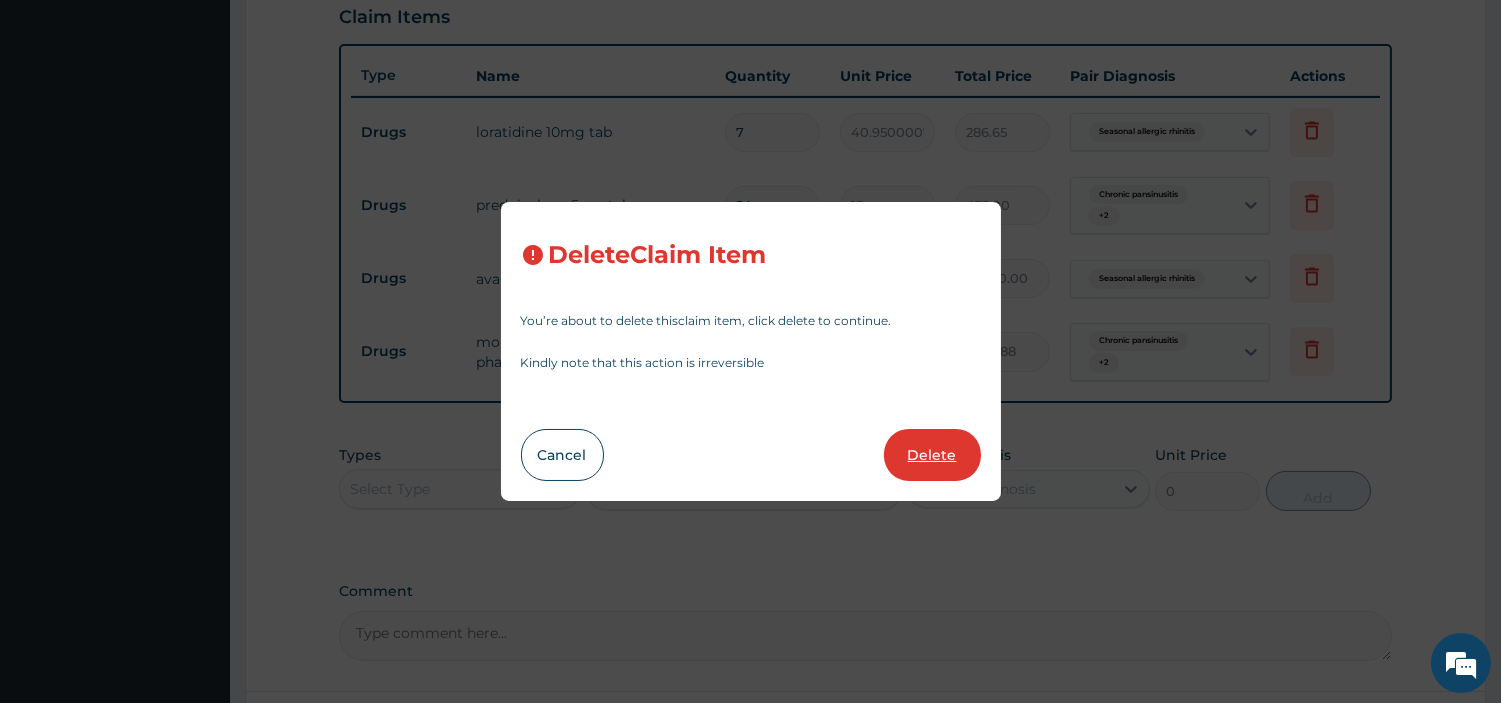 click on "Delete" at bounding box center [932, 455] 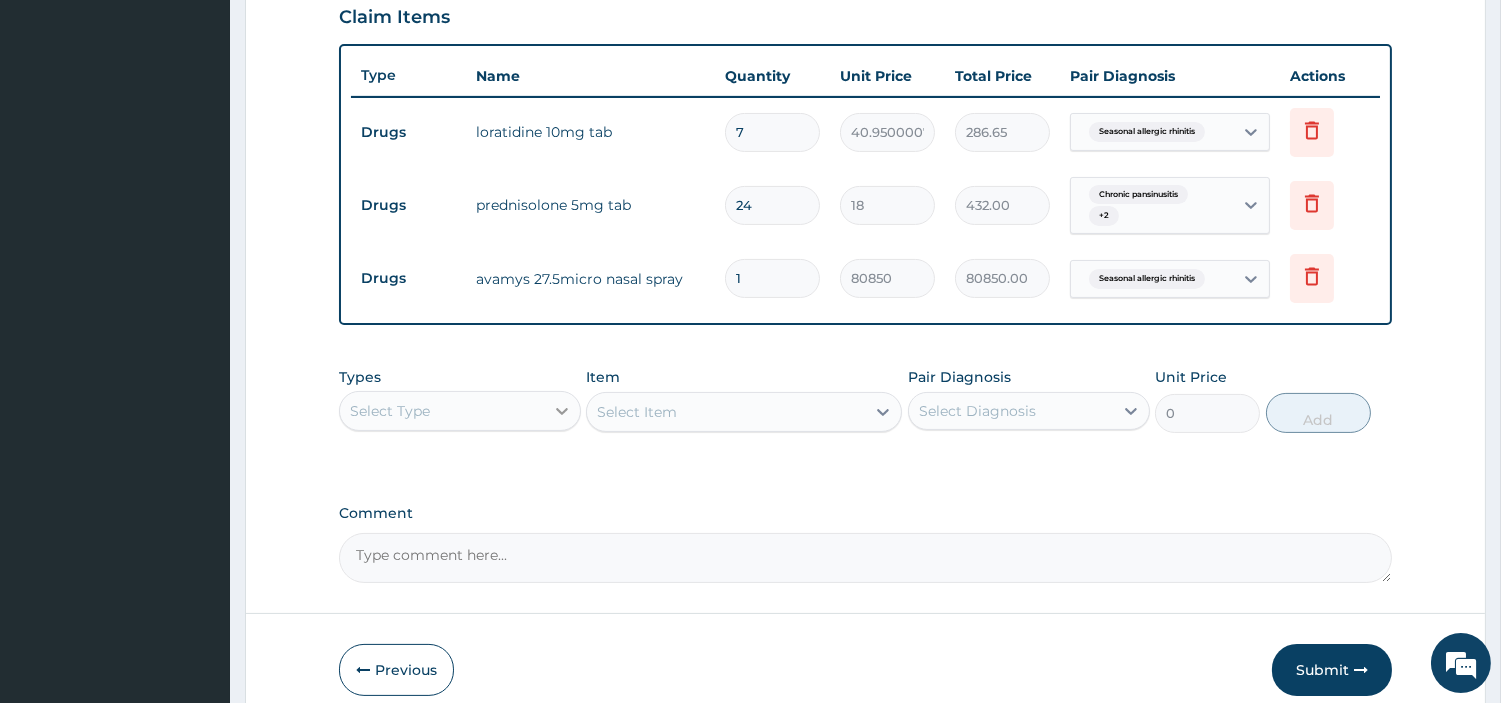 click 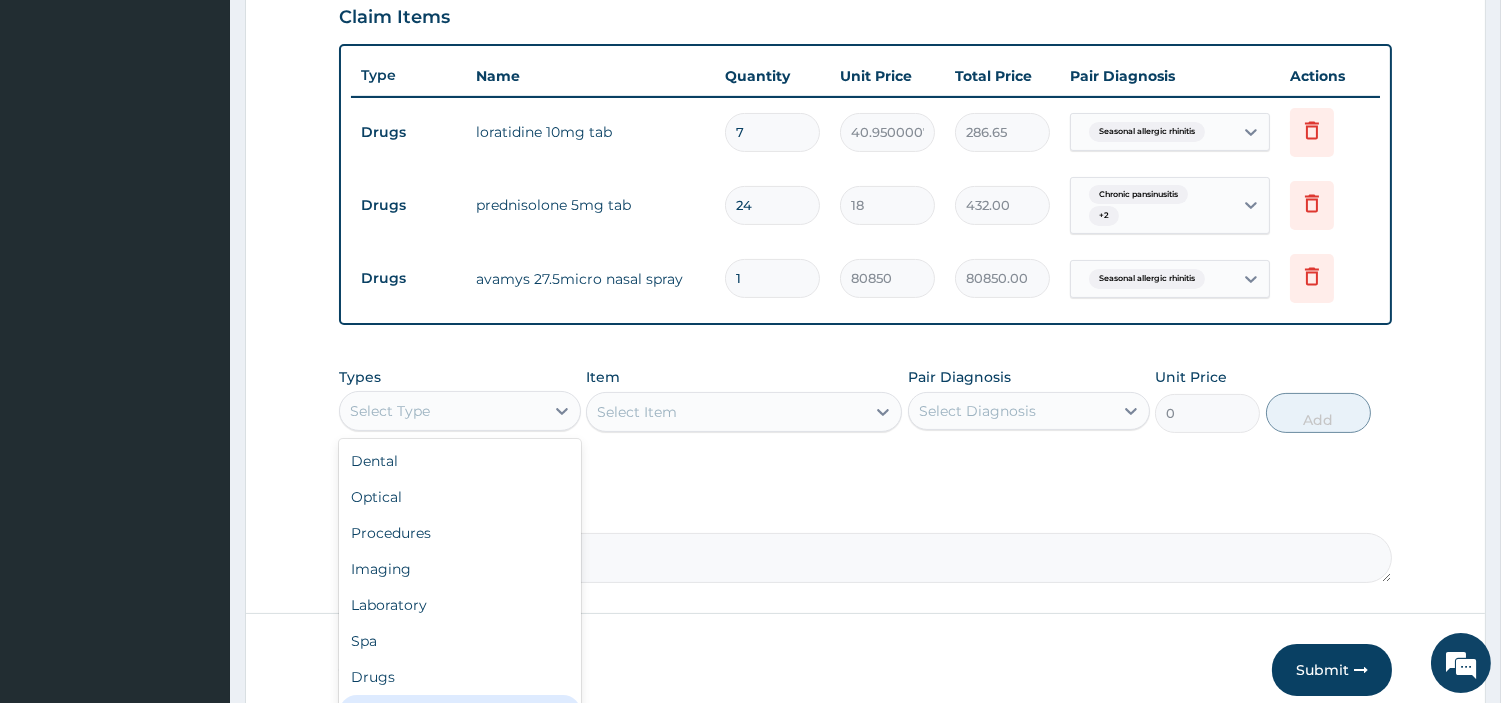 scroll, scrollTop: 67, scrollLeft: 0, axis: vertical 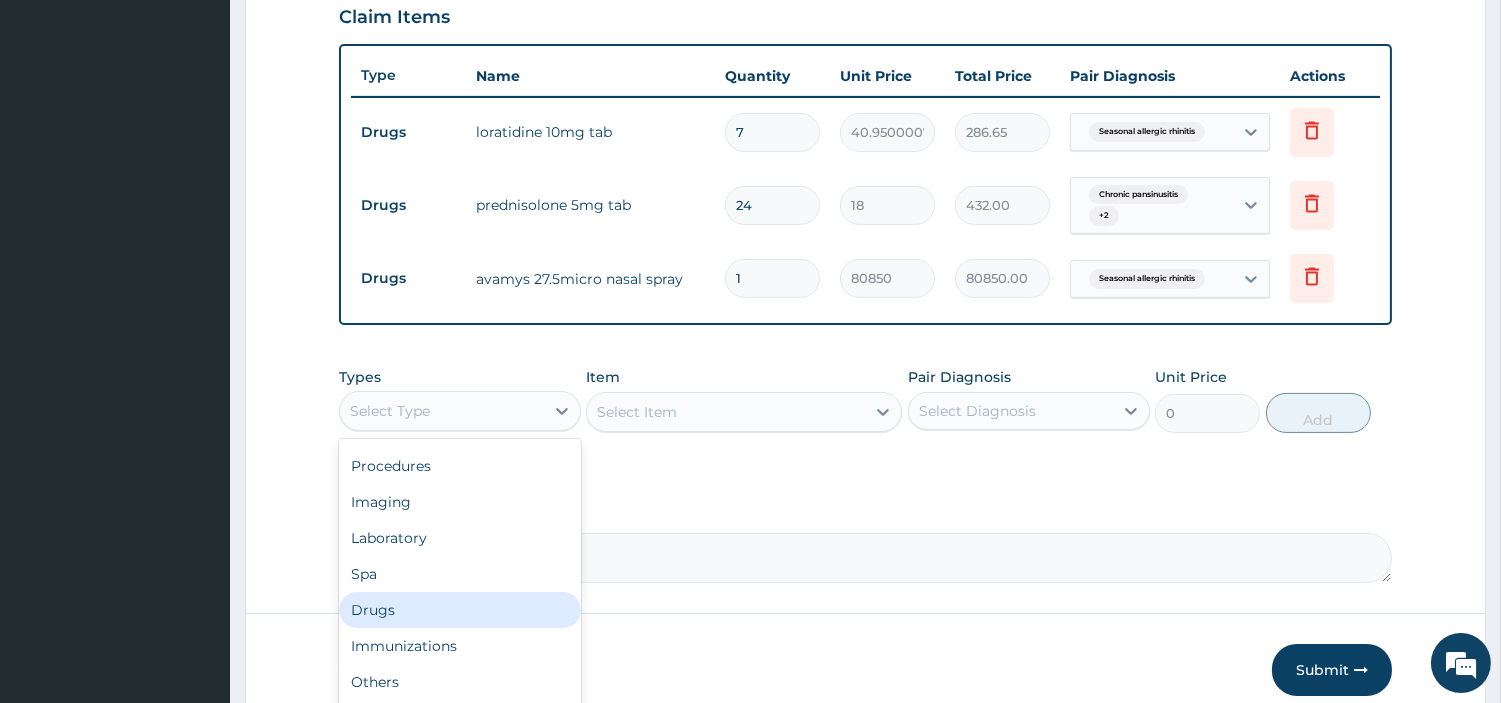click on "Drugs" at bounding box center (460, 610) 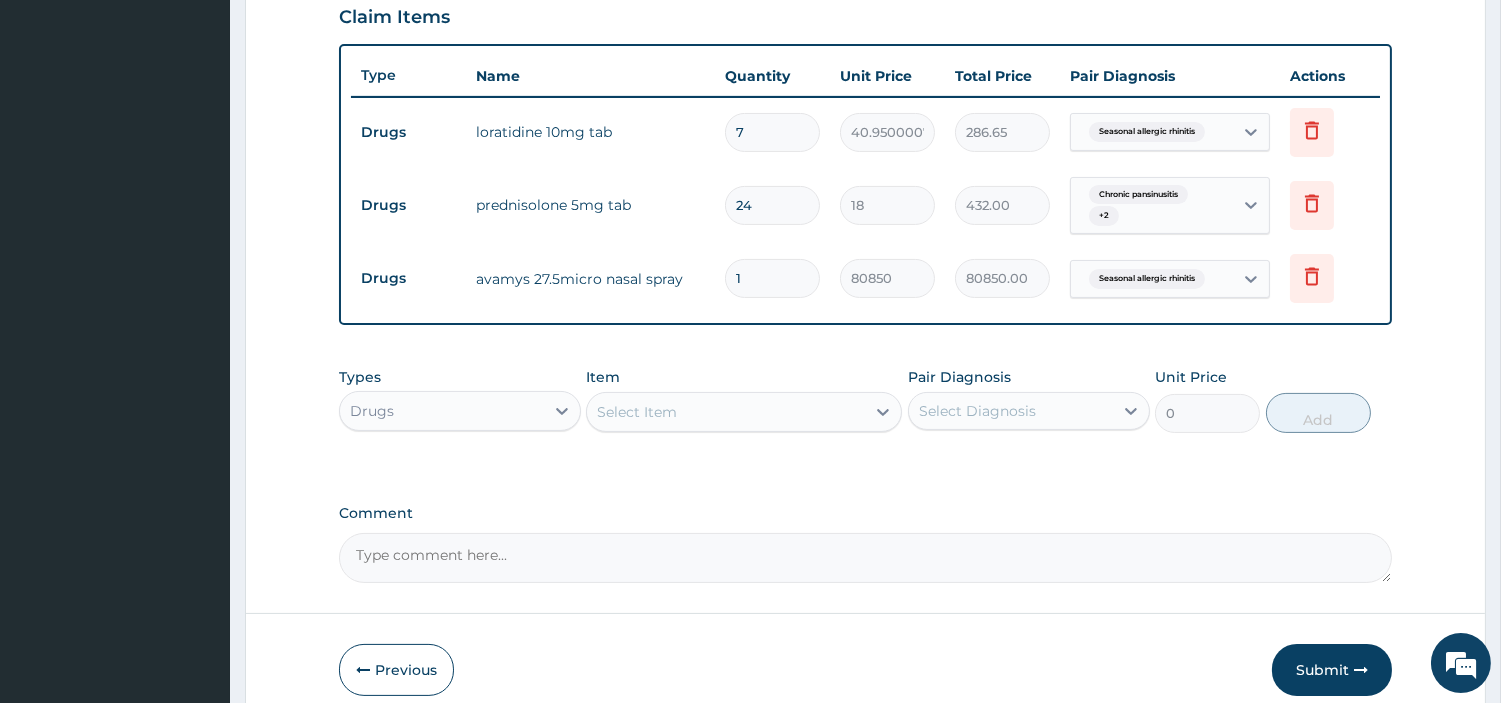 click on "Select Item" at bounding box center (726, 412) 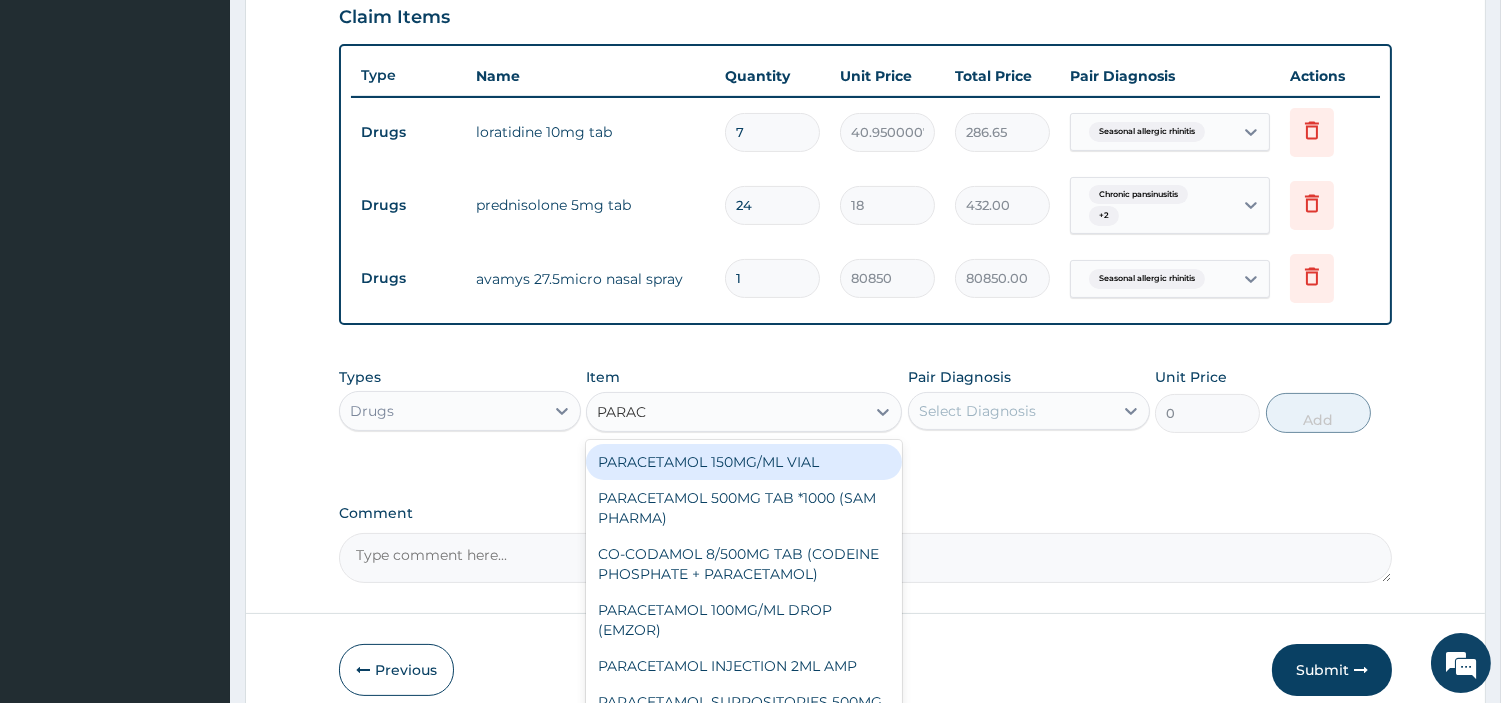 type on "PARACE" 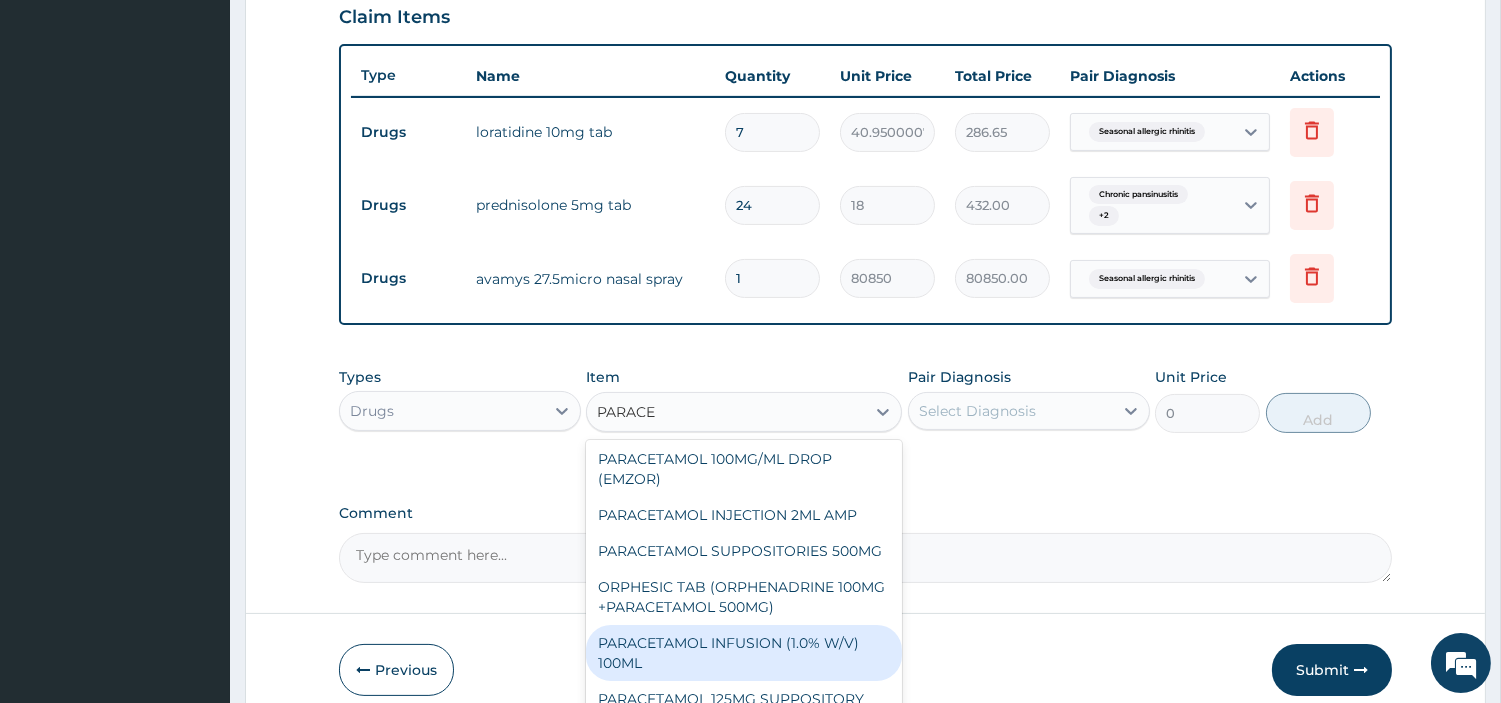 scroll, scrollTop: 263, scrollLeft: 0, axis: vertical 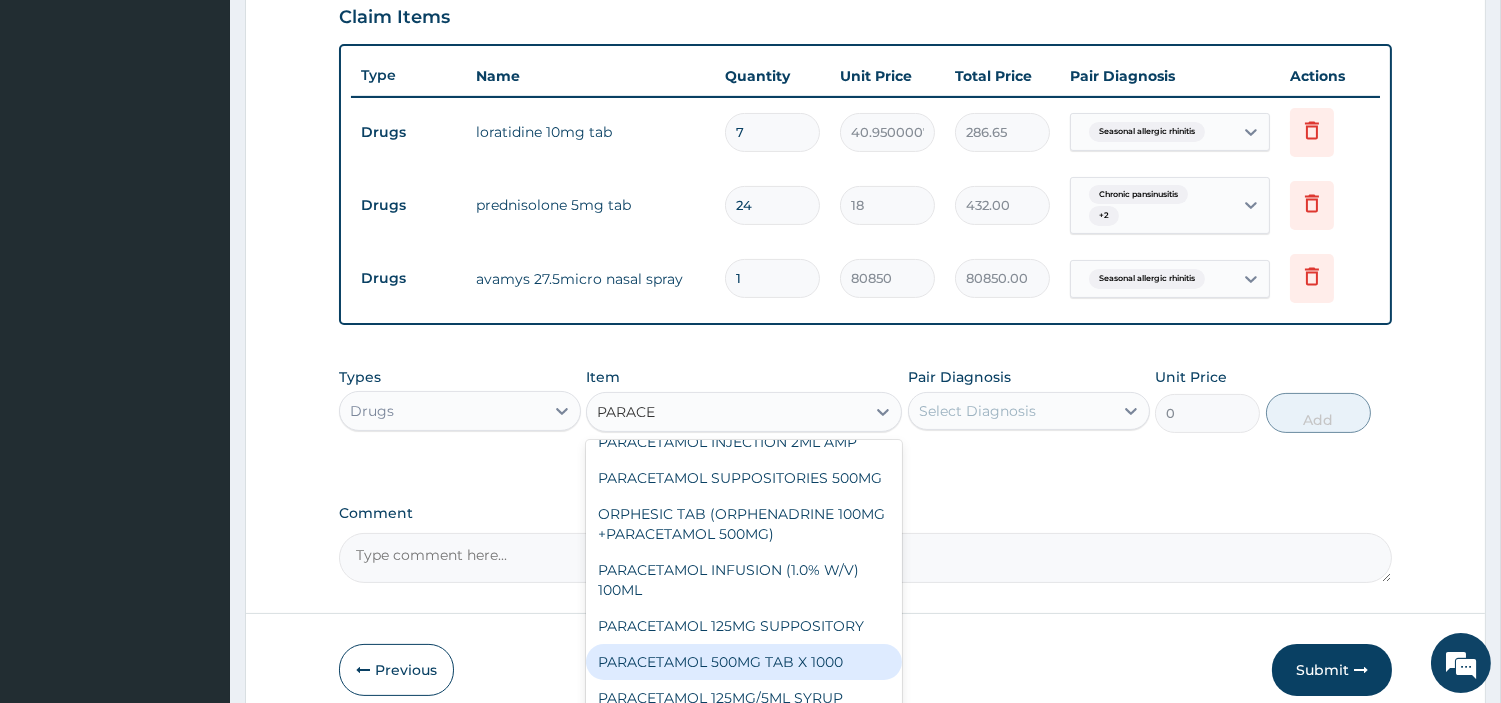 drag, startPoint x: 780, startPoint y: 652, endPoint x: 791, endPoint y: 643, distance: 14.21267 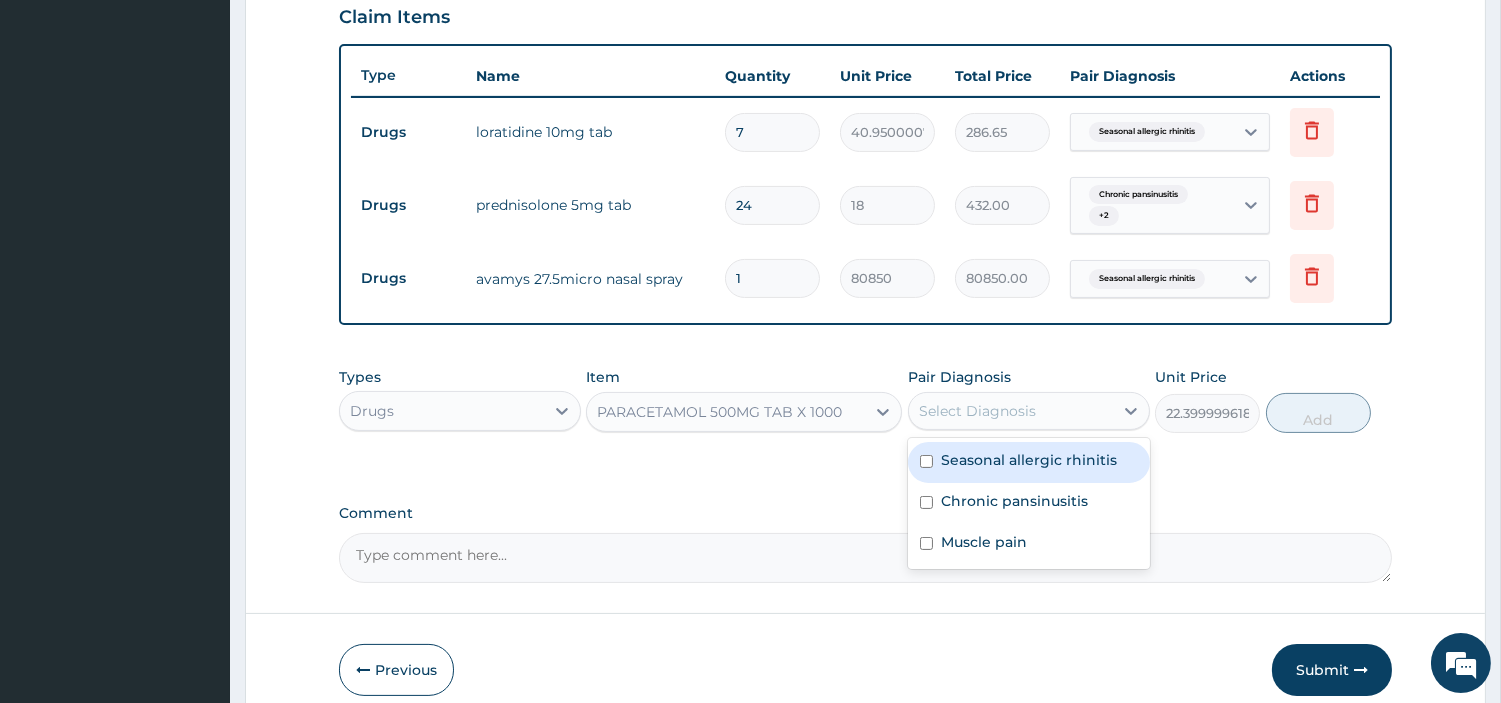 click on "Select Diagnosis" at bounding box center [1011, 411] 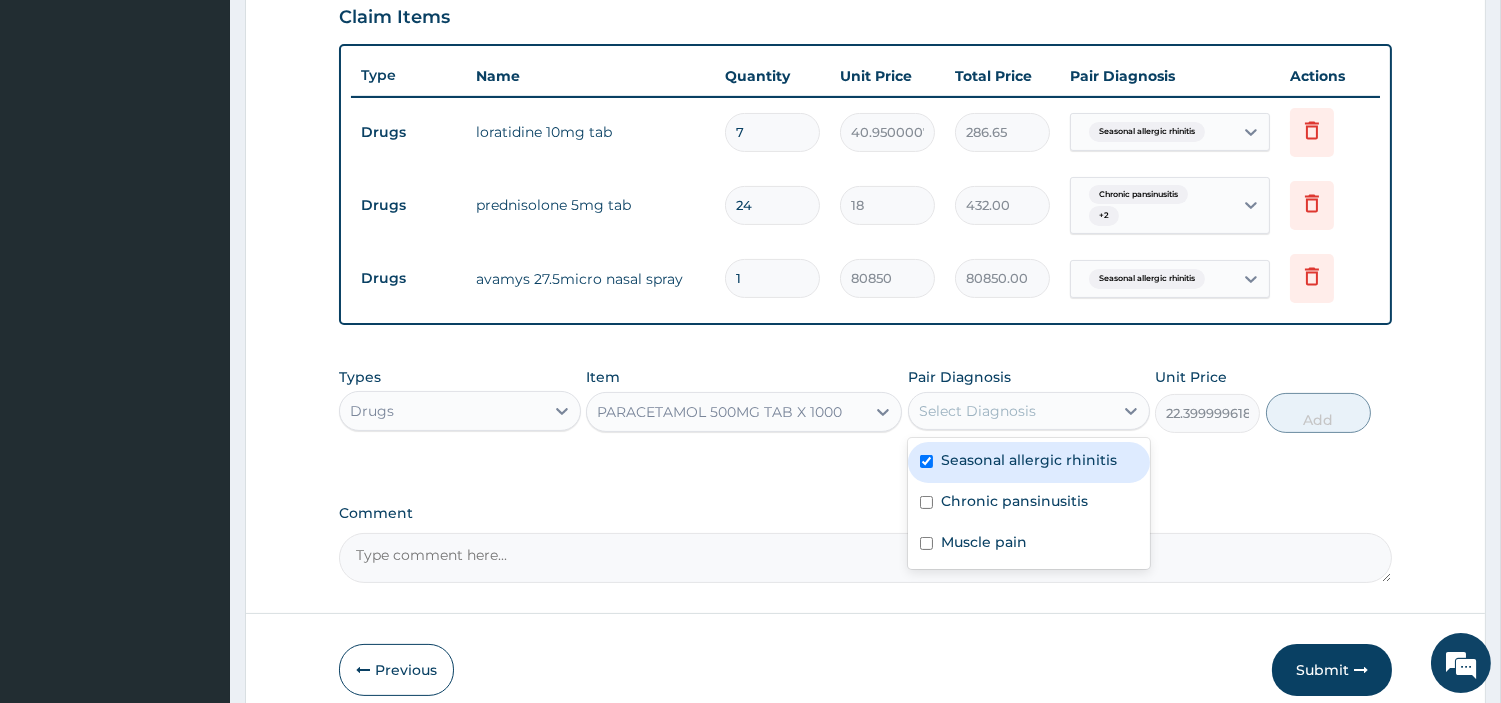 checkbox on "true" 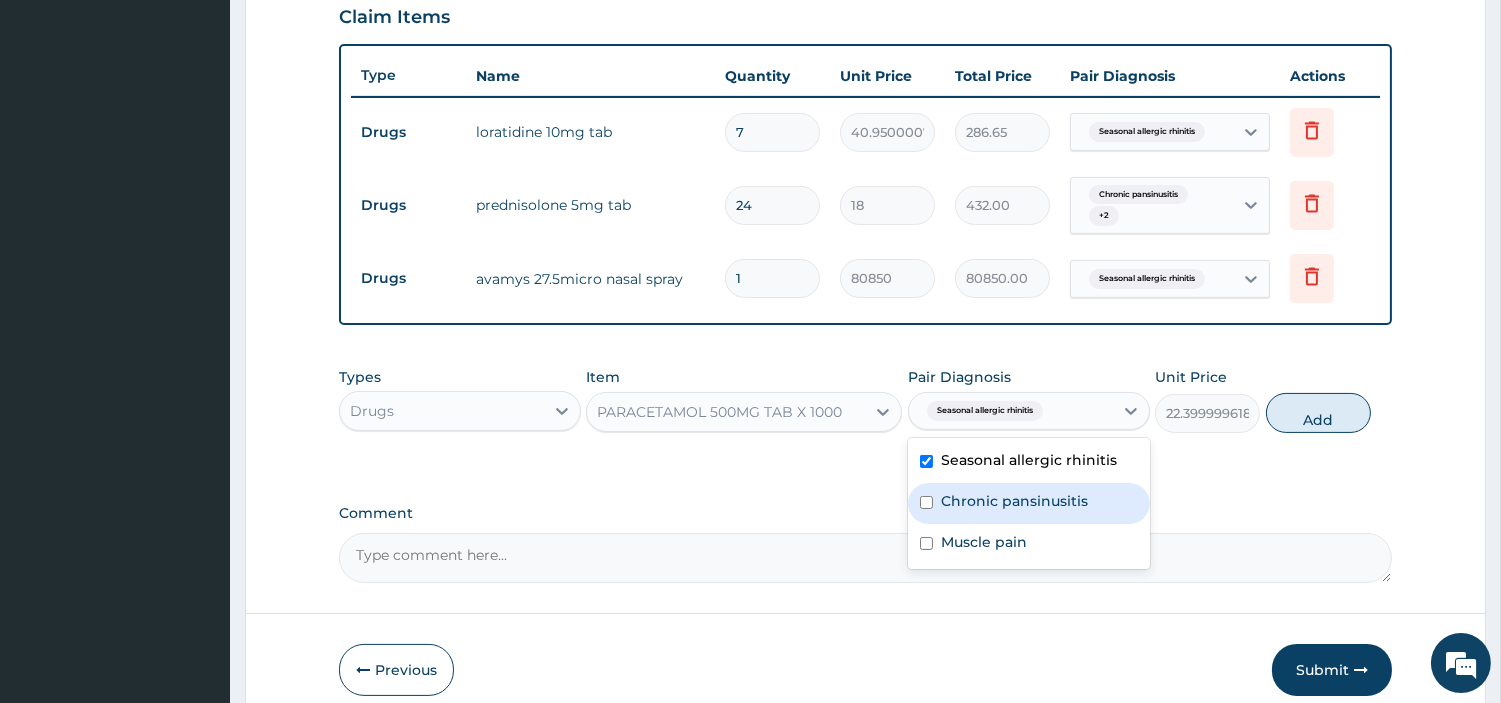 click on "Chronic pansinusitis" at bounding box center (1014, 501) 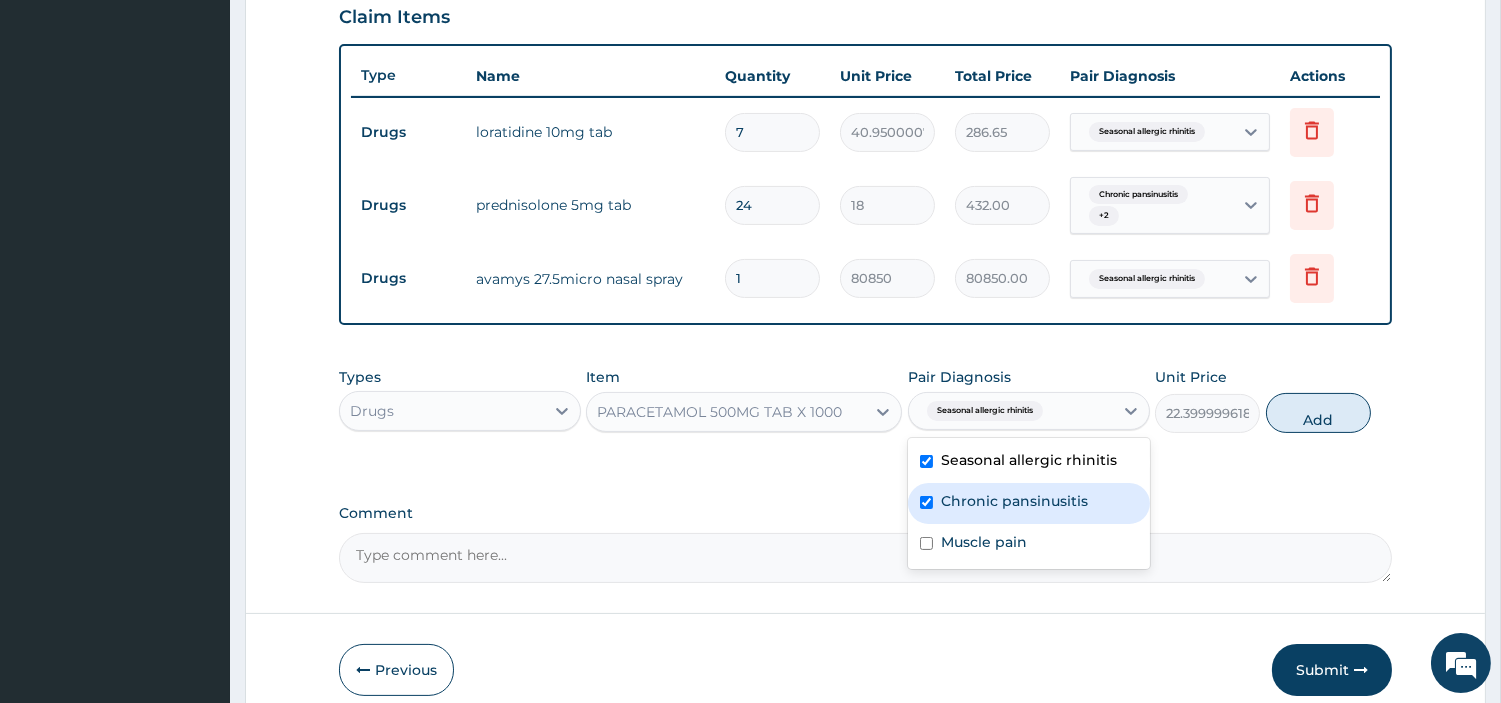 checkbox on "true" 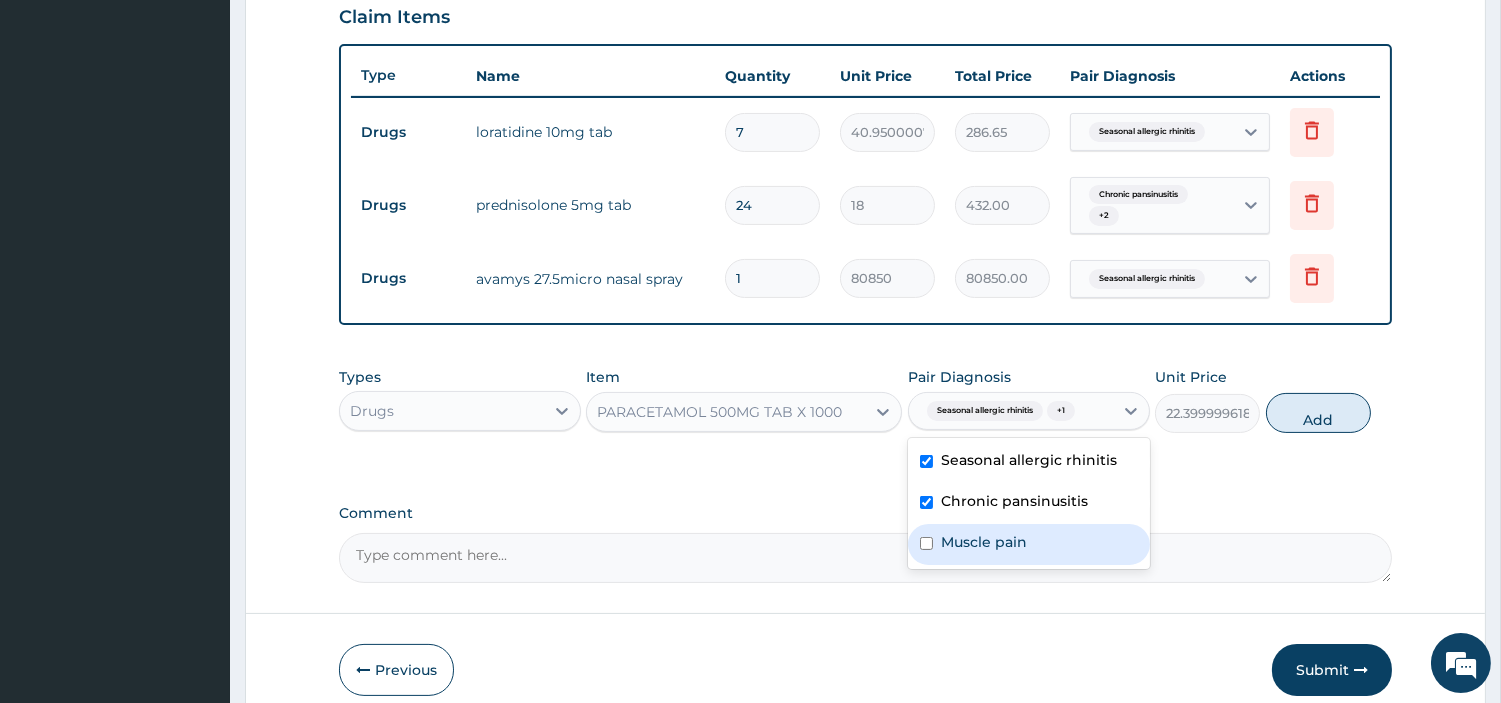 click on "Muscle pain" at bounding box center [1029, 544] 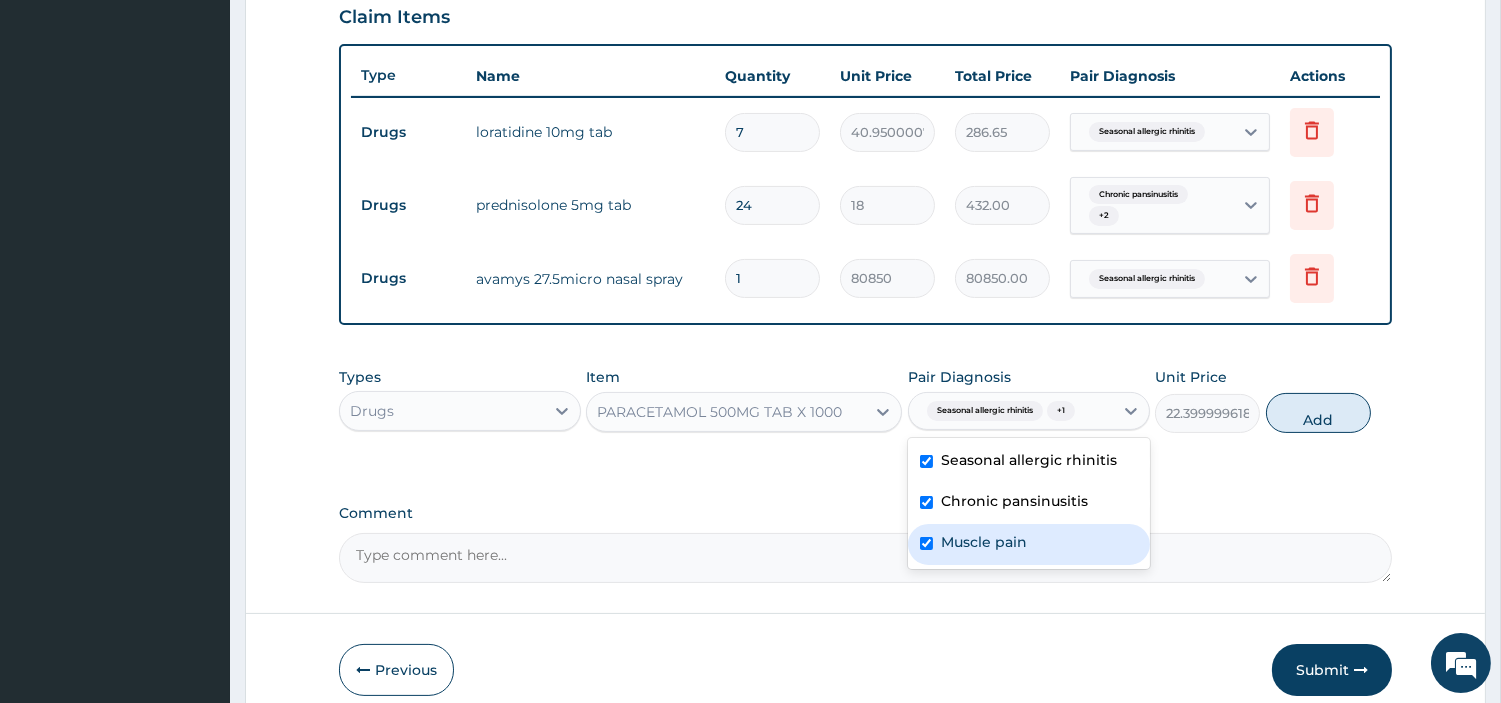 checkbox on "true" 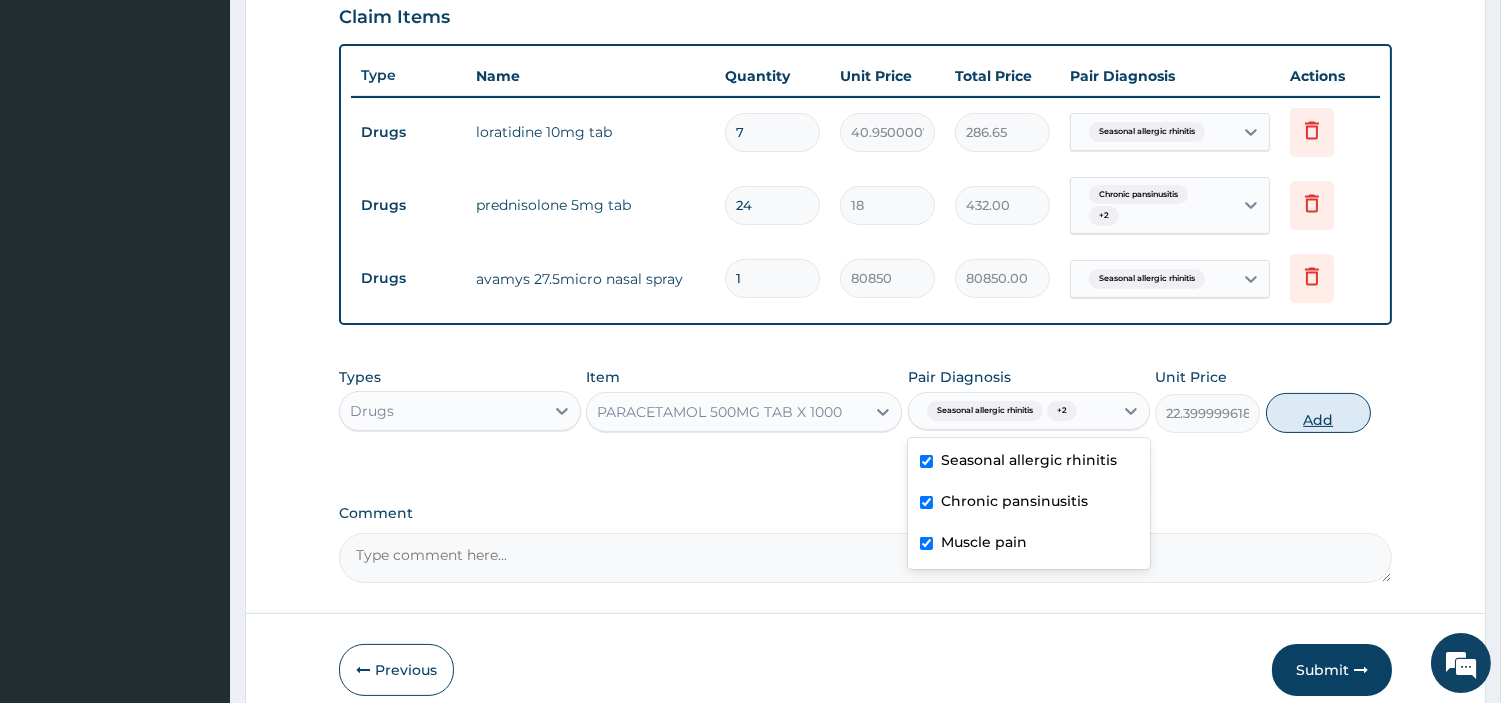 click on "Add" at bounding box center (1318, 413) 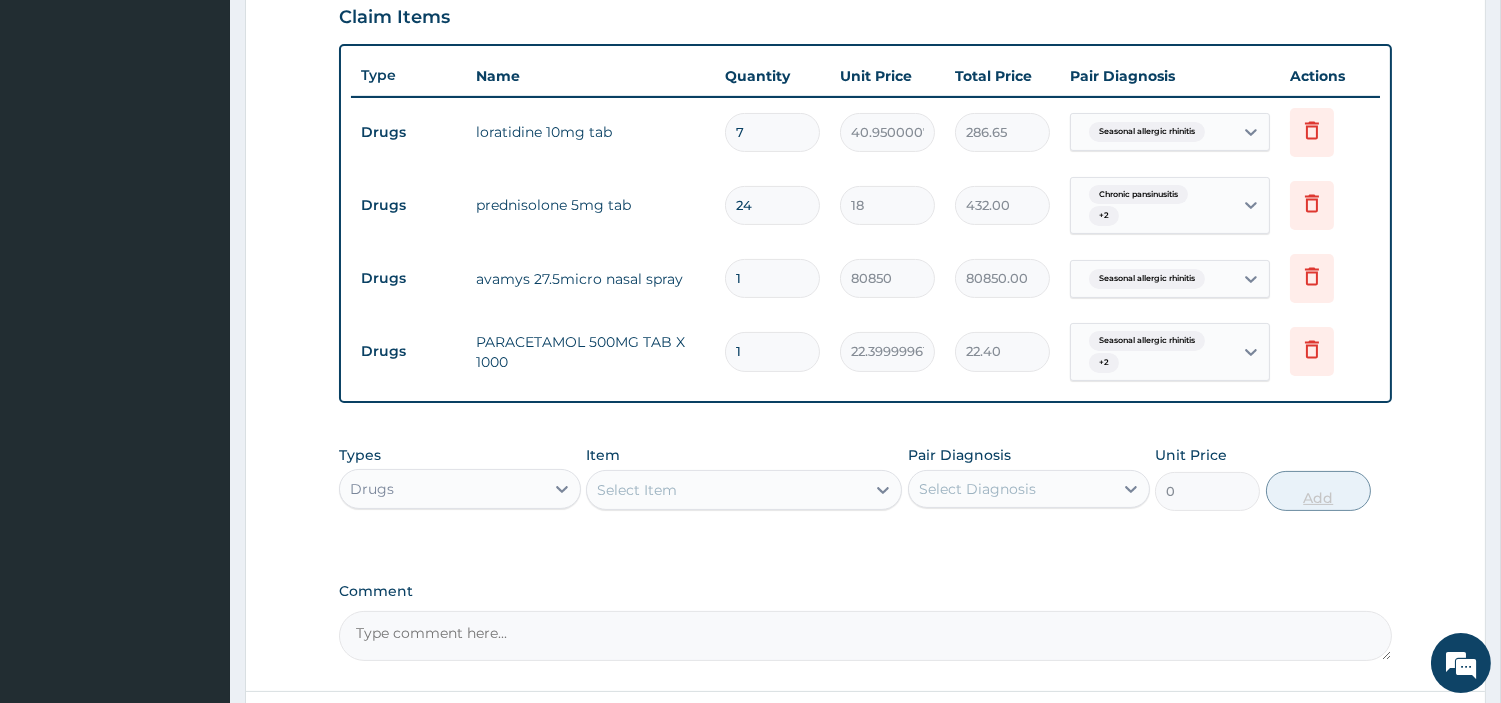 type on "18" 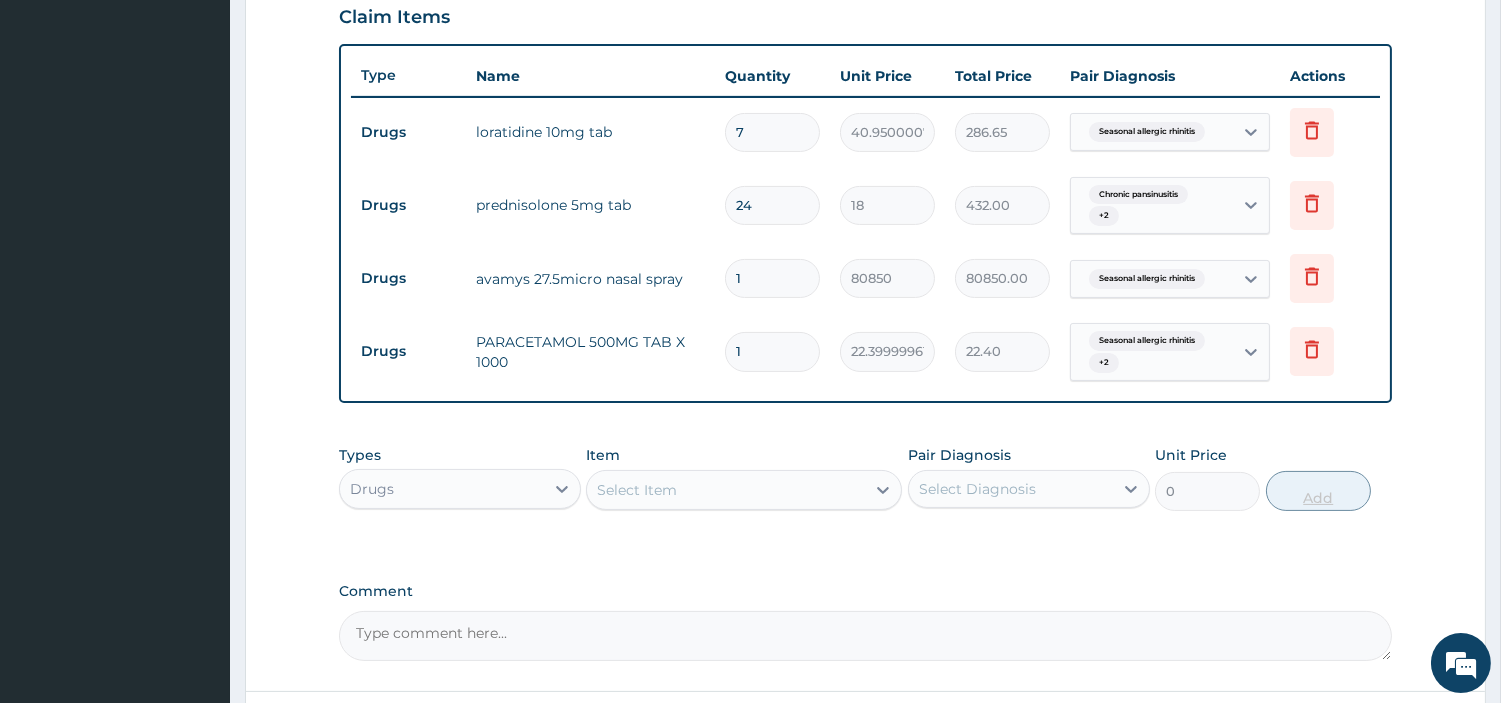 type on "403.20" 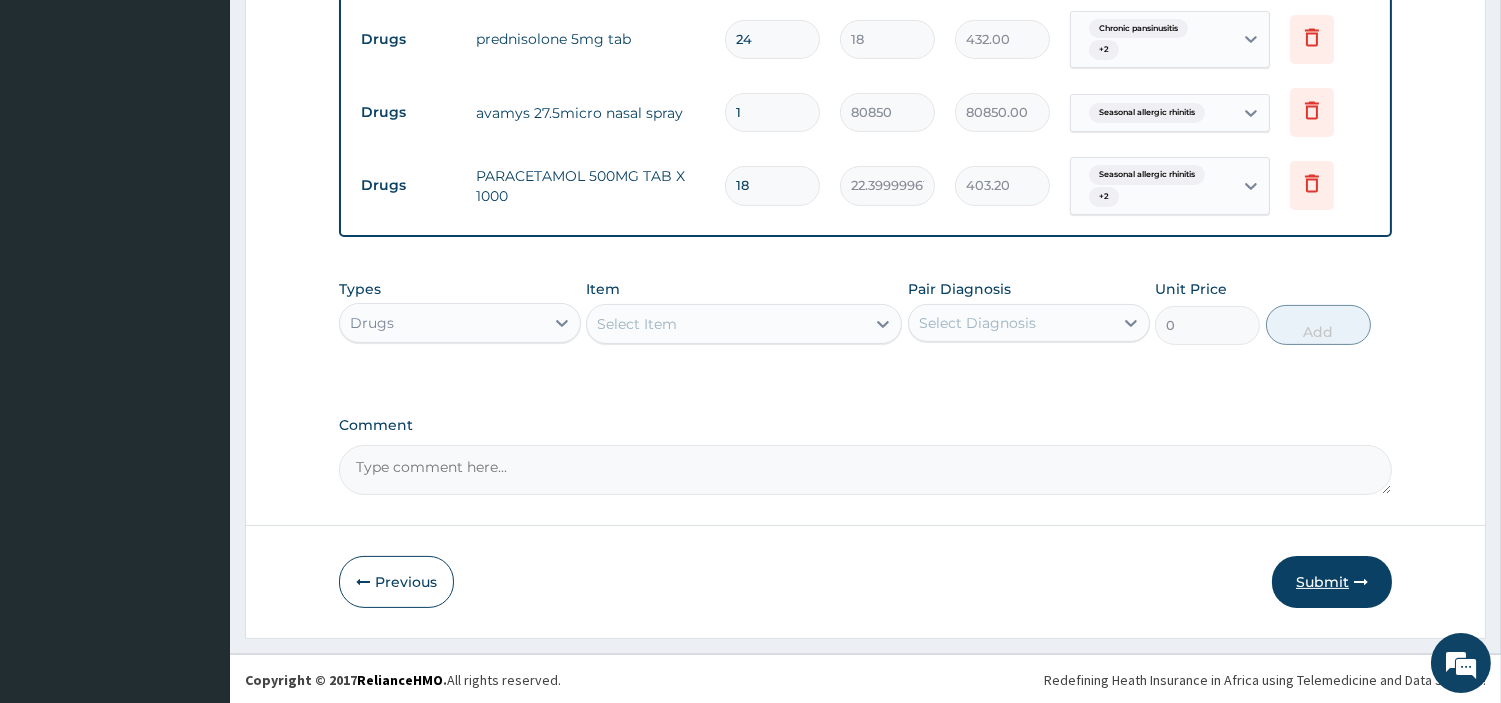 type on "18" 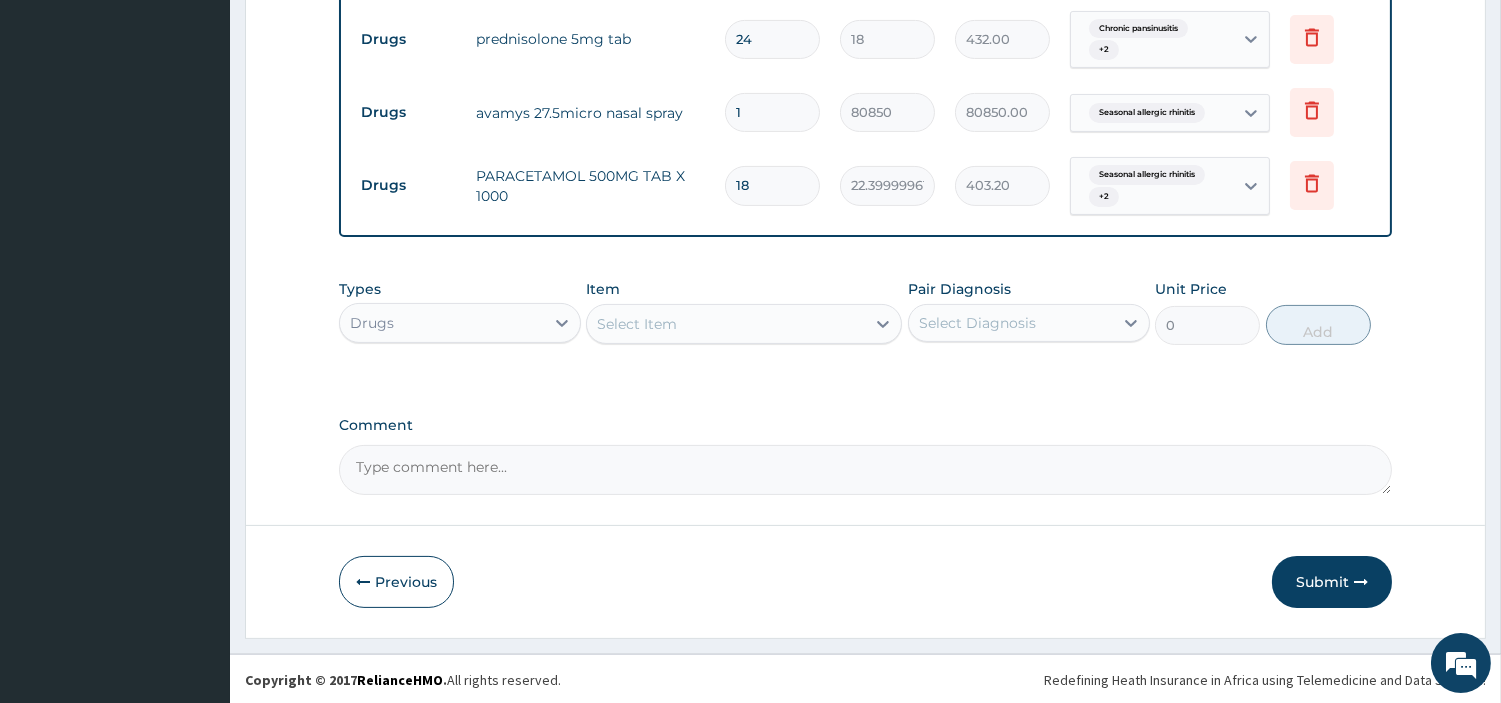 scroll, scrollTop: 66, scrollLeft: 0, axis: vertical 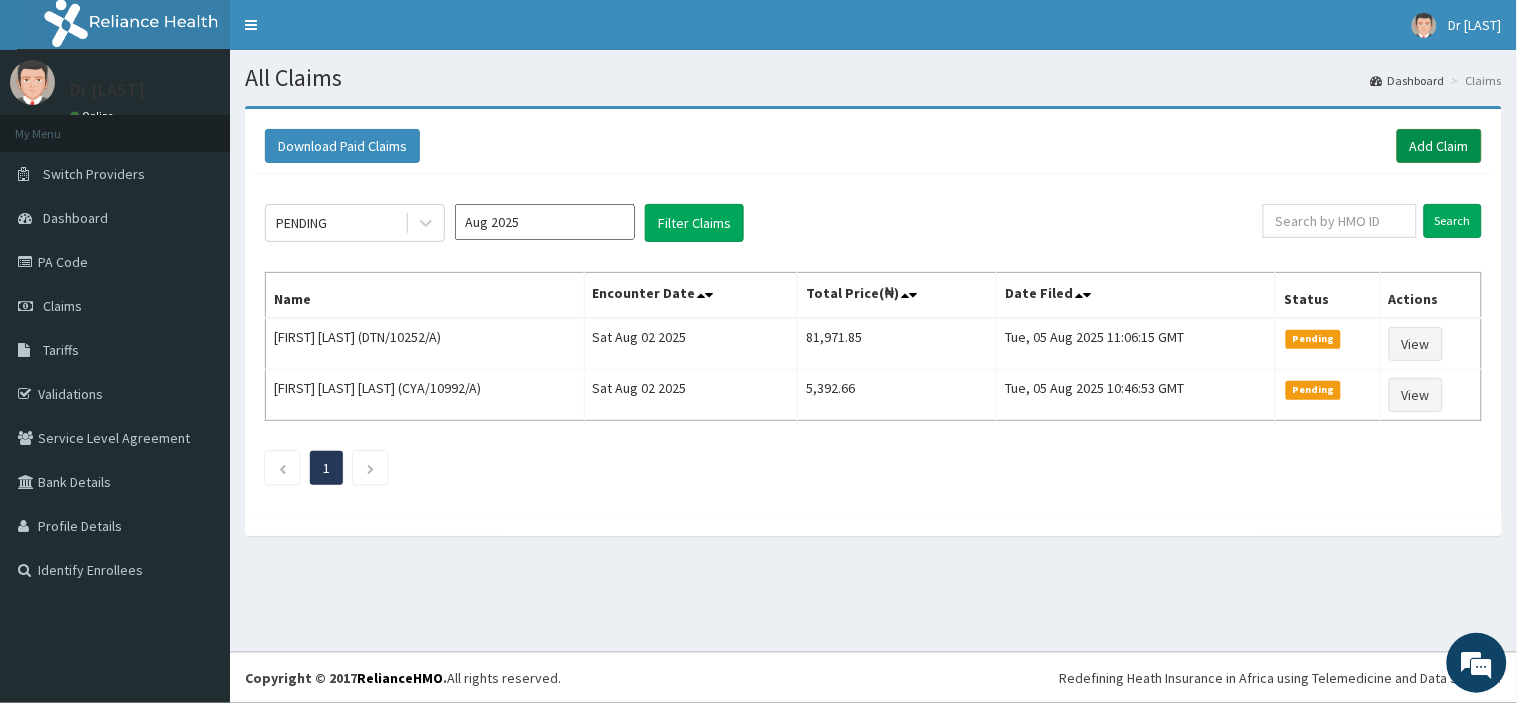 click on "Add Claim" at bounding box center [1439, 146] 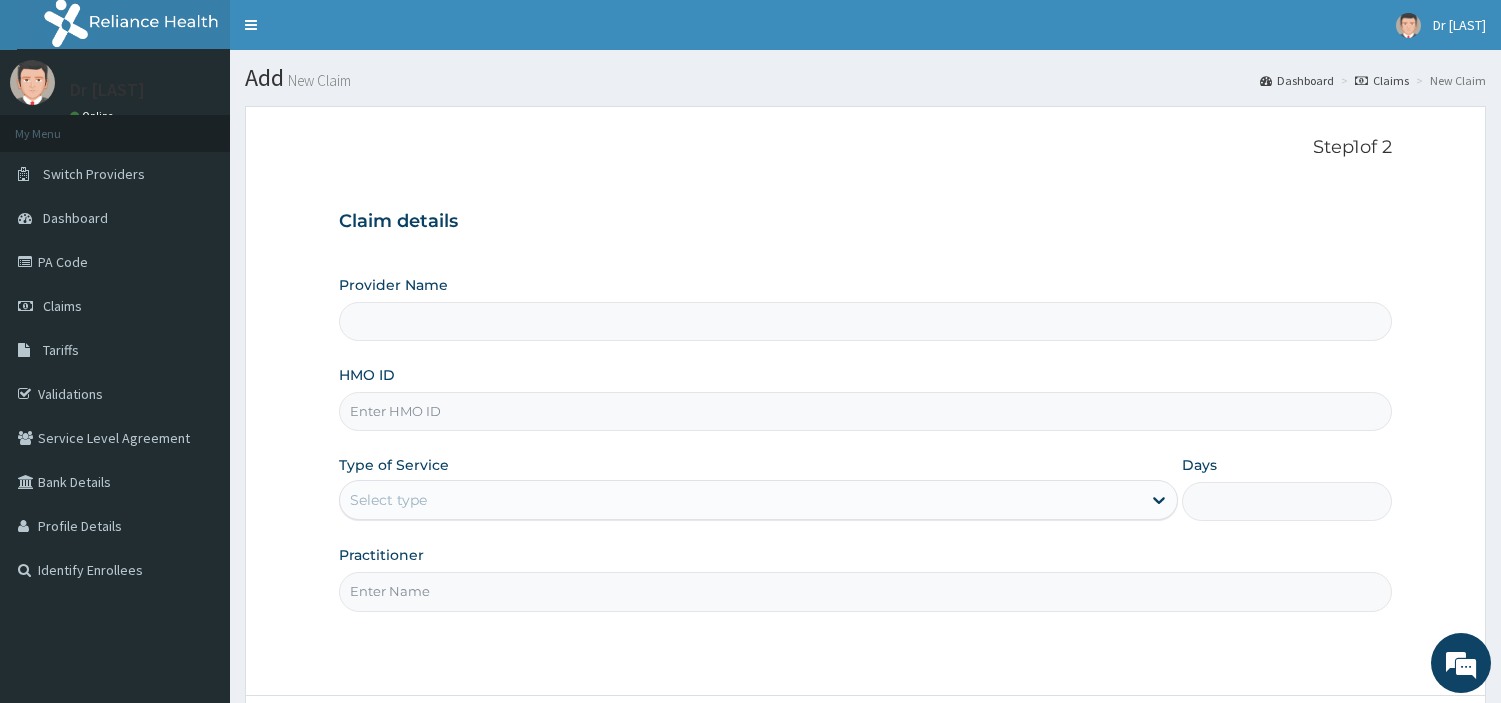 click on "HMO ID" at bounding box center (865, 411) 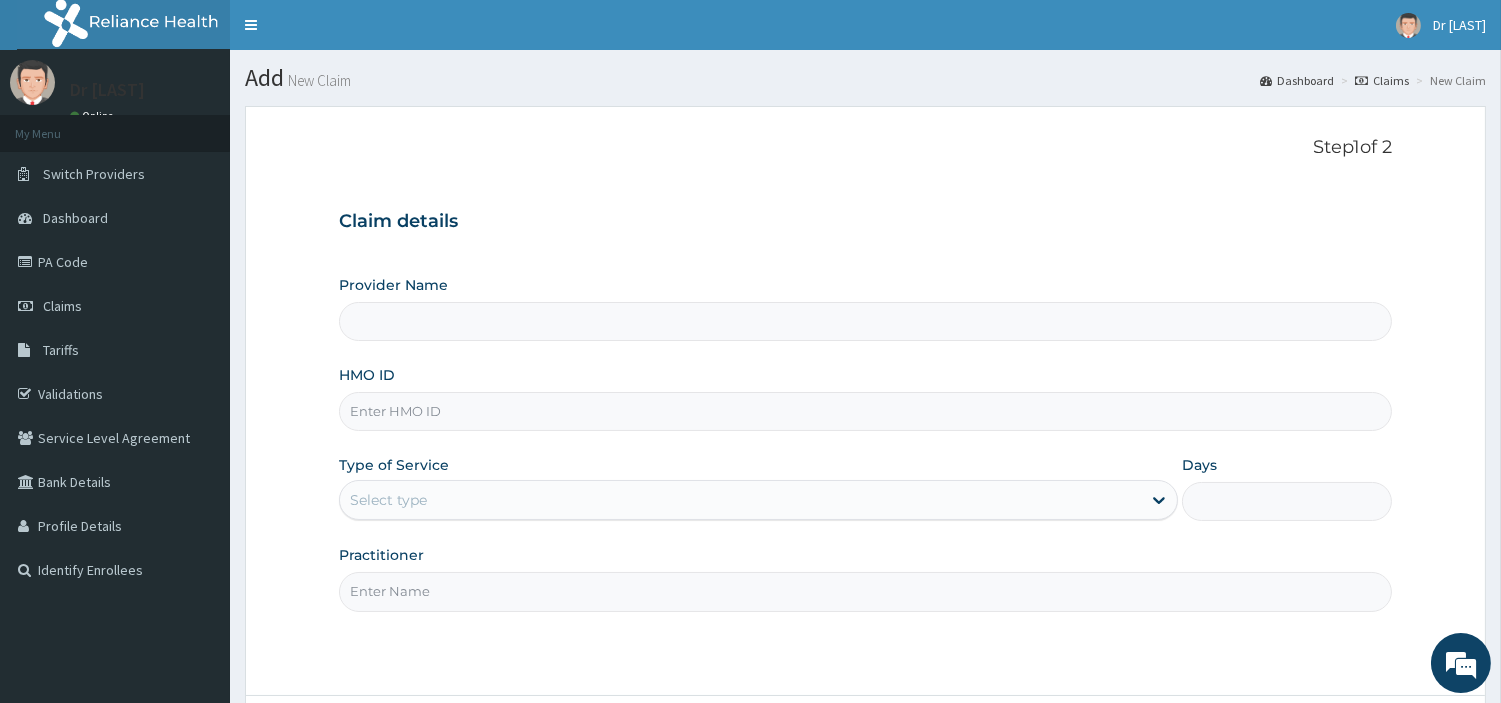 scroll, scrollTop: 0, scrollLeft: 0, axis: both 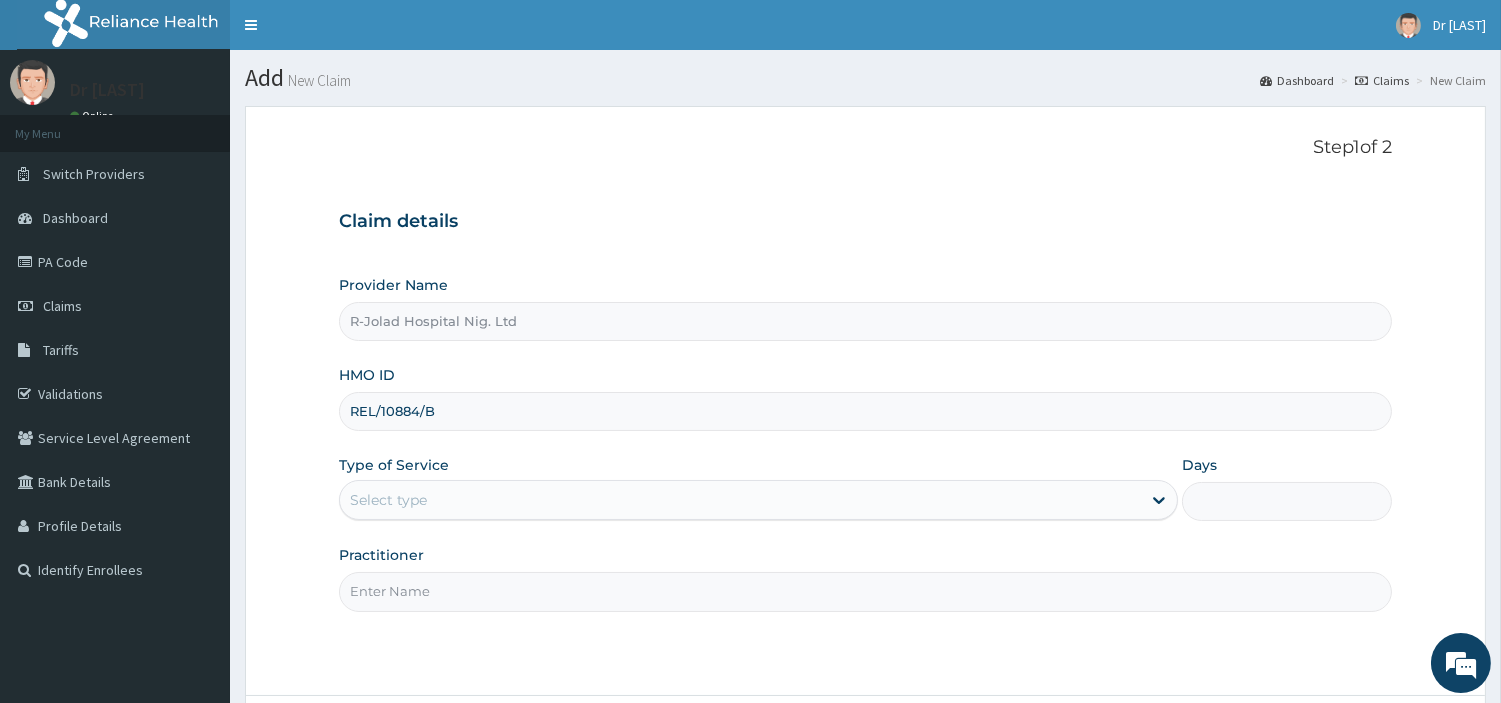 type on "REL/10884/B" 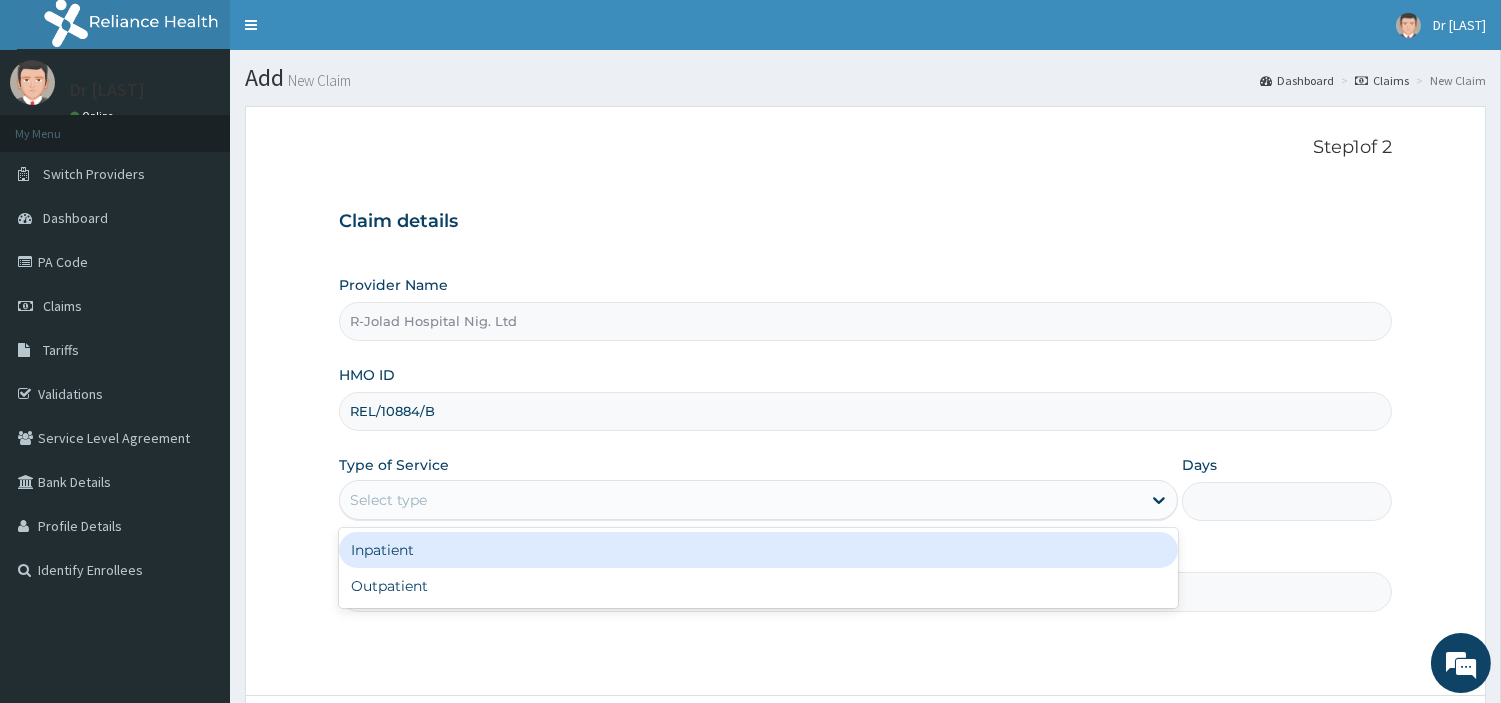click on "Select type" at bounding box center [740, 500] 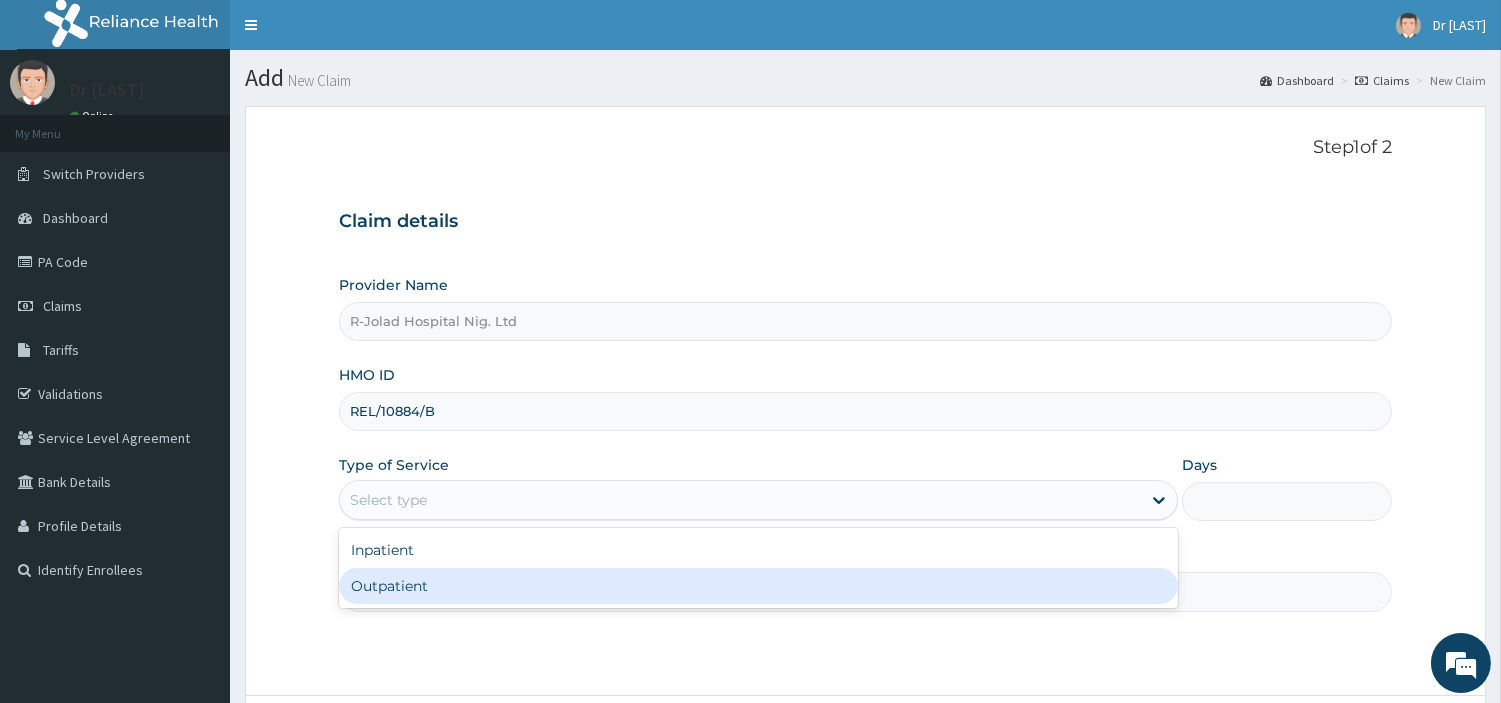 click on "Outpatient" at bounding box center [758, 586] 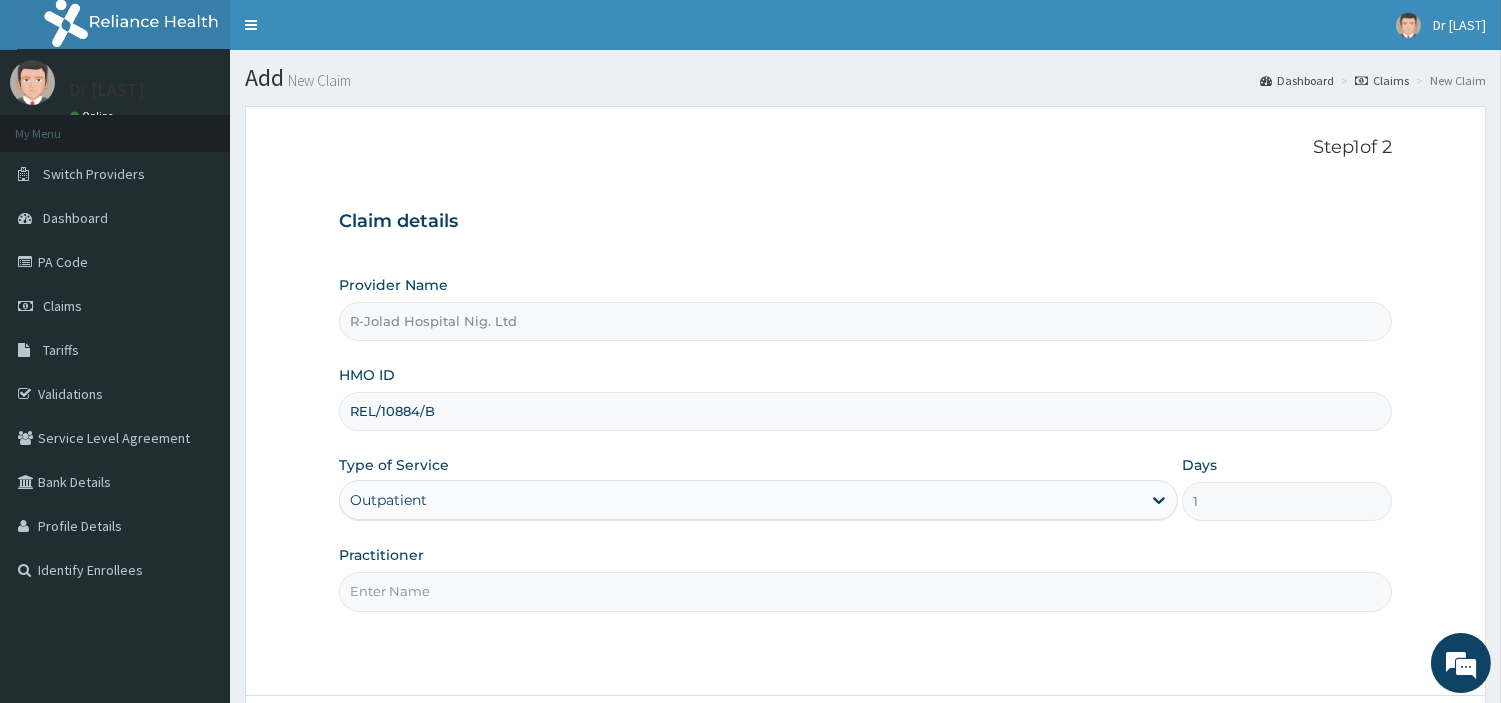click on "Practitioner" at bounding box center [865, 591] 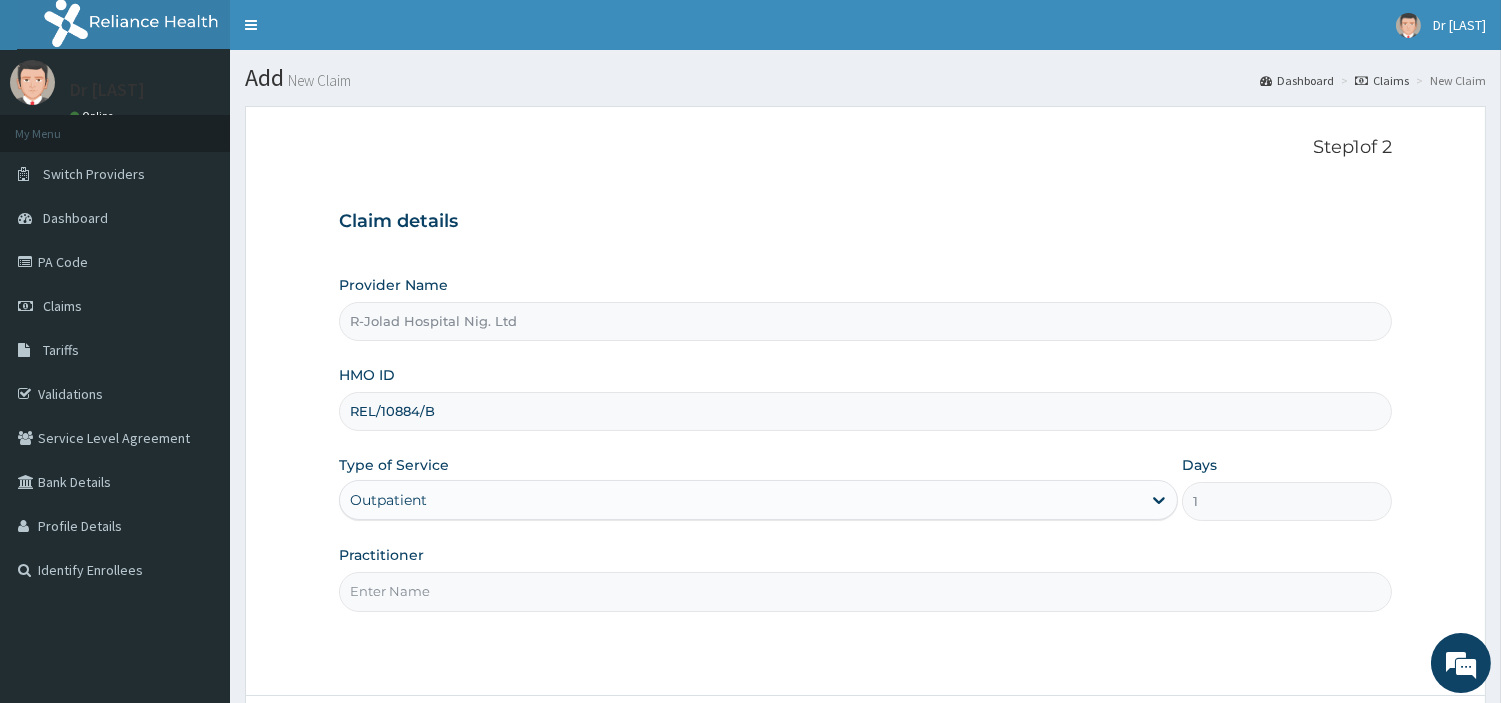 paste on "[FIRST] [LAST]" 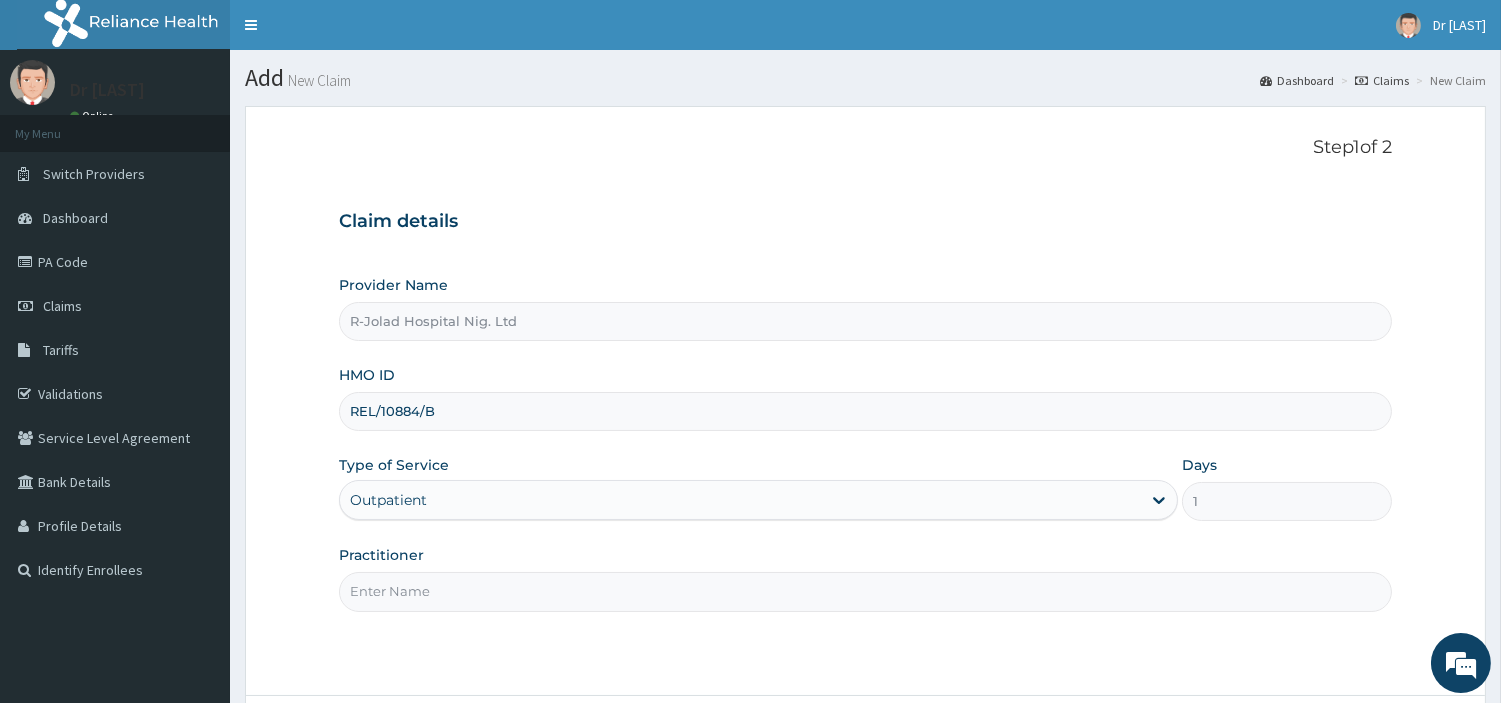 type on "[FIRST] [LAST]" 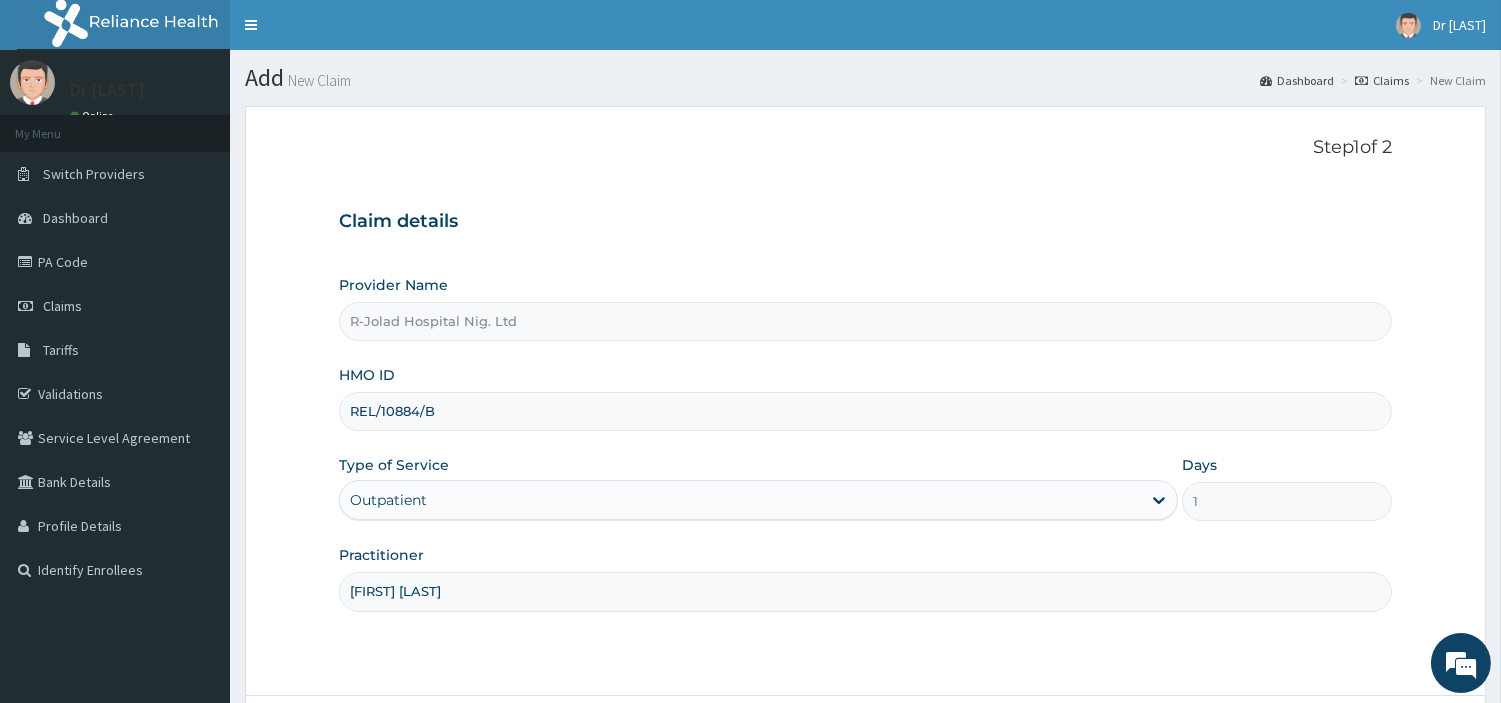 scroll, scrollTop: 0, scrollLeft: 0, axis: both 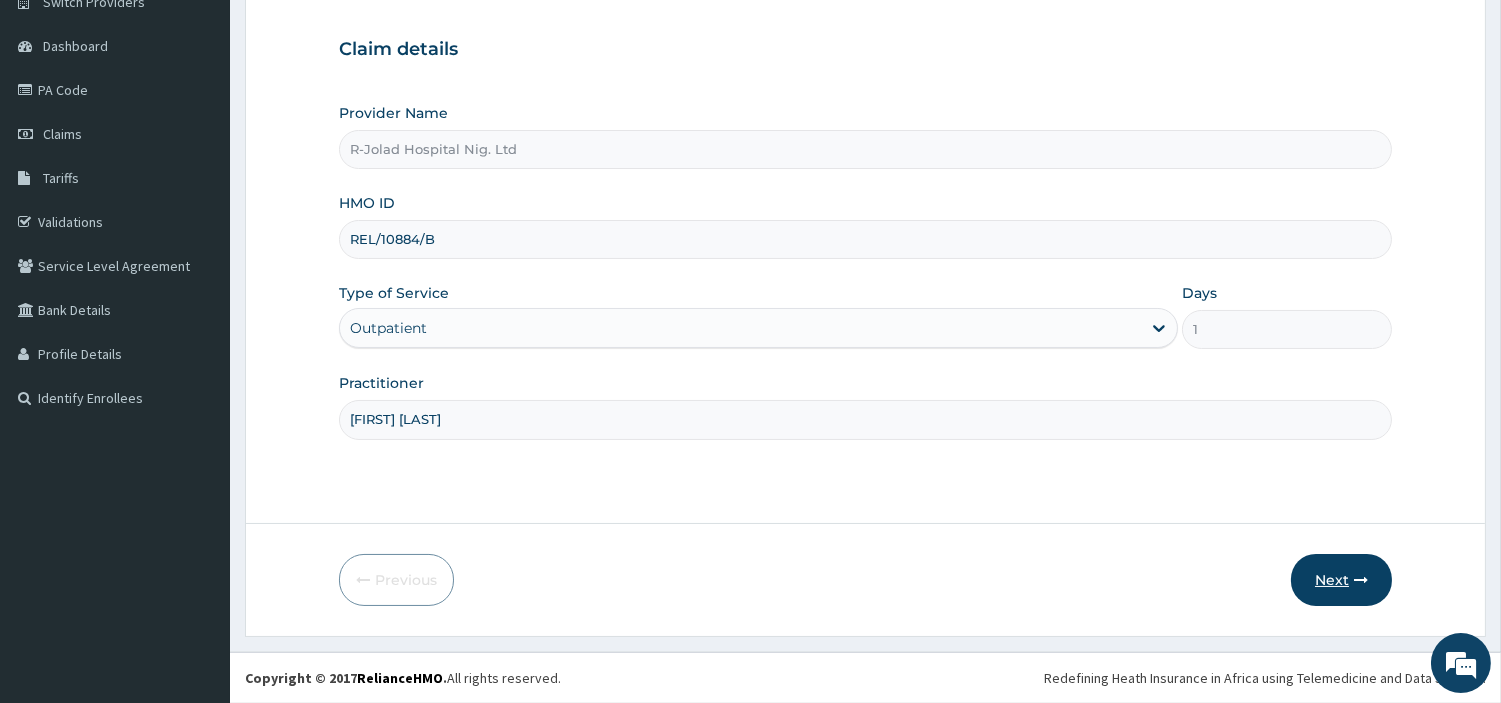 click on "Next" at bounding box center [1341, 580] 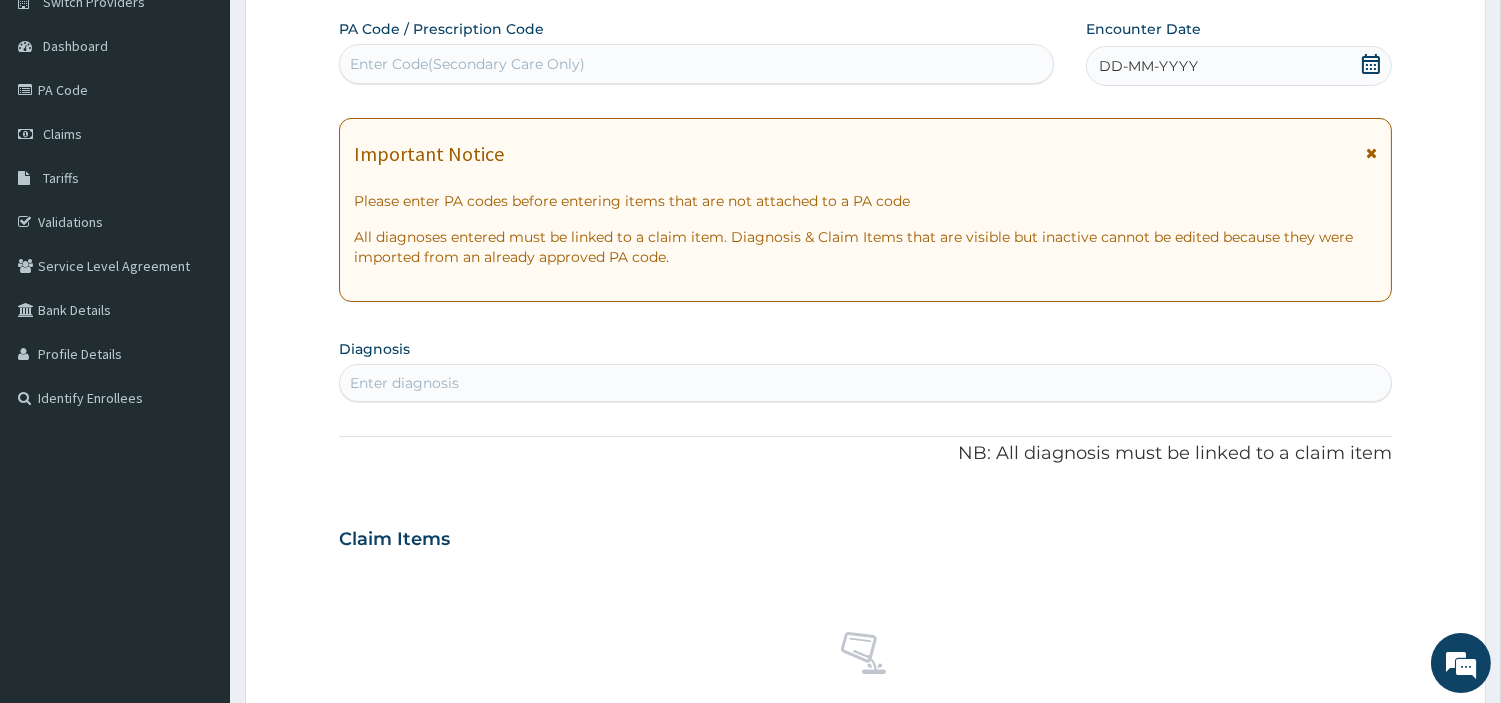 click on "Enter Code(Secondary Care Only)" at bounding box center (696, 64) 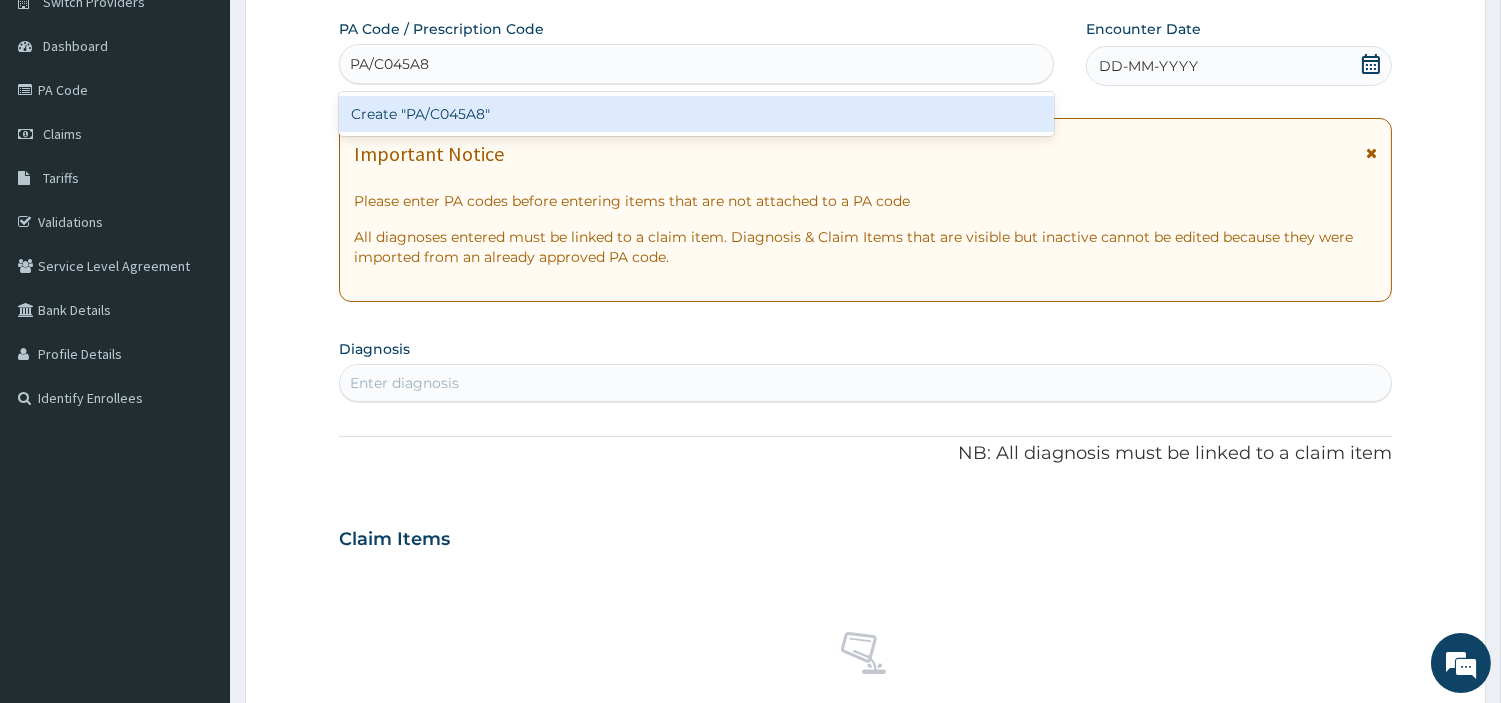 click on "Create "PA/C045A8"" at bounding box center (696, 114) 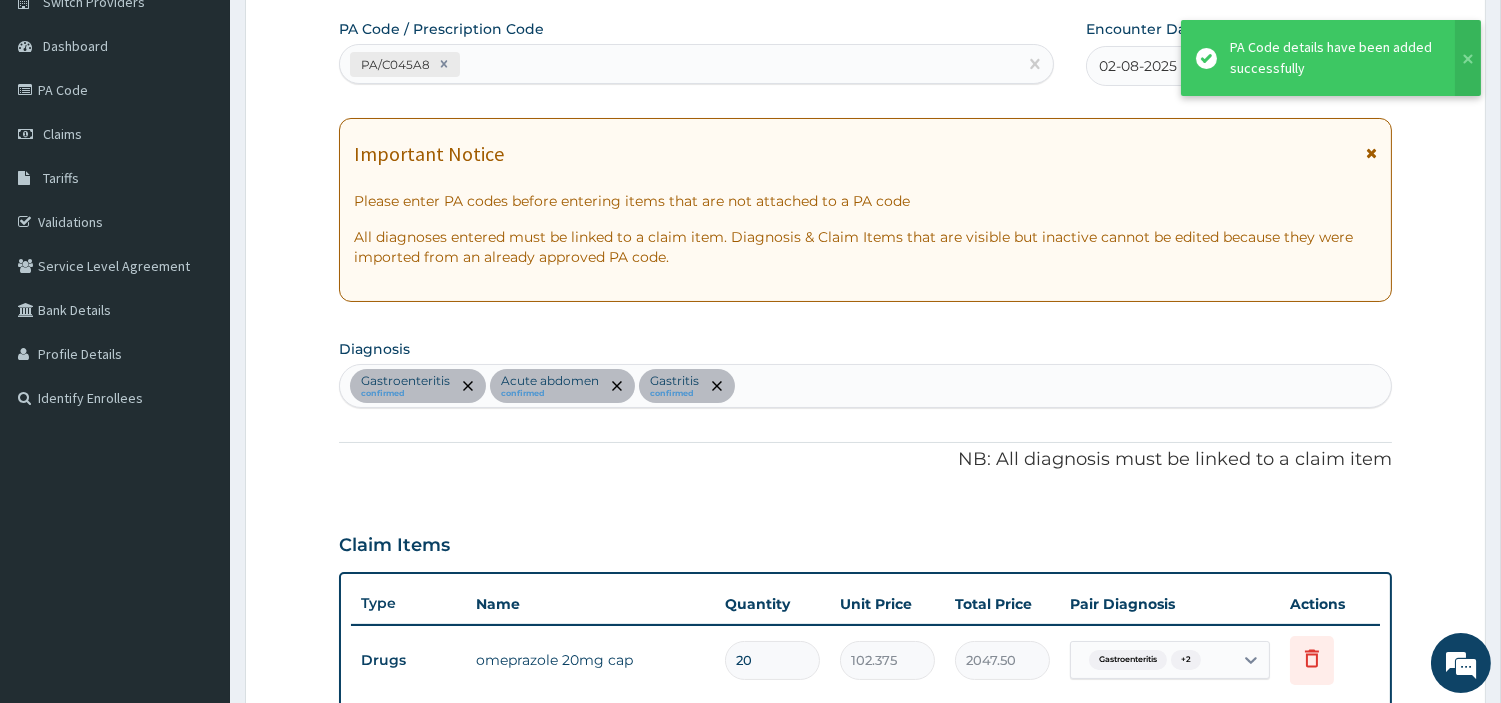 scroll, scrollTop: 687, scrollLeft: 0, axis: vertical 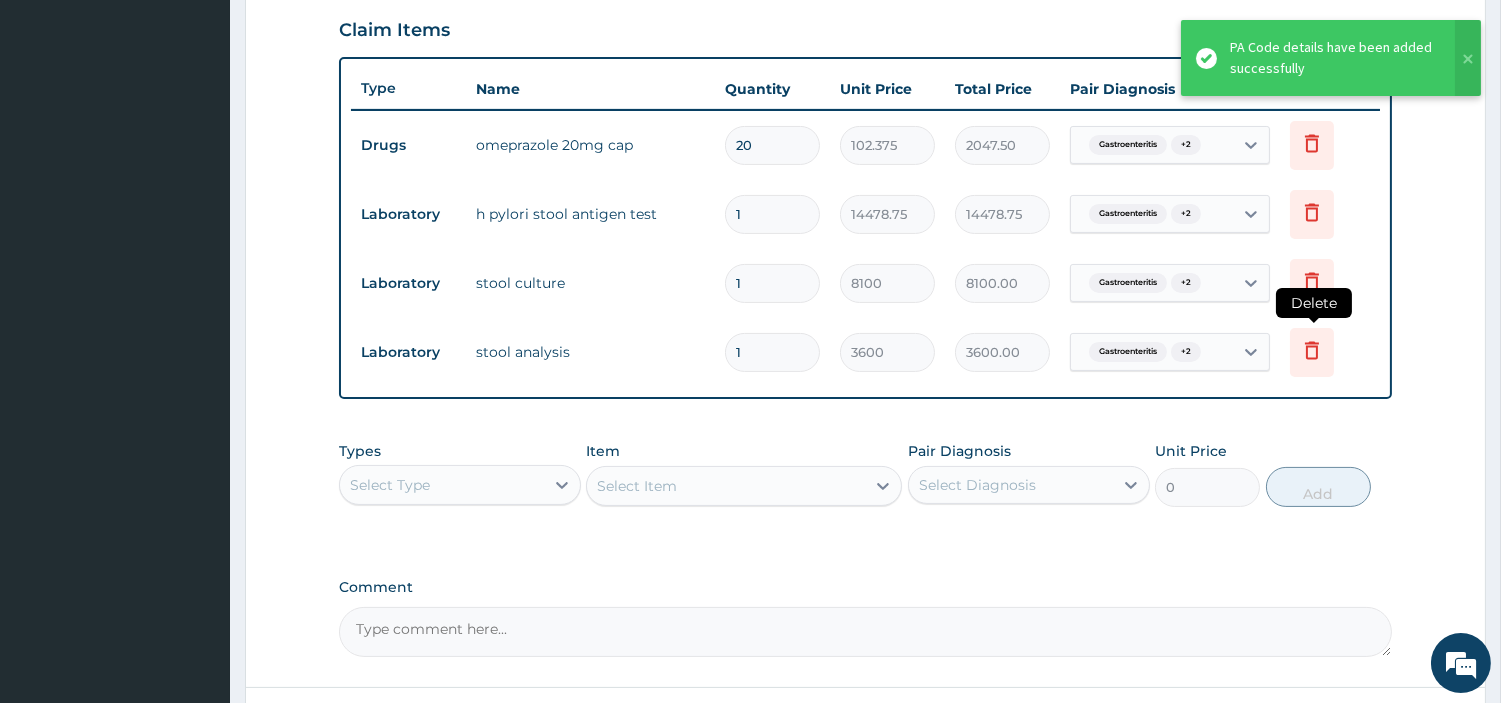 click 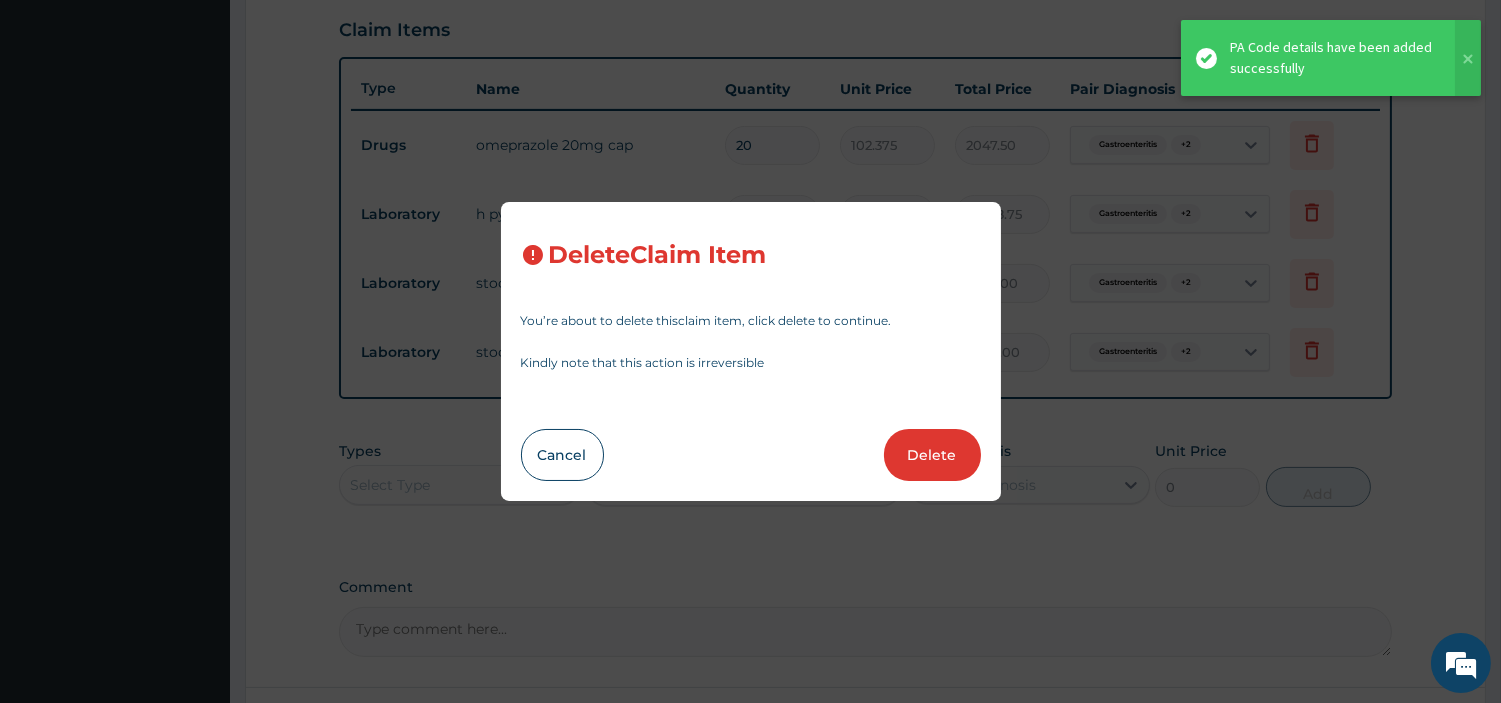 click on "Delete" at bounding box center (932, 455) 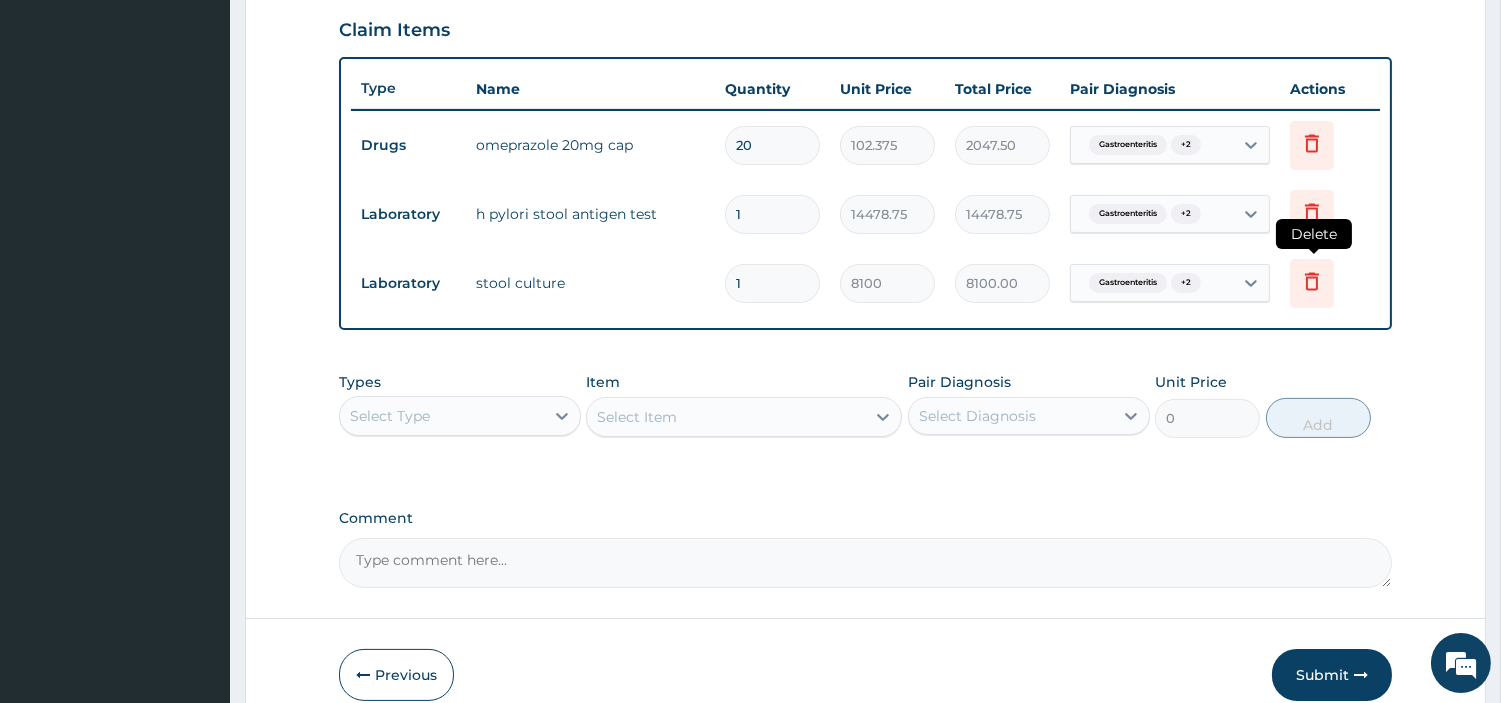 click 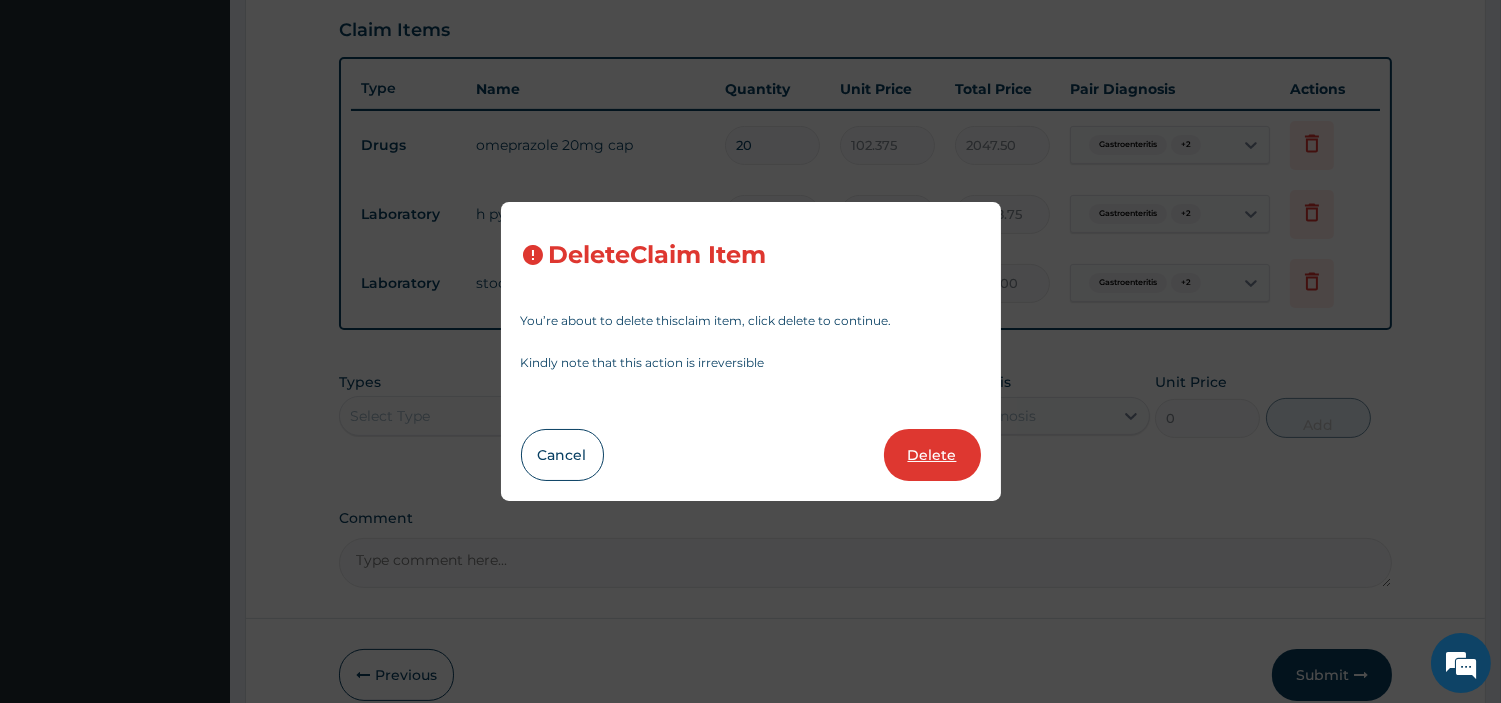 click on "Delete" at bounding box center [932, 455] 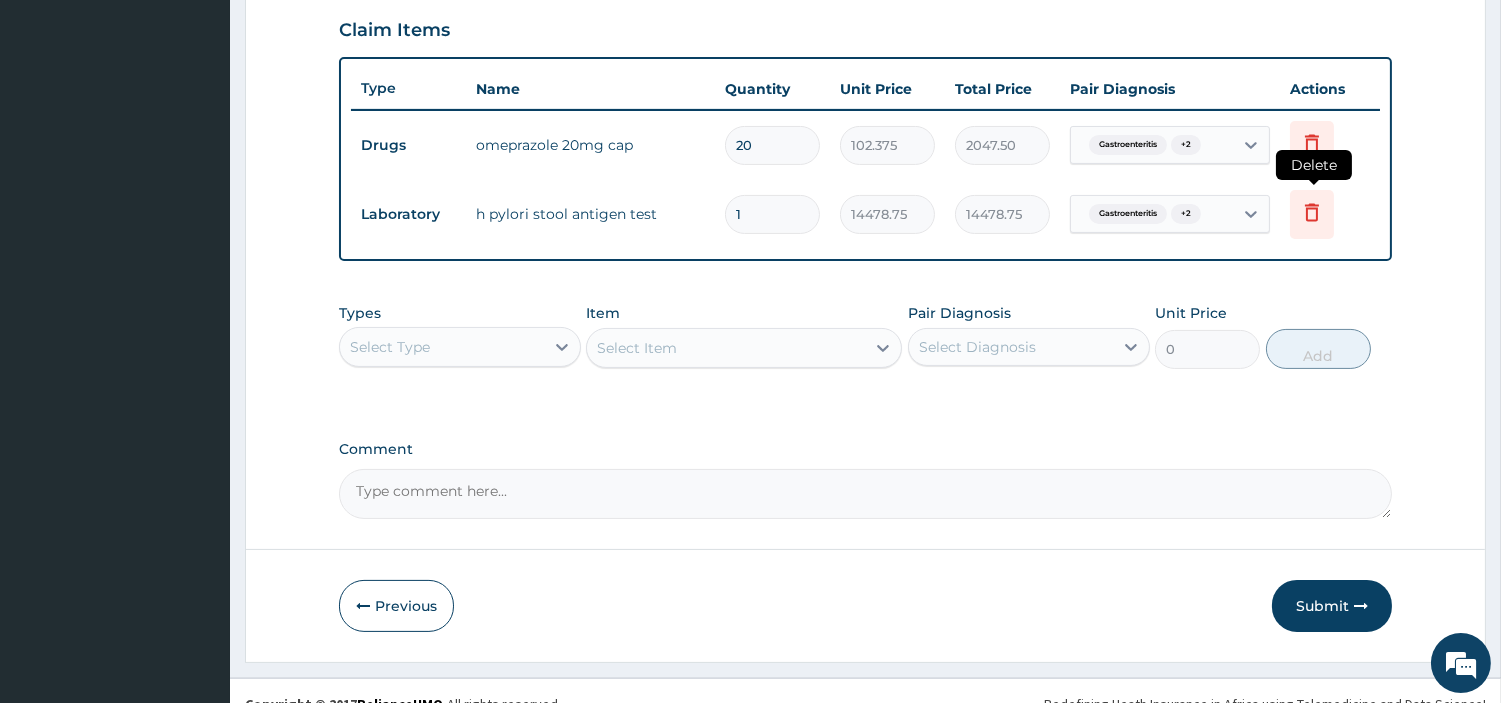 click at bounding box center (1312, 214) 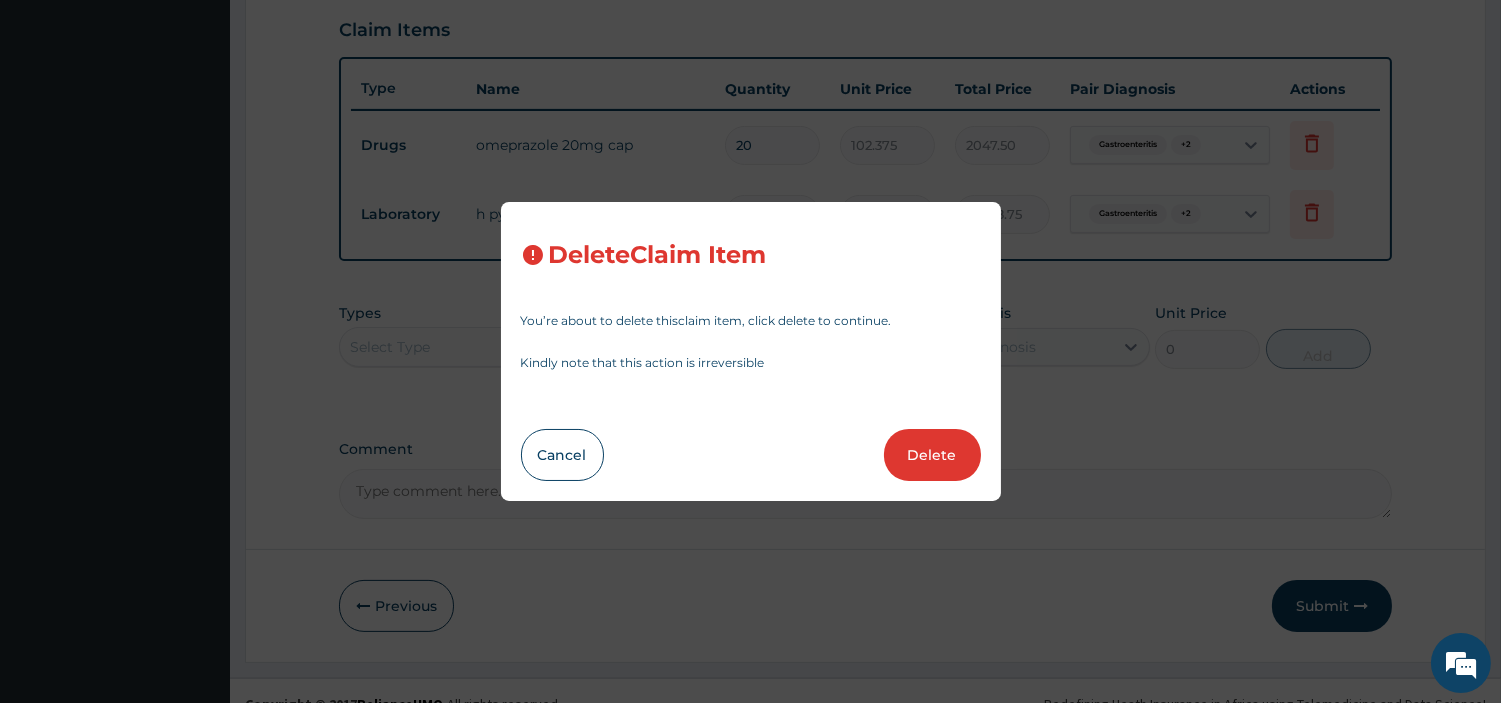 drag, startPoint x: 956, startPoint y: 466, endPoint x: 877, endPoint y: 430, distance: 86.815895 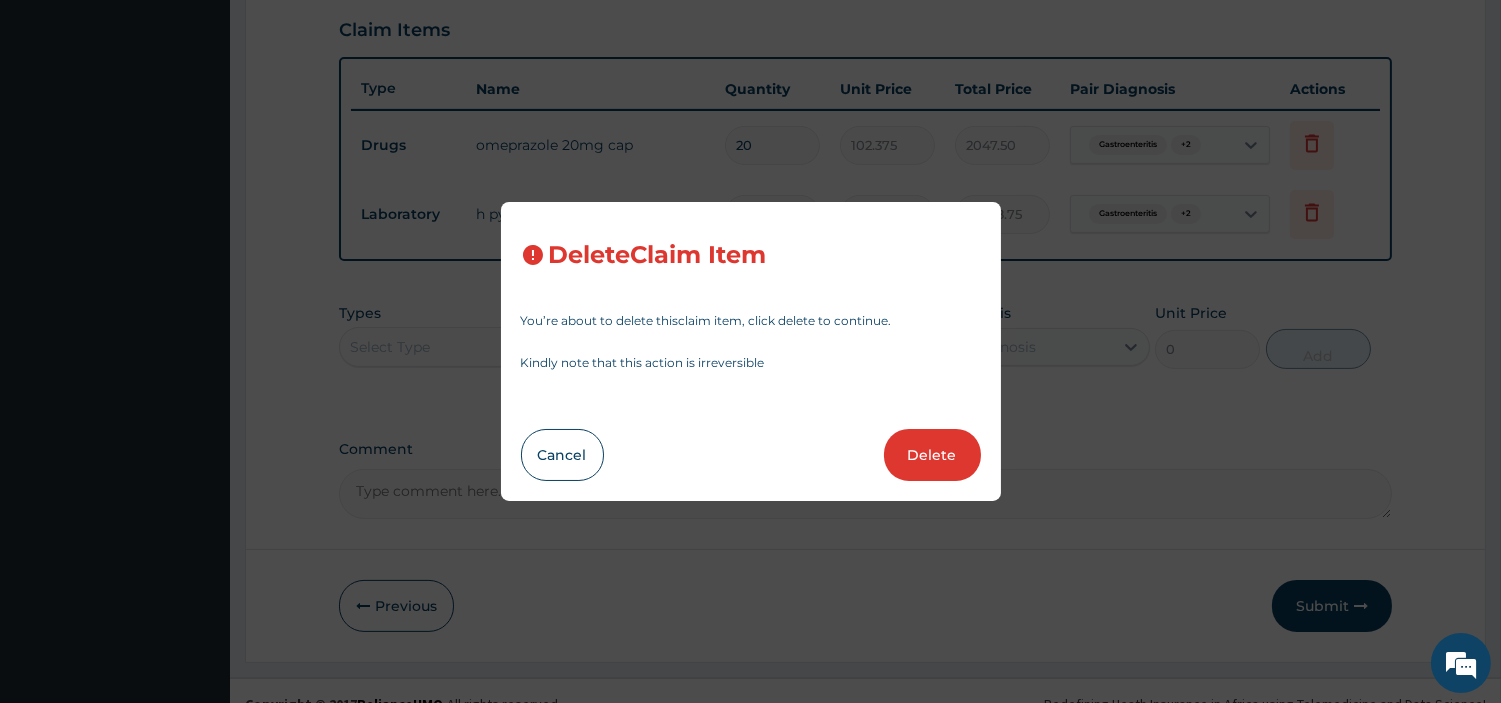 click on "Delete" at bounding box center [932, 455] 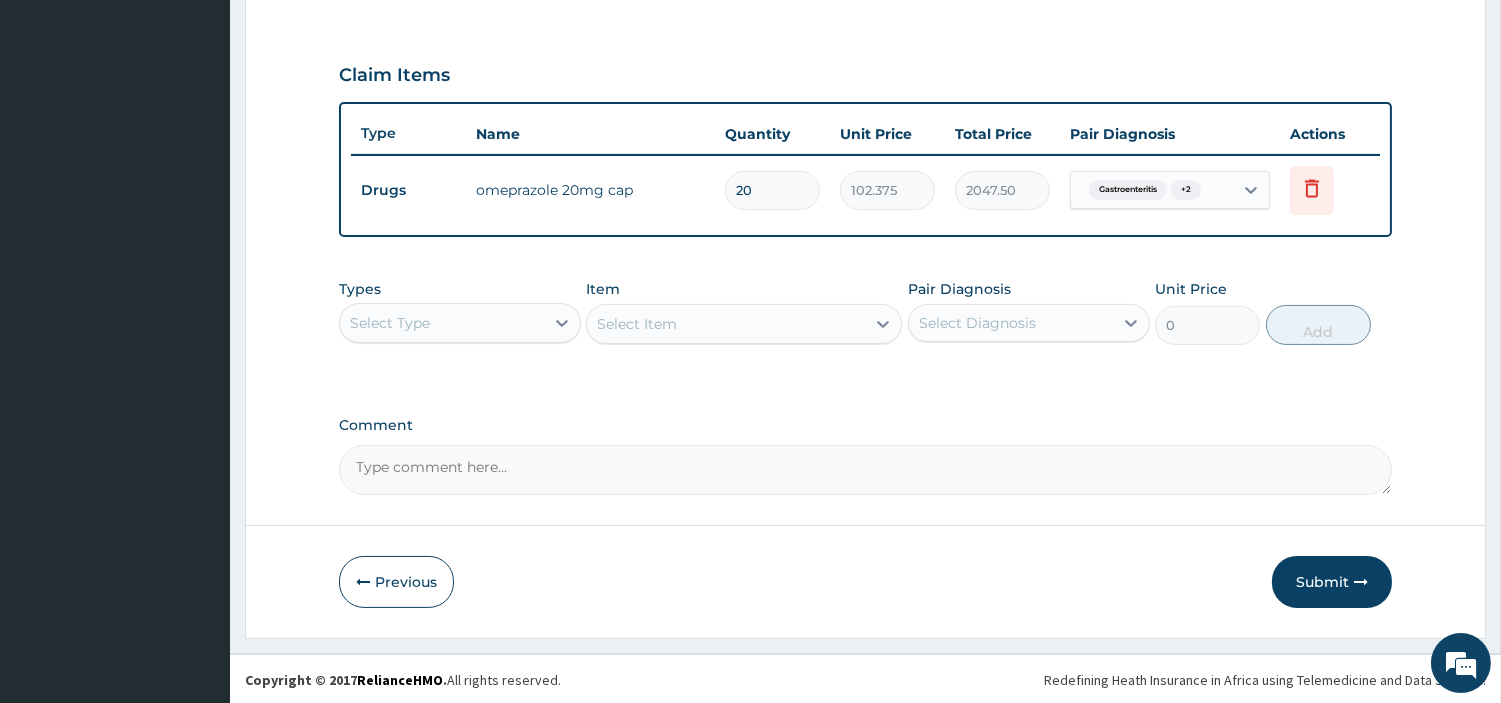 click on "Select Type" at bounding box center [442, 323] 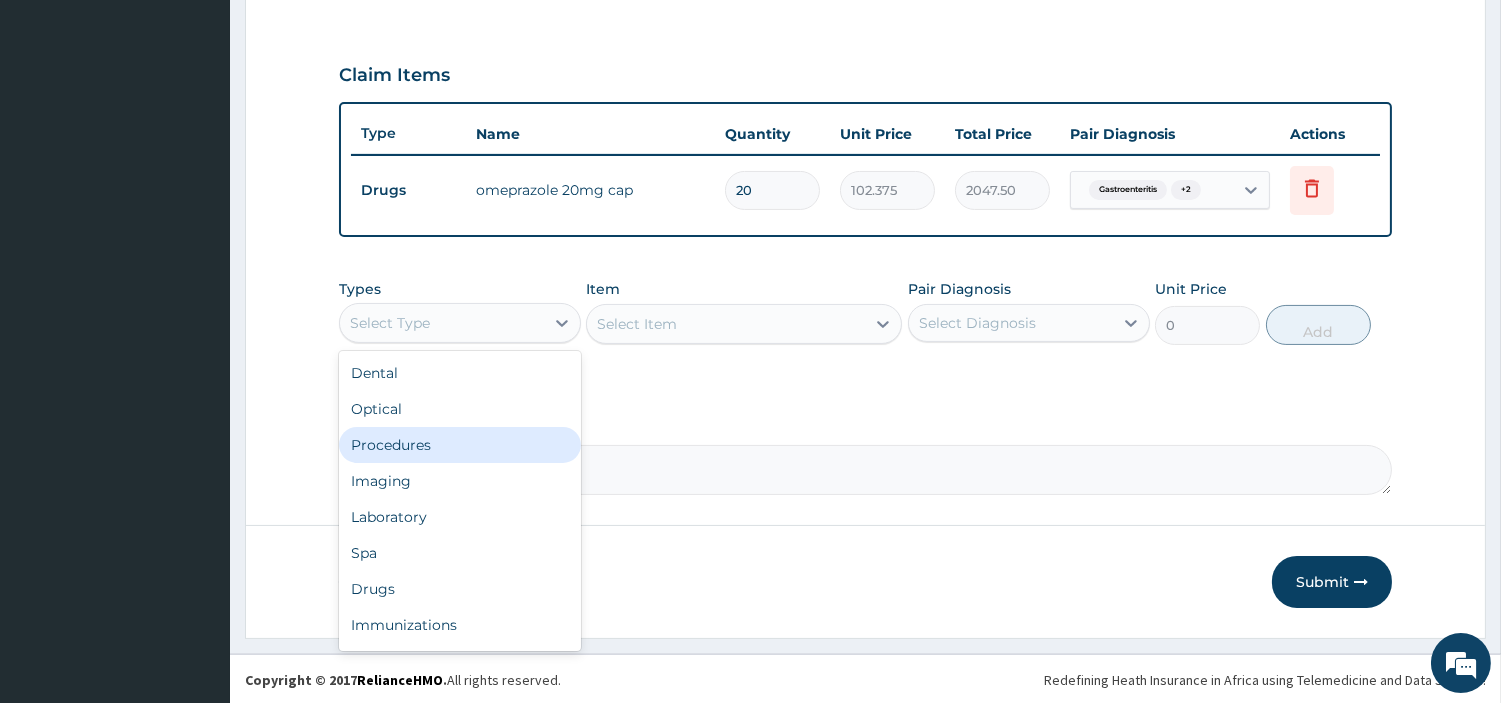 click on "Procedures" at bounding box center (460, 445) 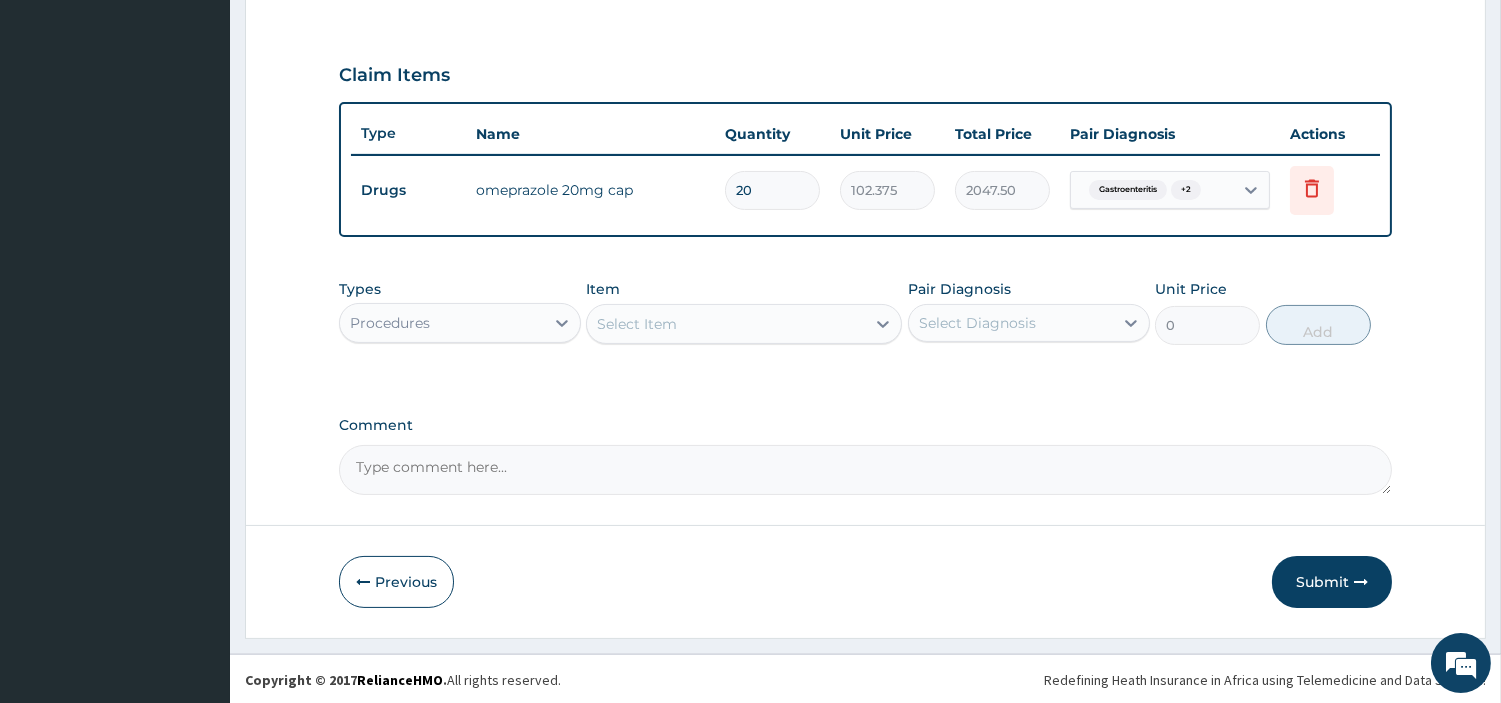click on "Select Item" at bounding box center (726, 324) 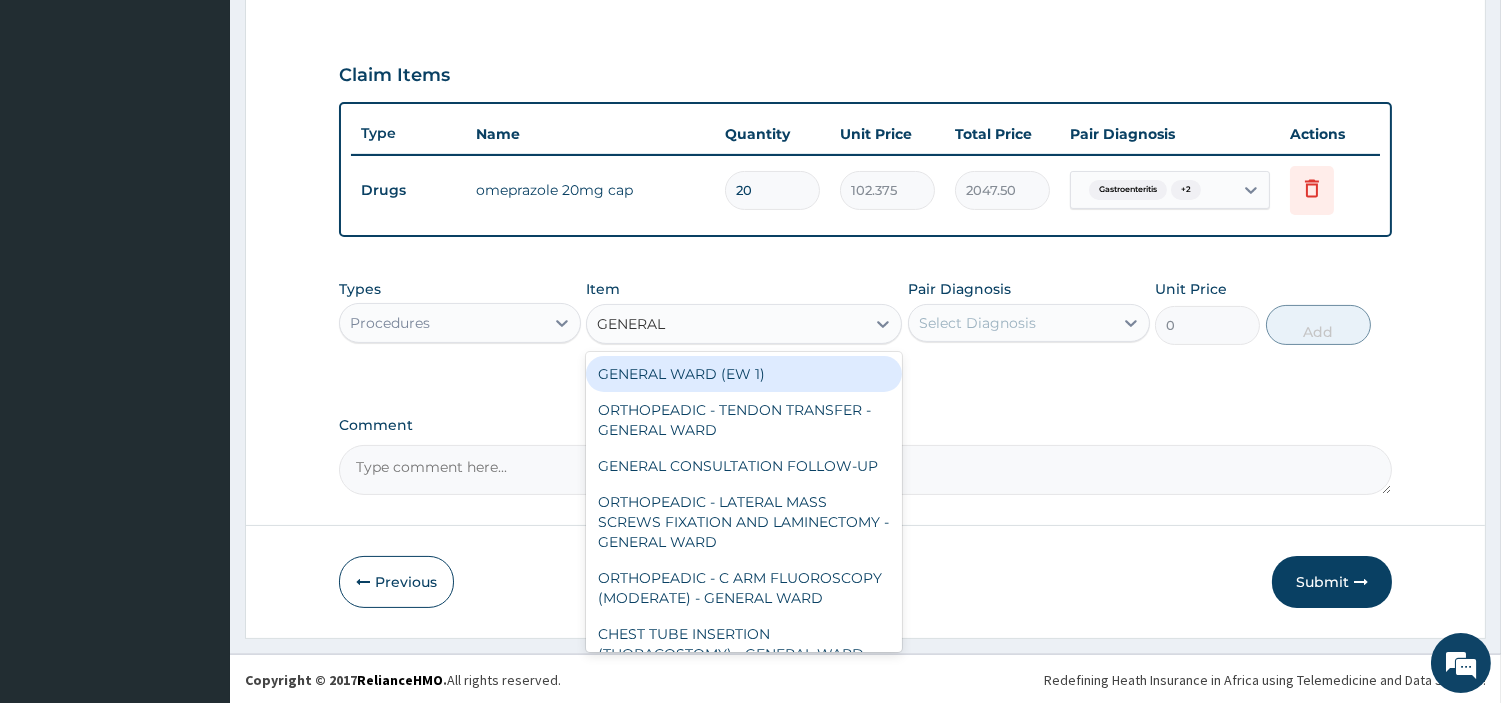 type on "GENERAL C" 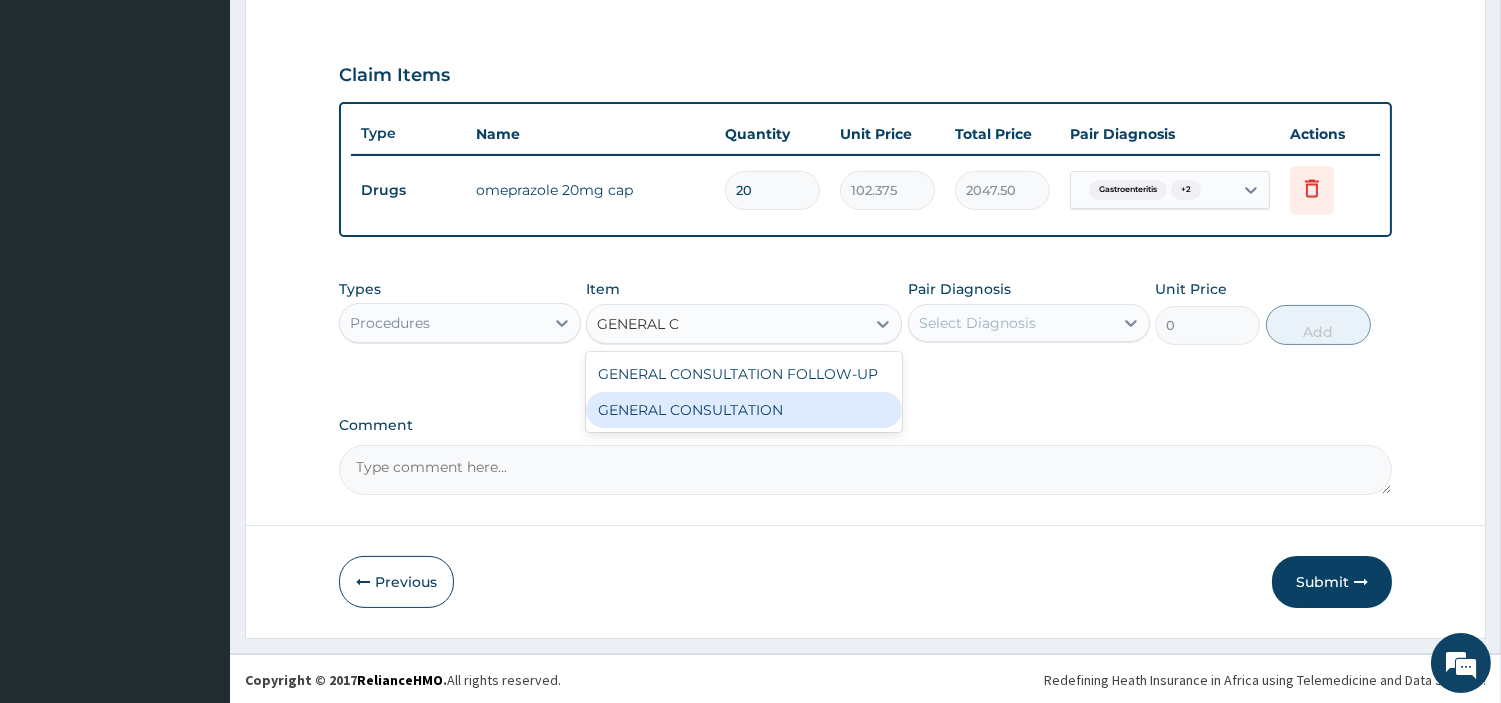 click on "GENERAL CONSULTATION FOLLOW-UP GENERAL CONSULTATION" at bounding box center (744, 392) 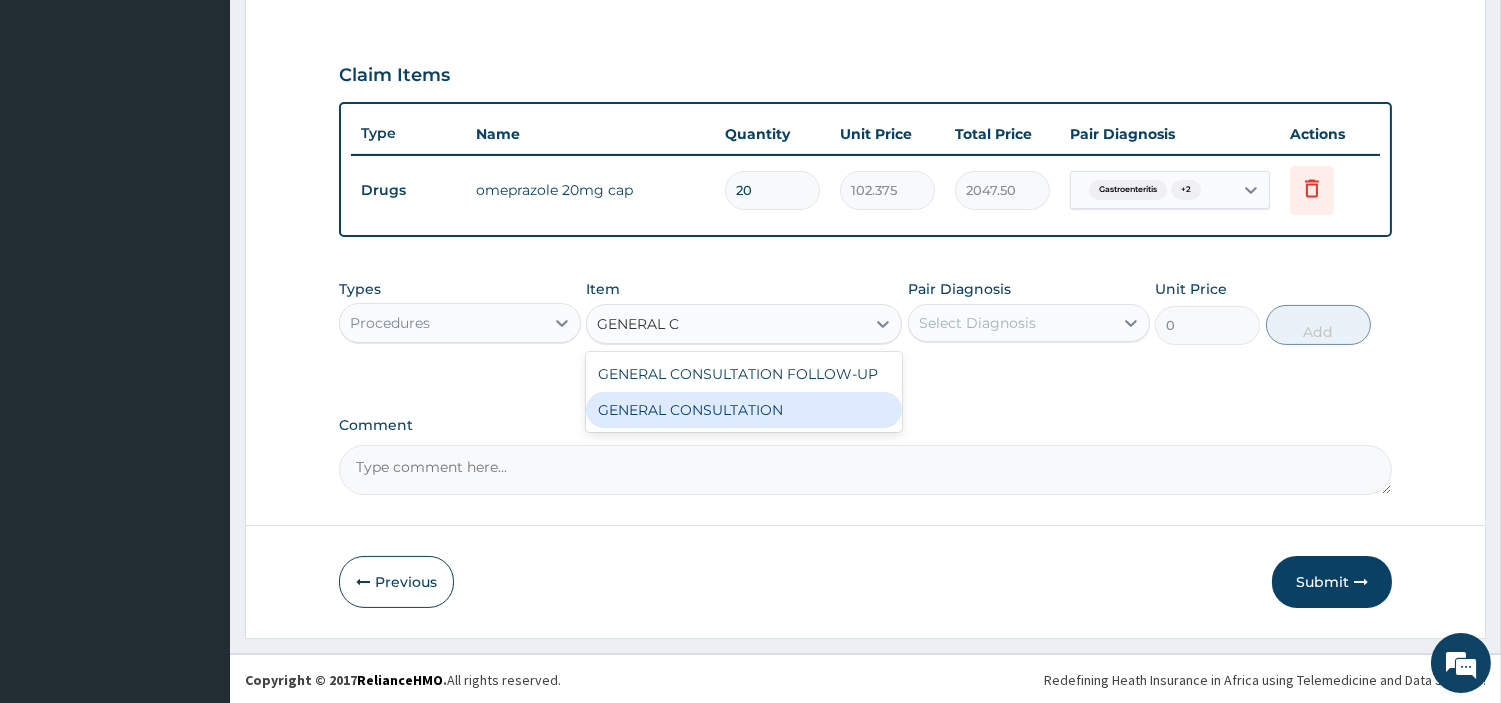 drag, startPoint x: 842, startPoint y: 421, endPoint x: 856, endPoint y: 398, distance: 26.925823 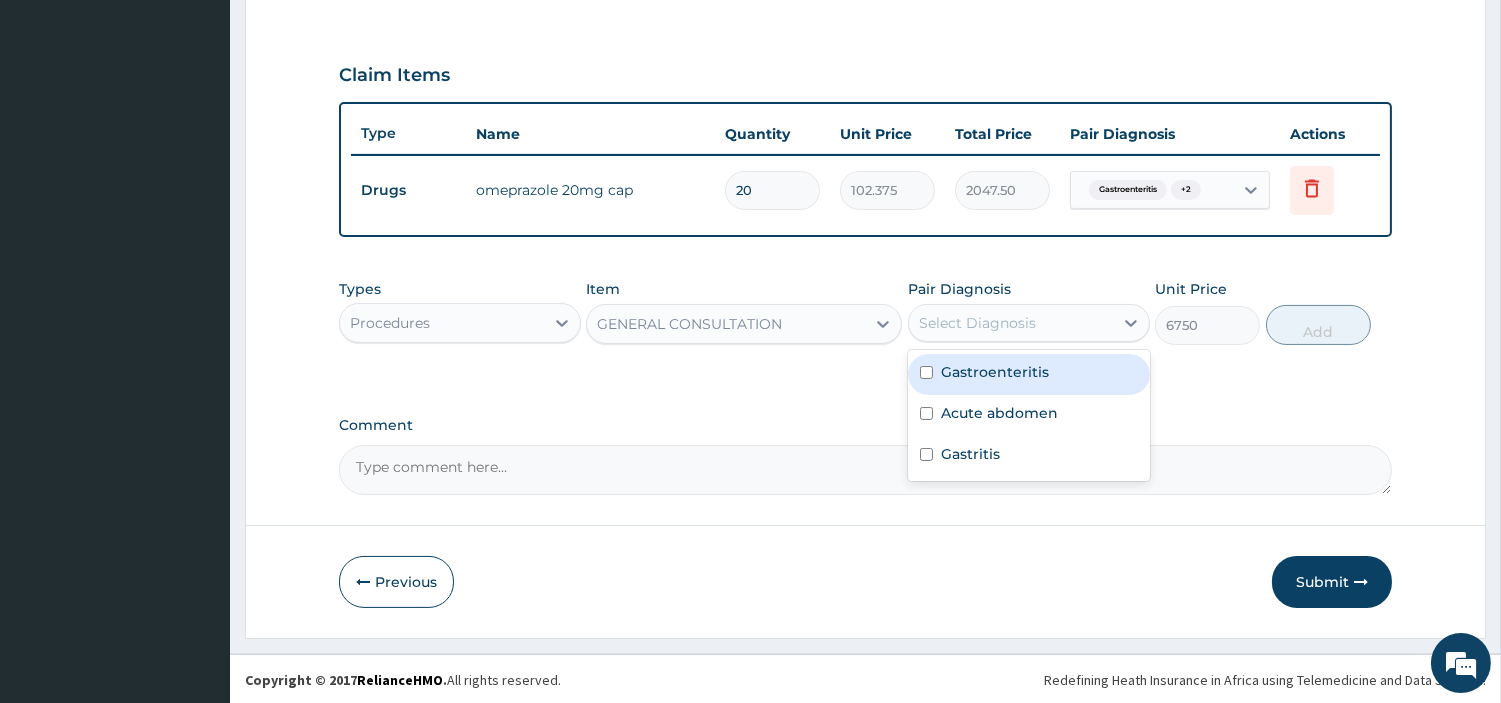 click on "Select Diagnosis" at bounding box center (977, 323) 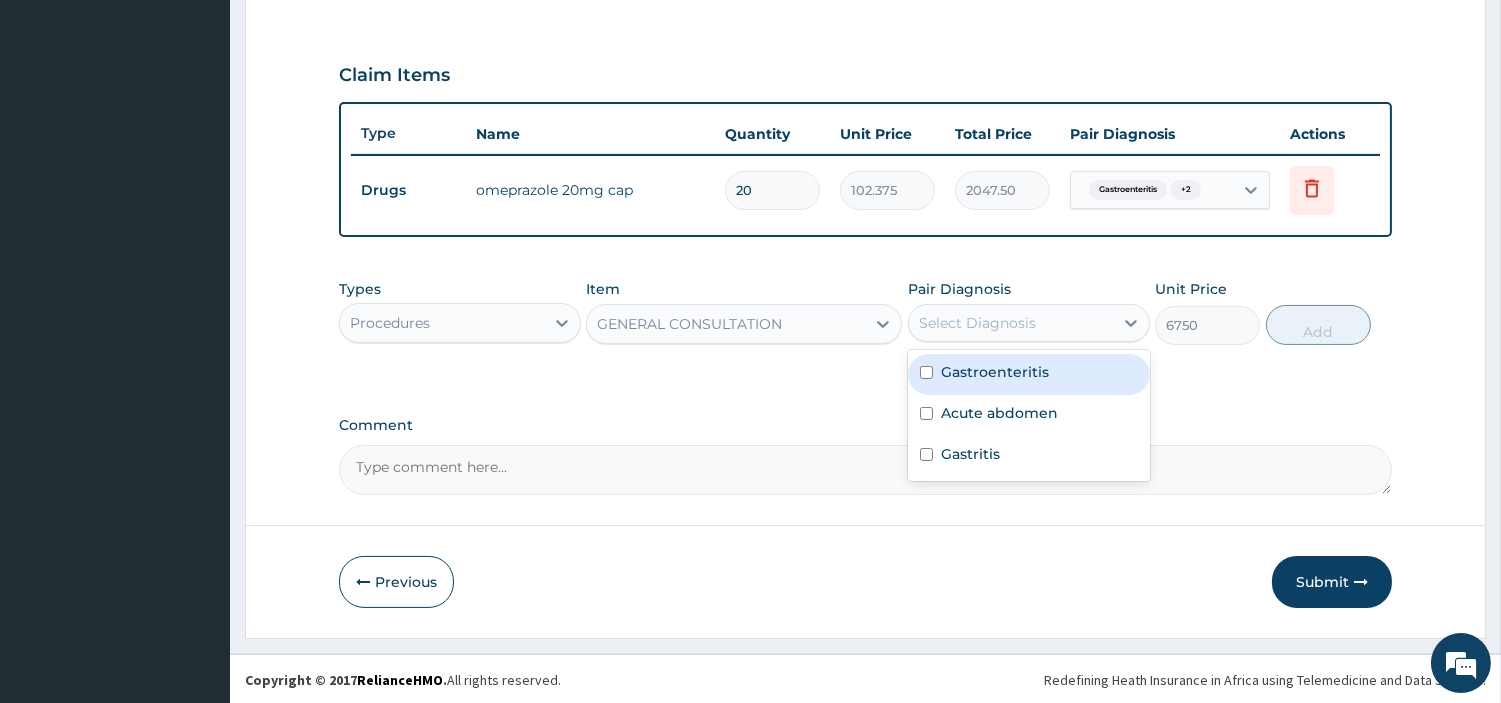 click on "Gastroenteritis" at bounding box center [995, 372] 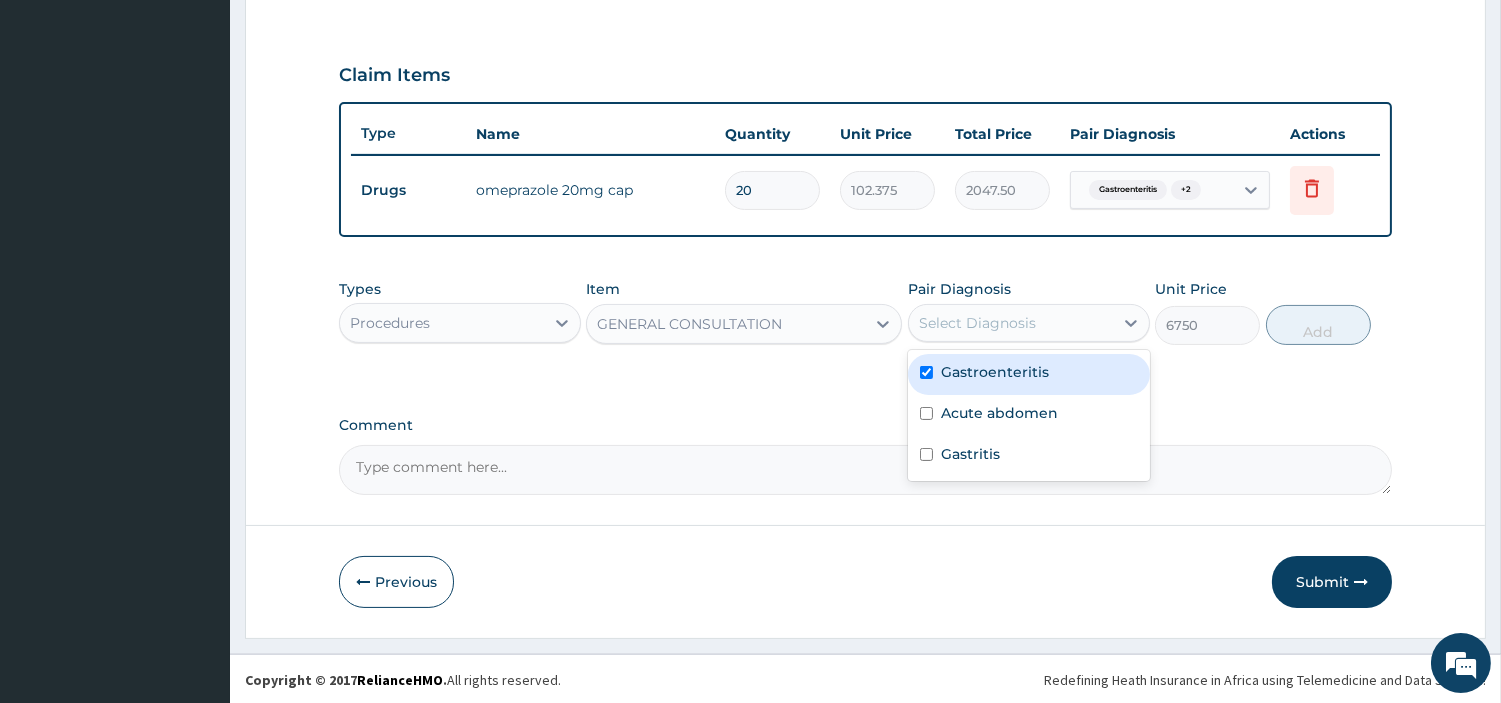 checkbox on "true" 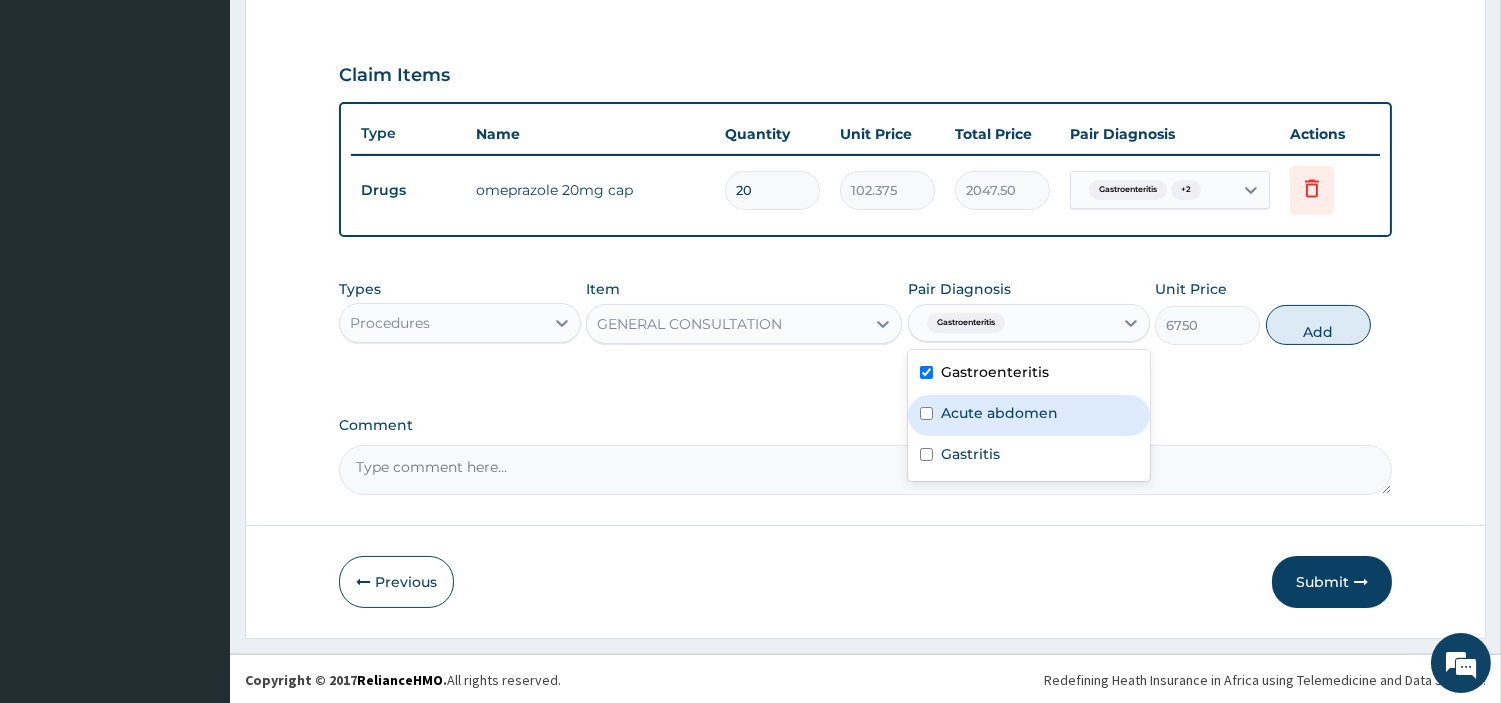 drag, startPoint x: 967, startPoint y: 405, endPoint x: 965, endPoint y: 418, distance: 13.152946 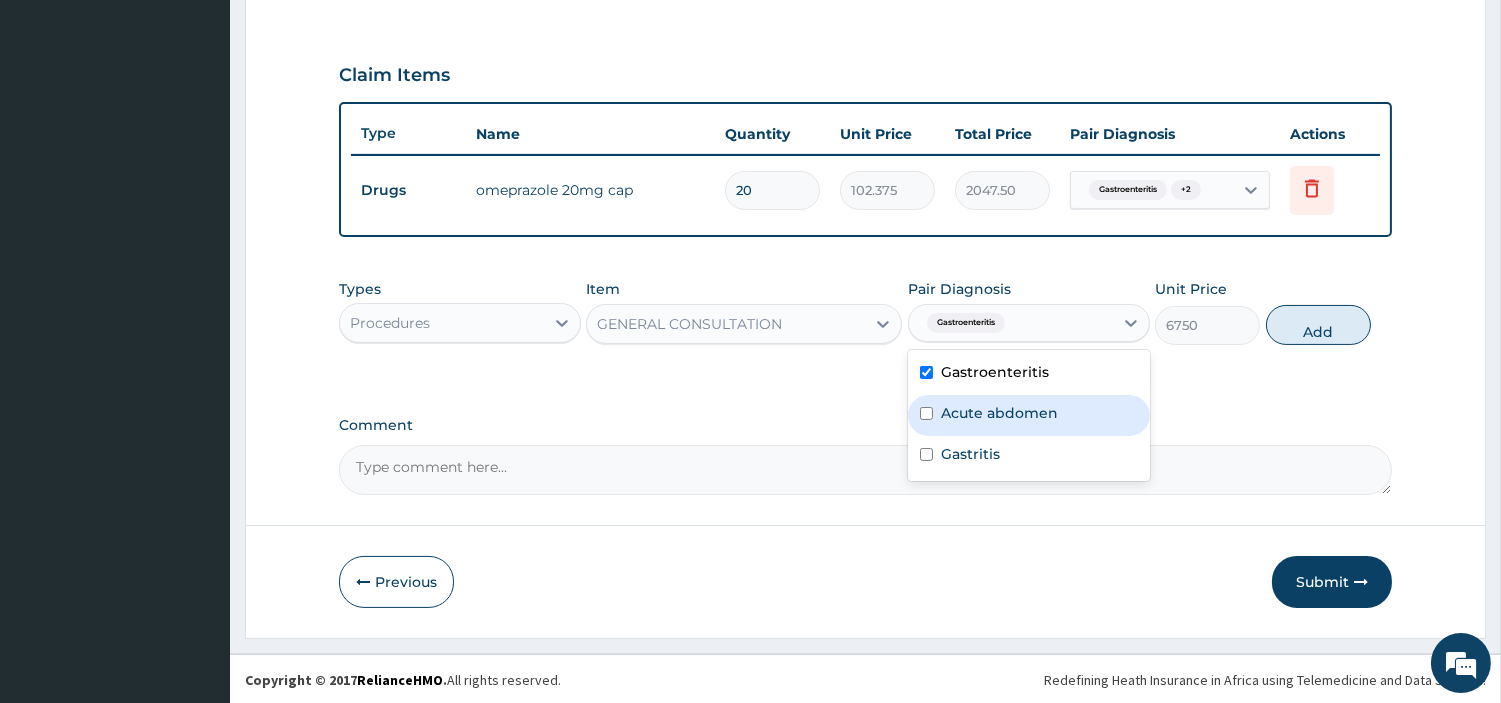 click on "Acute abdomen" at bounding box center (999, 413) 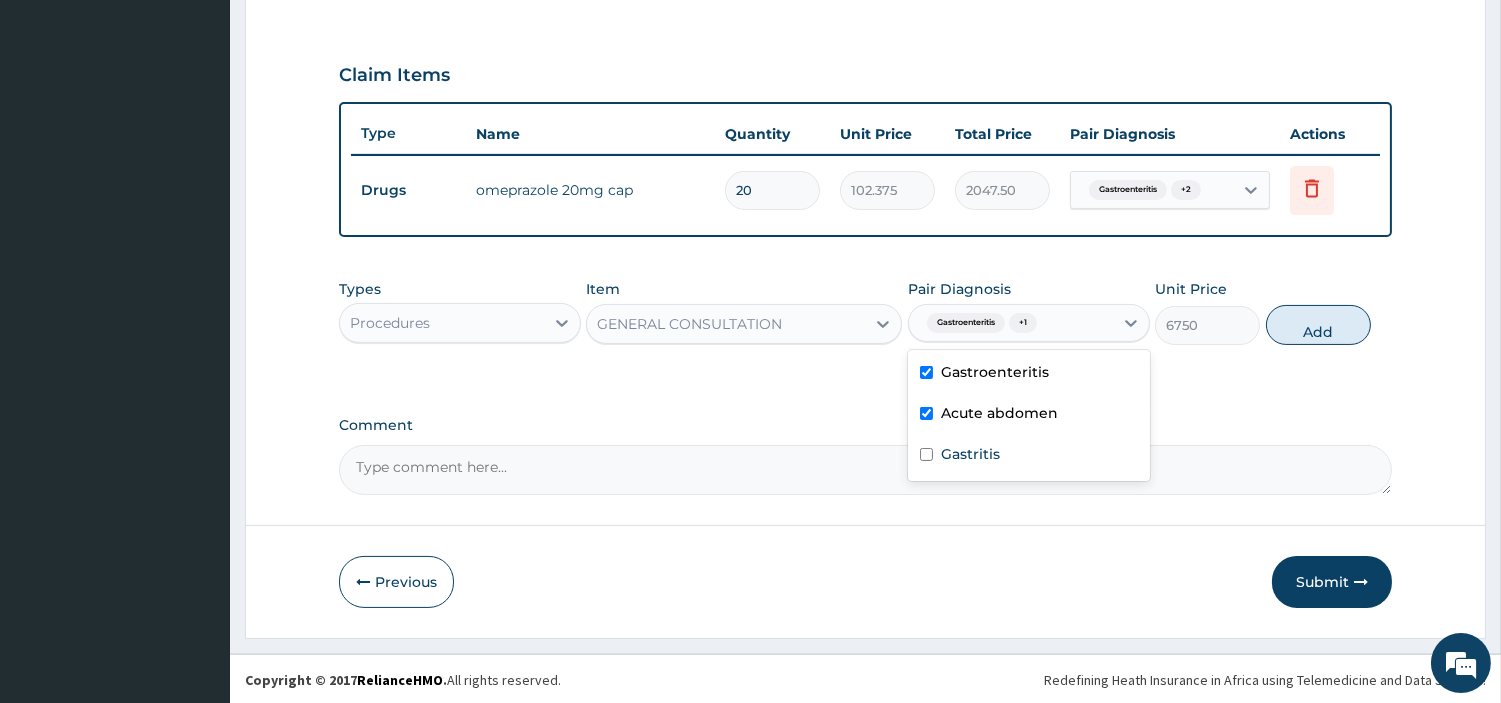 click on "Acute abdomen" at bounding box center [1029, 415] 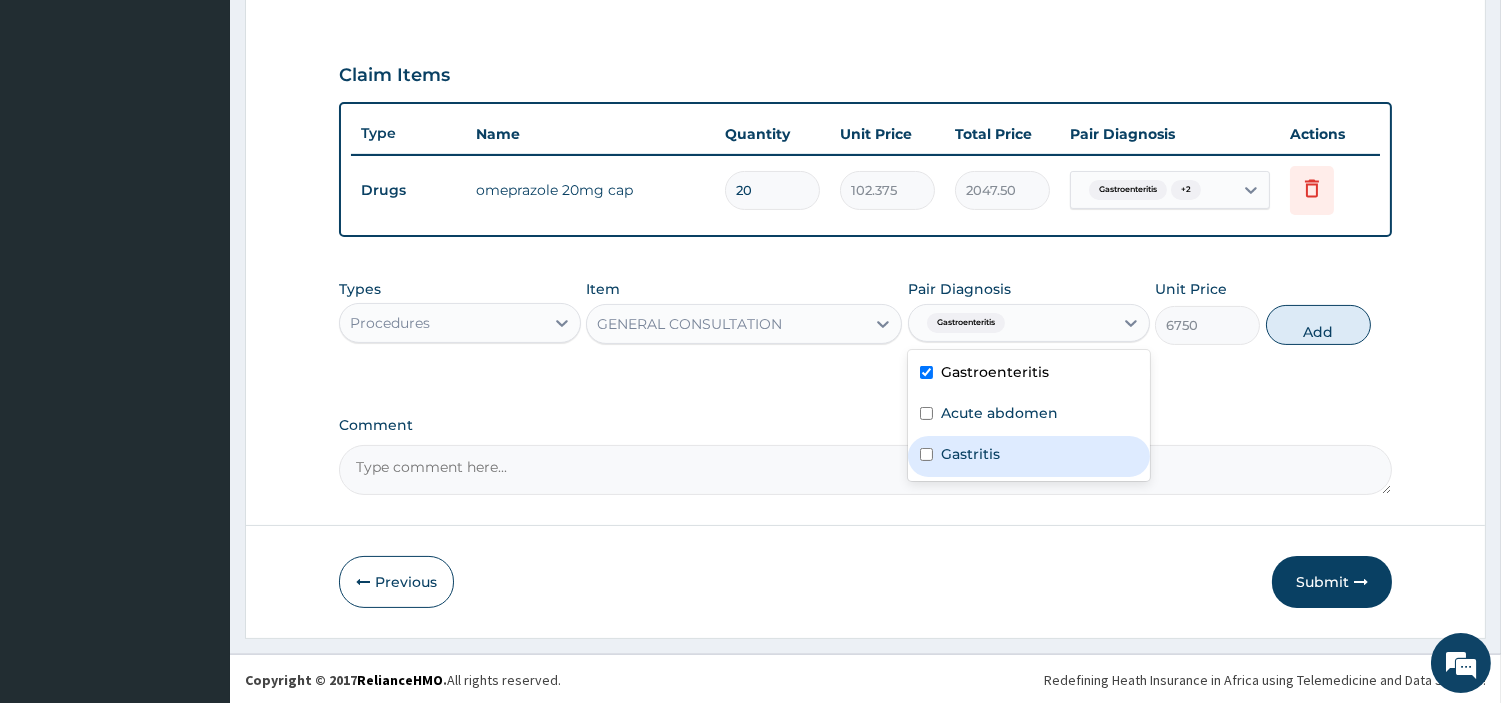 click on "Acute abdomen" at bounding box center [999, 413] 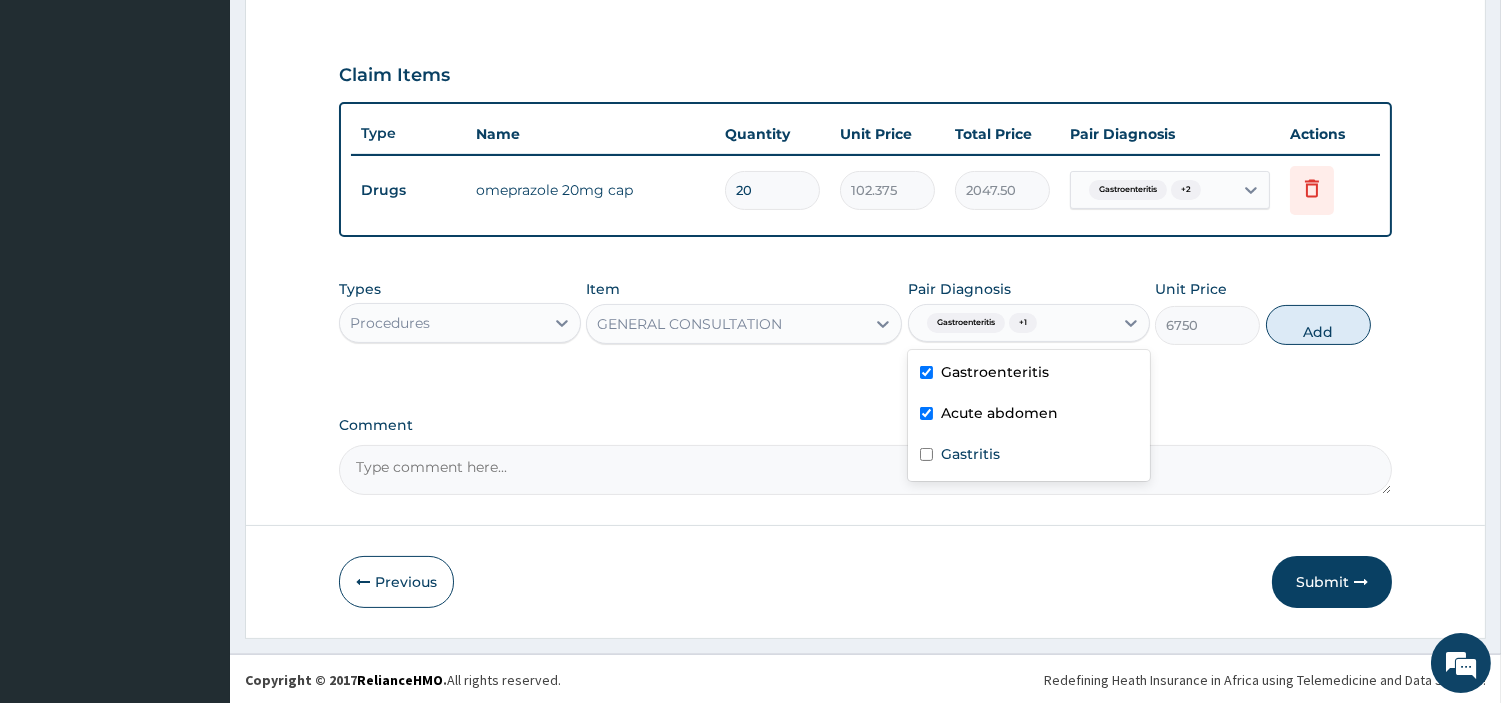 checkbox on "true" 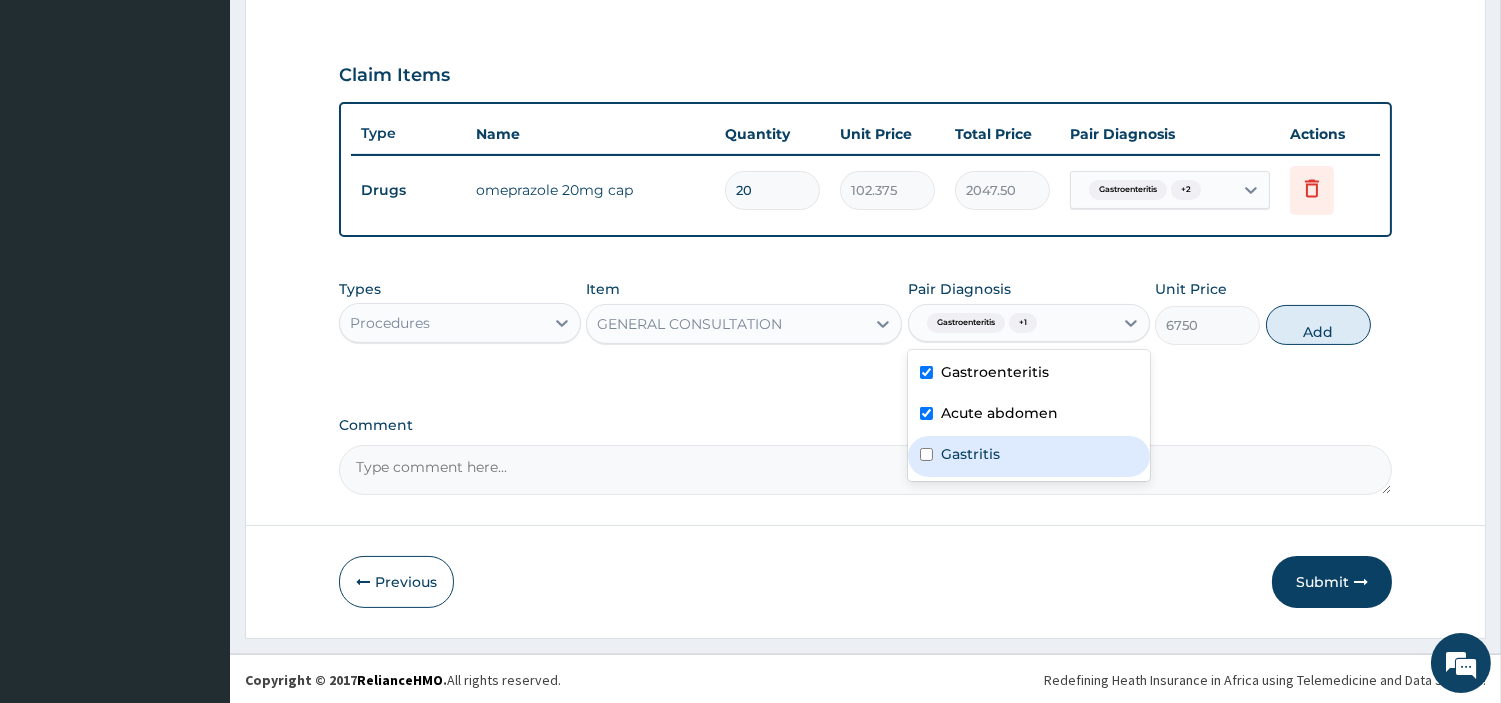 click on "Gastritis" at bounding box center (1029, 456) 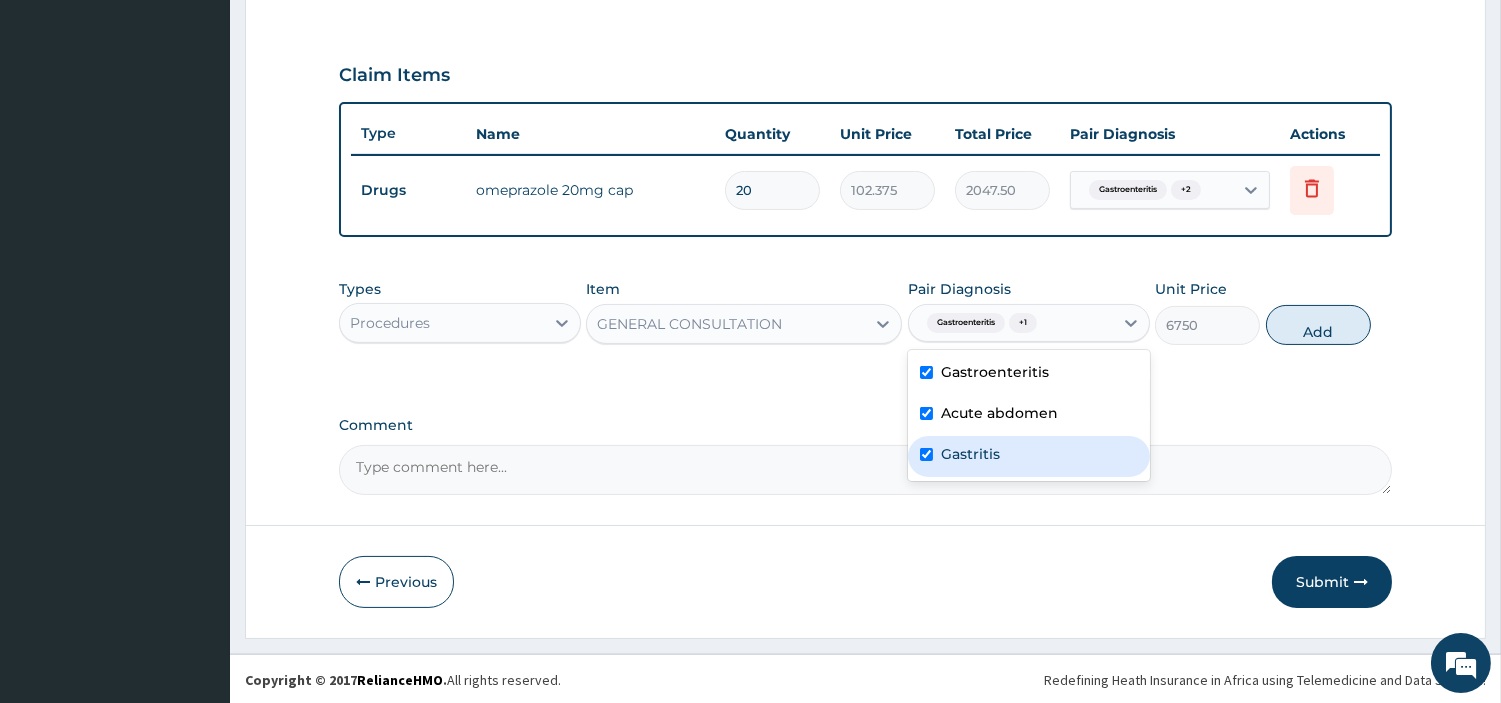 checkbox on "true" 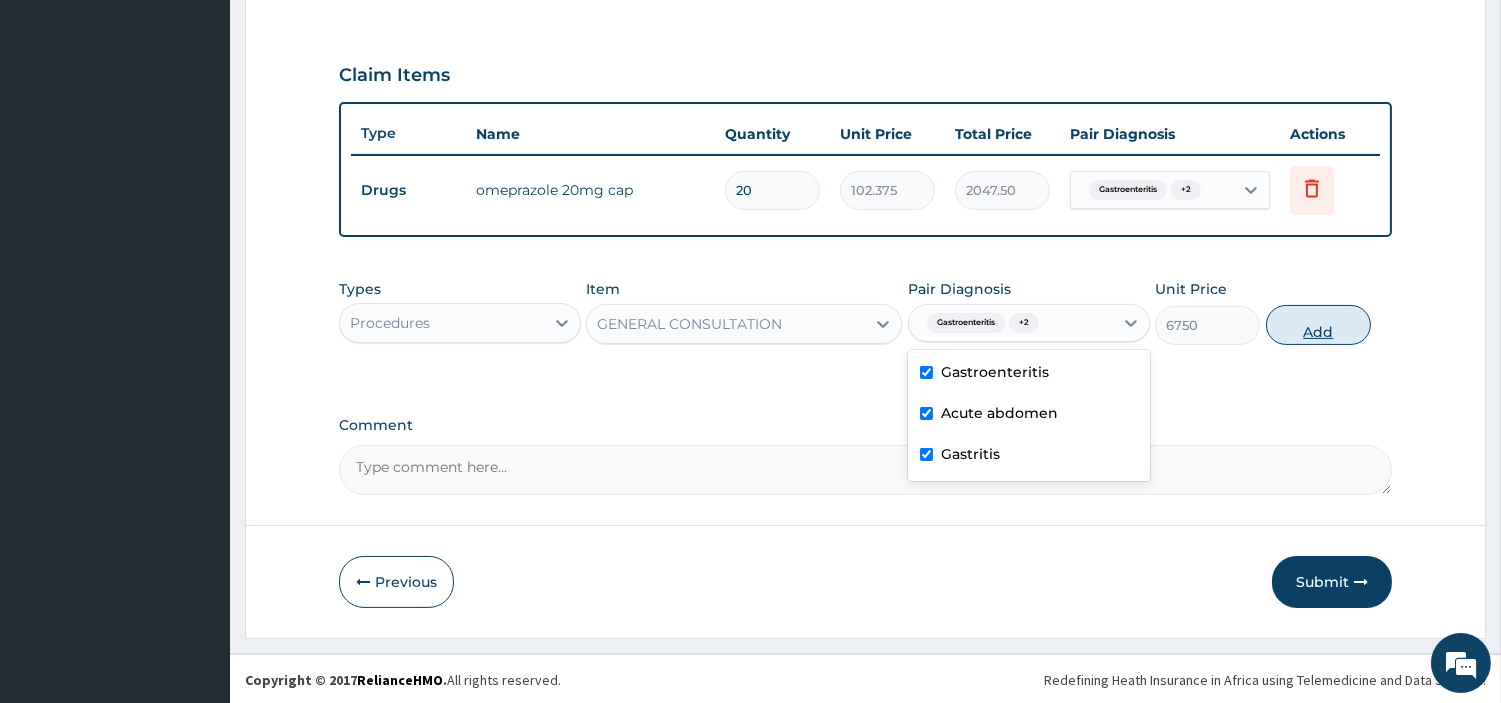 click on "Add" at bounding box center [1318, 325] 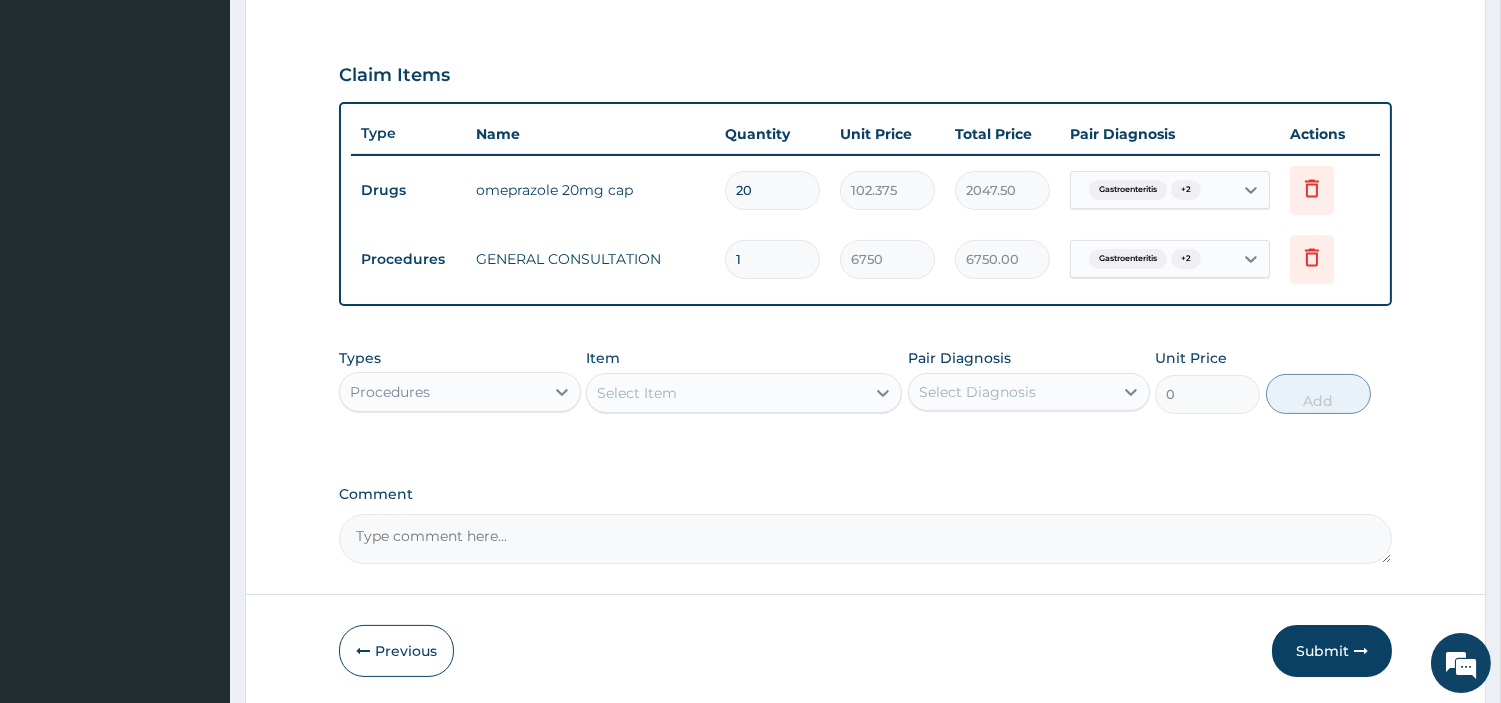 click on "Procedures" at bounding box center [442, 392] 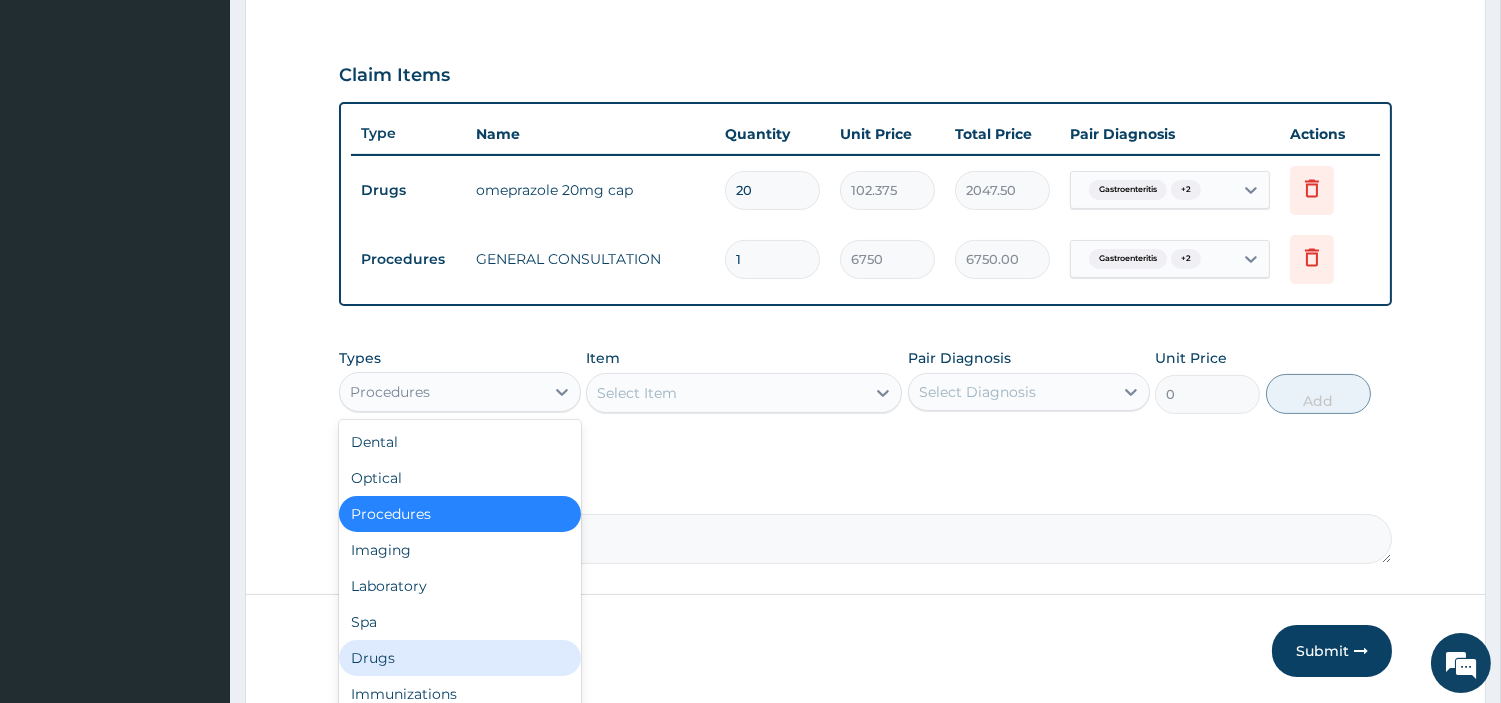 click on "Drugs" at bounding box center (460, 658) 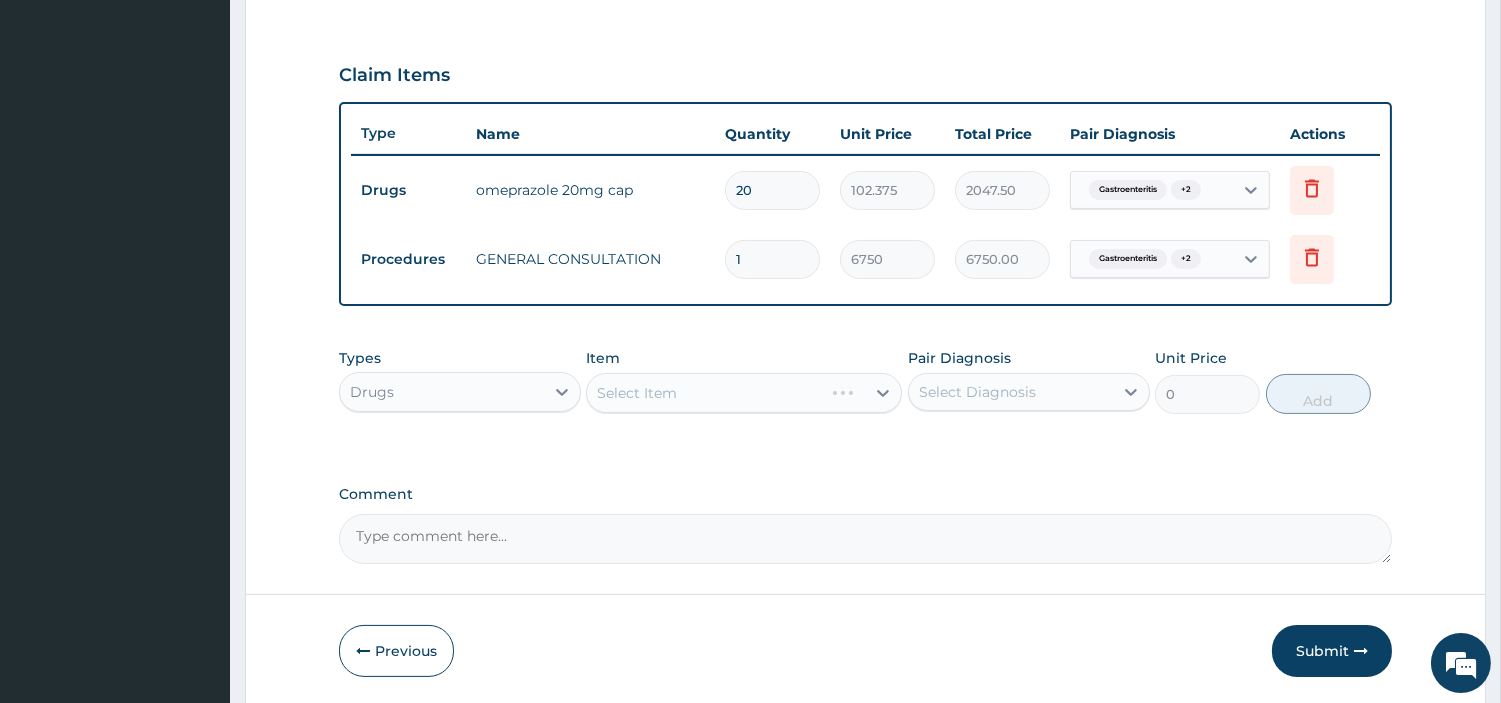 scroll, scrollTop: 711, scrollLeft: 0, axis: vertical 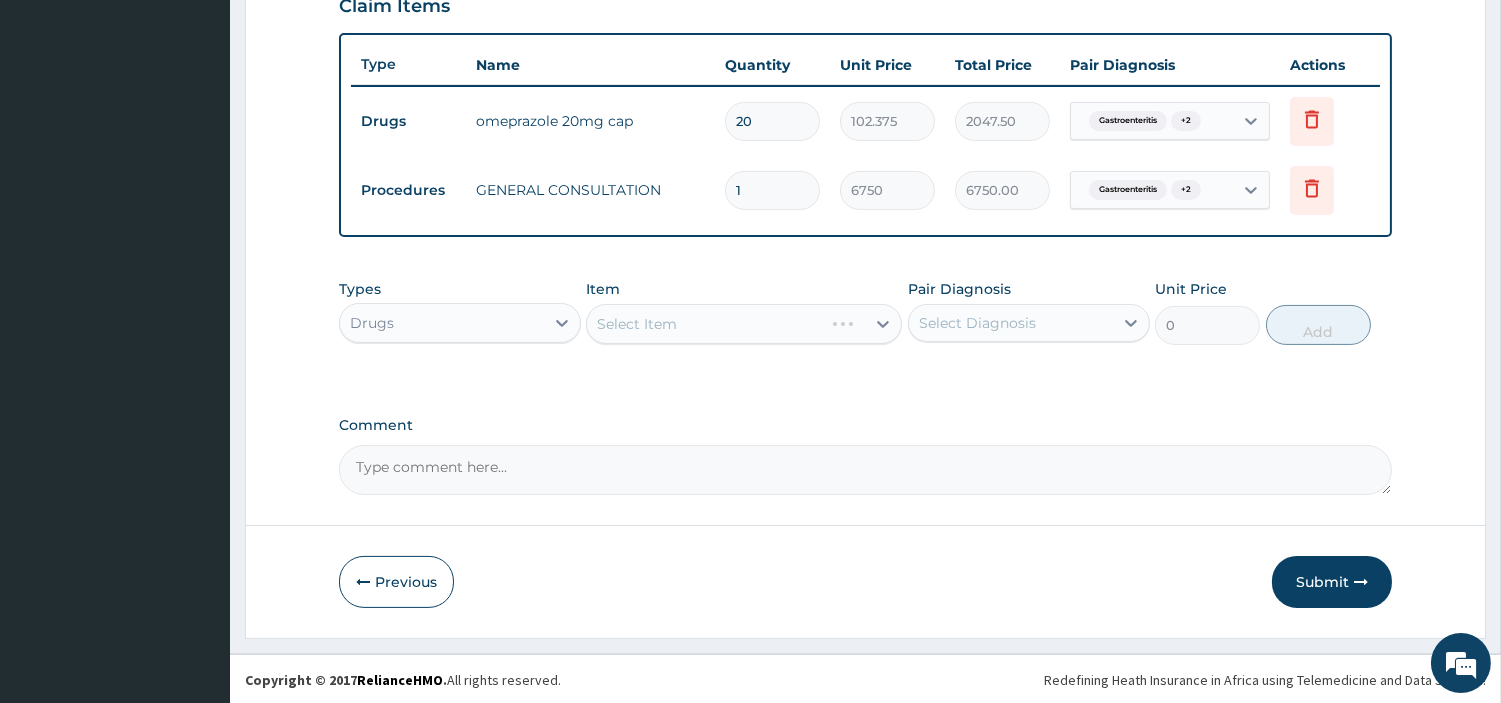 click on "Select Item" at bounding box center (744, 324) 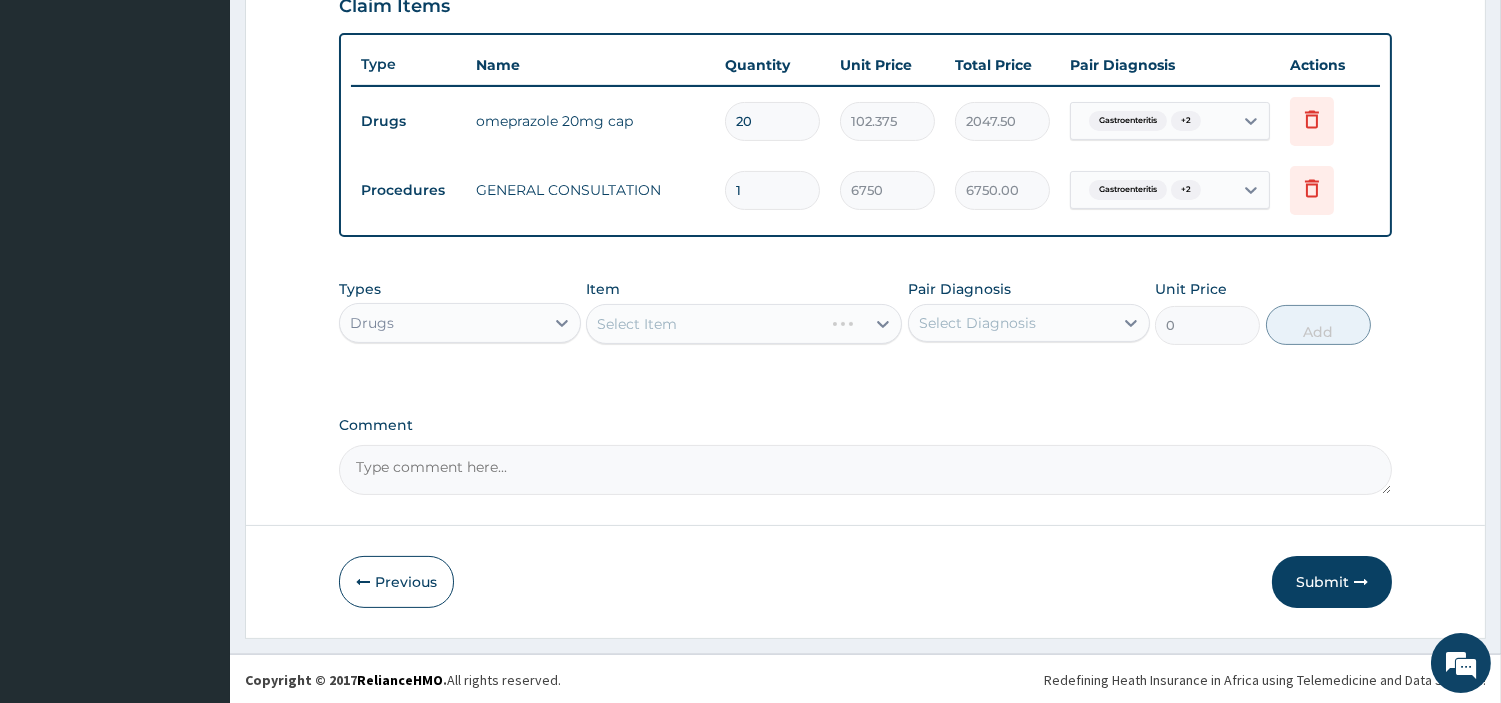 click on "Select Item" at bounding box center (705, 324) 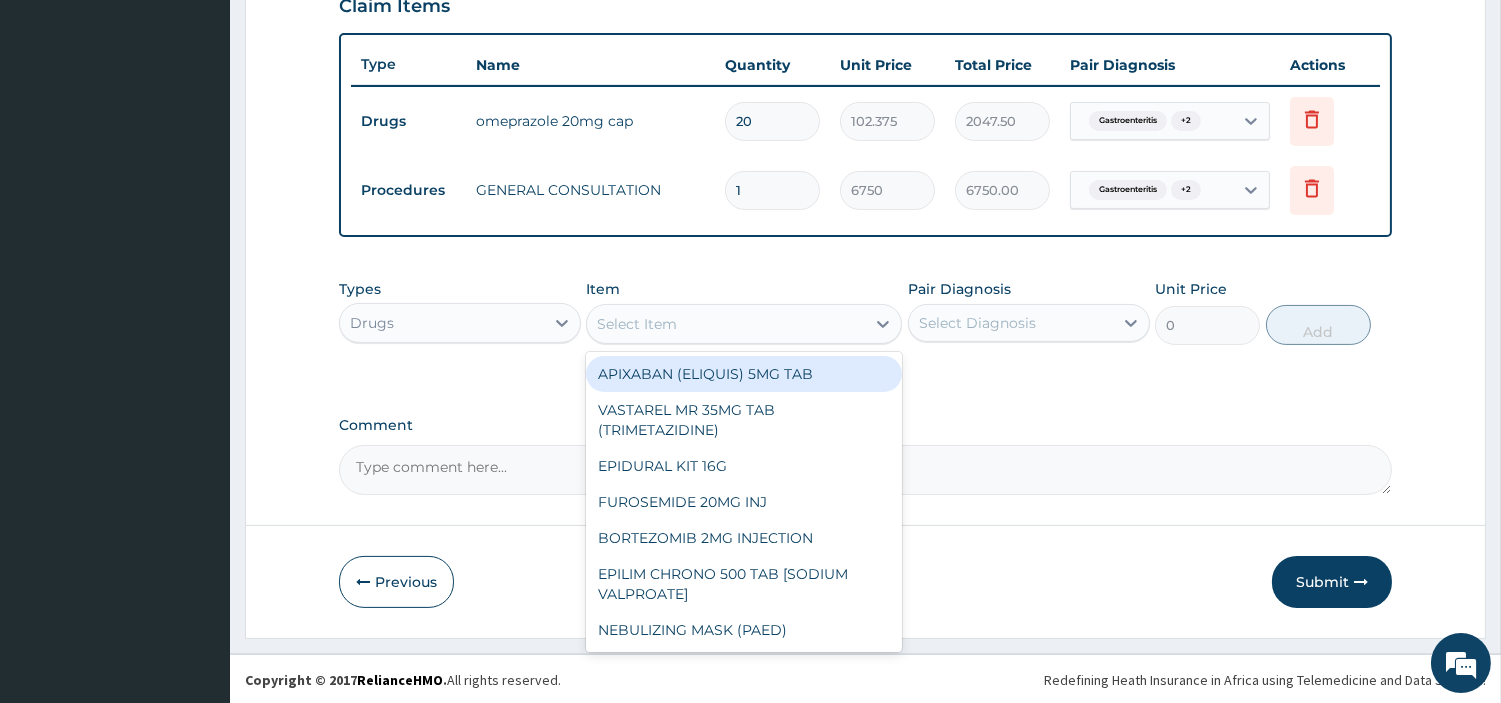 click on "Select Item" at bounding box center (726, 324) 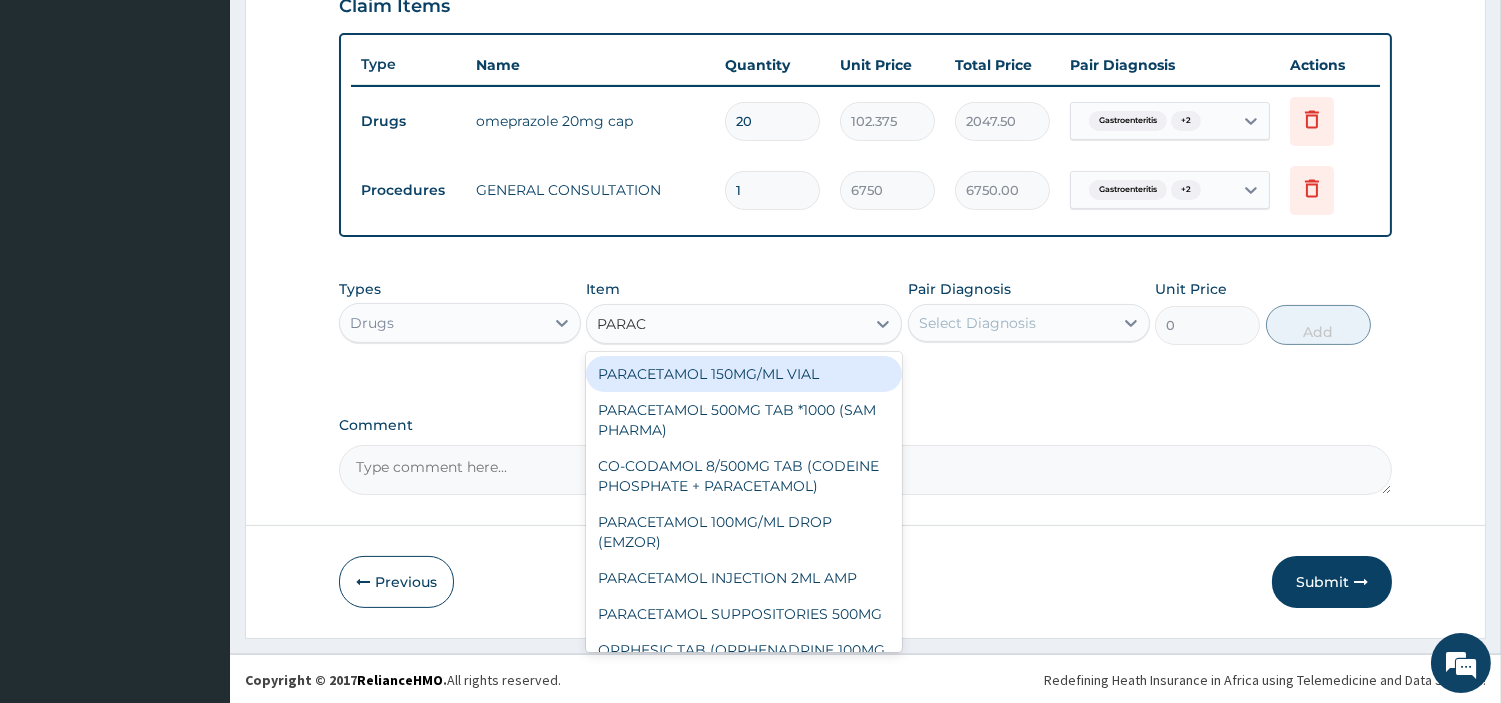 type on "PARACE" 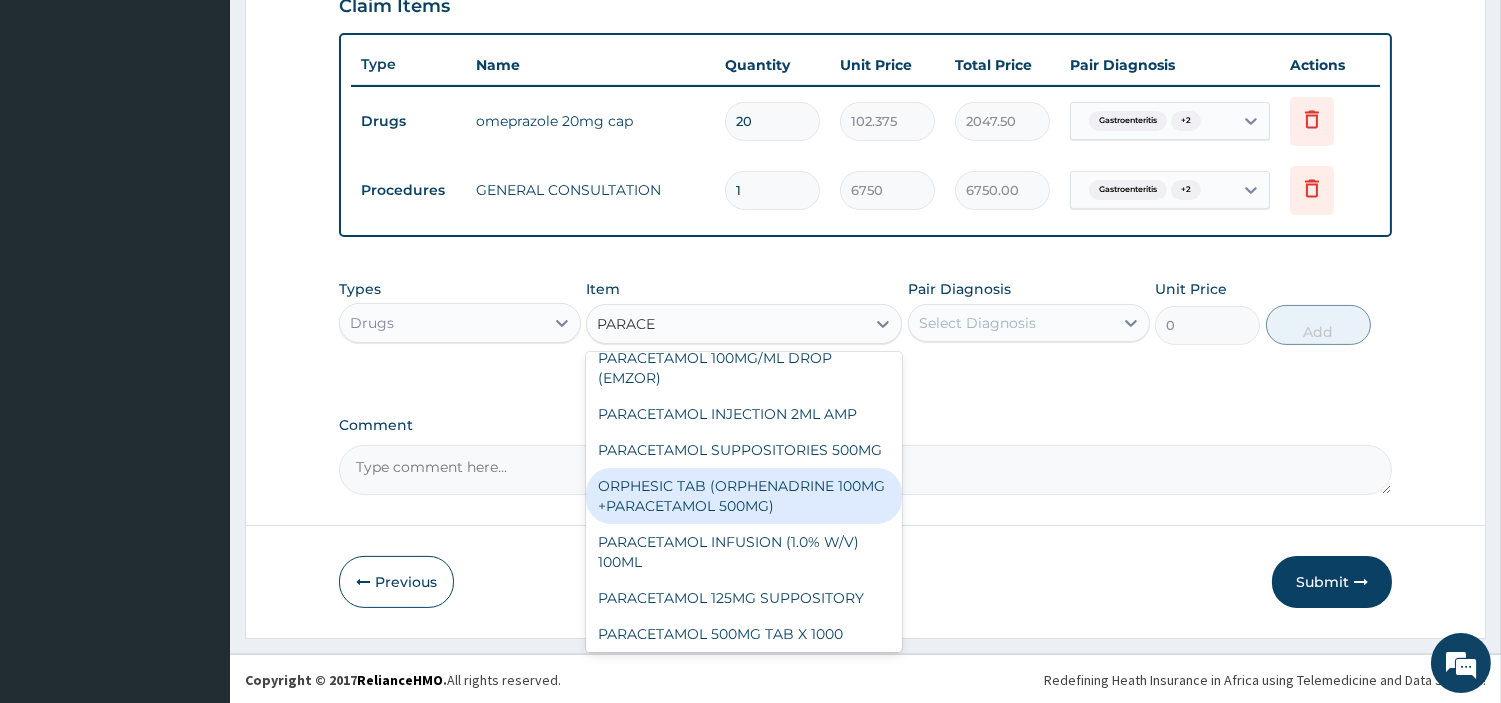scroll, scrollTop: 263, scrollLeft: 0, axis: vertical 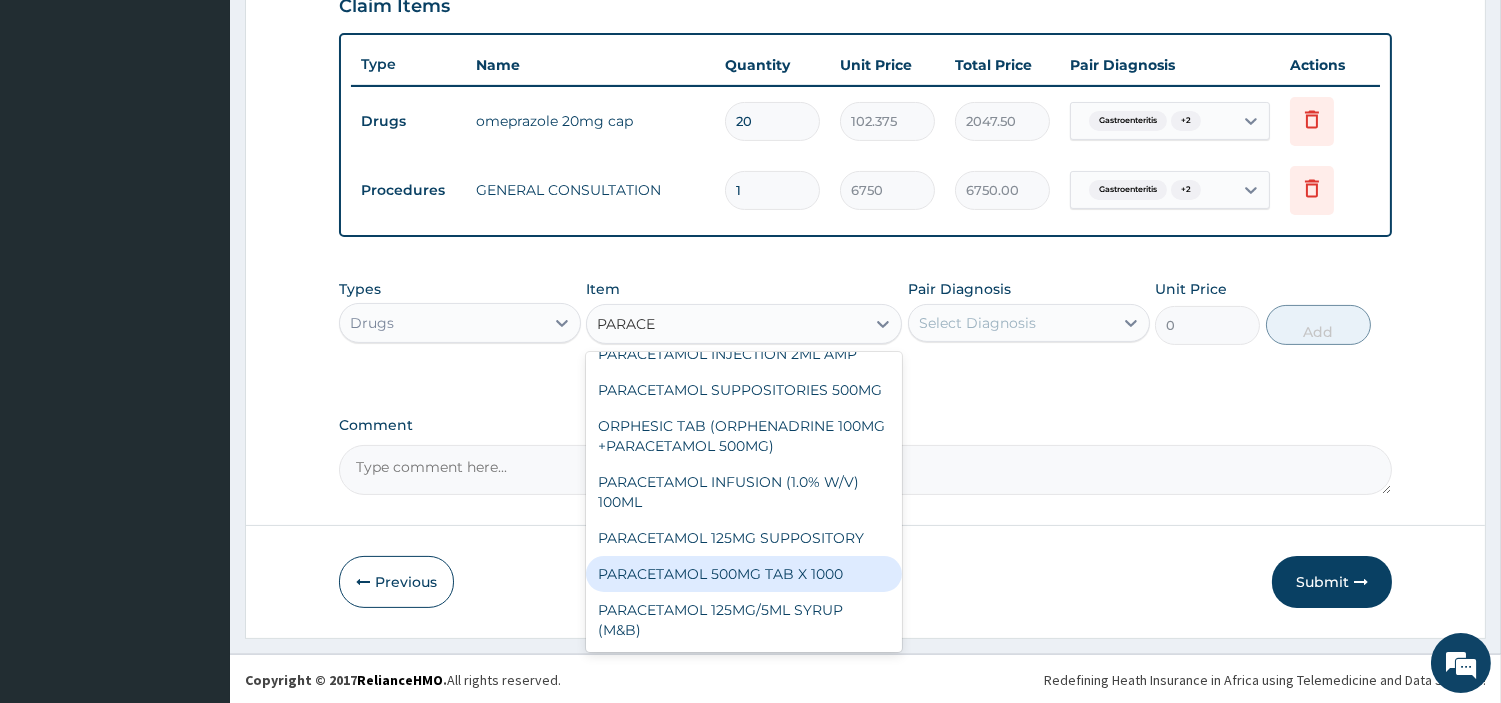 click on "PARACETAMOL 500MG TAB X 1000" at bounding box center (744, 574) 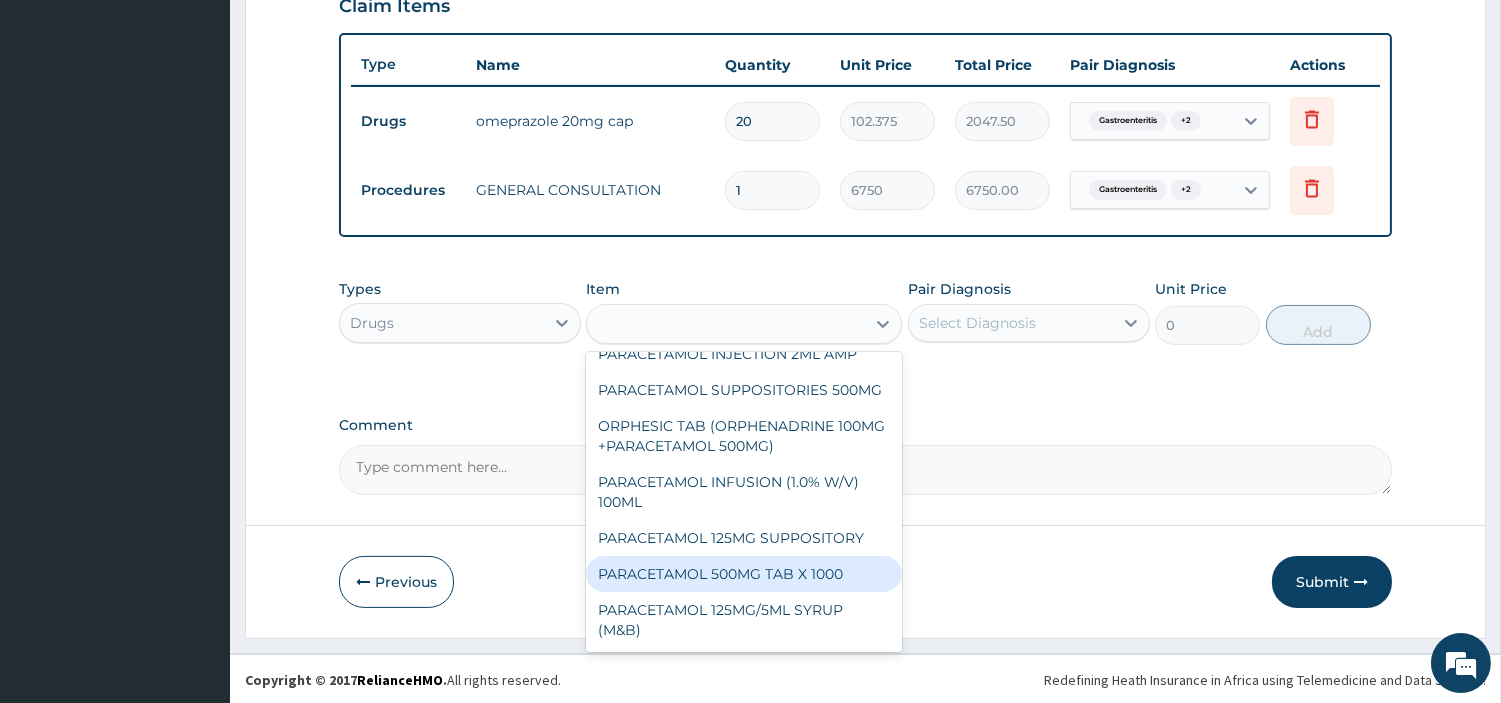 type on "22.39999961853027" 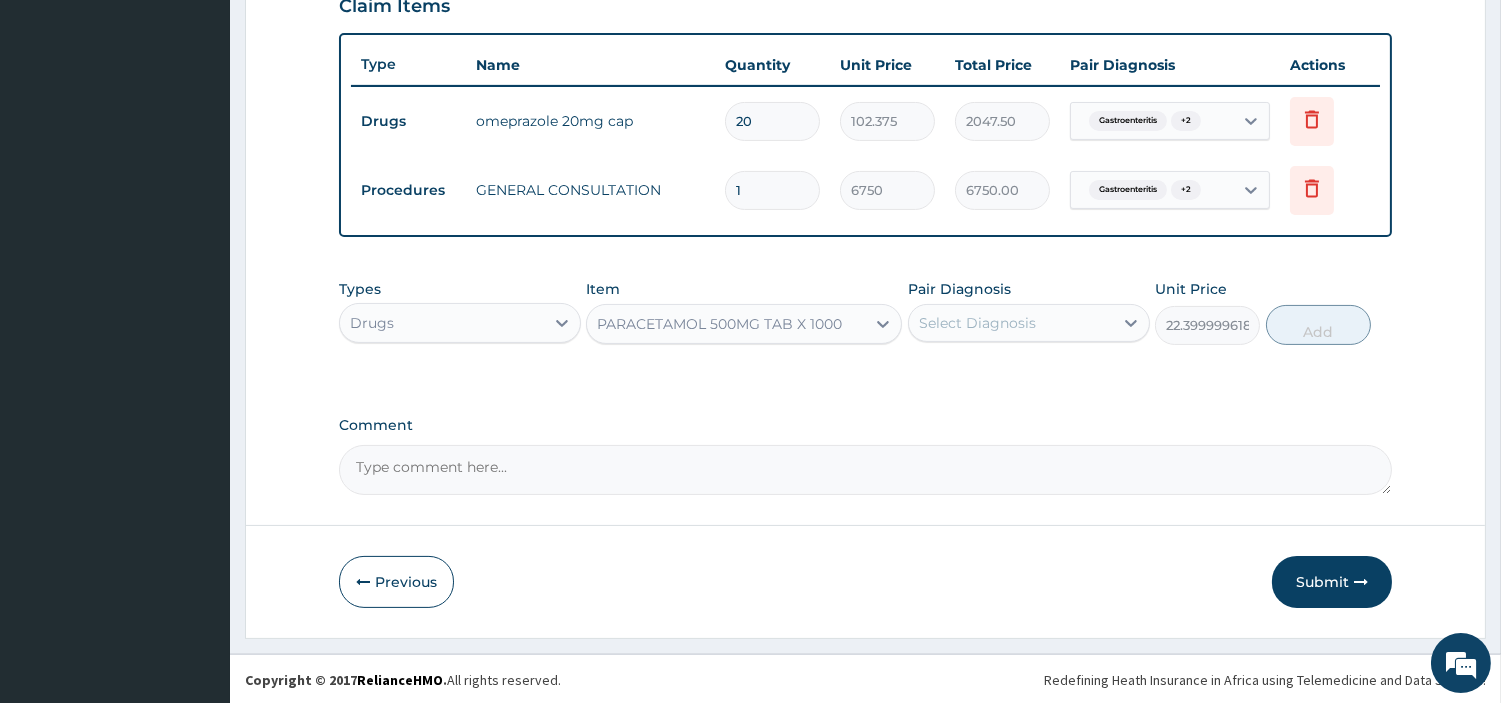 click on "Pair Diagnosis Select Diagnosis" at bounding box center [1029, 312] 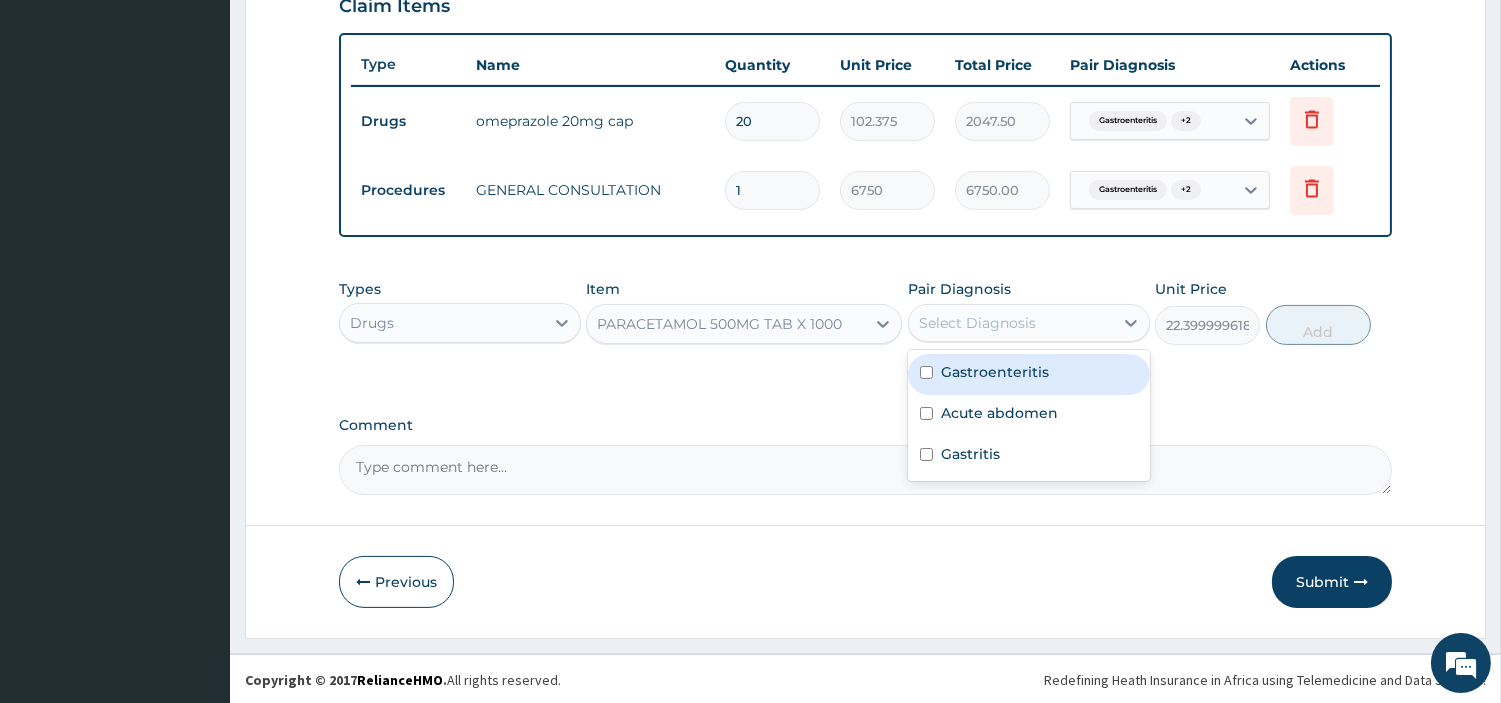 click on "Gastroenteritis" at bounding box center (1029, 374) 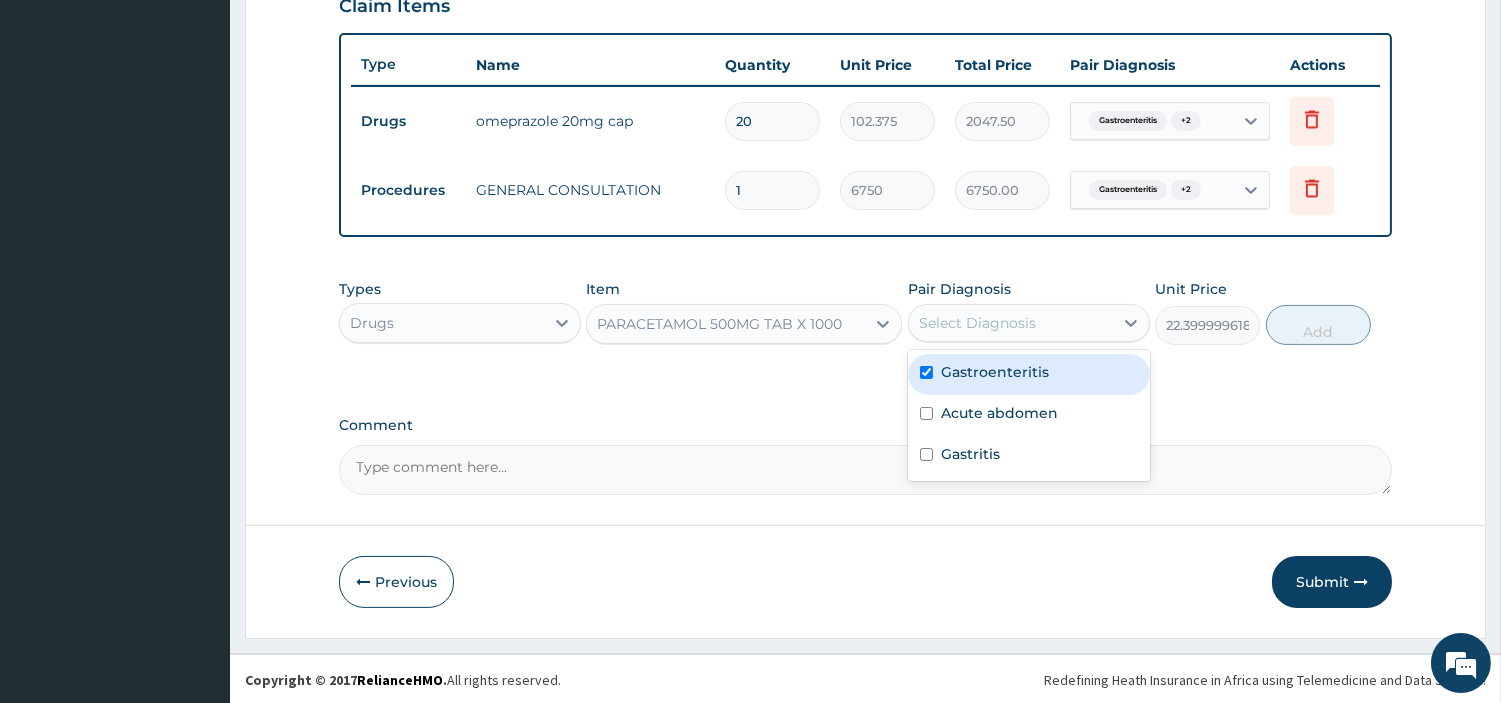 checkbox on "true" 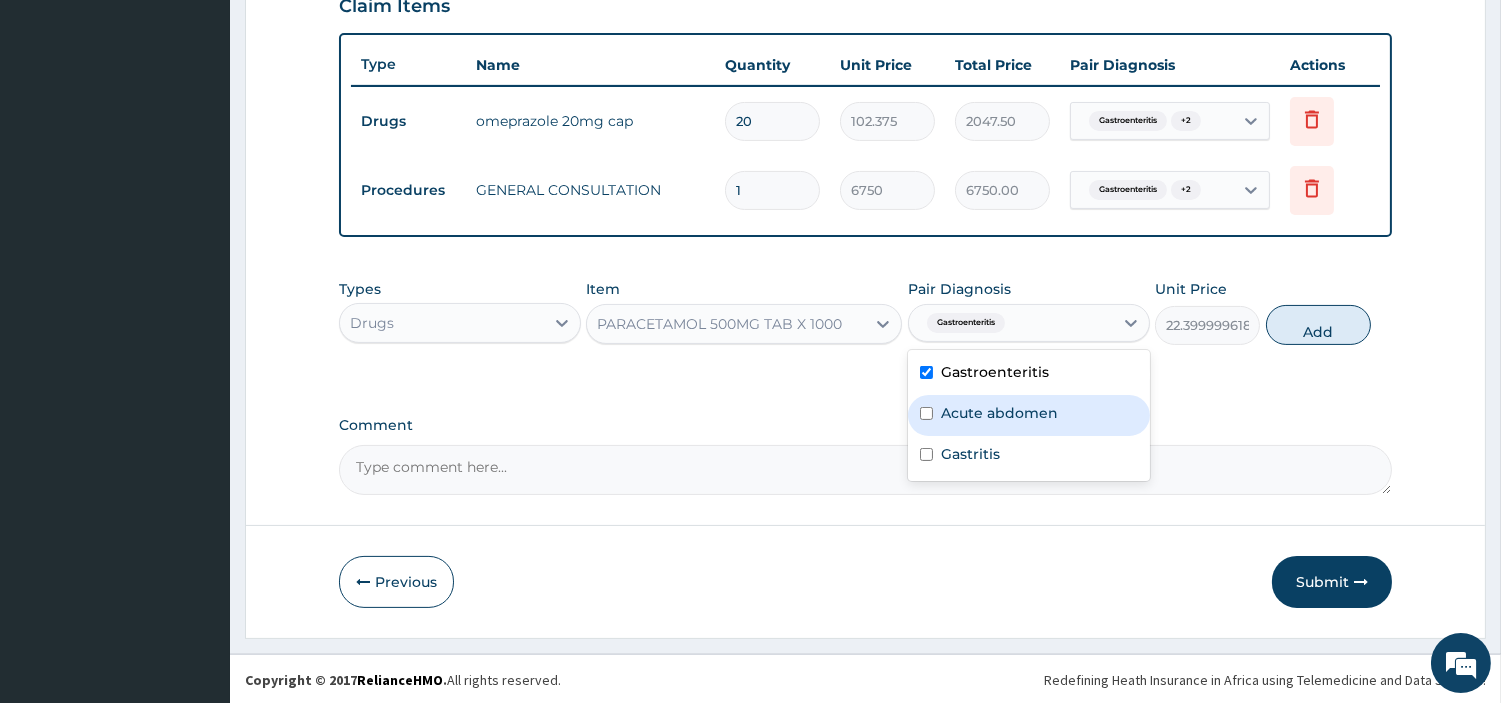 click on "Acute abdomen" at bounding box center (1029, 415) 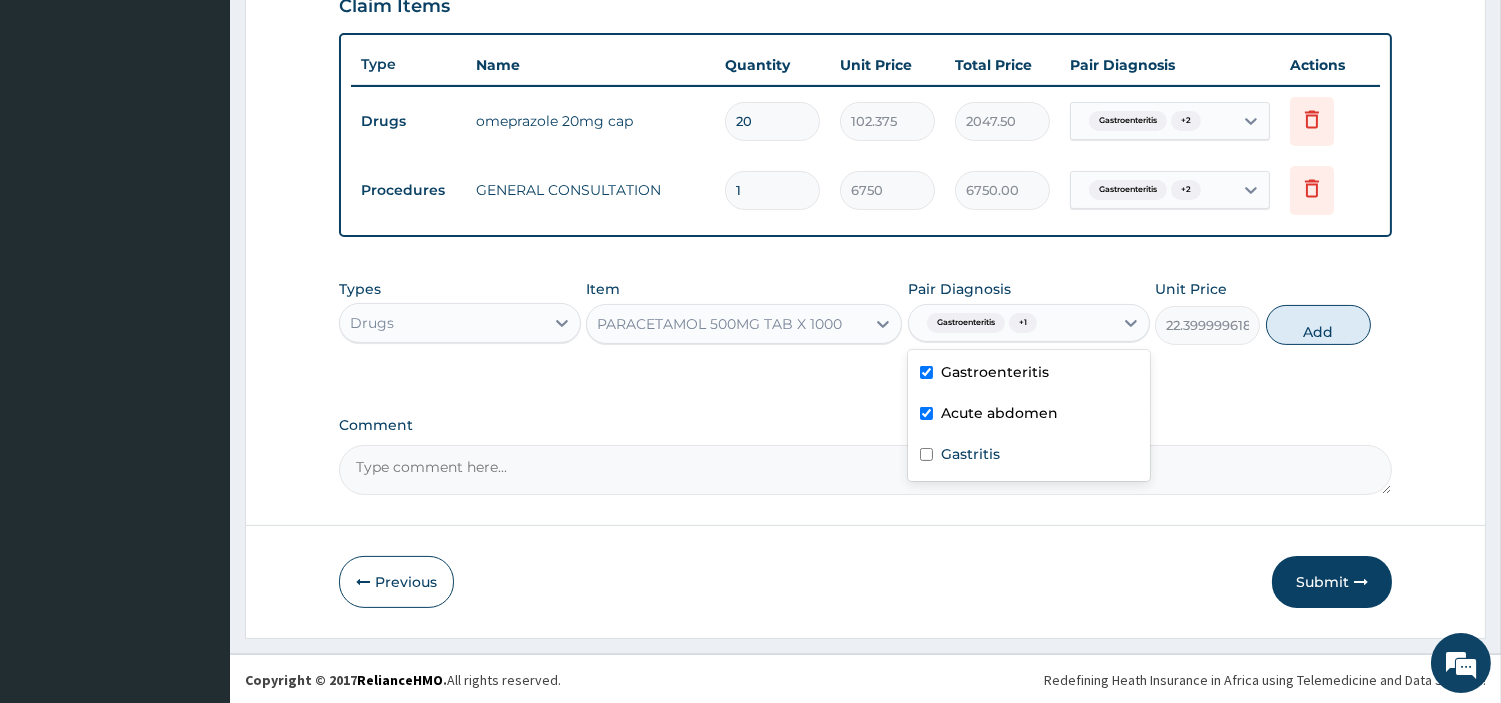 checkbox on "true" 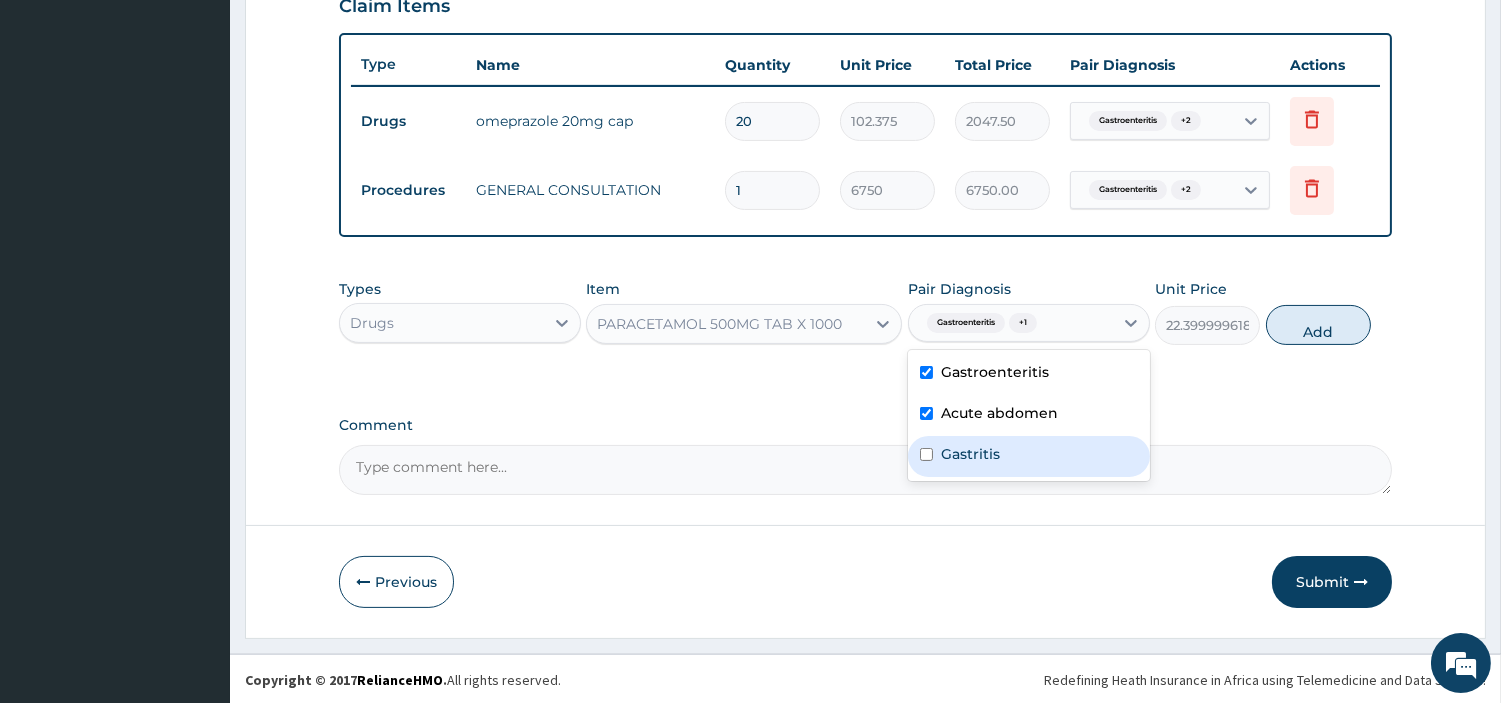 drag, startPoint x: 992, startPoint y: 457, endPoint x: 1012, endPoint y: 462, distance: 20.615528 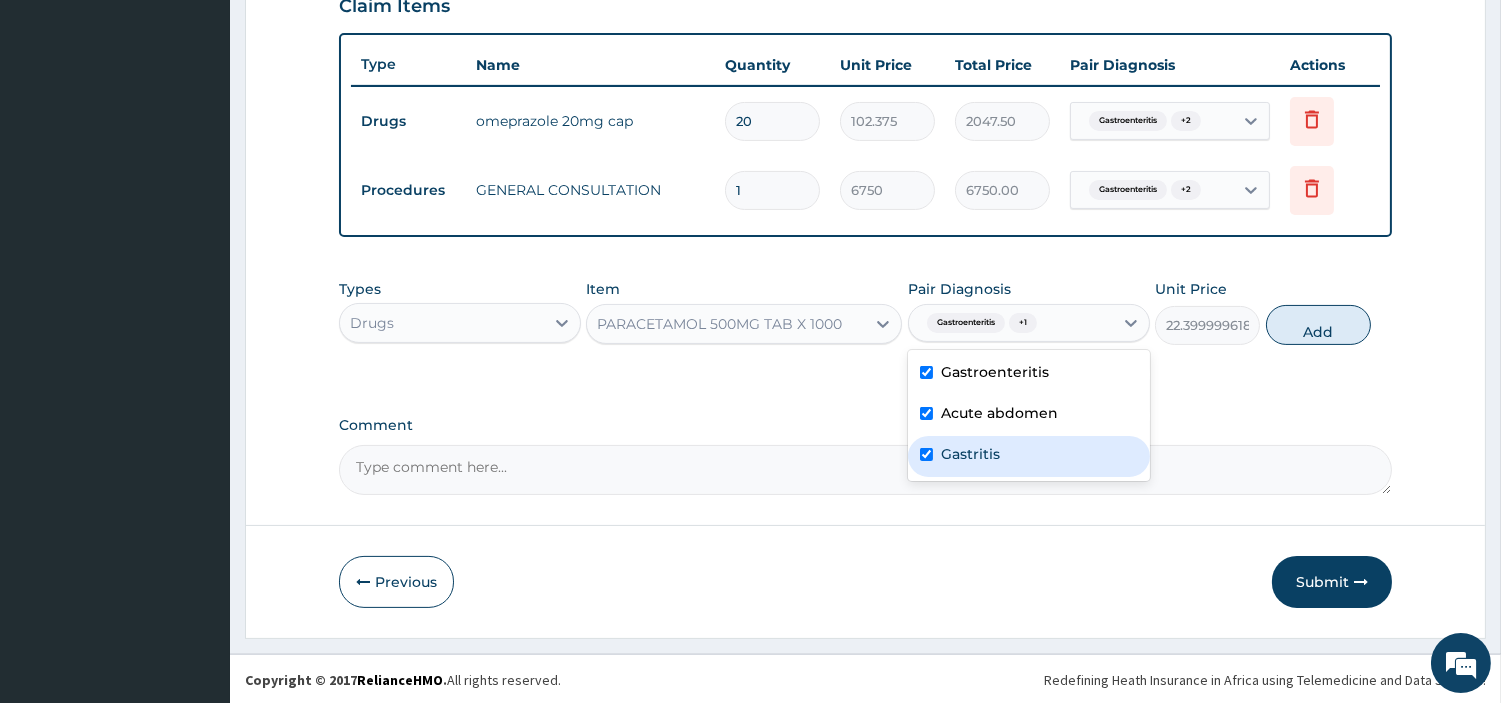 checkbox on "true" 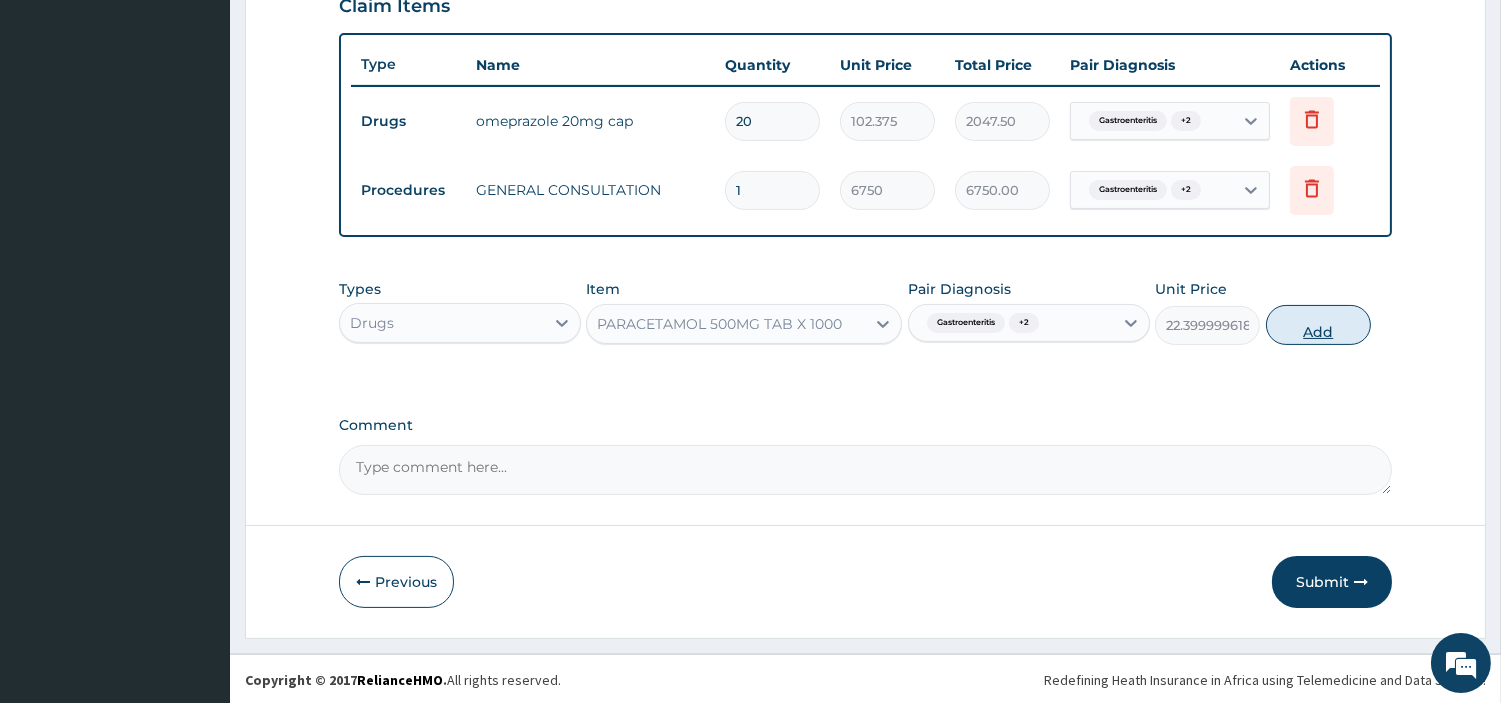 click on "Add" at bounding box center [1318, 325] 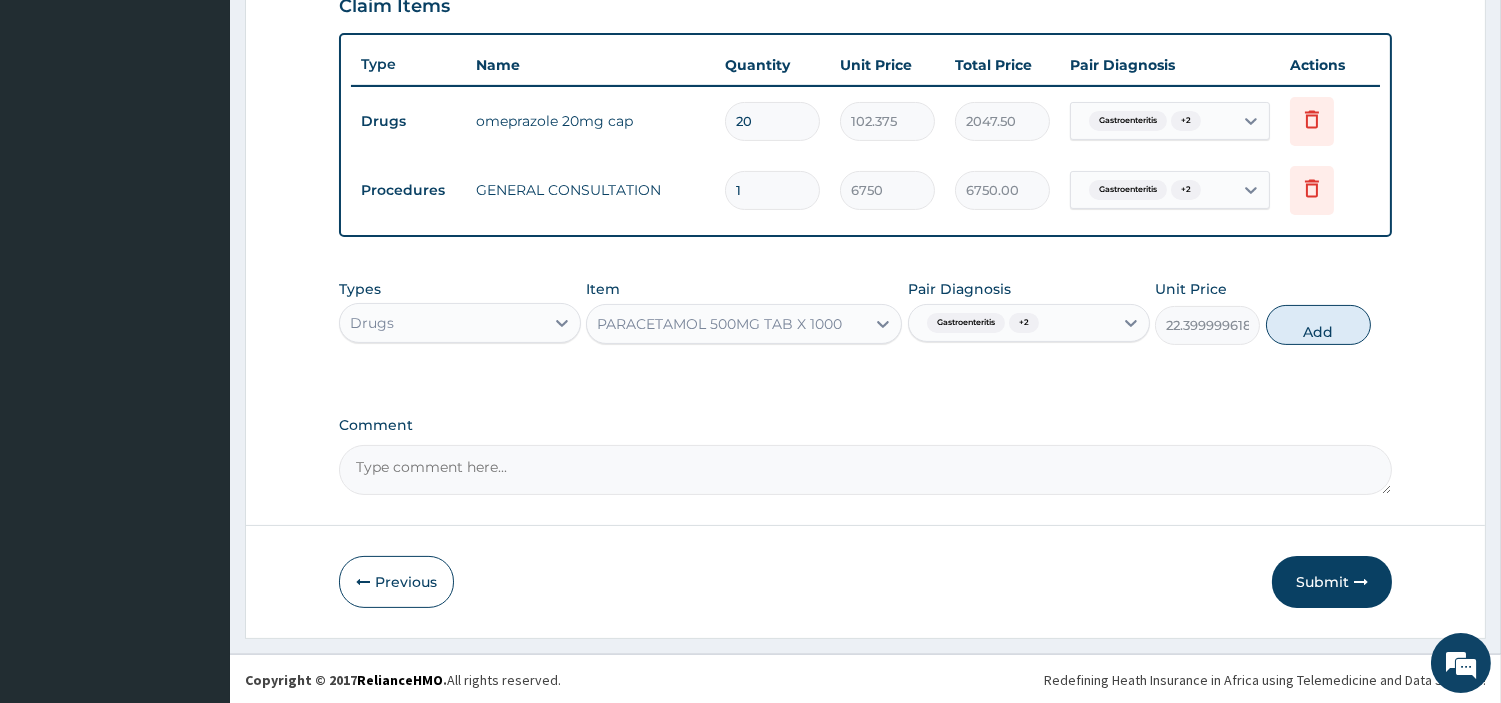 type on "0" 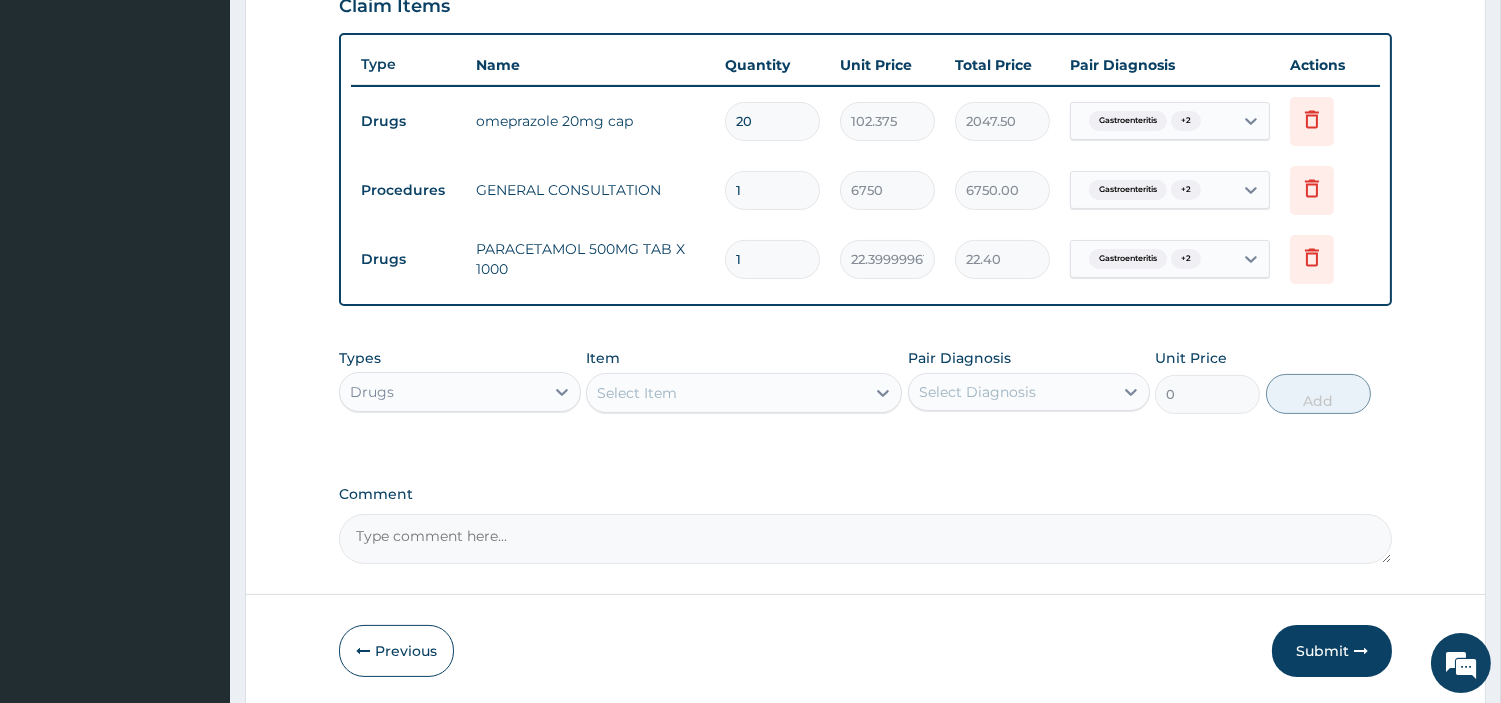 type on "18" 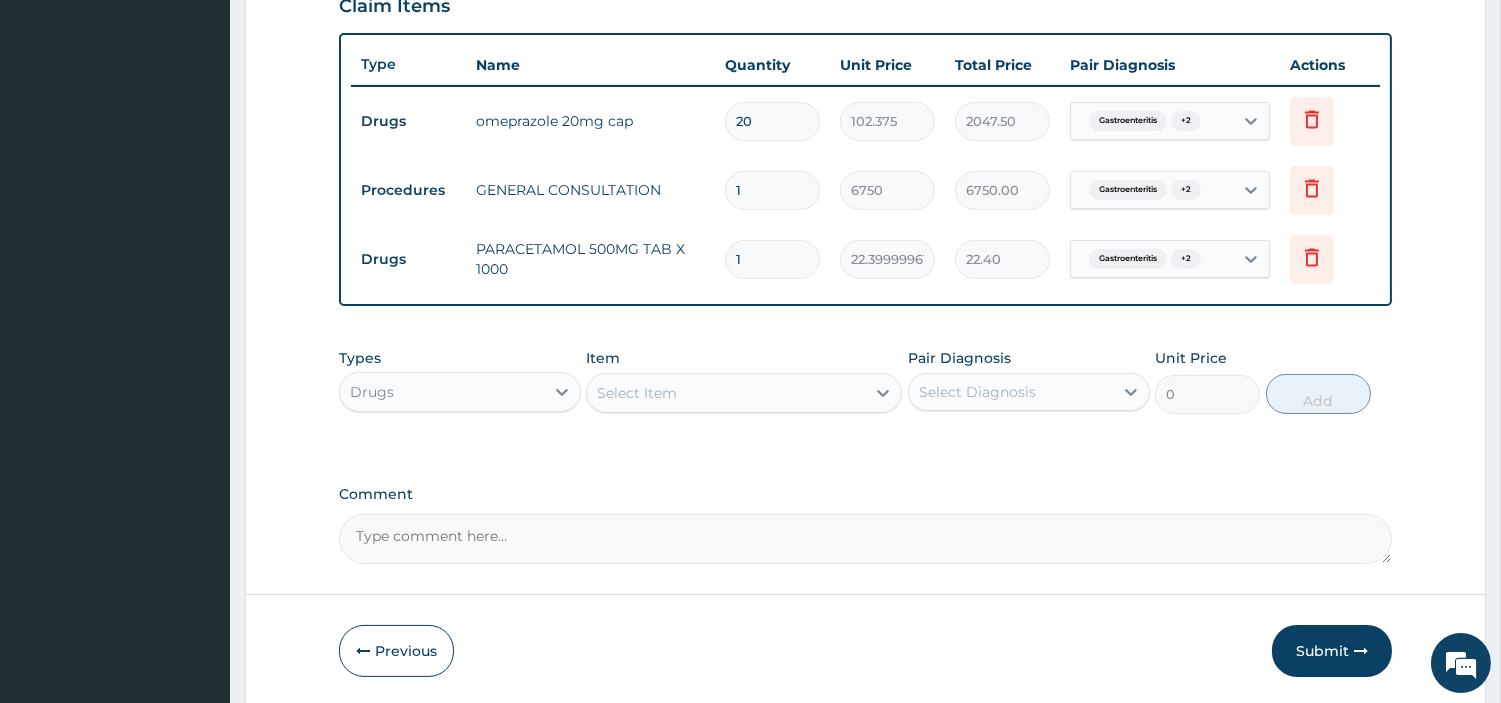 type on "403.20" 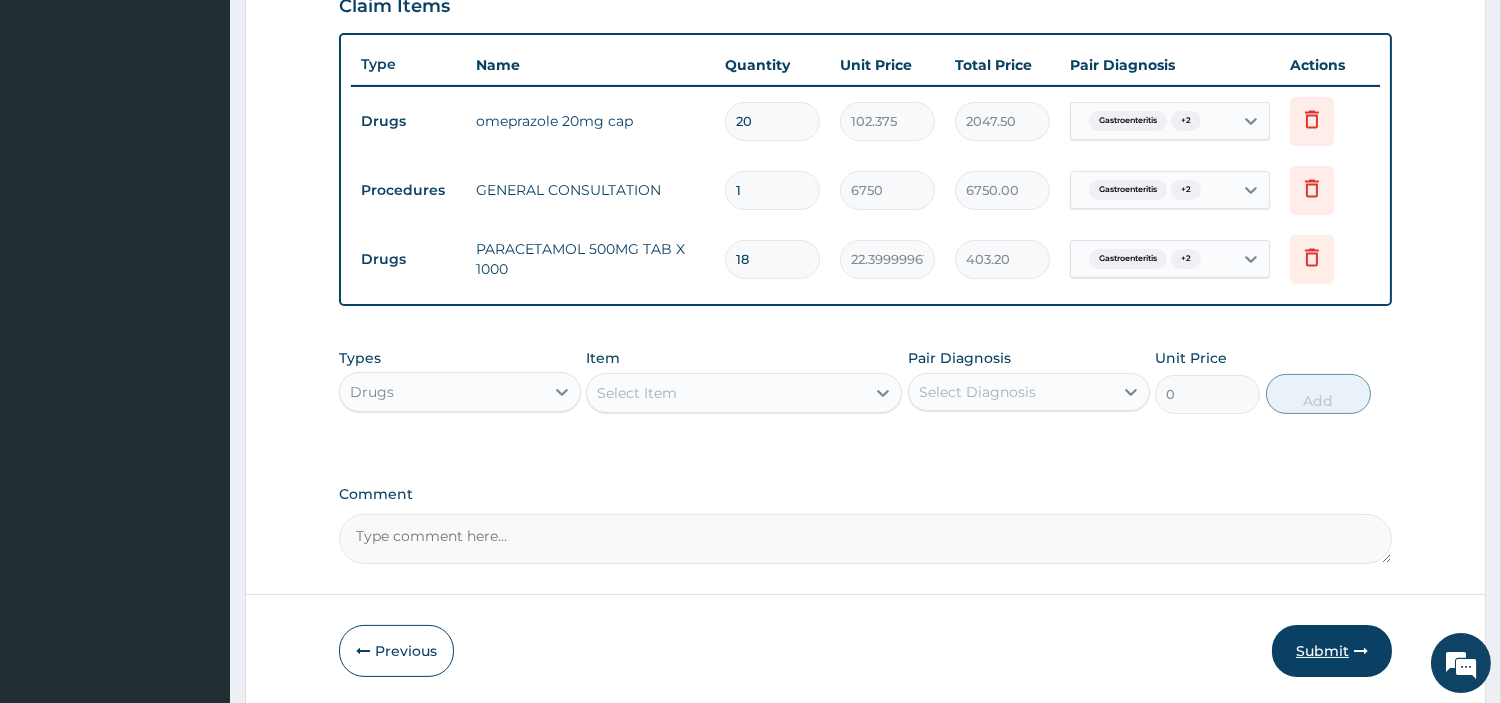 type on "18" 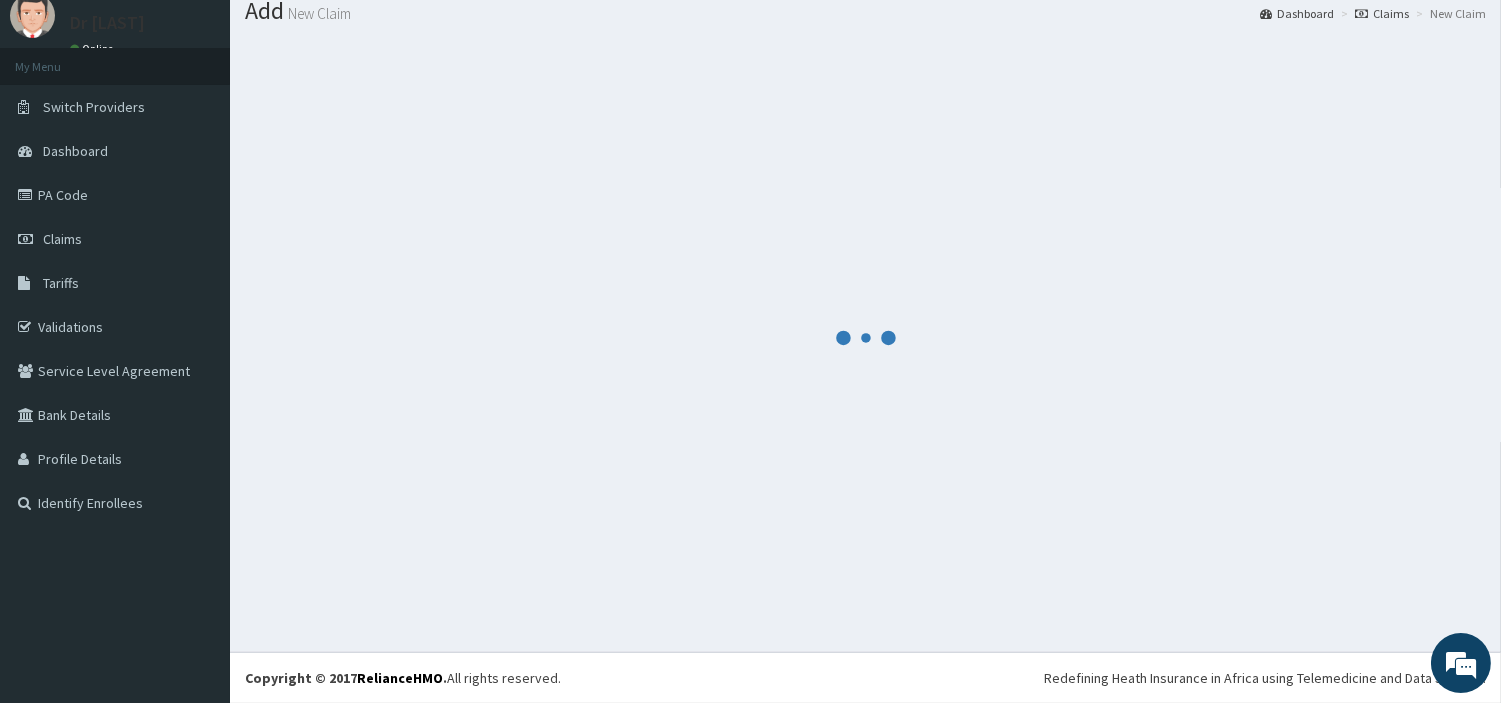scroll, scrollTop: 66, scrollLeft: 0, axis: vertical 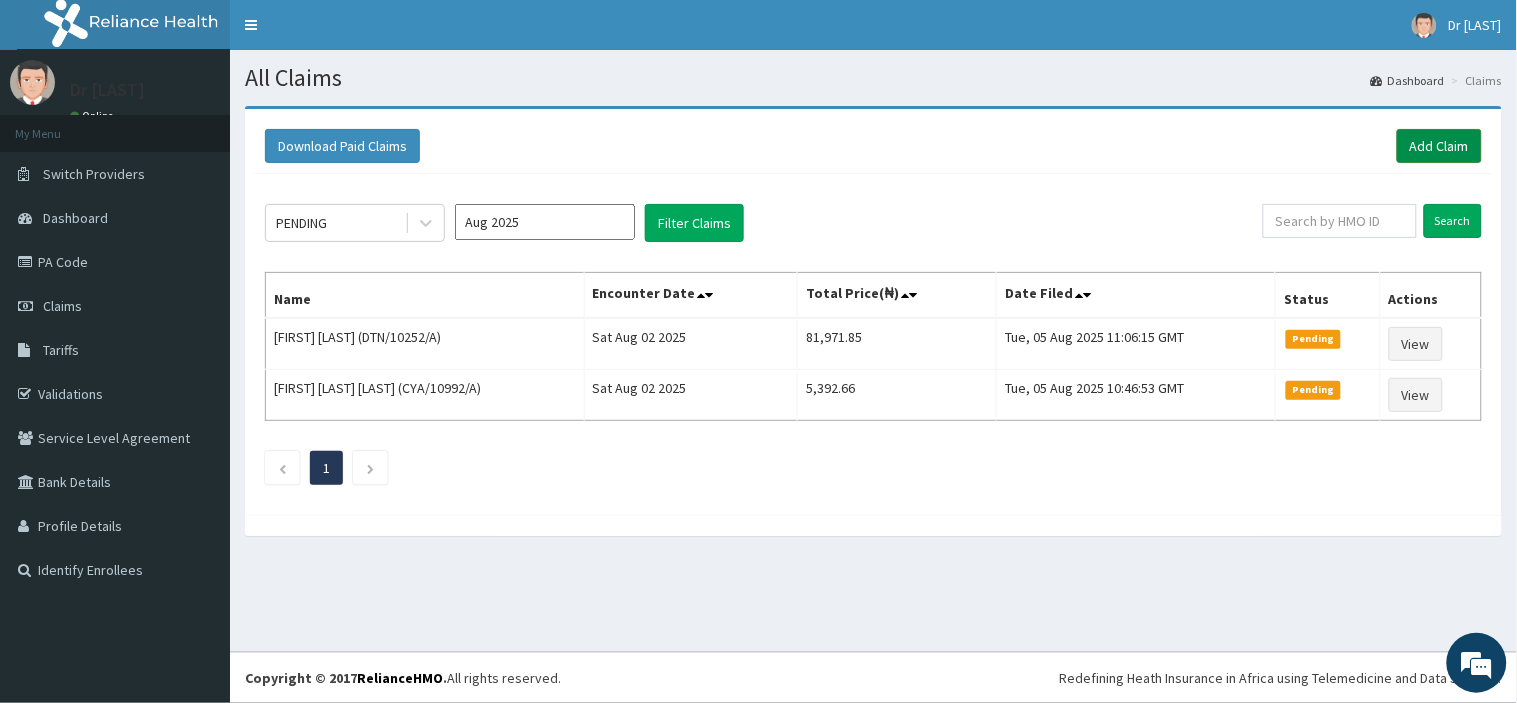 click on "Add Claim" at bounding box center [1439, 146] 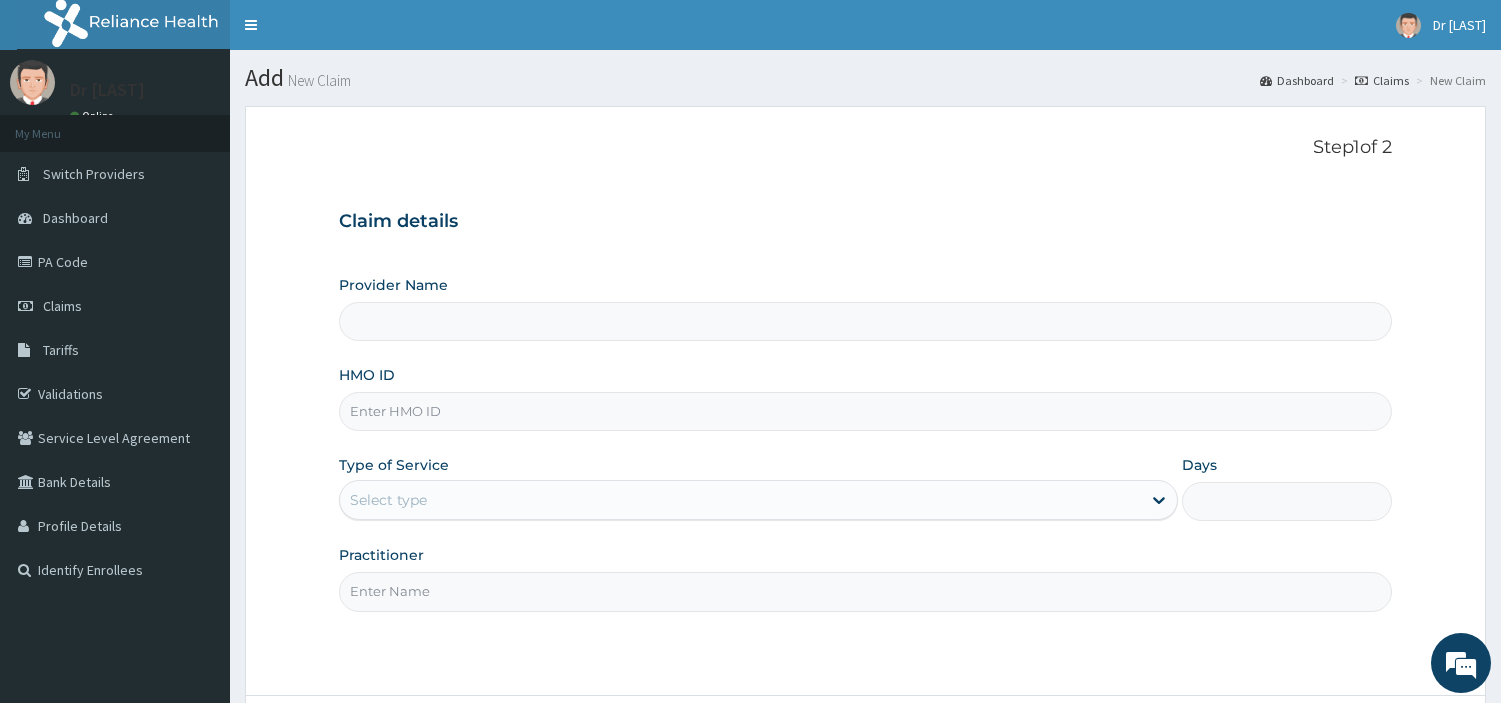 type on "R-Jolad Hospital Nig. Ltd" 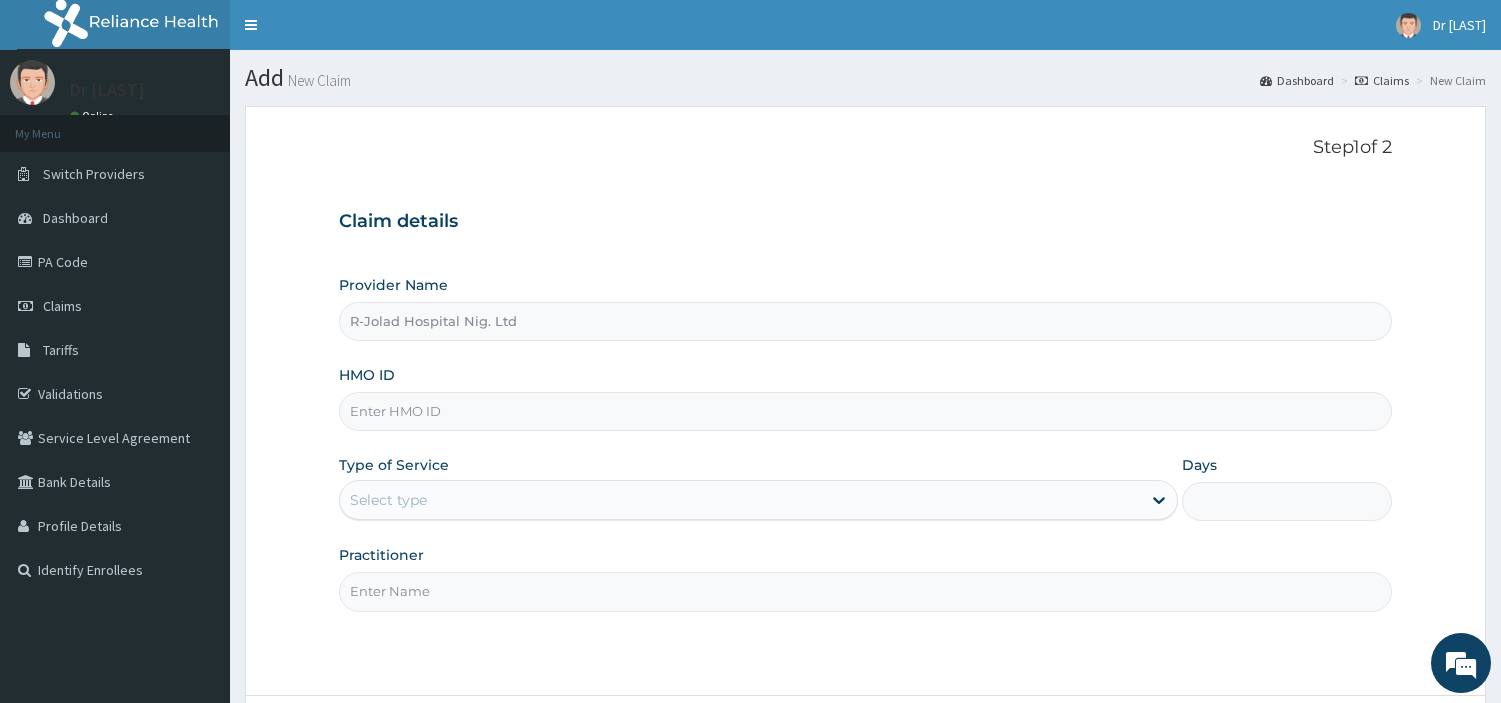 scroll, scrollTop: 0, scrollLeft: 0, axis: both 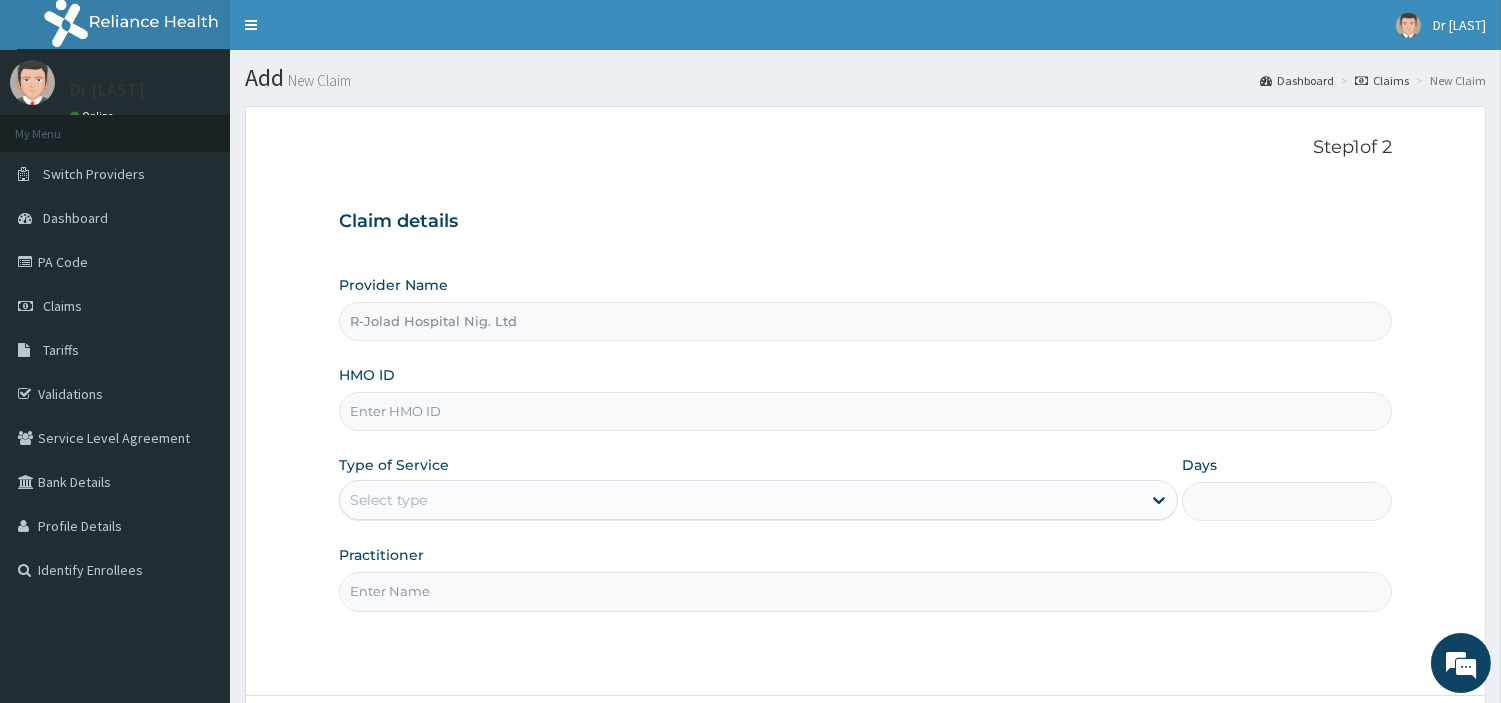 click on "HMO ID" at bounding box center (865, 411) 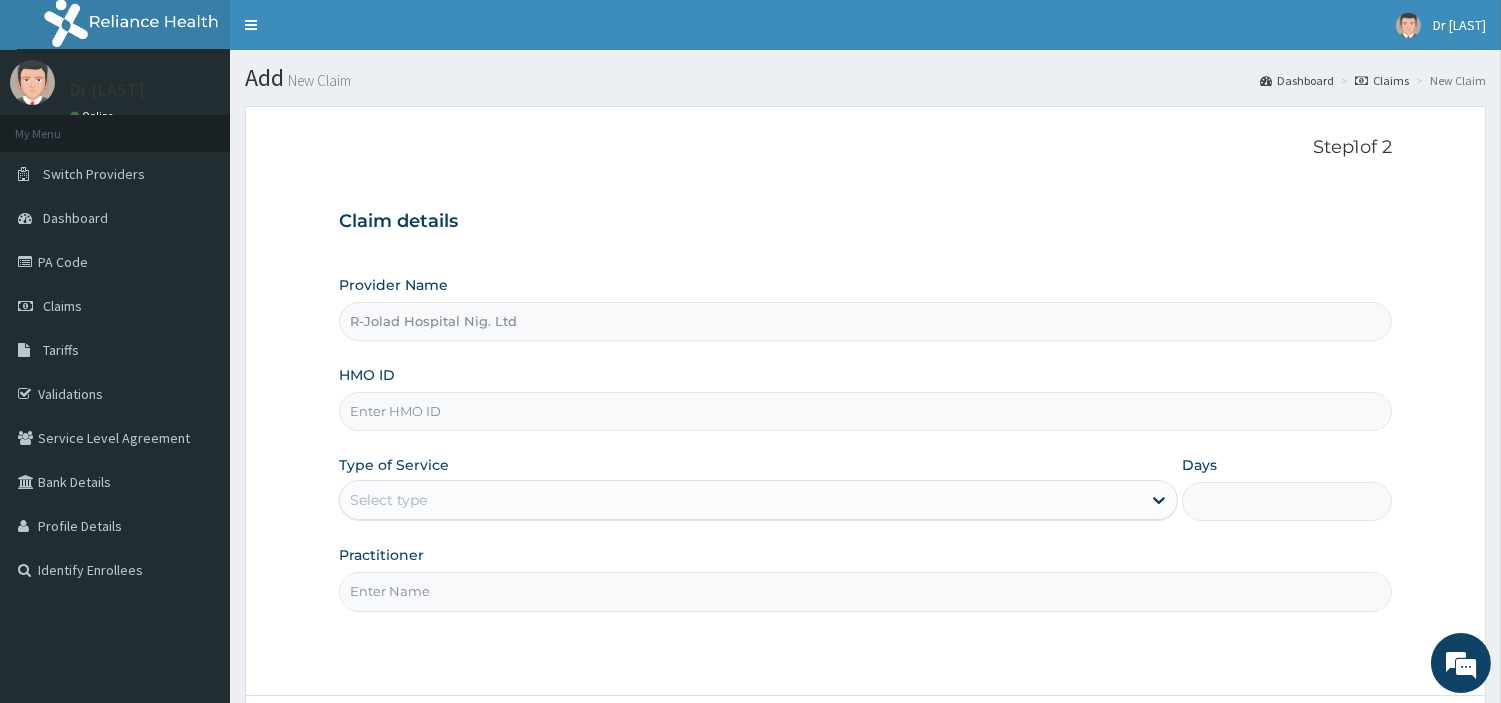 paste on "SLB/10785/A" 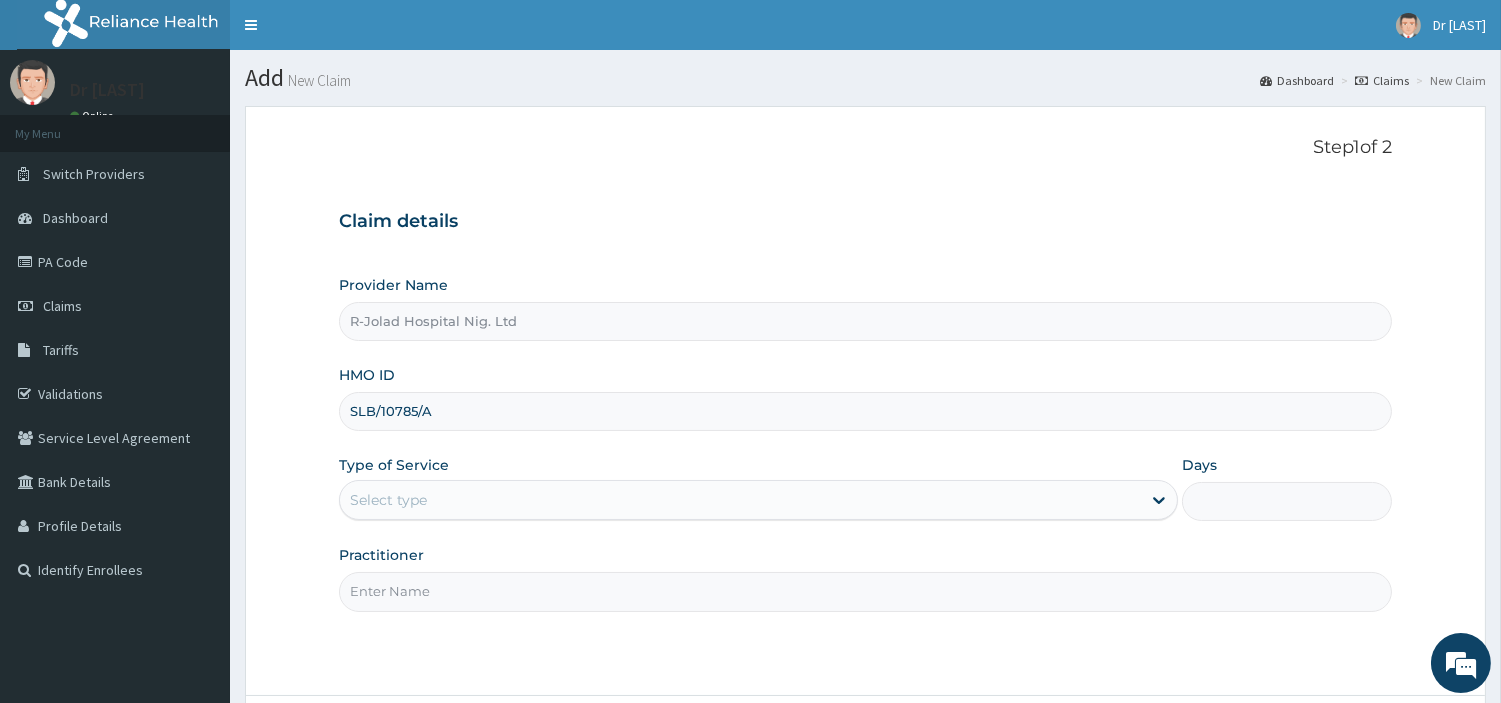 type on "SLB/10785/A" 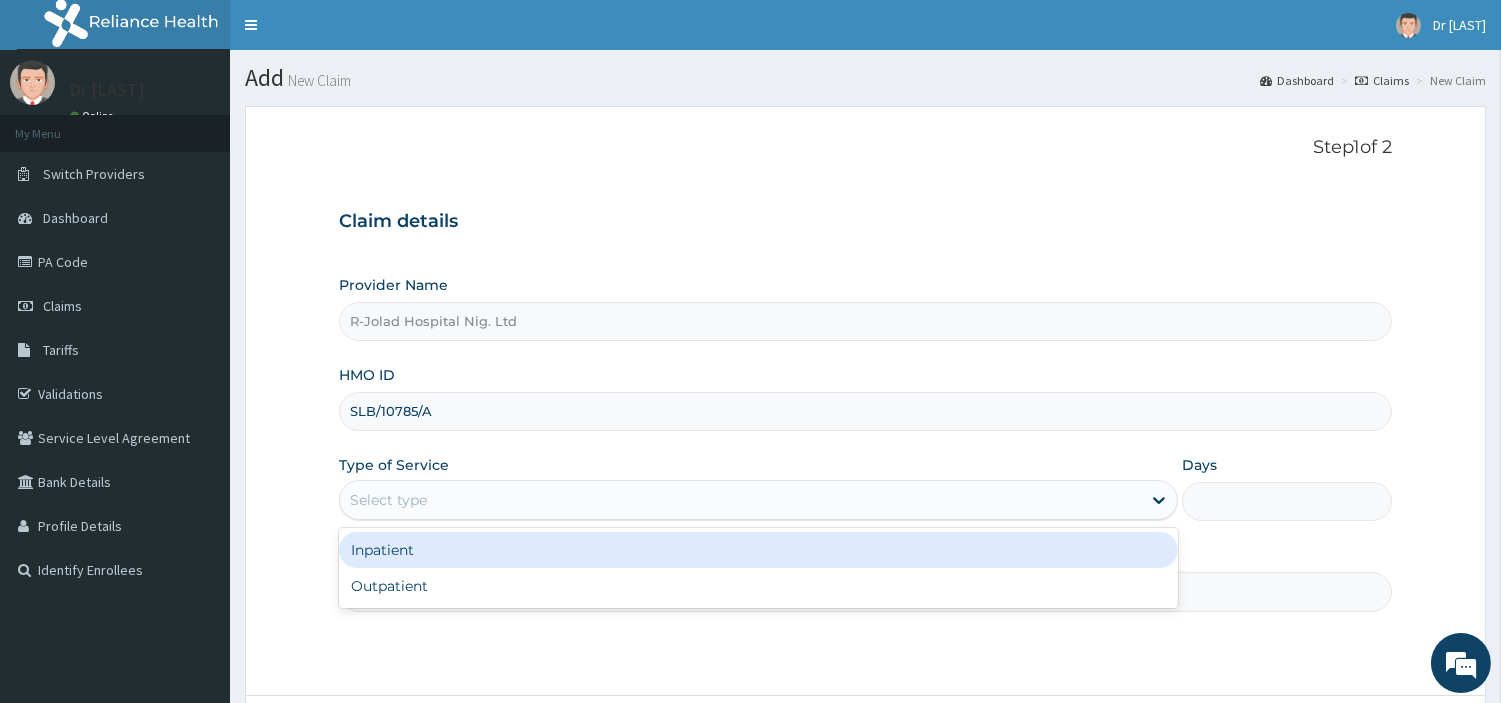 click on "Select type" at bounding box center [740, 500] 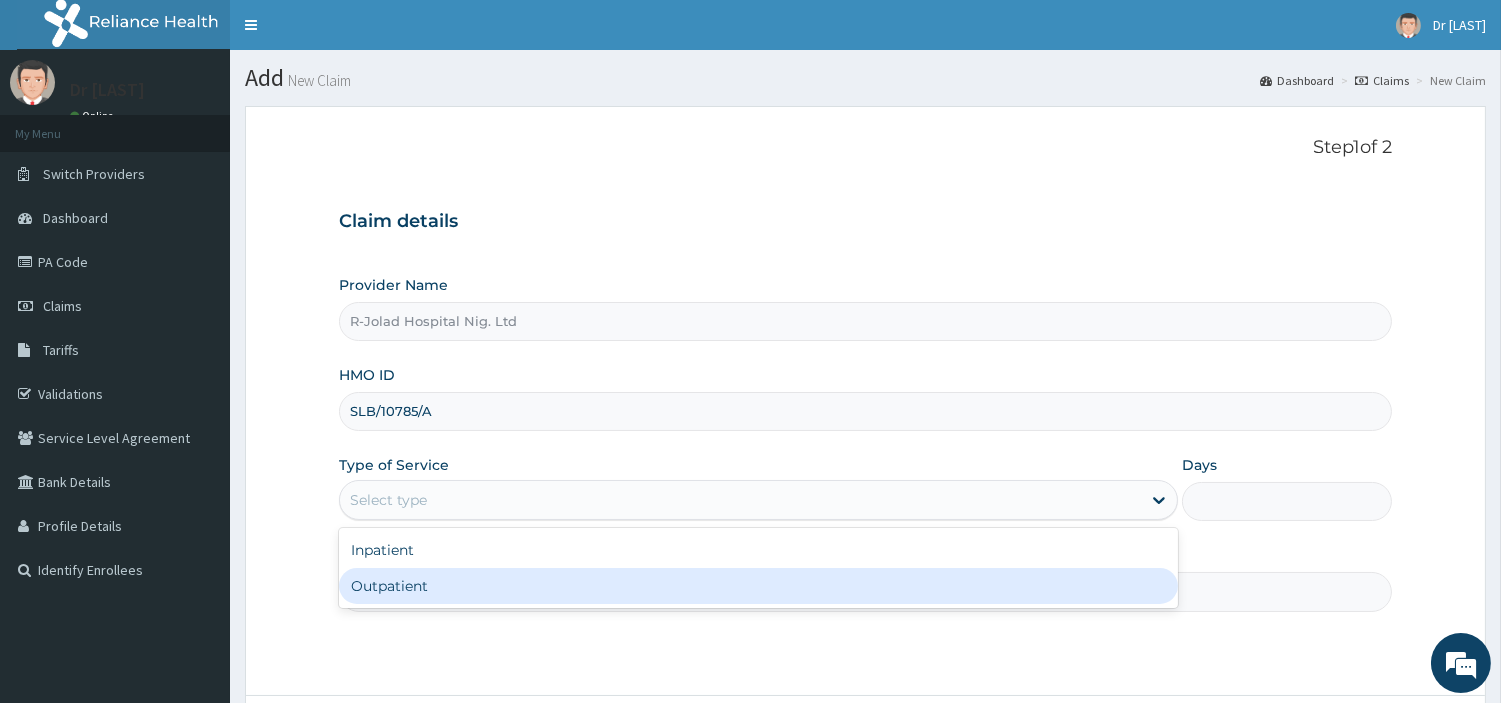 click on "Outpatient" at bounding box center [758, 586] 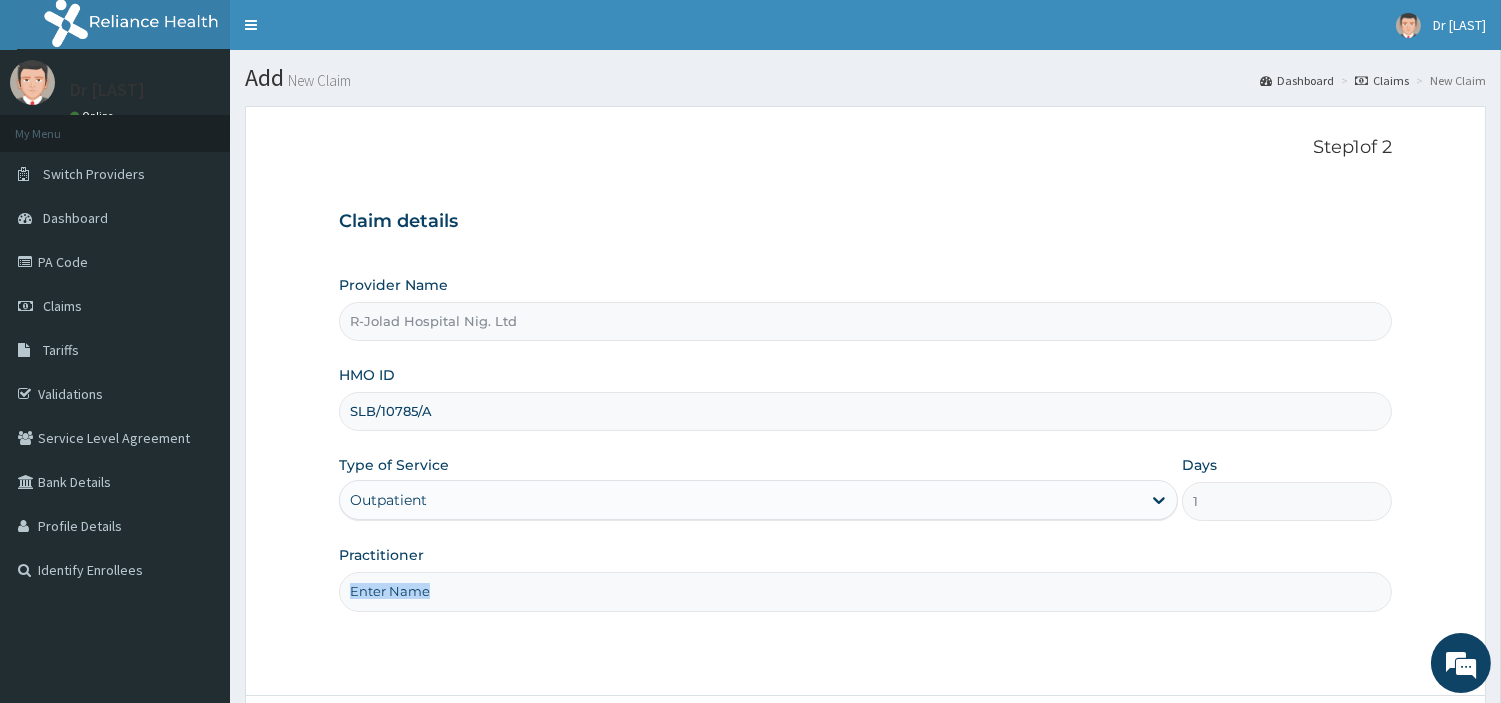 click on "Practitioner" at bounding box center [865, 578] 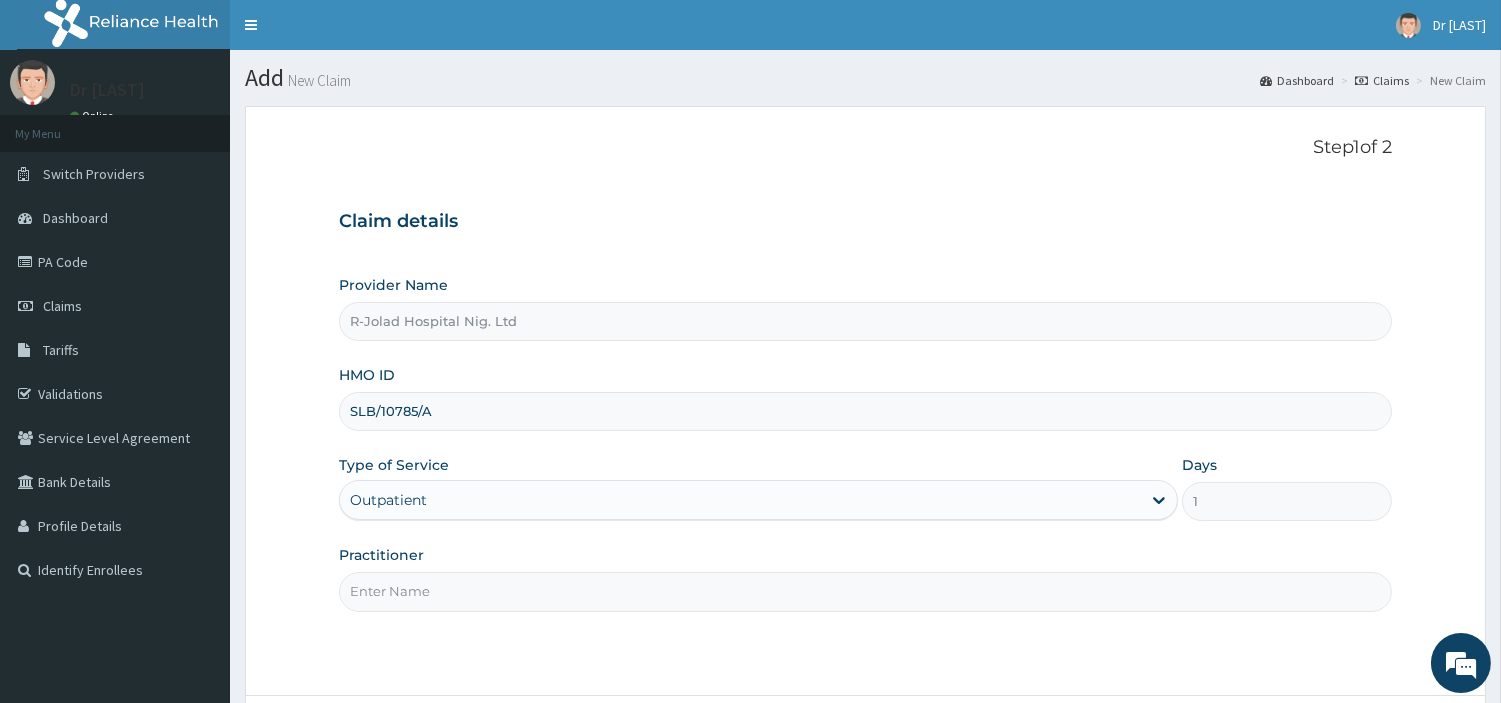paste on "[LAST] [LAST]" 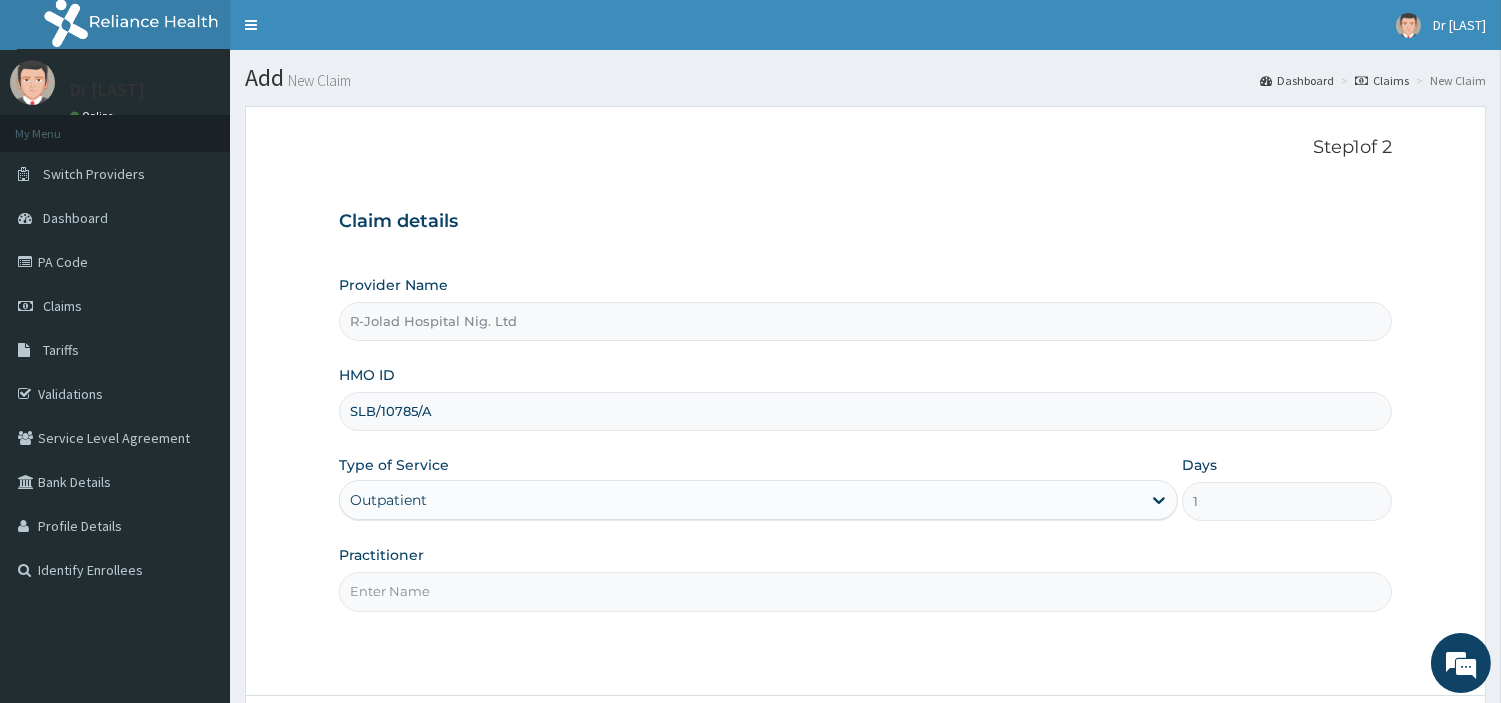 type on "[LAST] [LAST]" 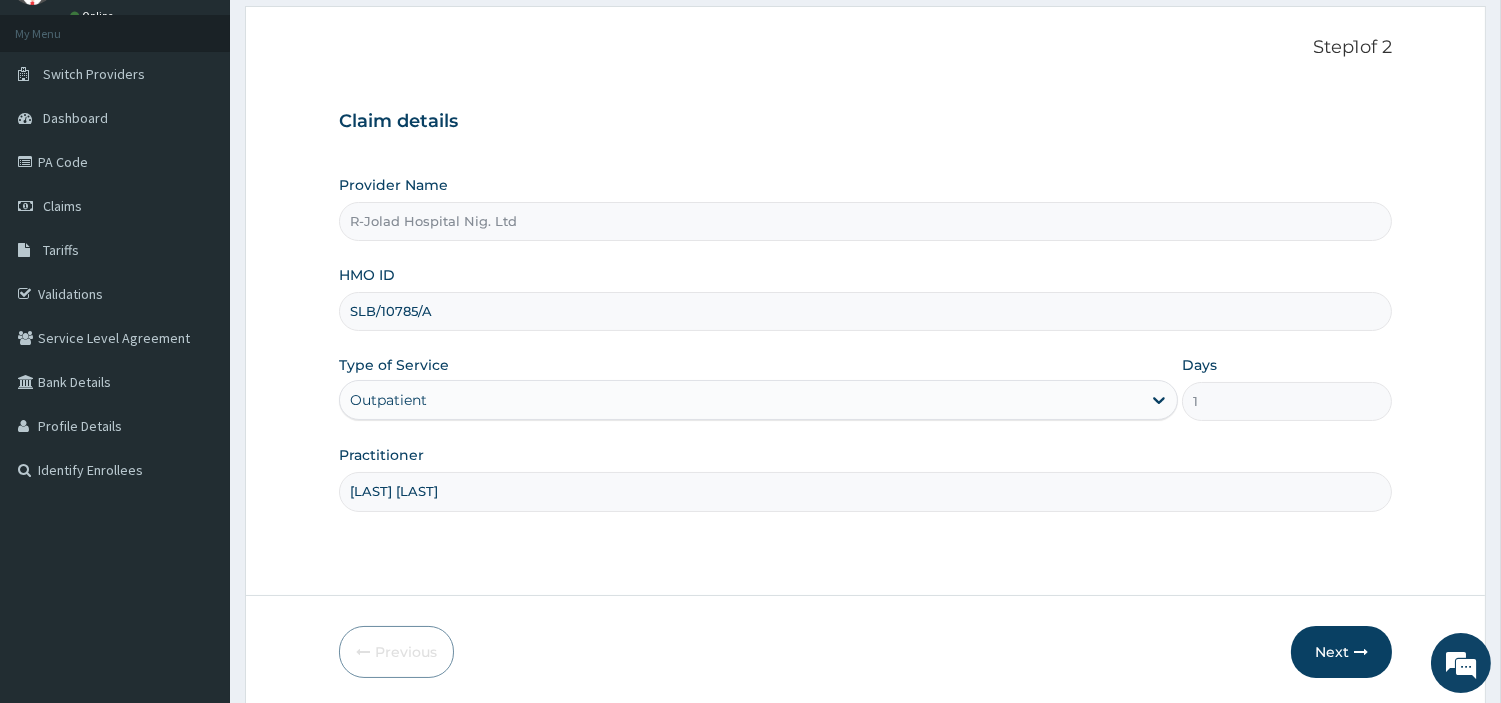 scroll, scrollTop: 172, scrollLeft: 0, axis: vertical 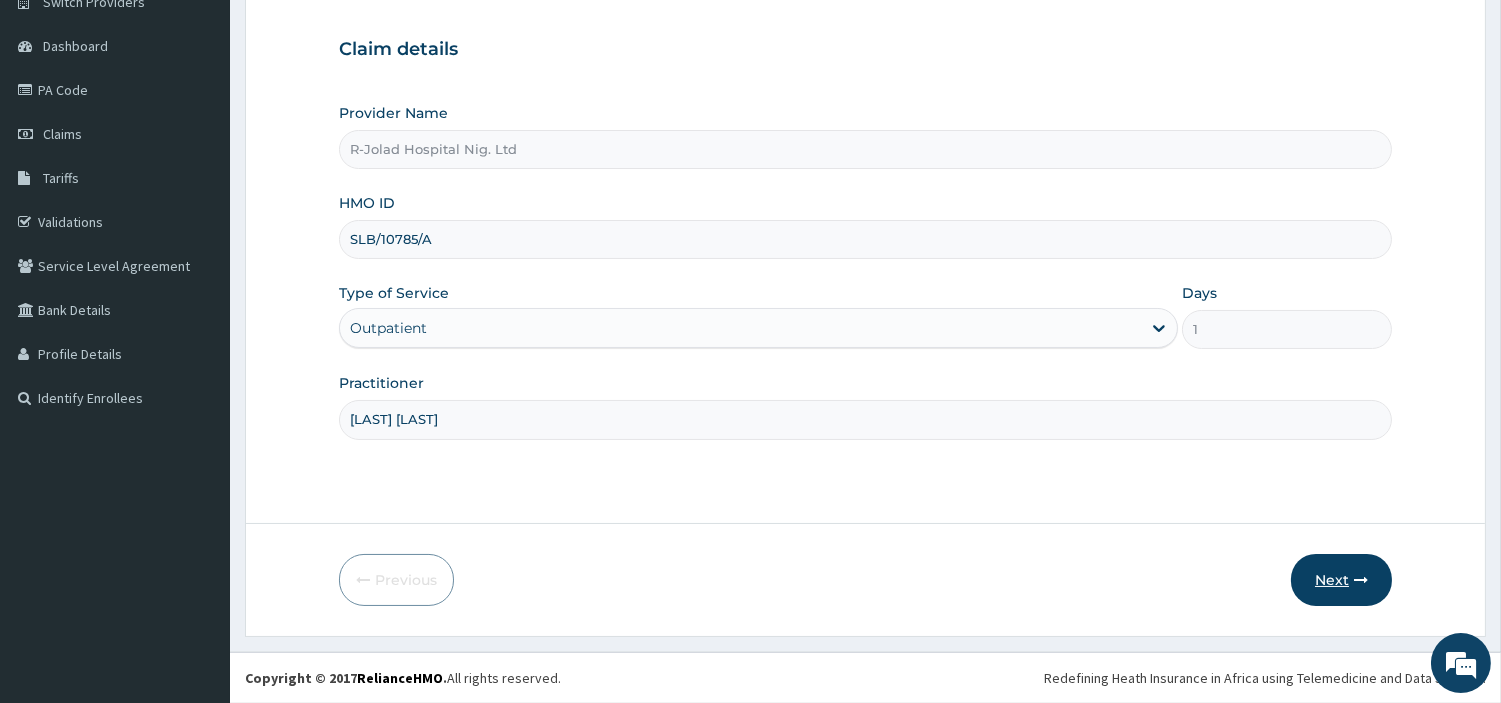 click on "Next" at bounding box center (1341, 580) 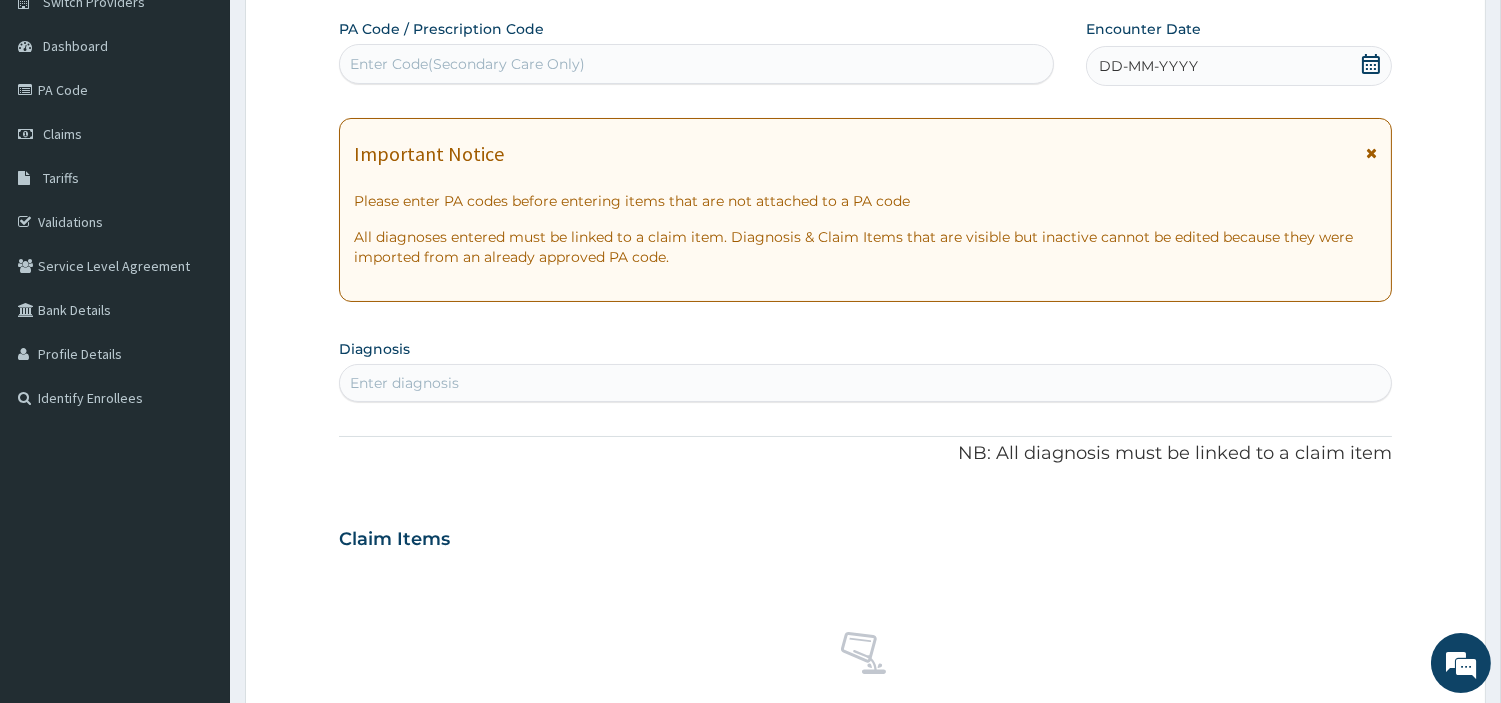 click on "Enter Code(Secondary Care Only)" at bounding box center (696, 64) 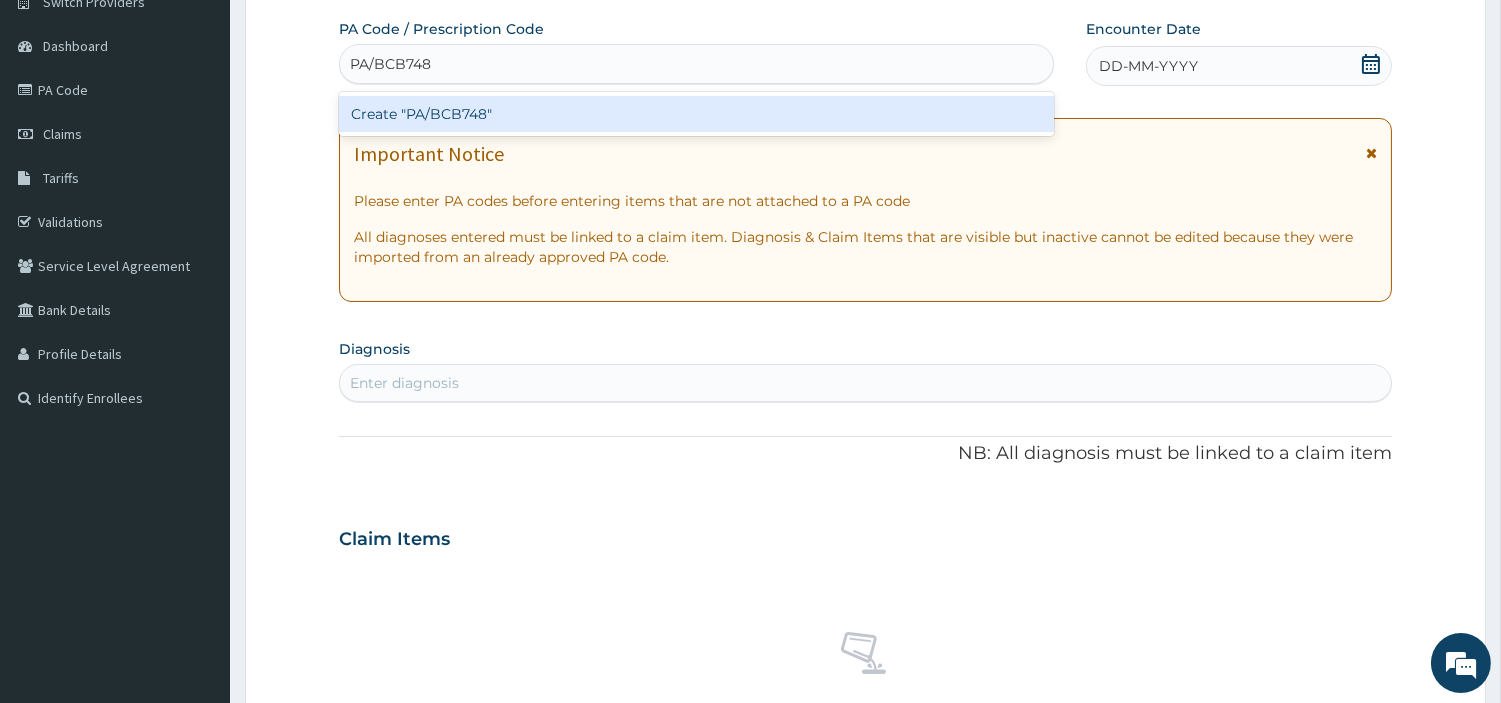 click on "Create "PA/BCB748"" at bounding box center [696, 114] 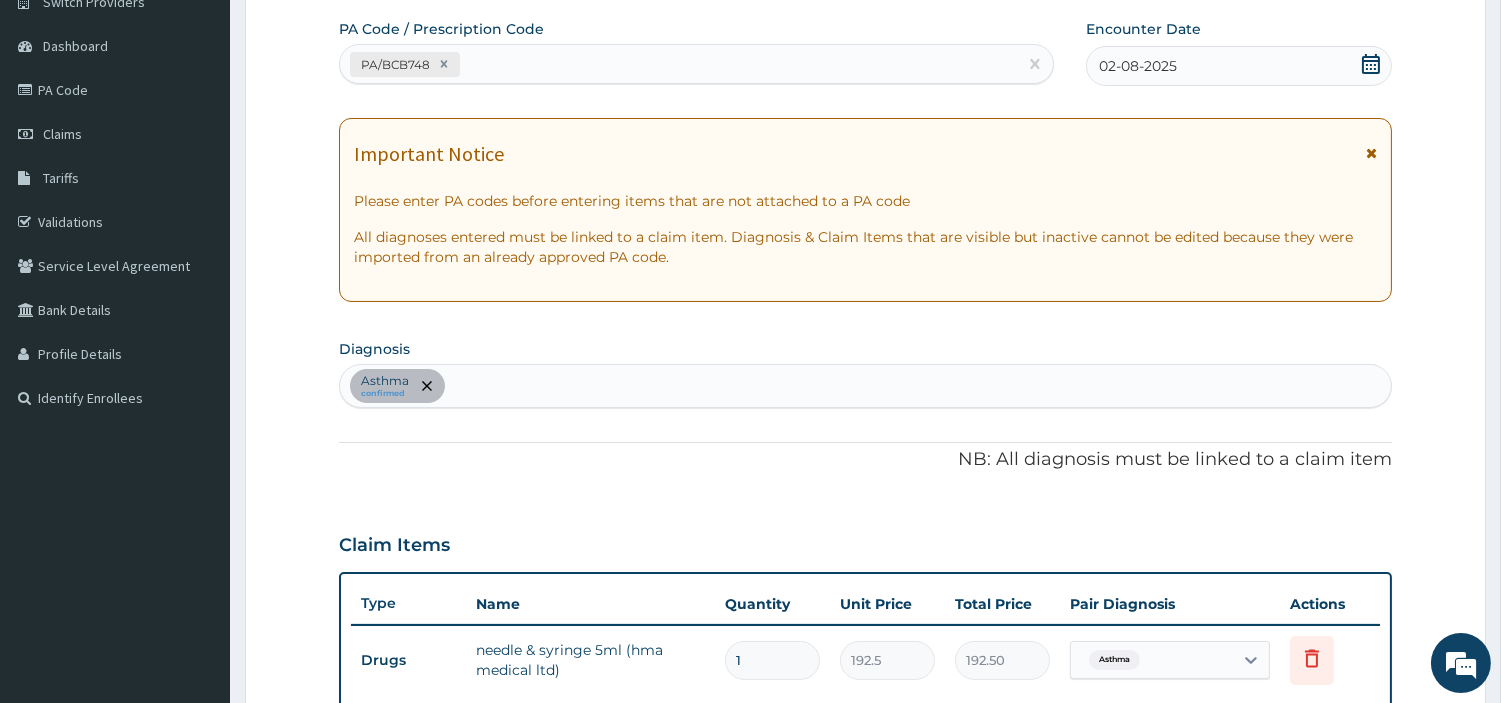 scroll, scrollTop: 687, scrollLeft: 0, axis: vertical 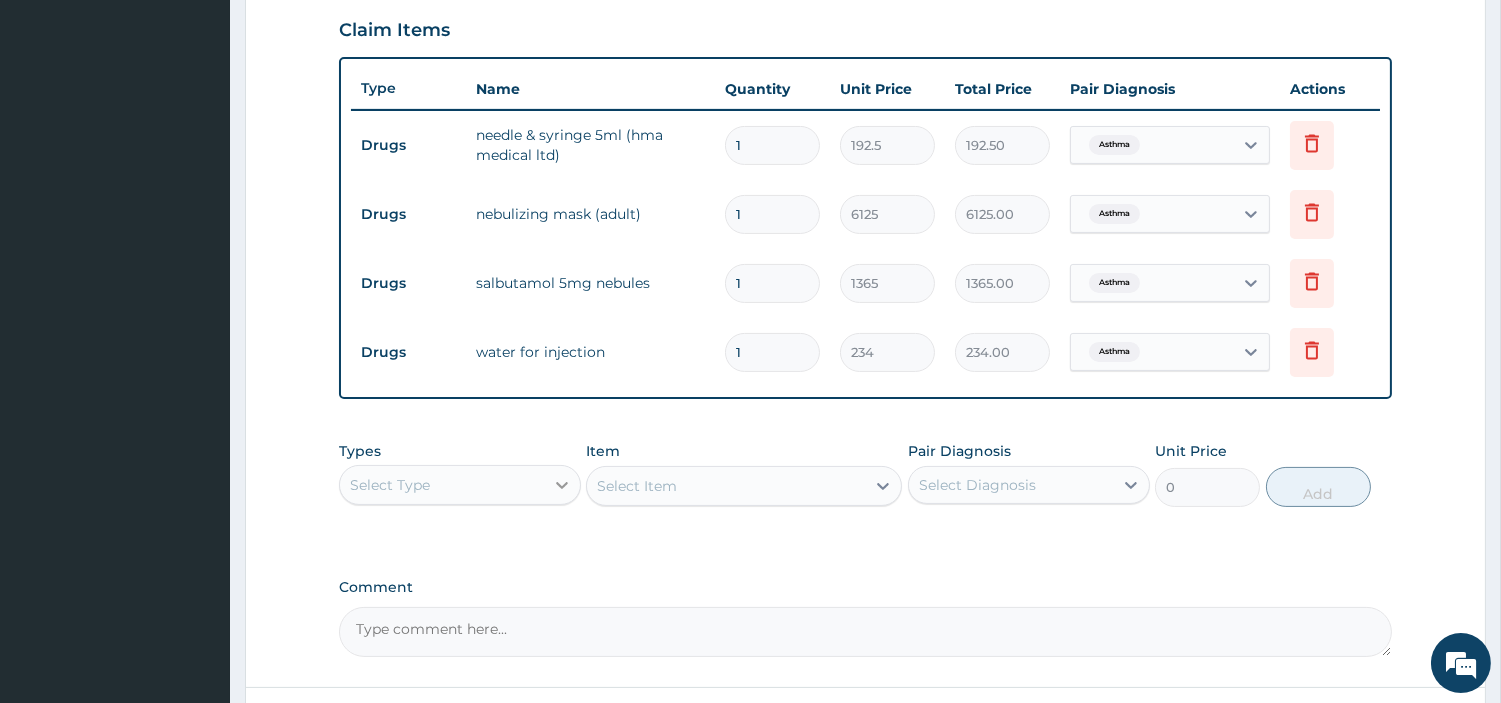 drag, startPoint x: 551, startPoint y: 482, endPoint x: 553, endPoint y: 492, distance: 10.198039 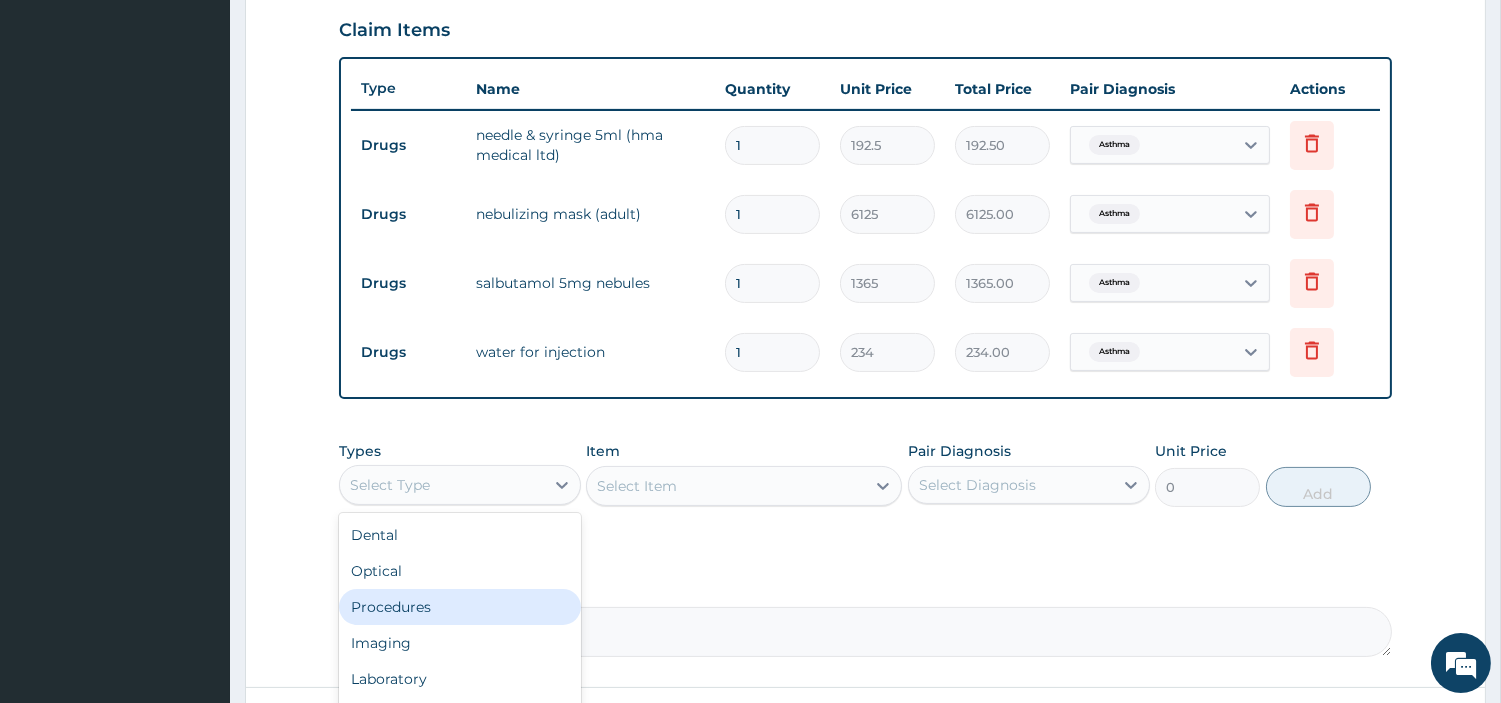 click on "Procedures" at bounding box center [460, 607] 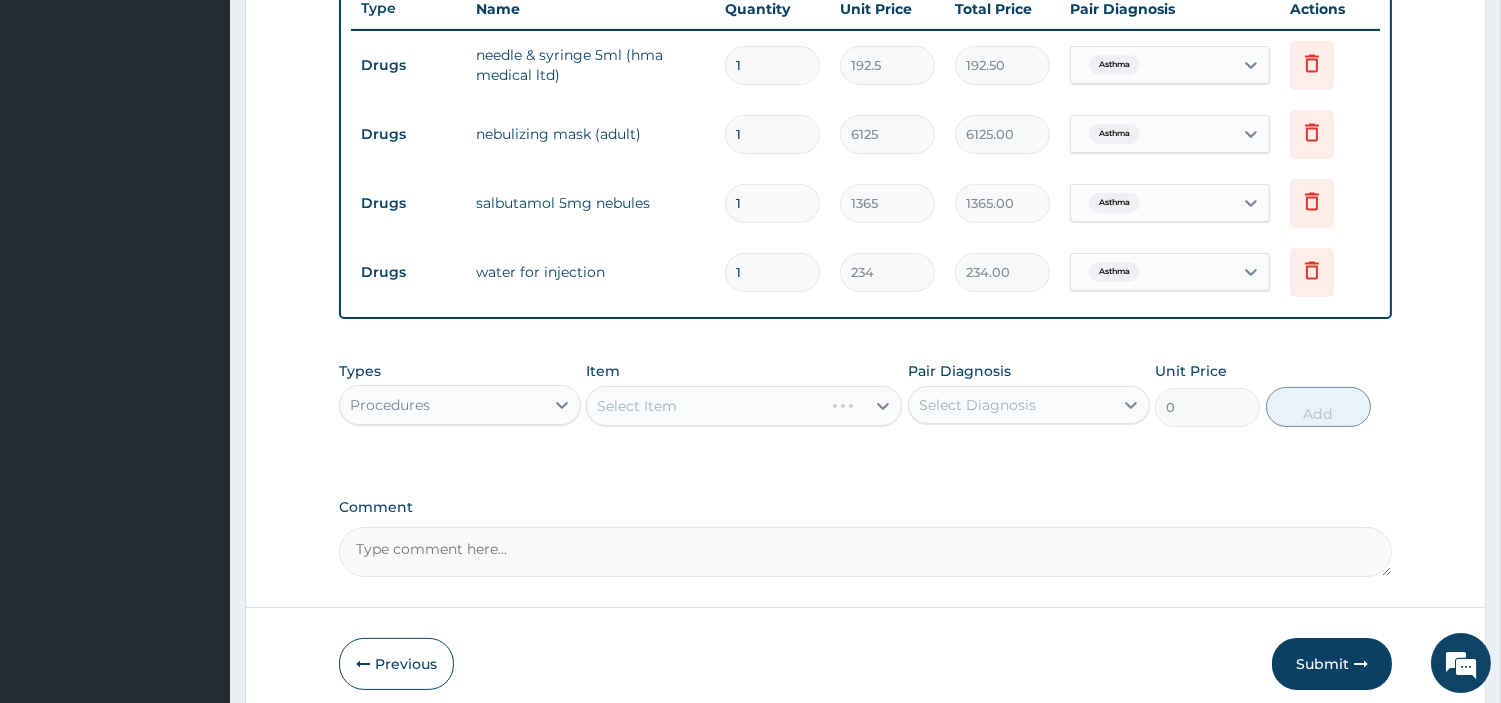 scroll, scrollTop: 851, scrollLeft: 0, axis: vertical 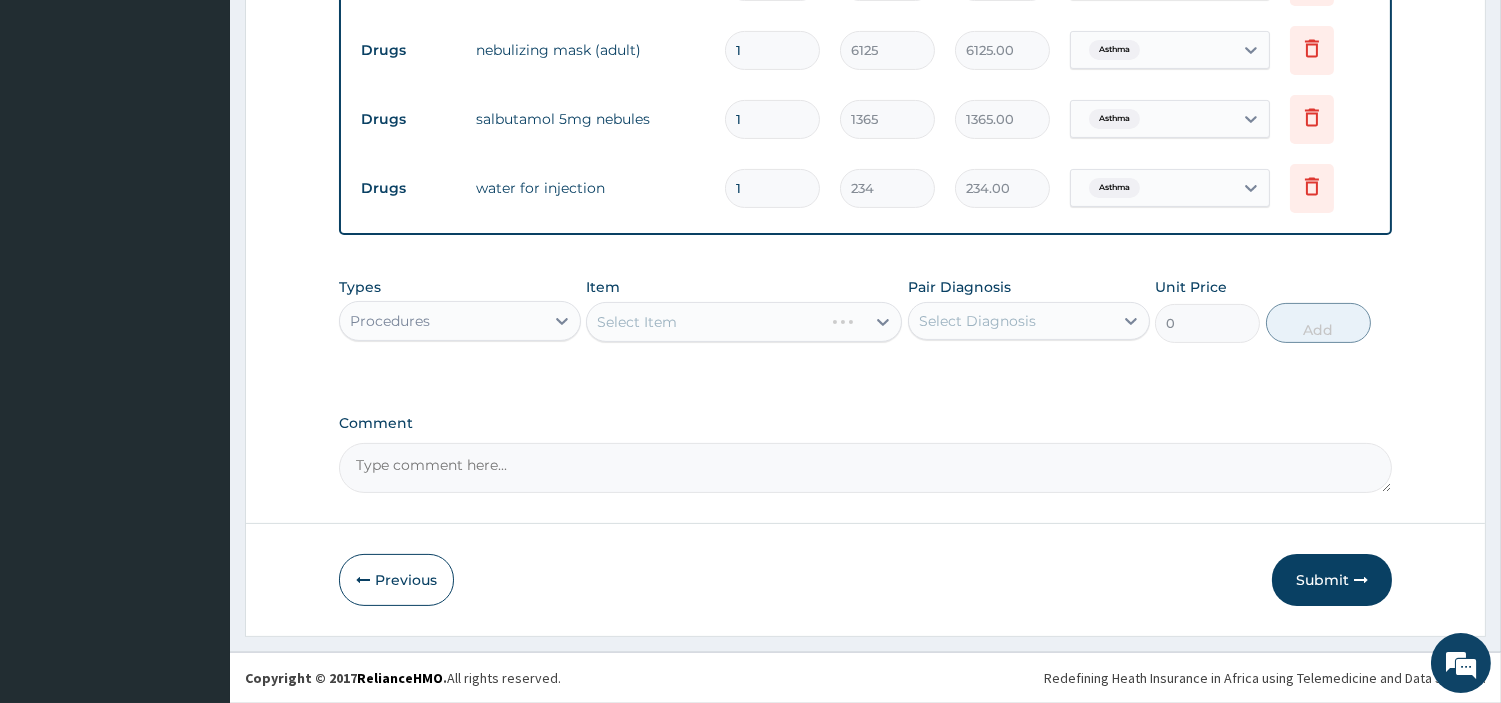 click on "Select Item" at bounding box center (744, 322) 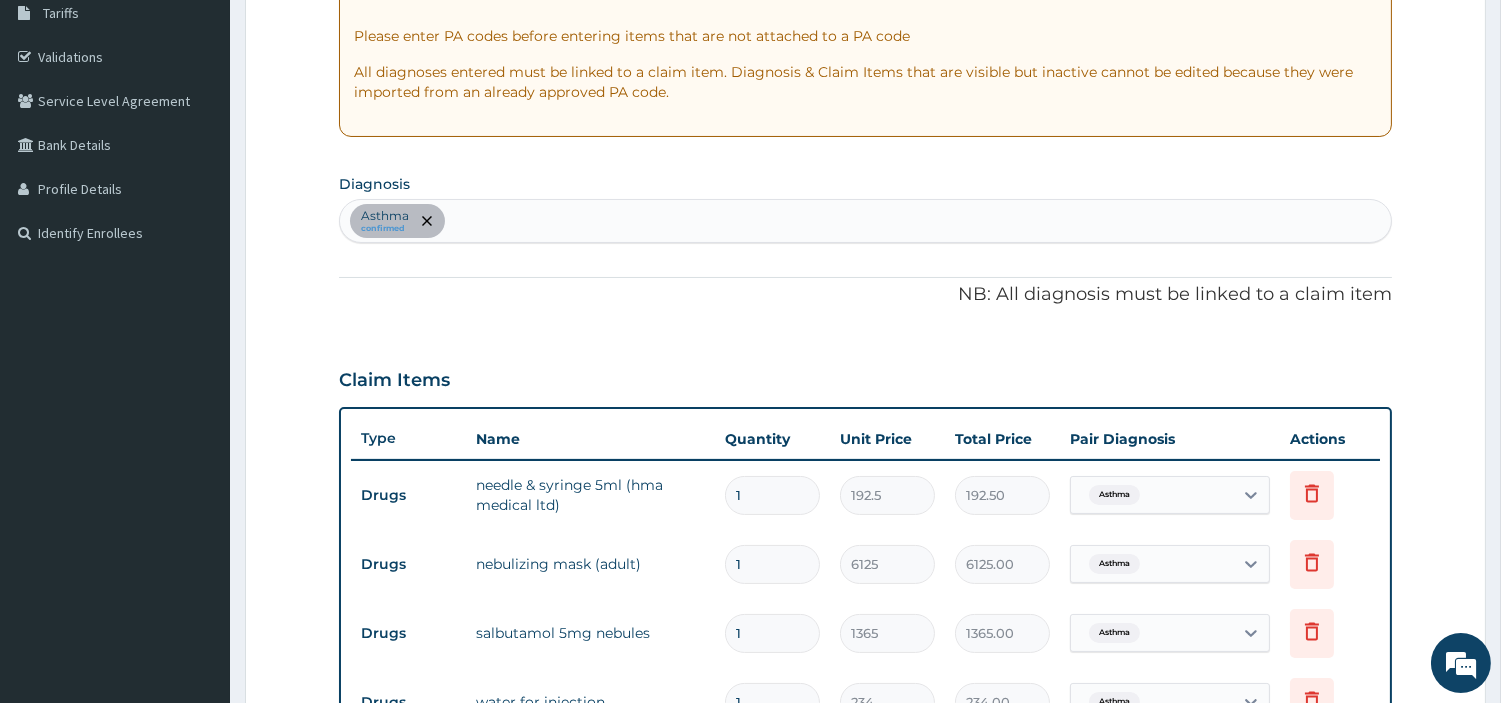 scroll, scrollTop: 295, scrollLeft: 0, axis: vertical 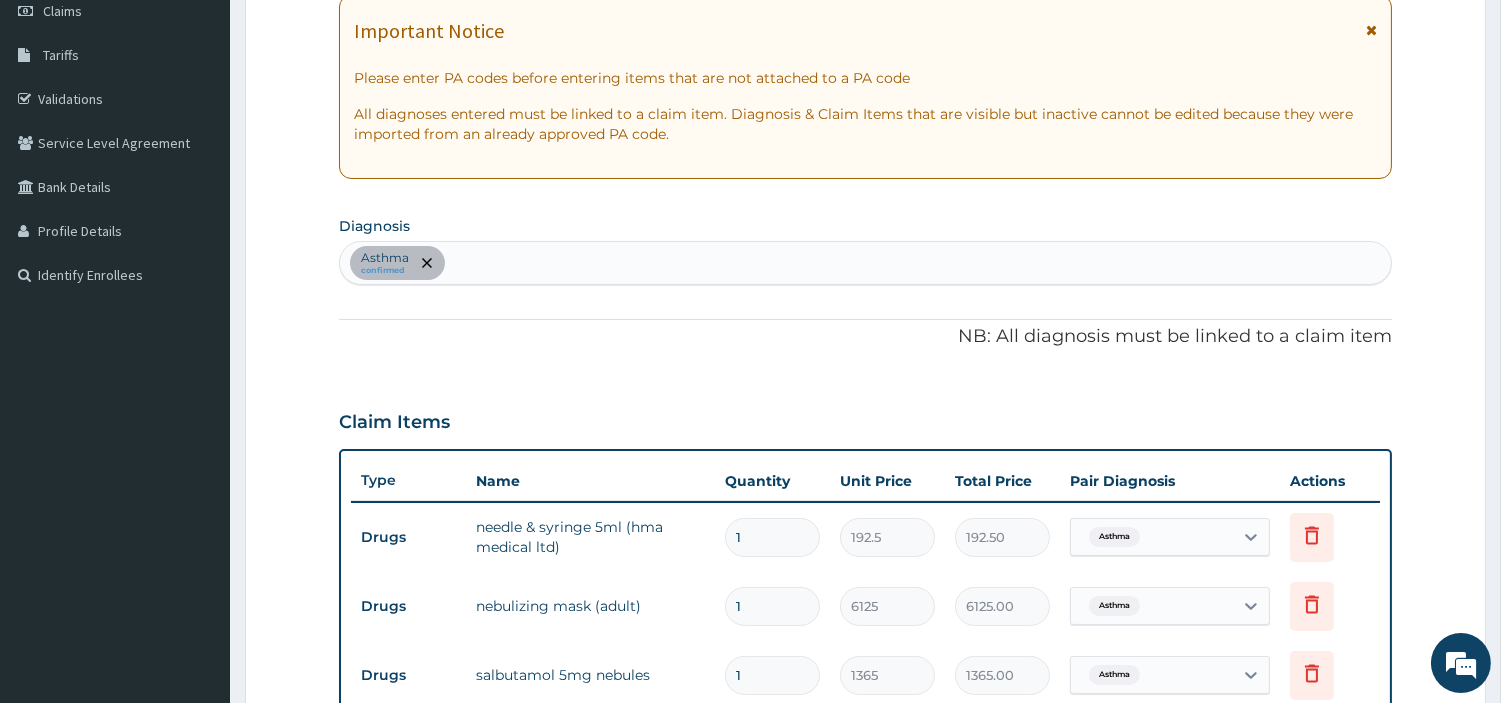 click on "Asthma confirmed" at bounding box center [865, 263] 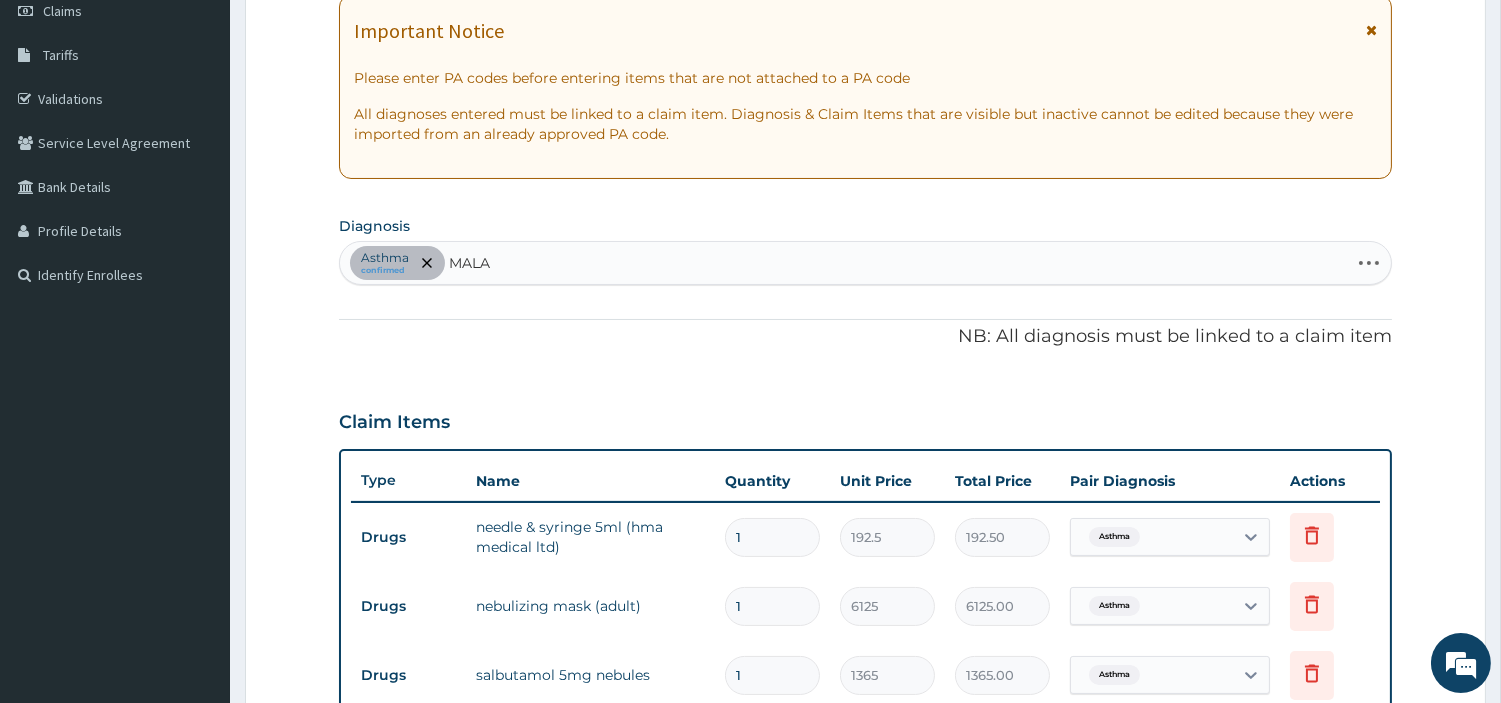 type on "MALAR" 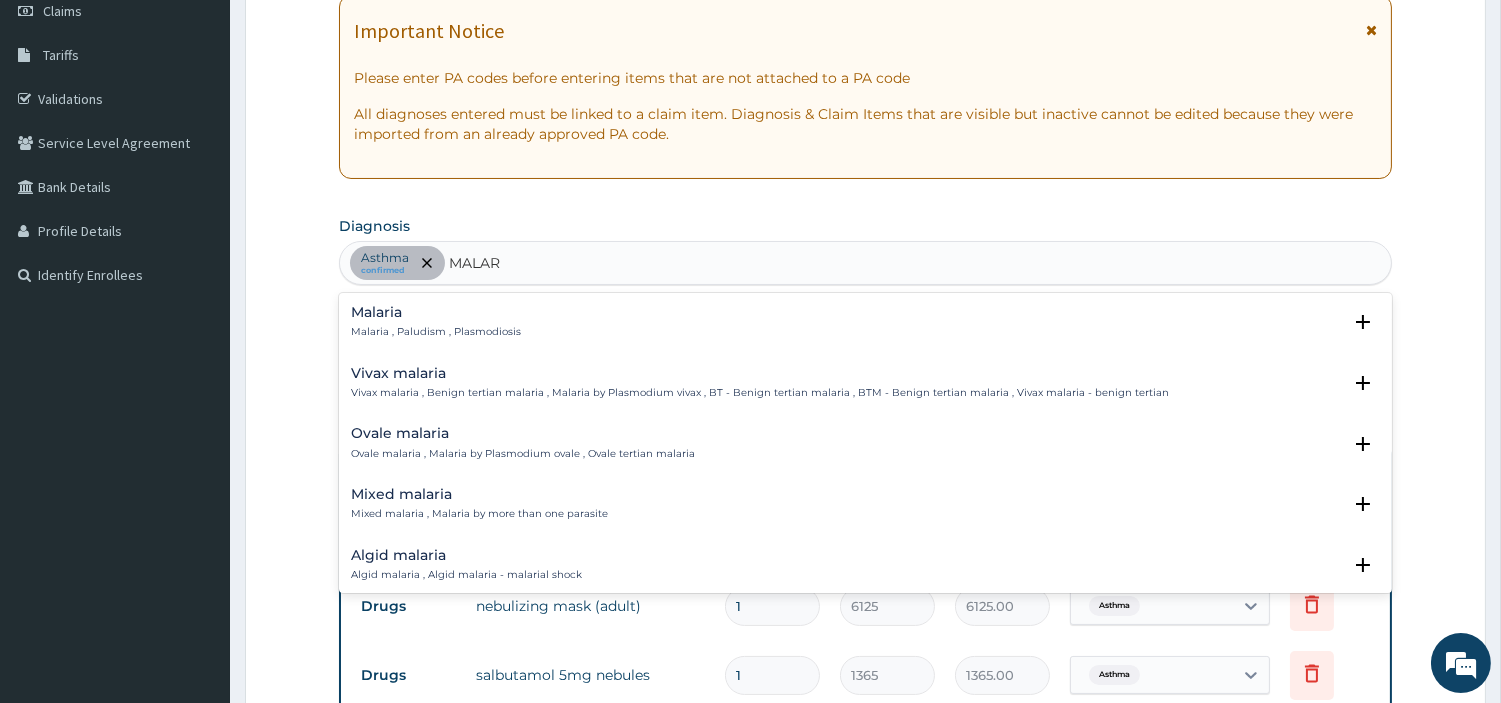 click on "Malaria , Paludism , Plasmodiosis" at bounding box center [436, 332] 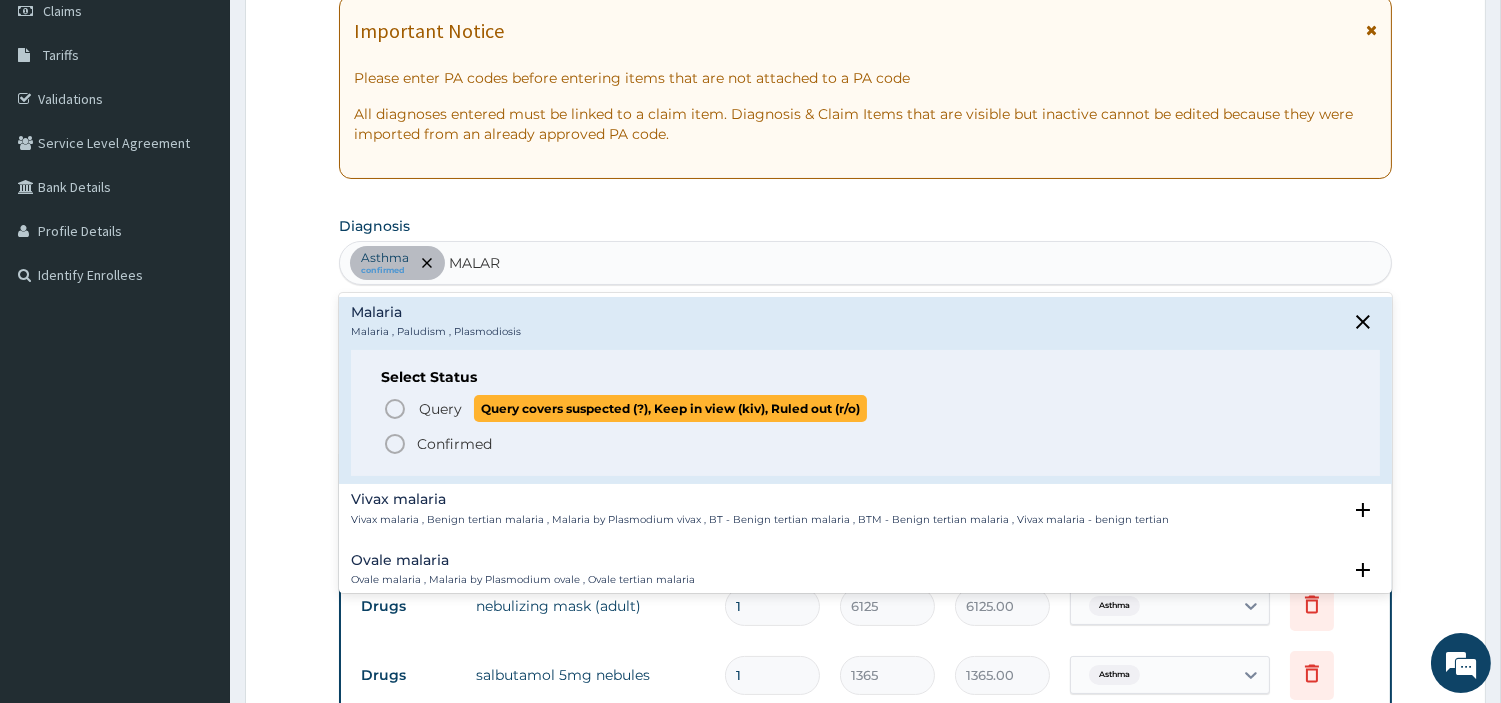 drag, startPoint x: 465, startPoint y: 406, endPoint x: 454, endPoint y: 405, distance: 11.045361 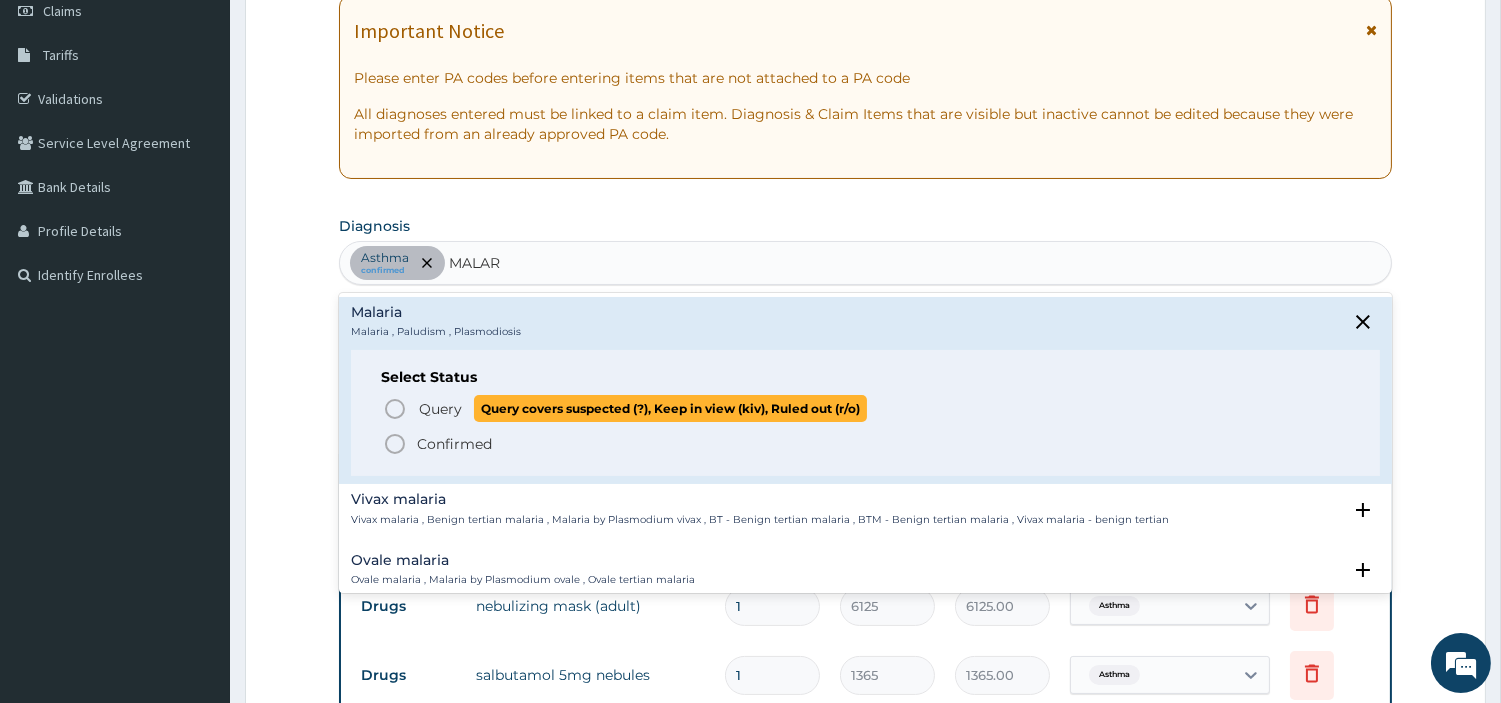 click on "Query Query covers suspected (?), Keep in view (kiv), Ruled out (r/o)" at bounding box center [642, 408] 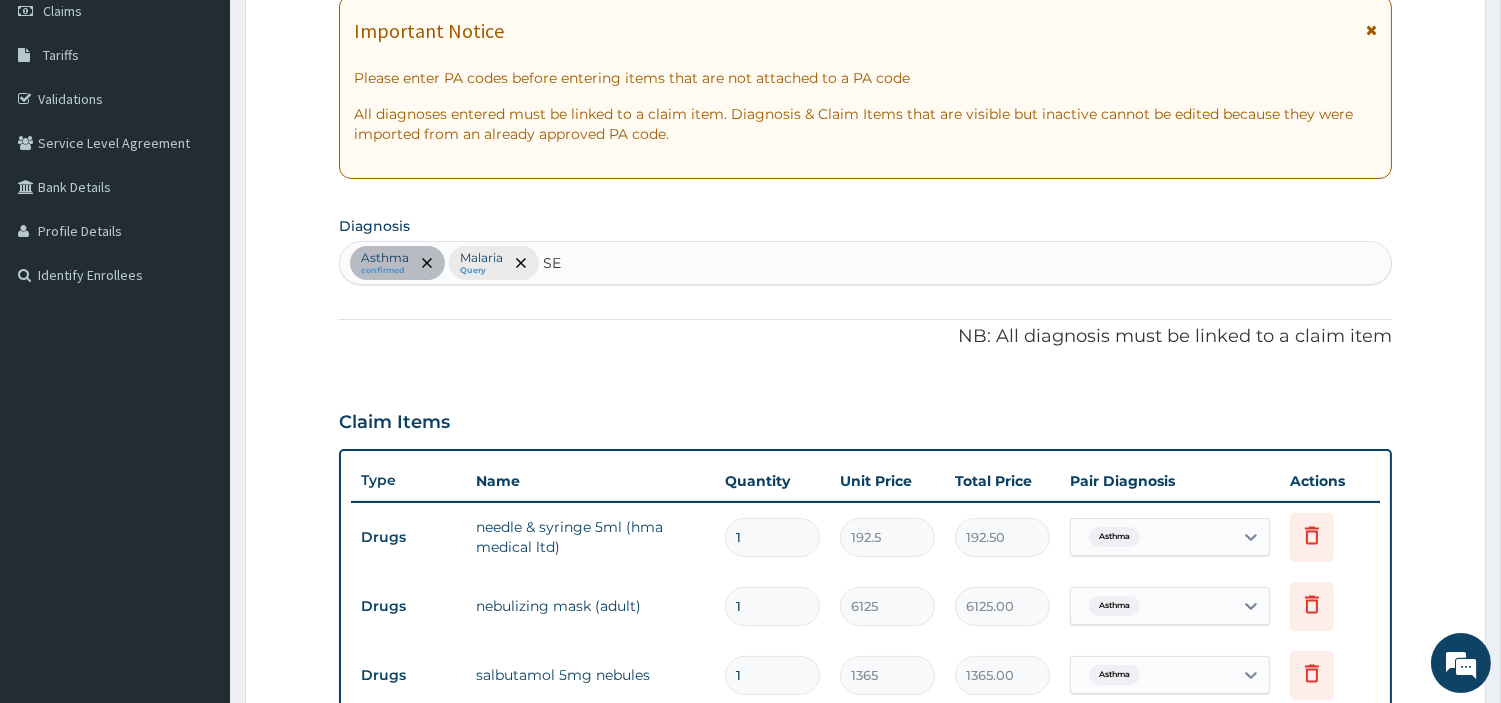 type on "SEP" 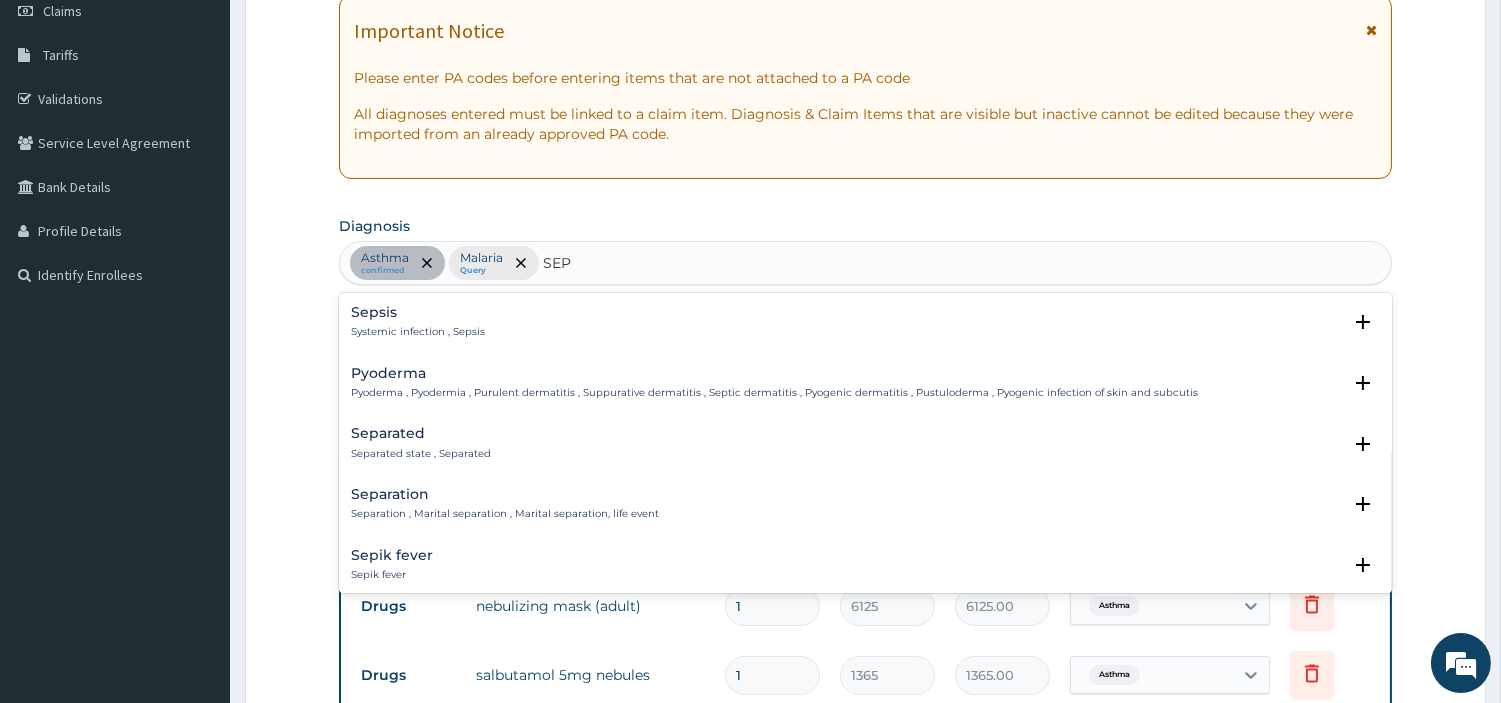 click on "Systemic infection , Sepsis" at bounding box center (418, 332) 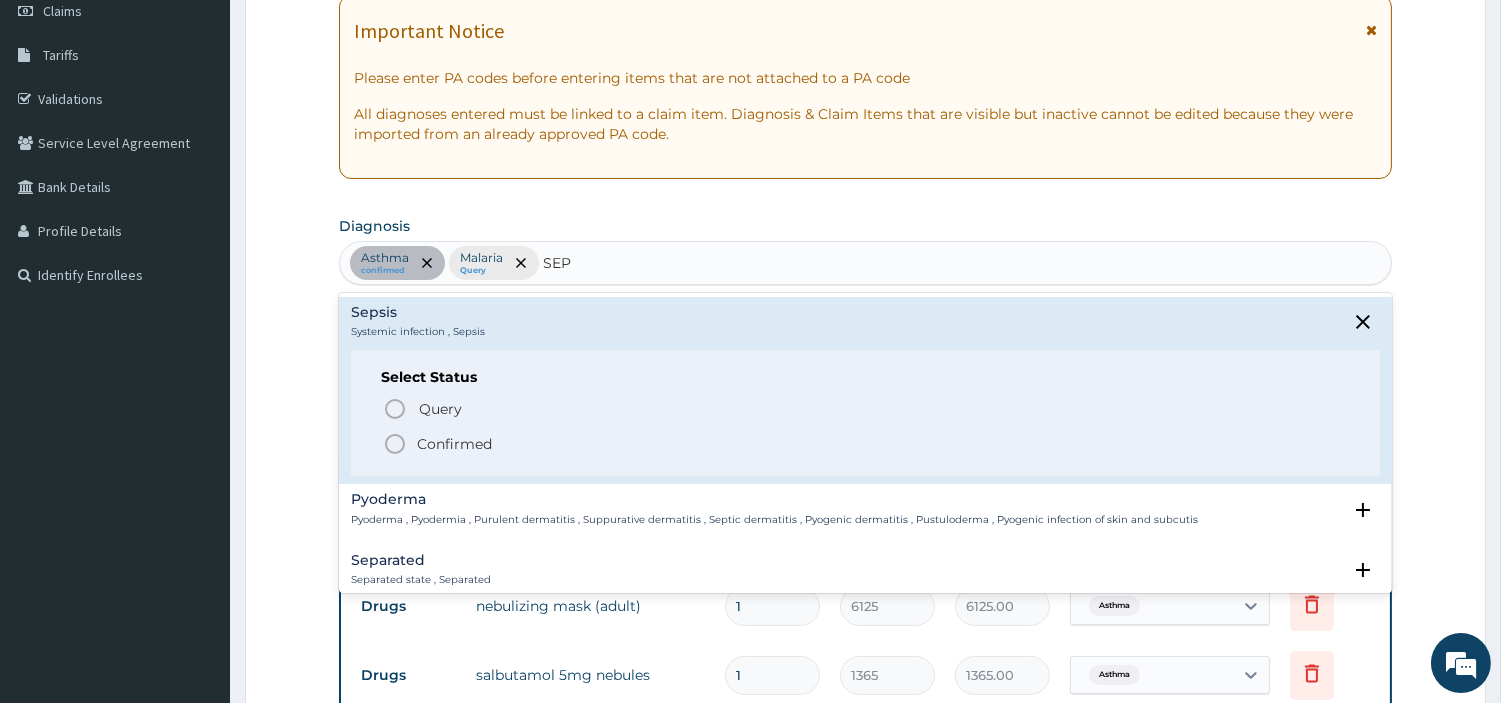 click 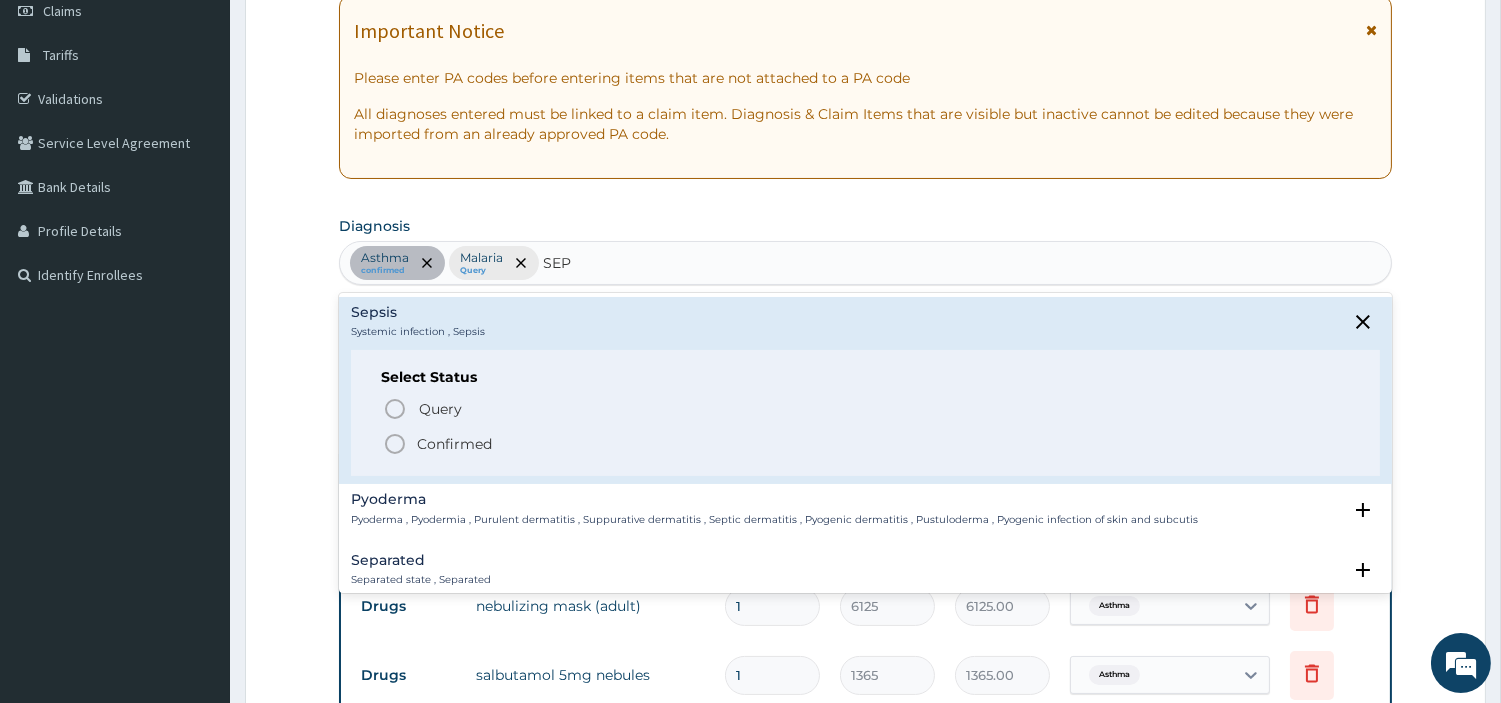 type 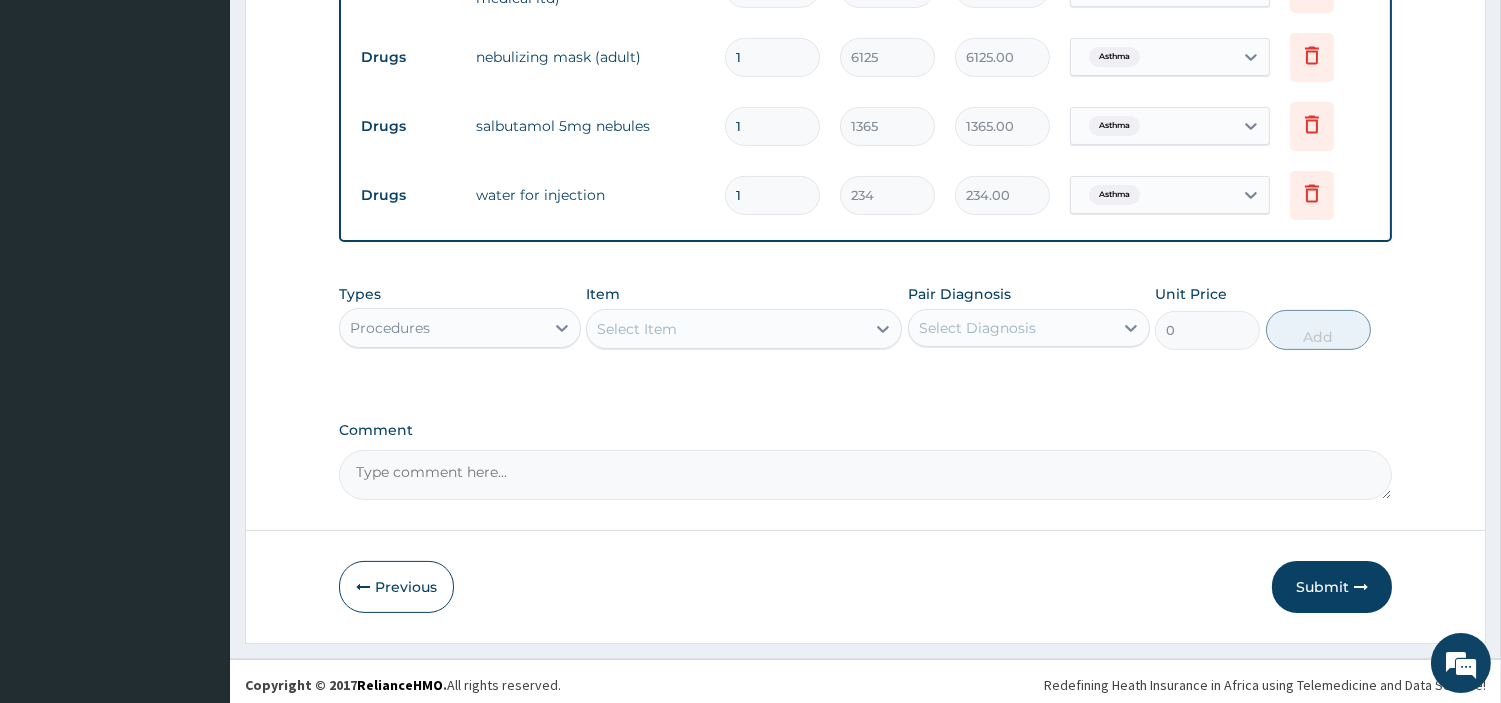 scroll, scrollTop: 851, scrollLeft: 0, axis: vertical 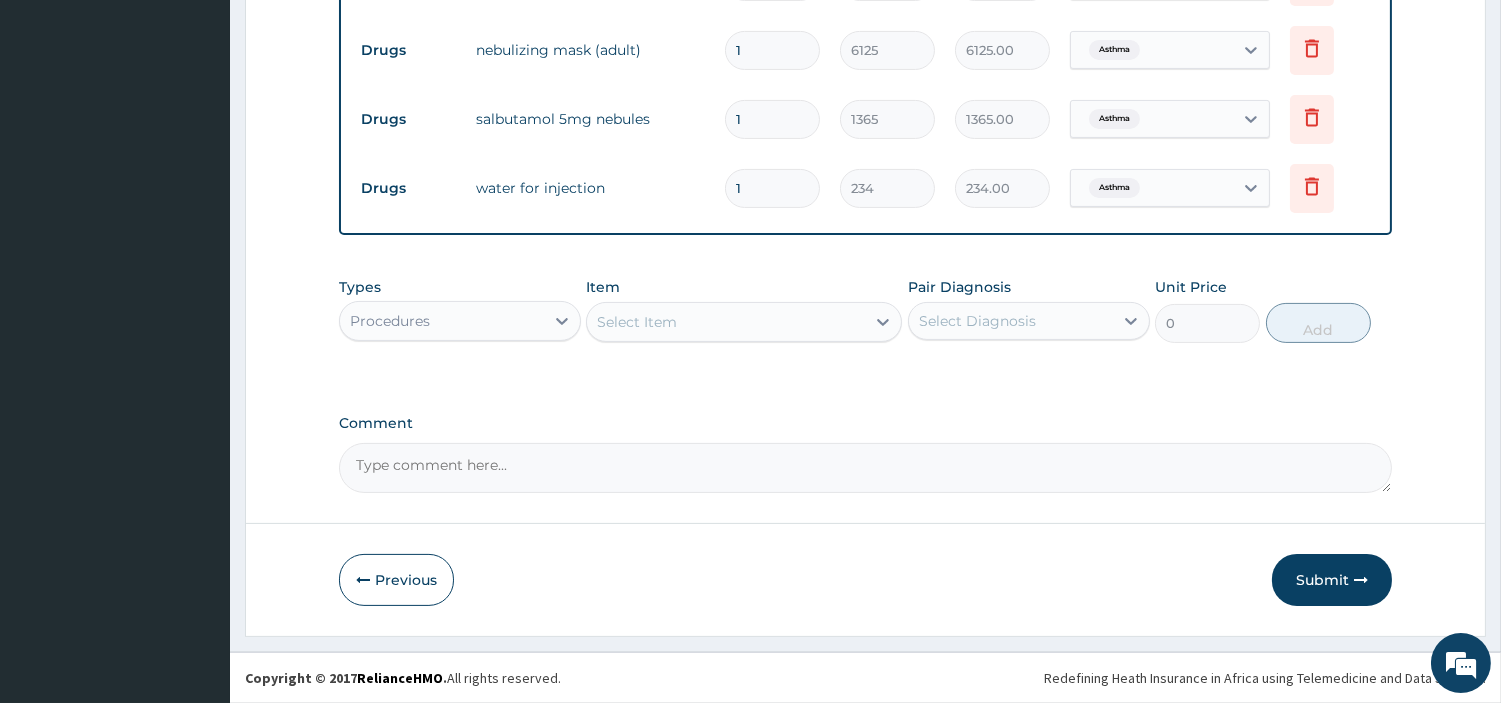 click on "Select Item" at bounding box center [726, 322] 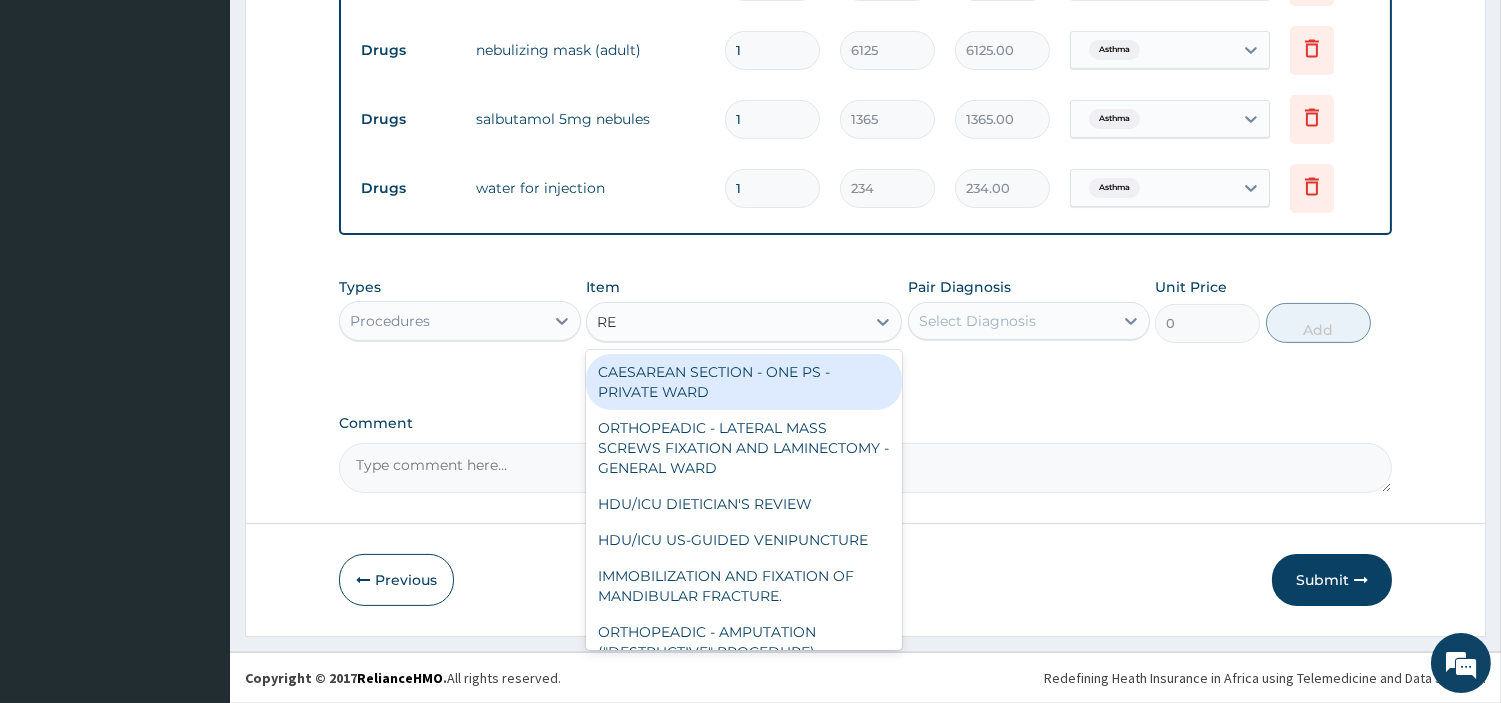 type on "REG" 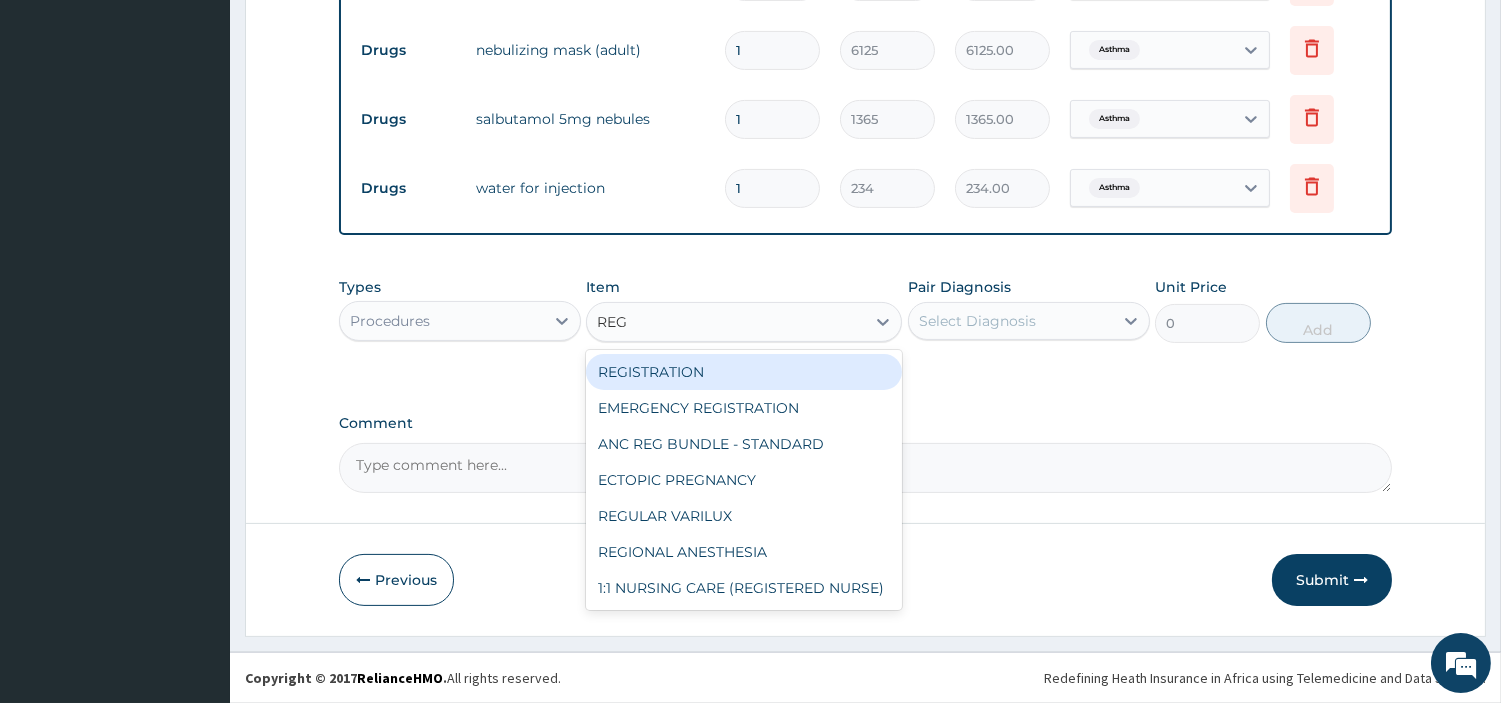 click on "REGISTRATION" at bounding box center [744, 372] 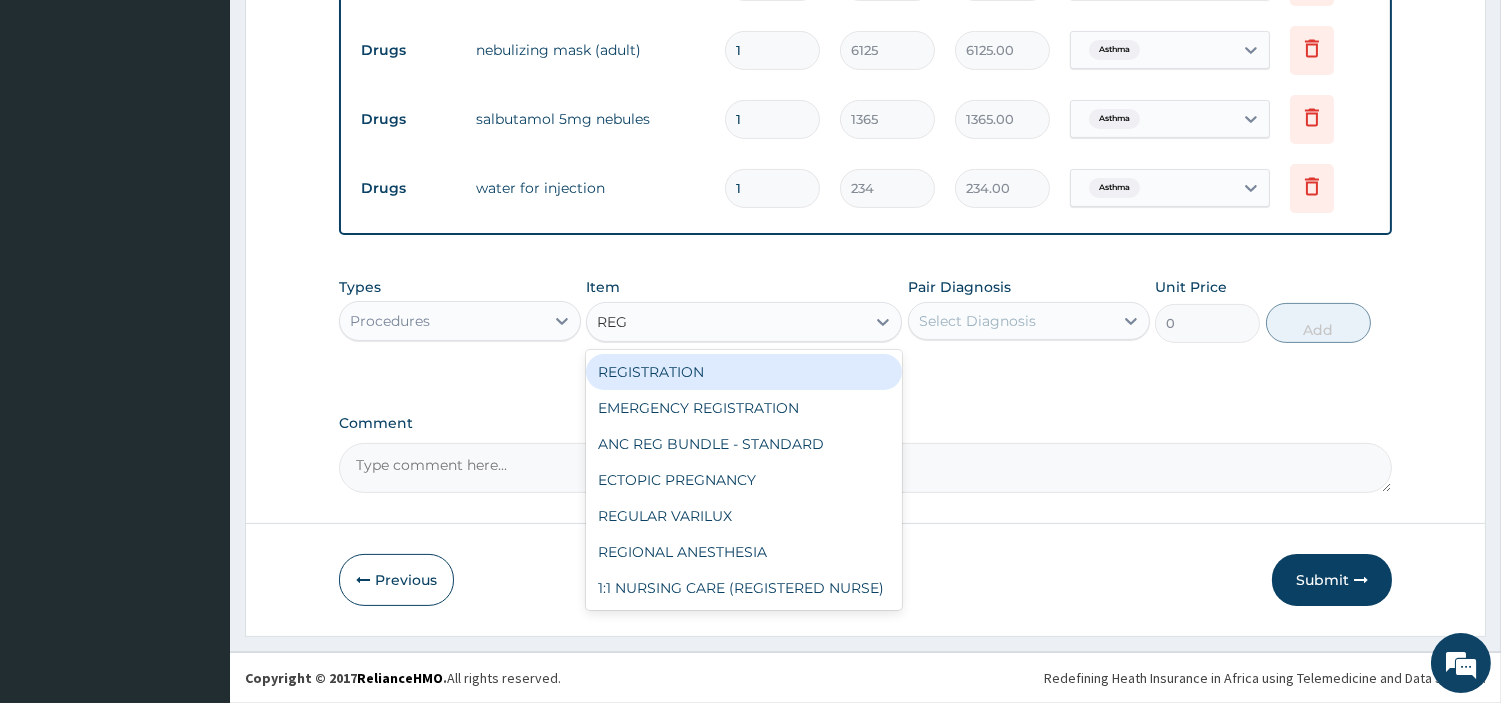 type 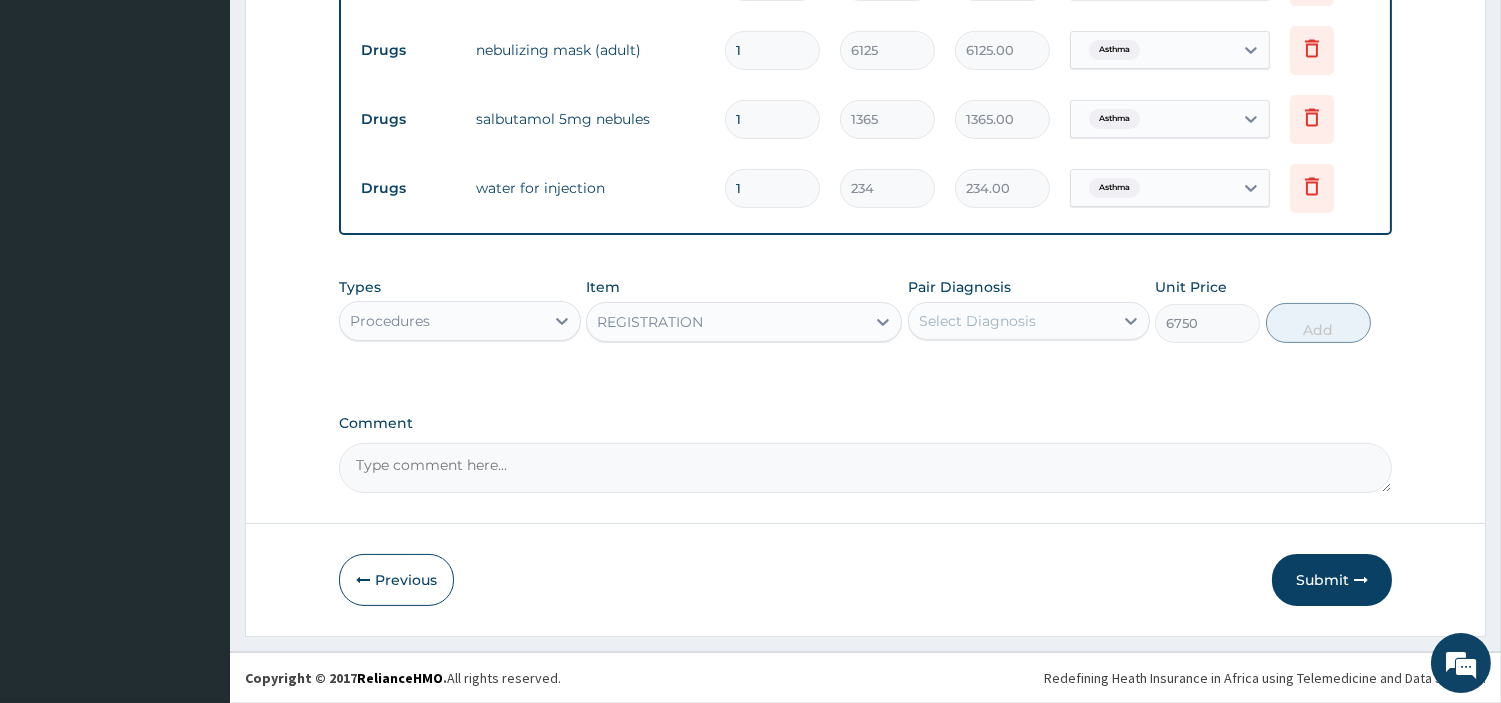 click on "Select Diagnosis" at bounding box center [977, 321] 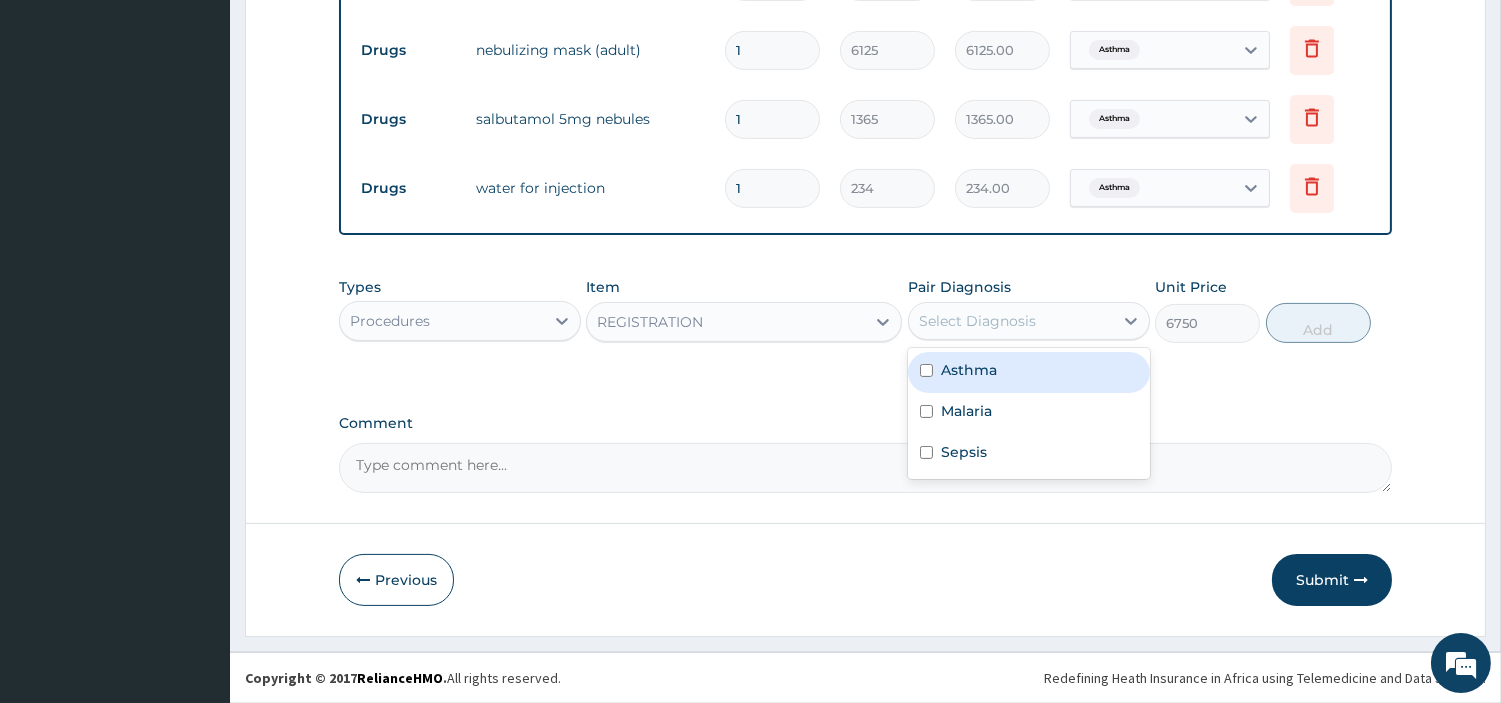 click on "Asthma" at bounding box center [1029, 372] 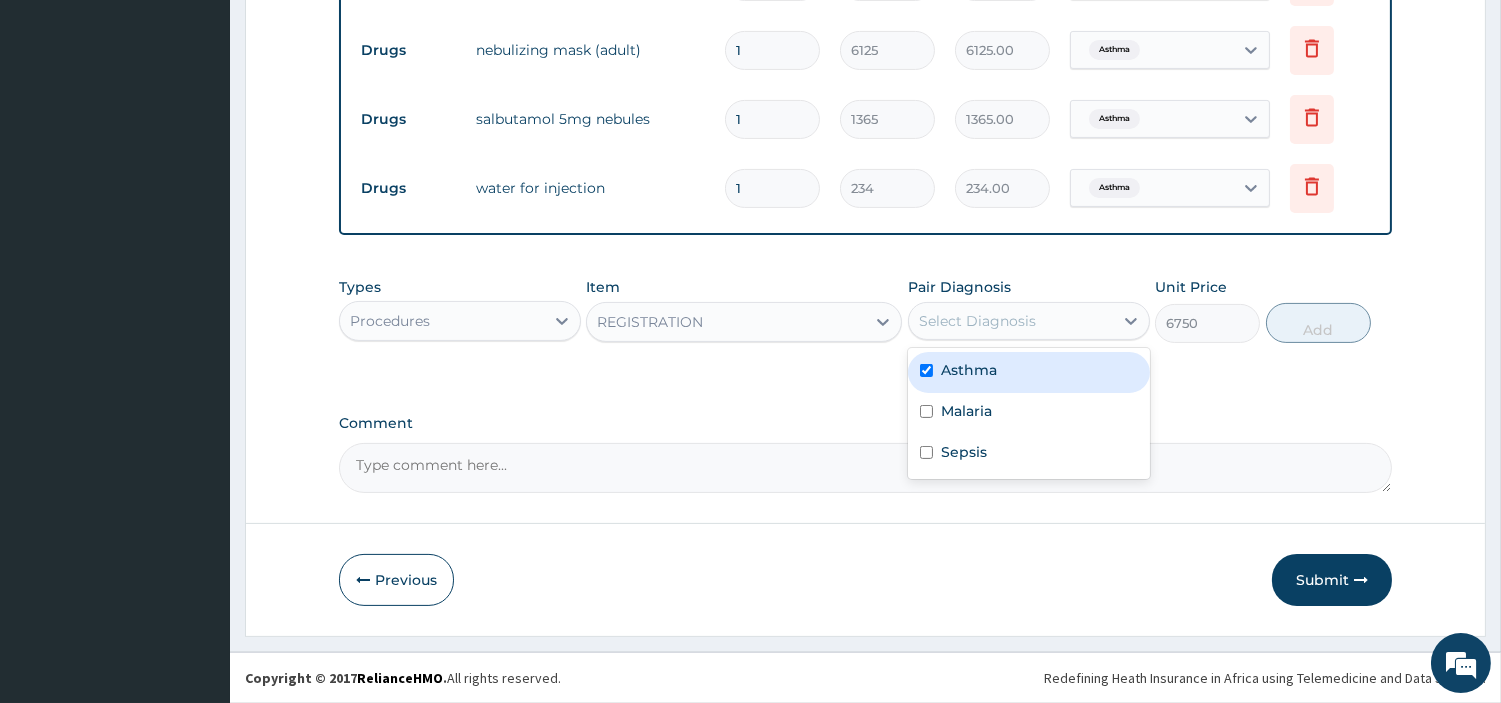 checkbox on "true" 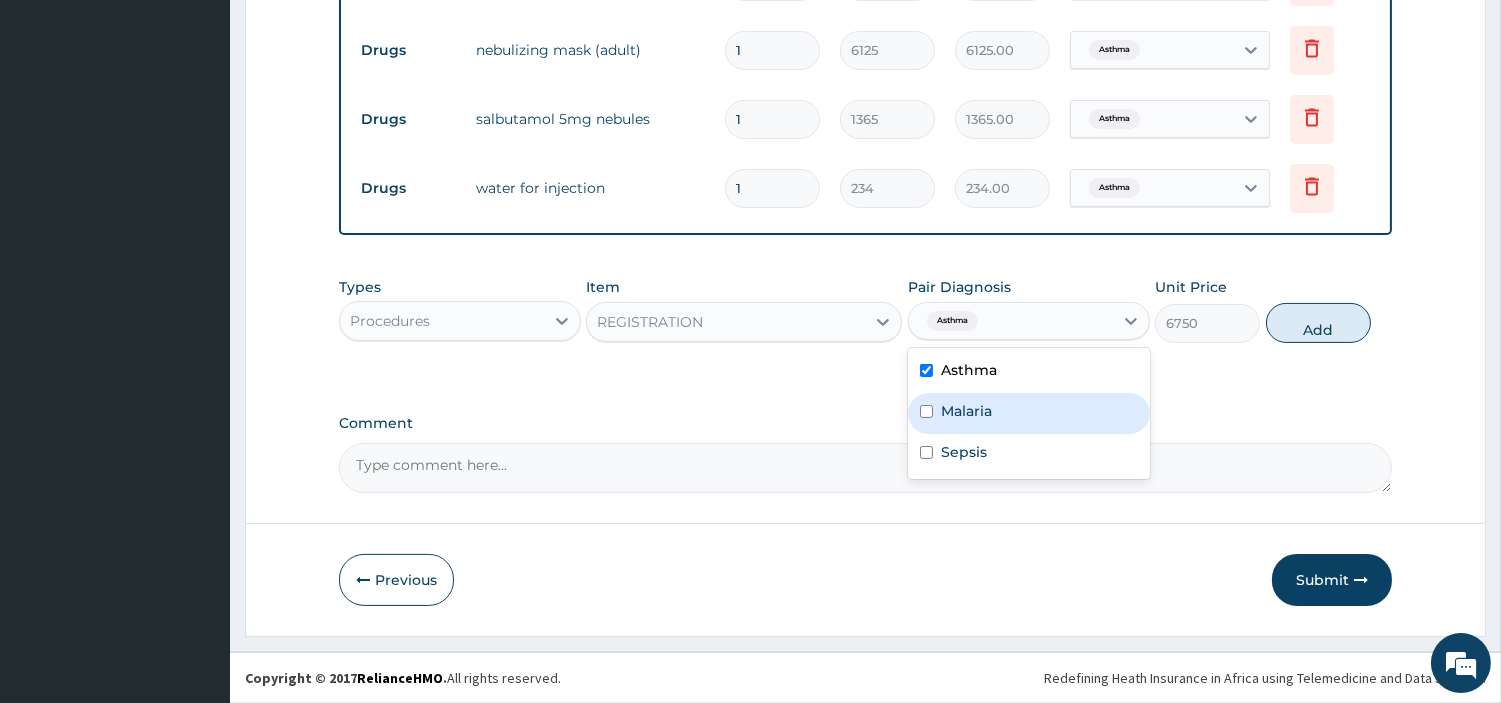 click on "Malaria" at bounding box center (1029, 413) 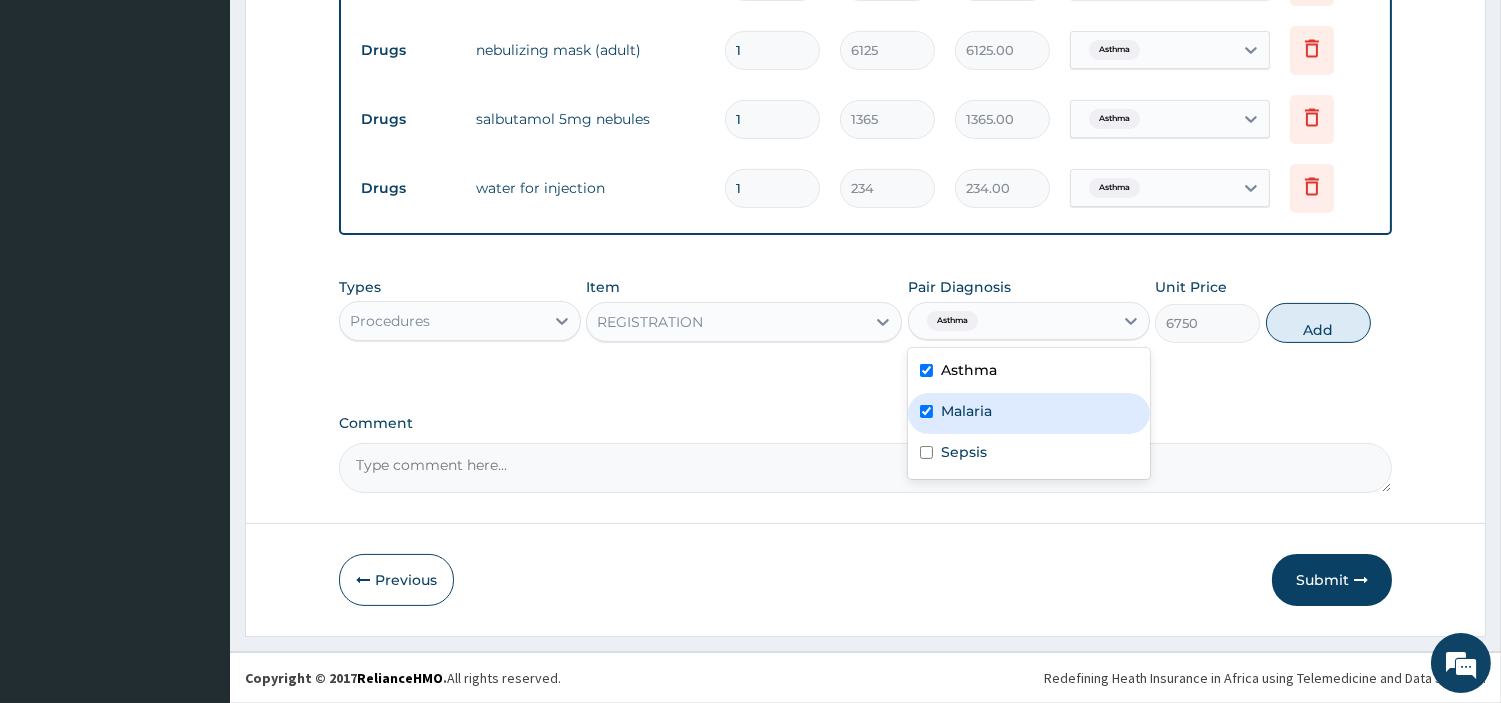 checkbox on "true" 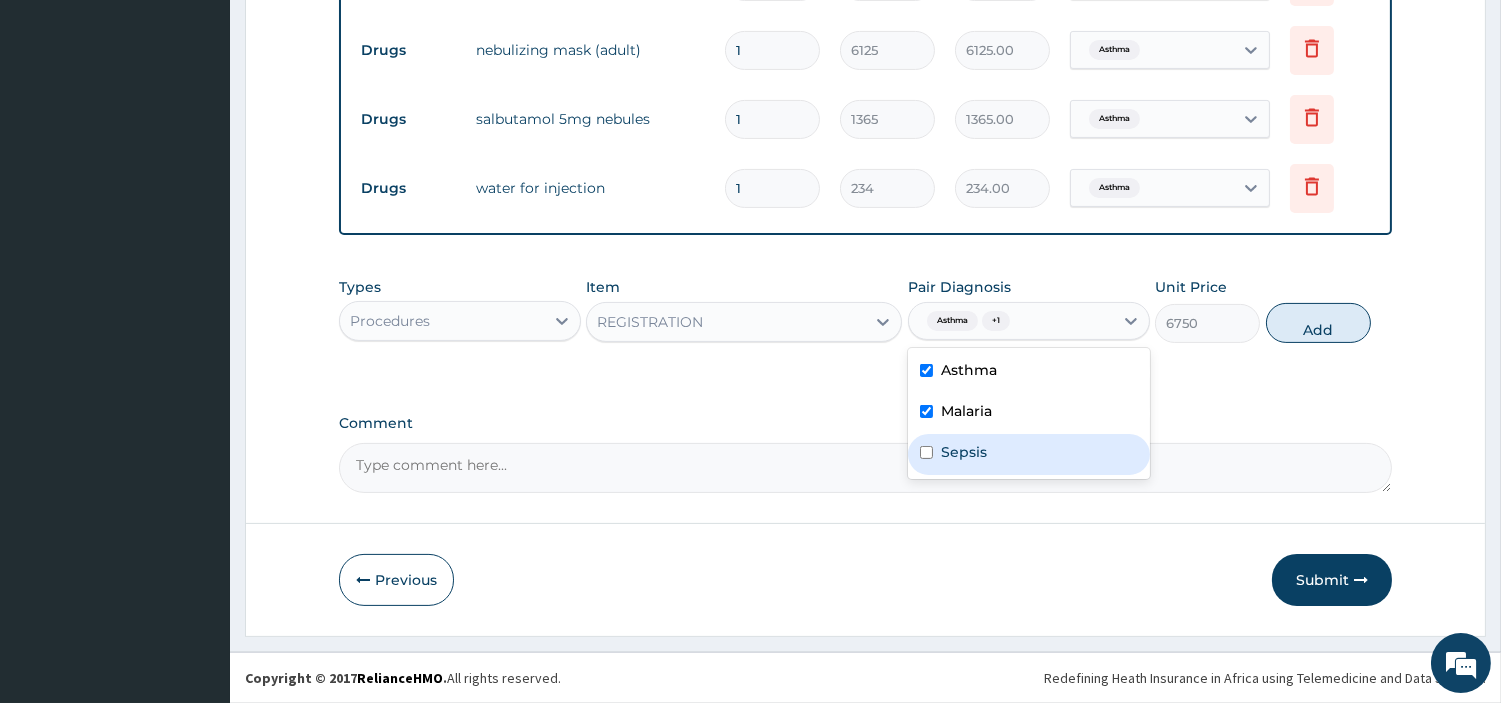 click on "Sepsis" at bounding box center [1029, 454] 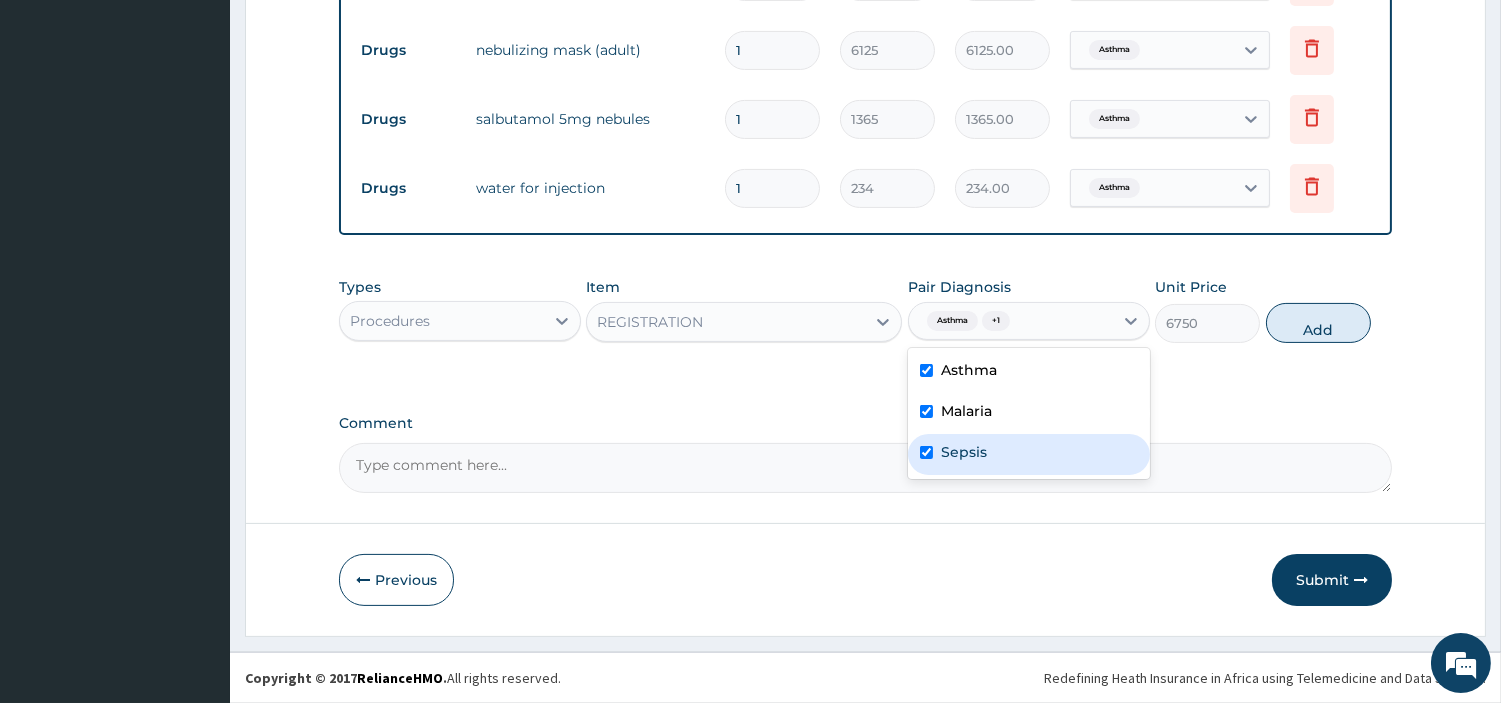 checkbox on "true" 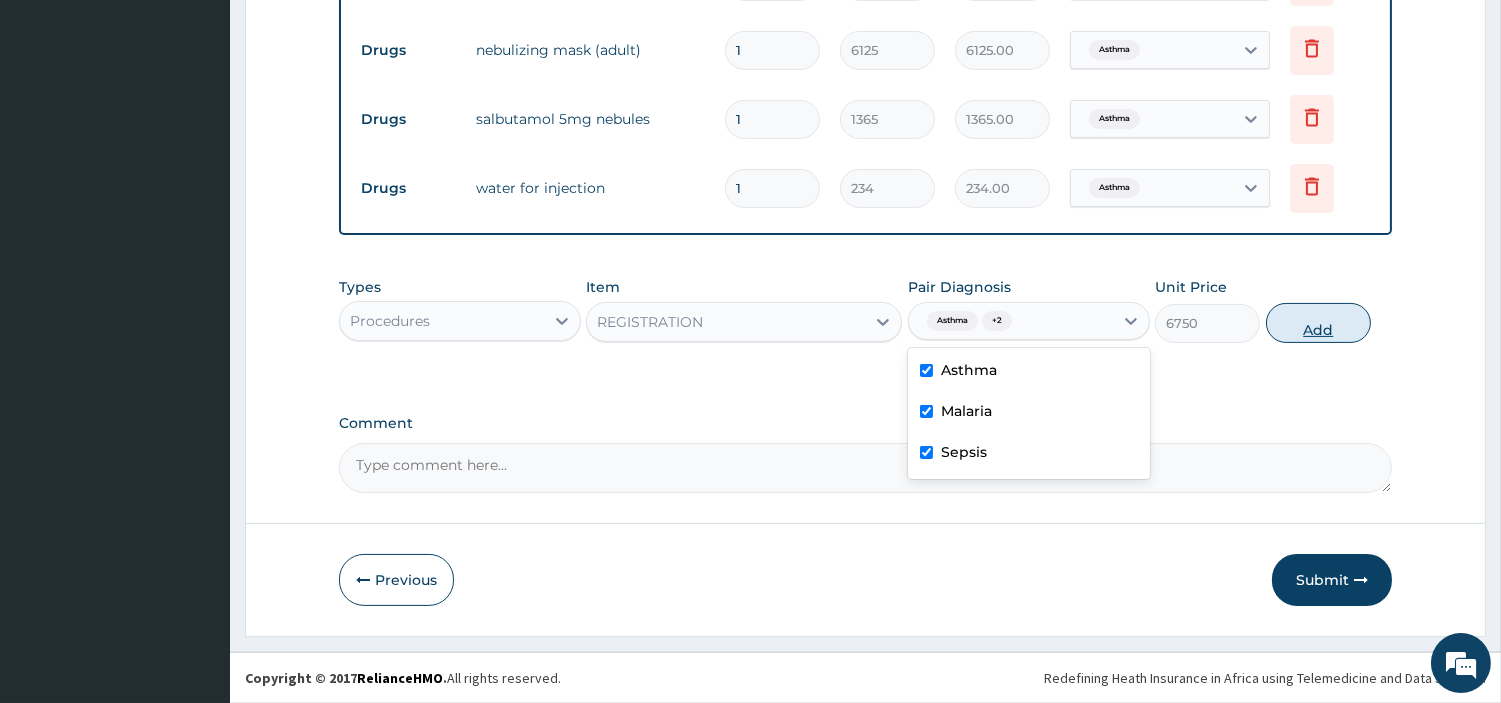 click on "Add" at bounding box center (1318, 323) 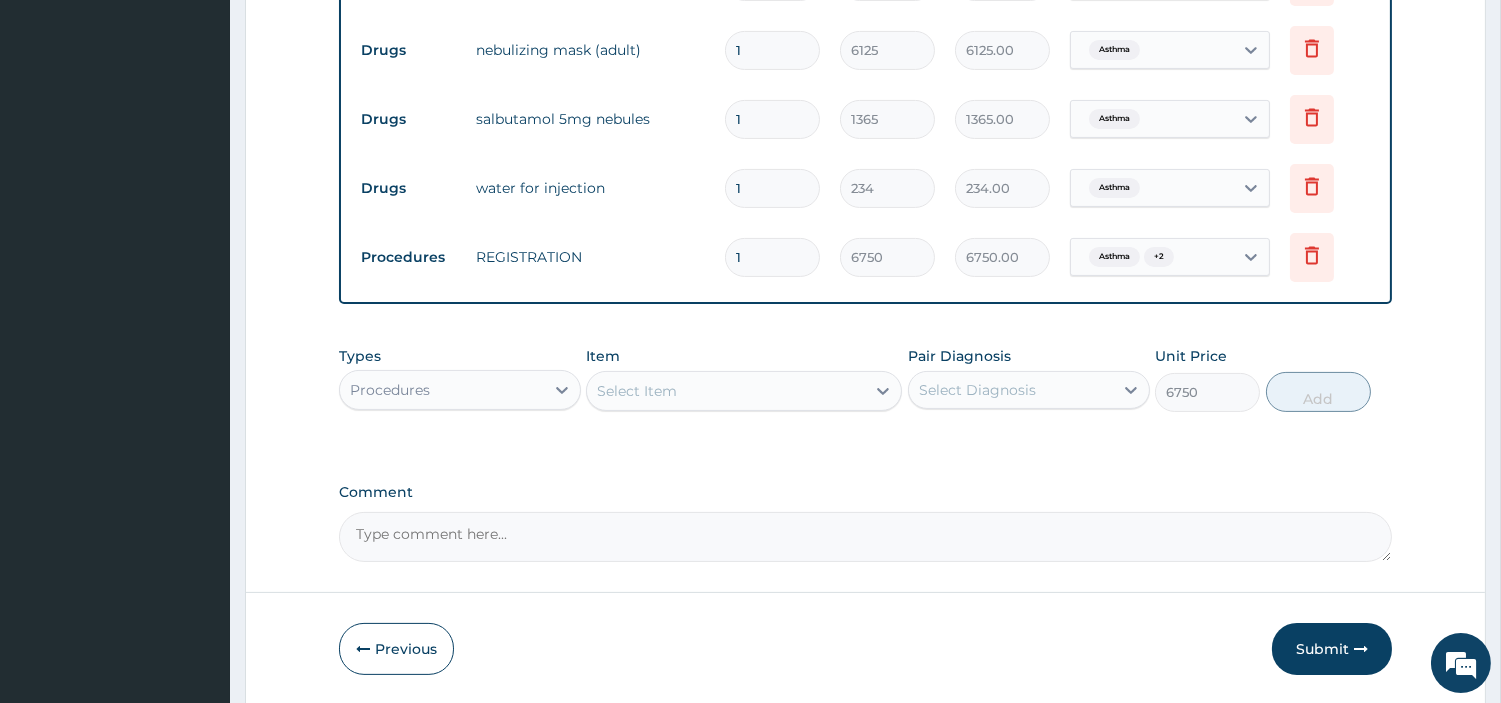 type on "0" 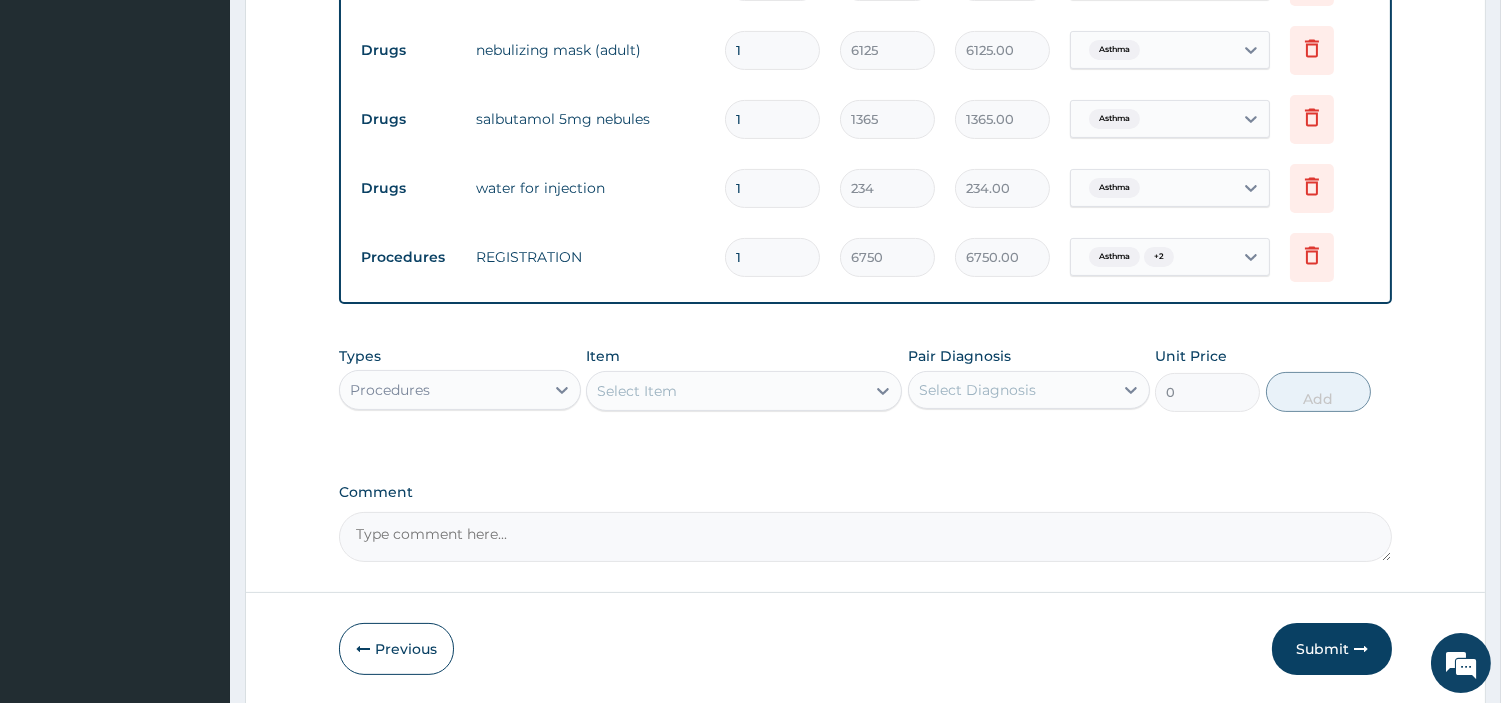 click on "Select Item" at bounding box center (726, 391) 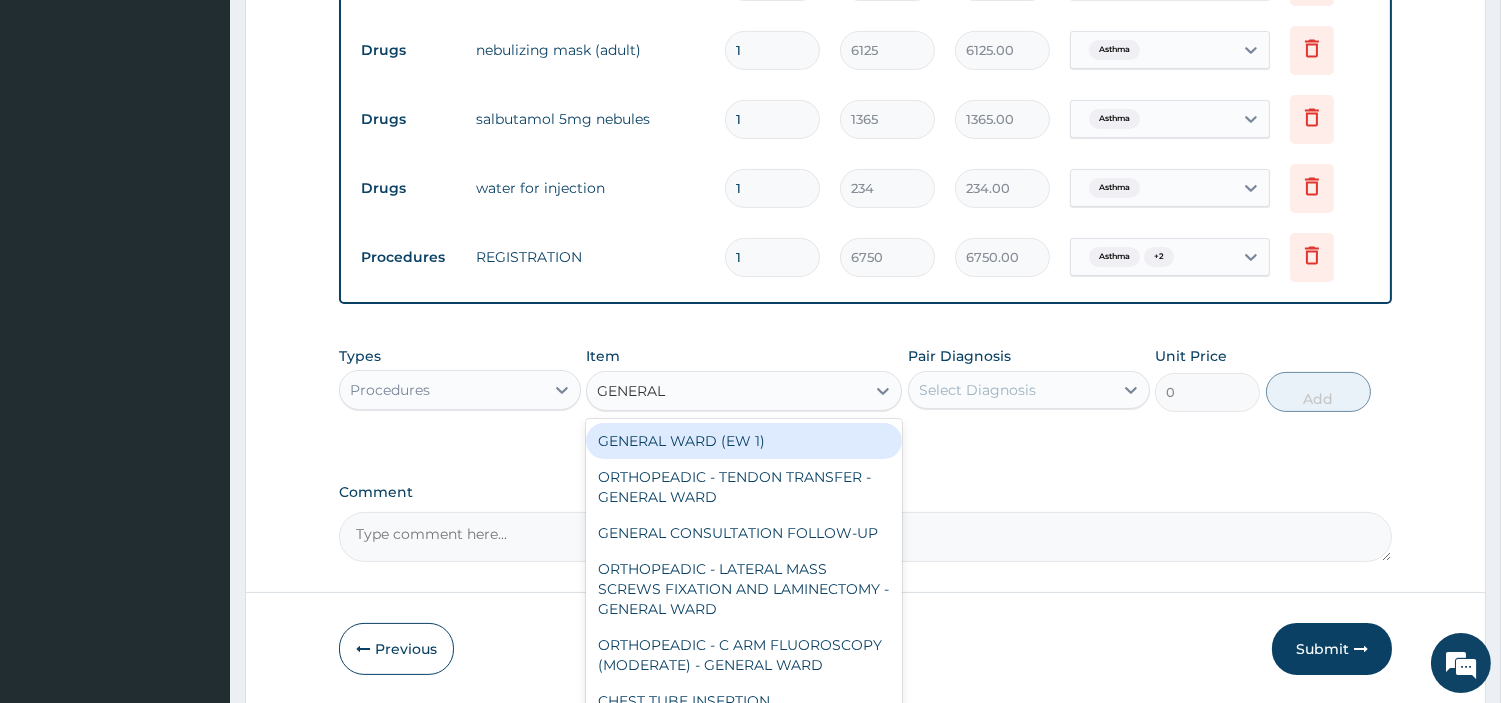 type on "GENERAL C" 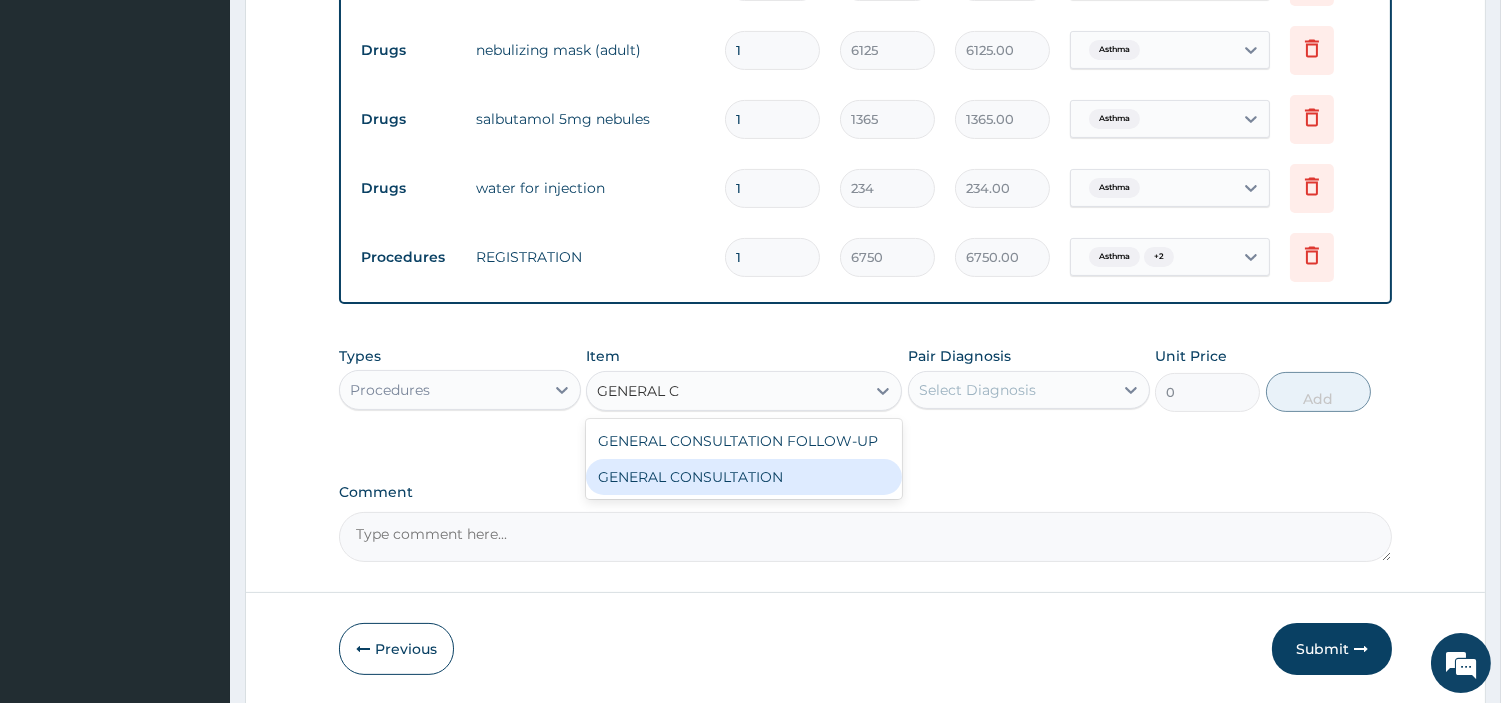 click on "GENERAL CONSULTATION" at bounding box center (744, 477) 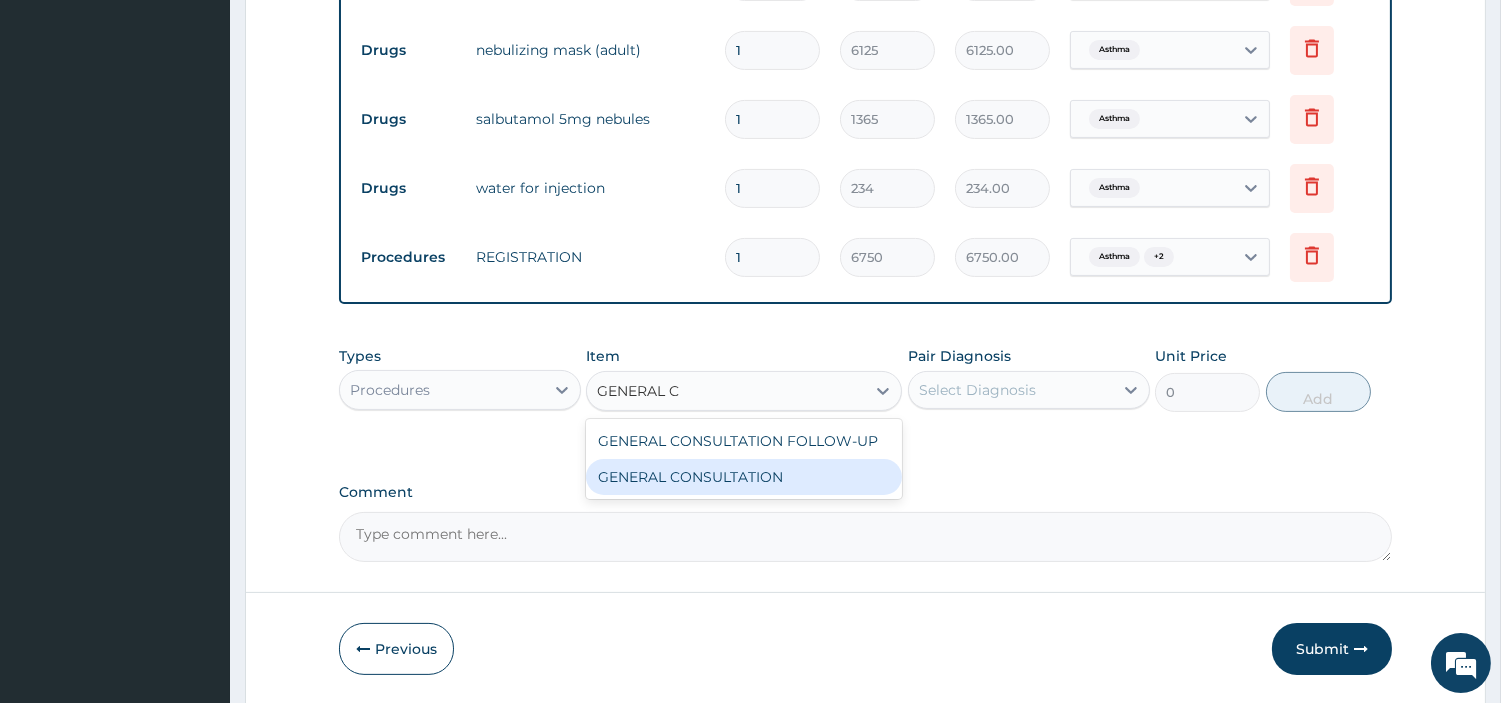 type 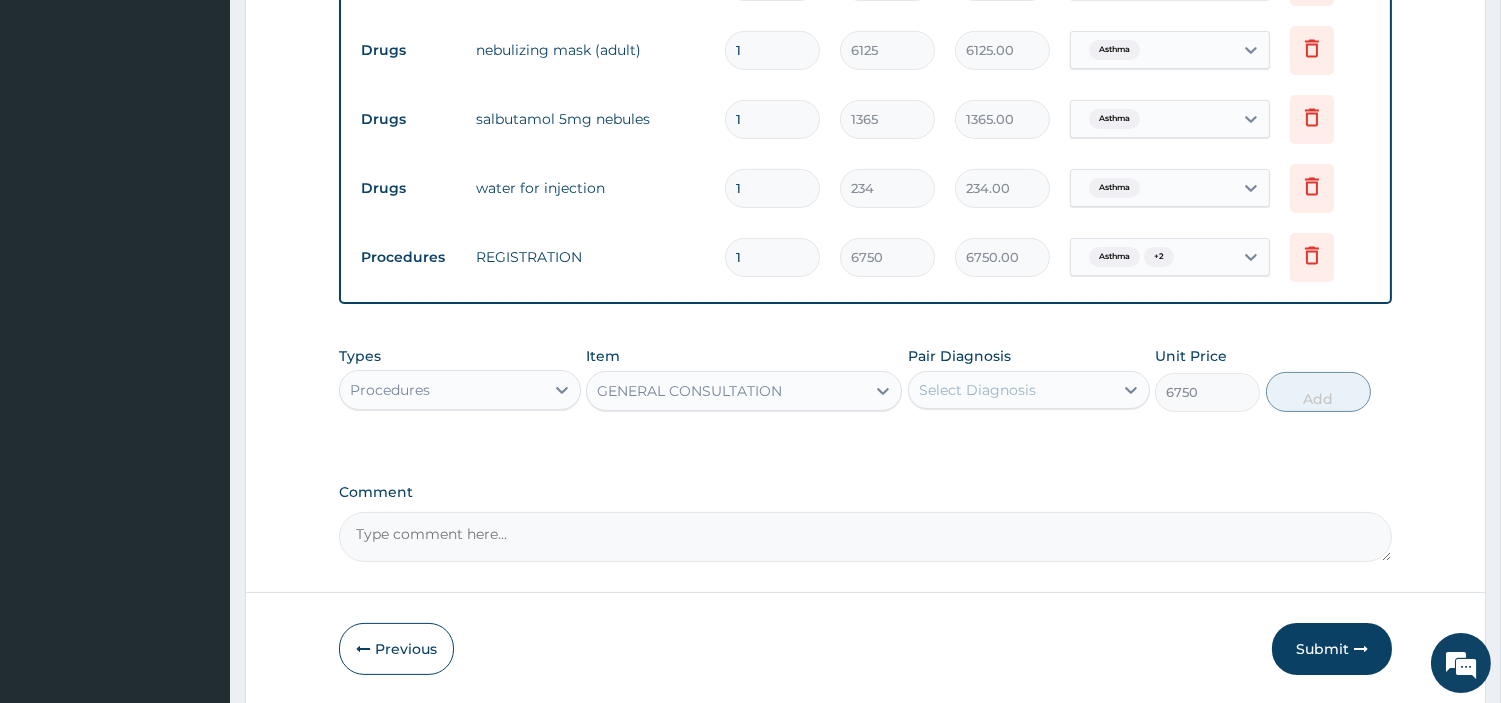 click on "Types Procedures Item option GENERAL CONSULTATION, selected.   Select is focused ,type to refine list, press Down to open the menu,  GENERAL CONSULTATION Pair Diagnosis Select Diagnosis Unit Price 6750 Add" at bounding box center [865, 379] 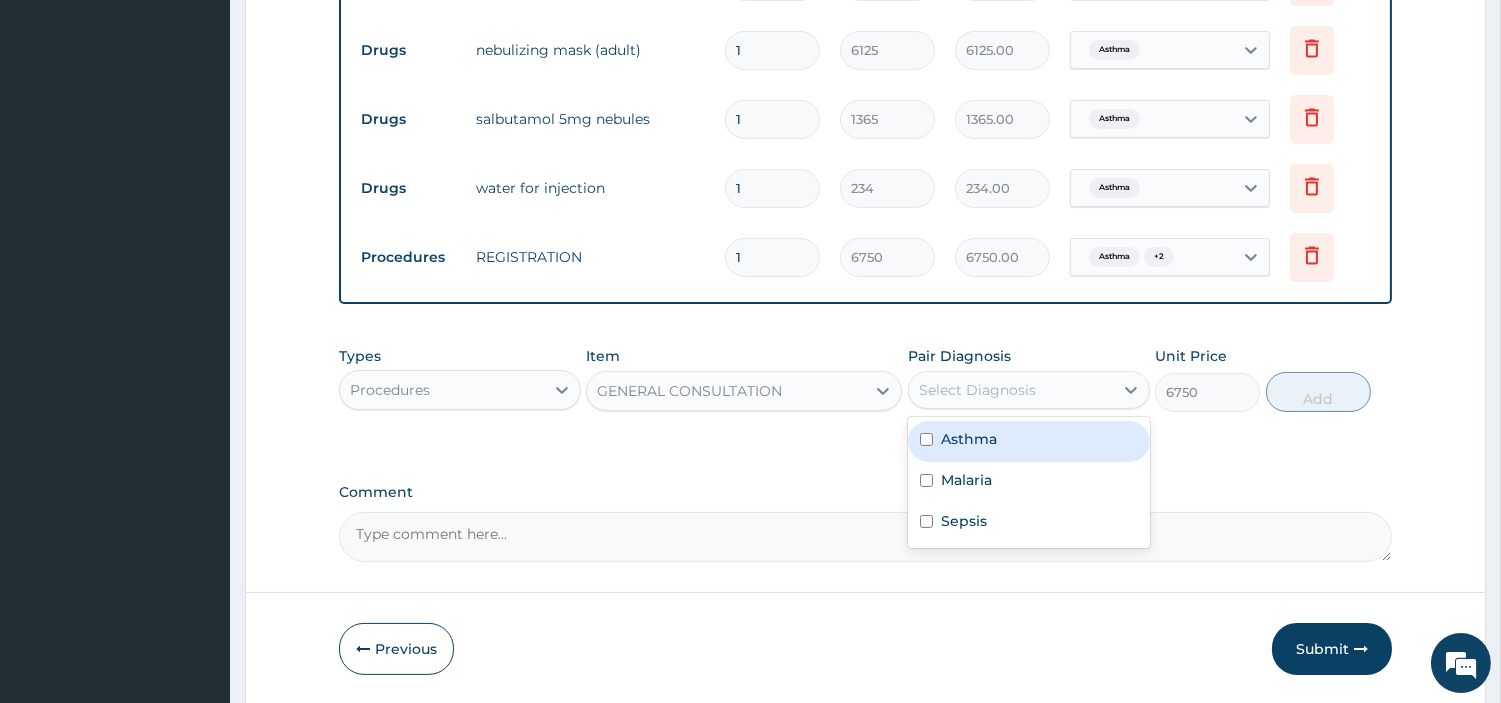 click on "Select Diagnosis" at bounding box center [977, 390] 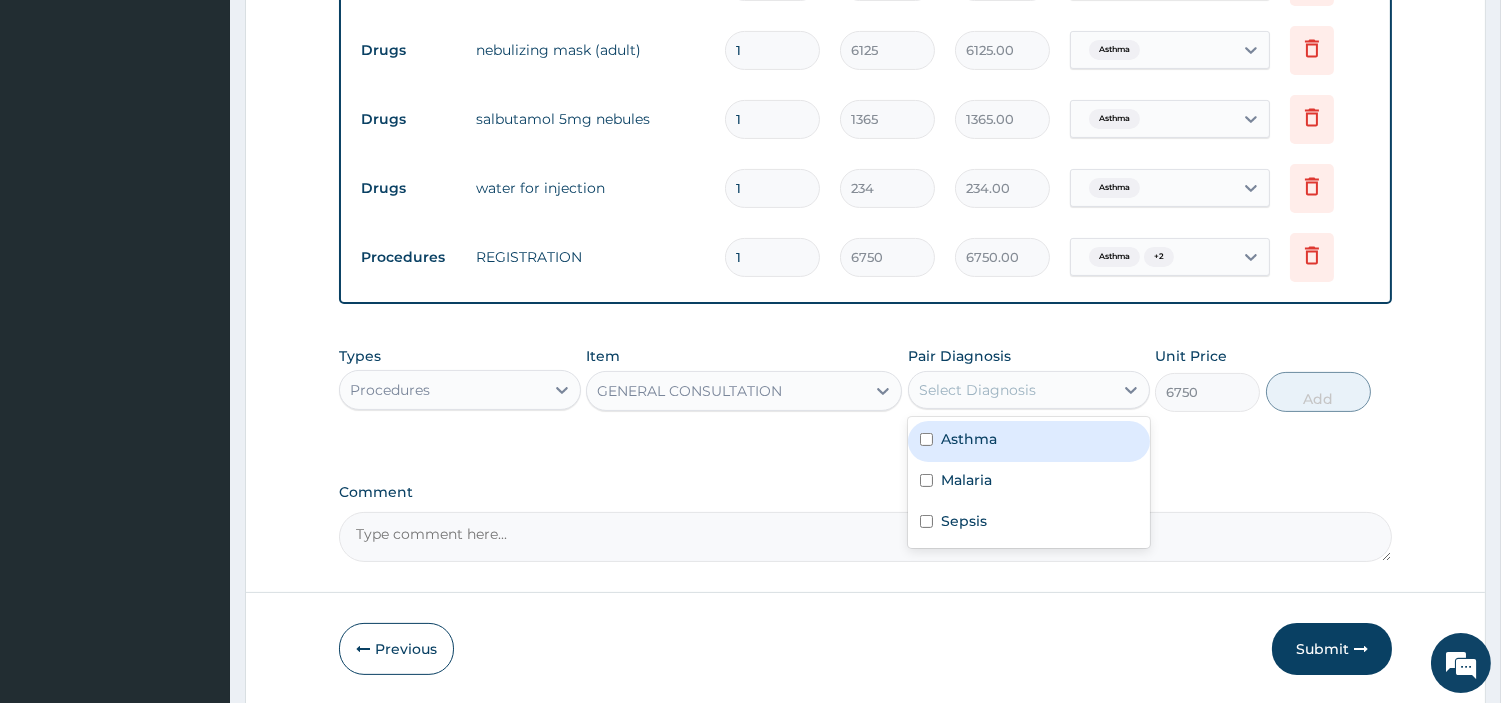 click on "Asthma" at bounding box center [969, 439] 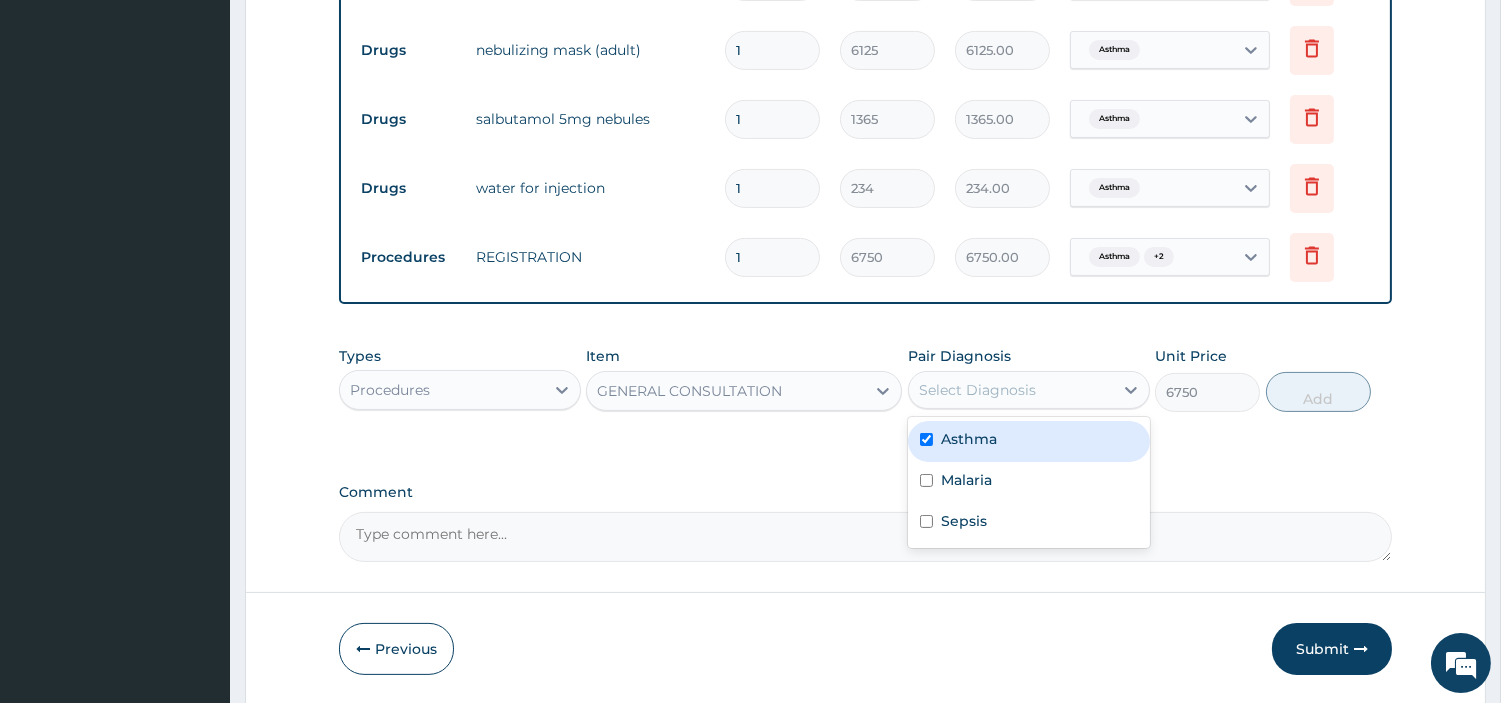 checkbox on "true" 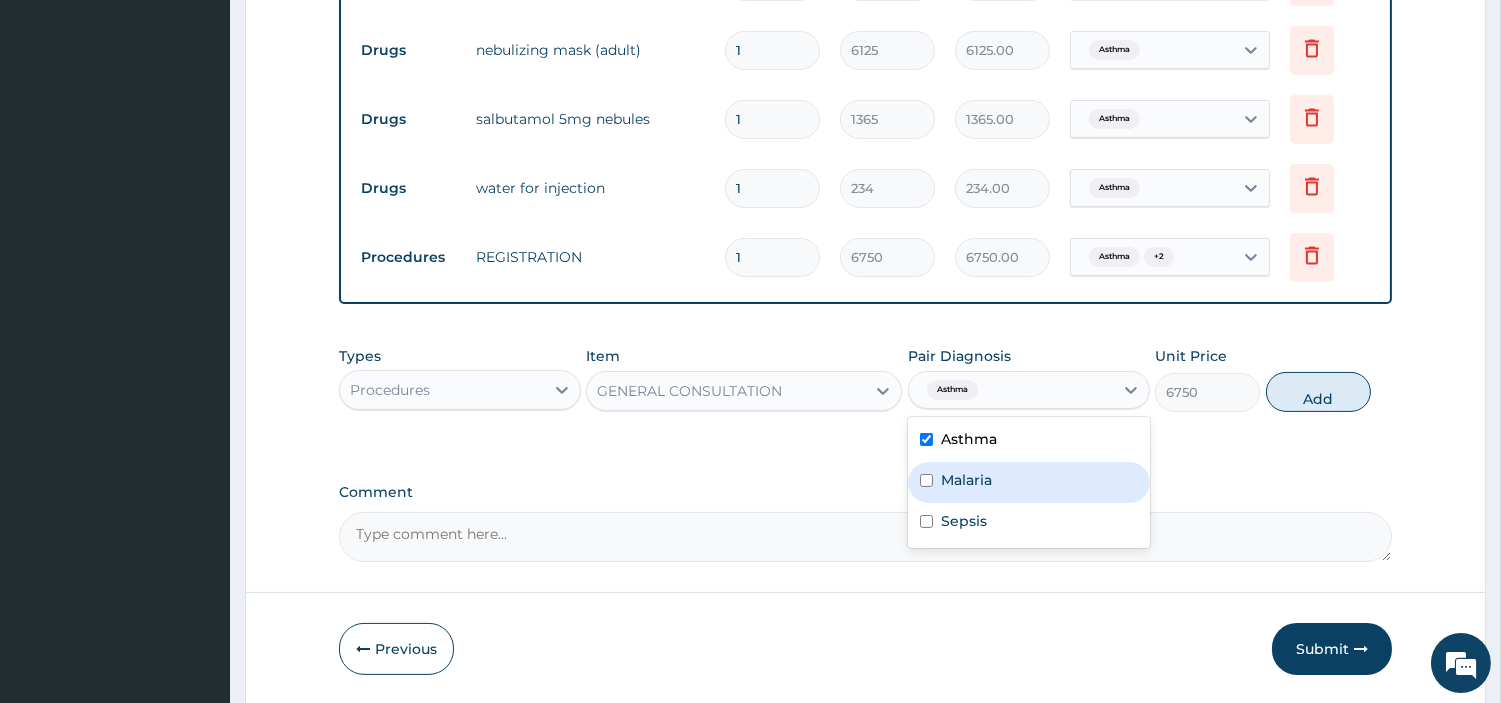 click on "Malaria" at bounding box center (1029, 482) 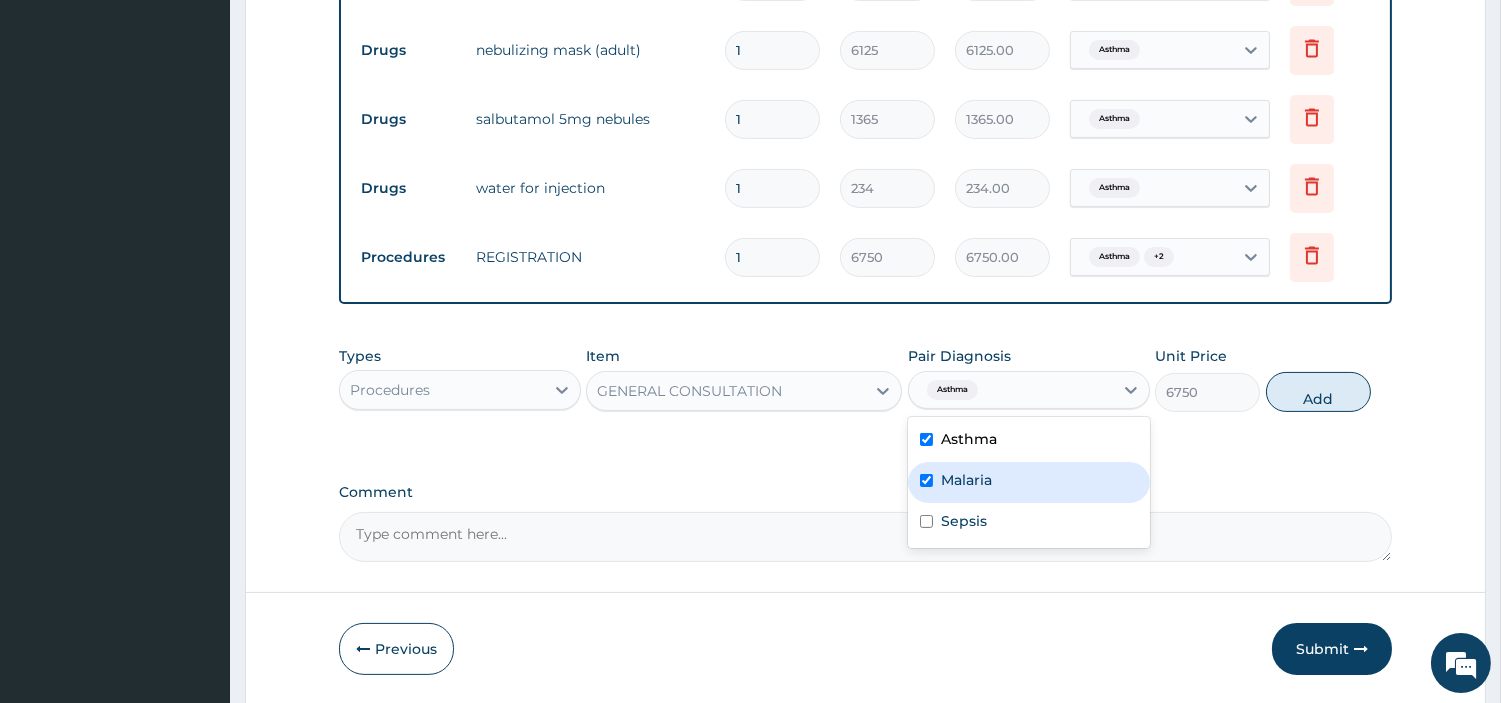 checkbox on "true" 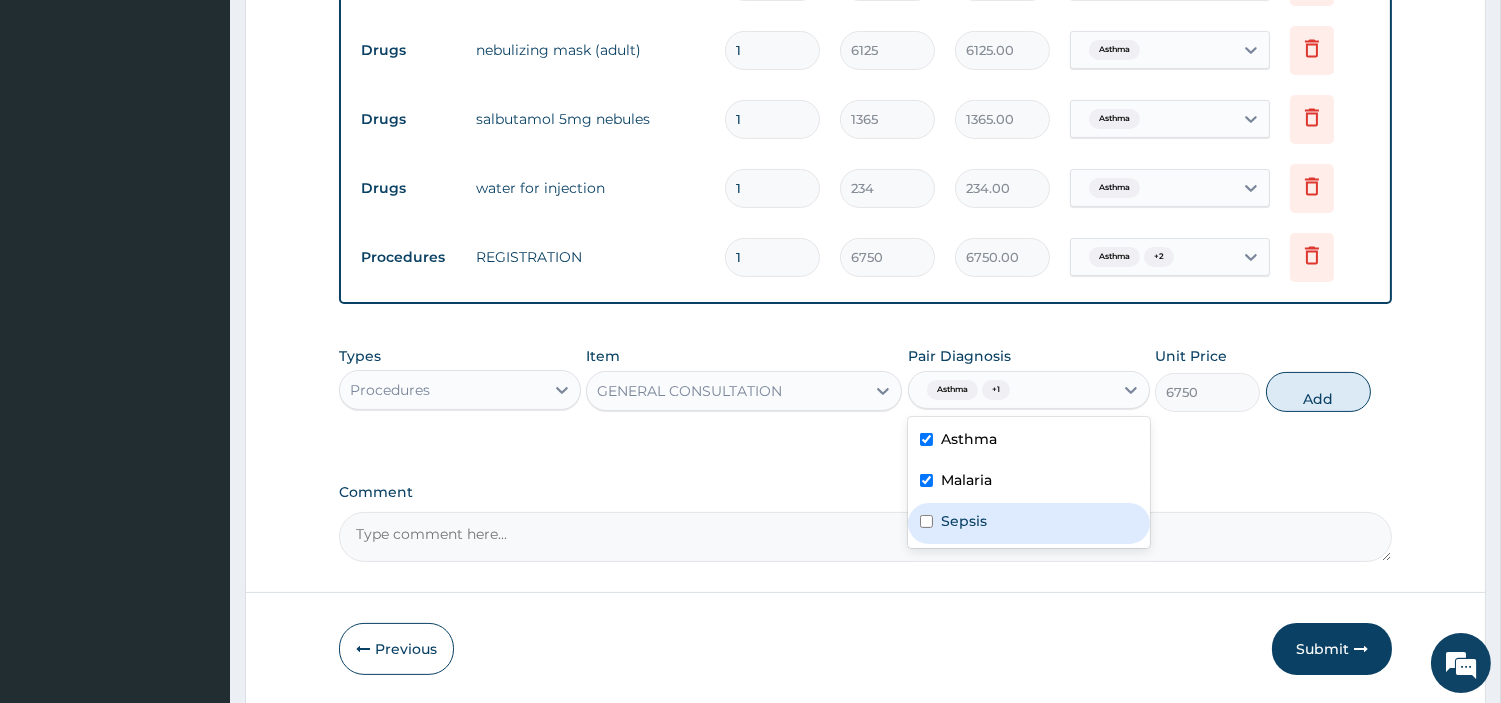 drag, startPoint x: 990, startPoint y: 516, endPoint x: 1002, endPoint y: 516, distance: 12 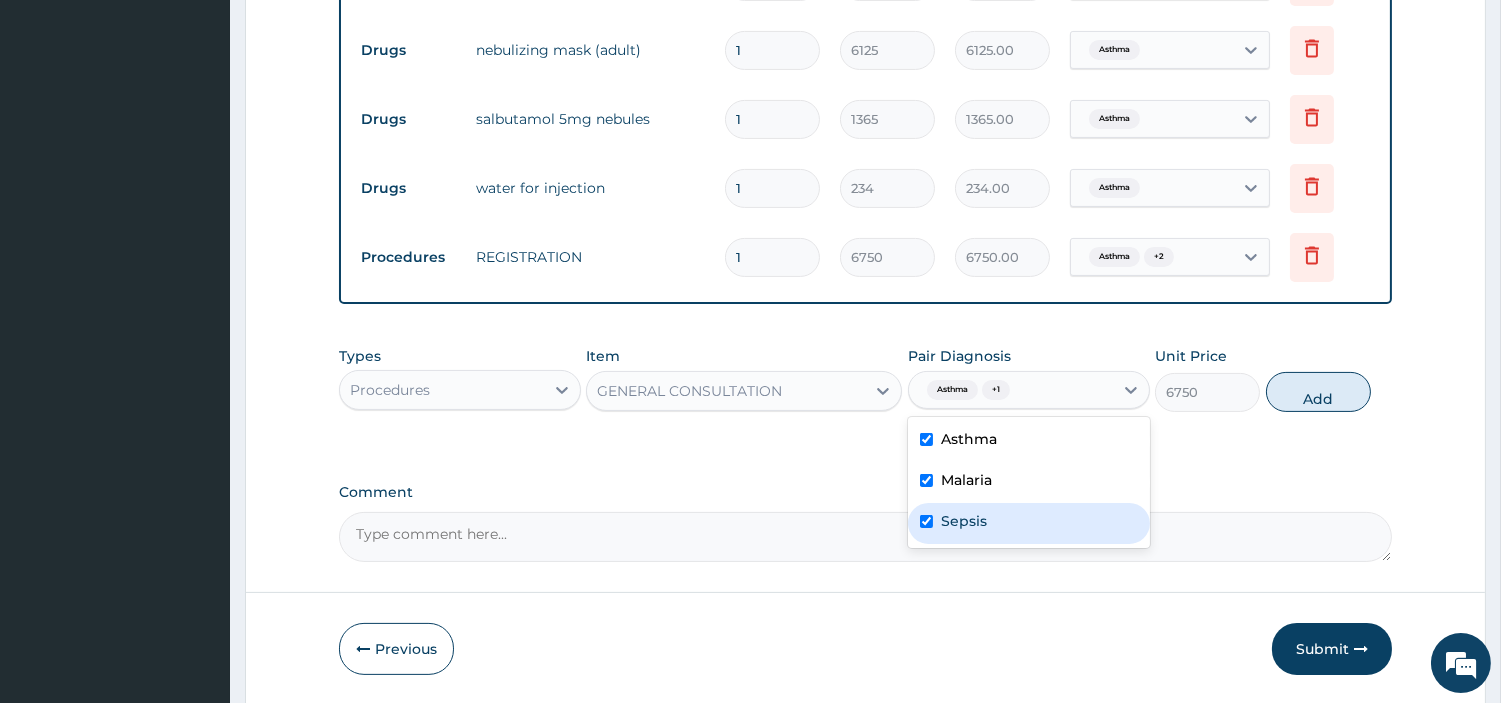 checkbox on "true" 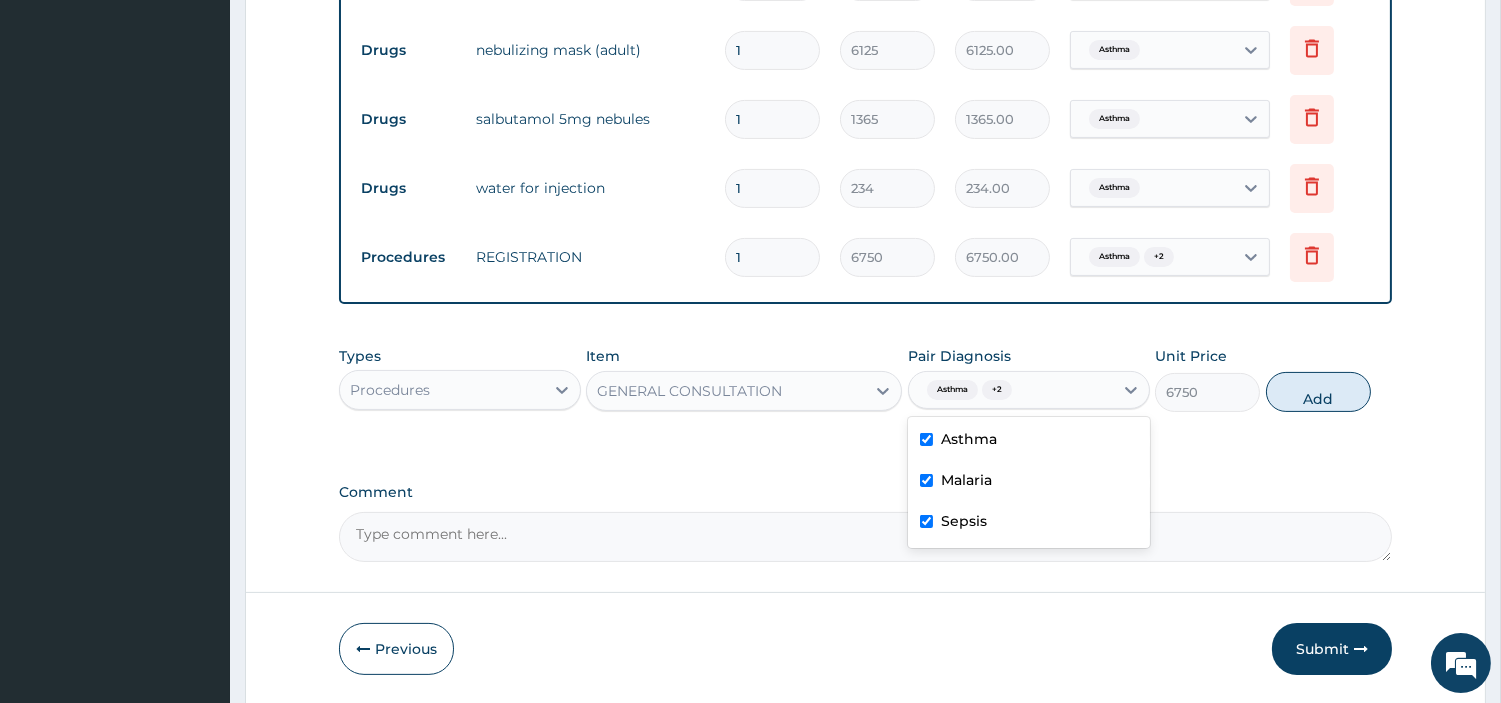 click on "Add" at bounding box center (1318, 392) 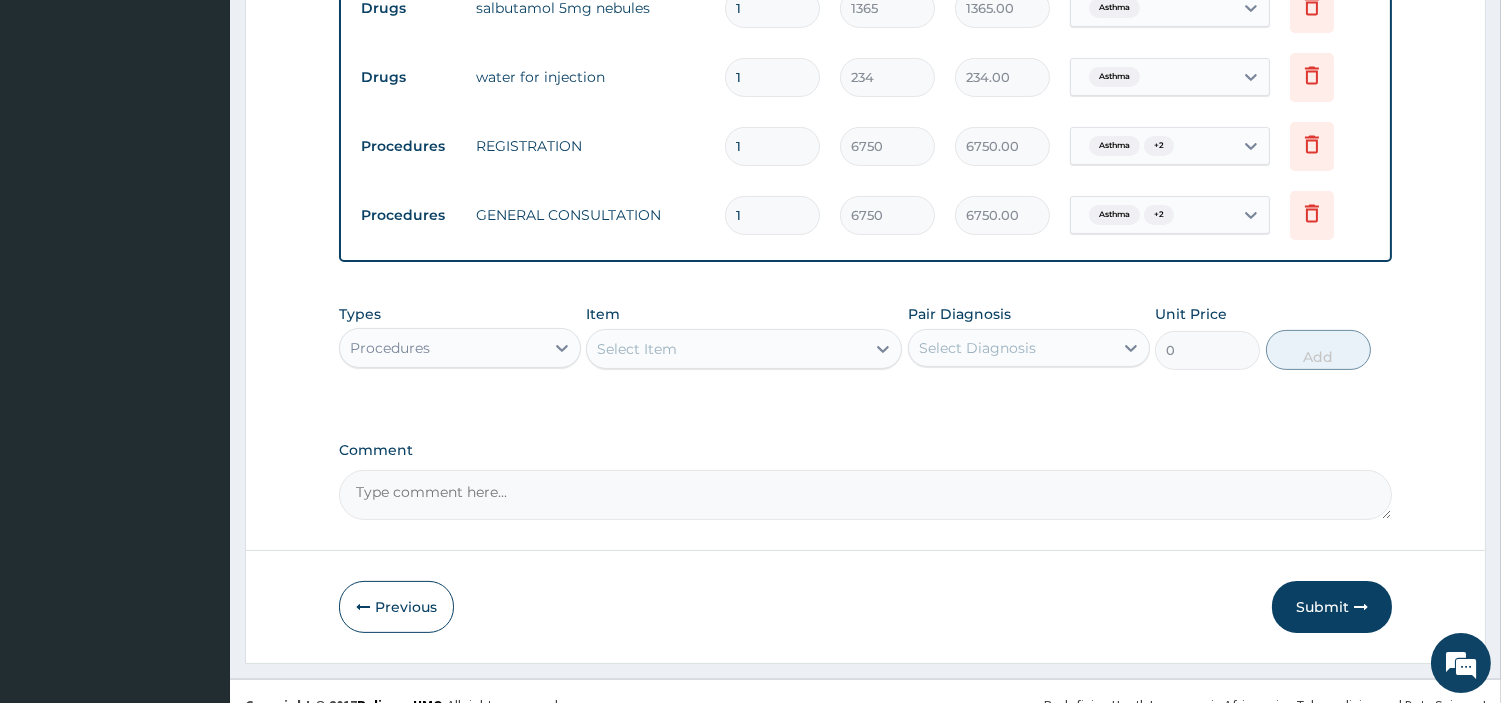 scroll, scrollTop: 990, scrollLeft: 0, axis: vertical 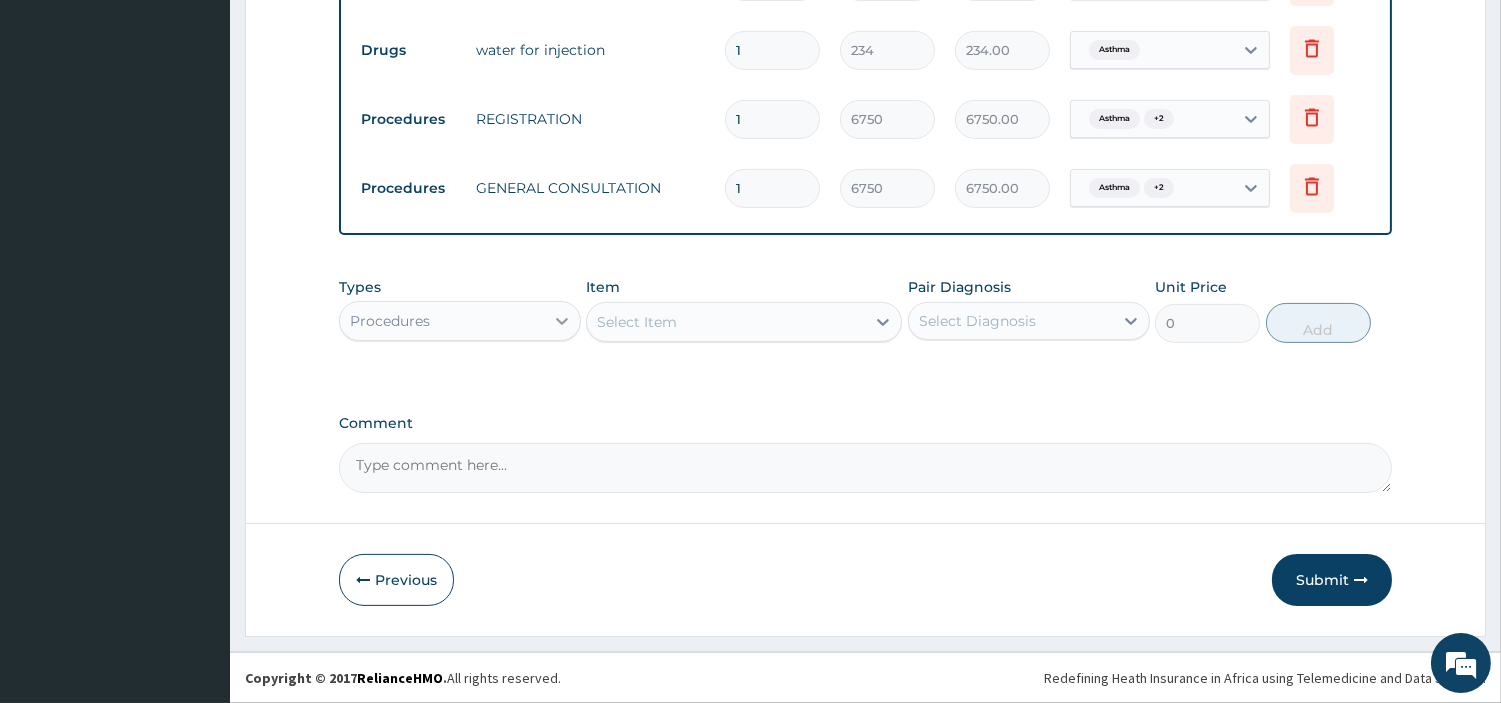 click 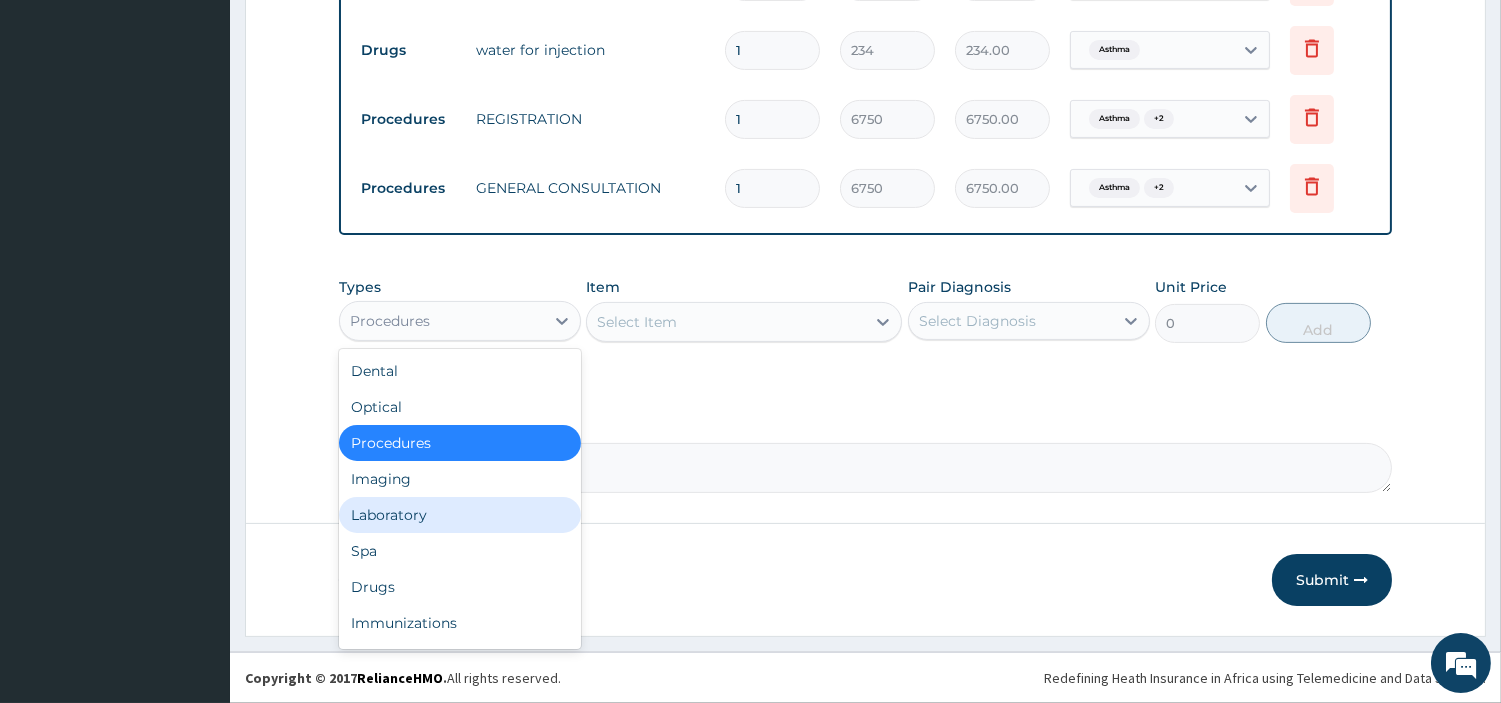 click on "Laboratory" at bounding box center [460, 515] 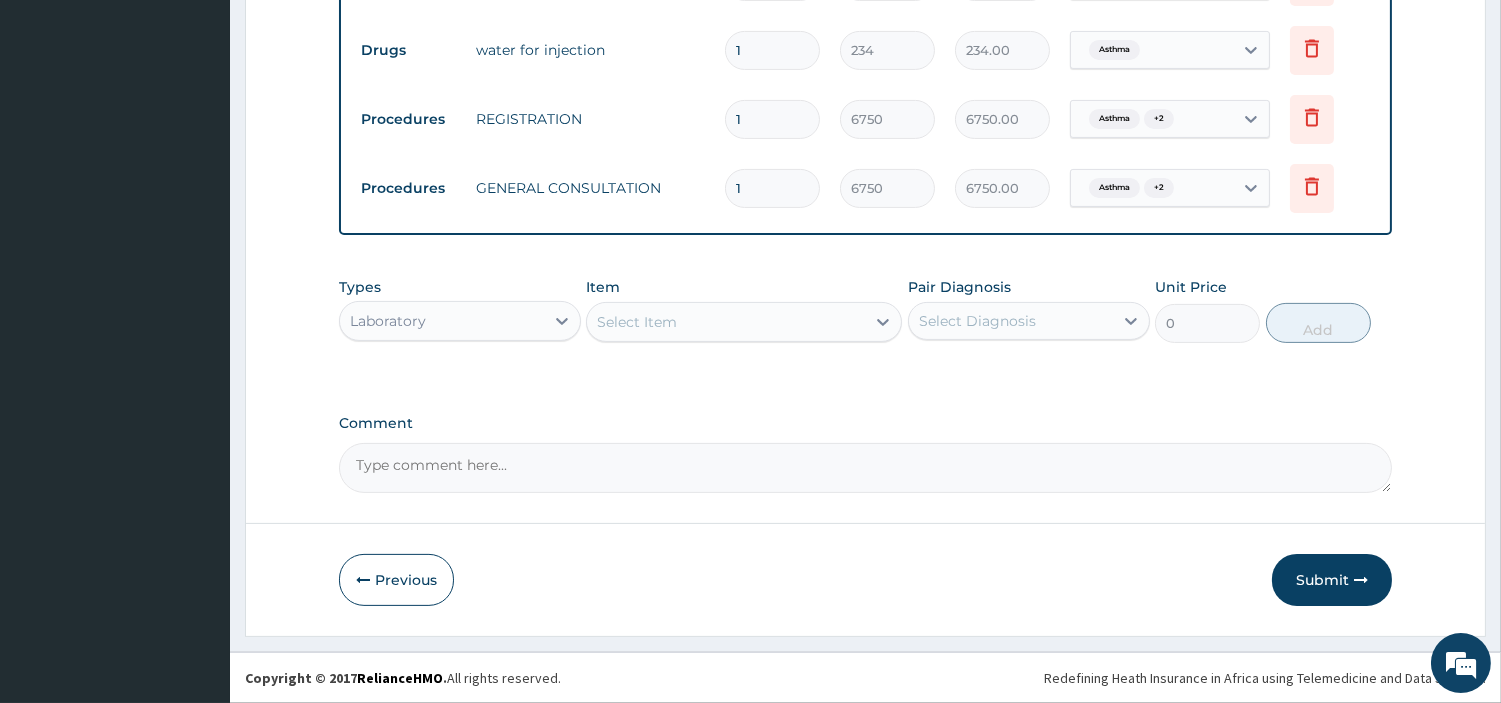 click on "Select Item" at bounding box center (726, 322) 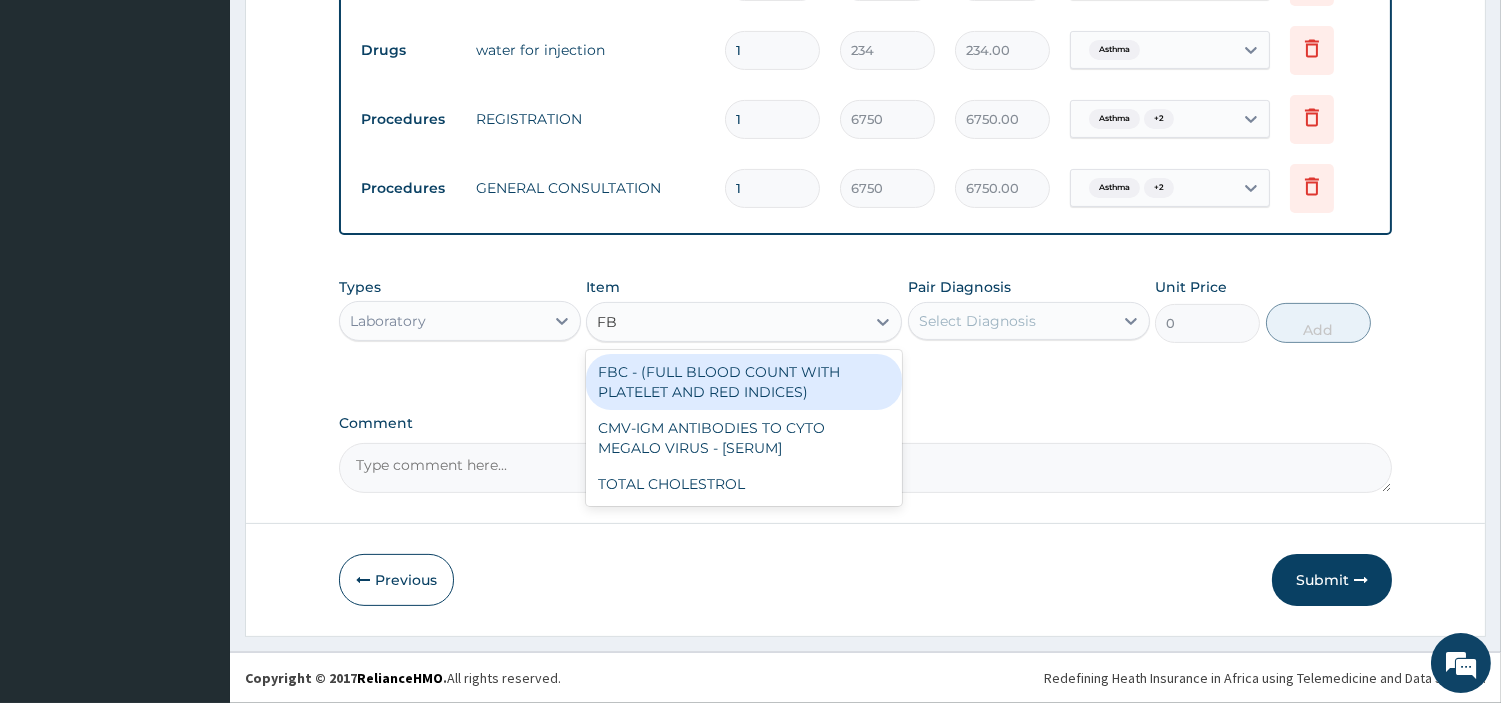 type on "FBC" 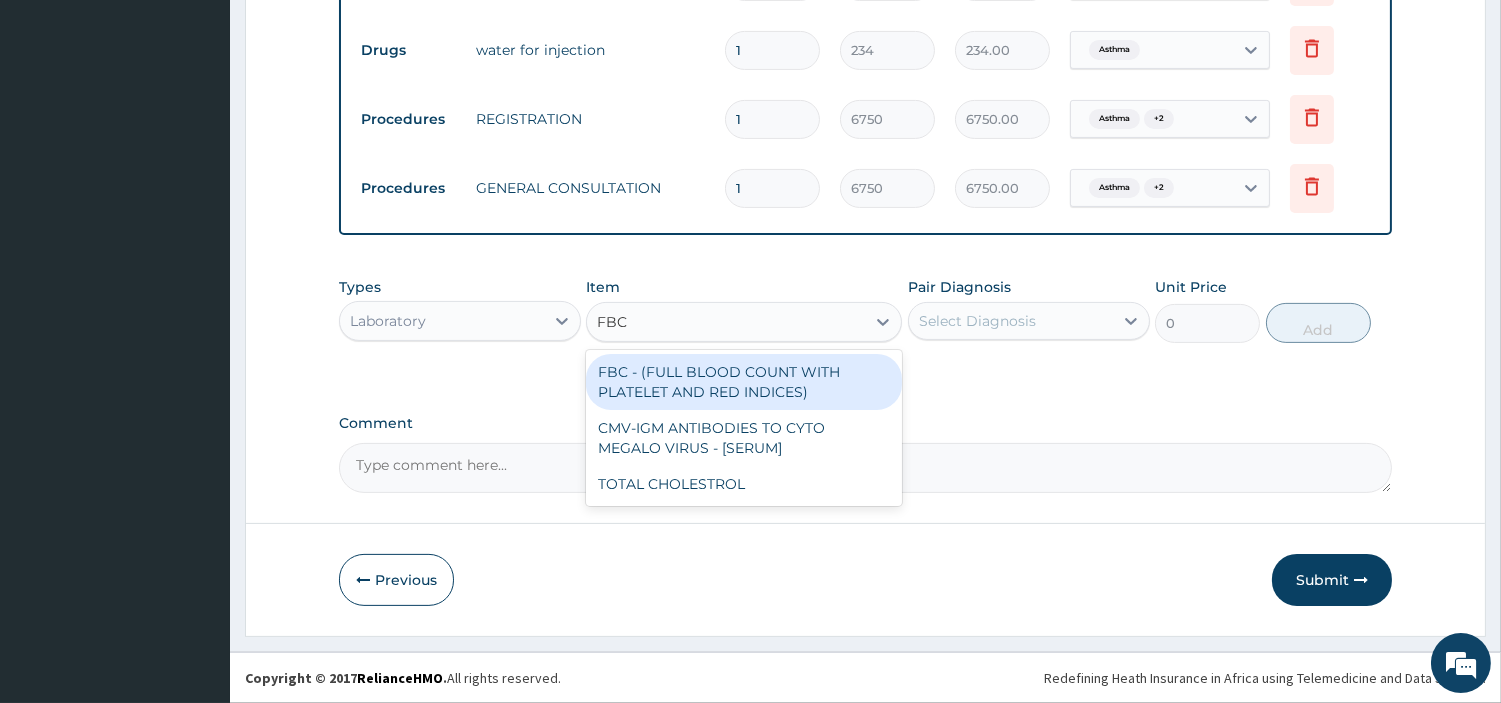 click on "FBC - (FULL BLOOD COUNT WITH PLATELET AND RED INDICES)" at bounding box center (744, 382) 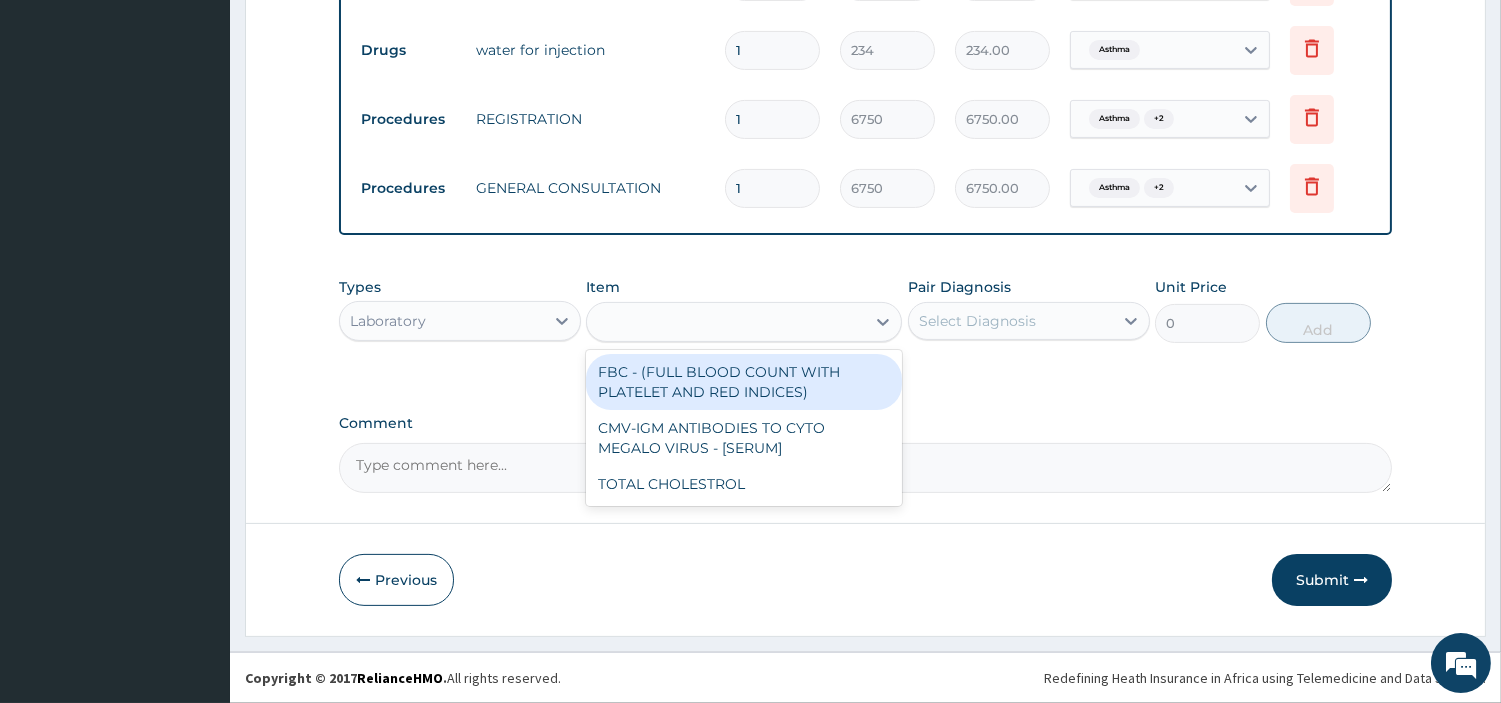 type on "5400" 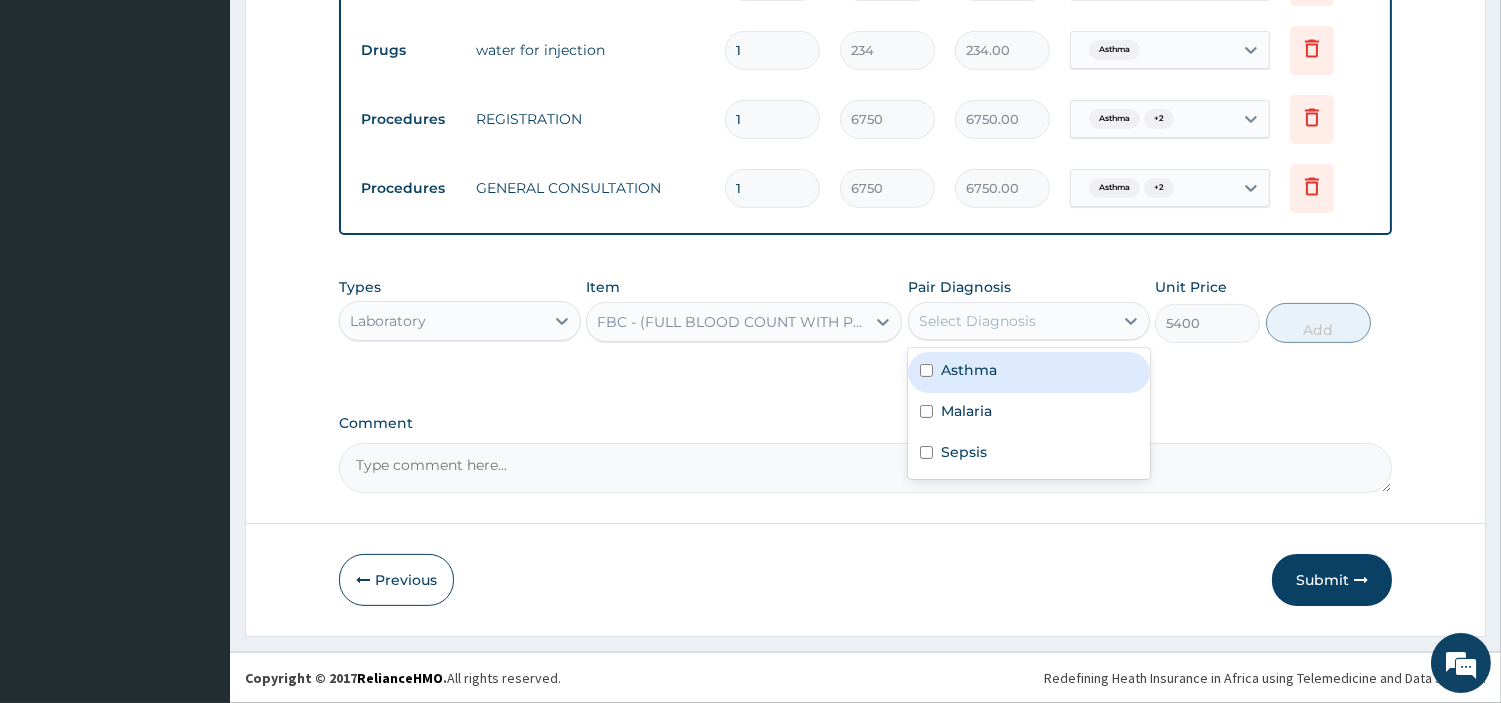 click on "Select Diagnosis" at bounding box center [1011, 321] 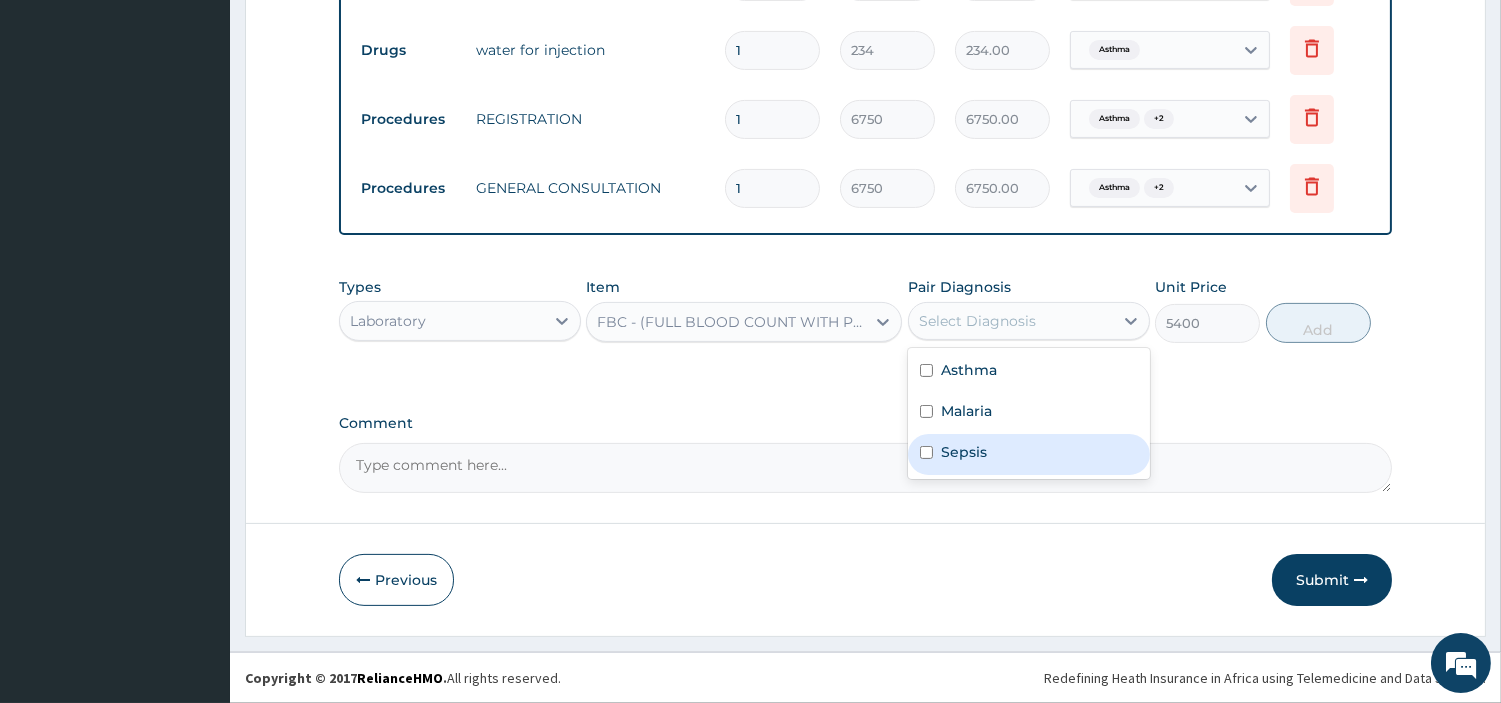 click on "Sepsis" at bounding box center [964, 452] 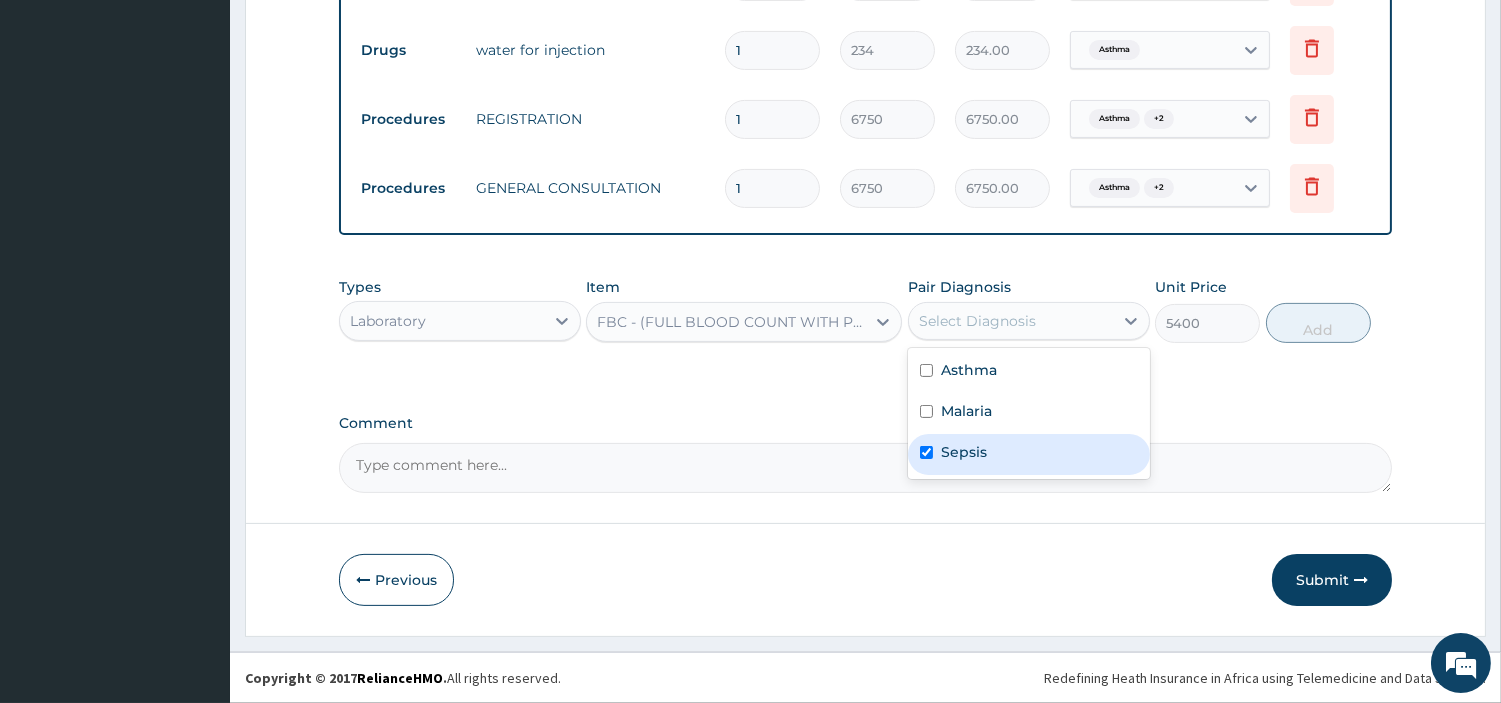 checkbox on "true" 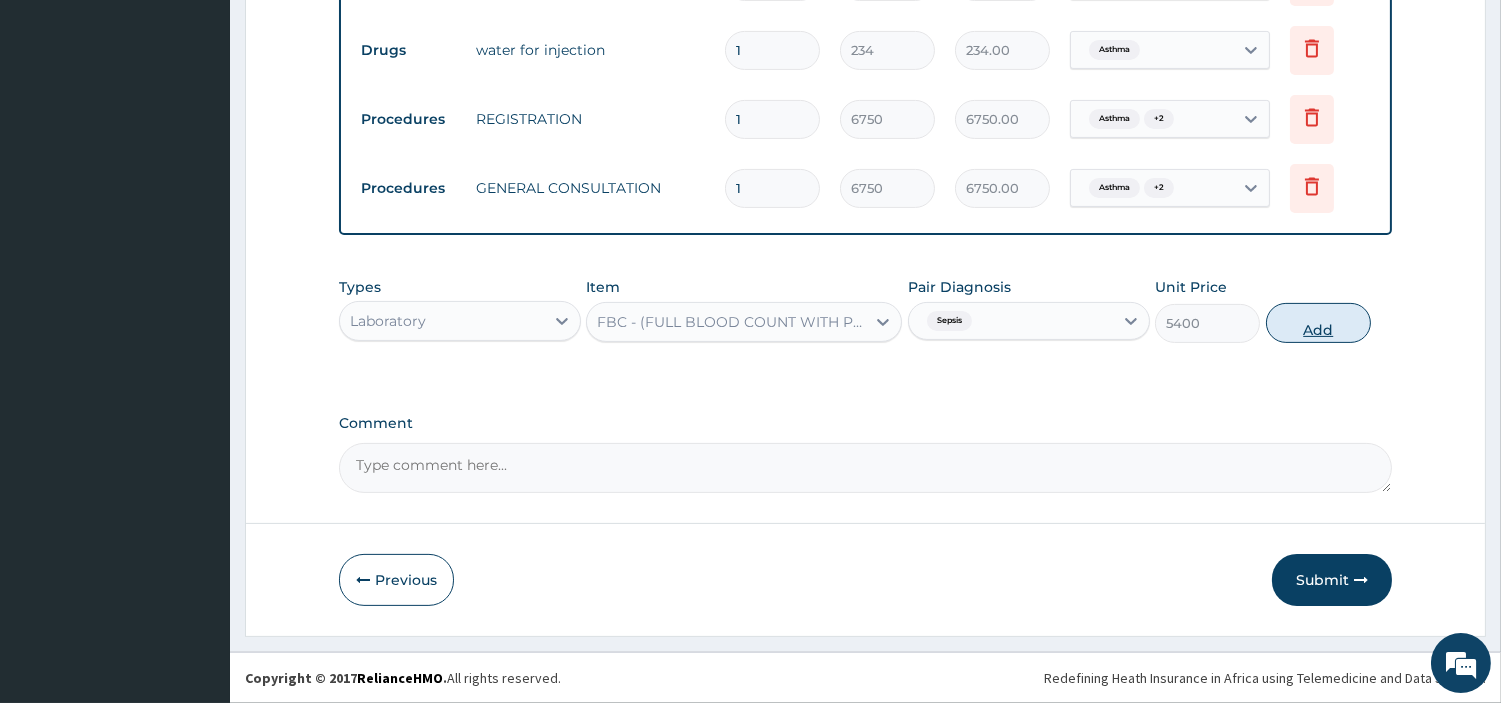 click on "Add" at bounding box center (1318, 323) 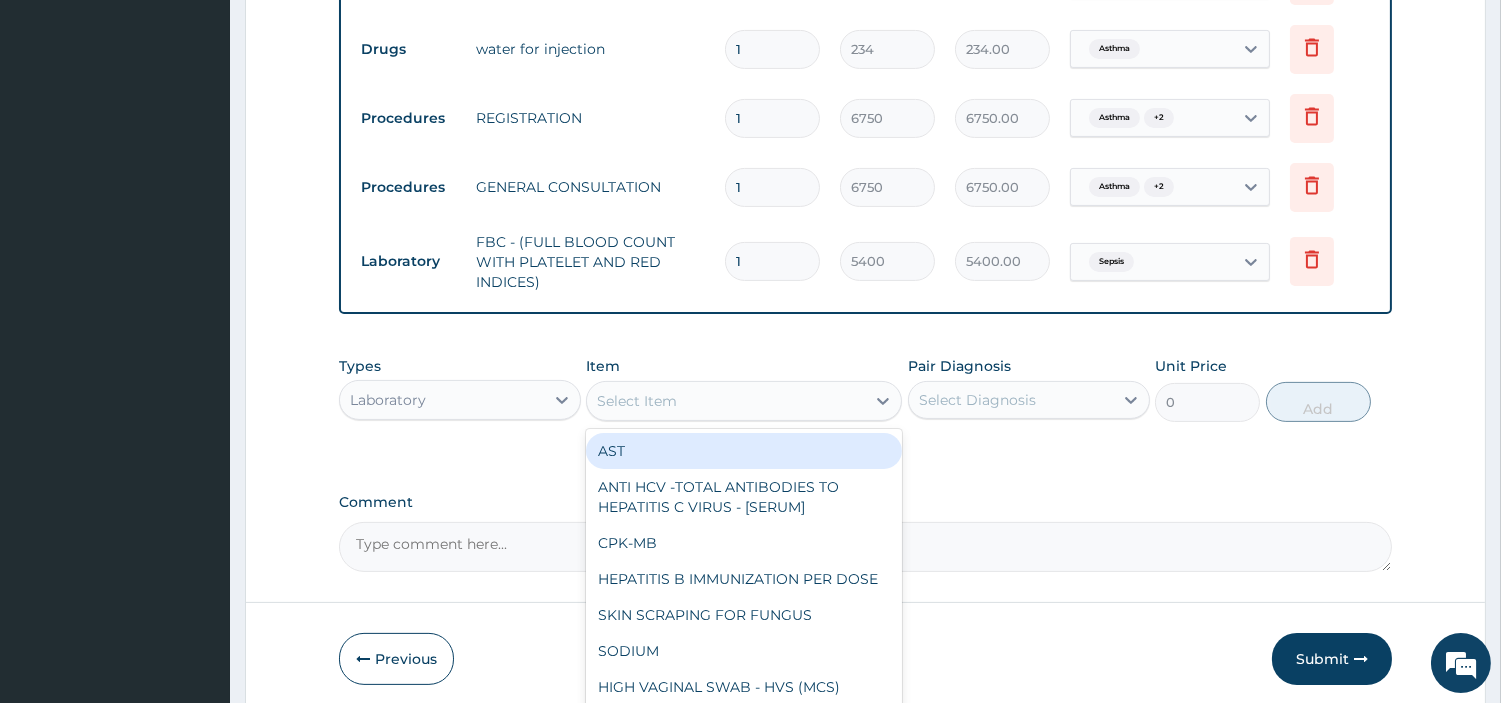click on "Select Item" at bounding box center [726, 401] 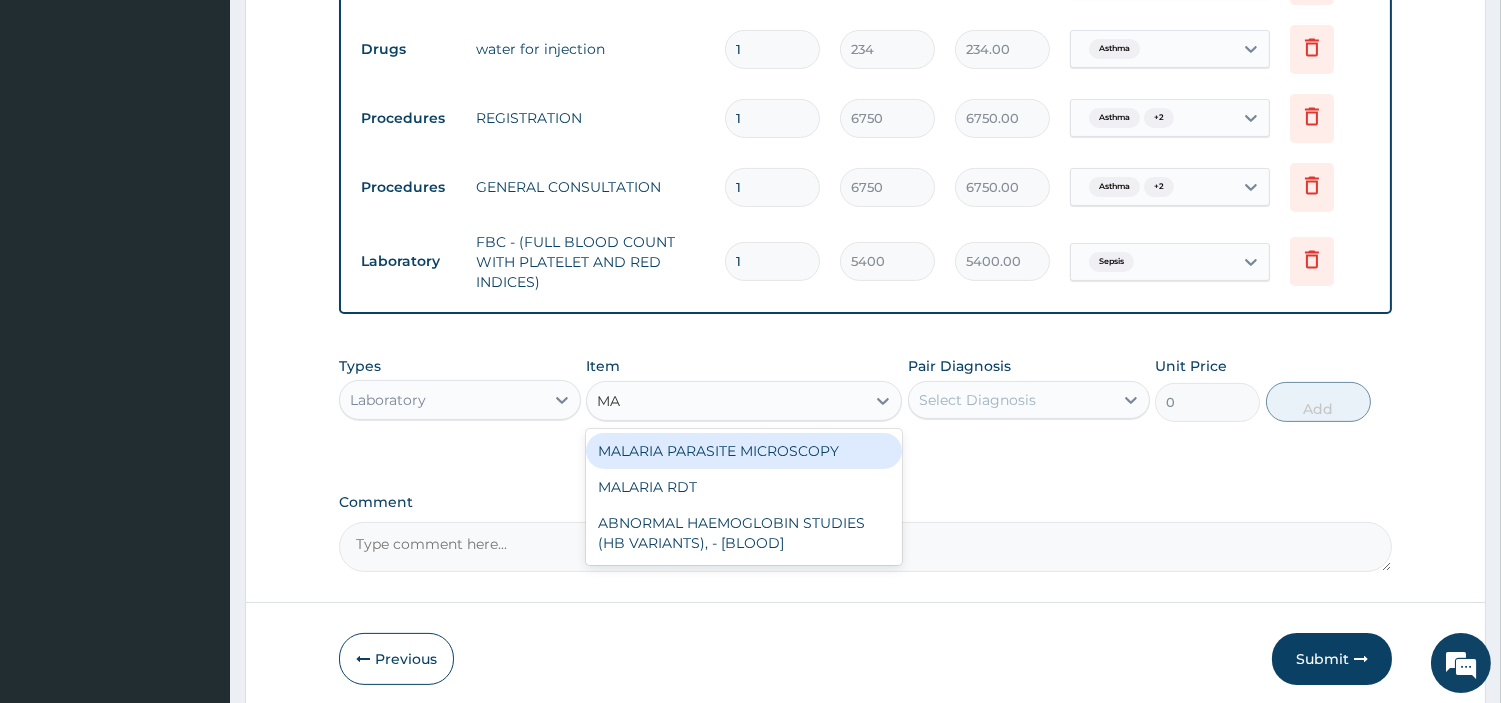 type on "MAL" 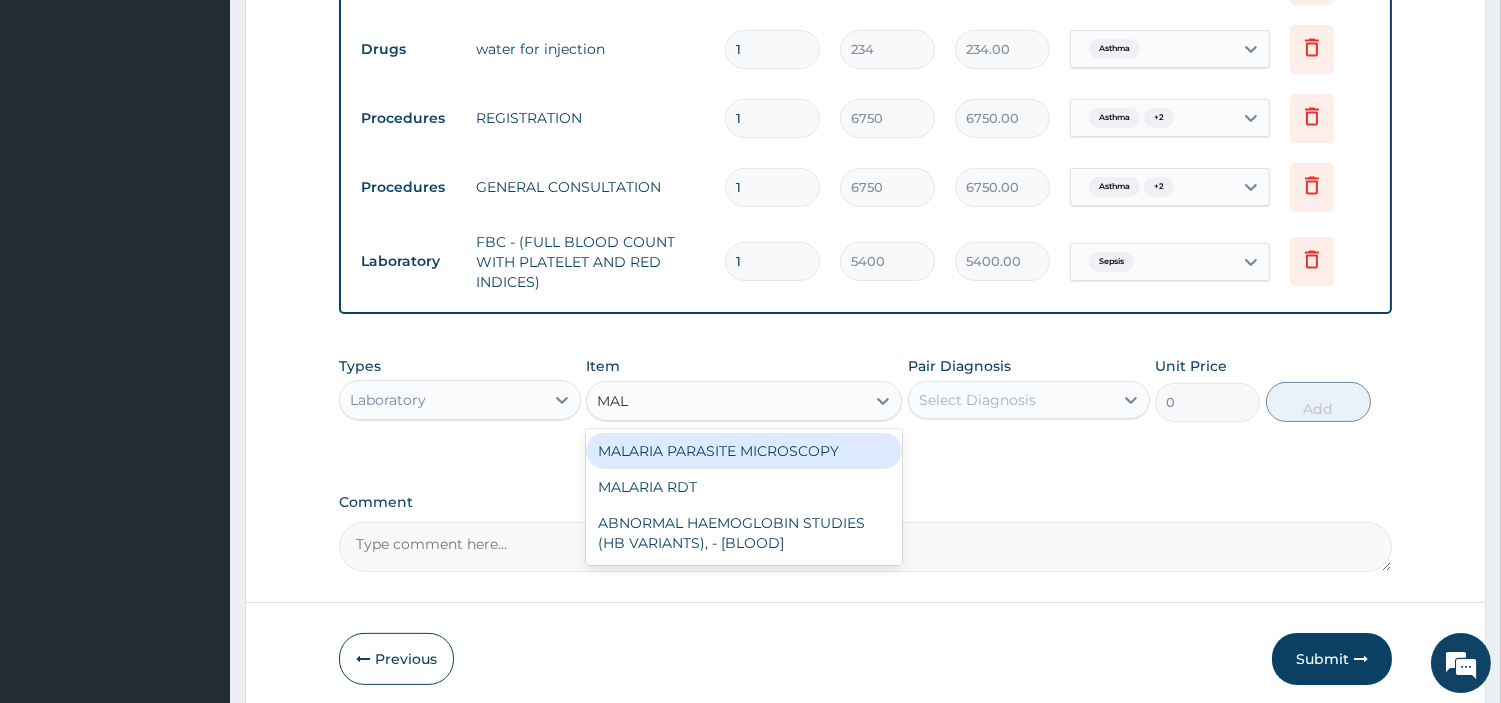 click on "MALARIA PARASITE MICROSCOPY" at bounding box center (744, 451) 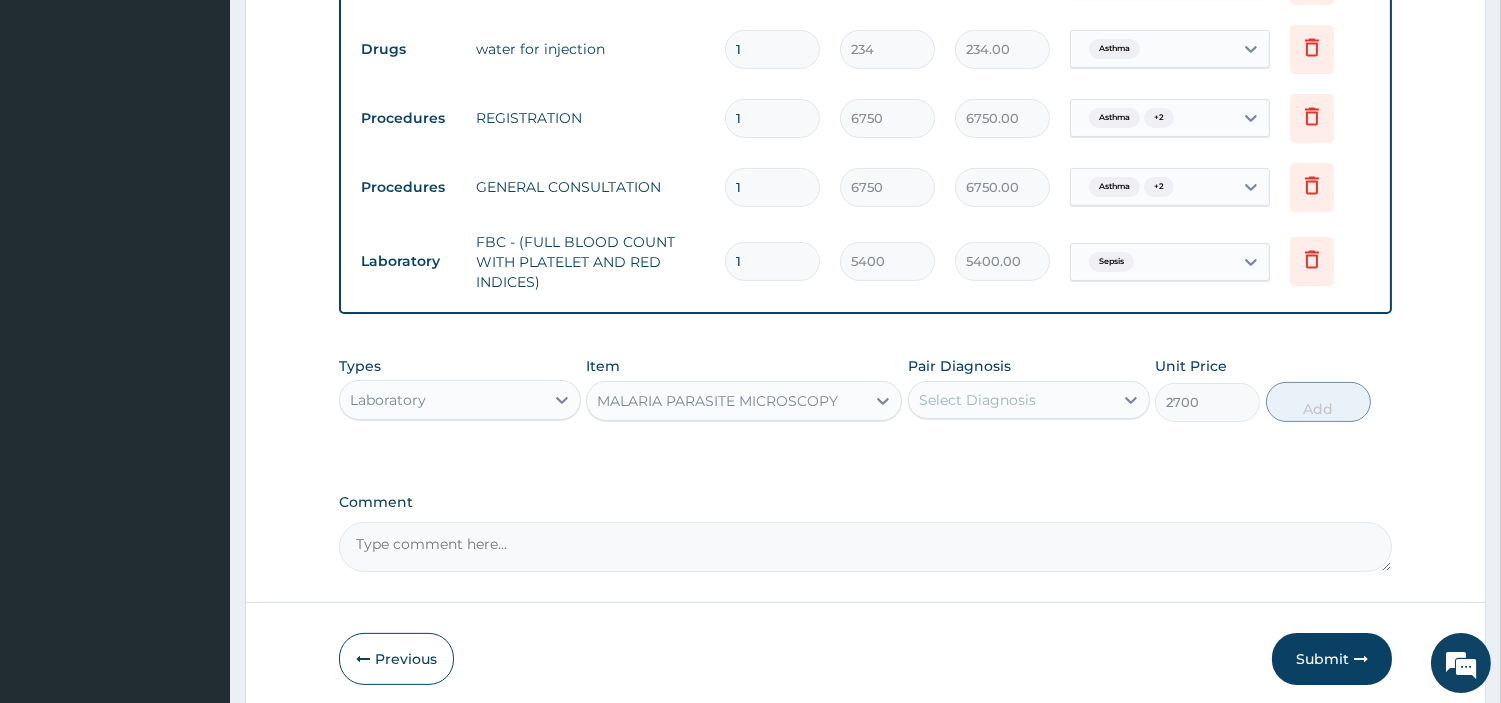click on "Select Diagnosis" at bounding box center (977, 400) 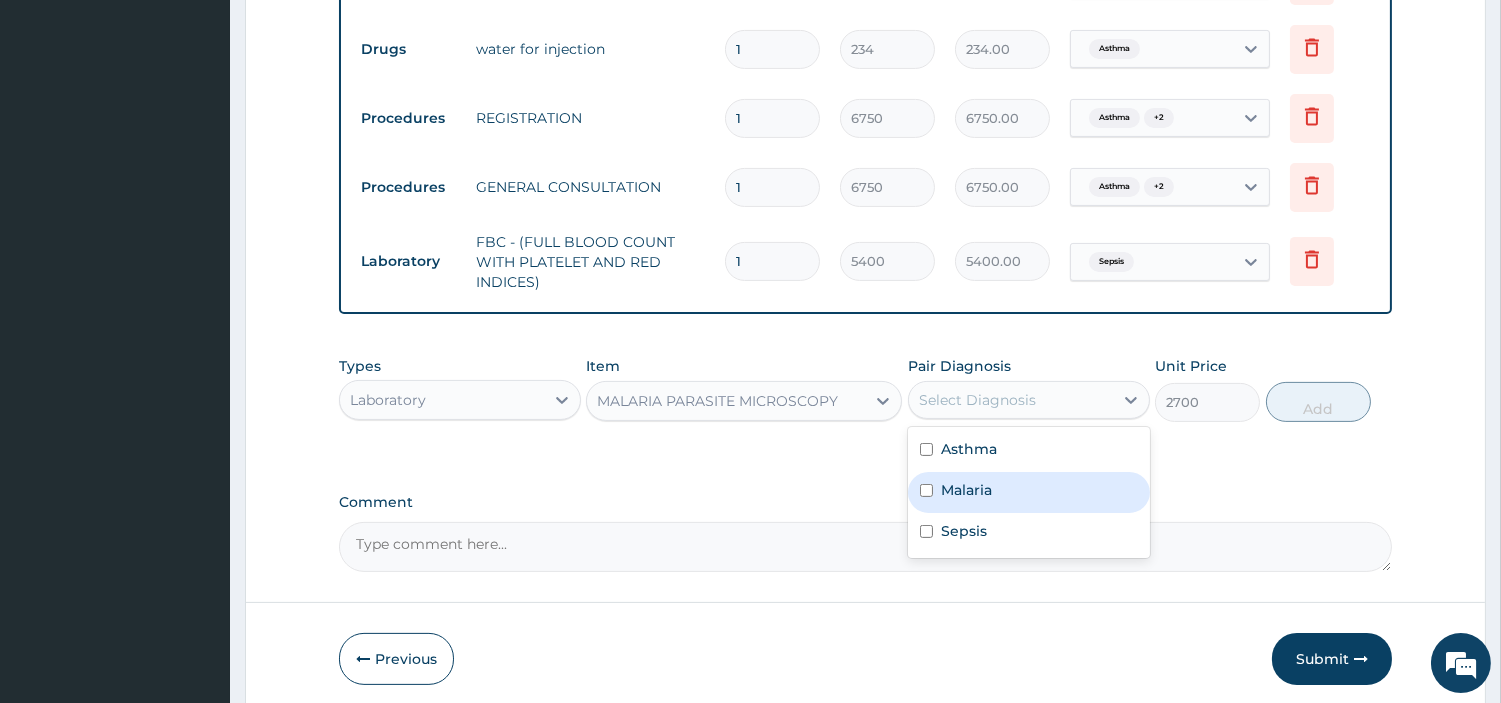 click on "Malaria" at bounding box center [966, 490] 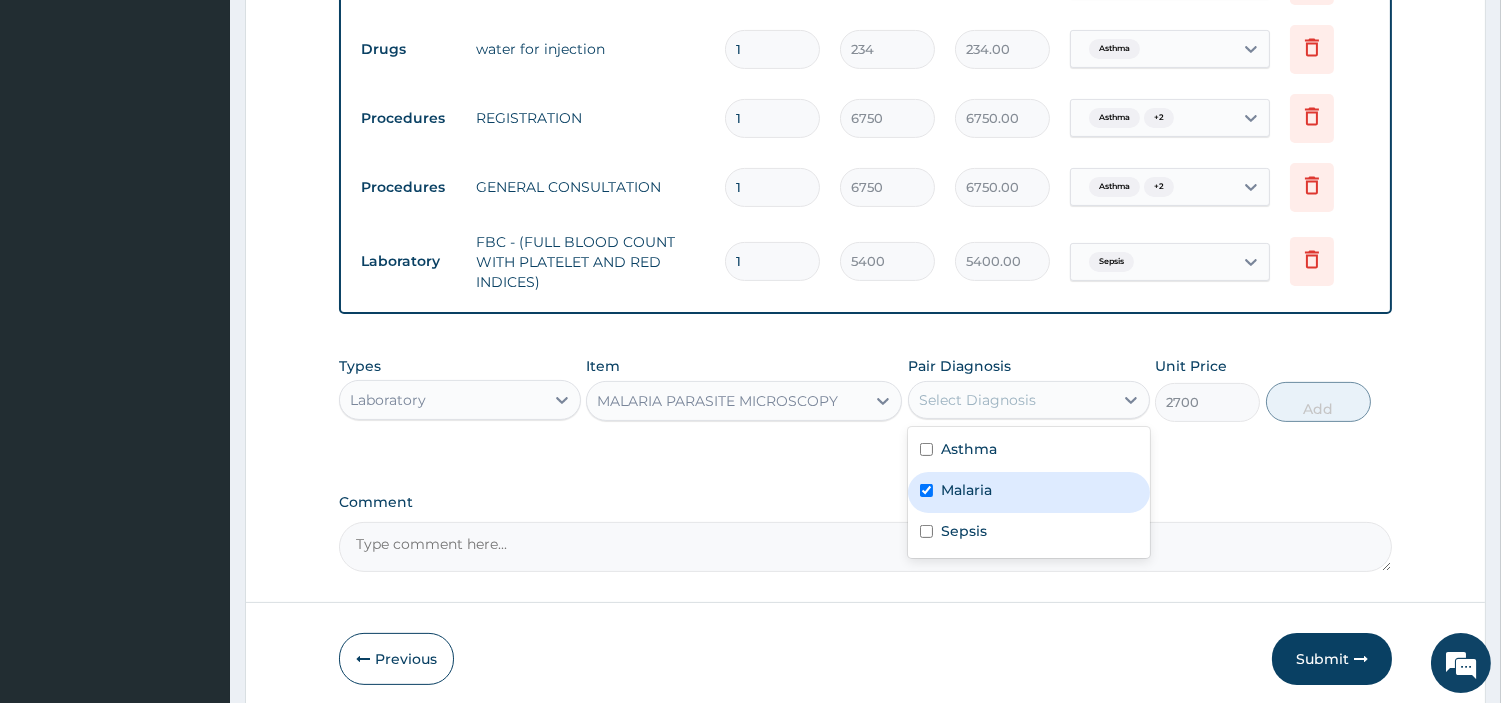 checkbox on "true" 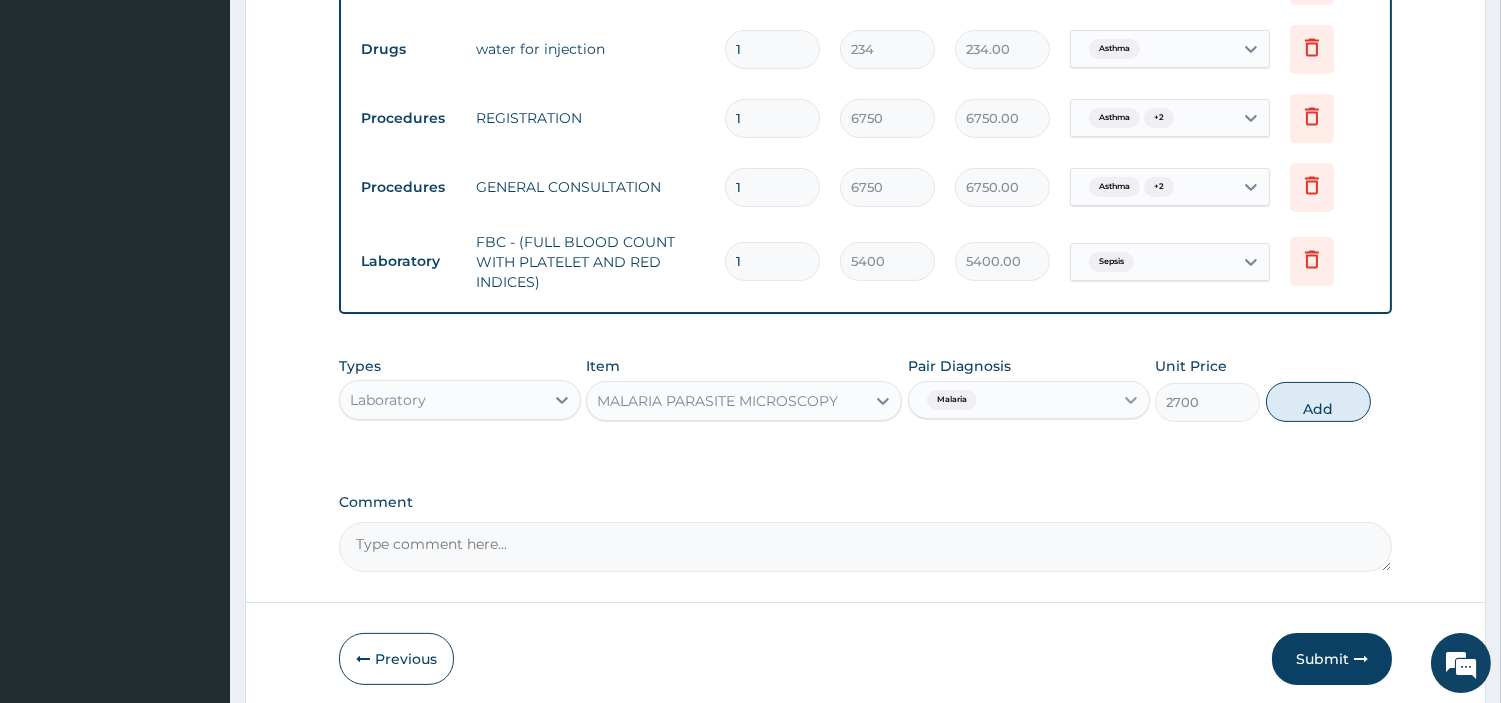 drag, startPoint x: 1317, startPoint y: 413, endPoint x: 1140, endPoint y: 456, distance: 182.14828 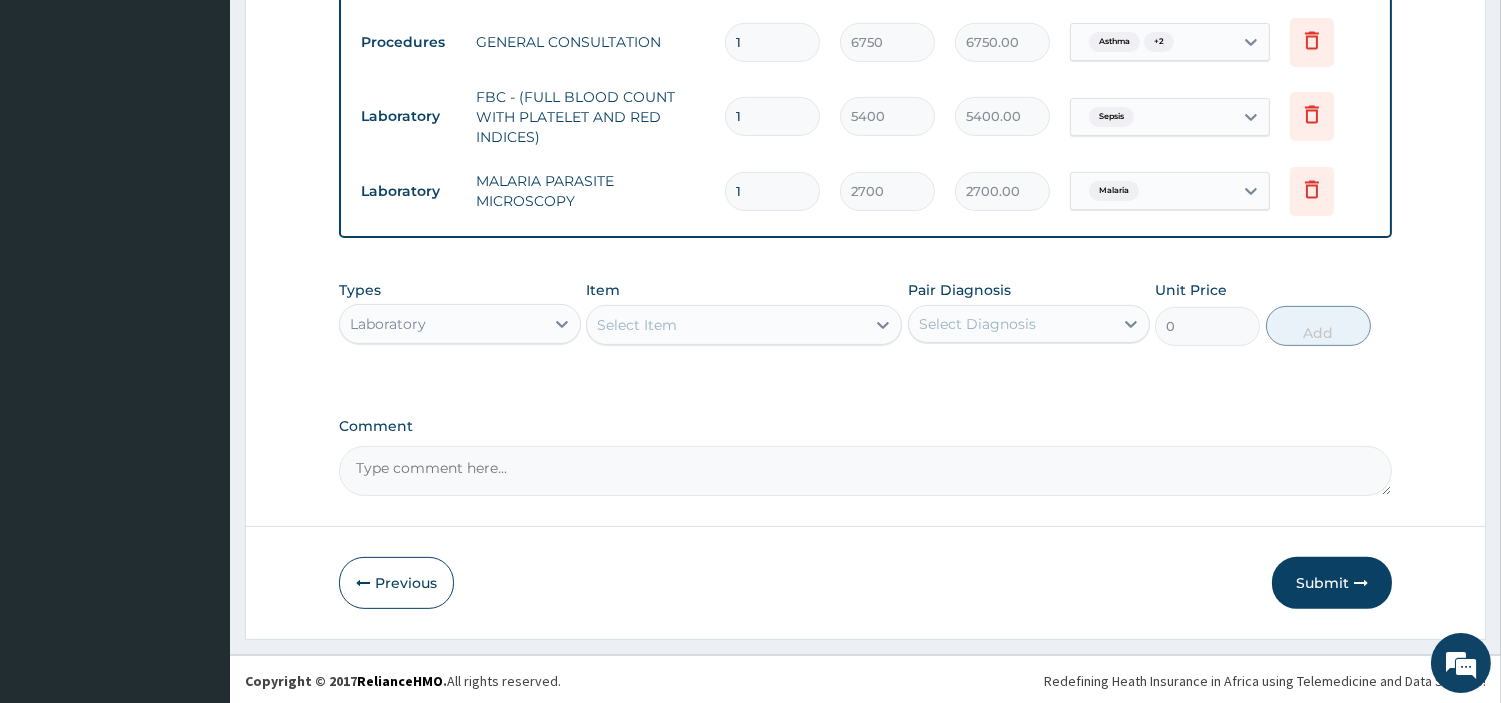 scroll, scrollTop: 1138, scrollLeft: 0, axis: vertical 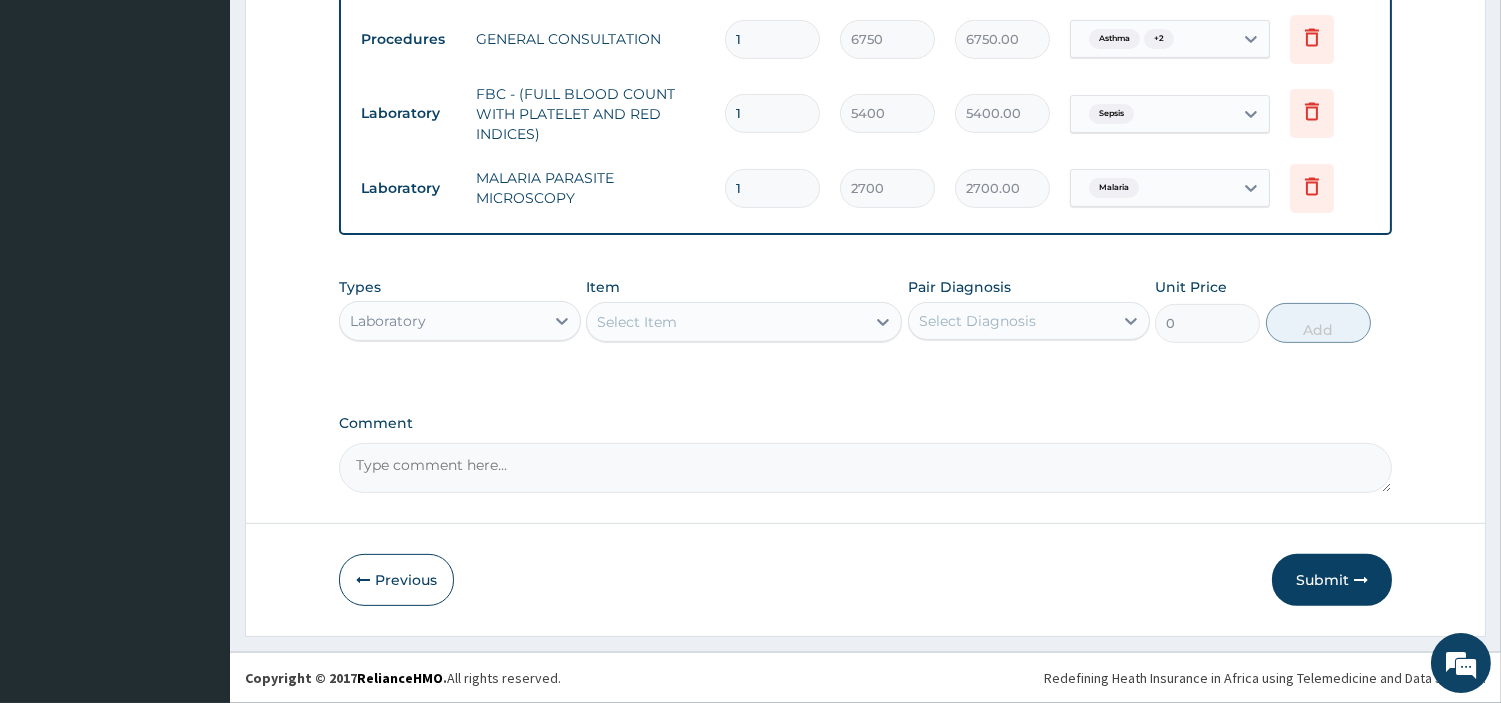 click on "Laboratory" at bounding box center [442, 321] 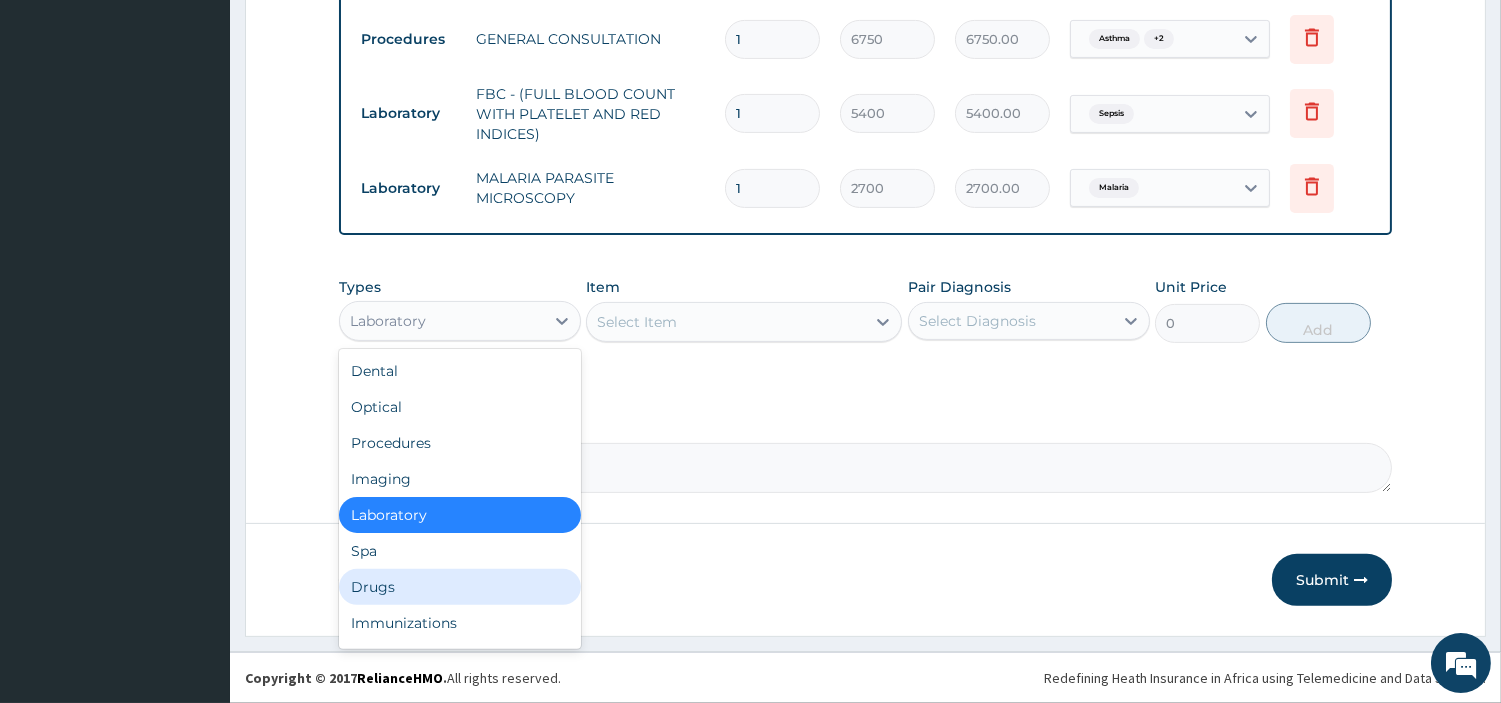 click on "Drugs" at bounding box center [460, 587] 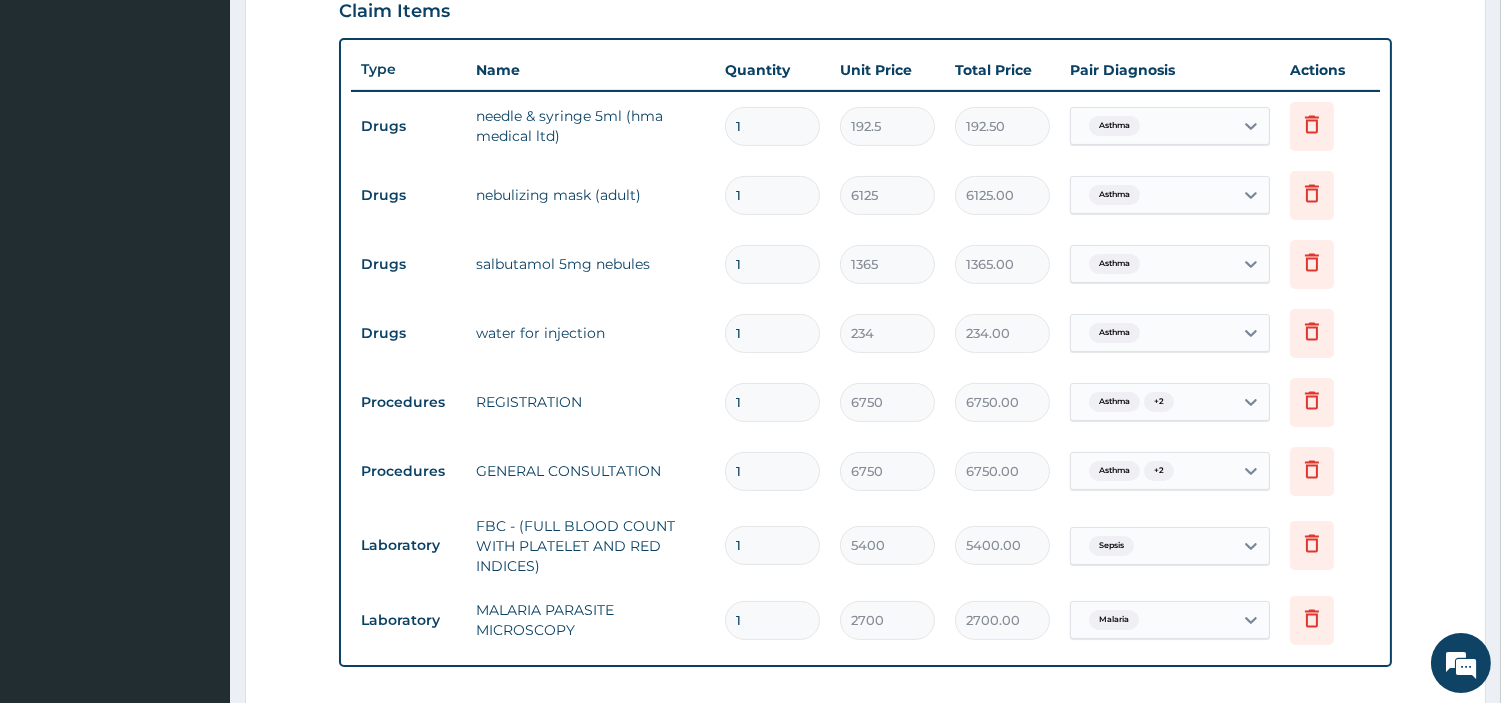 scroll, scrollTop: 1138, scrollLeft: 0, axis: vertical 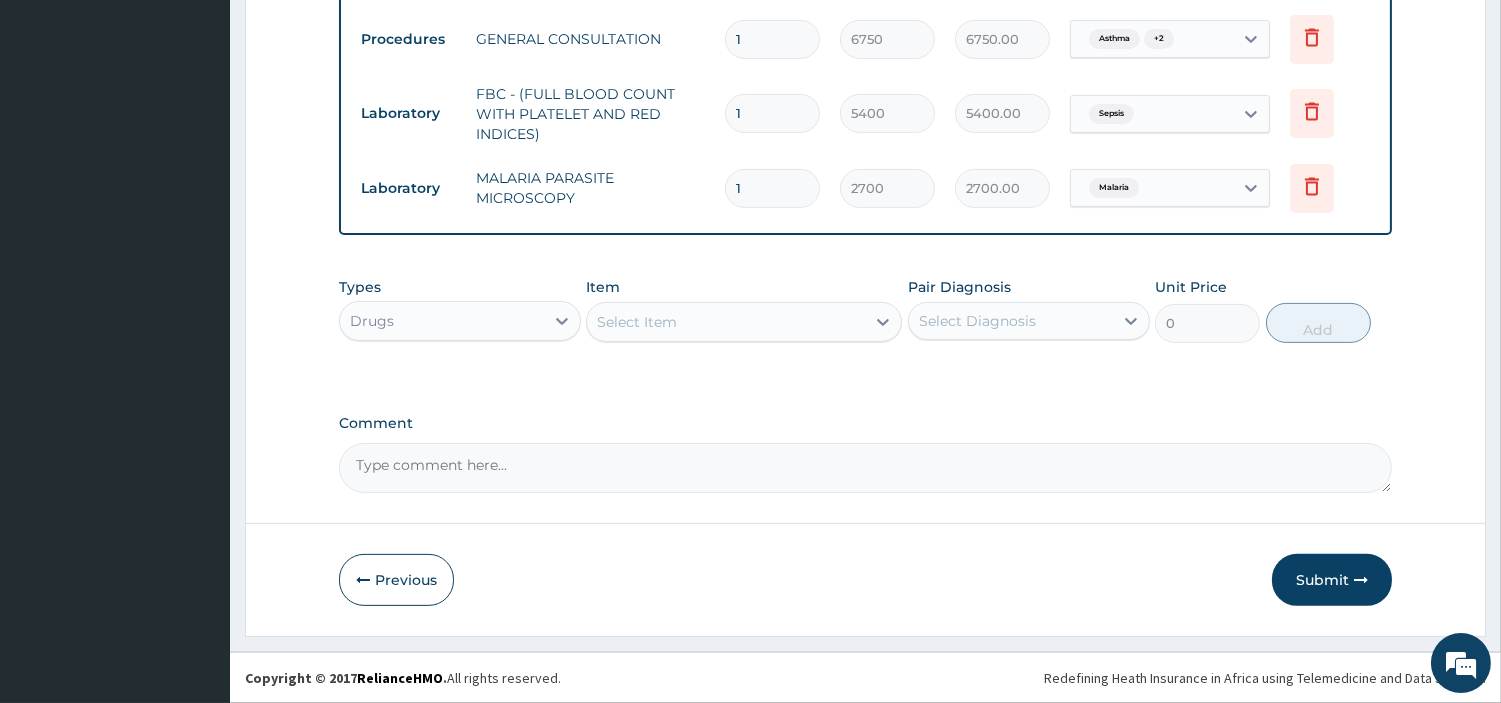 click on "Select Item" at bounding box center [726, 322] 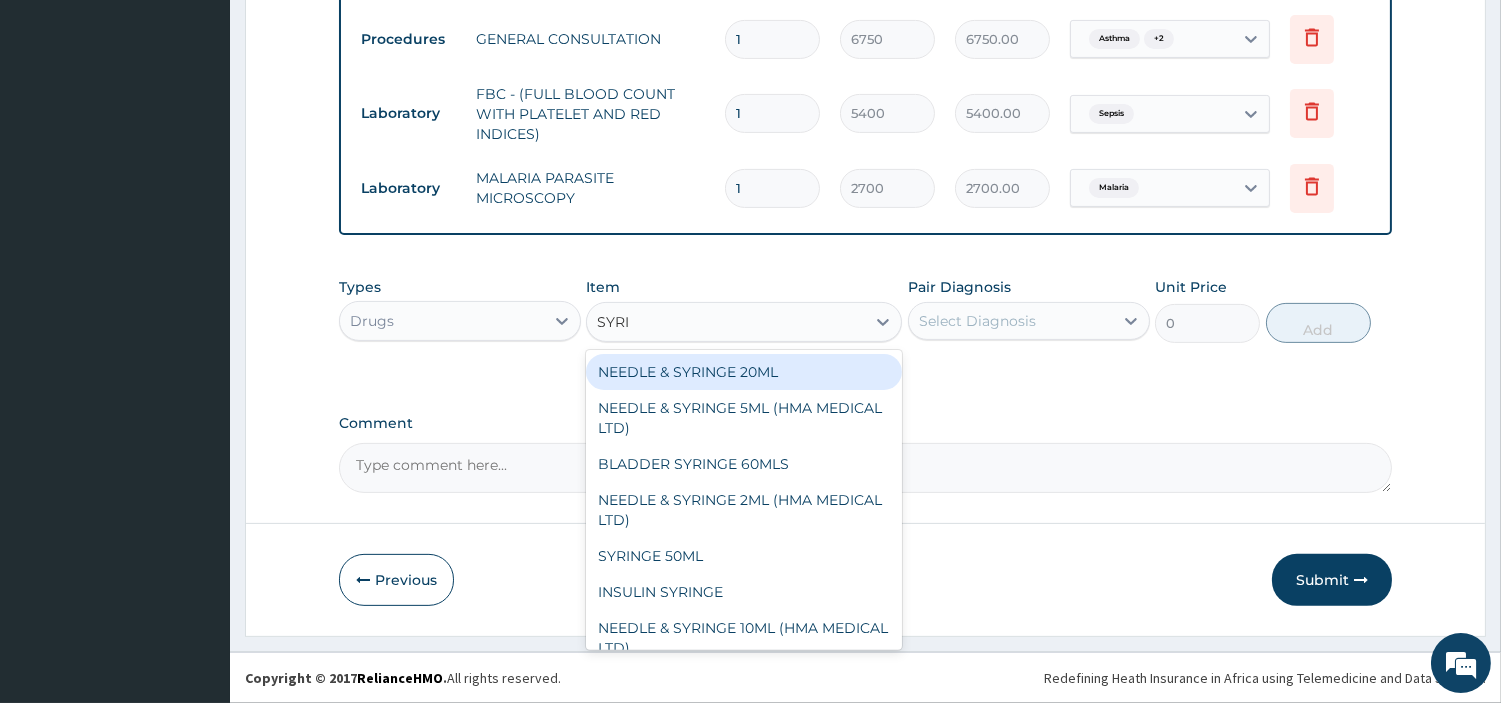 type on "SYRIN" 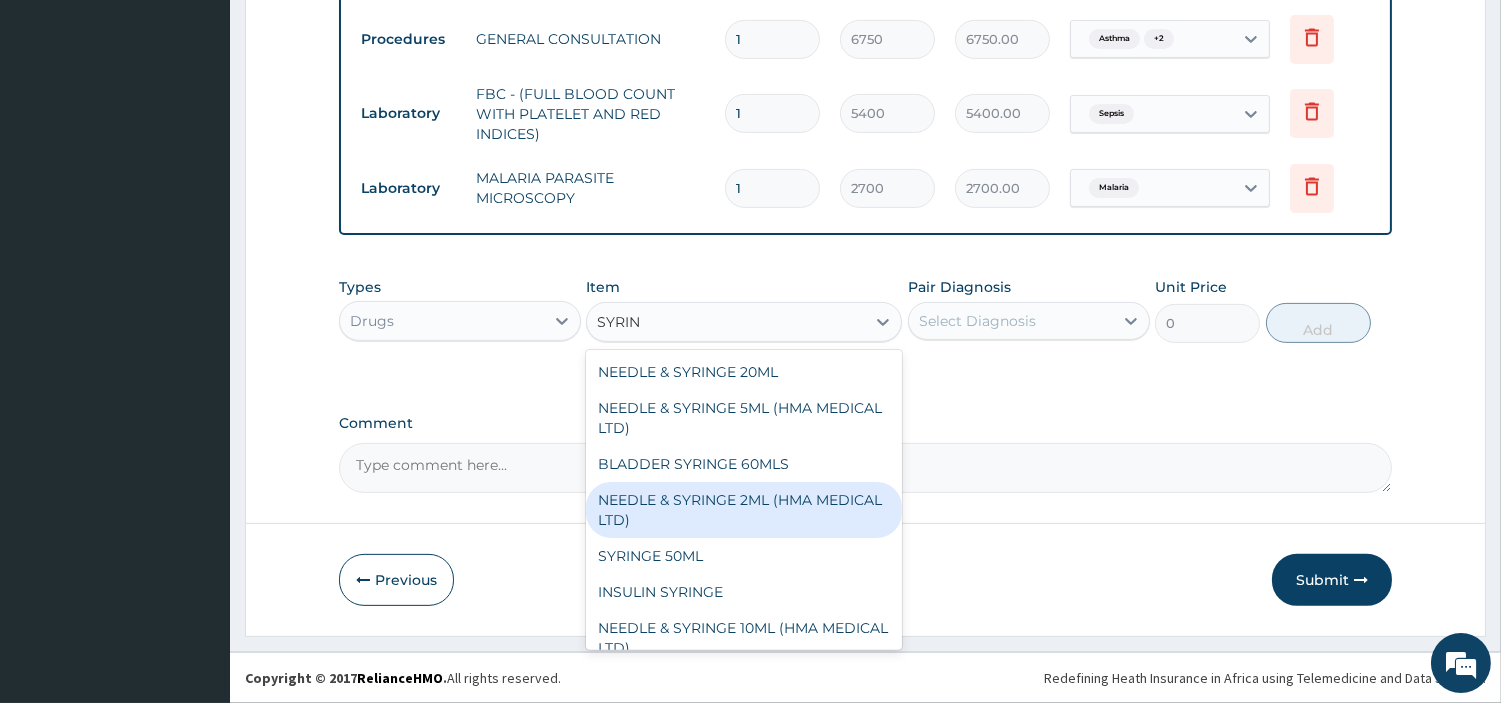 click on "NEEDLE & SYRINGE 2ML (HMA MEDICAL LTD)" at bounding box center (744, 510) 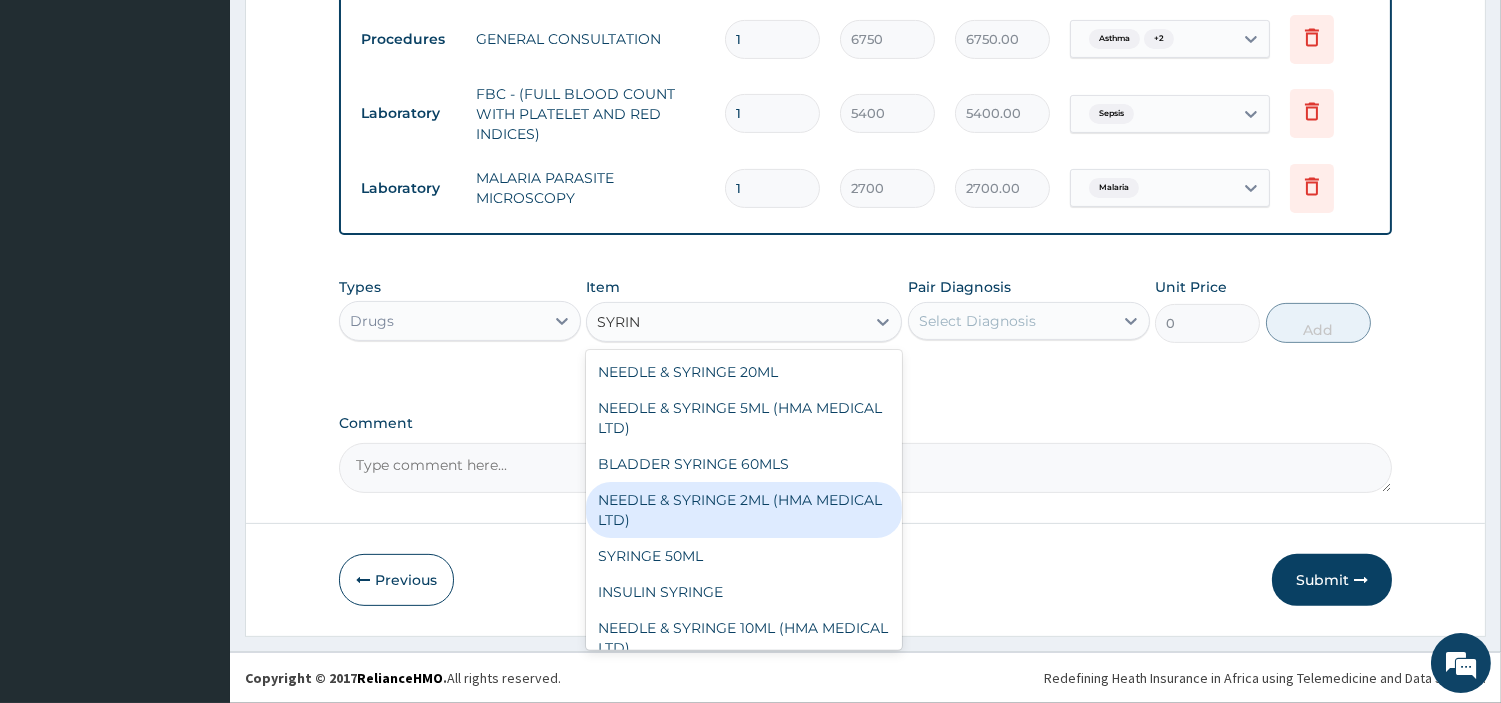 type 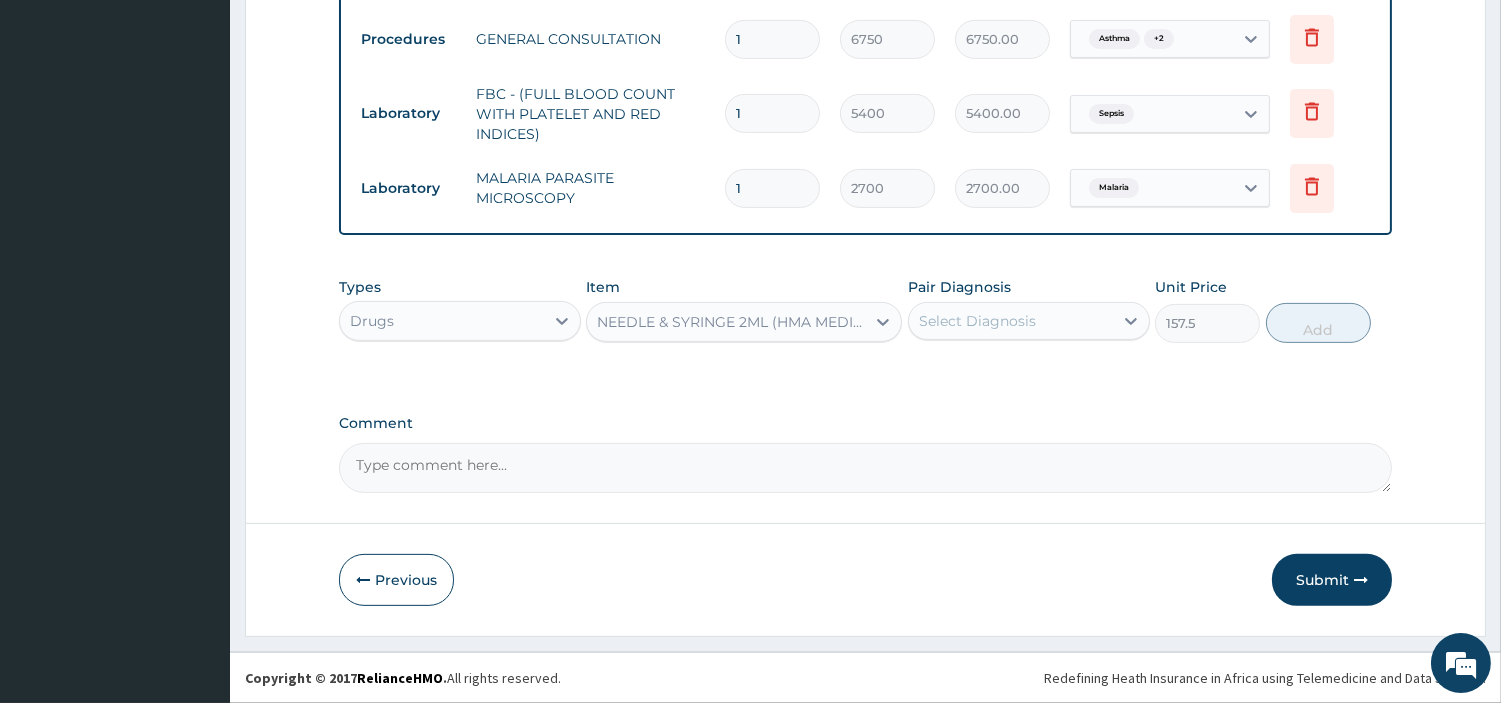 click on "Select Diagnosis" at bounding box center [977, 321] 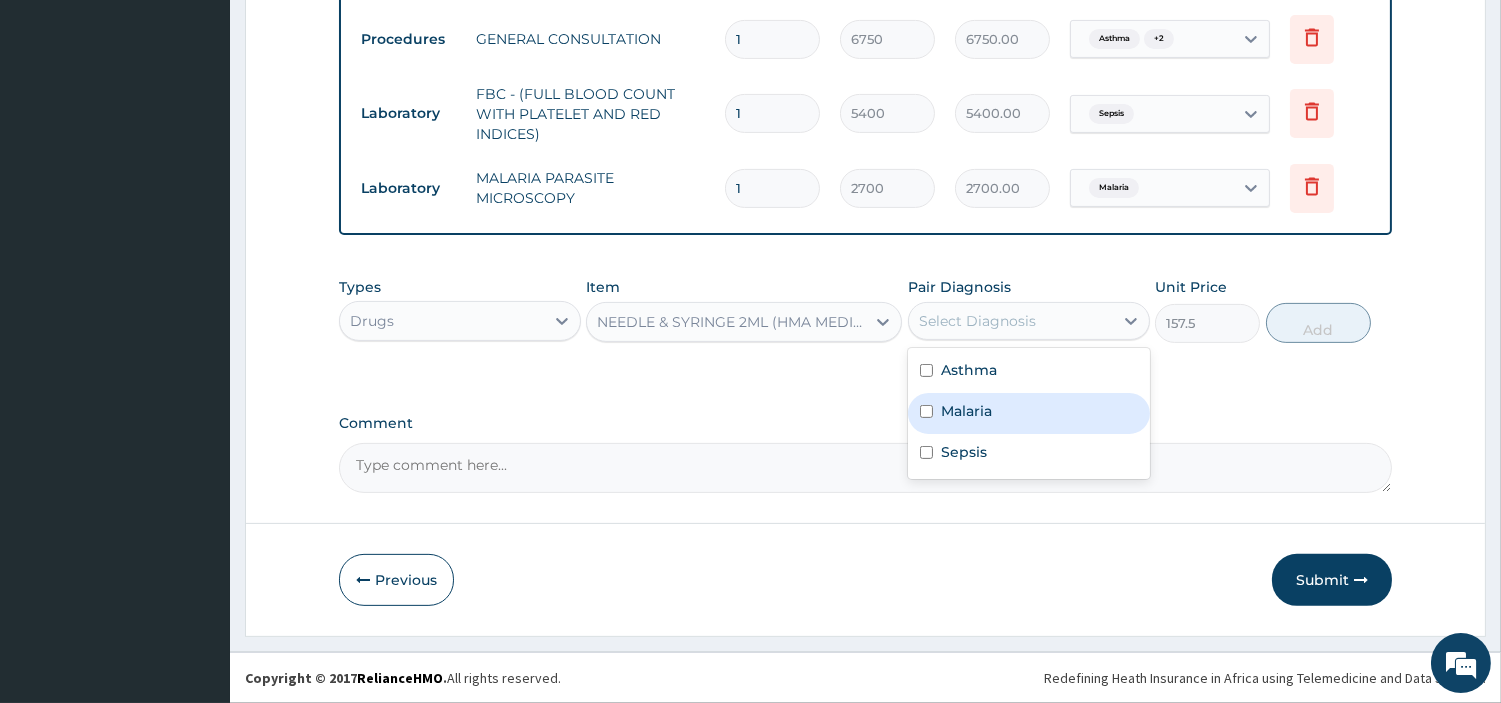 click on "Malaria" at bounding box center (966, 411) 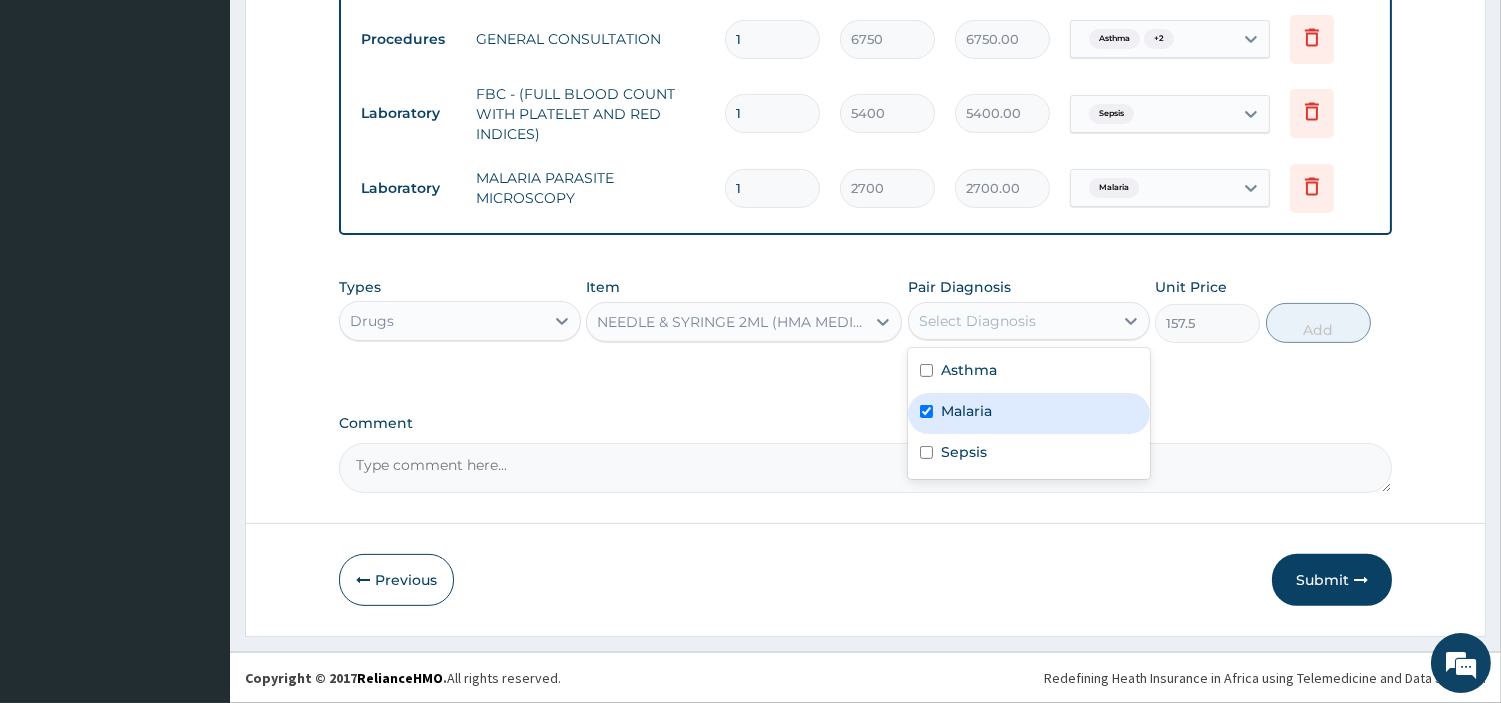 checkbox on "true" 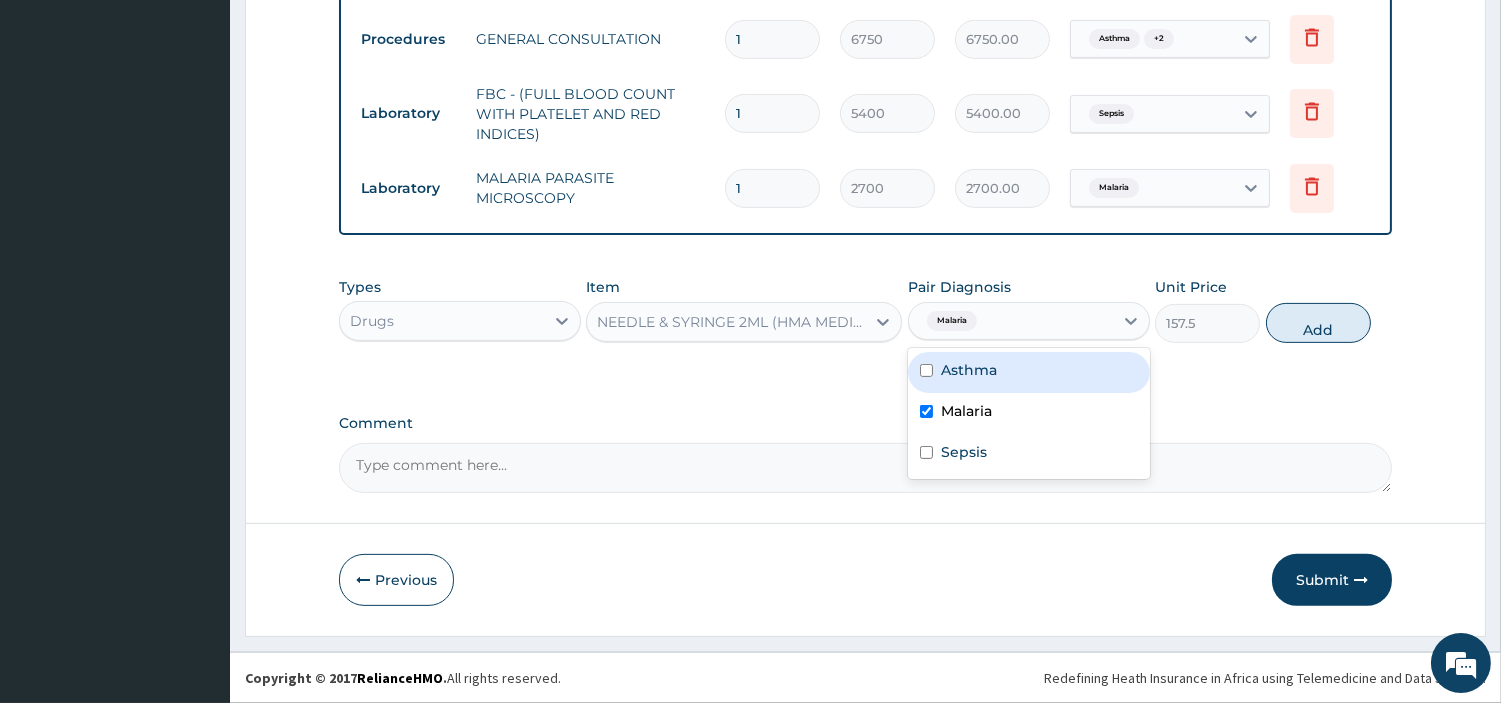 click on "Asthma" at bounding box center [1029, 372] 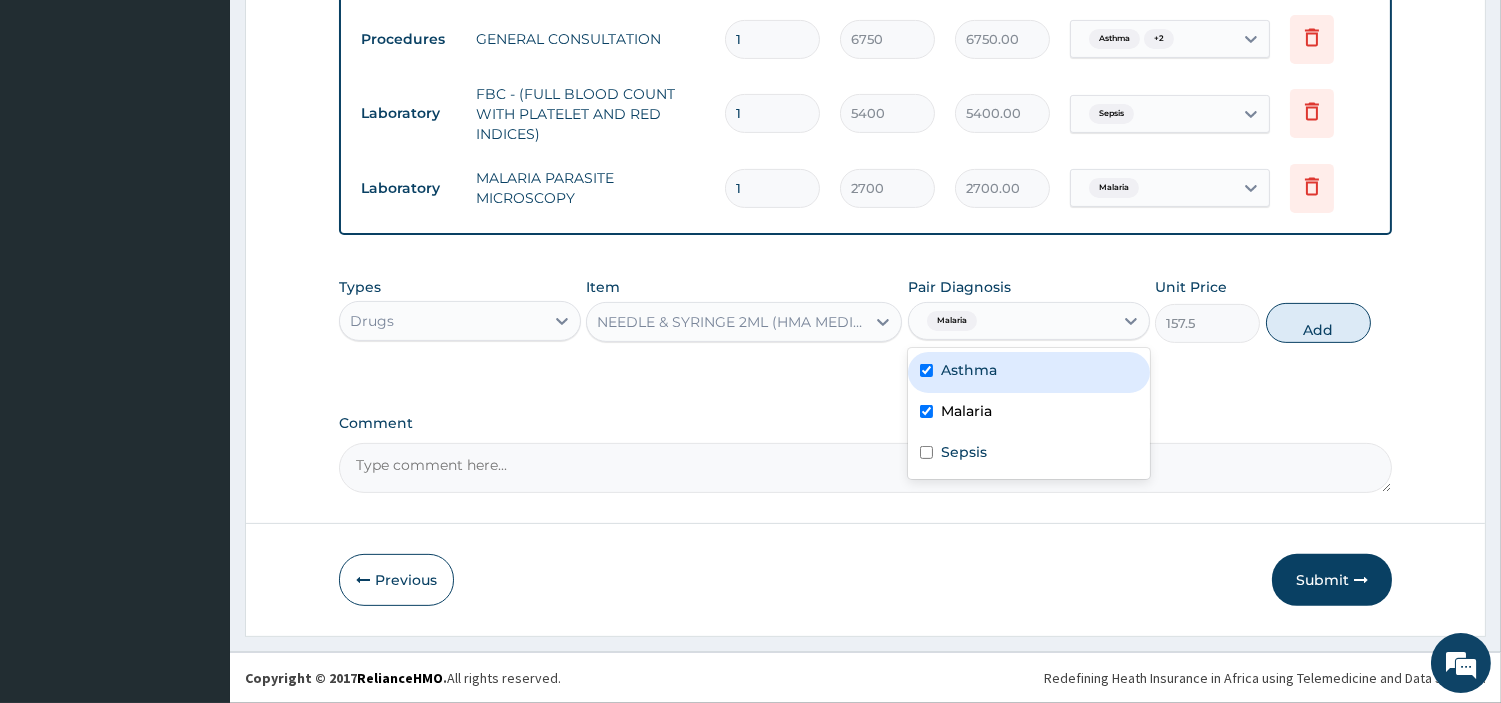 checkbox on "true" 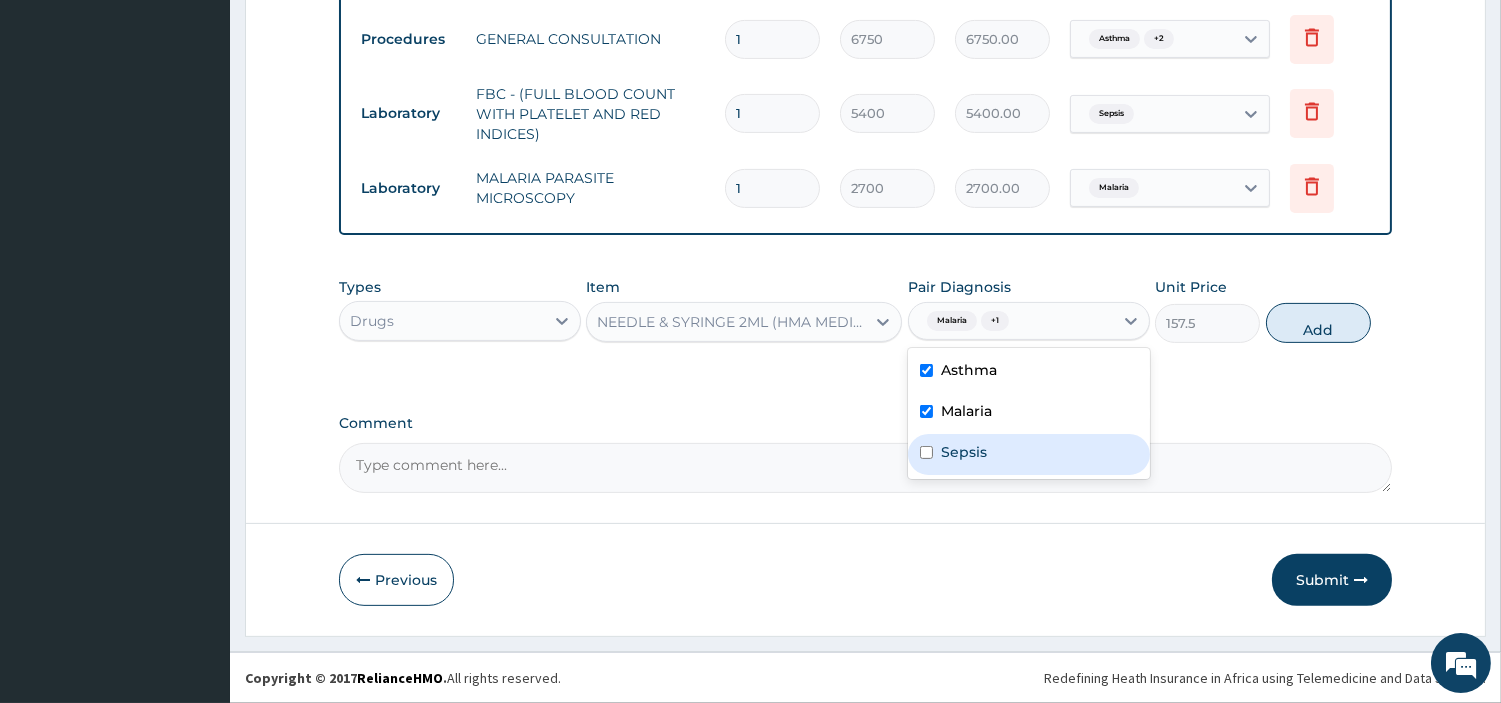 drag, startPoint x: 993, startPoint y: 473, endPoint x: 1048, endPoint y: 416, distance: 79.20859 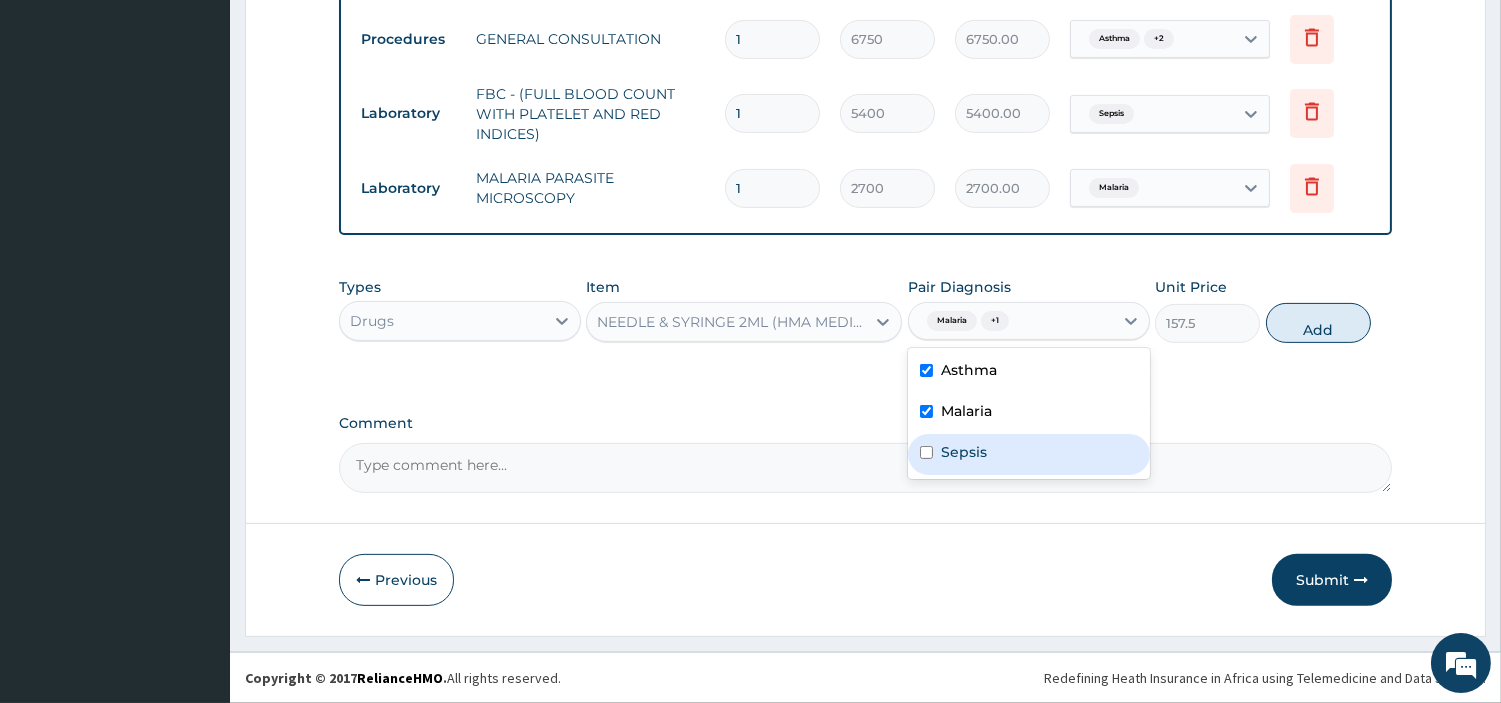 click on "Sepsis" at bounding box center (1029, 454) 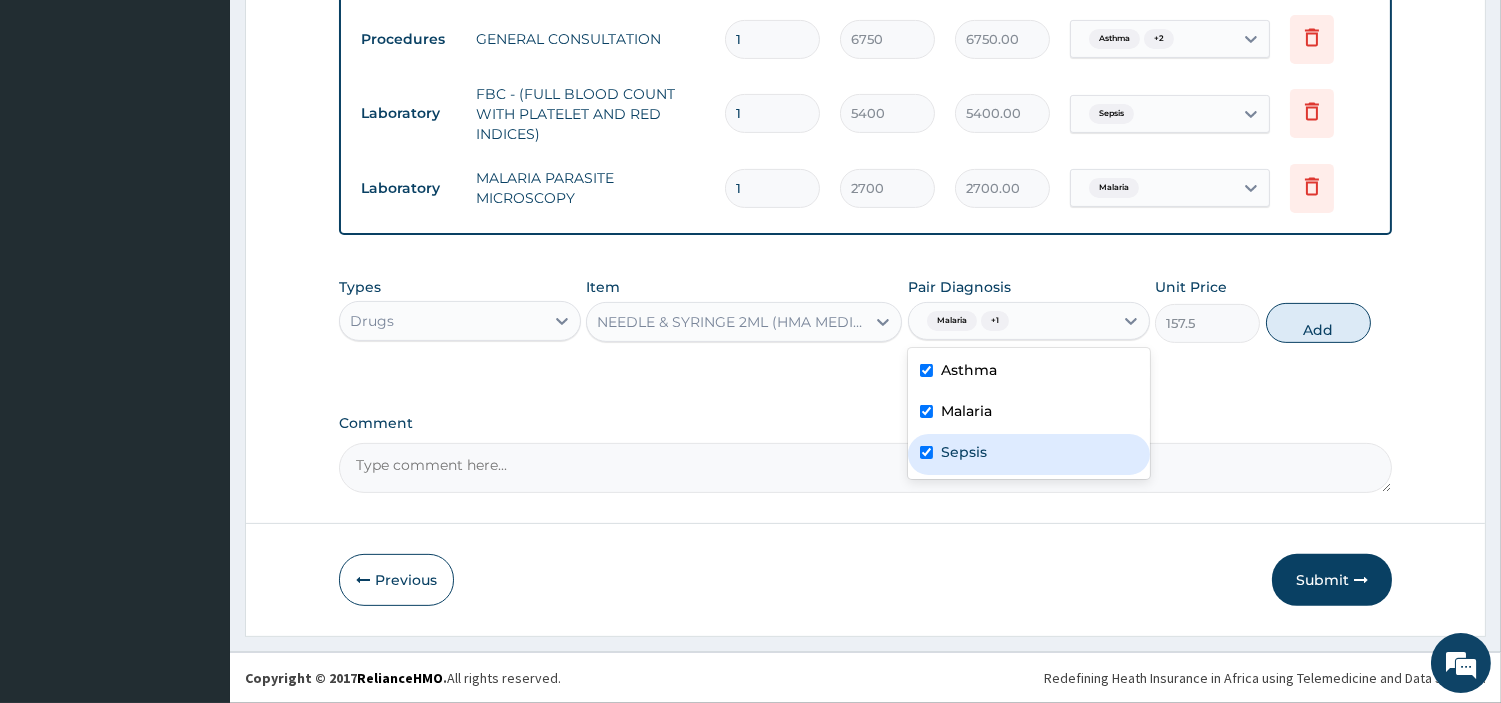 checkbox on "true" 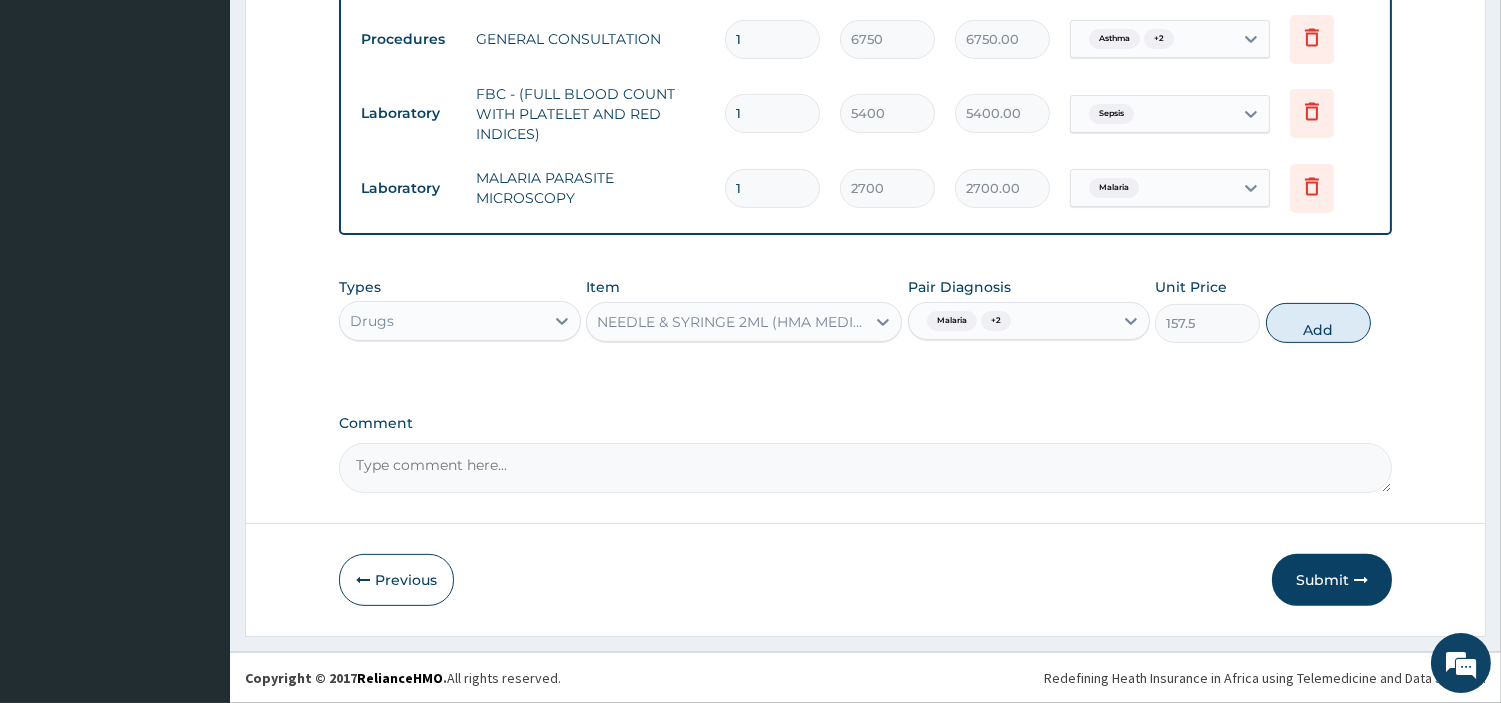 click on "Types Drugs Item NEEDLE & SYRINGE 2ML (HMA MEDICAL LTD) Pair Diagnosis Malaria  + 2 Unit Price 157.5 Add" at bounding box center (865, 310) 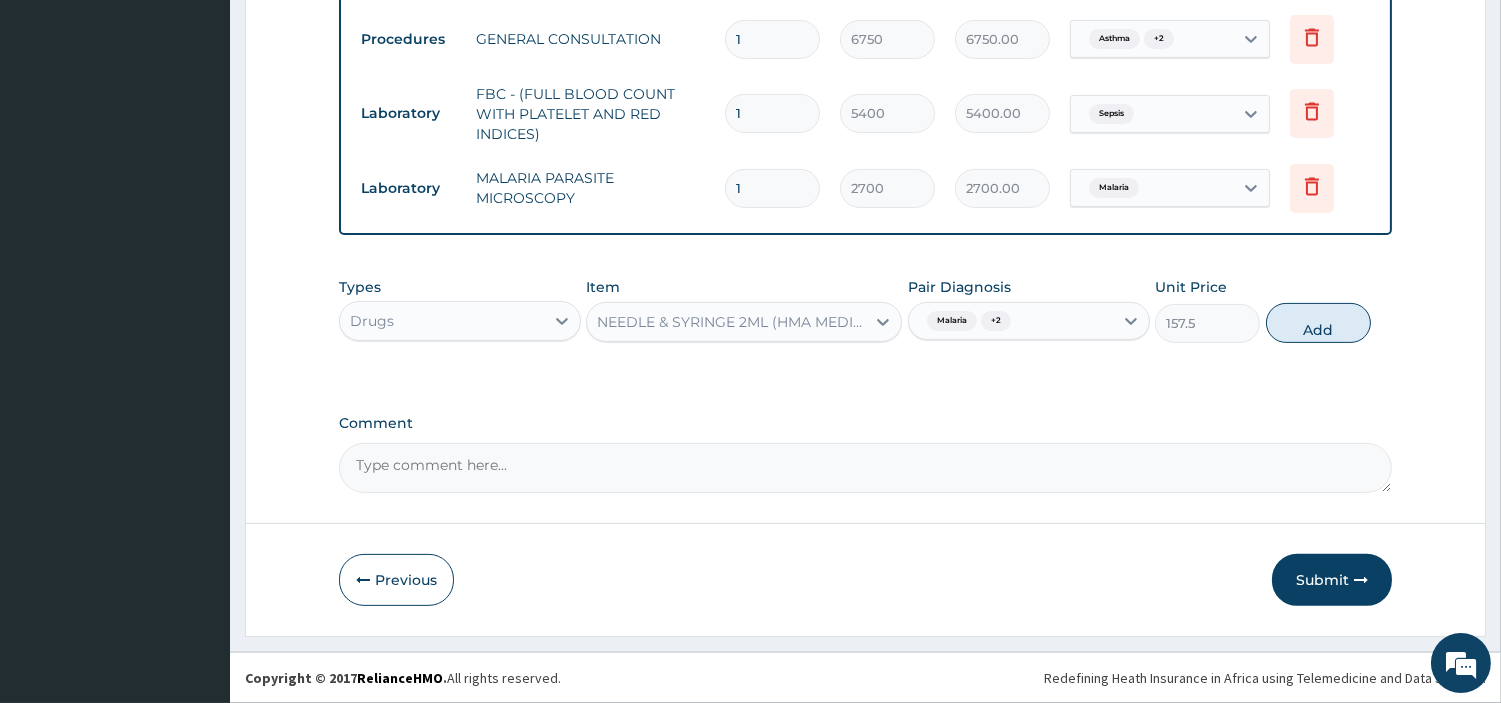 click on "Add" at bounding box center [1318, 323] 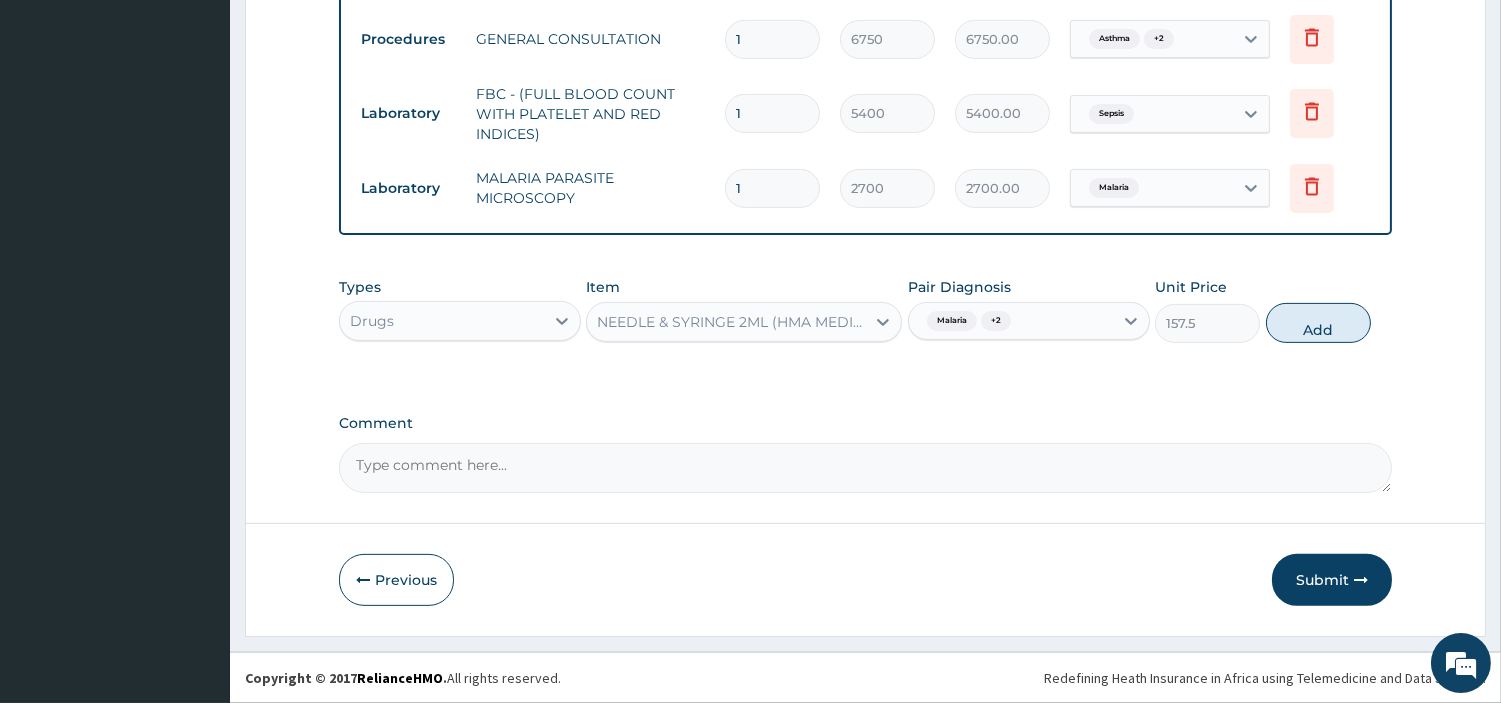 type on "0" 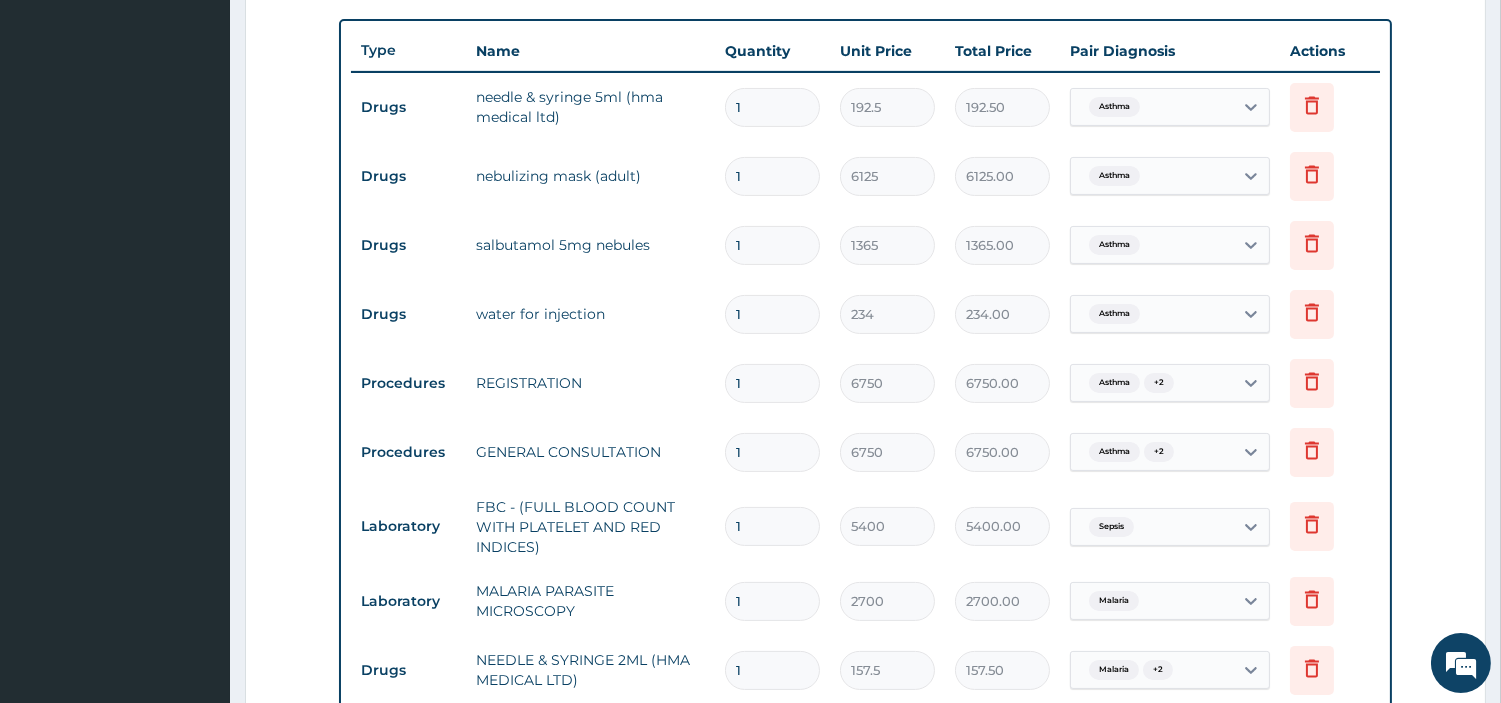 scroll, scrollTop: 694, scrollLeft: 0, axis: vertical 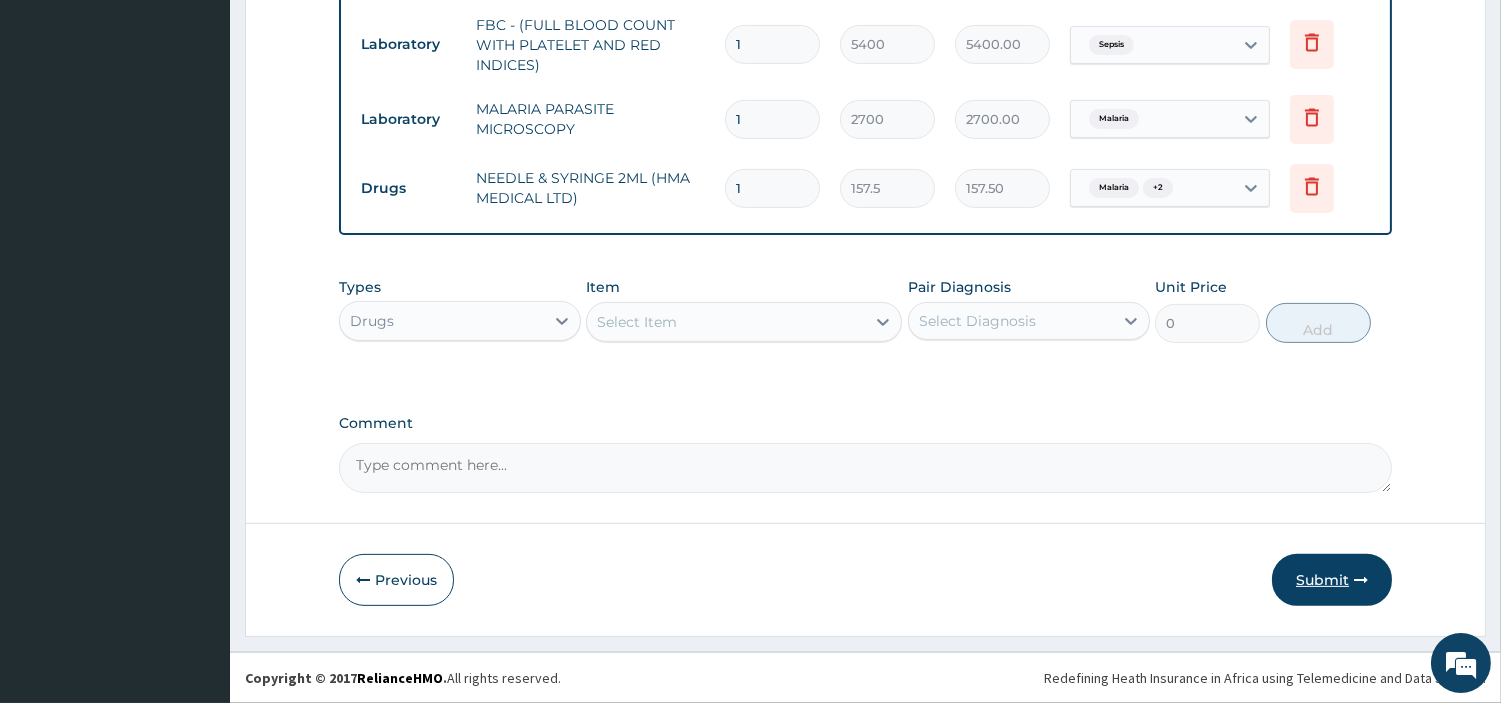 click on "Submit" at bounding box center (1332, 580) 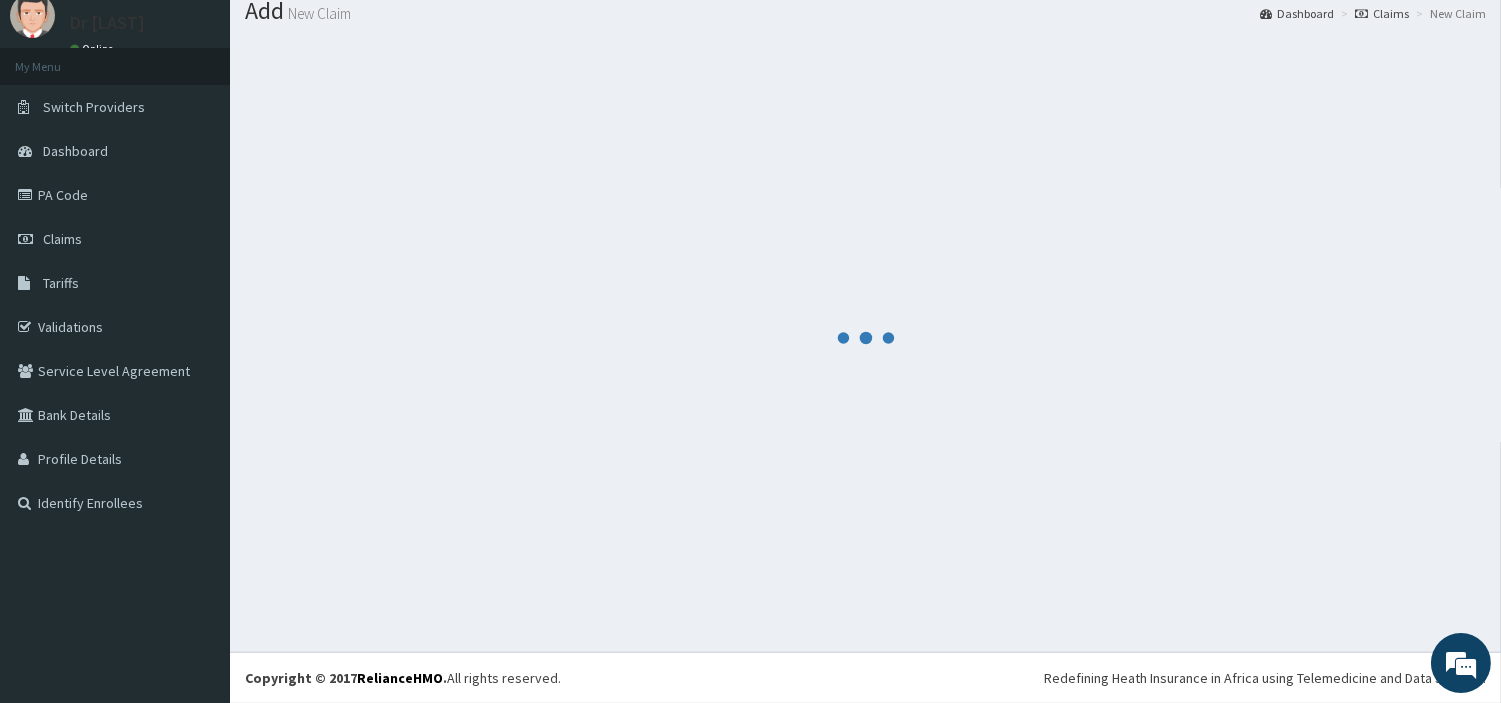 scroll, scrollTop: 66, scrollLeft: 0, axis: vertical 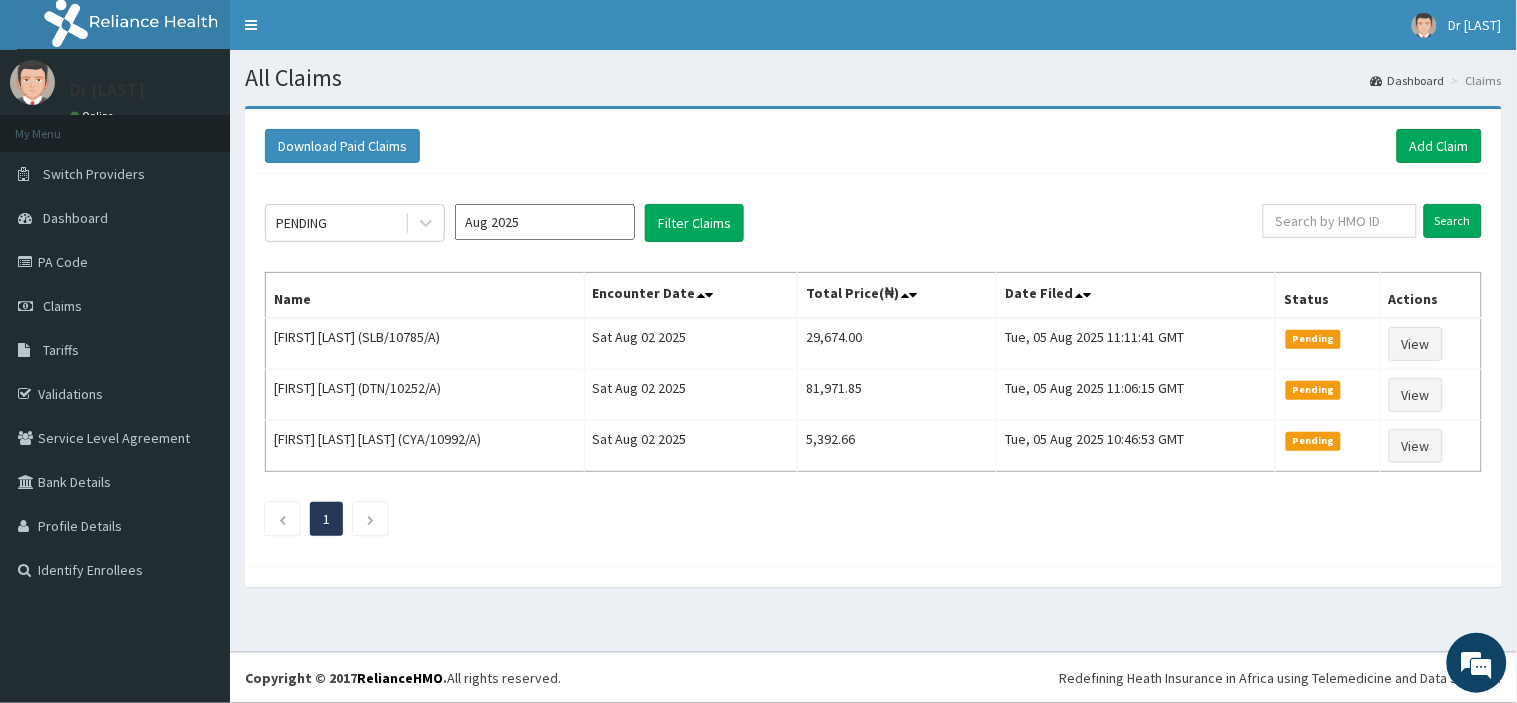 click on "Download Paid Claims Add Claim" at bounding box center (873, 146) 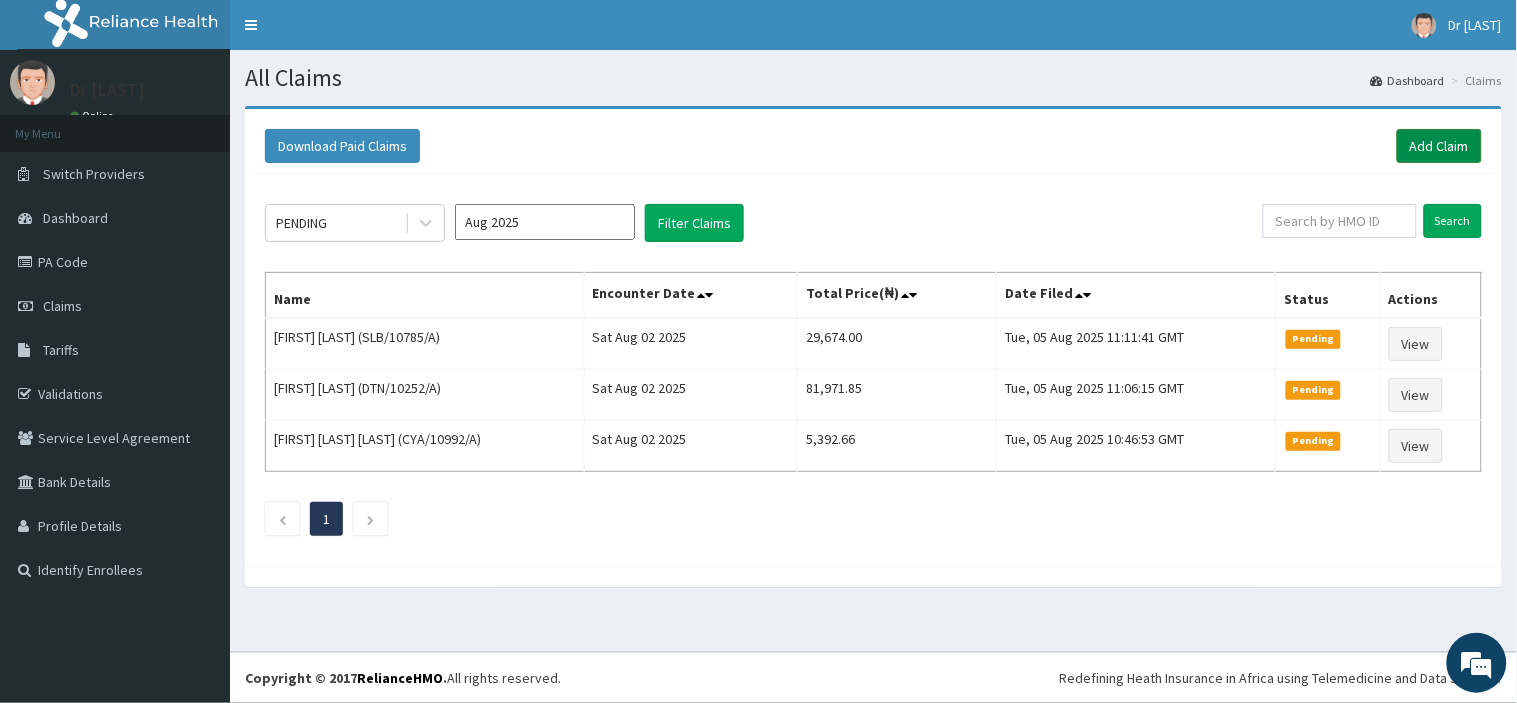 click on "Add Claim" at bounding box center [1439, 146] 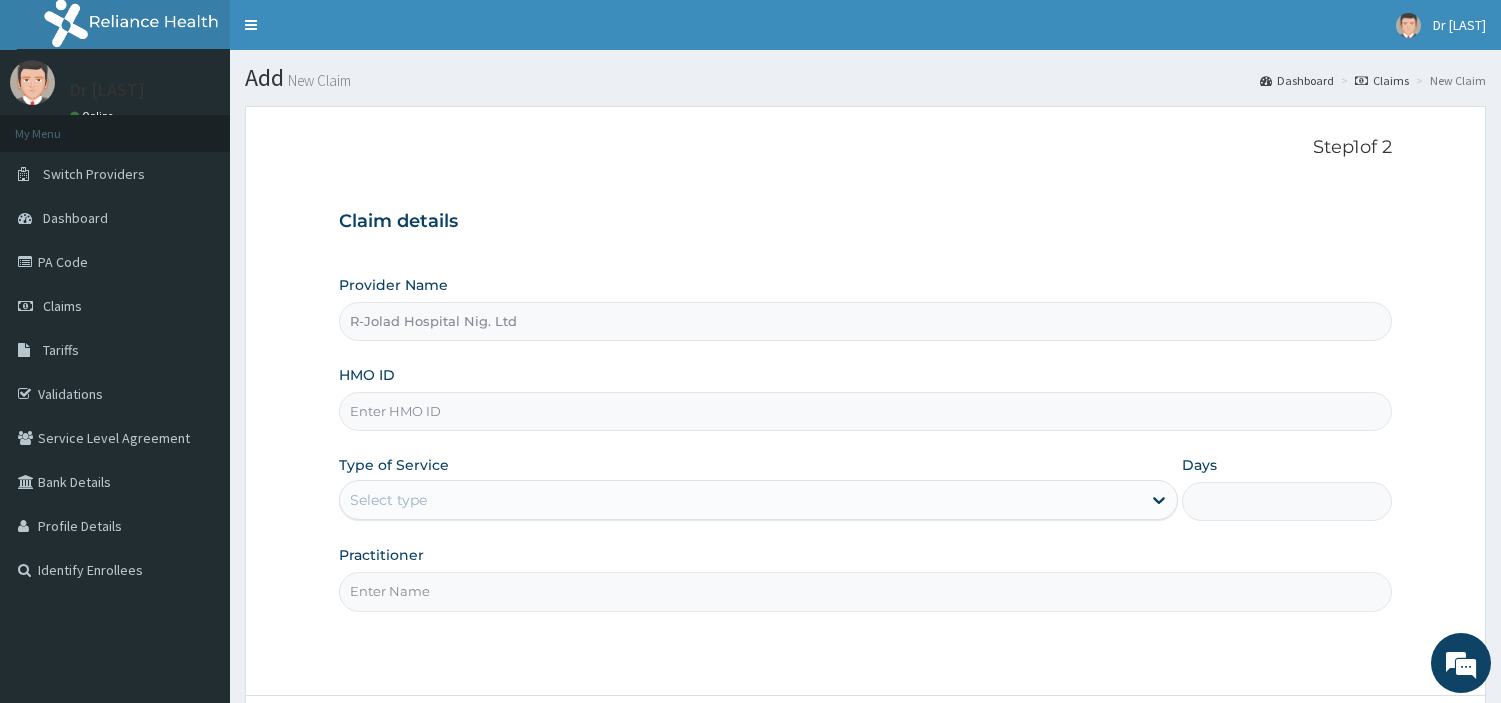 scroll, scrollTop: 0, scrollLeft: 0, axis: both 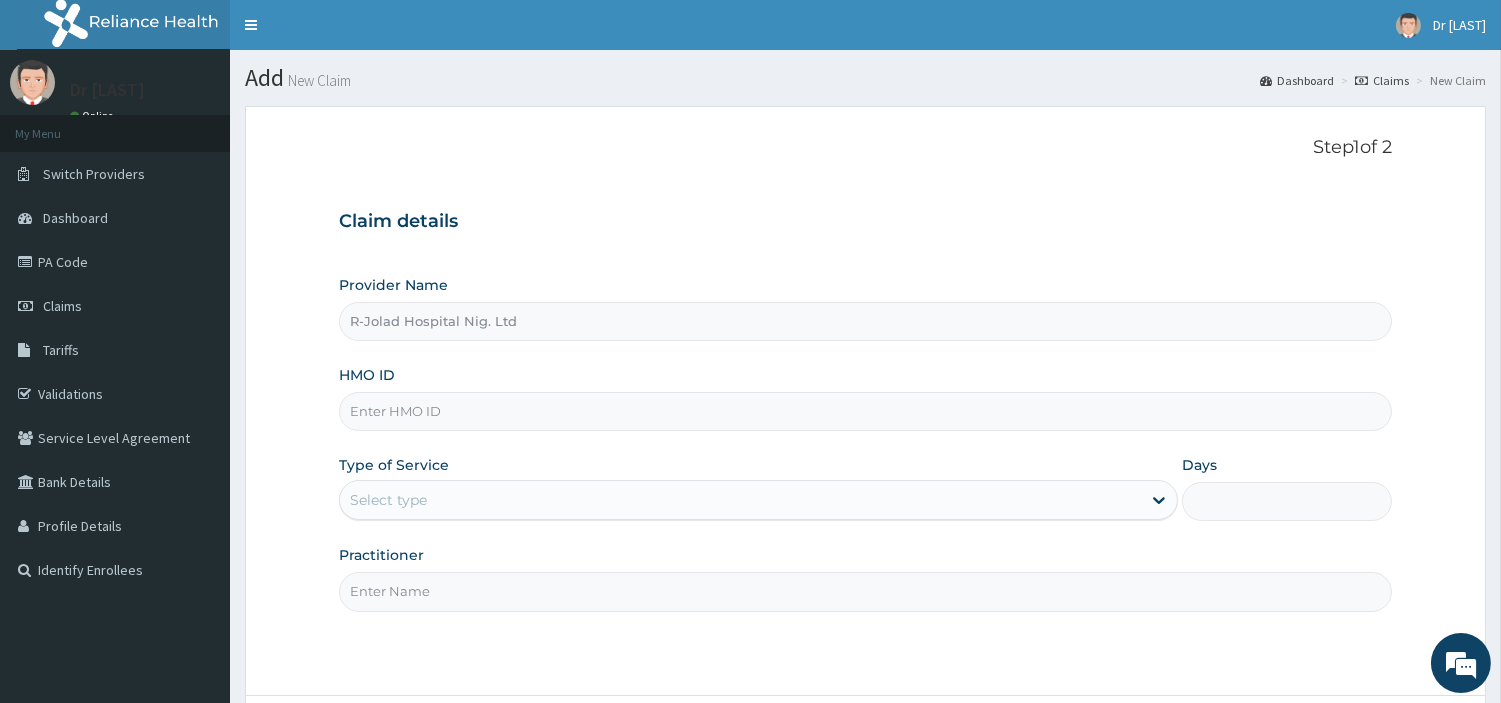 click on "HMO ID" at bounding box center [865, 411] 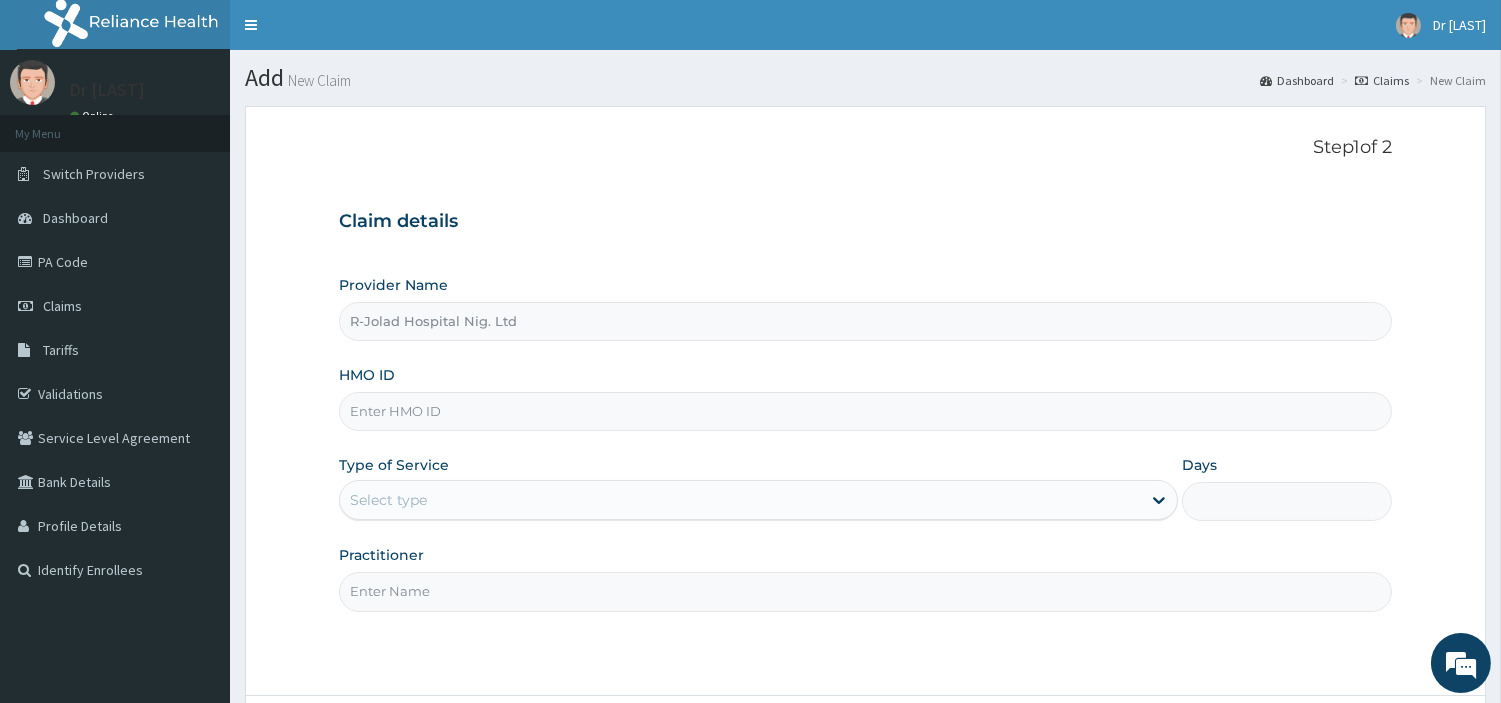 paste on "FAO/10136/A" 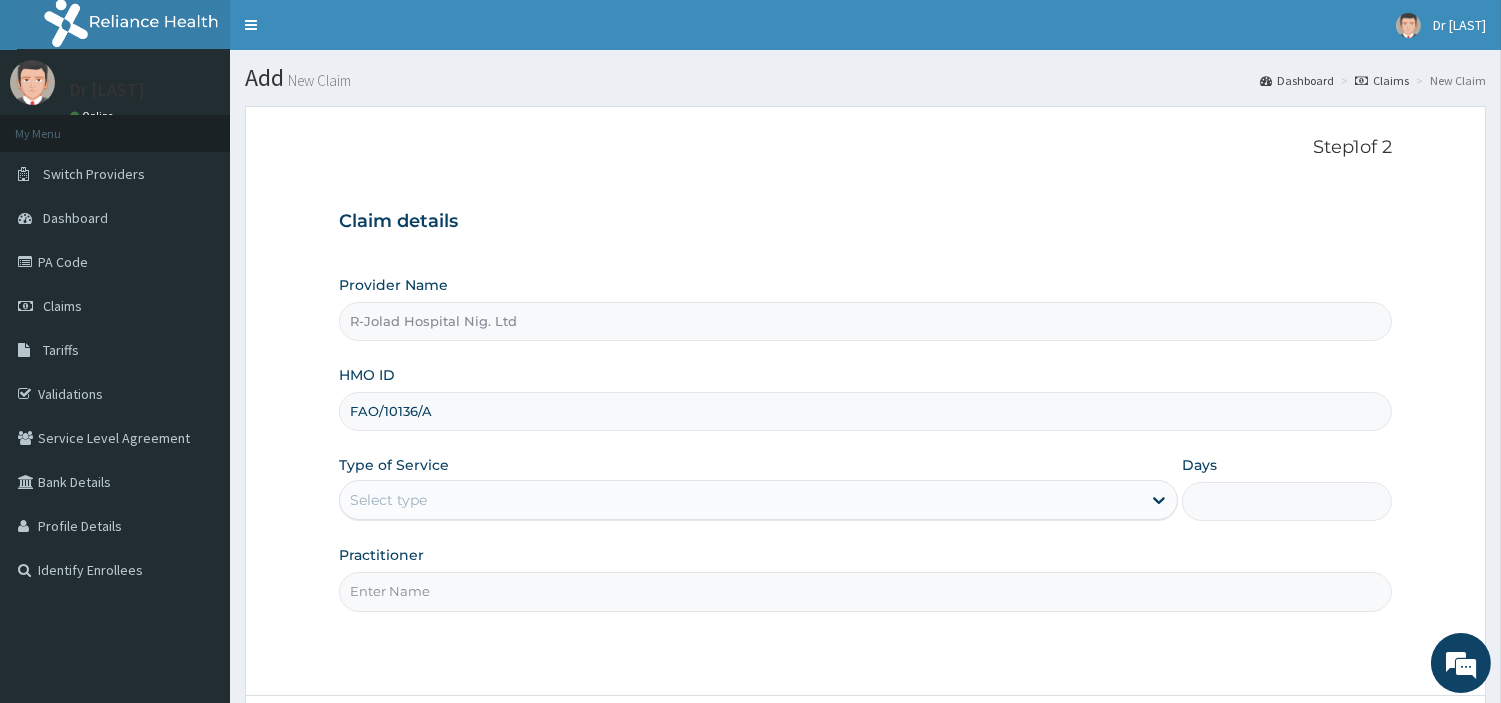 type on "FAO/10136/A" 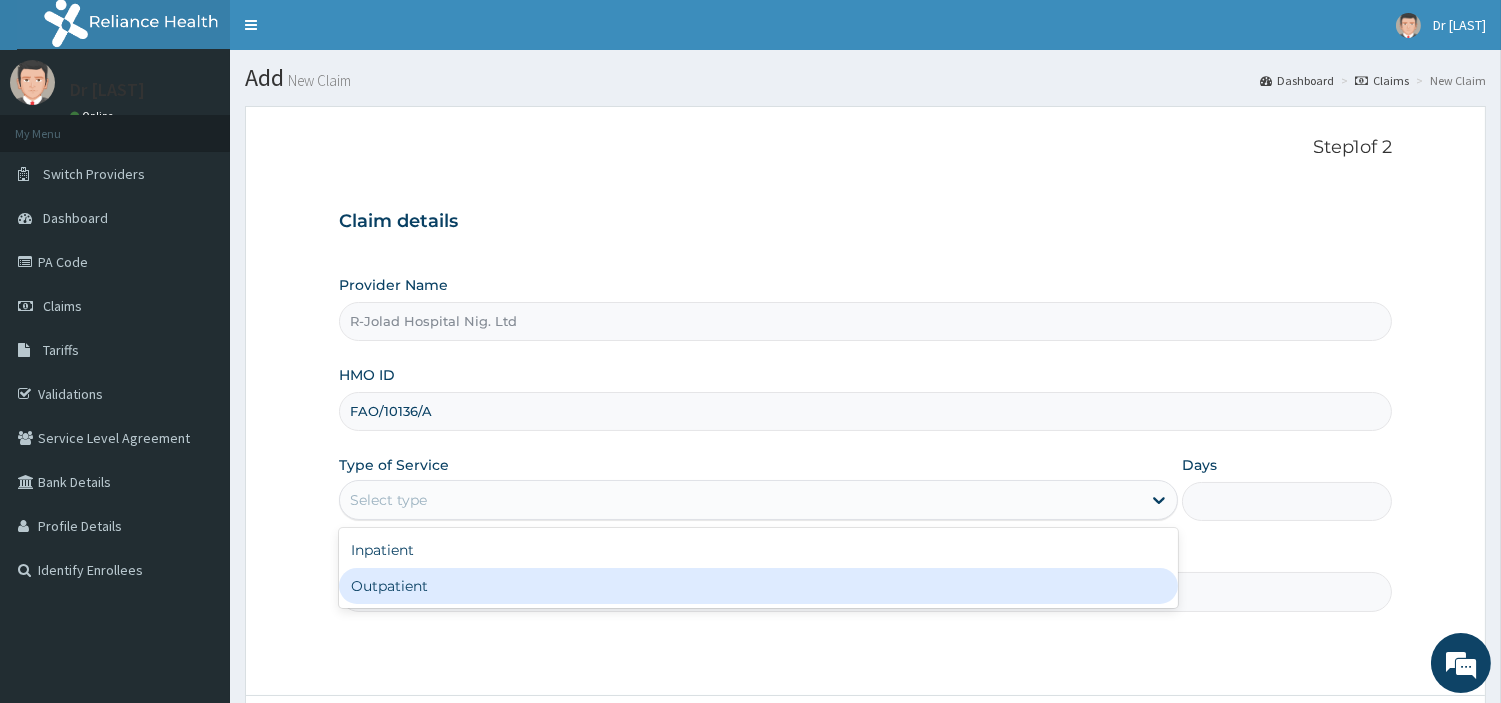 click on "Outpatient" at bounding box center [758, 586] 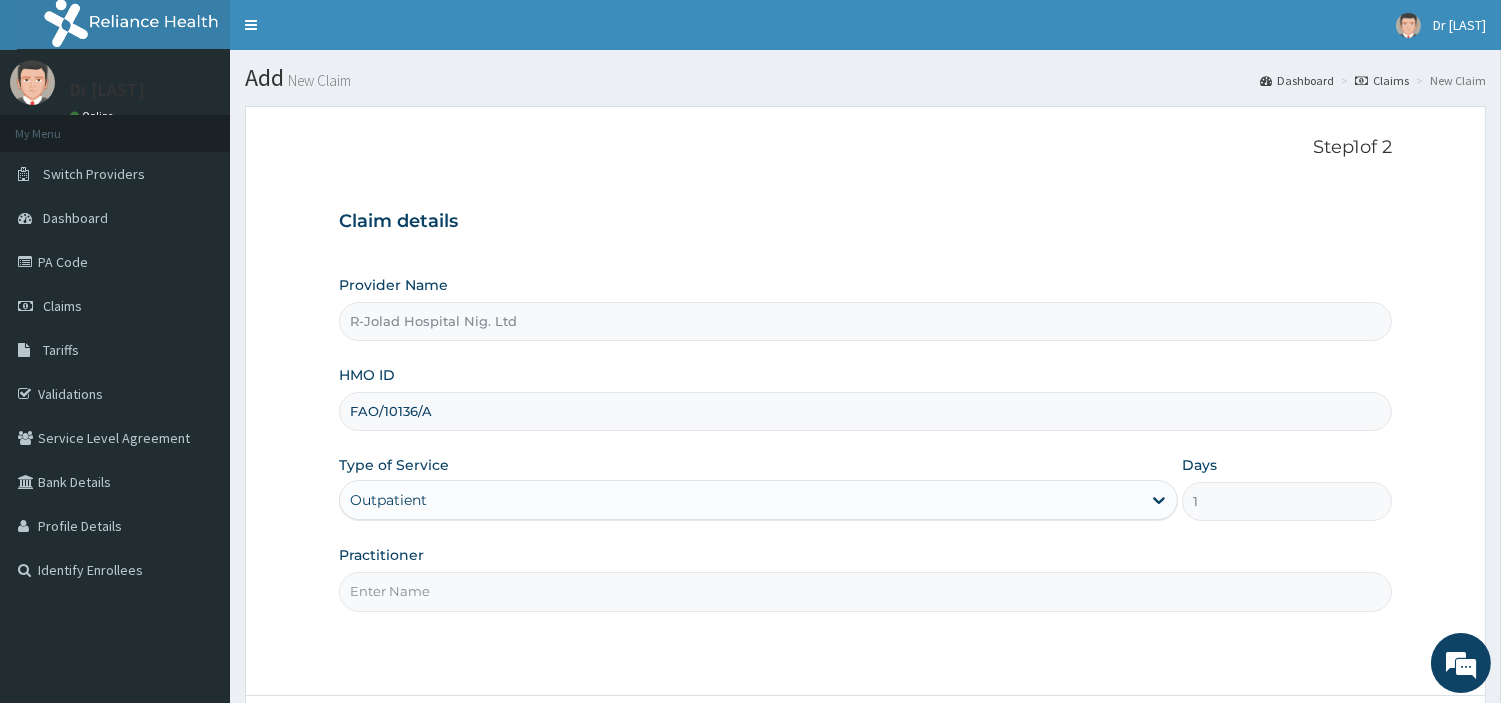 click on "Practitioner" at bounding box center [865, 591] 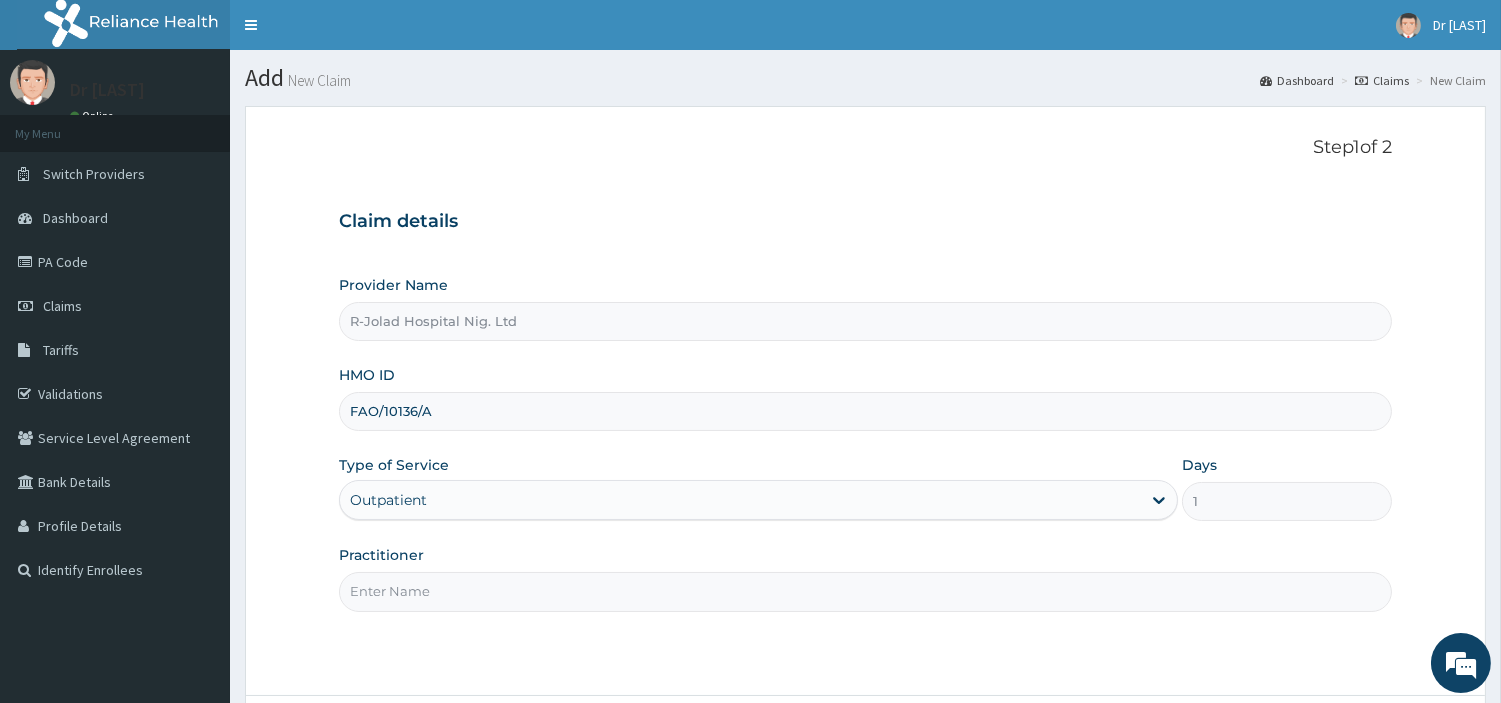paste on "Ugwuoke Monica" 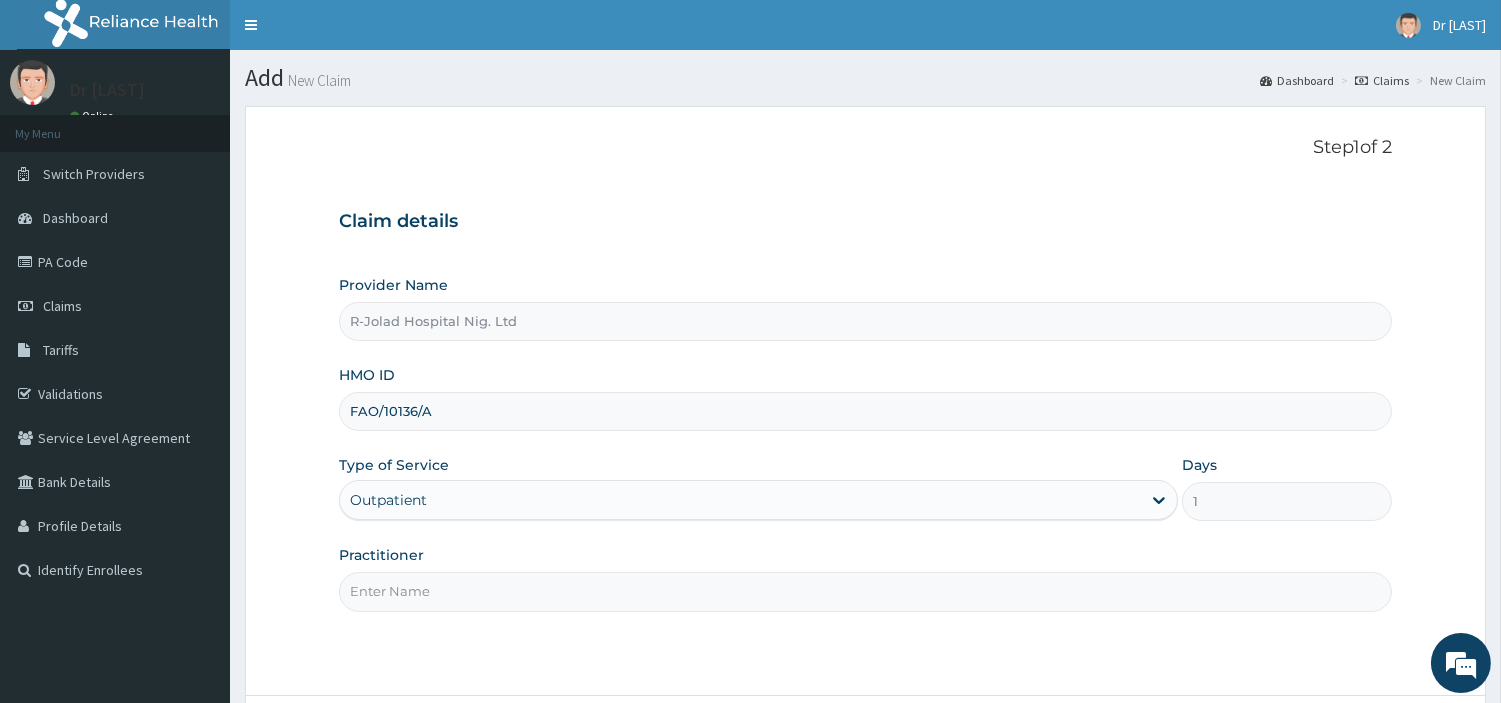 type on "Ugwuoke Monica" 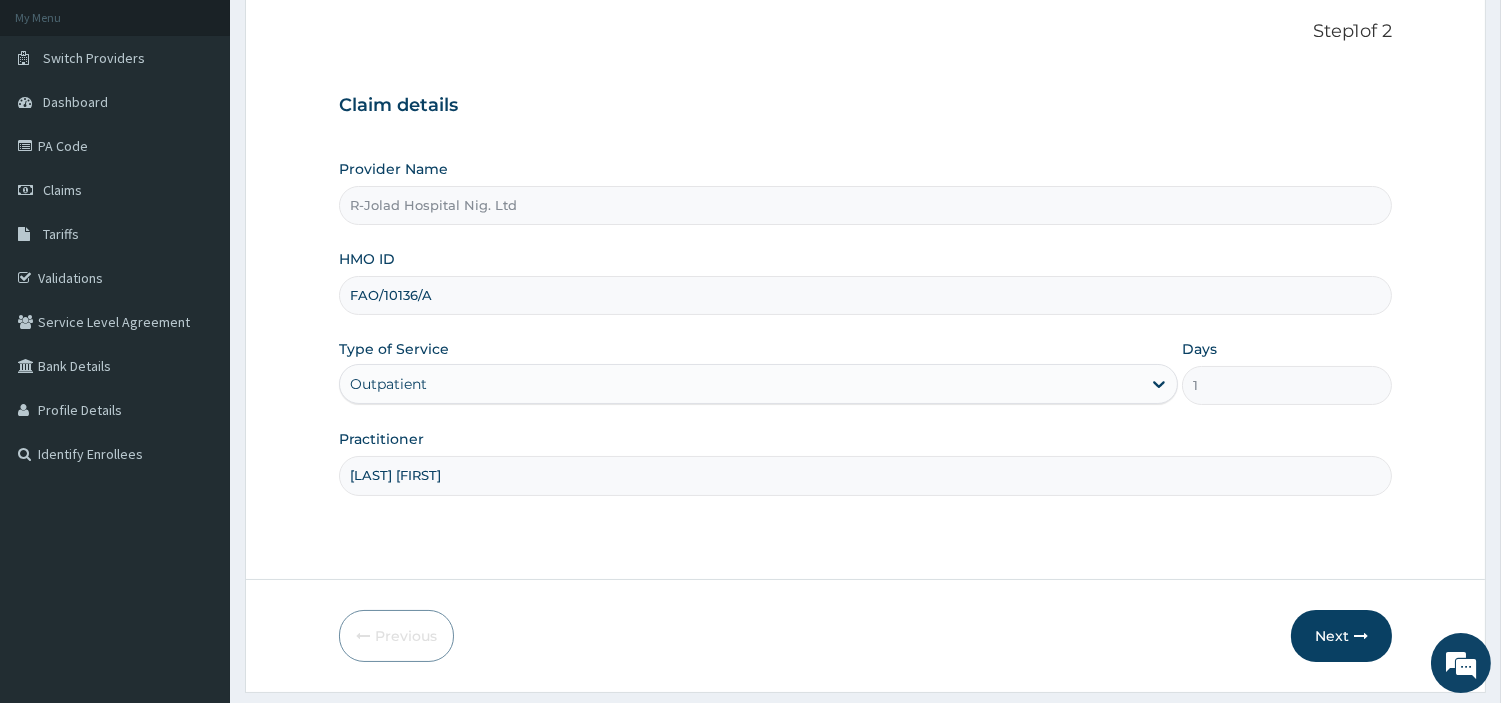 scroll, scrollTop: 172, scrollLeft: 0, axis: vertical 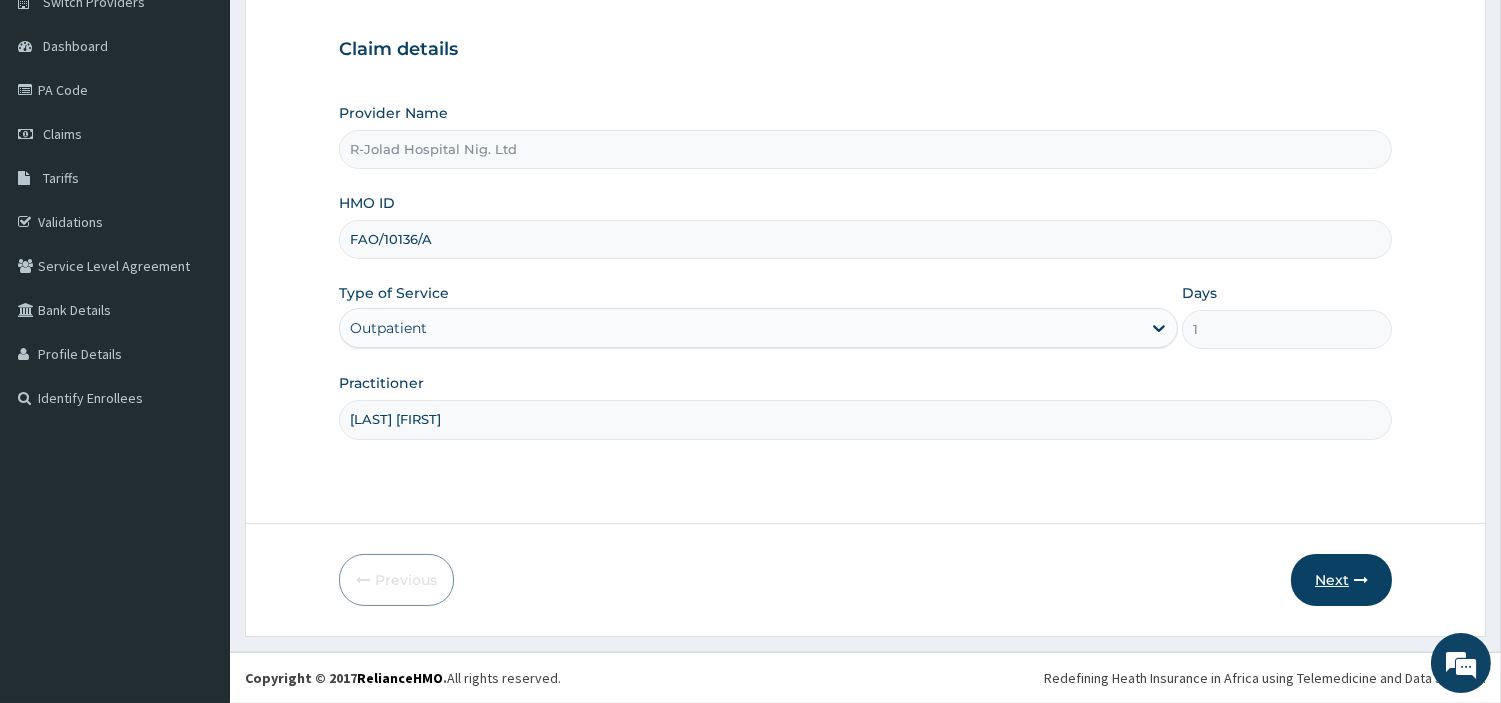 click on "Next" at bounding box center [1341, 580] 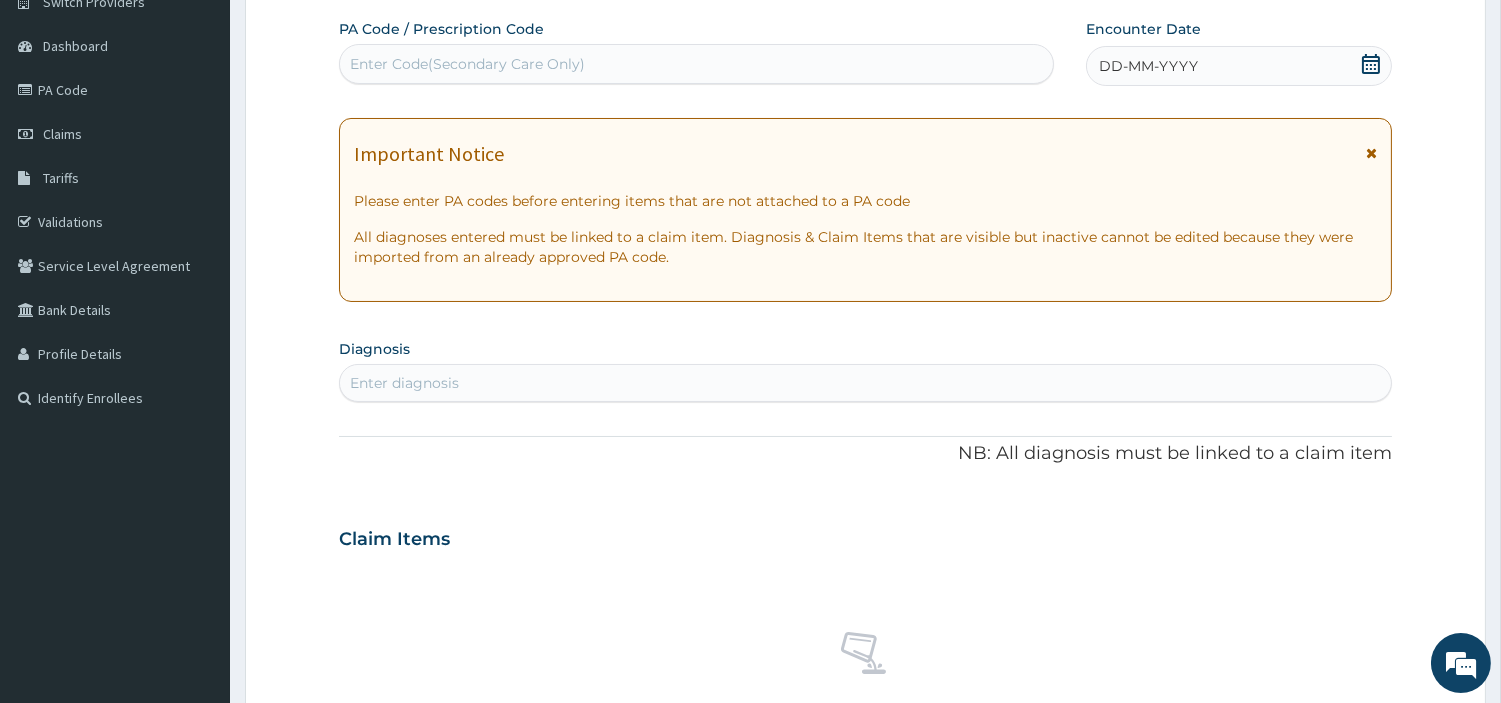 click on "Enter Code(Secondary Care Only)" at bounding box center [696, 64] 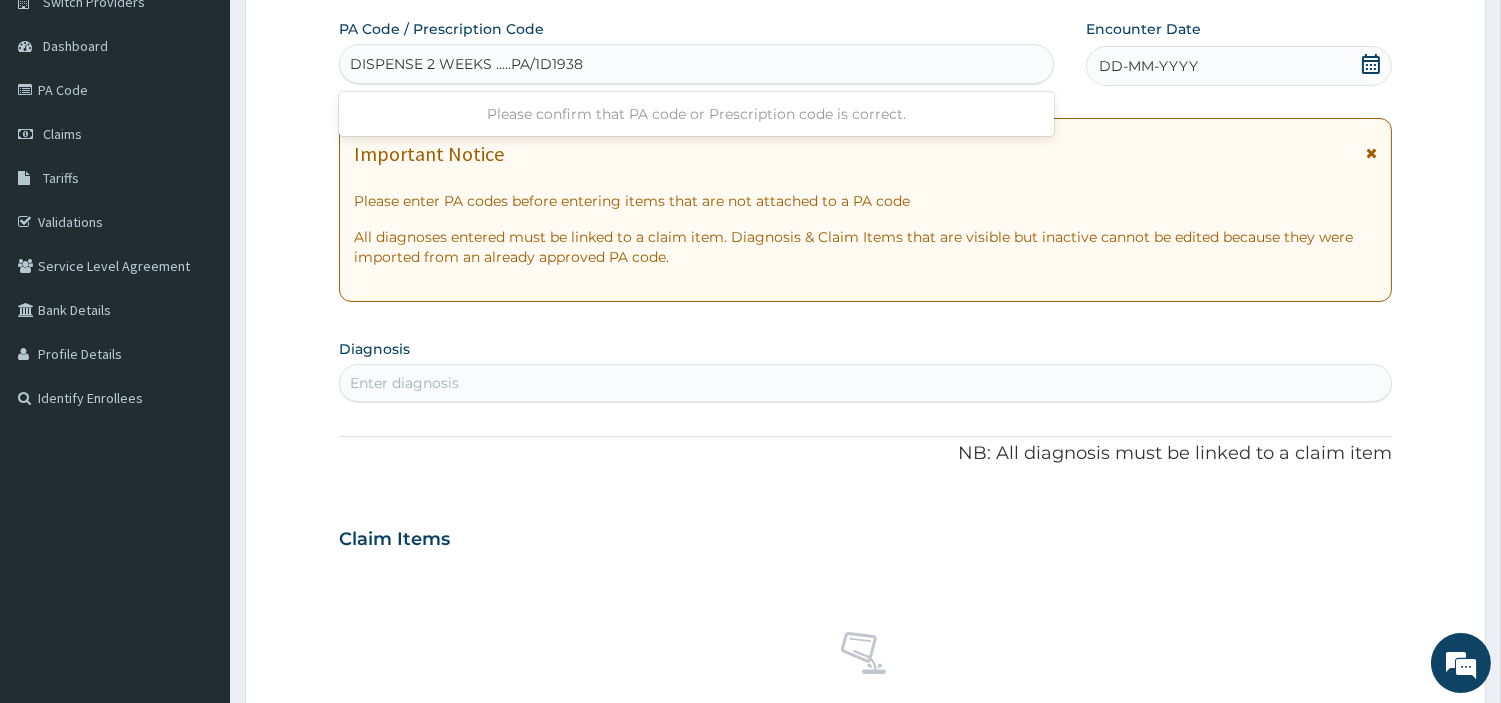 click on "DISPENSE 2 WEEKS .....PA/1D1938" at bounding box center [466, 64] 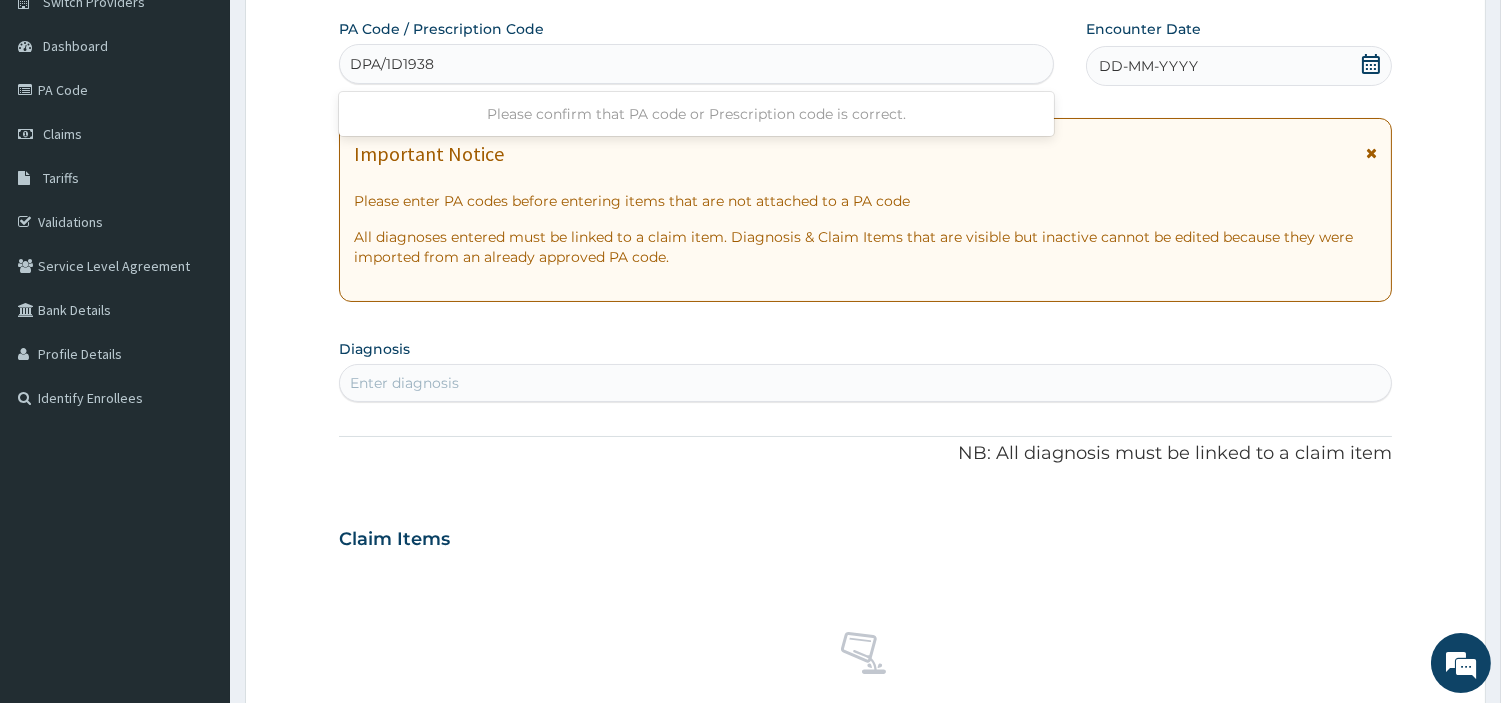 type on "PA/1D1938" 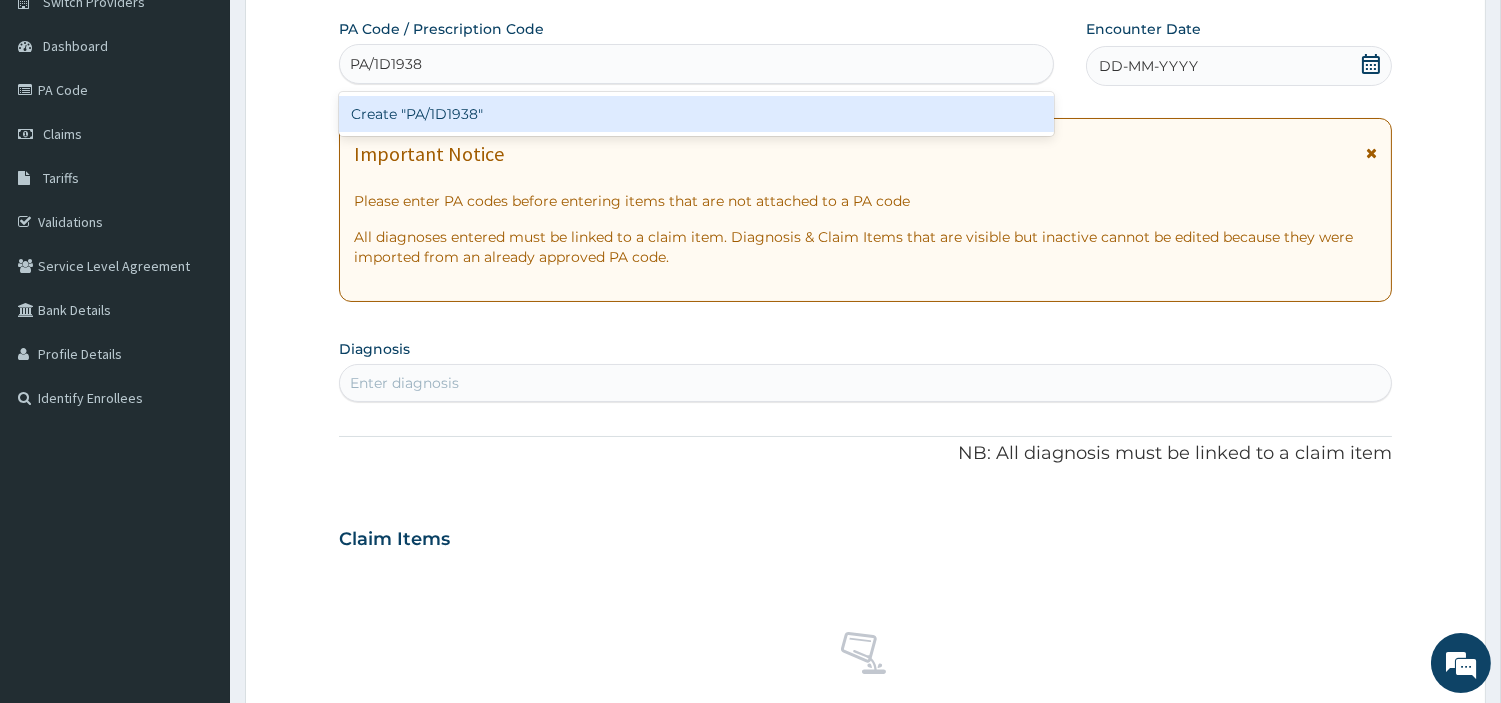 click on "PA/1D1938" at bounding box center [387, 64] 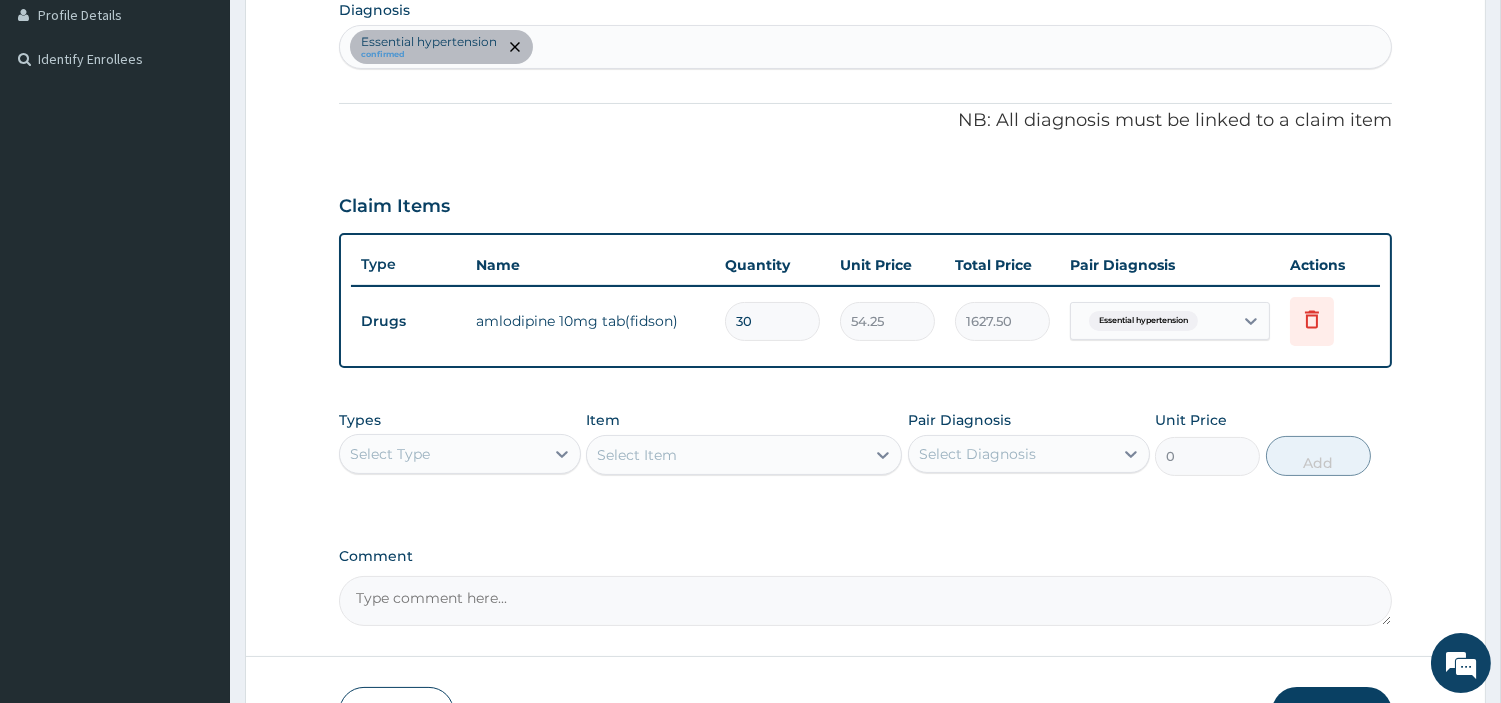 scroll, scrollTop: 642, scrollLeft: 0, axis: vertical 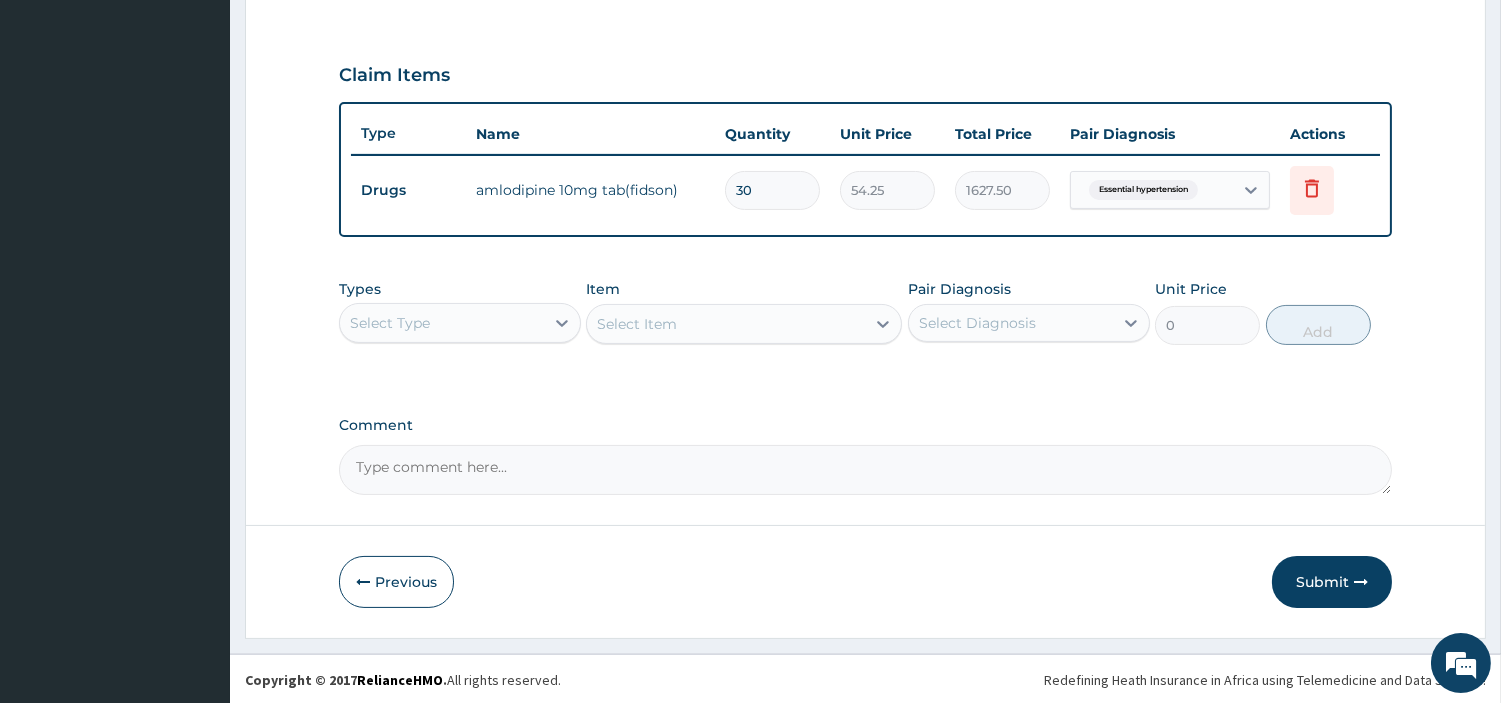 type on "3" 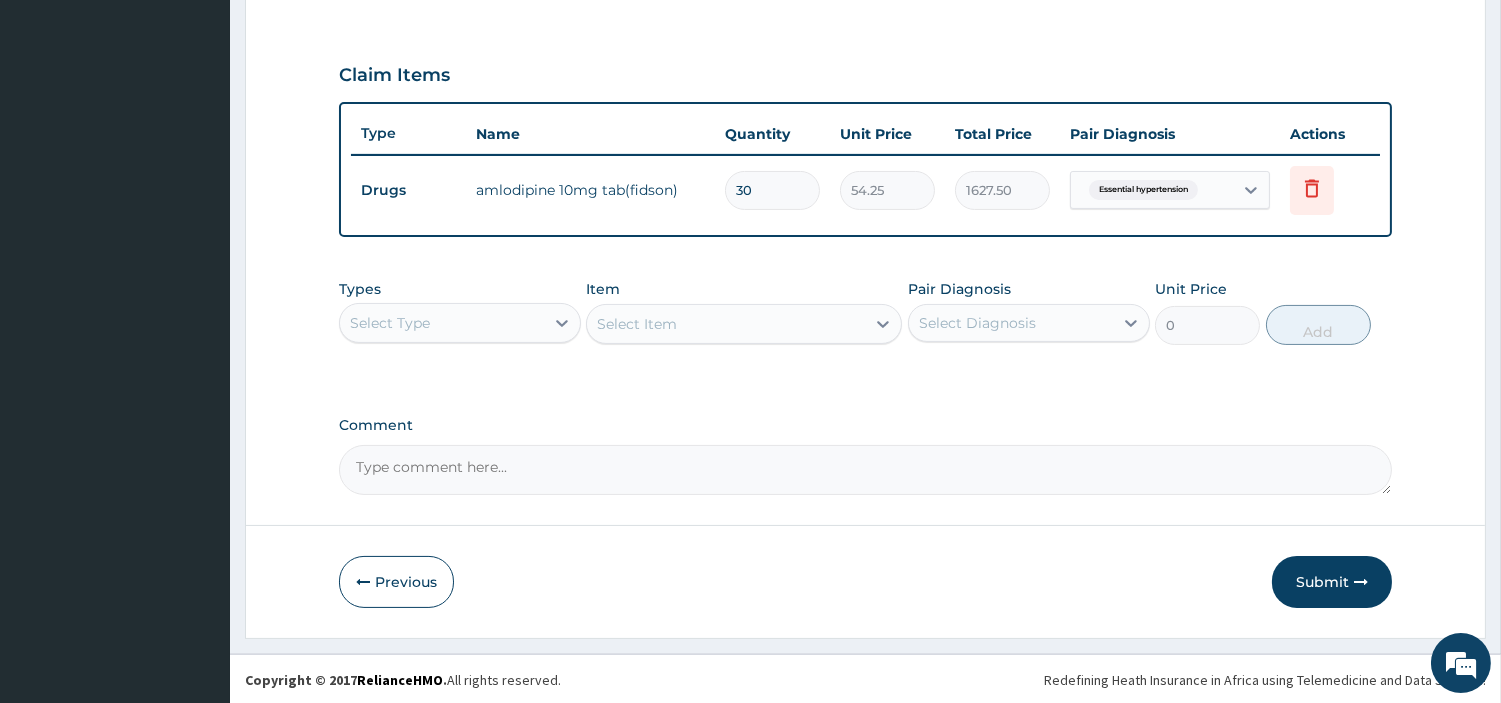 type on "162.75" 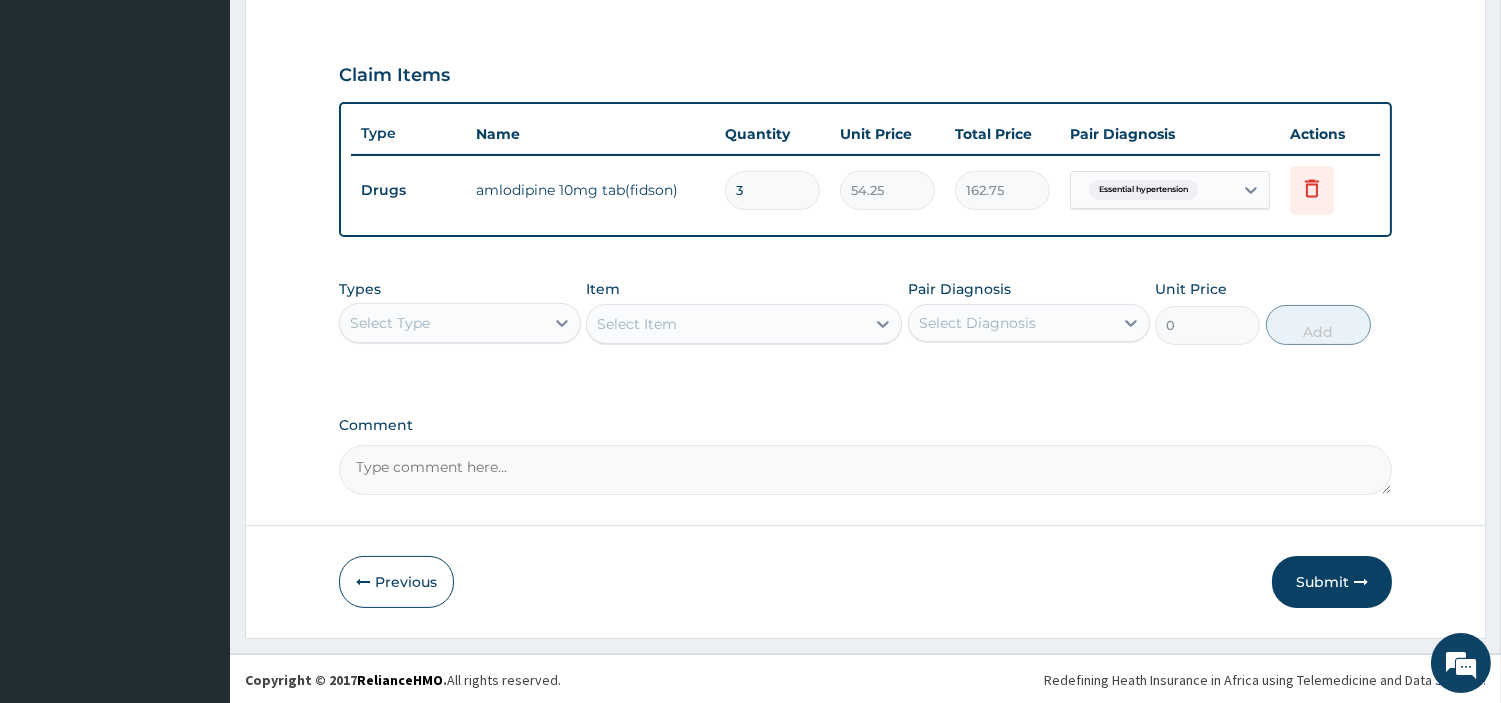 type 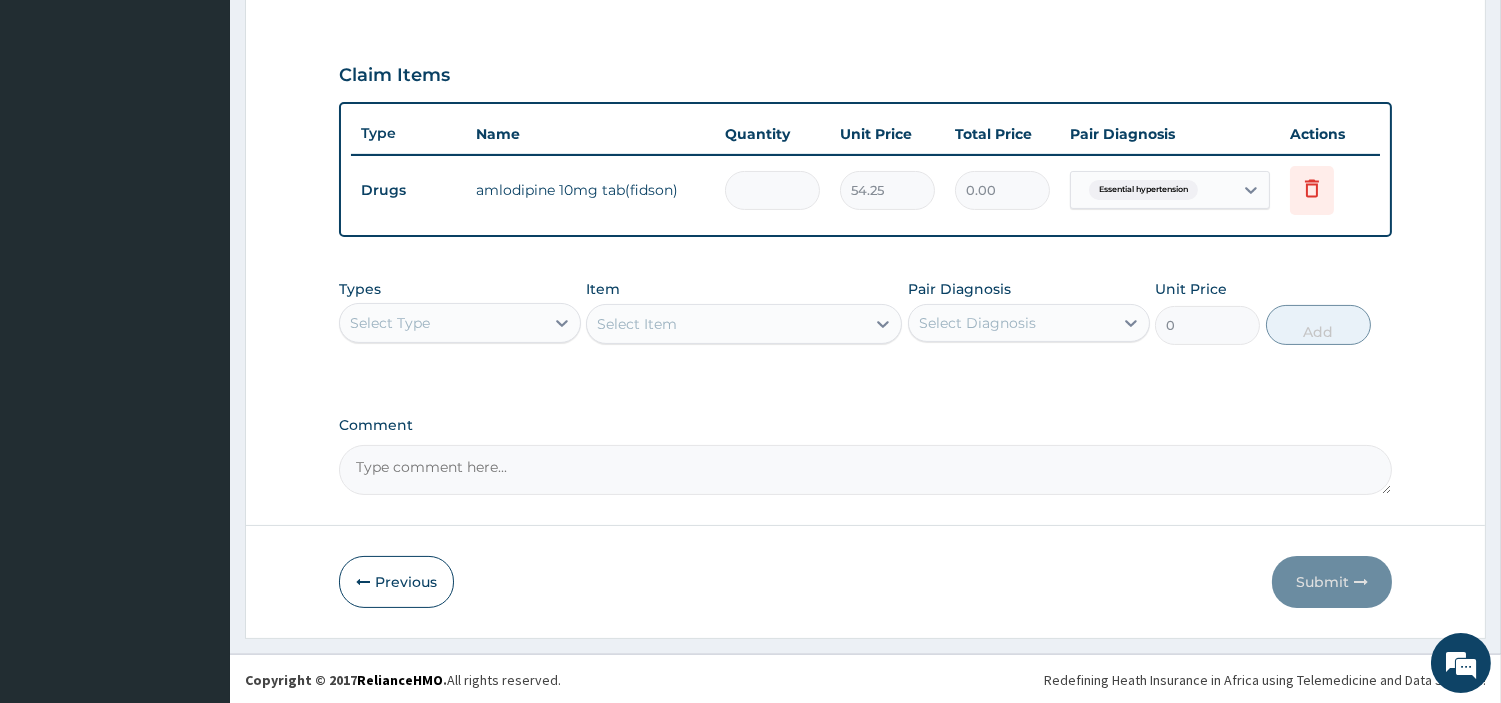 type on "1" 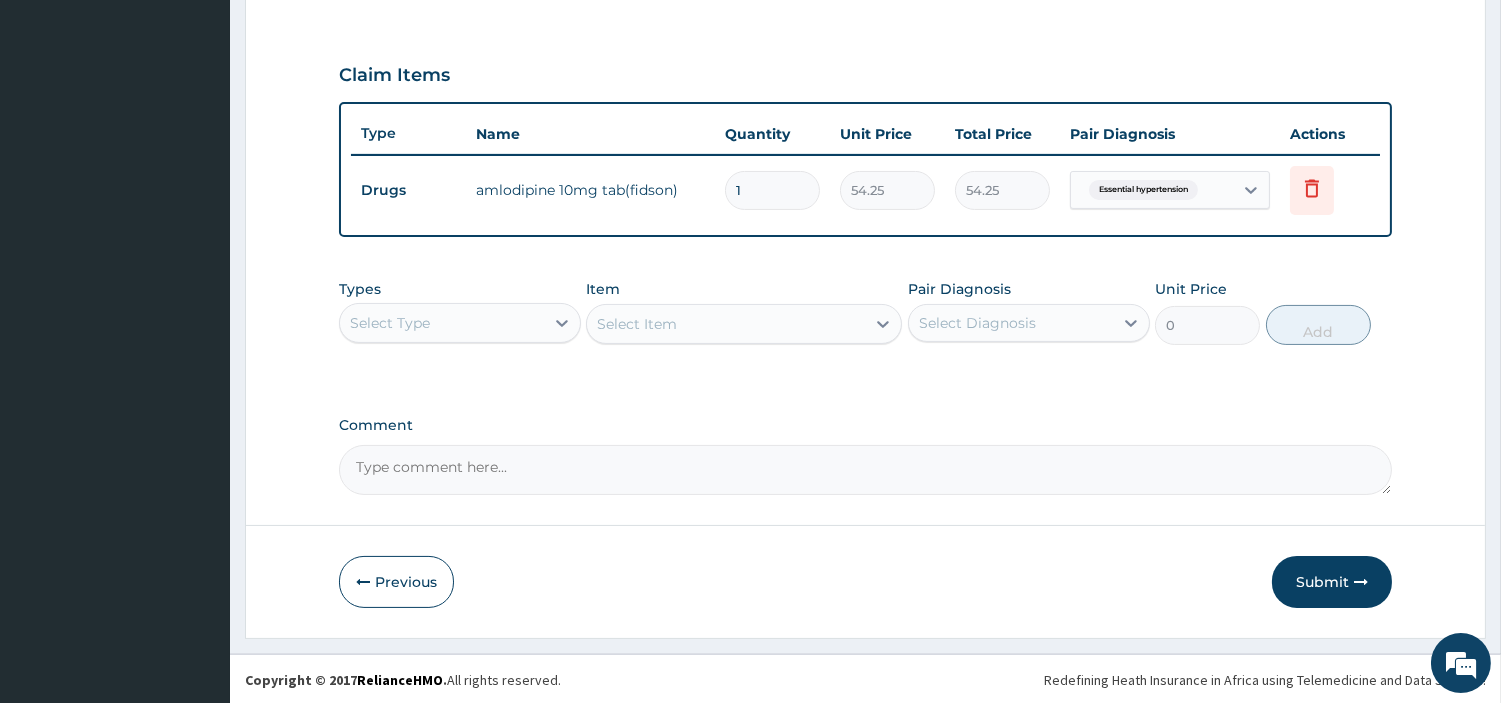 type on "14" 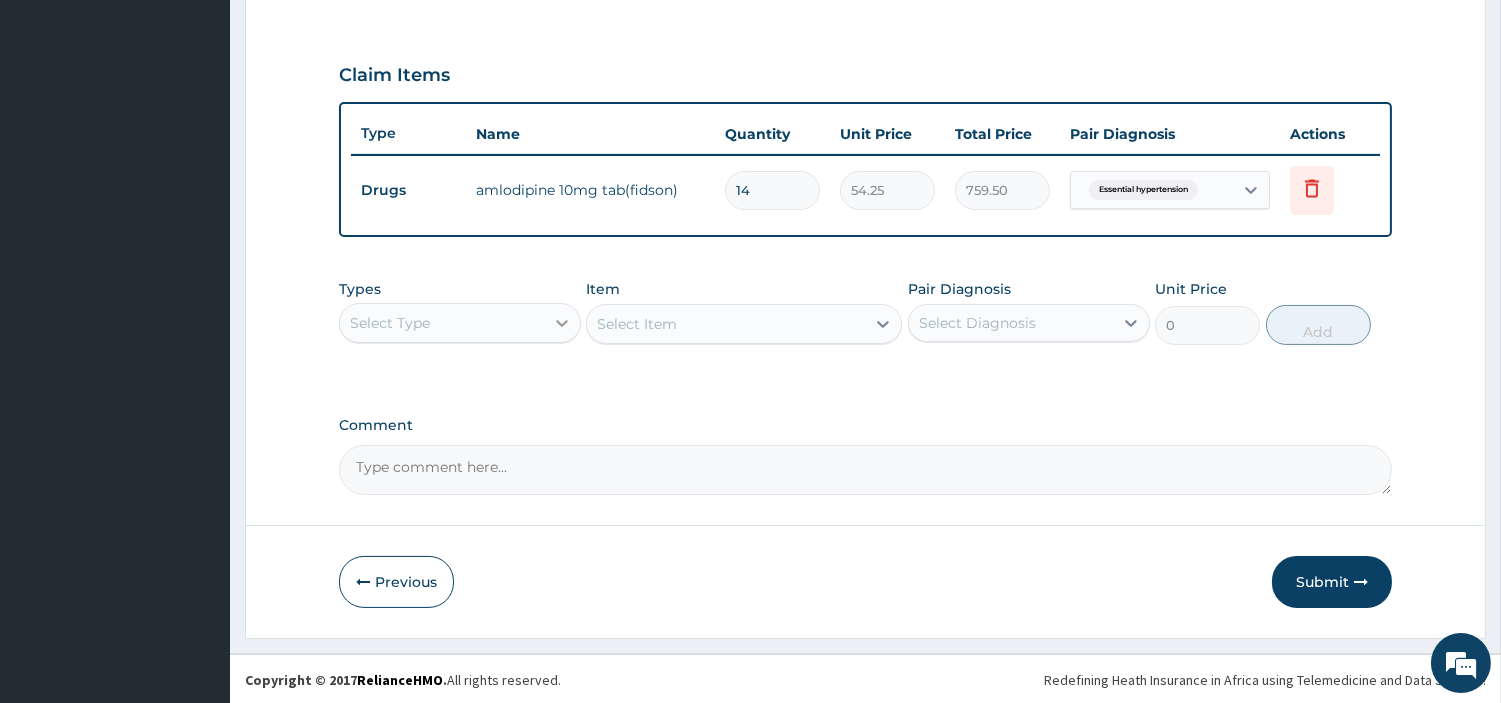 type on "14" 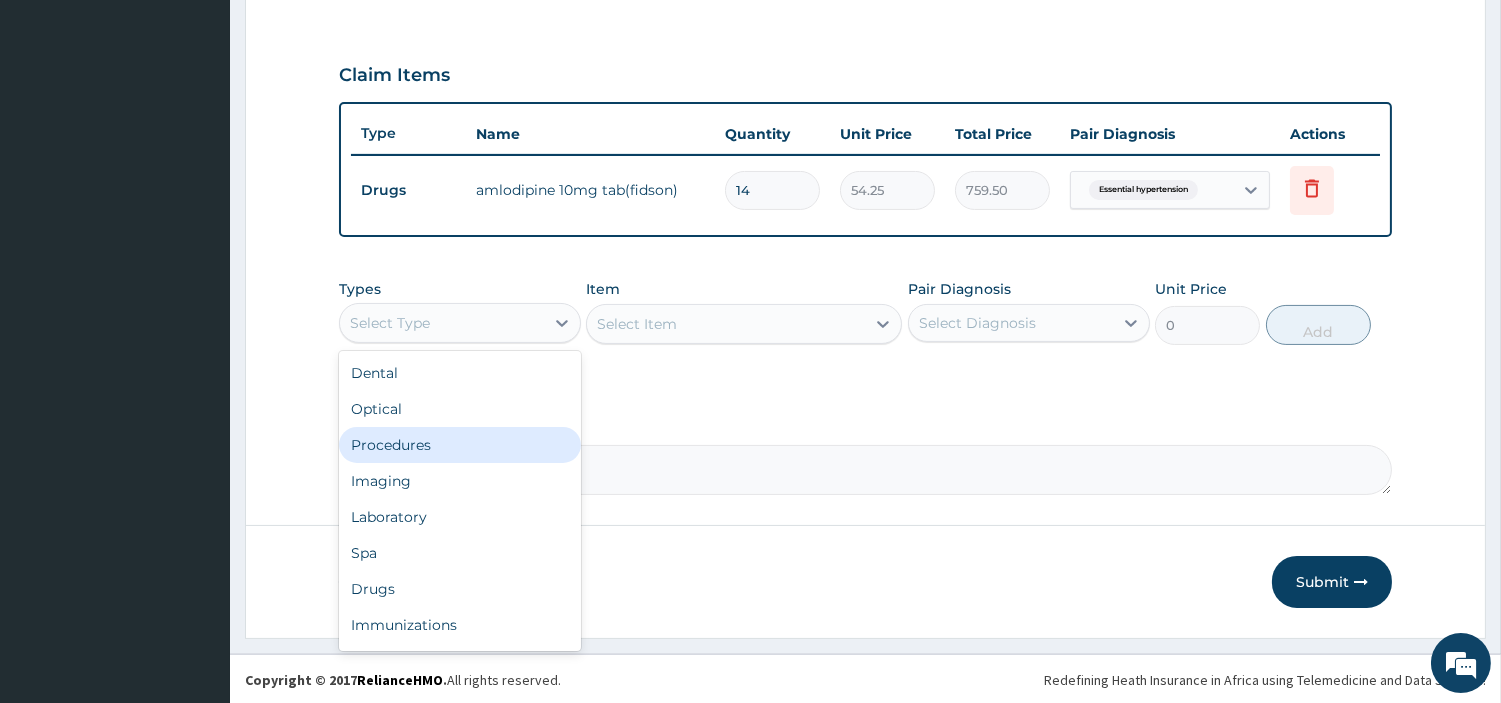 click on "Procedures" at bounding box center [460, 445] 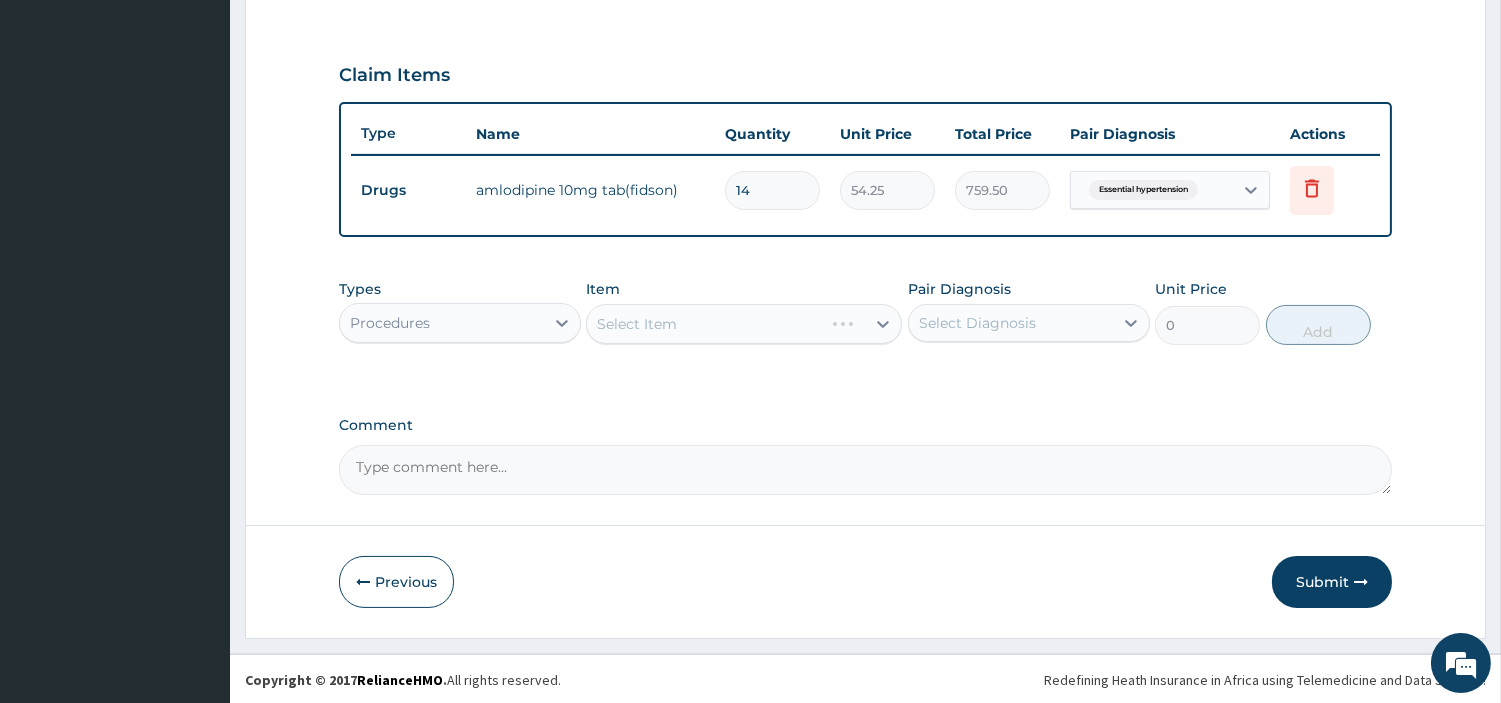 click on "Select Item" at bounding box center [744, 324] 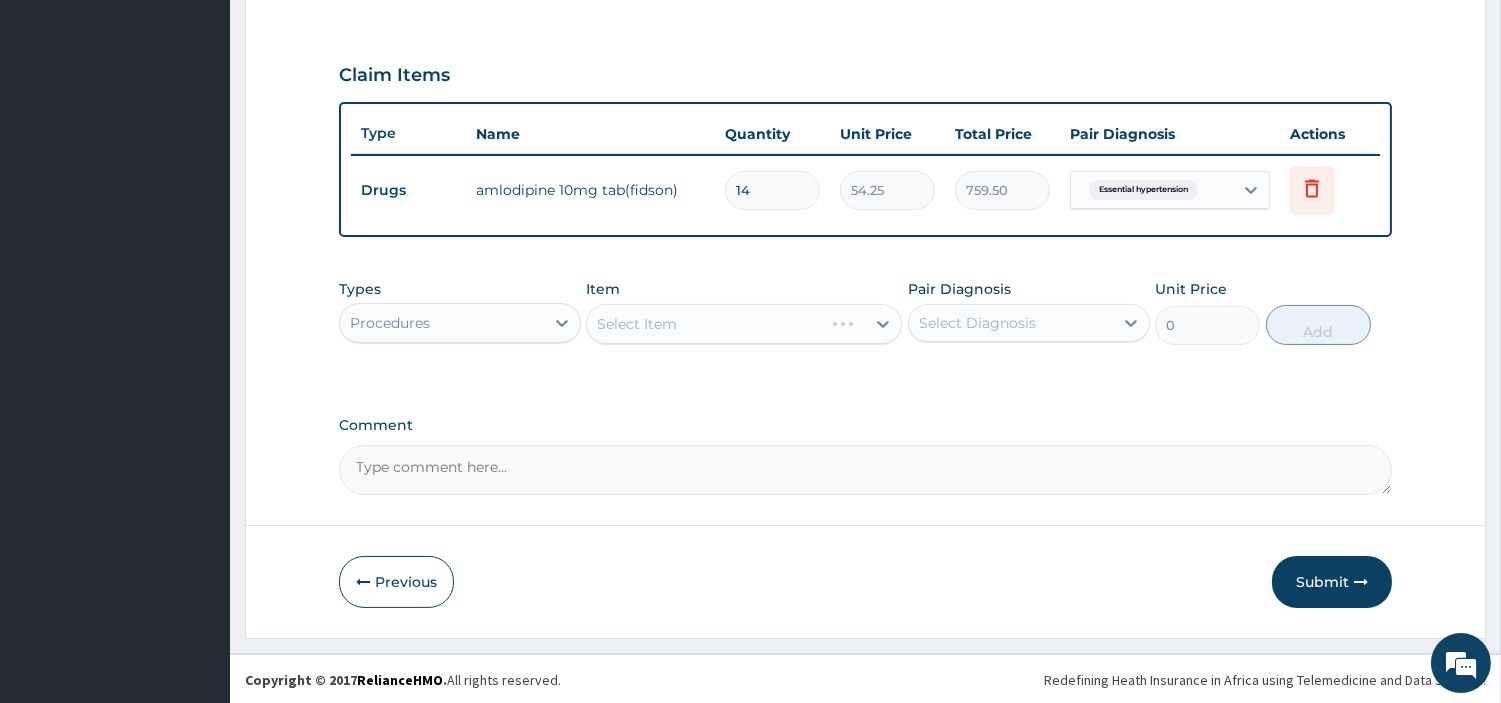 click on "Select Item" at bounding box center [744, 324] 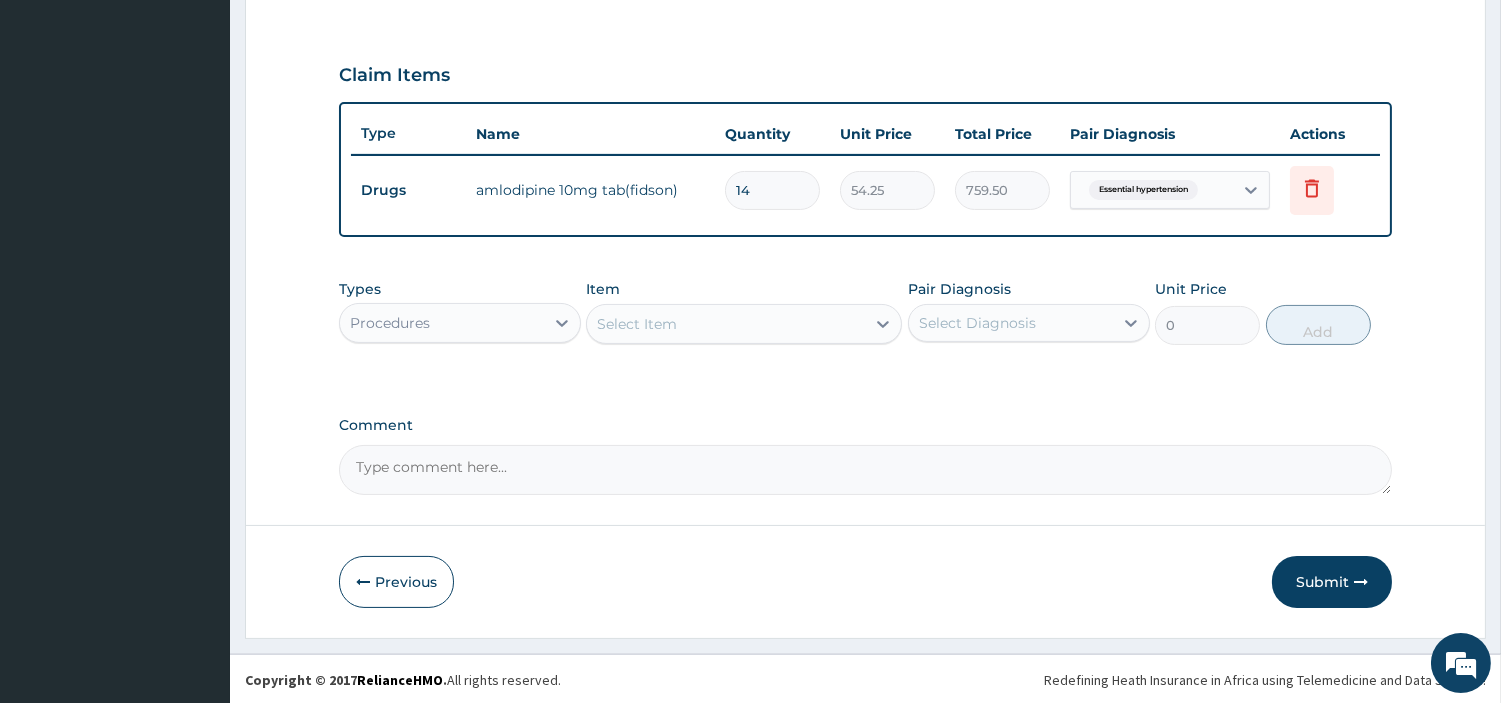 click on "Select Item" at bounding box center [726, 324] 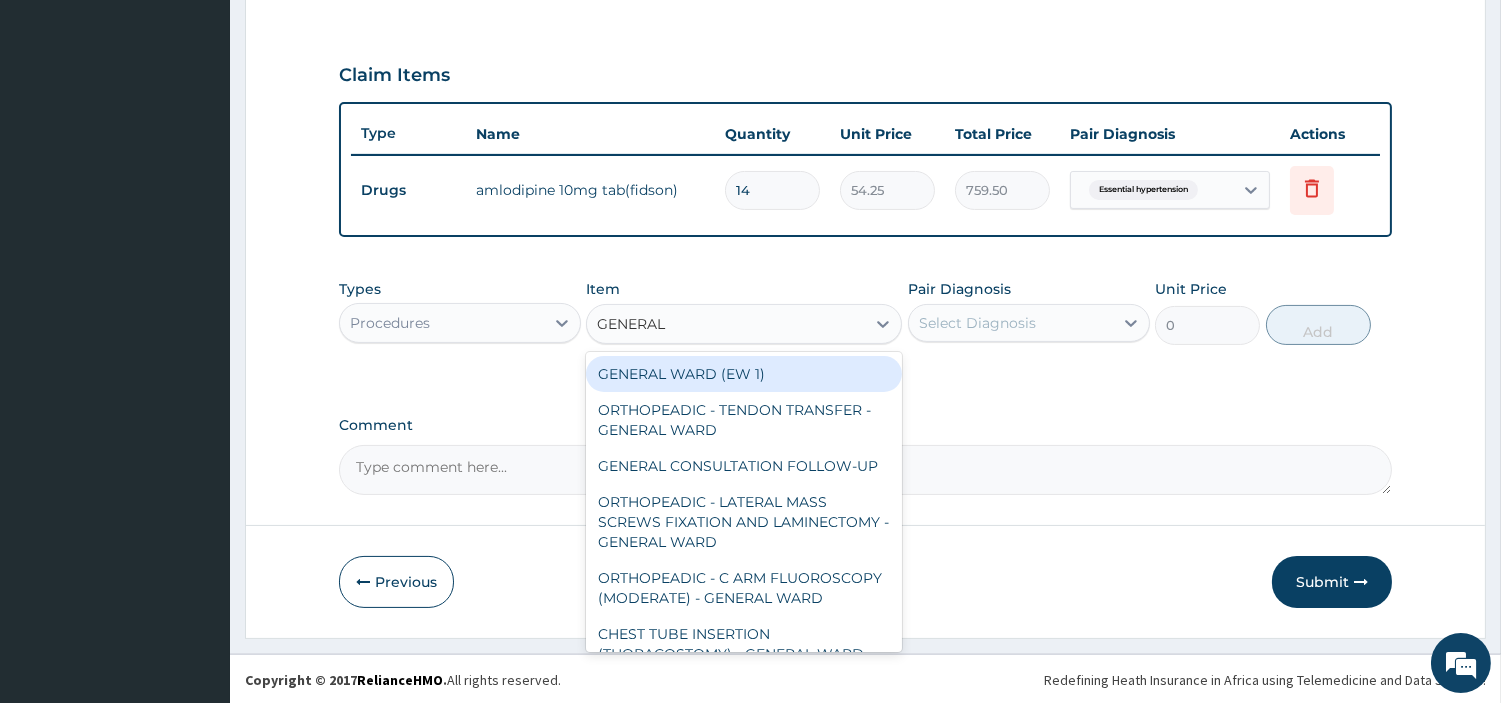 type on "GENERAL C" 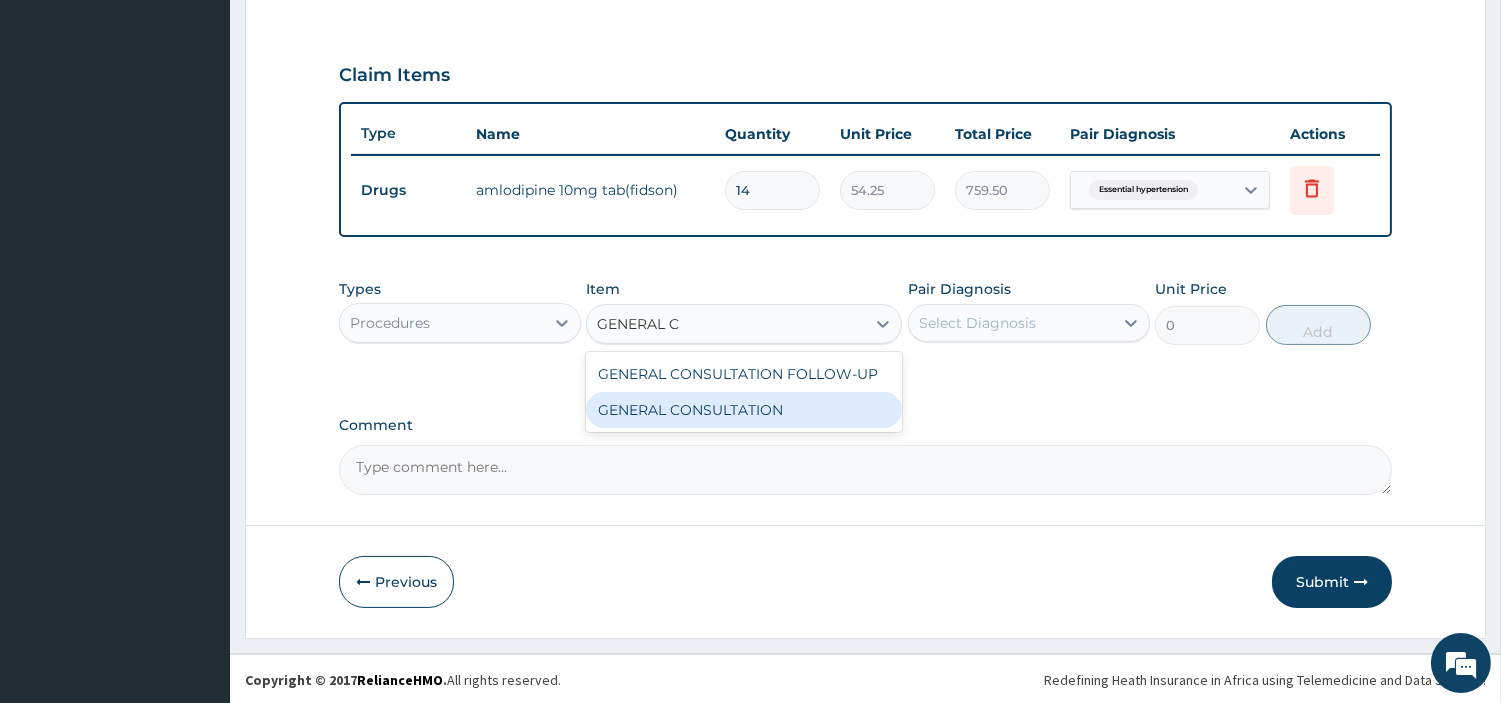 click on "GENERAL CONSULTATION" at bounding box center (744, 410) 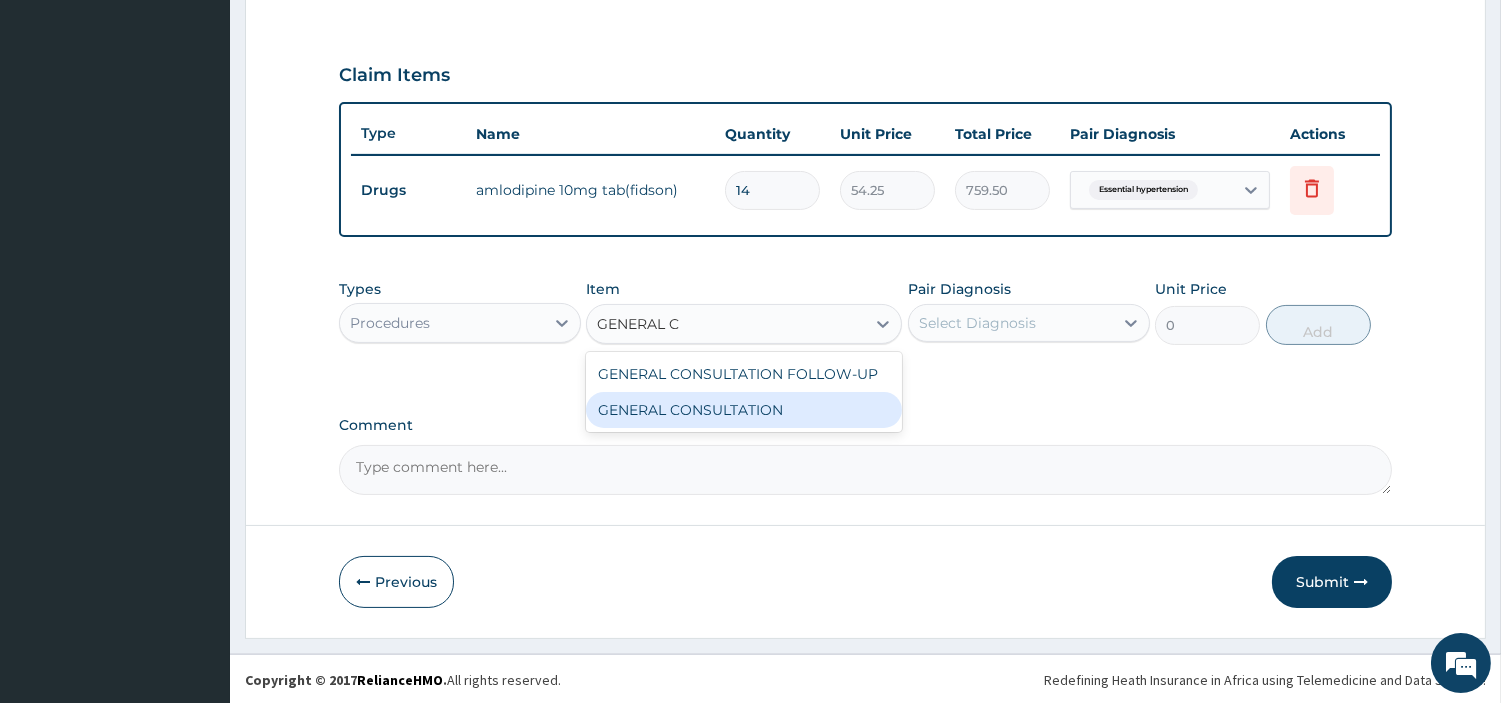 type 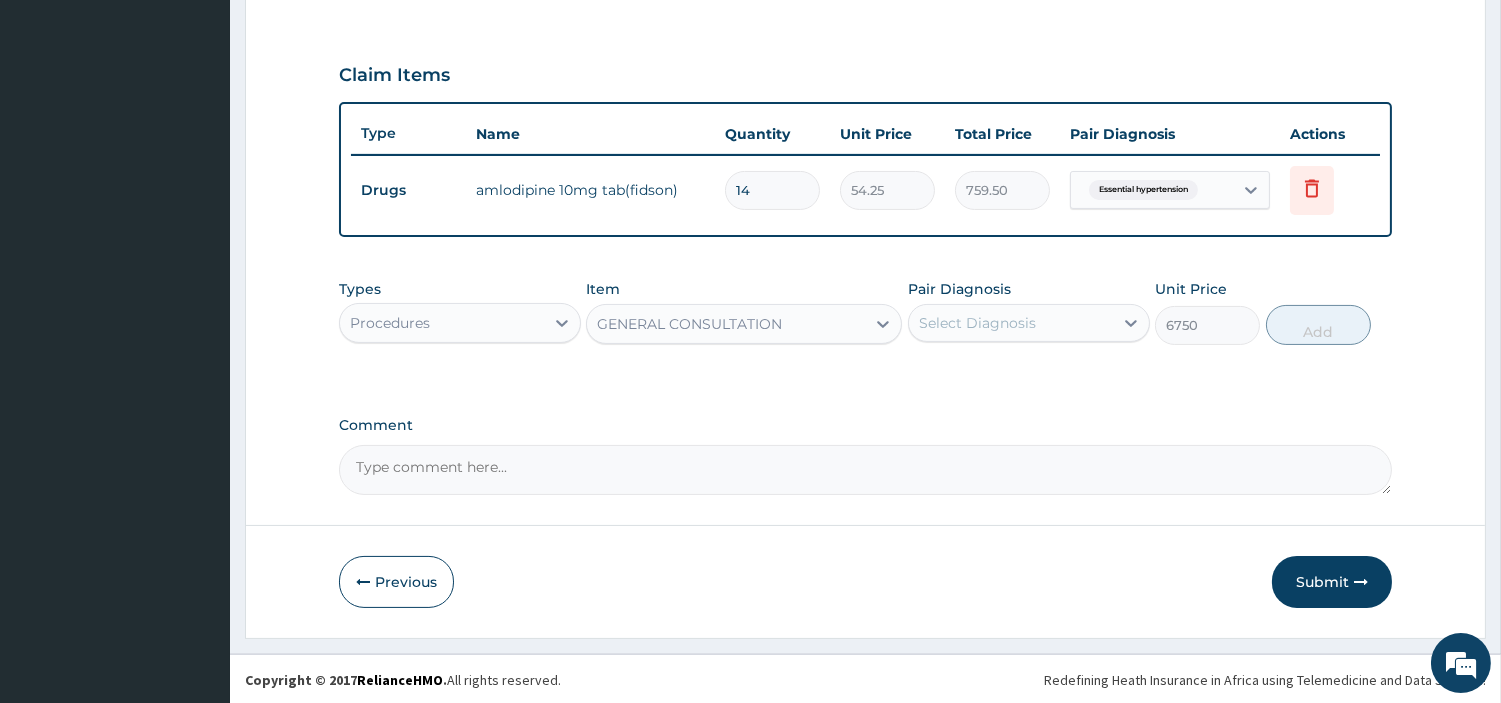 click on "Select Diagnosis" at bounding box center [977, 323] 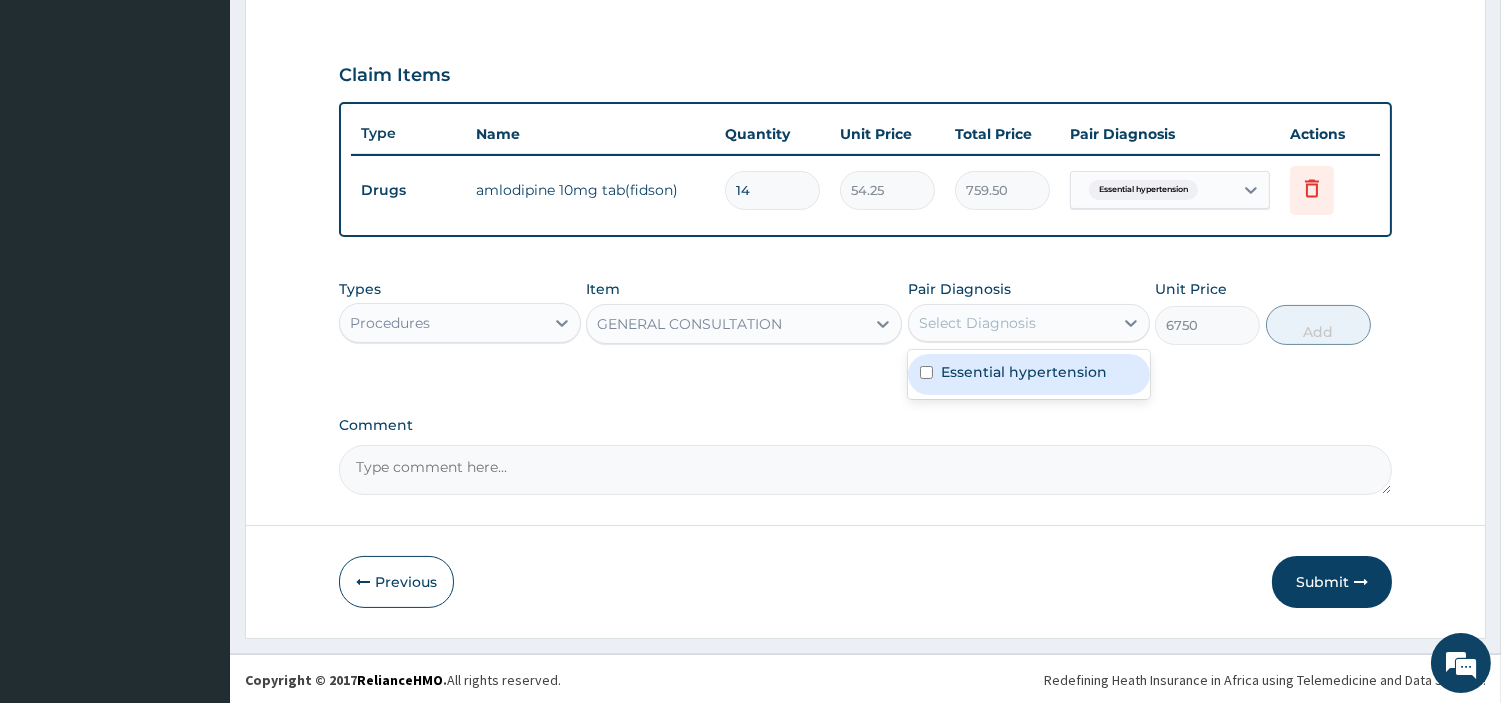 click on "Essential hypertension" at bounding box center [1024, 372] 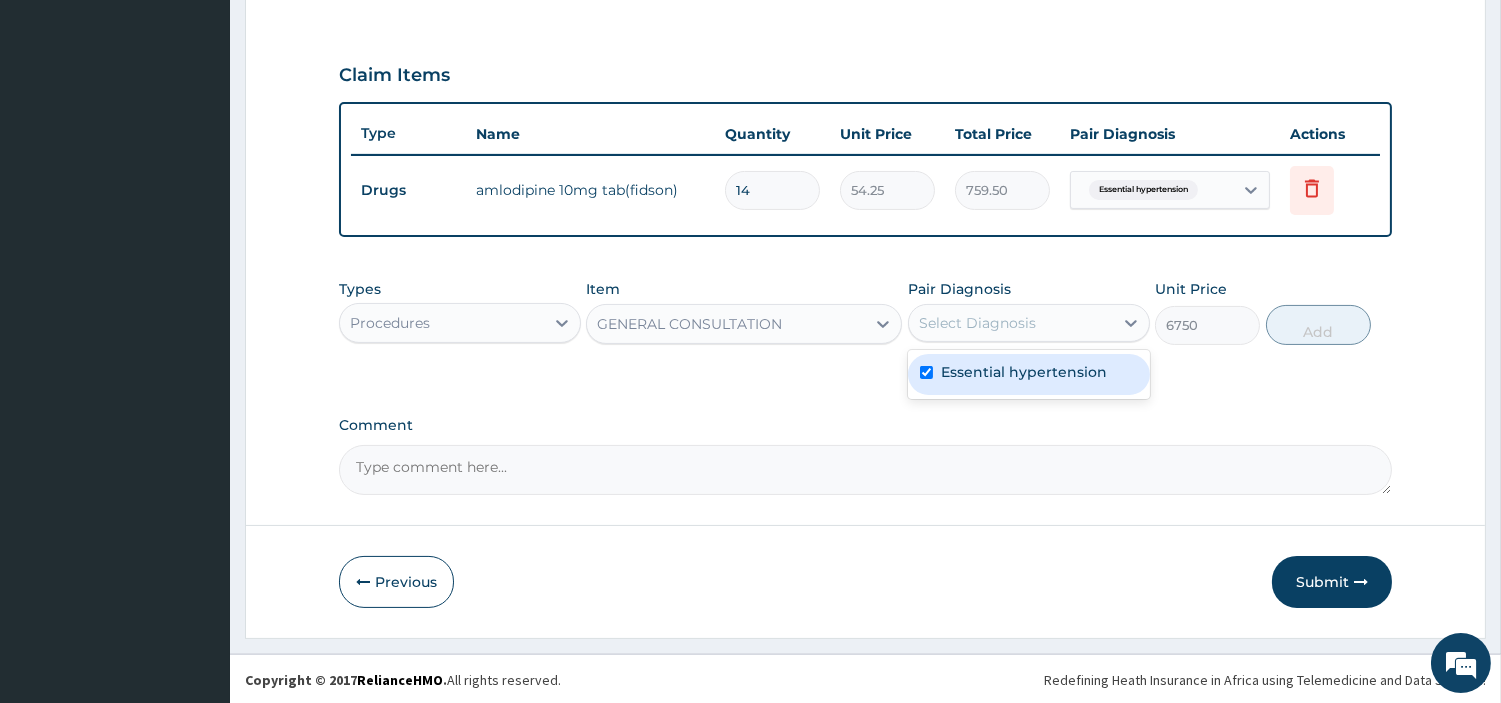 checkbox on "true" 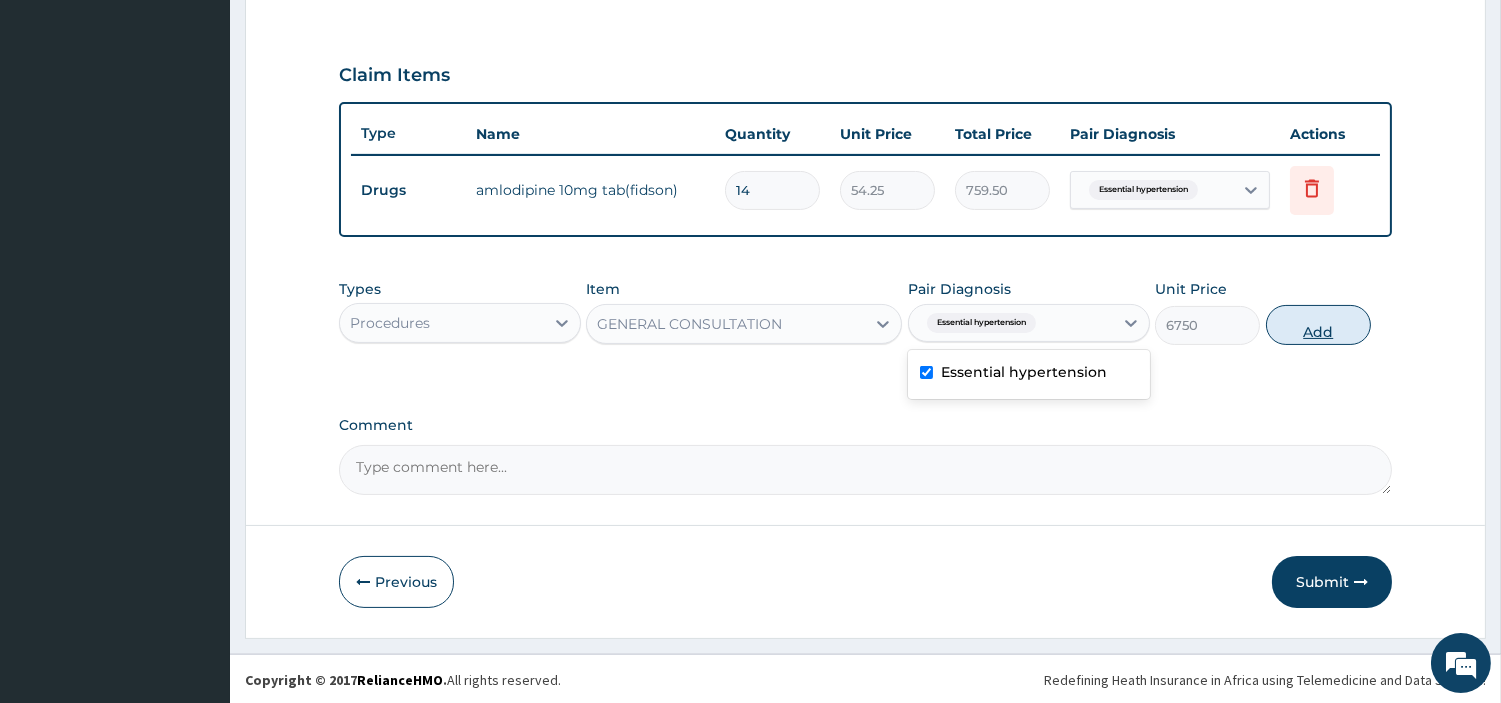 click on "Add" at bounding box center (1318, 325) 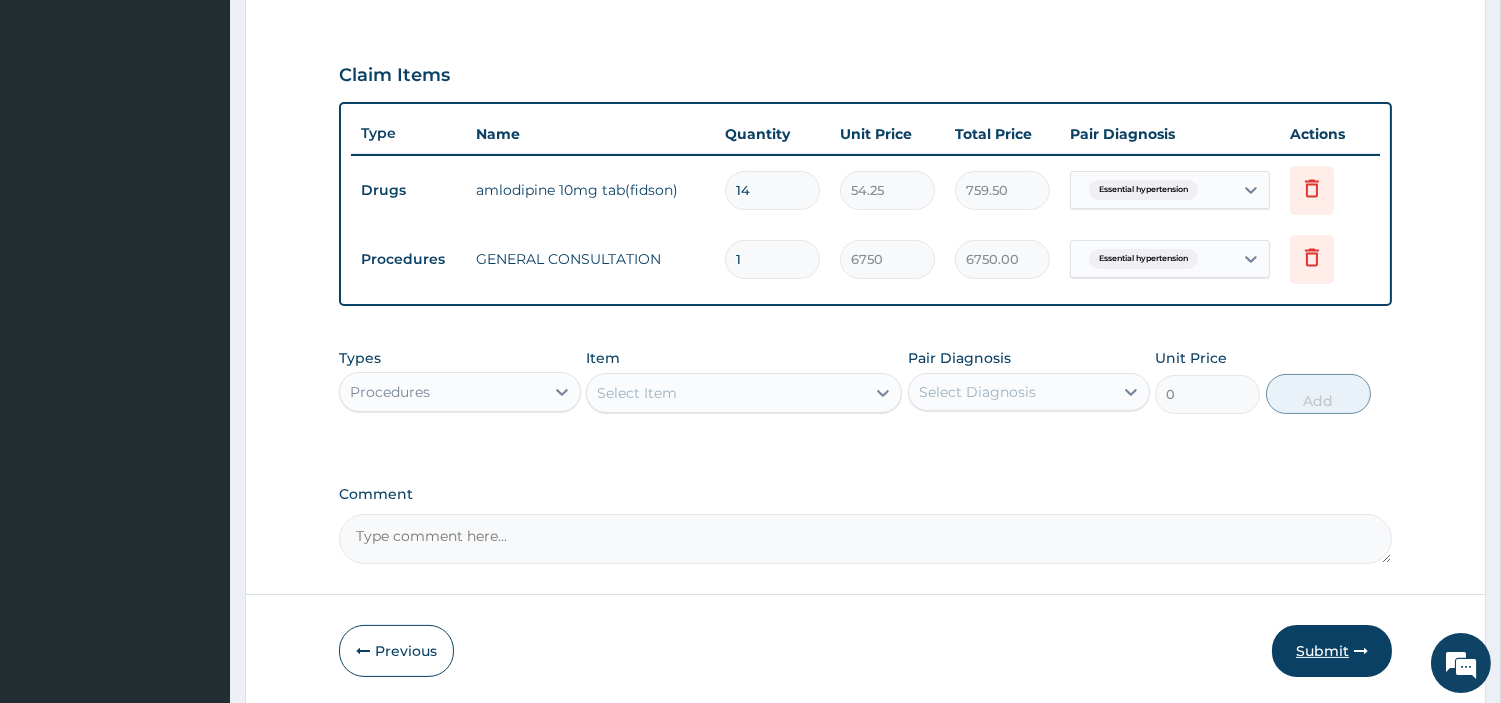 click on "Submit" at bounding box center (1332, 651) 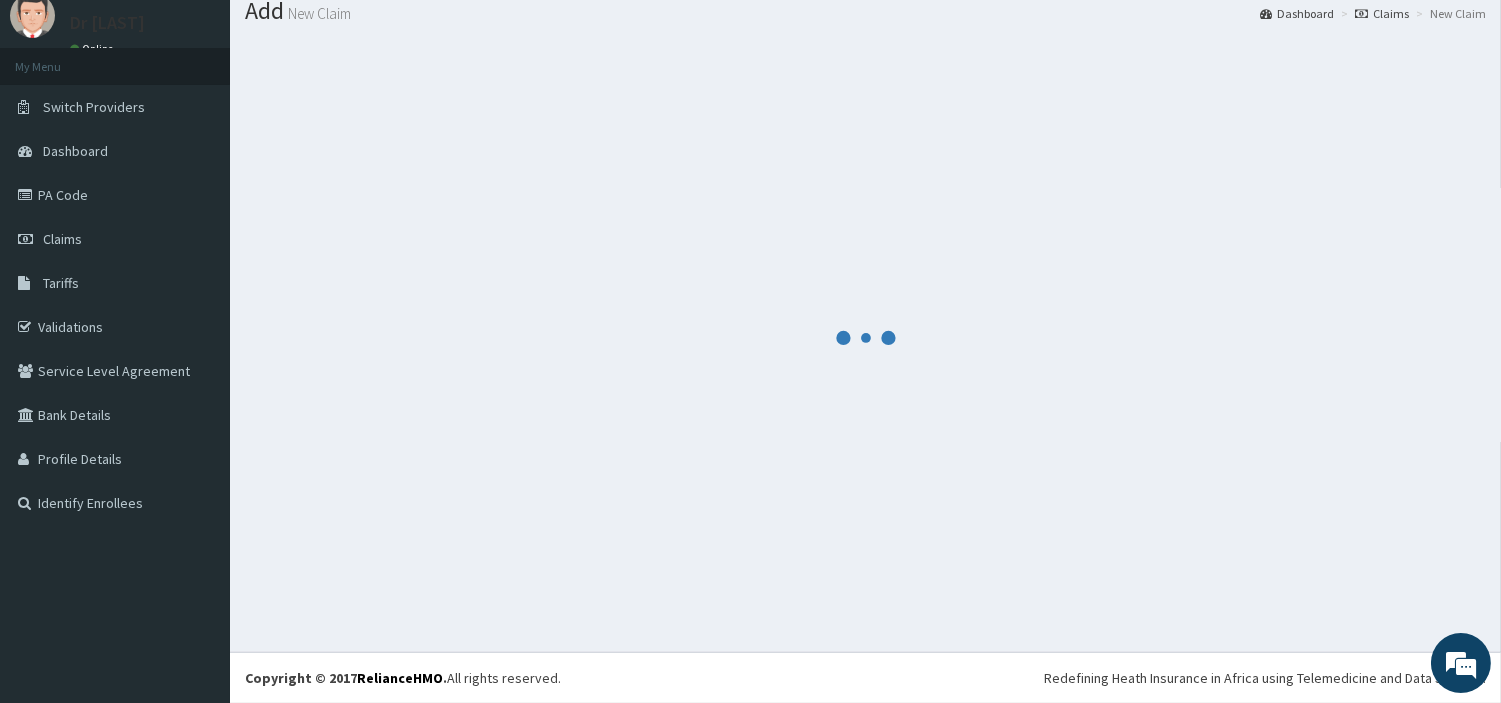 scroll, scrollTop: 66, scrollLeft: 0, axis: vertical 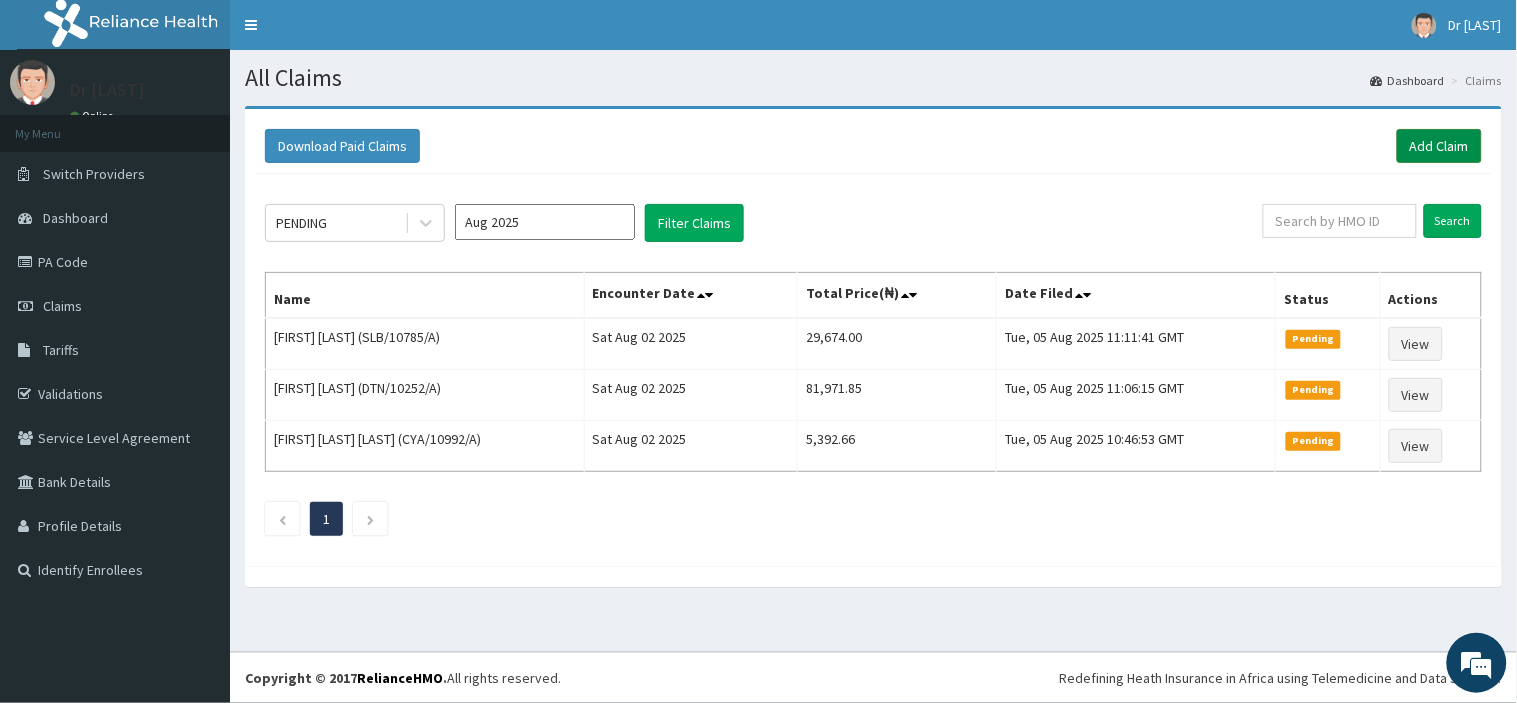 click on "Add Claim" at bounding box center [1439, 146] 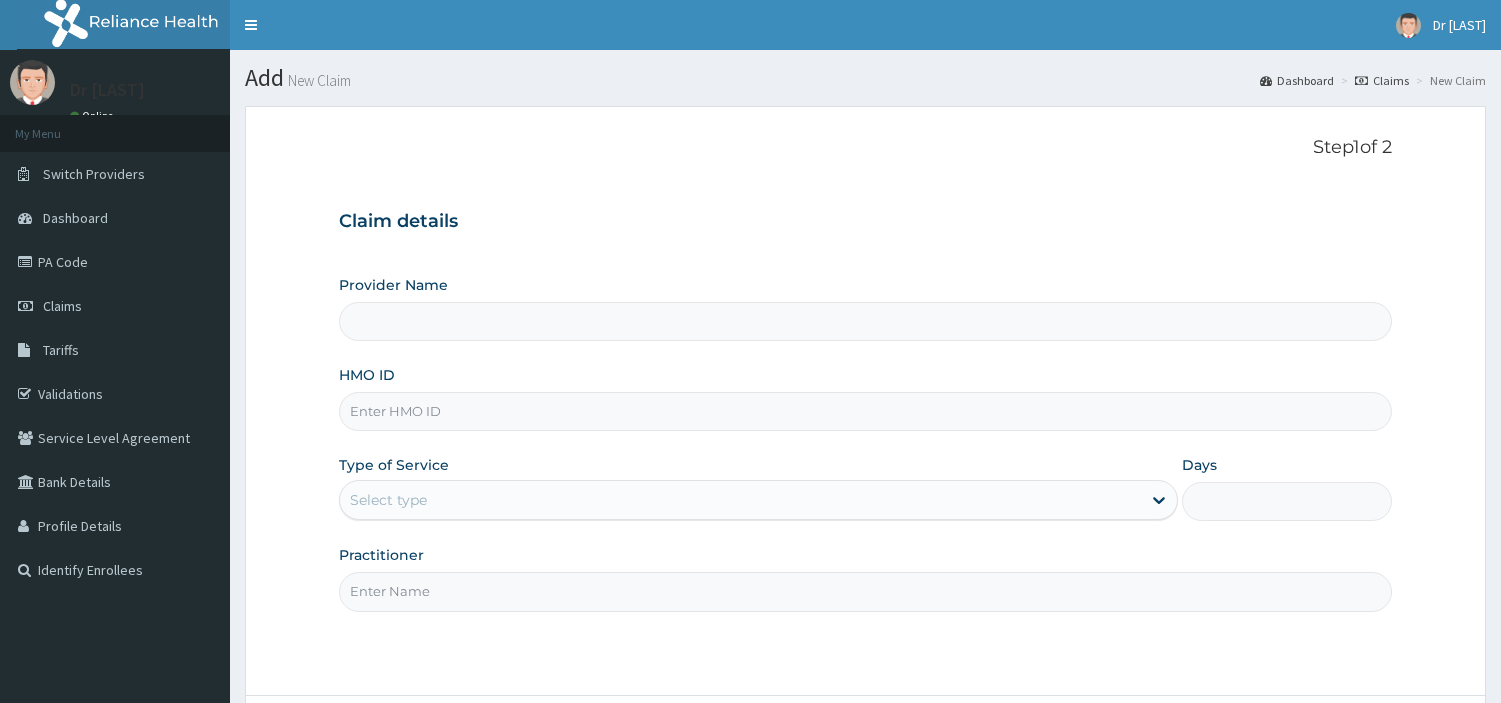 drag, startPoint x: 0, startPoint y: 0, endPoint x: 731, endPoint y: 417, distance: 841.5759 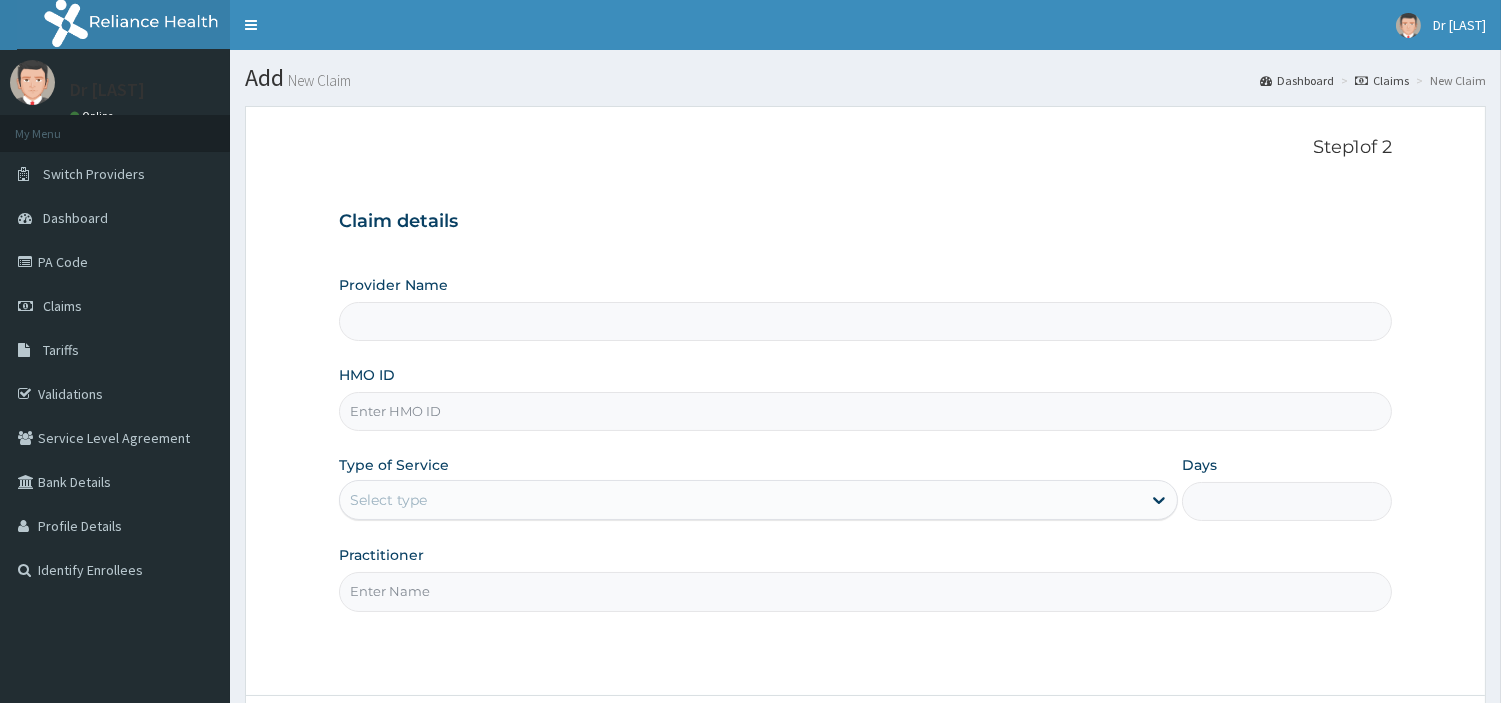 scroll, scrollTop: 0, scrollLeft: 0, axis: both 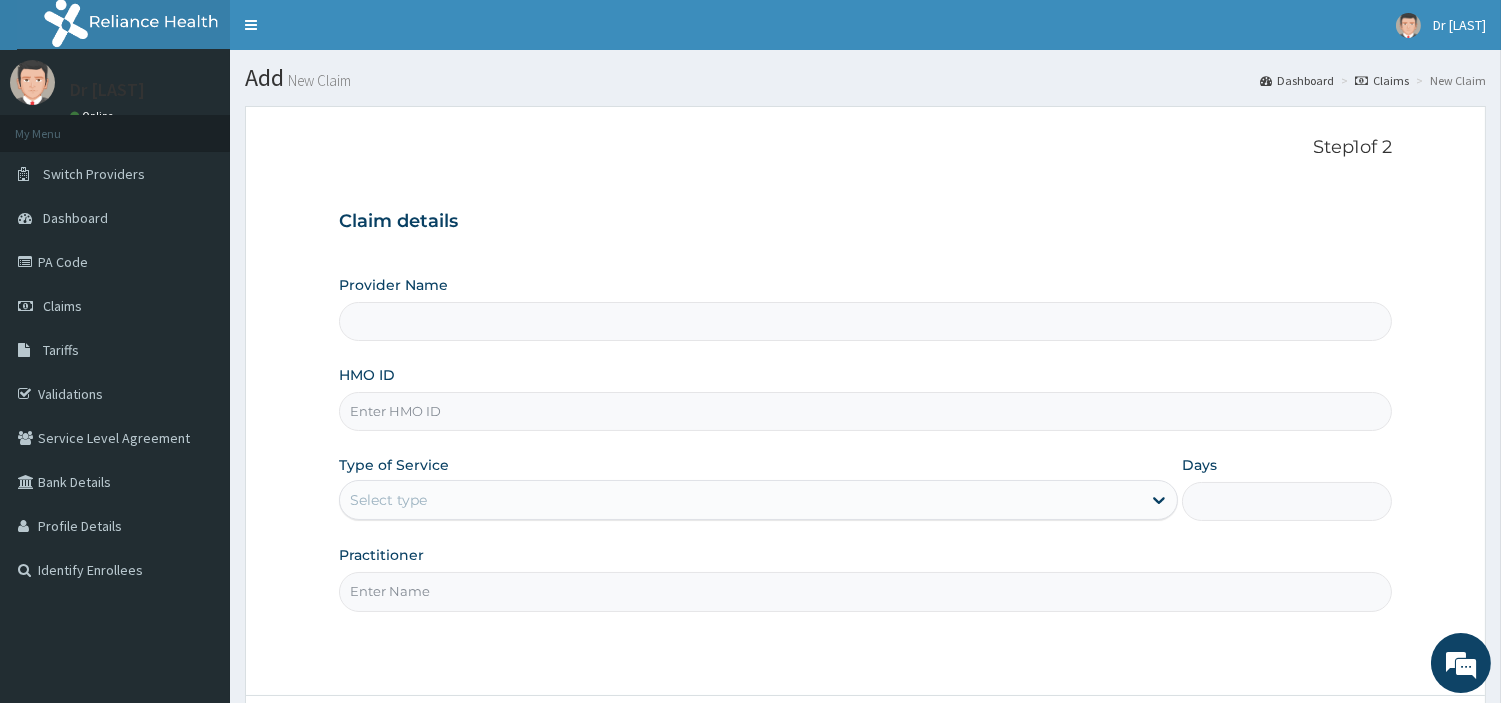 type on "R-Jolad Hospital Nig. Ltd" 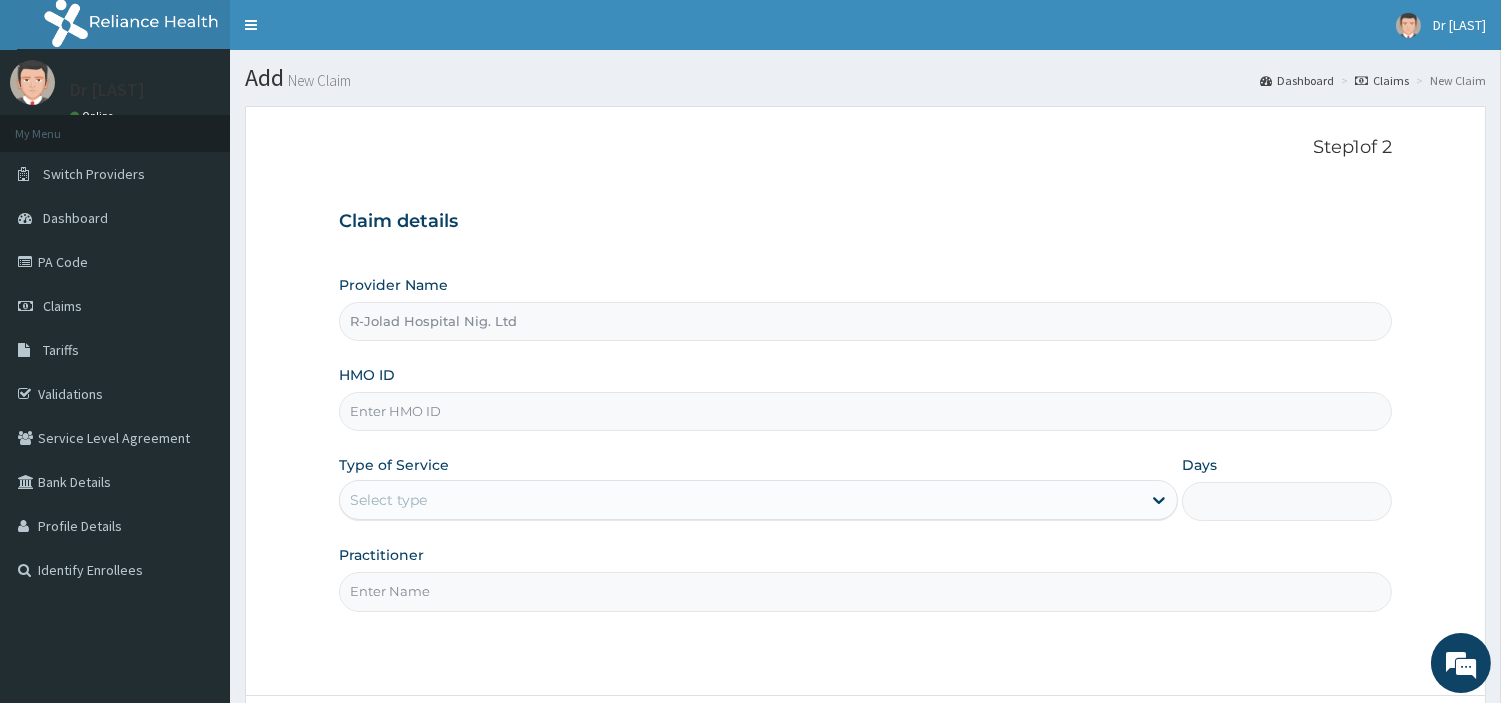paste on "OHT/11372/A" 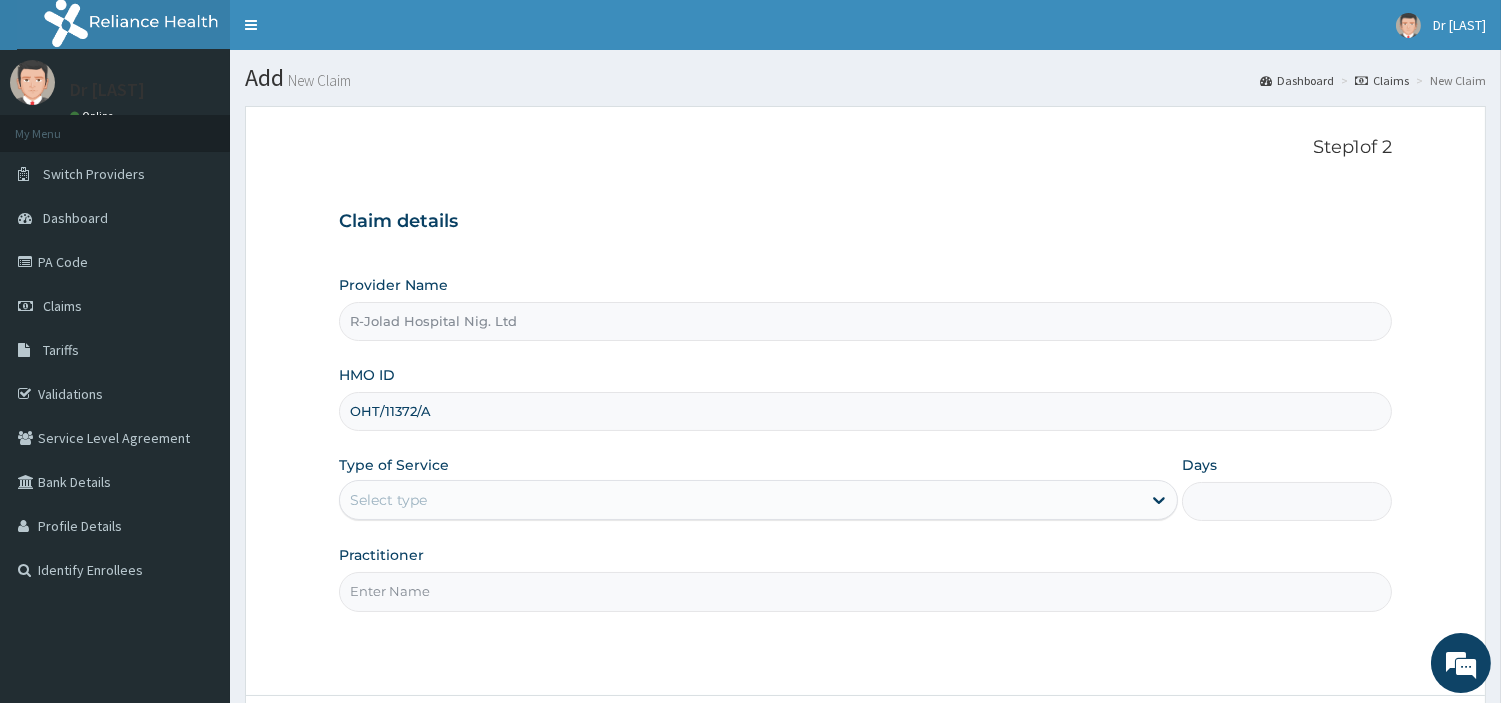 type on "OHT/11372/A" 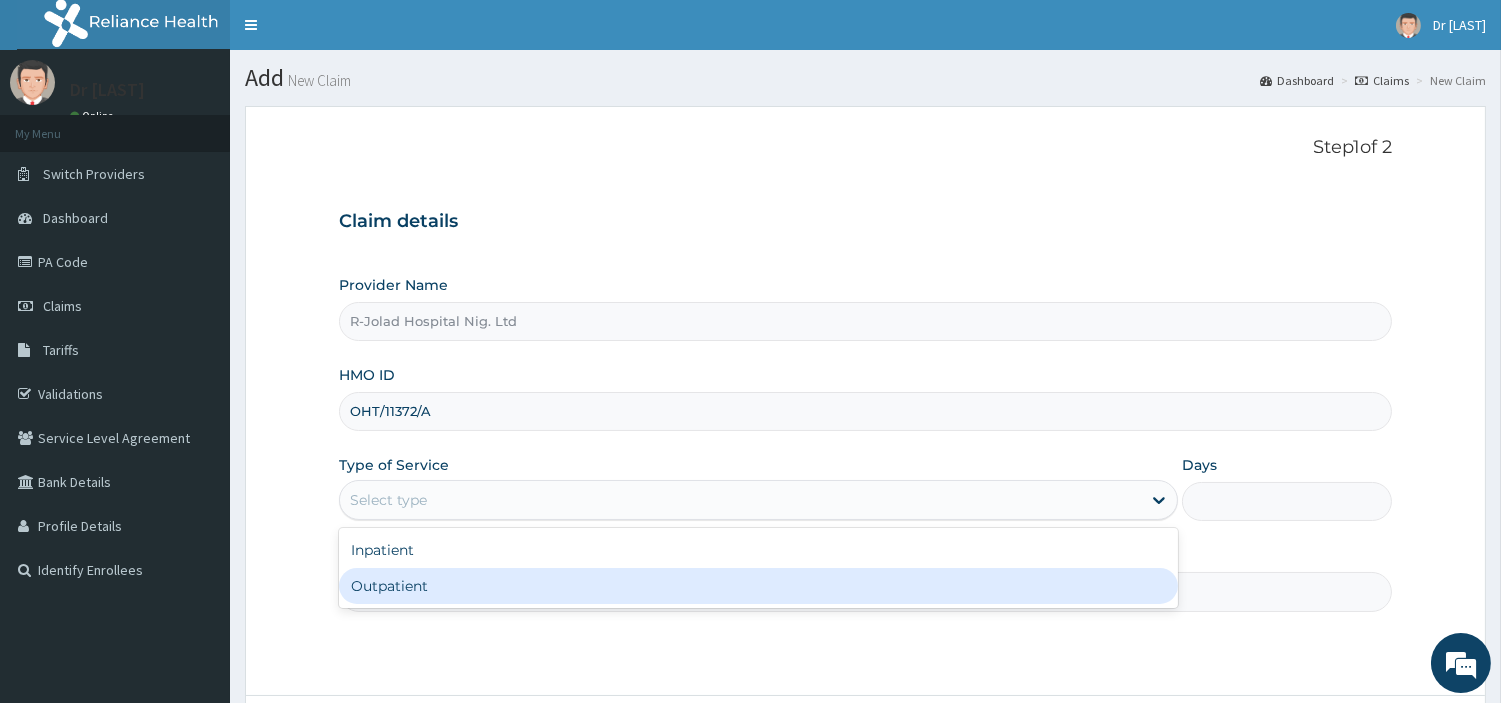 click on "Outpatient" at bounding box center (758, 586) 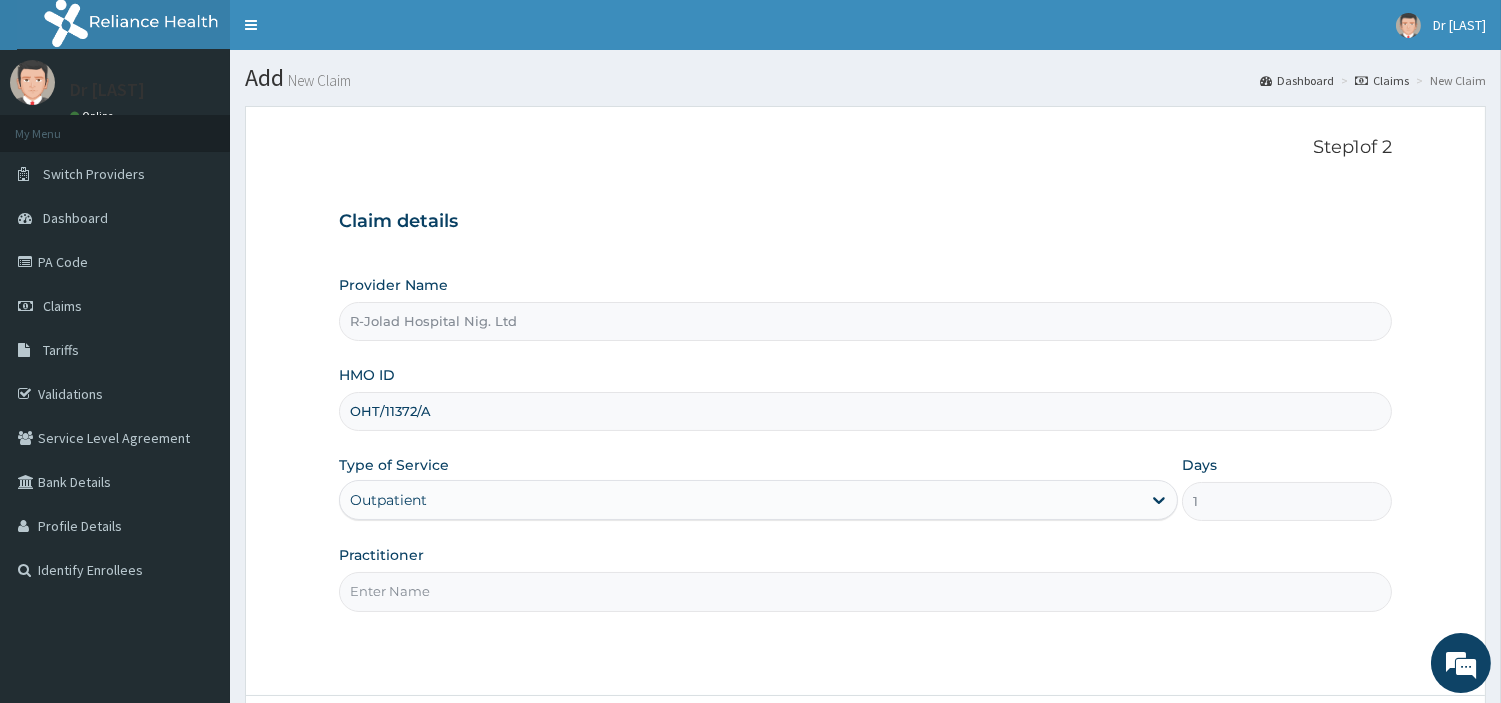 click on "Practitioner" at bounding box center (865, 591) 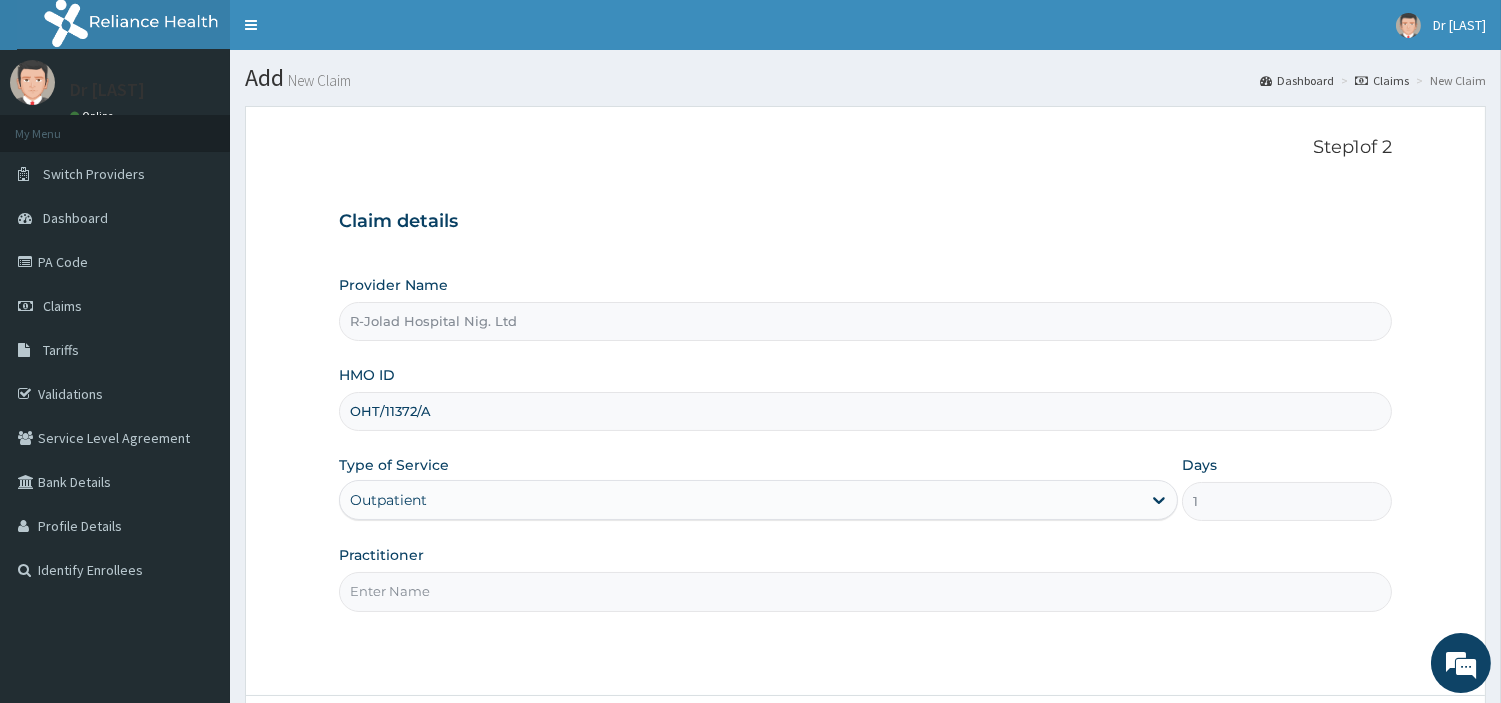 paste on "[LAST] [FIRST]" 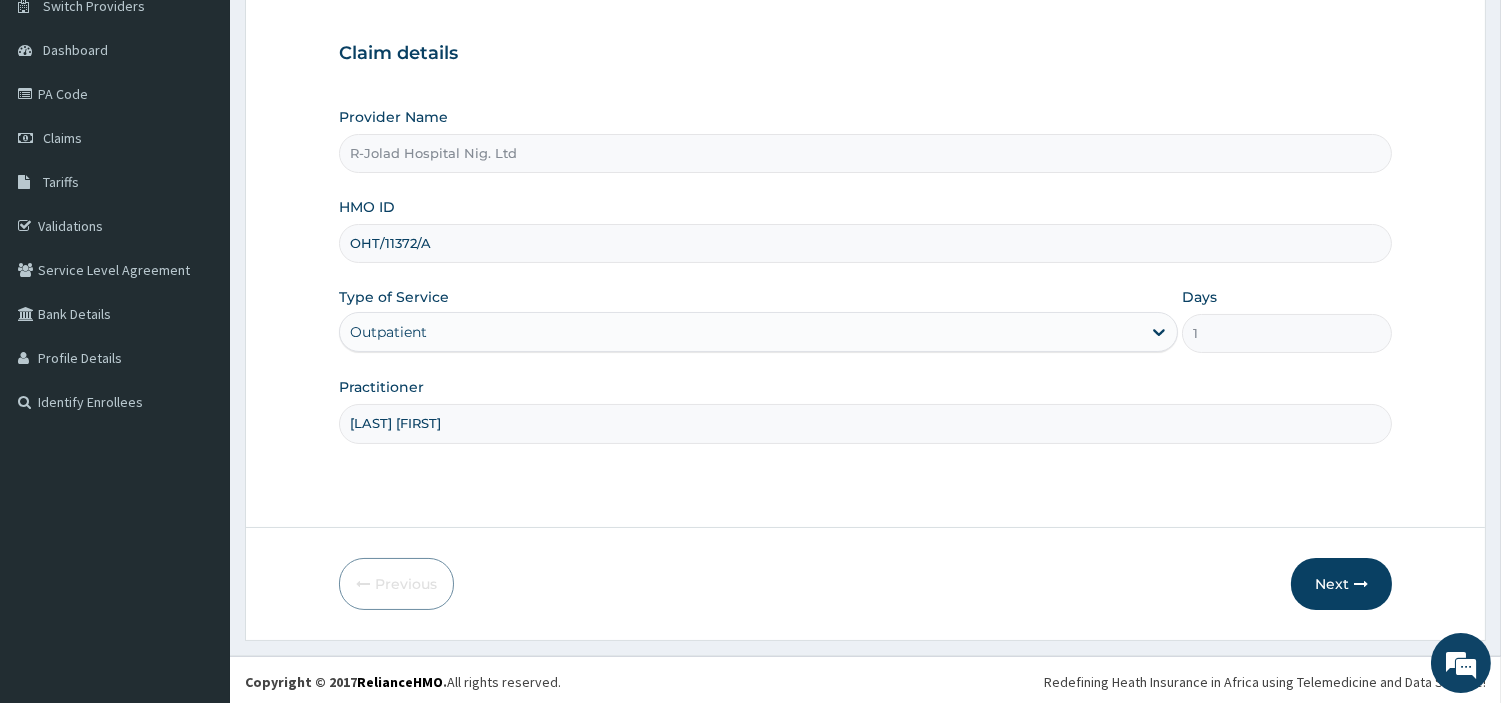 scroll, scrollTop: 172, scrollLeft: 0, axis: vertical 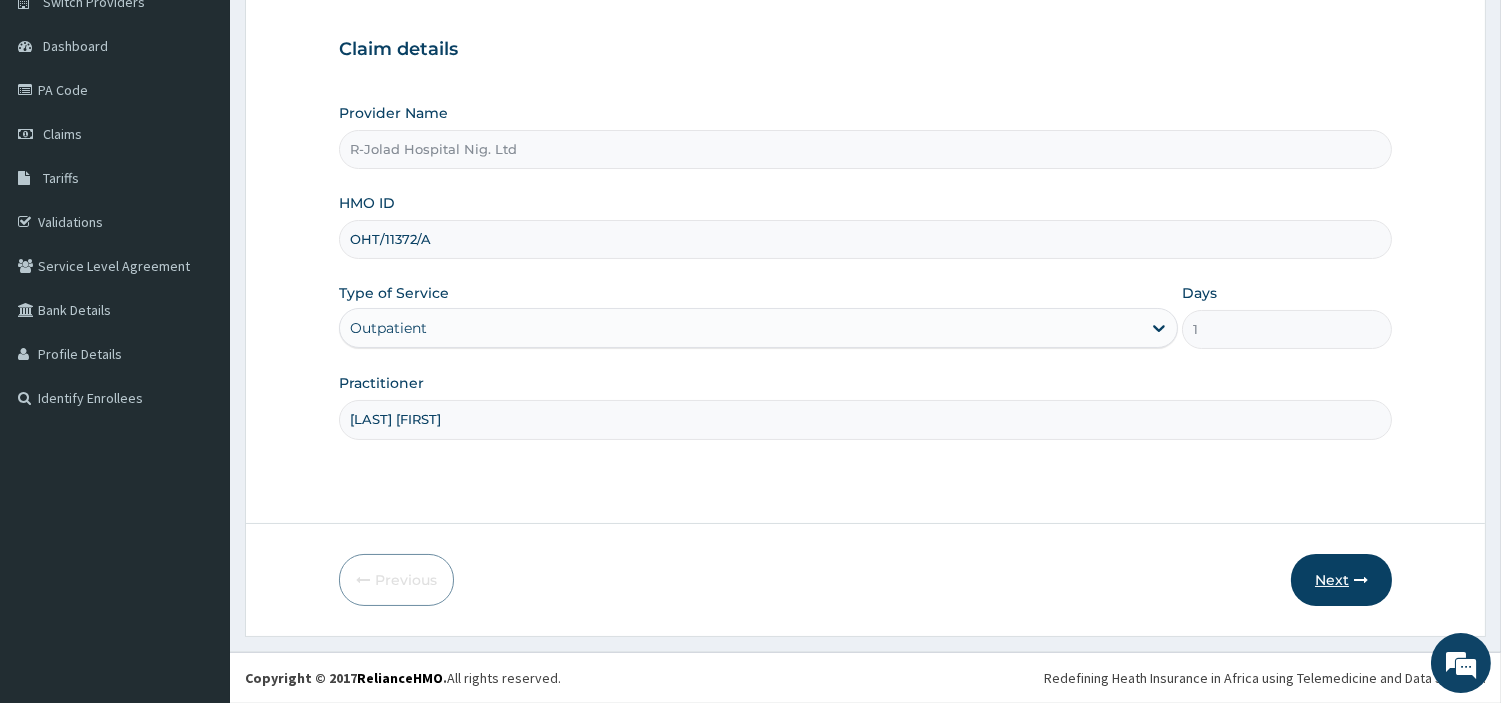 type on "[LAST] [FIRST]" 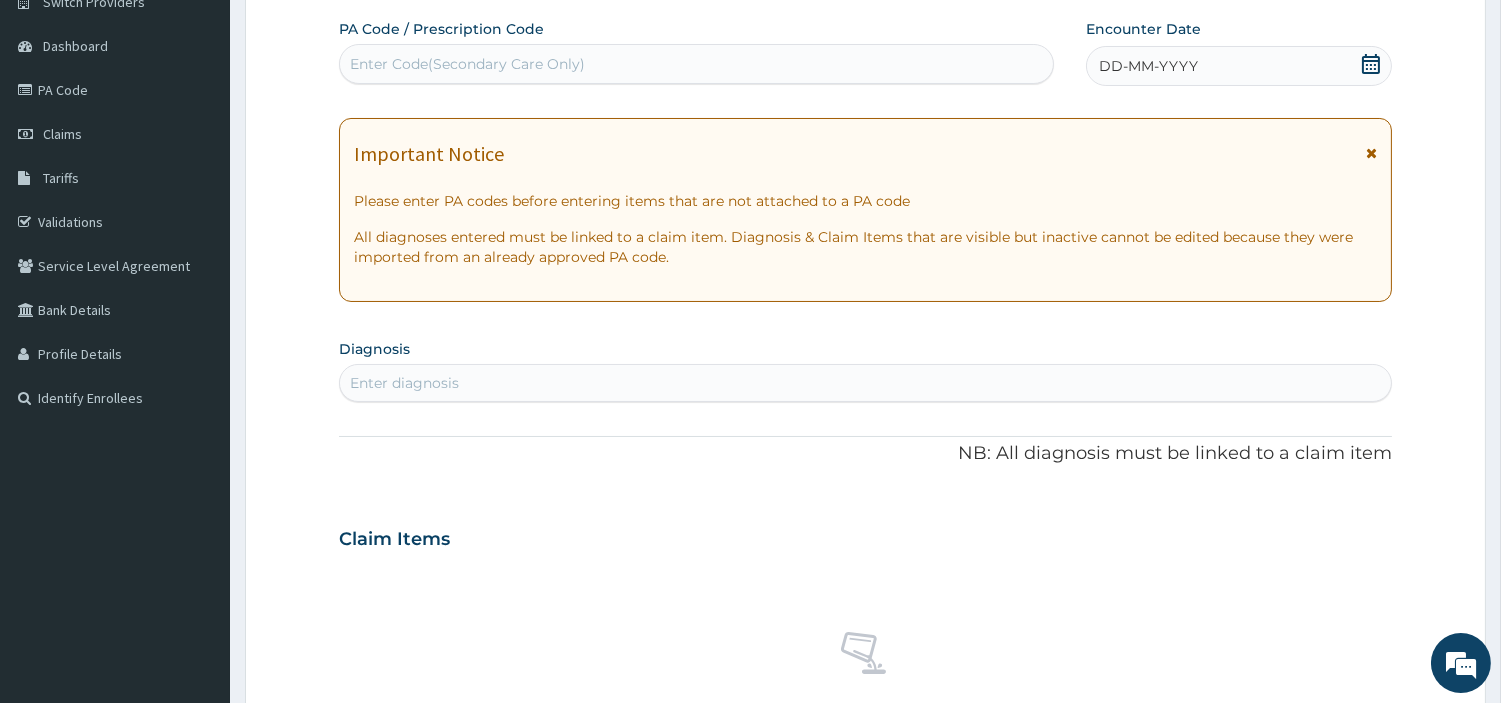 click on "Enter Code(Secondary Care Only)" at bounding box center [696, 64] 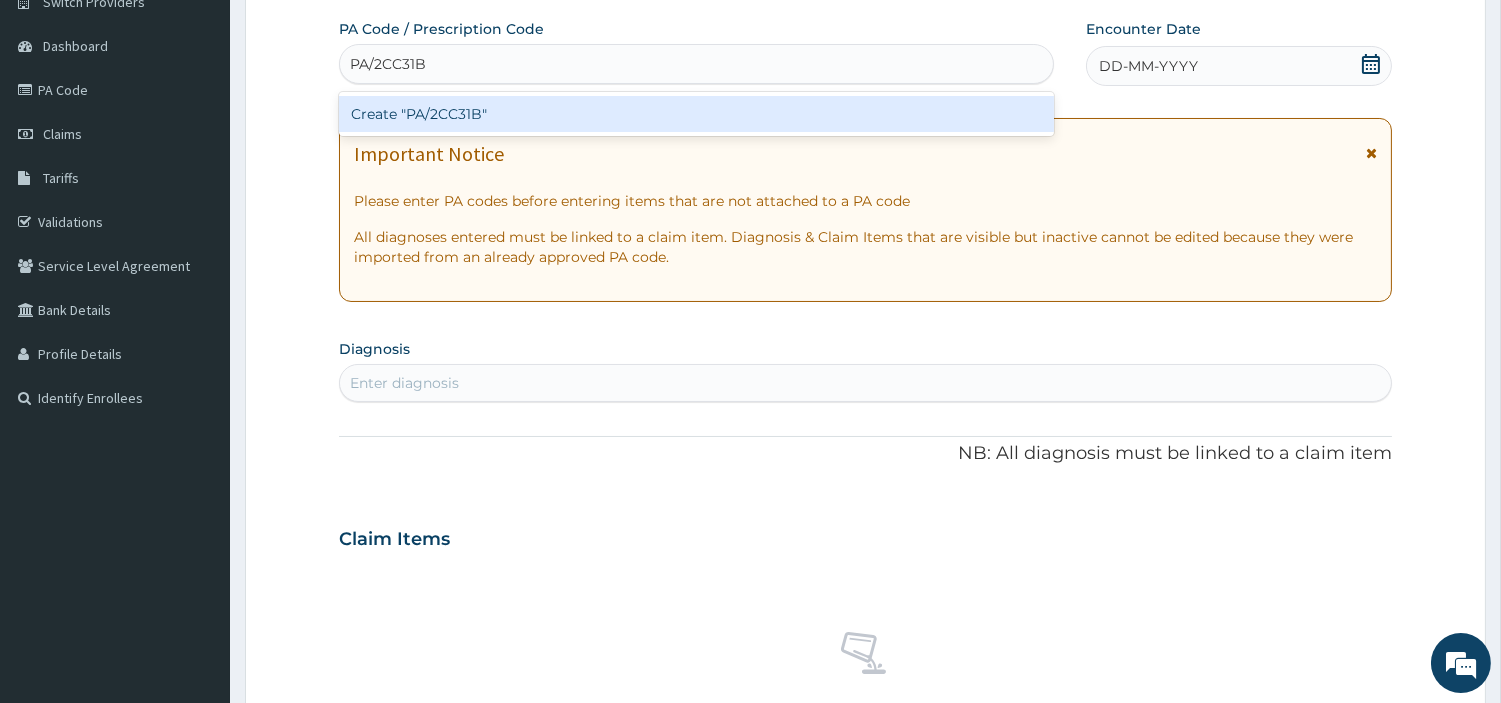 click on "Create "PA/2CC31B"" at bounding box center (696, 114) 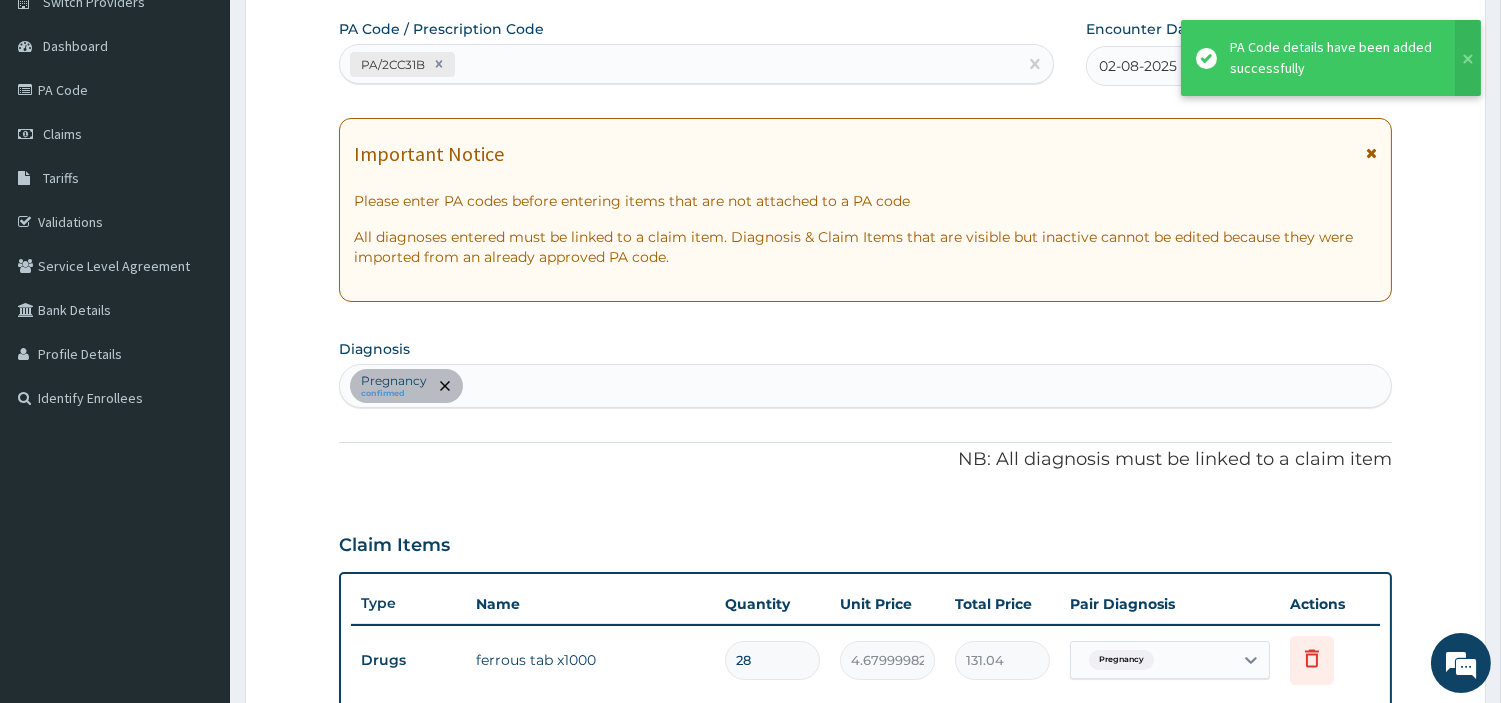 scroll, scrollTop: 548, scrollLeft: 0, axis: vertical 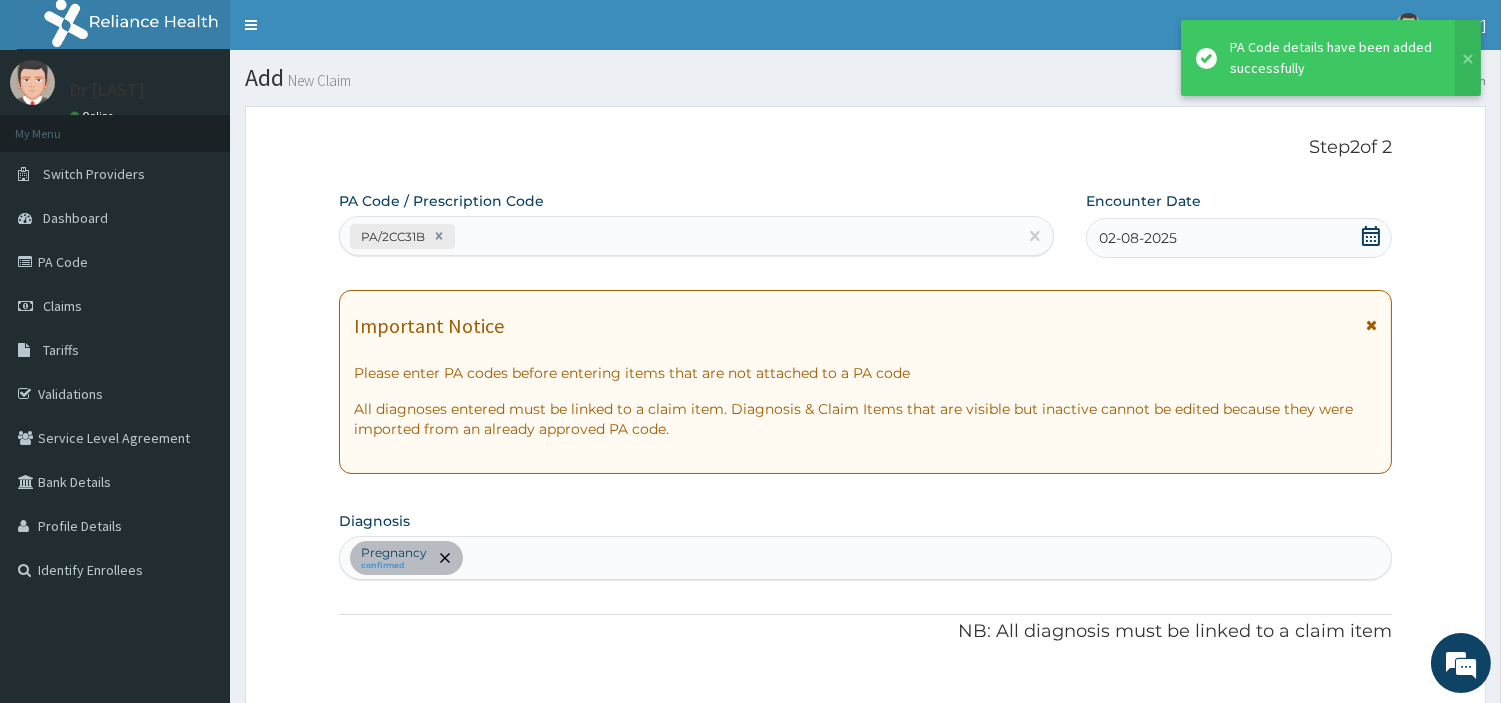 click on "PA/2CC31B" at bounding box center [678, 236] 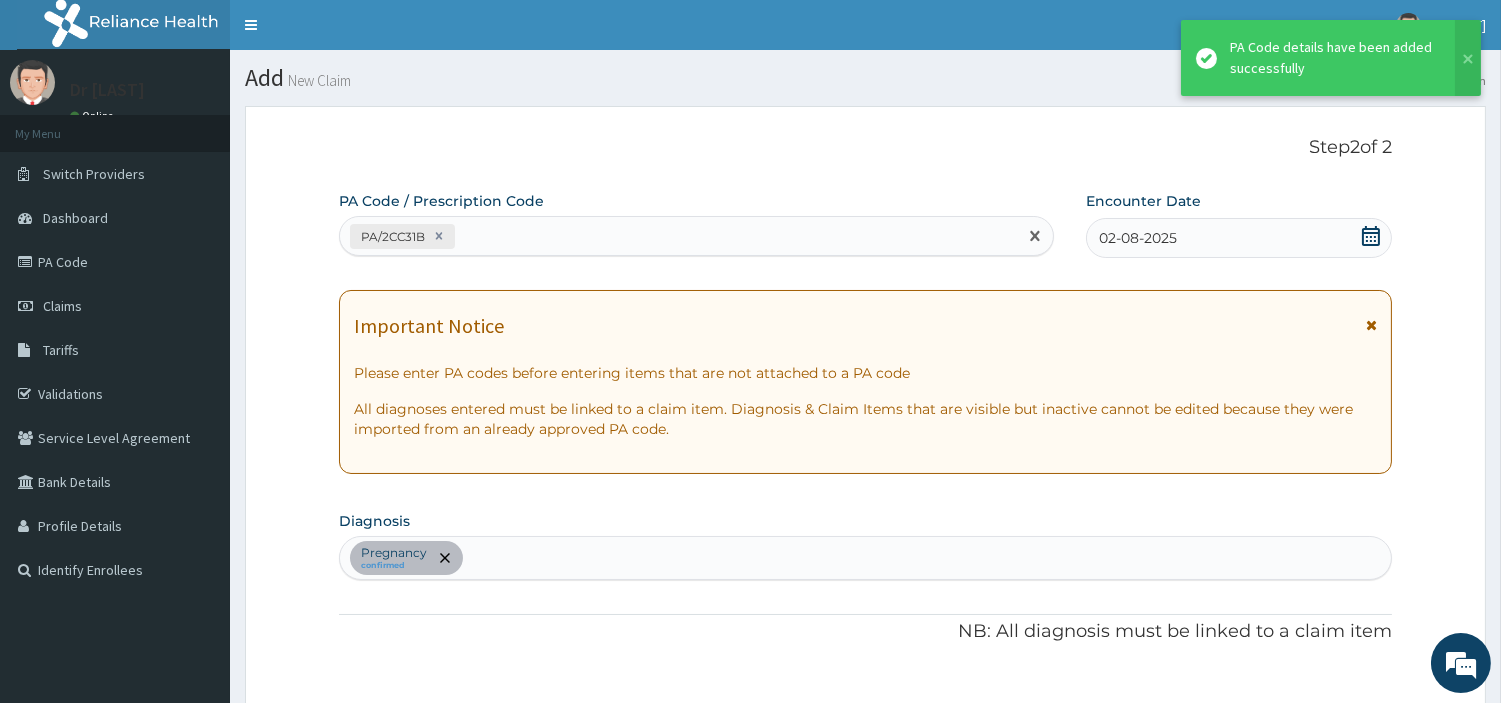 paste on "PA/FDB1CD" 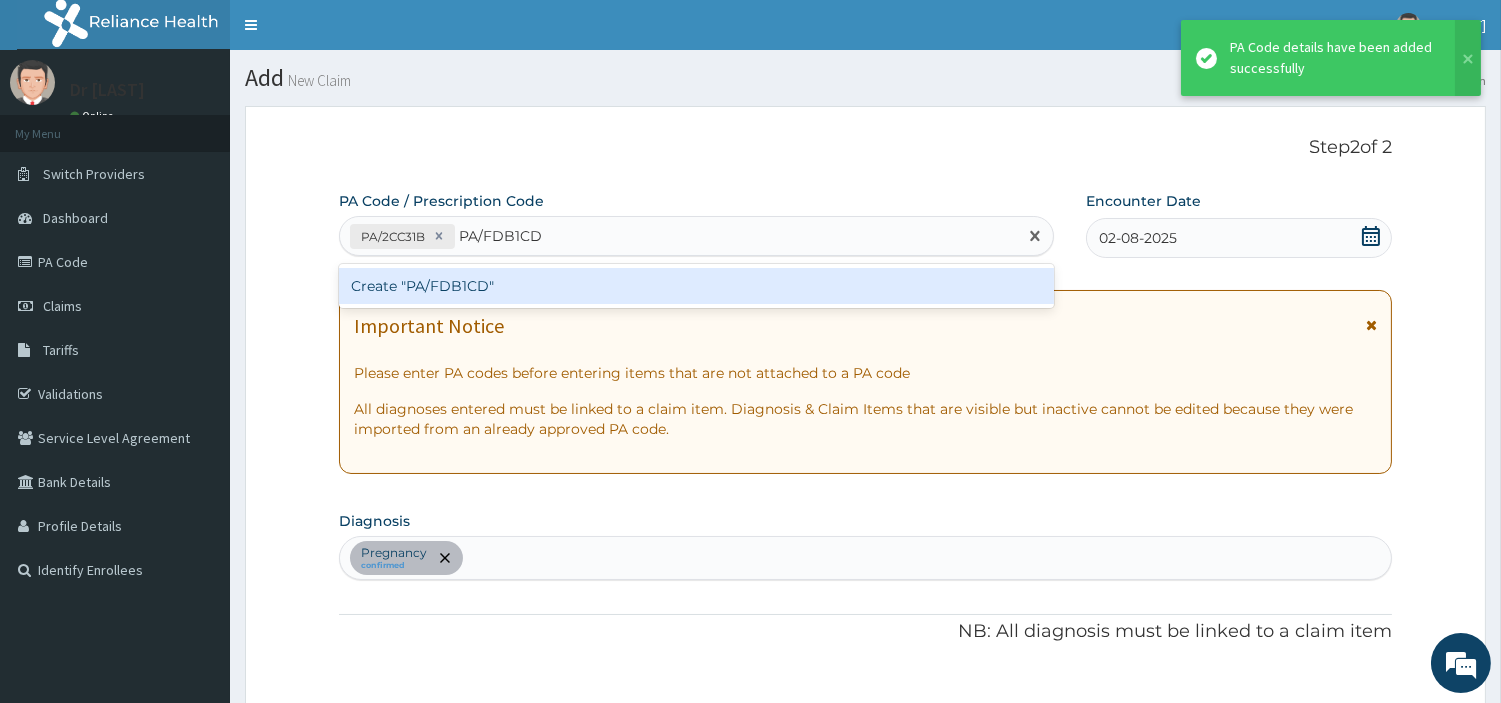 click on "Create "PA/FDB1CD"" at bounding box center (696, 286) 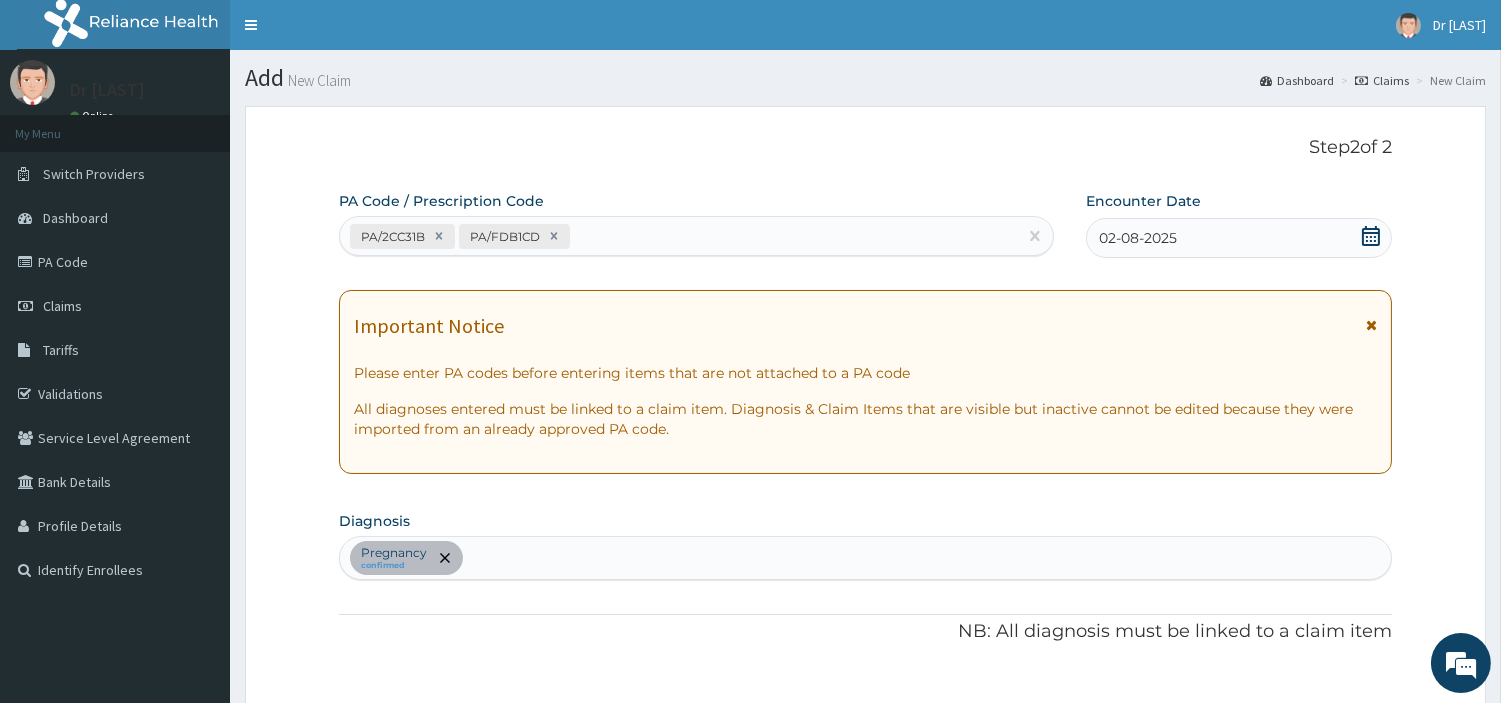 scroll, scrollTop: 618, scrollLeft: 0, axis: vertical 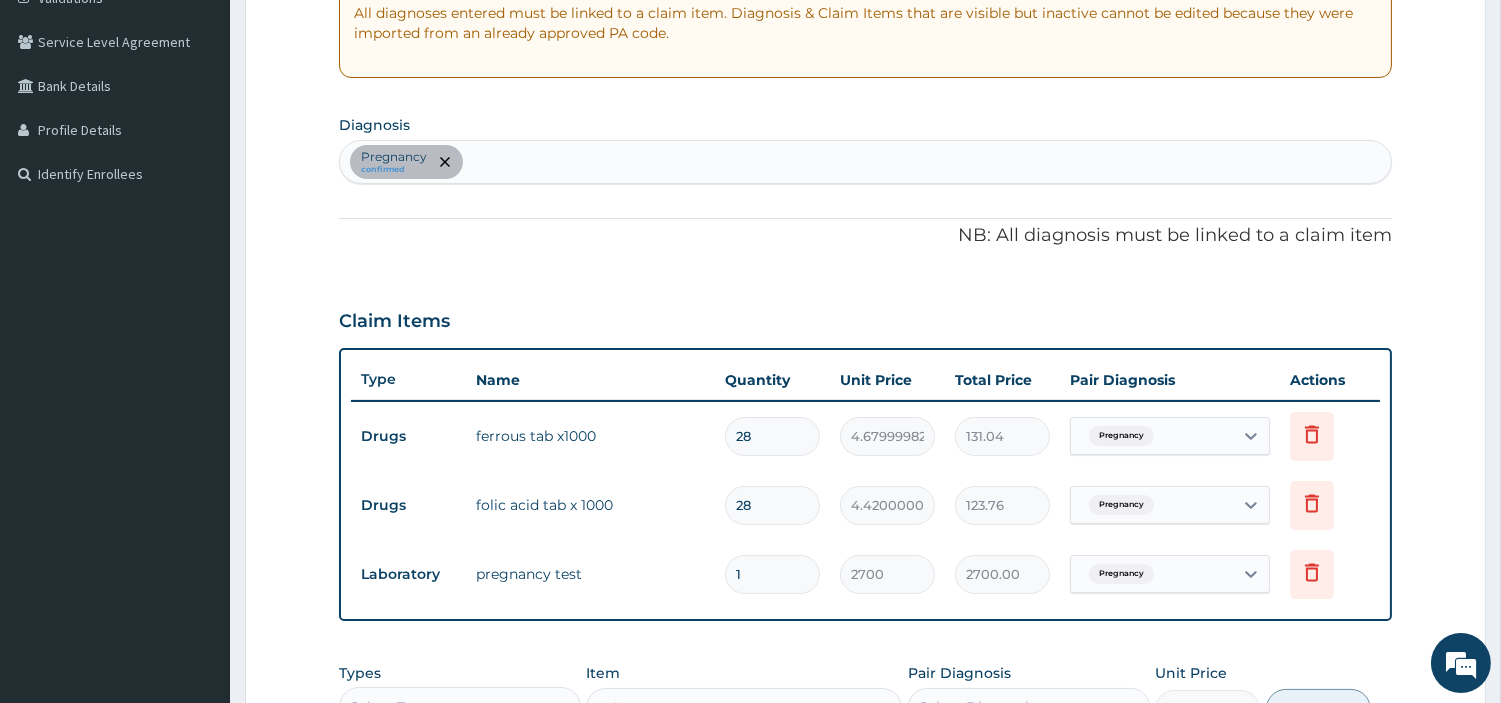click on "Pregnancy confirmed" at bounding box center (865, 162) 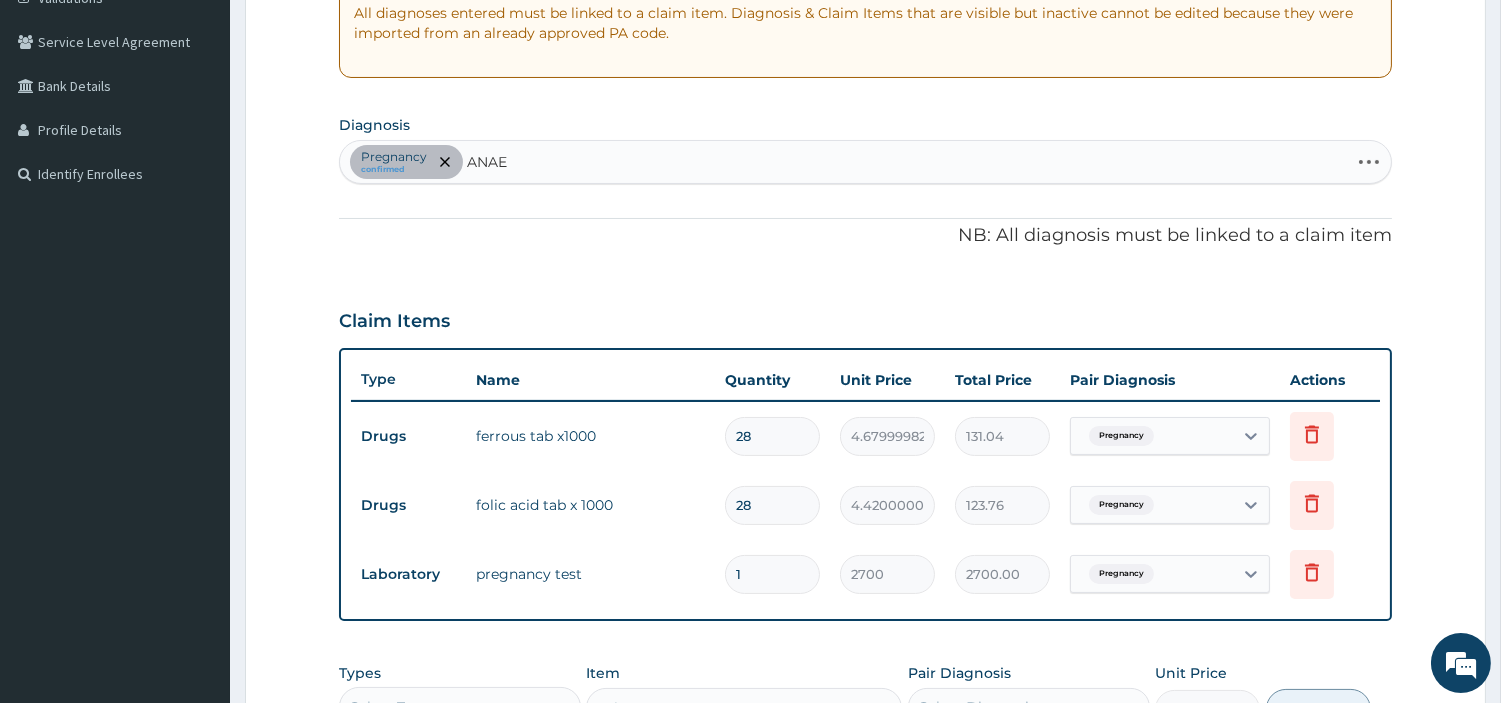 type on "ANAEM" 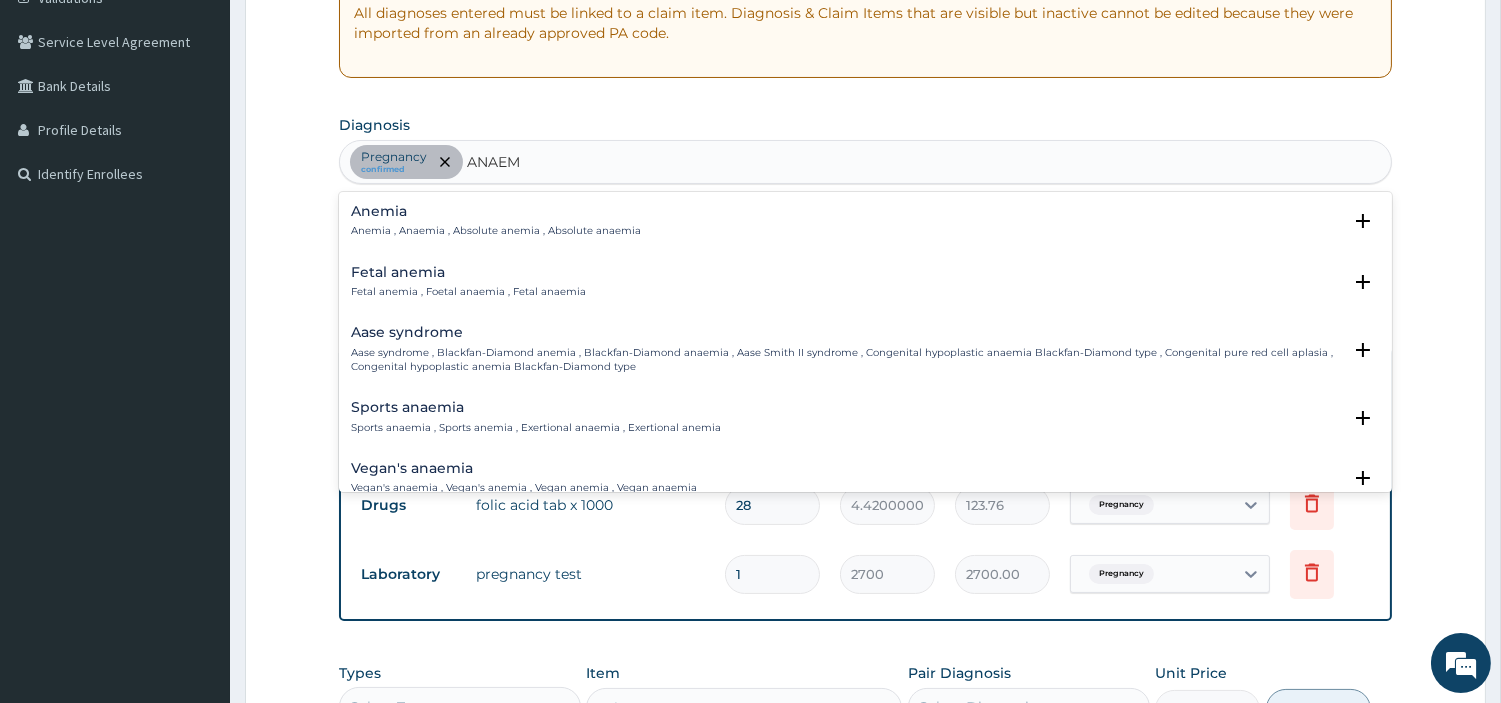 click on "Anemia Anemia , Anaemia , Absolute anemia , Absolute anaemia" at bounding box center (496, 221) 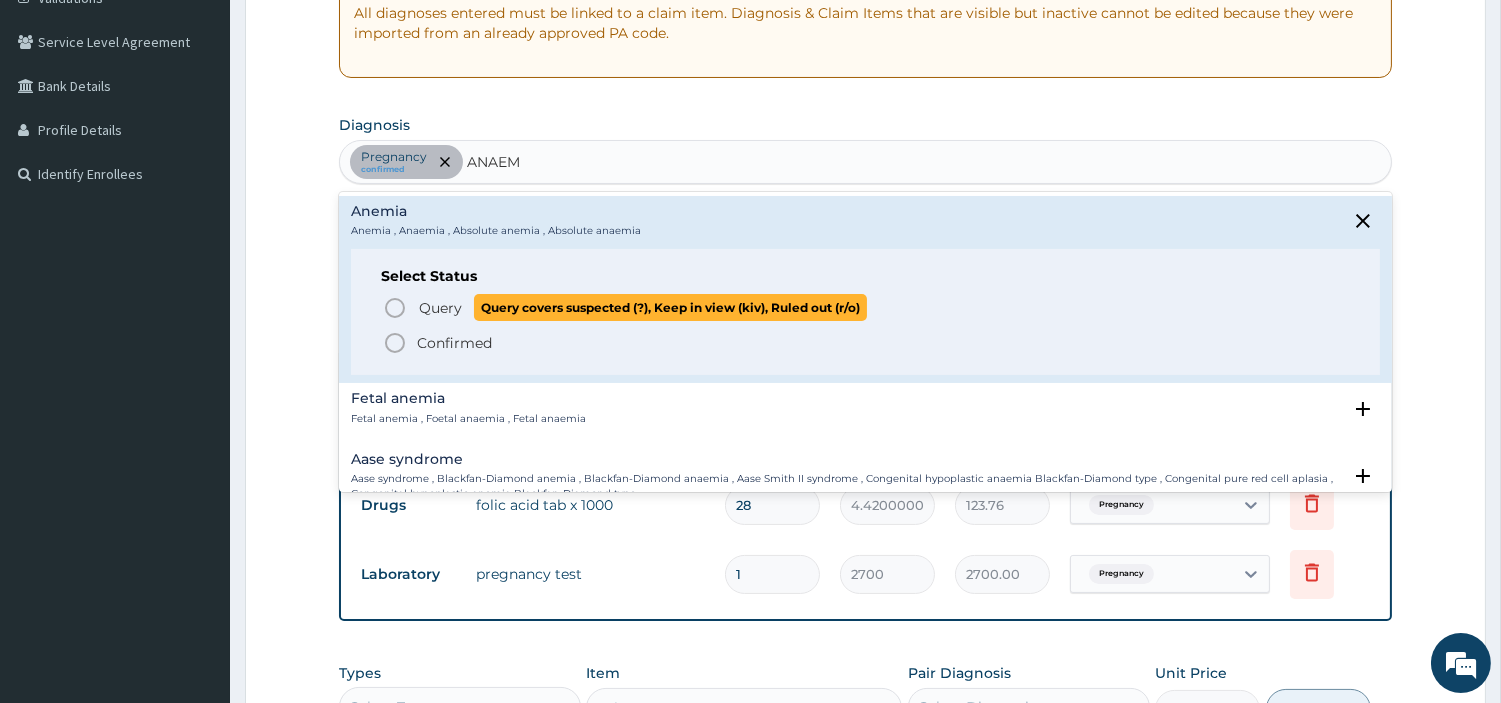 click on "Query Query covers suspected (?), Keep in view (kiv), Ruled out (r/o)" at bounding box center [642, 307] 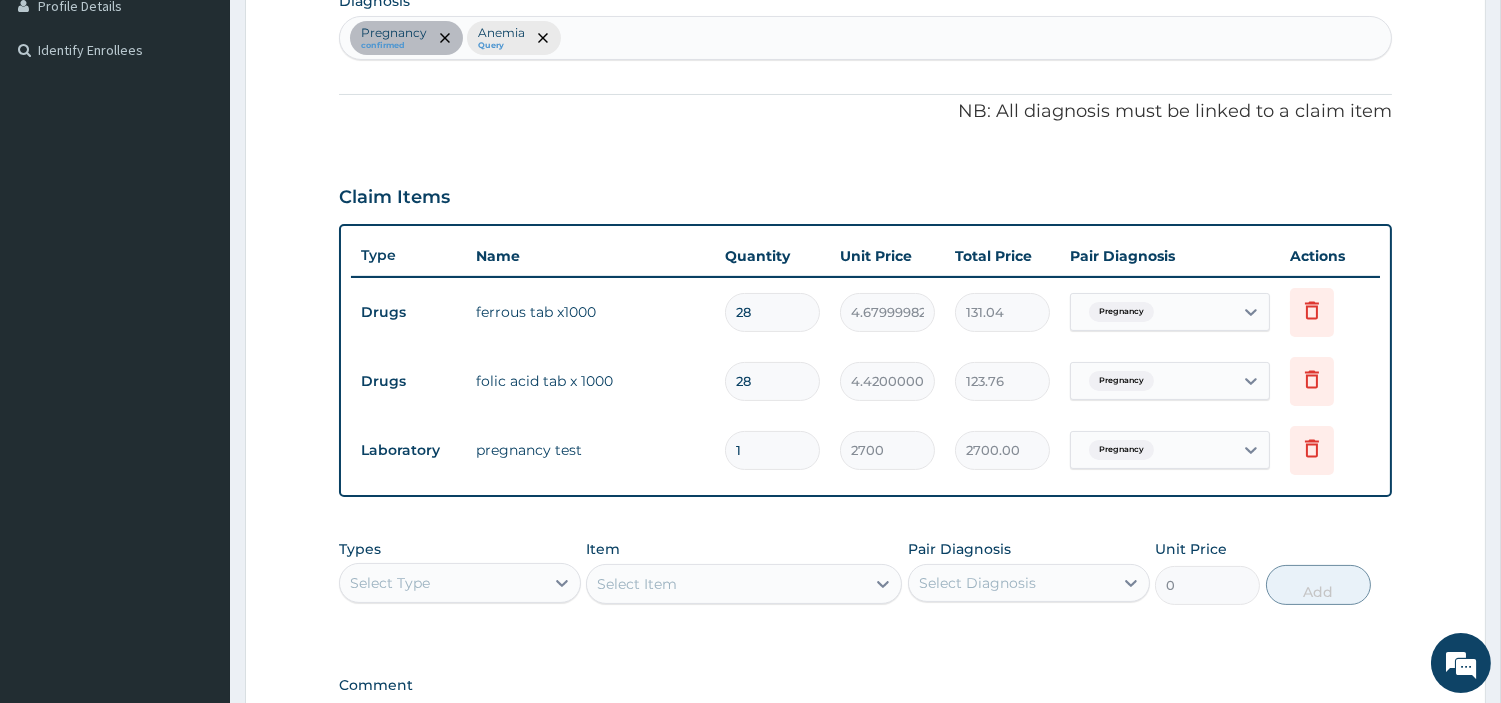 scroll, scrollTop: 781, scrollLeft: 0, axis: vertical 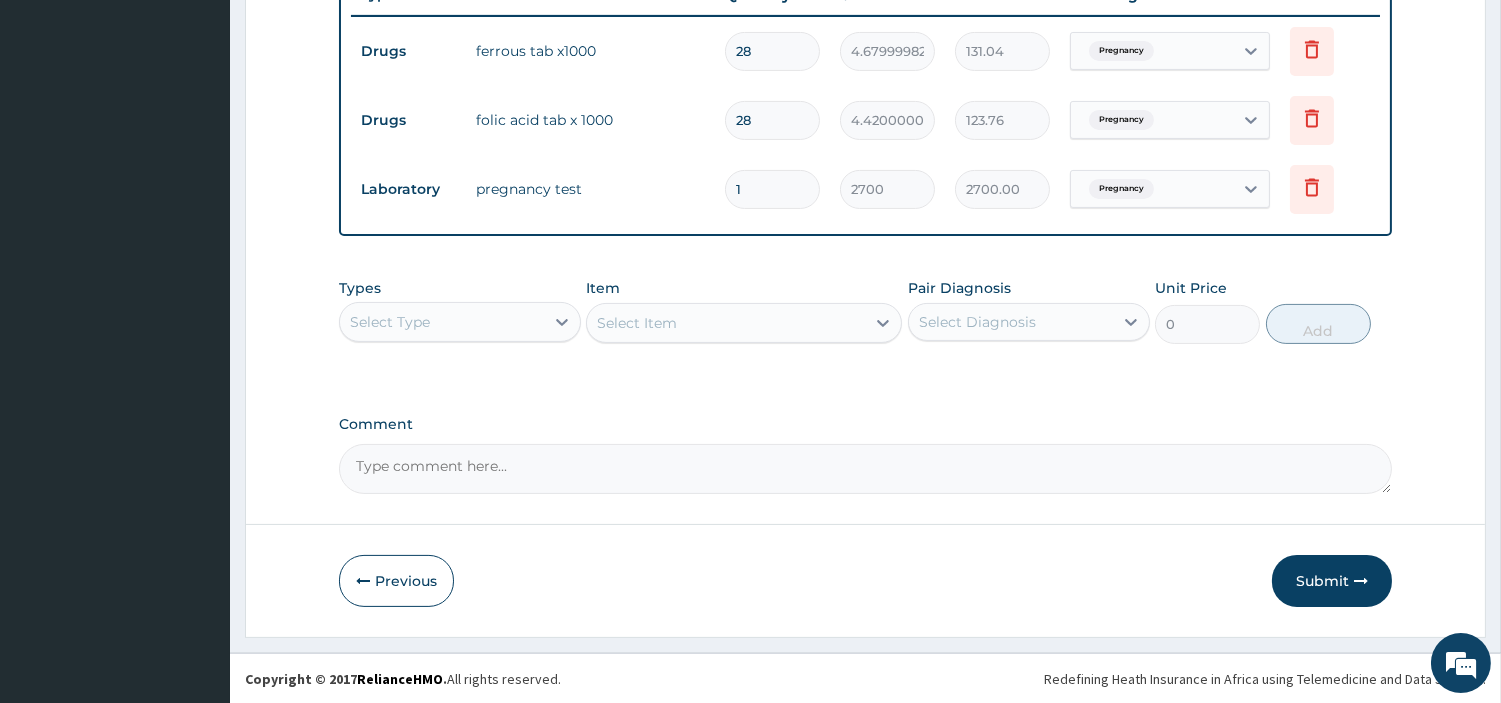 click on "Select Type" at bounding box center (442, 322) 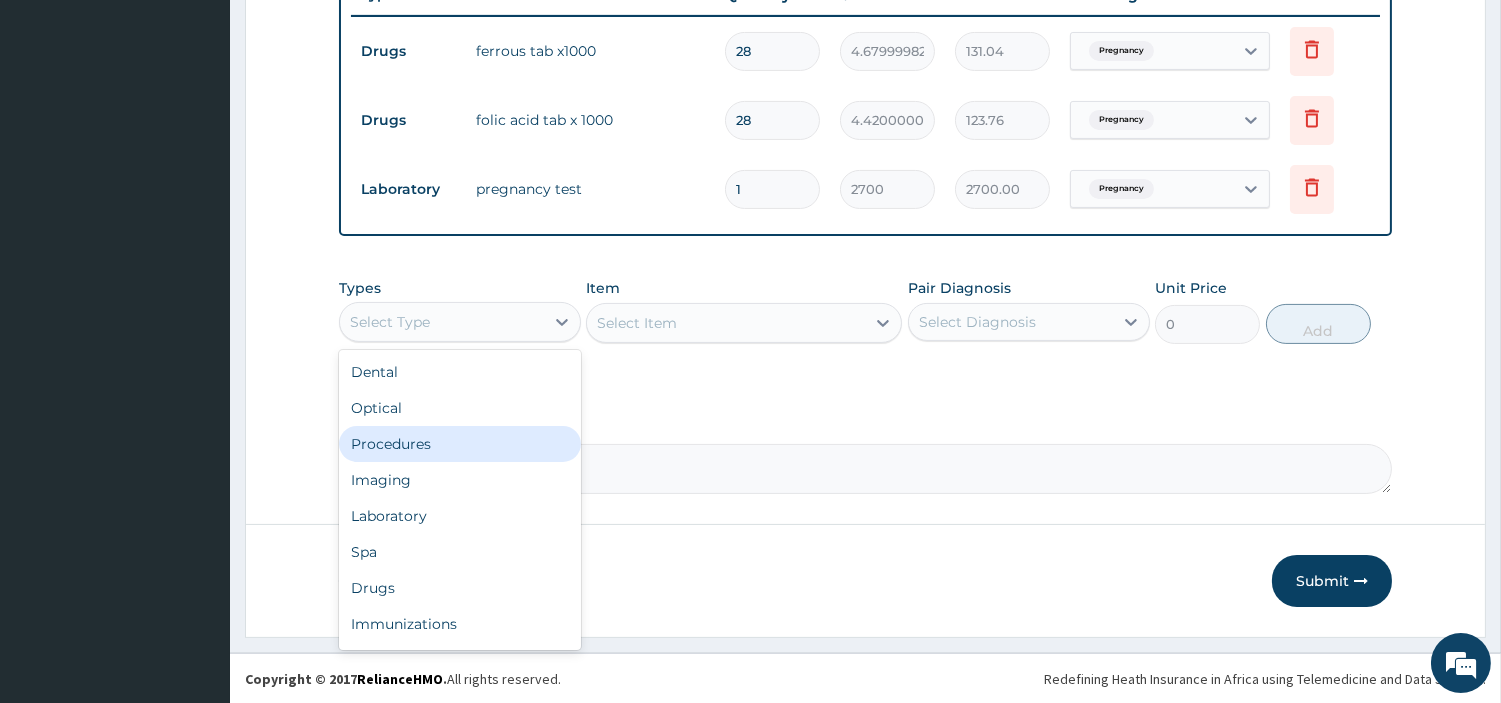 click on "Procedures" at bounding box center [460, 444] 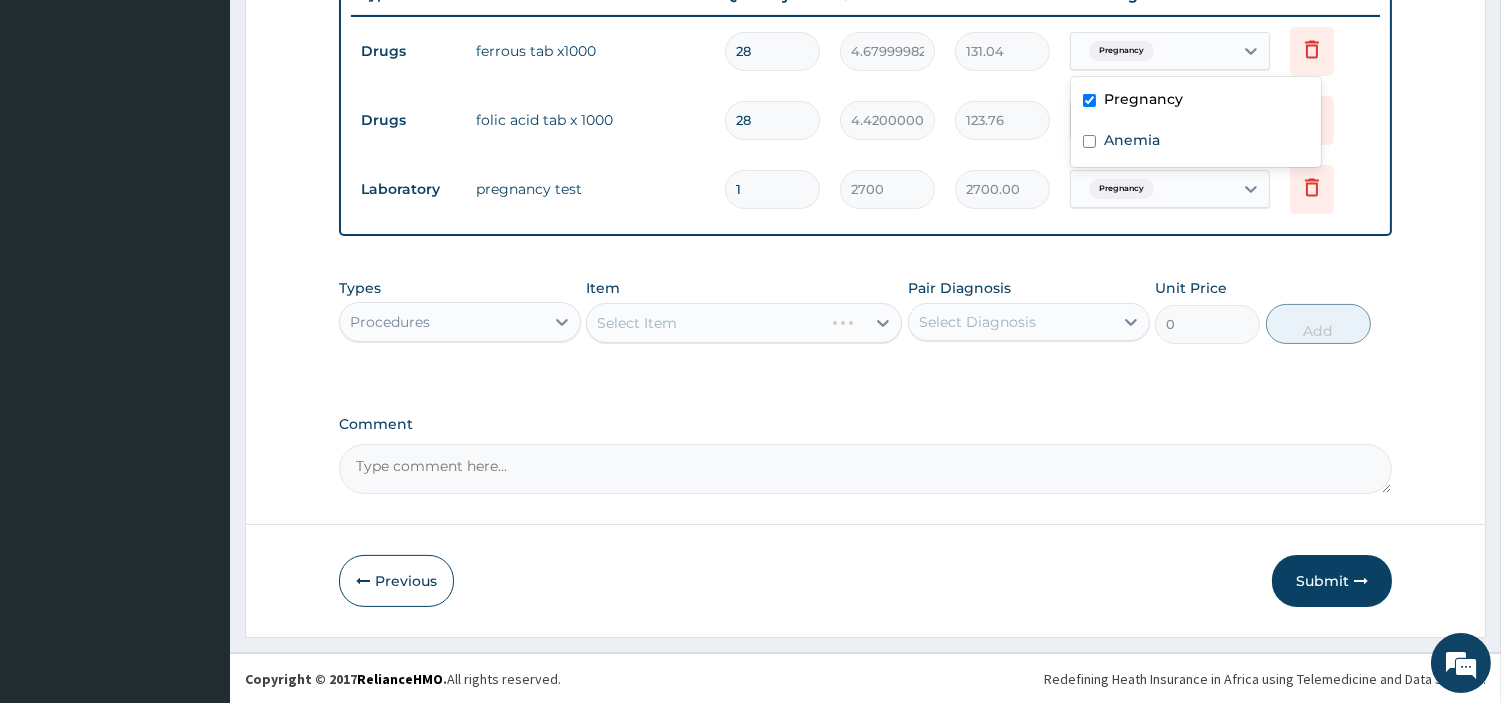 click on "Pregnancy" at bounding box center (1121, 51) 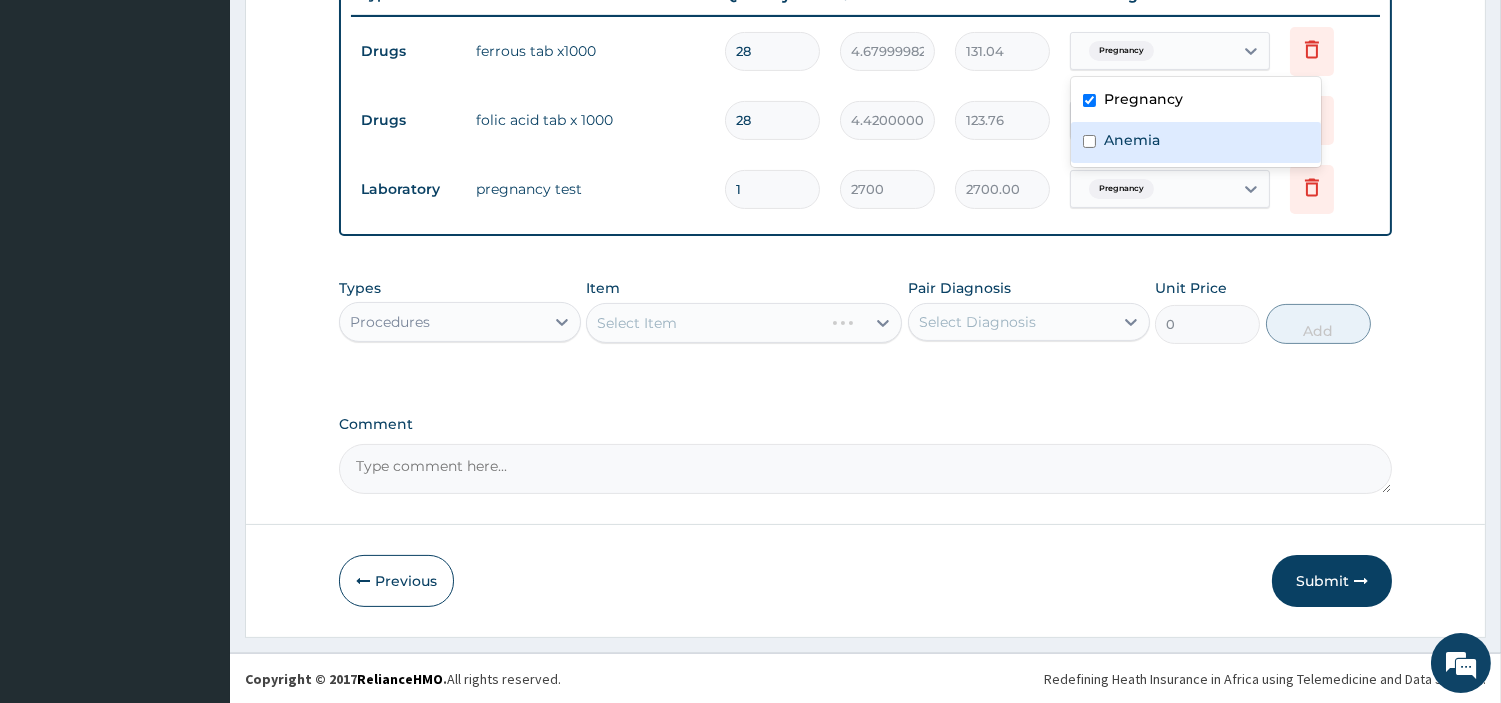 click on "Anemia" at bounding box center [1132, 140] 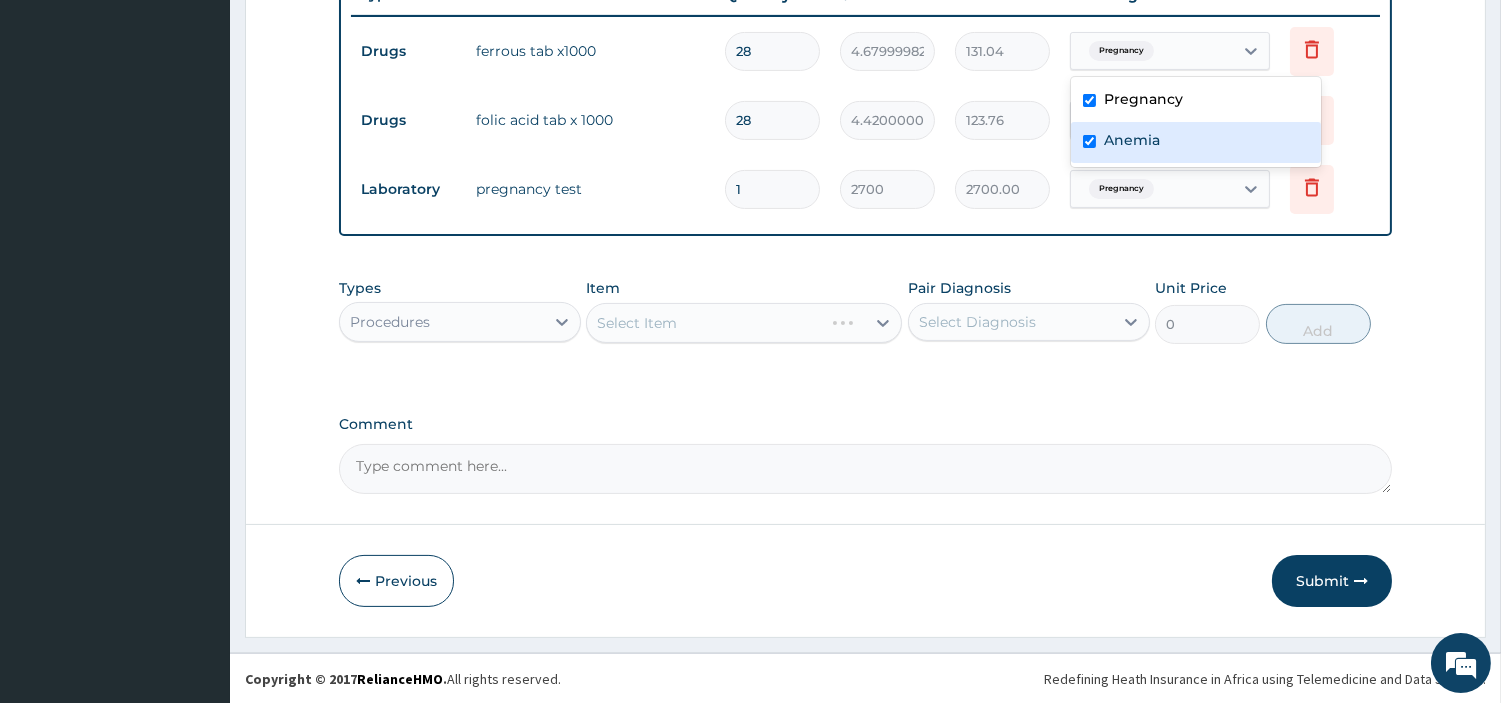 checkbox on "true" 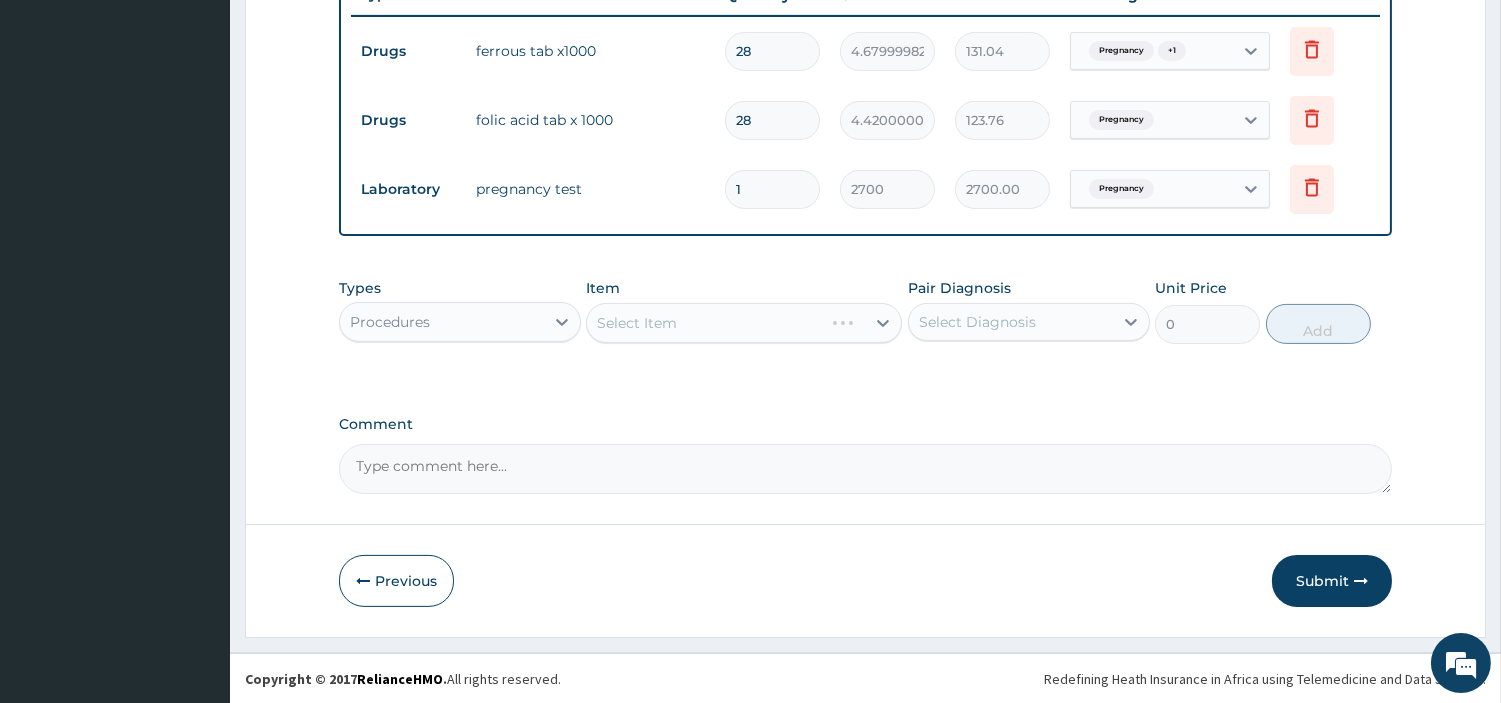 click on "Laboratory pregnancy test 1 2700 2700.00 Pregnancy Delete" at bounding box center (865, 189) 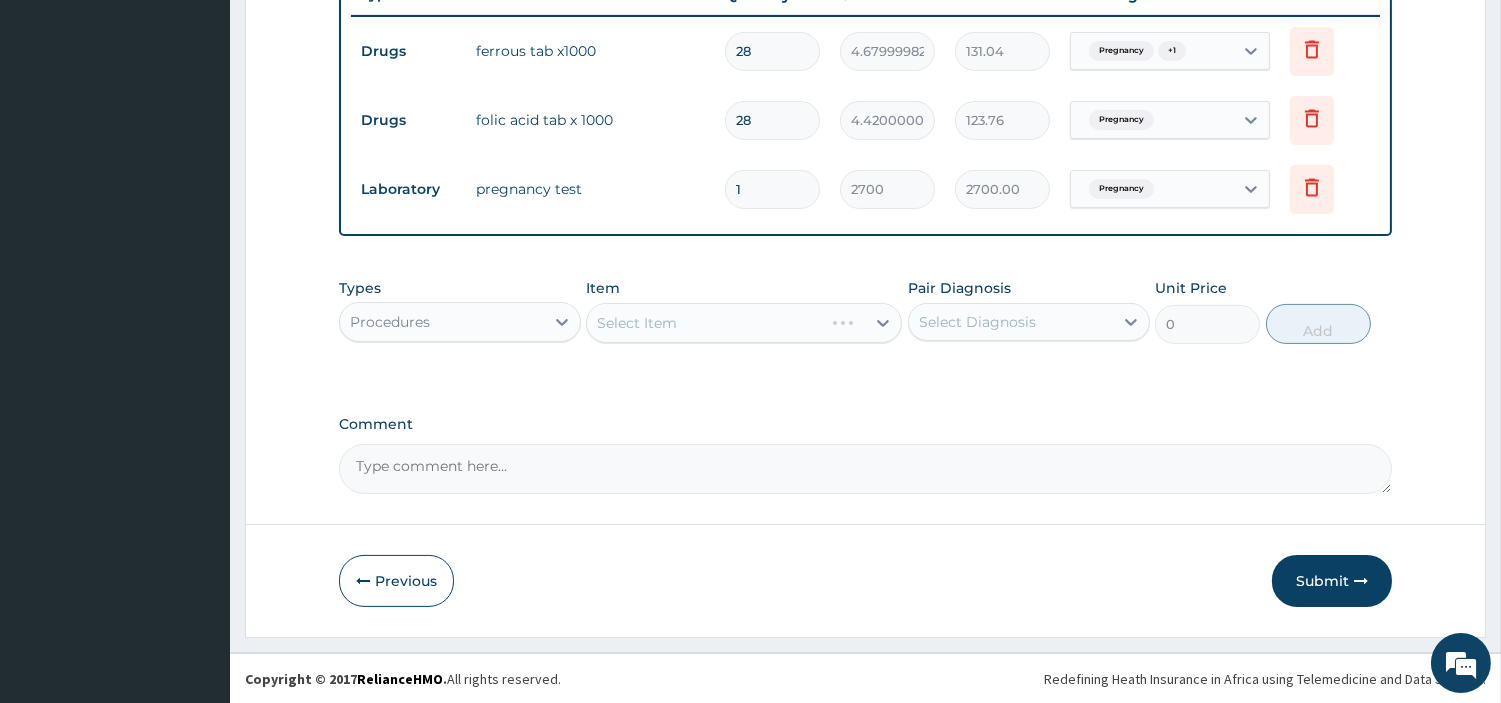 click on "Pregnancy" at bounding box center [1119, 120] 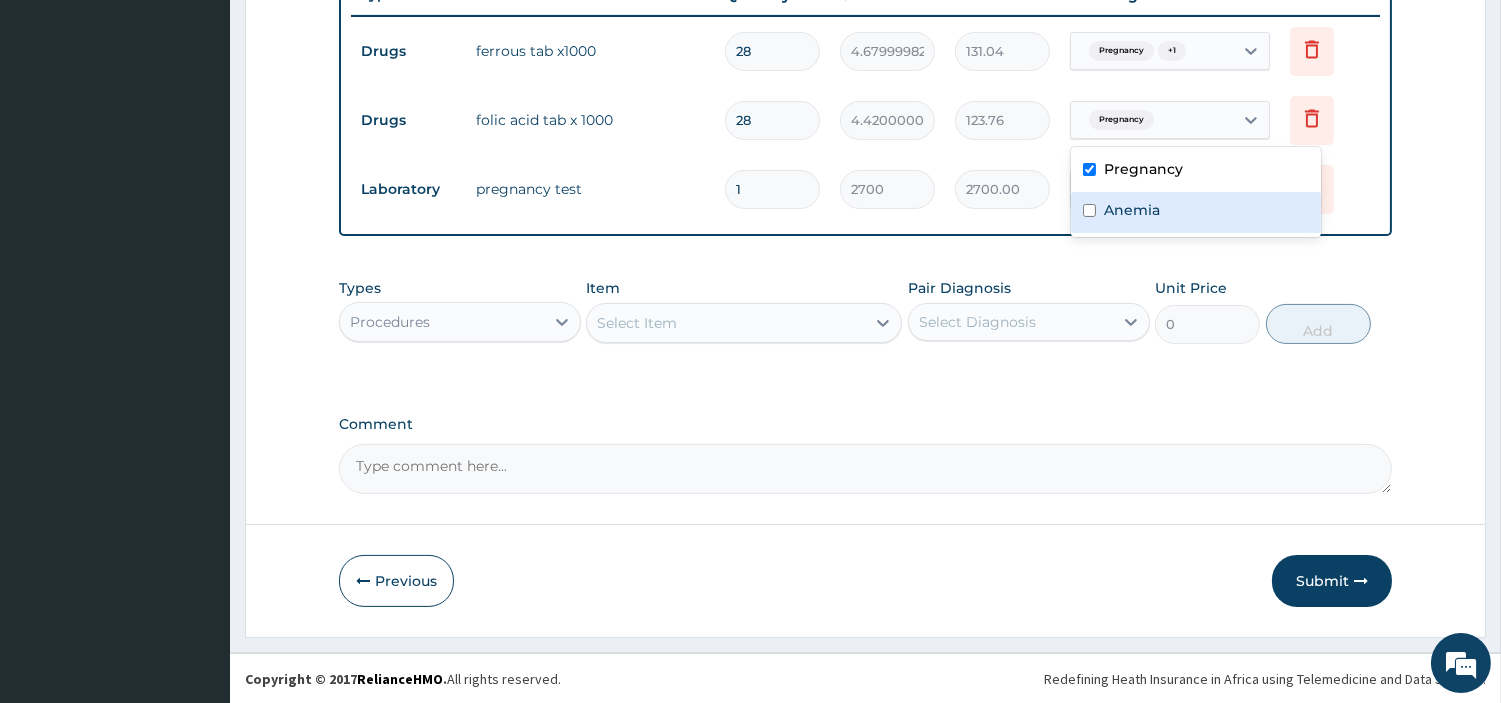 click on "Anemia" at bounding box center (1132, 210) 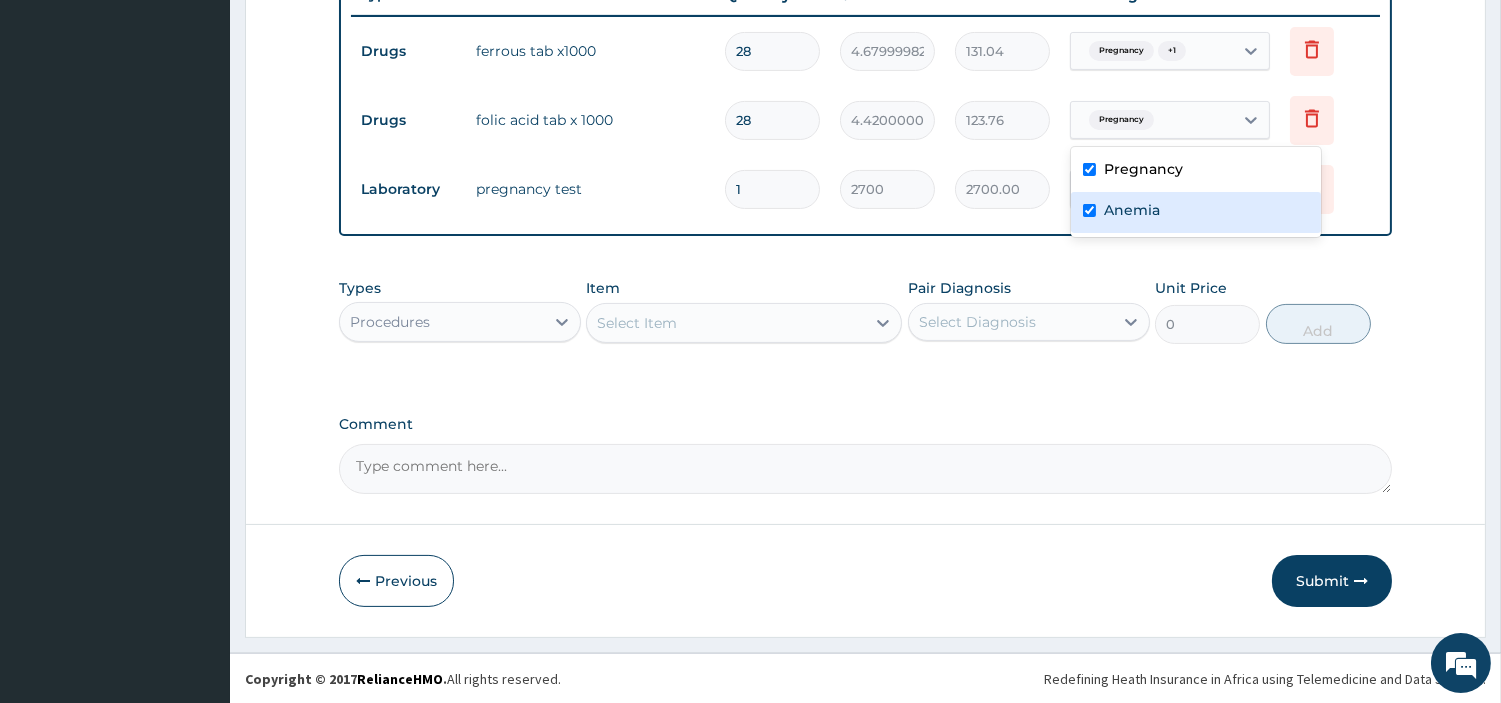 checkbox on "true" 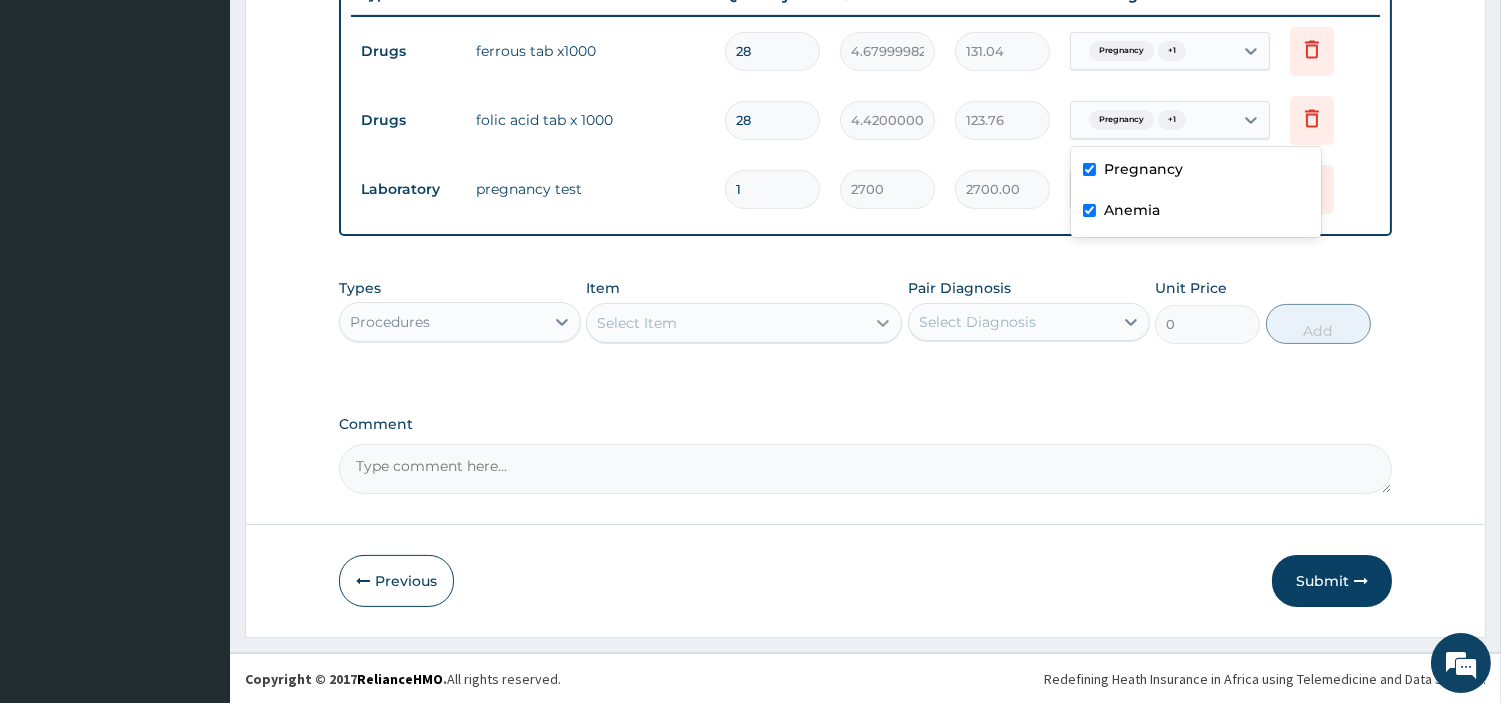 drag, startPoint x: 890, startPoint y: 318, endPoint x: 873, endPoint y: 323, distance: 17.720045 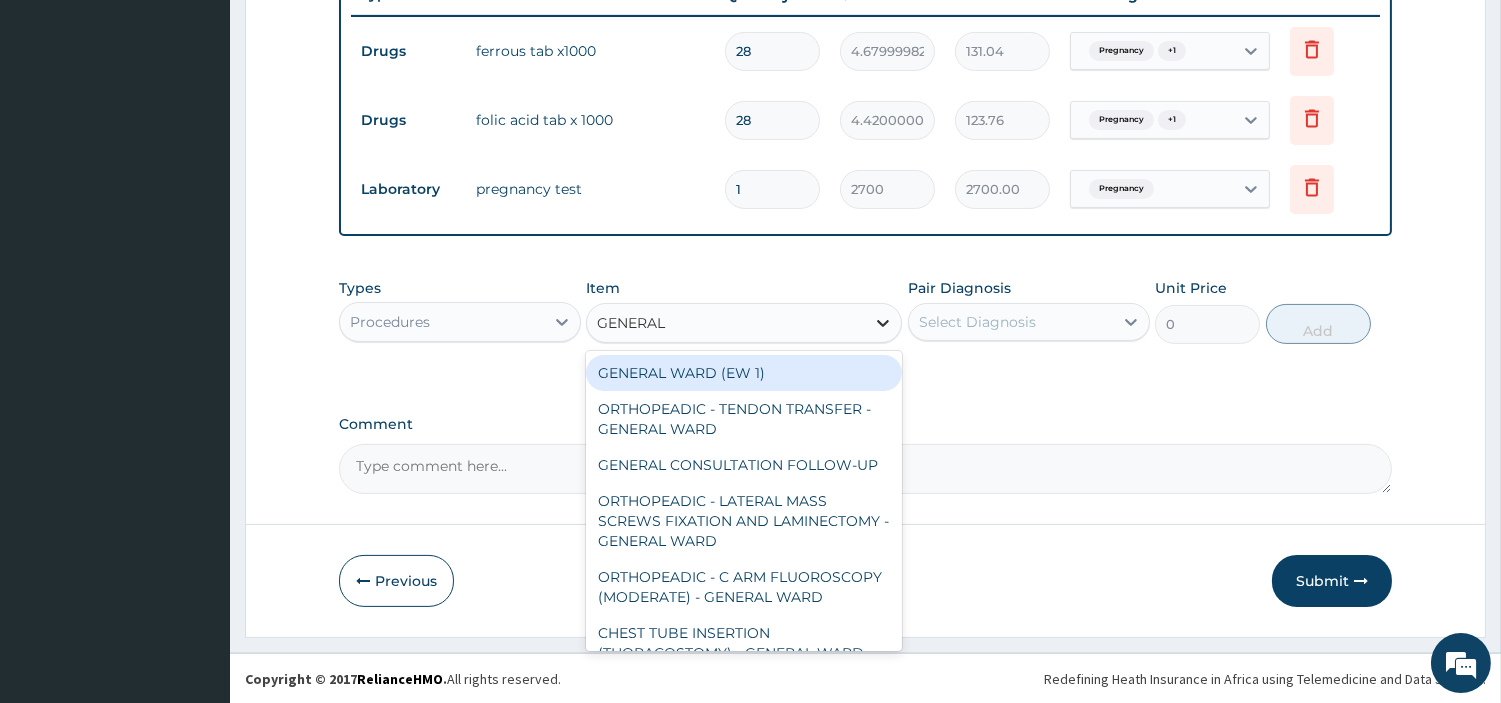 type on "GENERAL C" 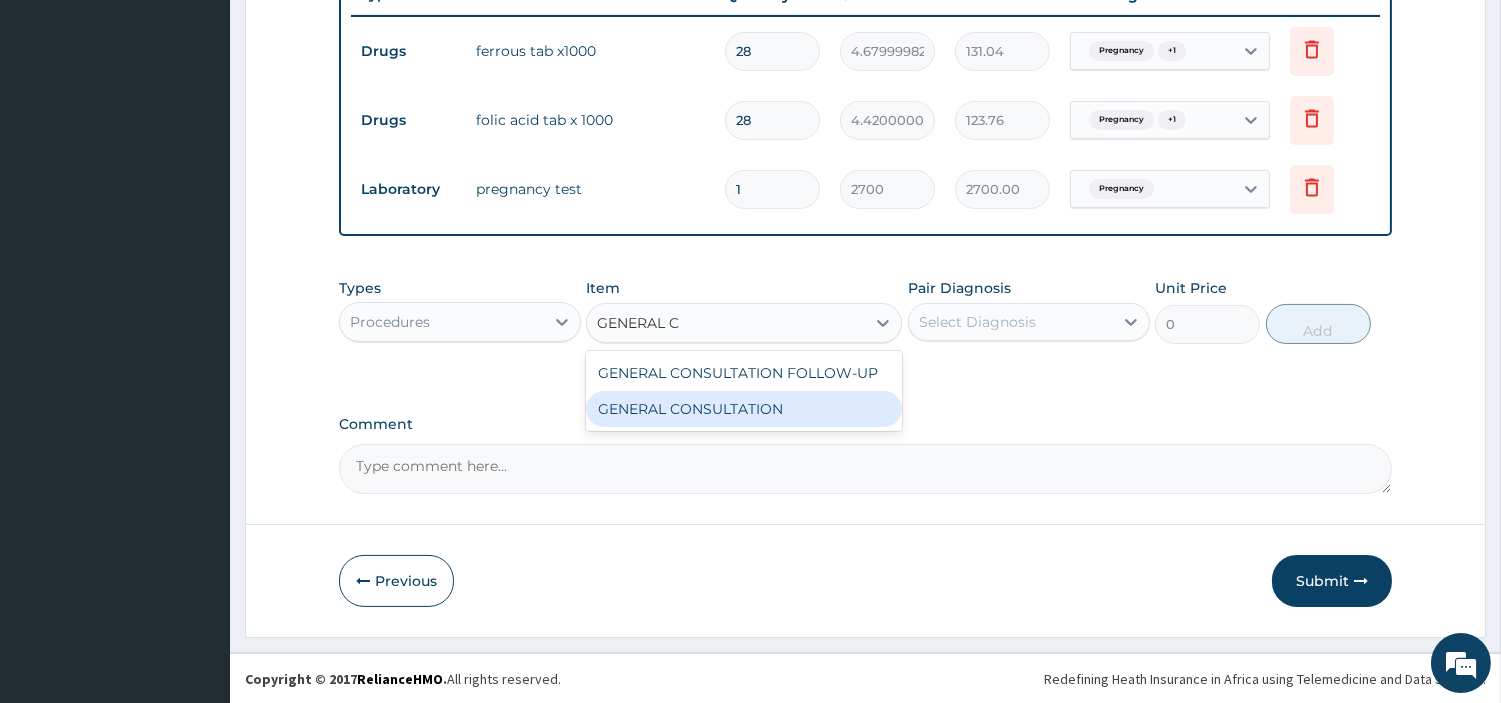 click on "GENERAL CONSULTATION" at bounding box center [744, 409] 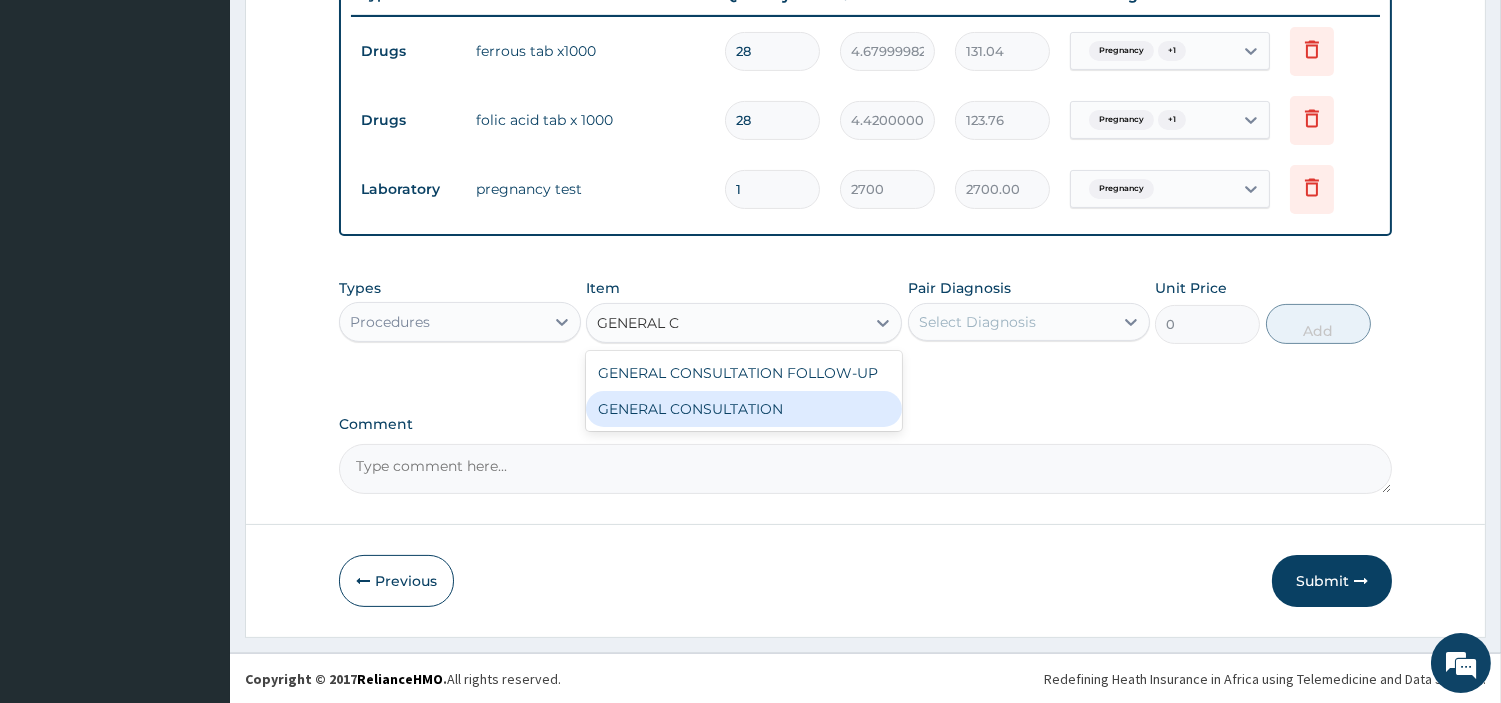 type 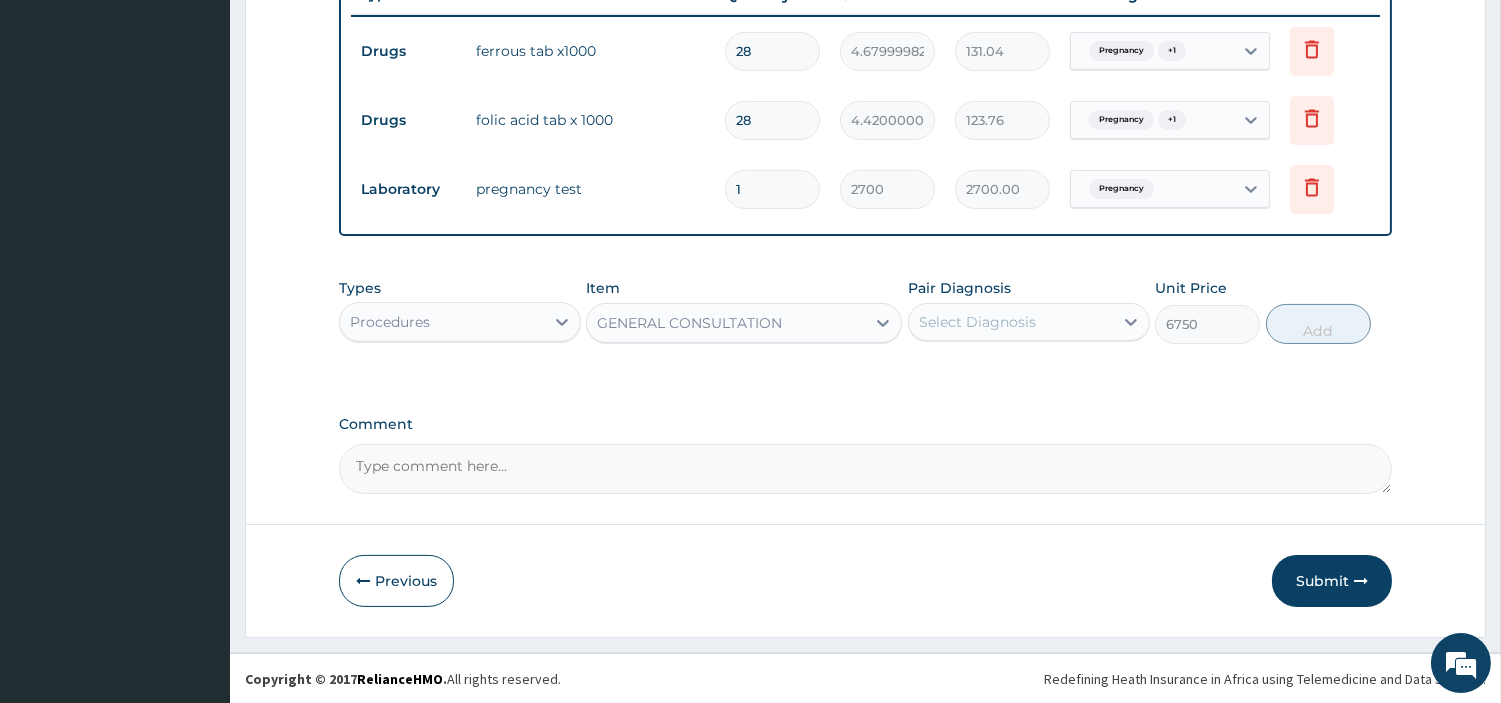 click on "Select Diagnosis" at bounding box center [977, 322] 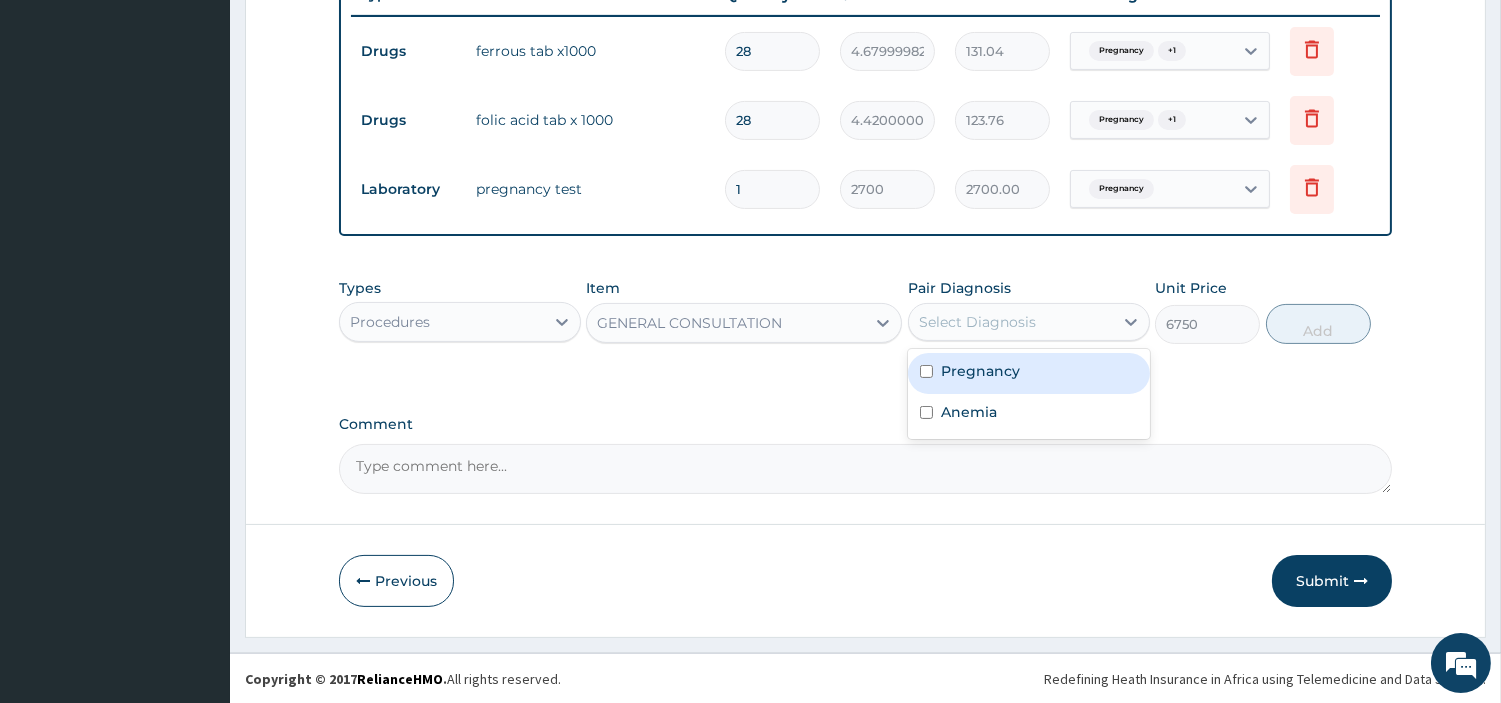 click on "Pregnancy" at bounding box center (1029, 373) 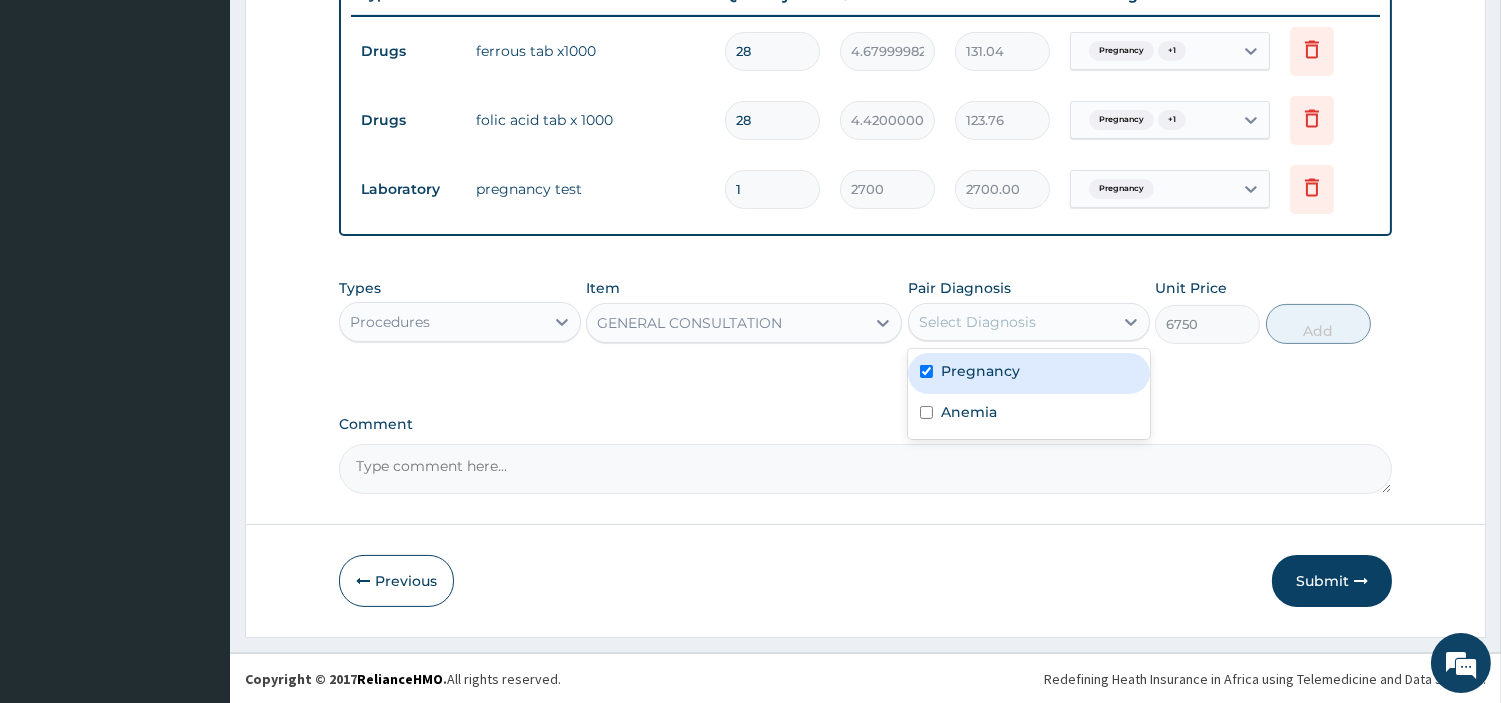 checkbox on "true" 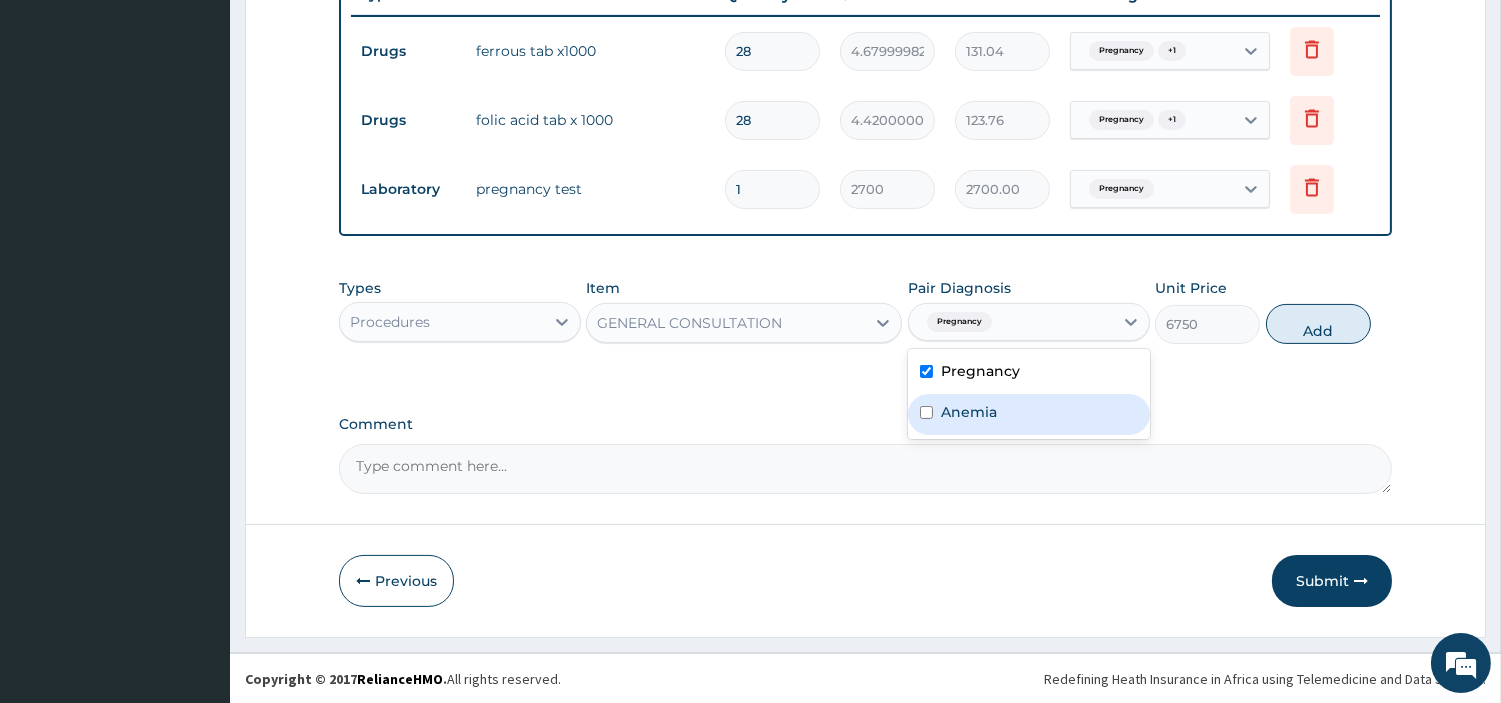 click on "Anemia" at bounding box center (969, 412) 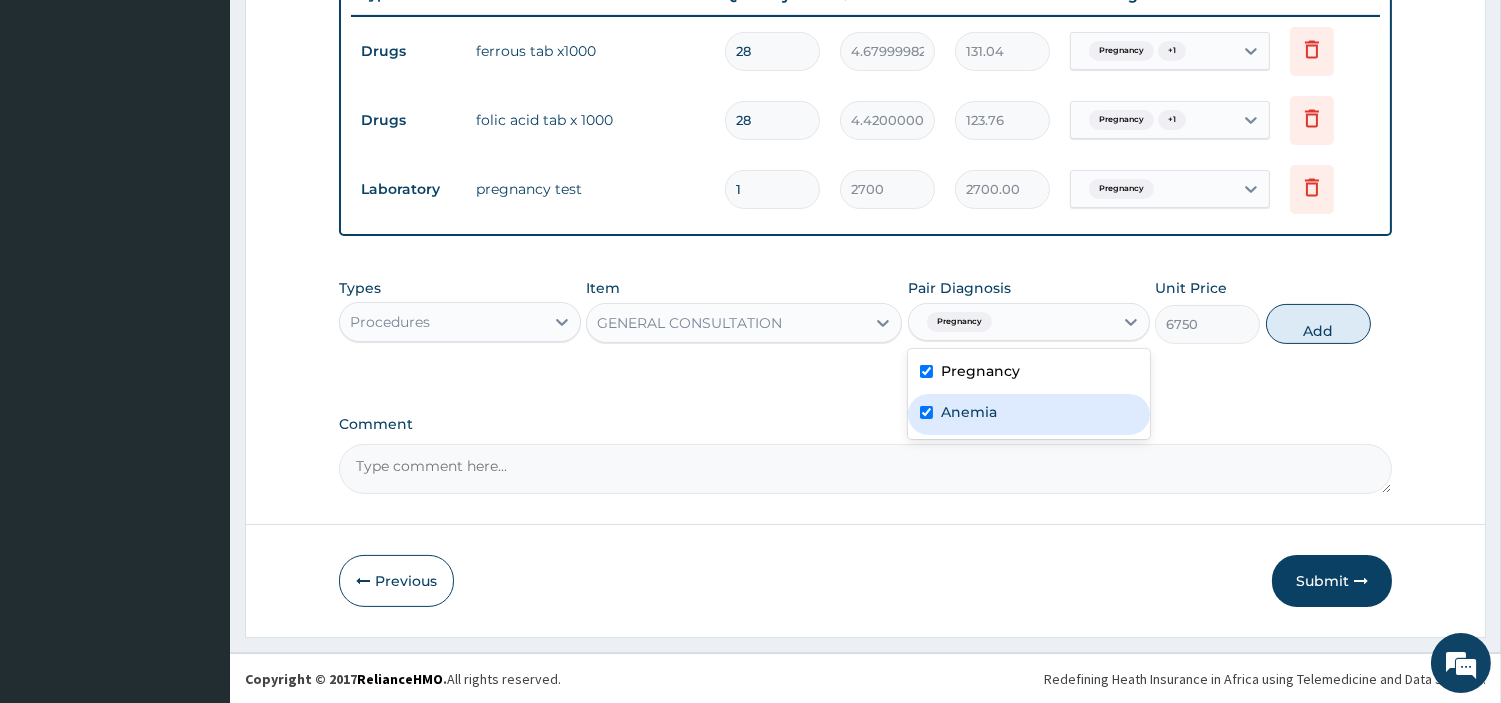 checkbox on "true" 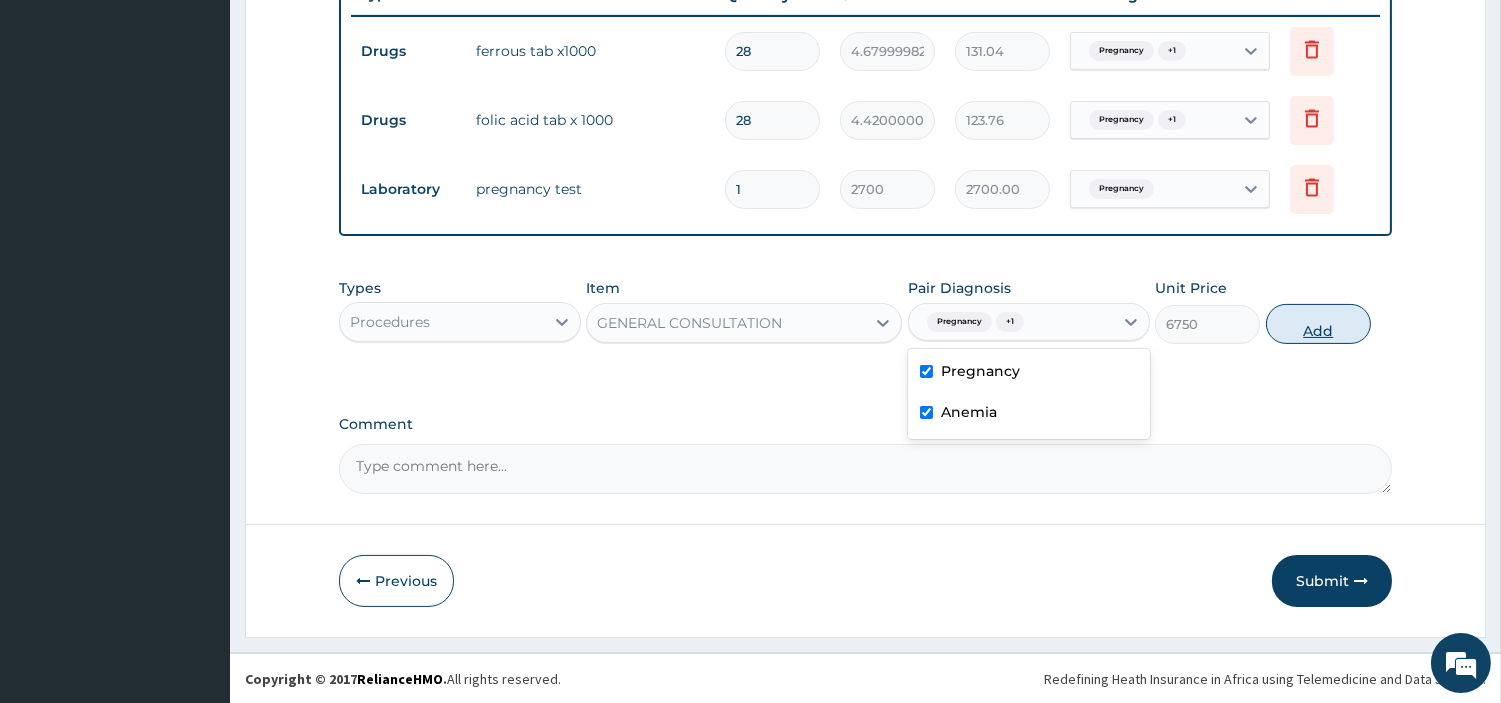 click on "Add" at bounding box center [1318, 324] 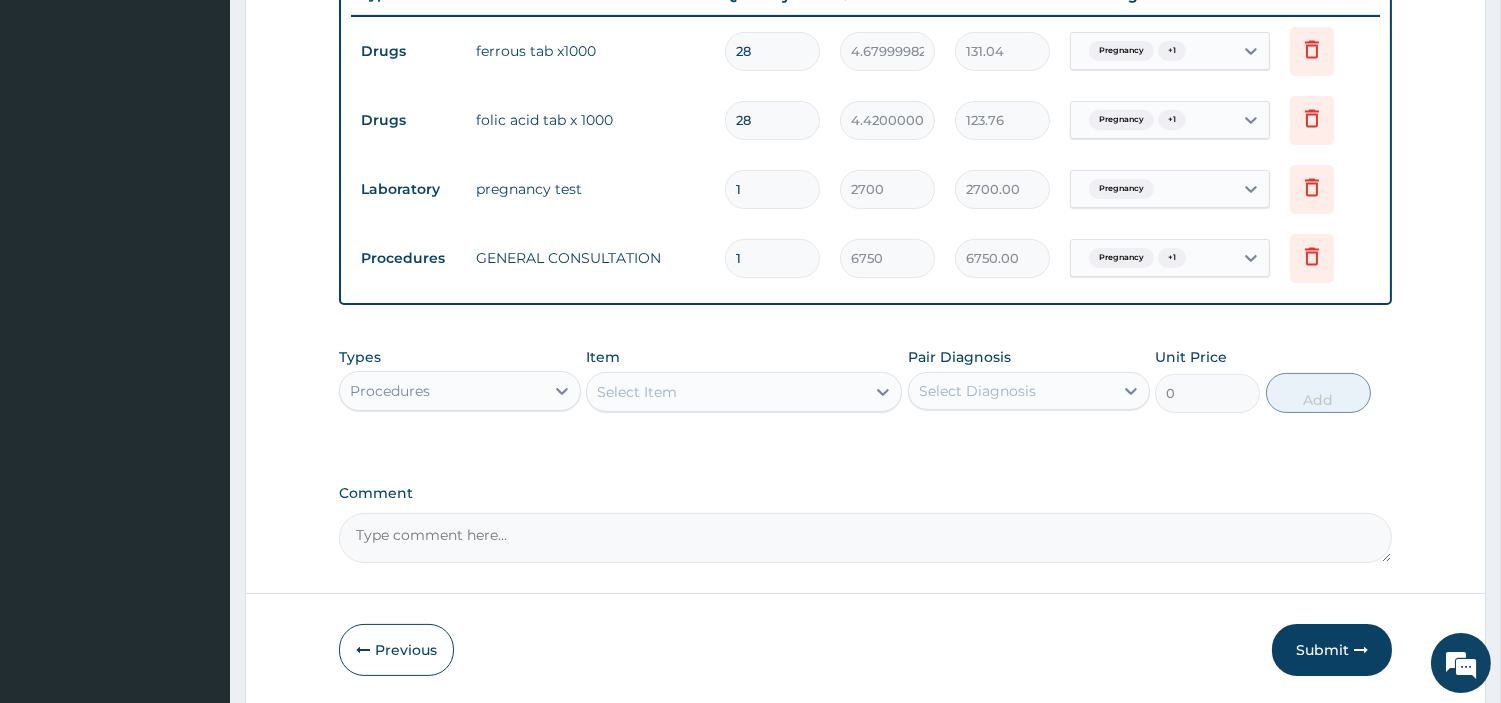 click on "Procedures" at bounding box center (442, 391) 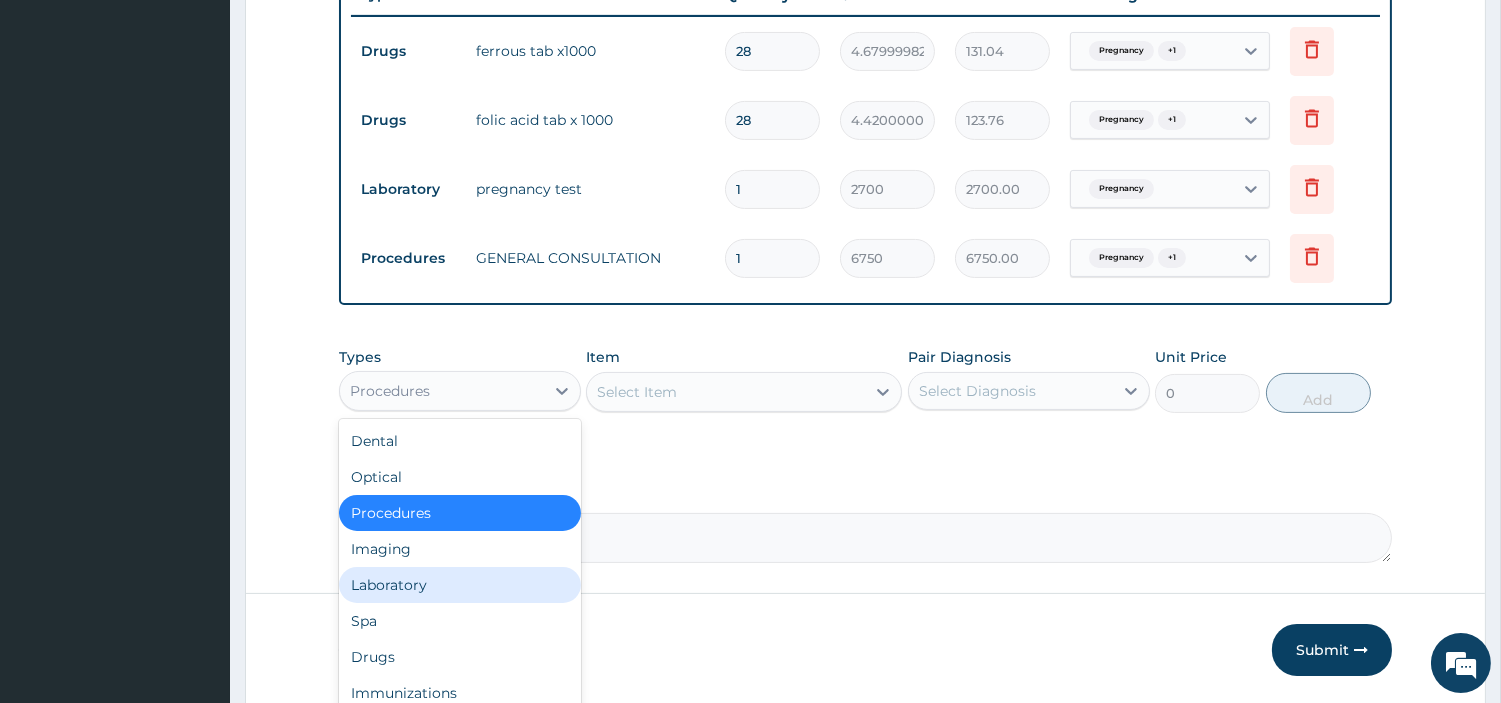 click on "Laboratory" at bounding box center (460, 585) 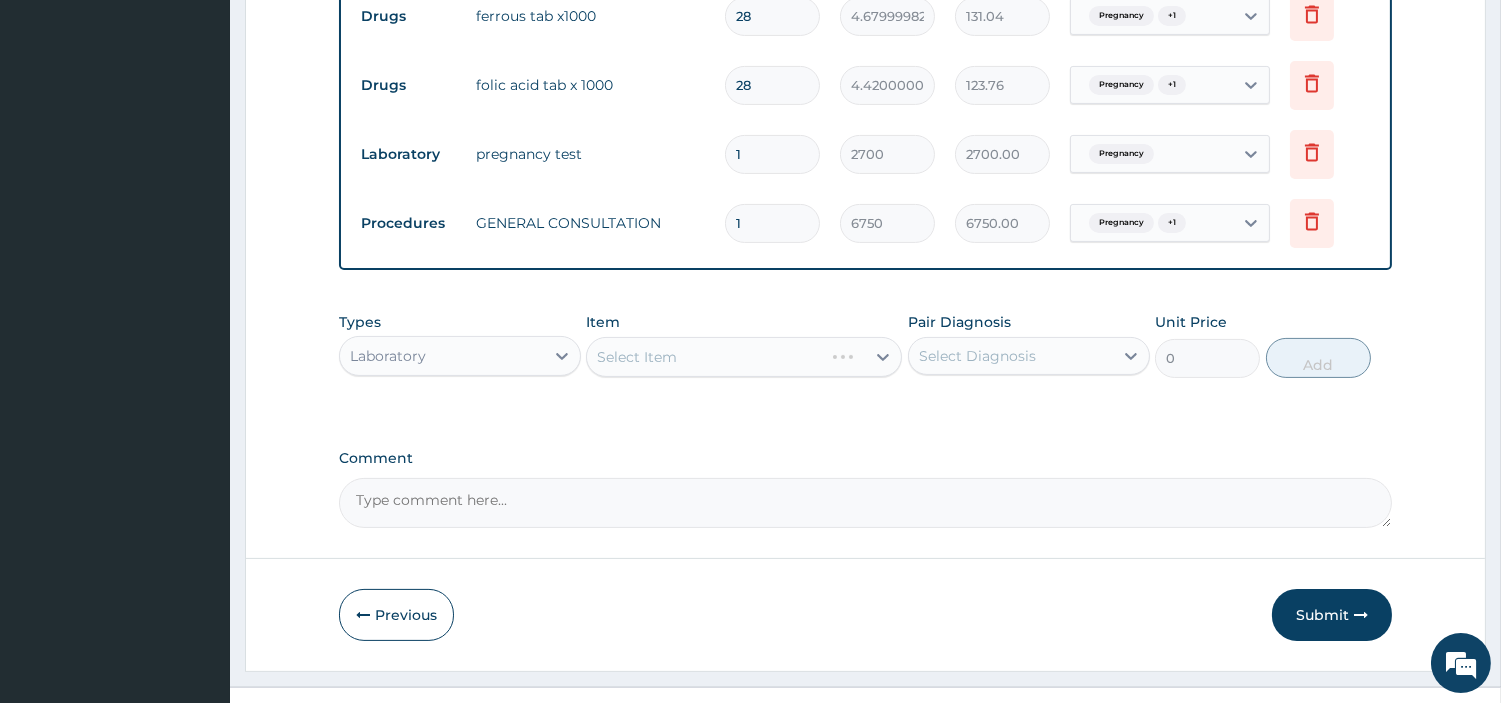 scroll, scrollTop: 851, scrollLeft: 0, axis: vertical 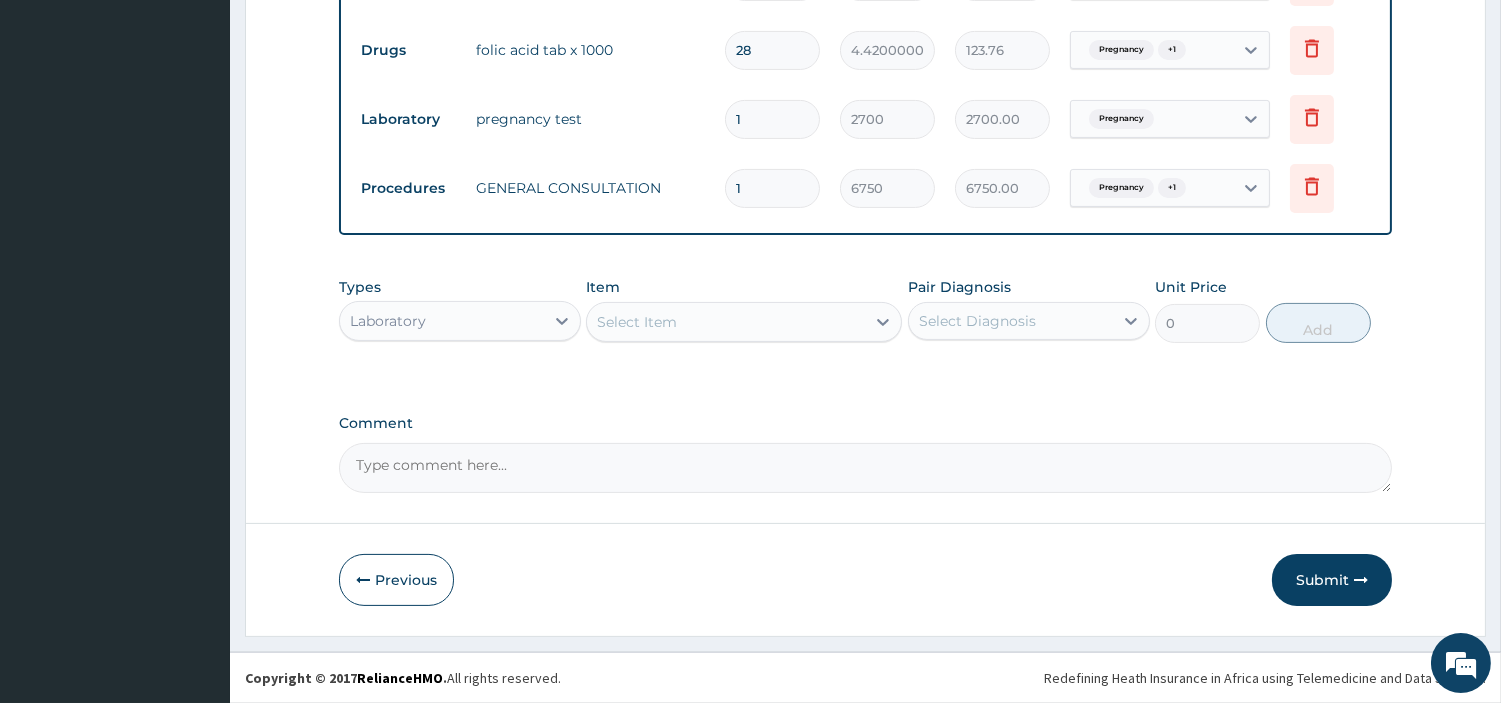 click on "Select Item" at bounding box center (726, 322) 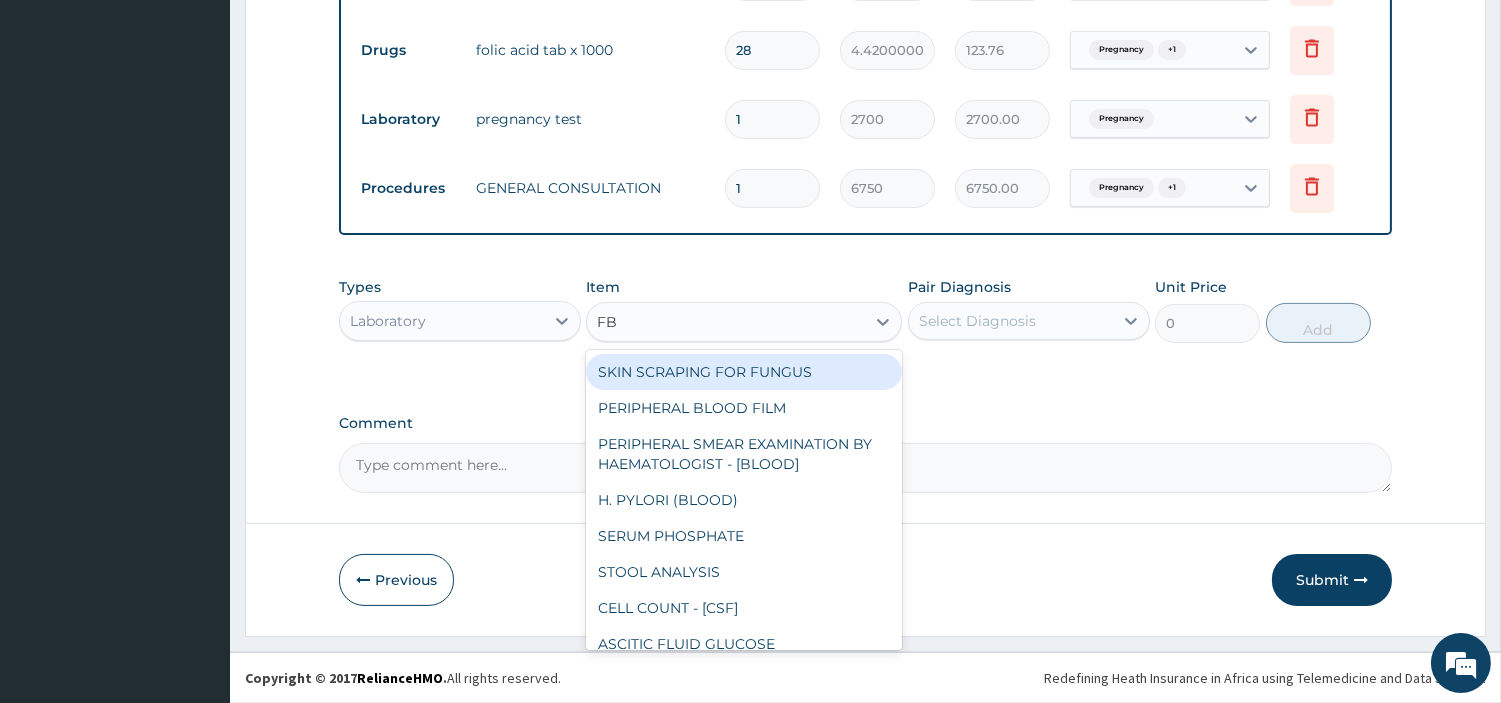 type on "FBC" 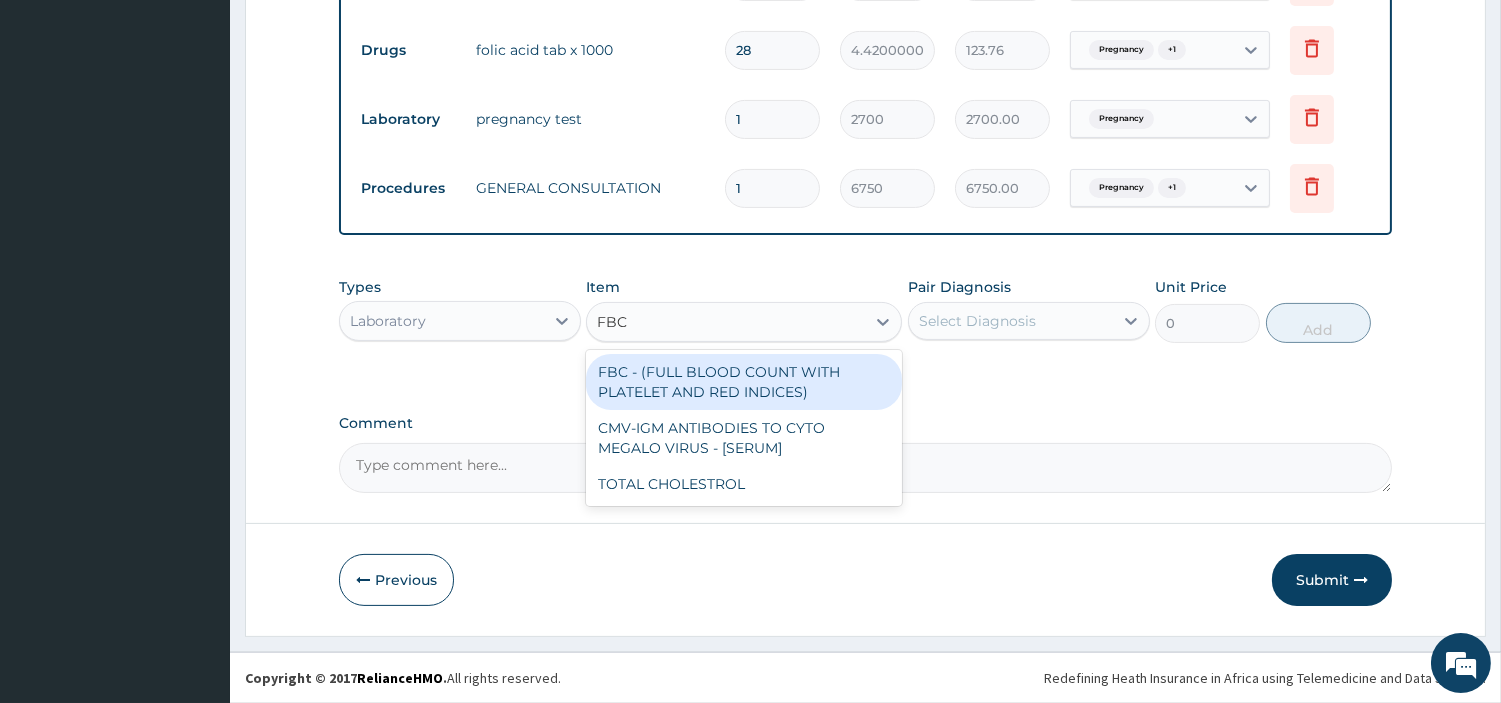 click on "FBC - (FULL BLOOD COUNT WITH PLATELET AND RED INDICES) CMV-IGM ANTIBODIES TO CYTO MEGALO VIRUS - [SERUM] TOTAL CHOLESTROL" at bounding box center (744, 428) 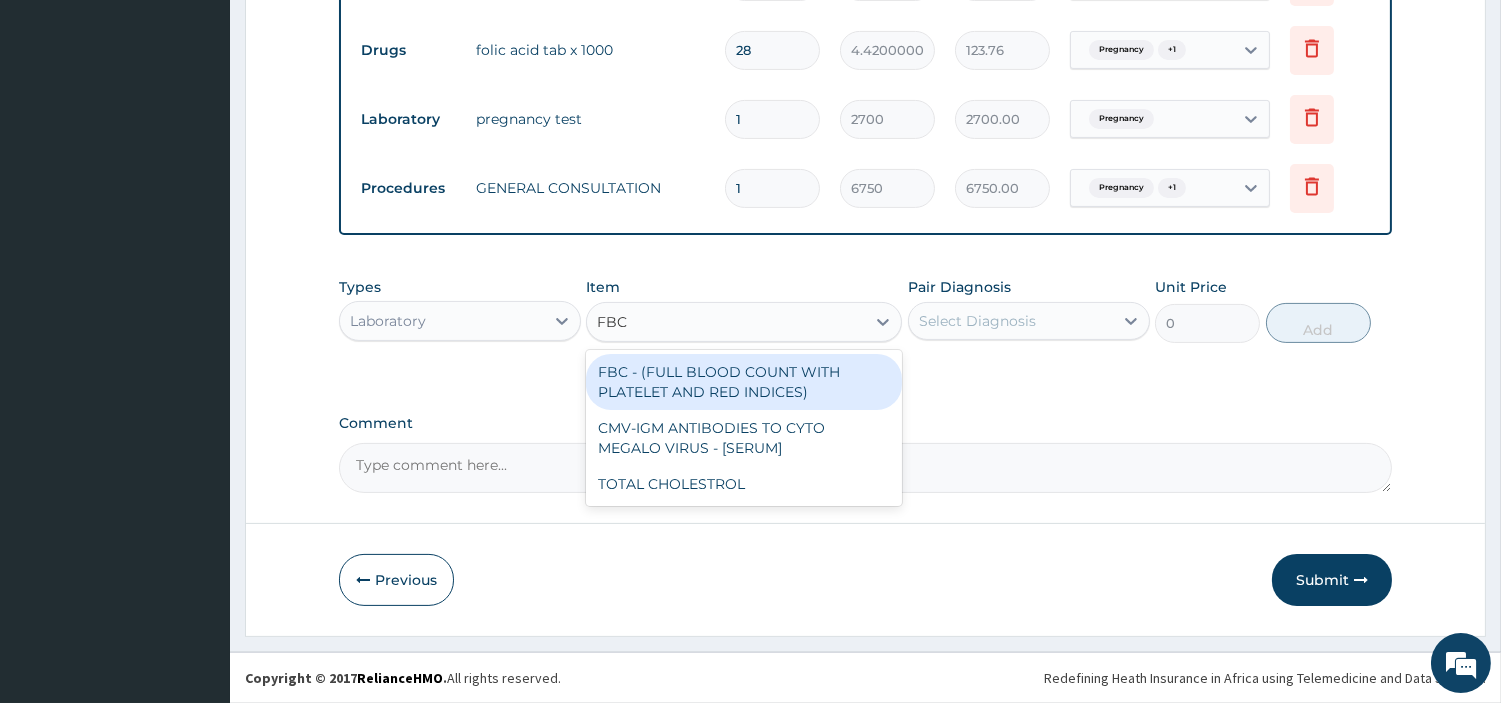 click on "FBC - (FULL BLOOD COUNT WITH PLATELET AND RED INDICES)" at bounding box center [744, 382] 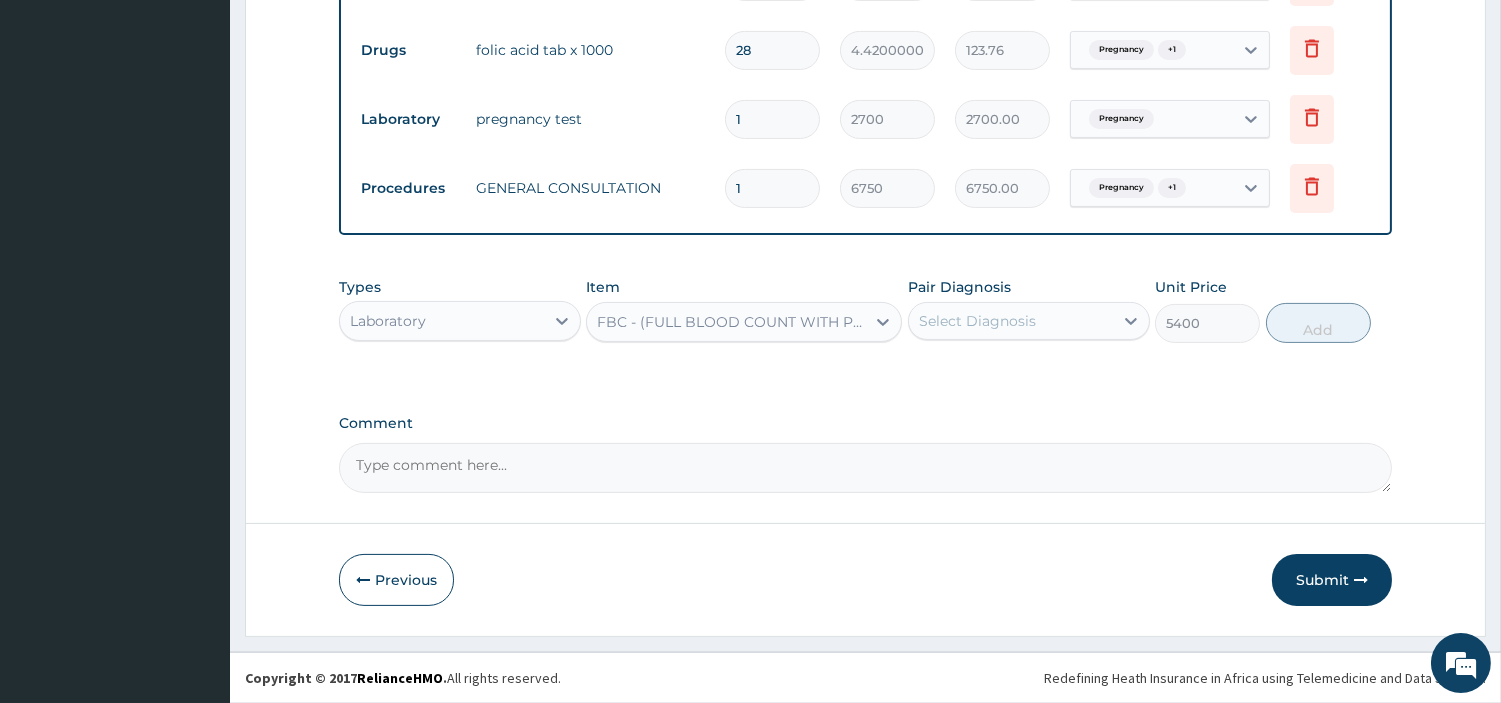 click on "Types Laboratory Item option FBC - (FULL BLOOD COUNT WITH PLATELET AND RED INDICES), selected.   Select is focused ,type to refine list, press Down to open the menu,  FBC - (FULL BLOOD COUNT WITH PLATELET AND RED INDICES) Pair Diagnosis Select Diagnosis Unit Price 5400 Add" at bounding box center [865, 310] 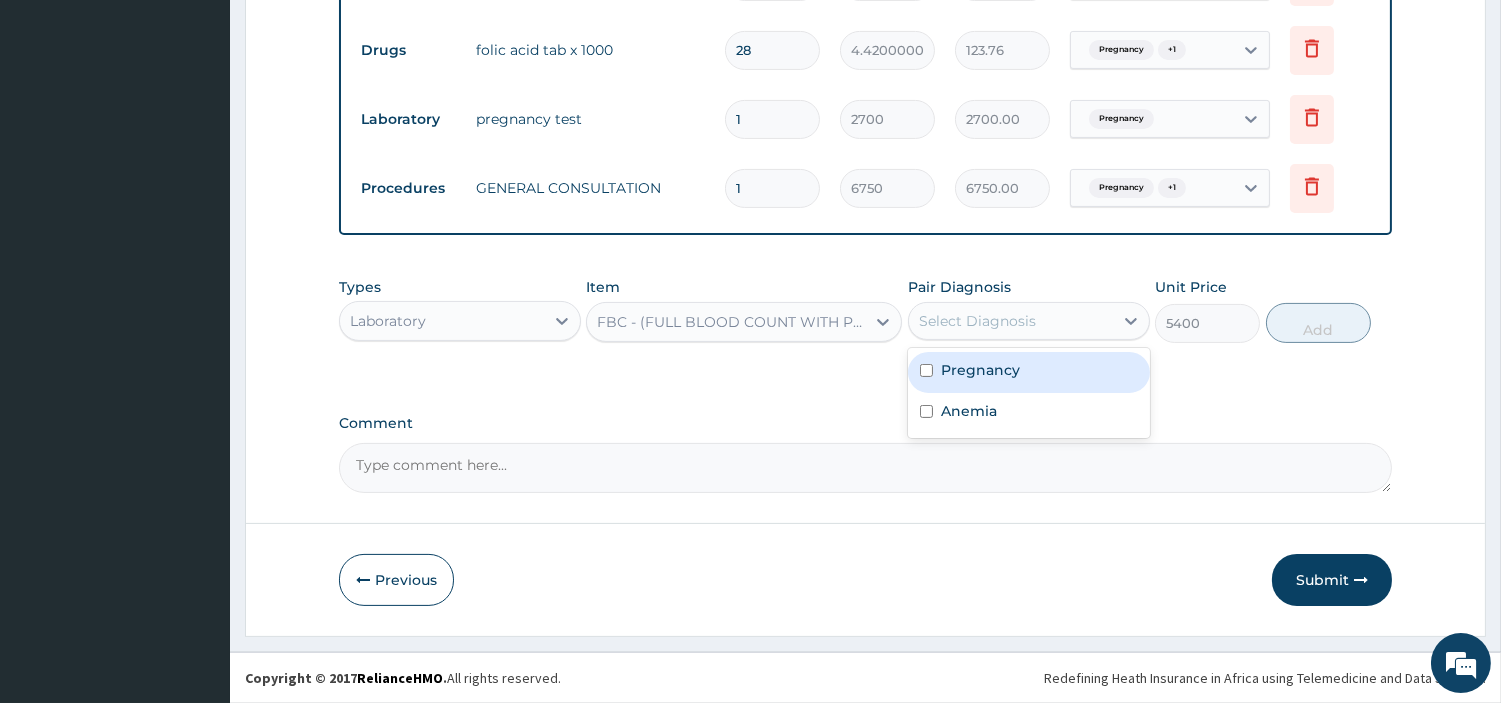 click on "Select Diagnosis" at bounding box center (977, 321) 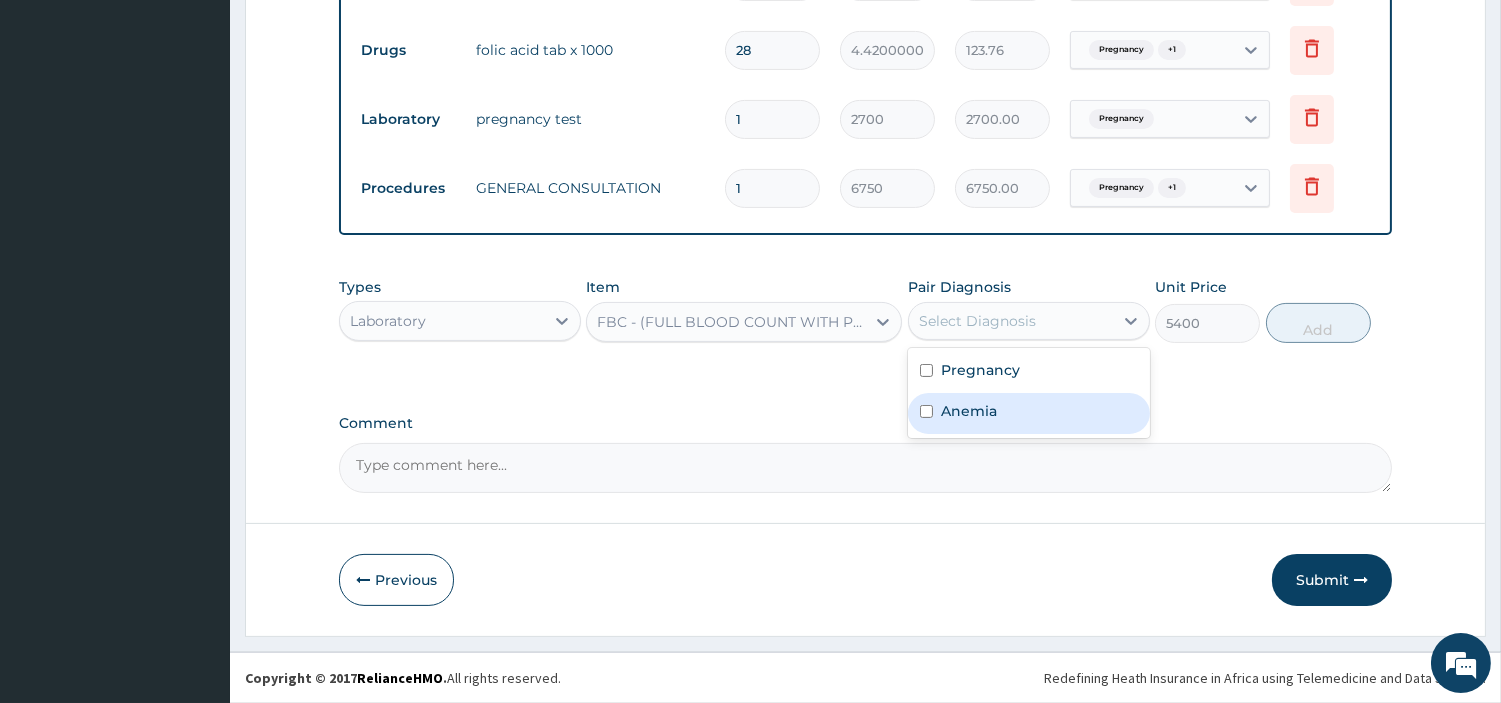 click on "Anemia" at bounding box center (1029, 413) 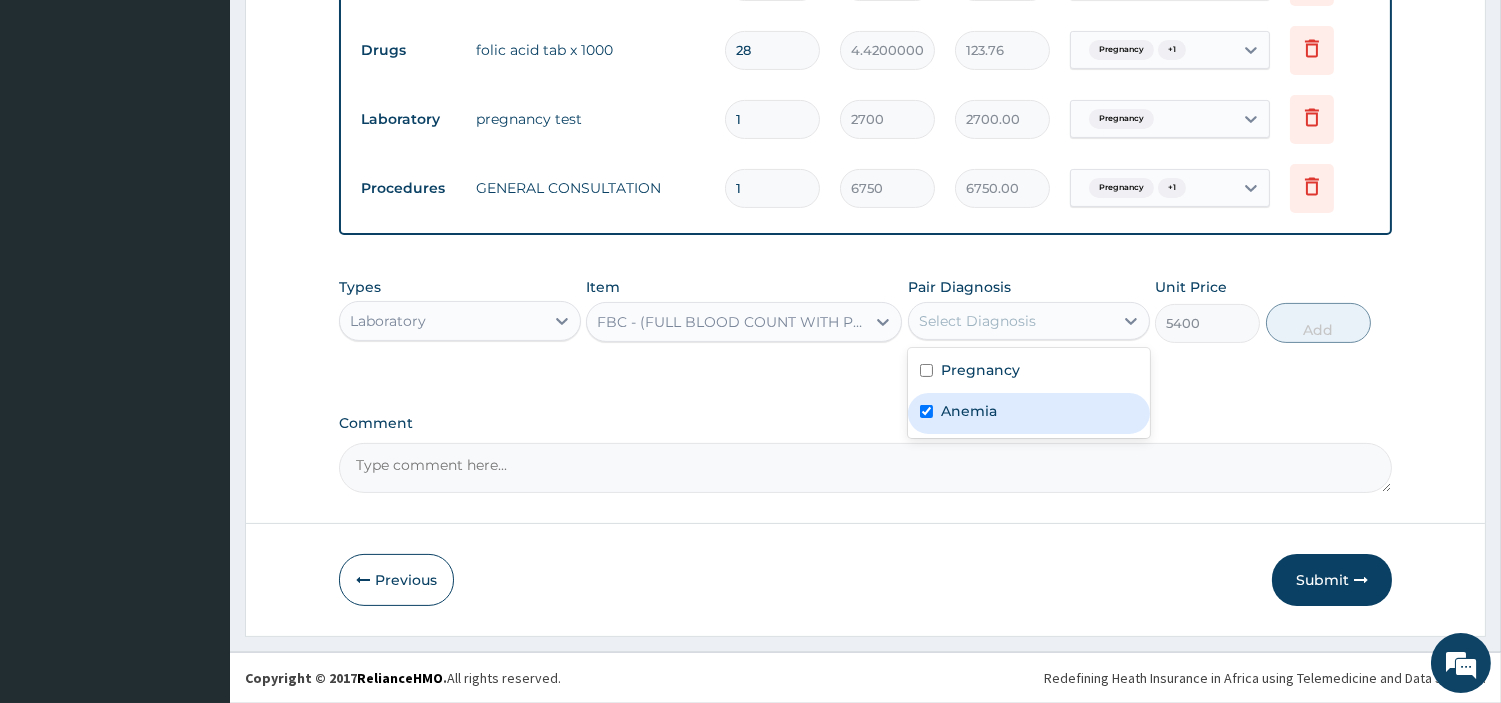 checkbox on "true" 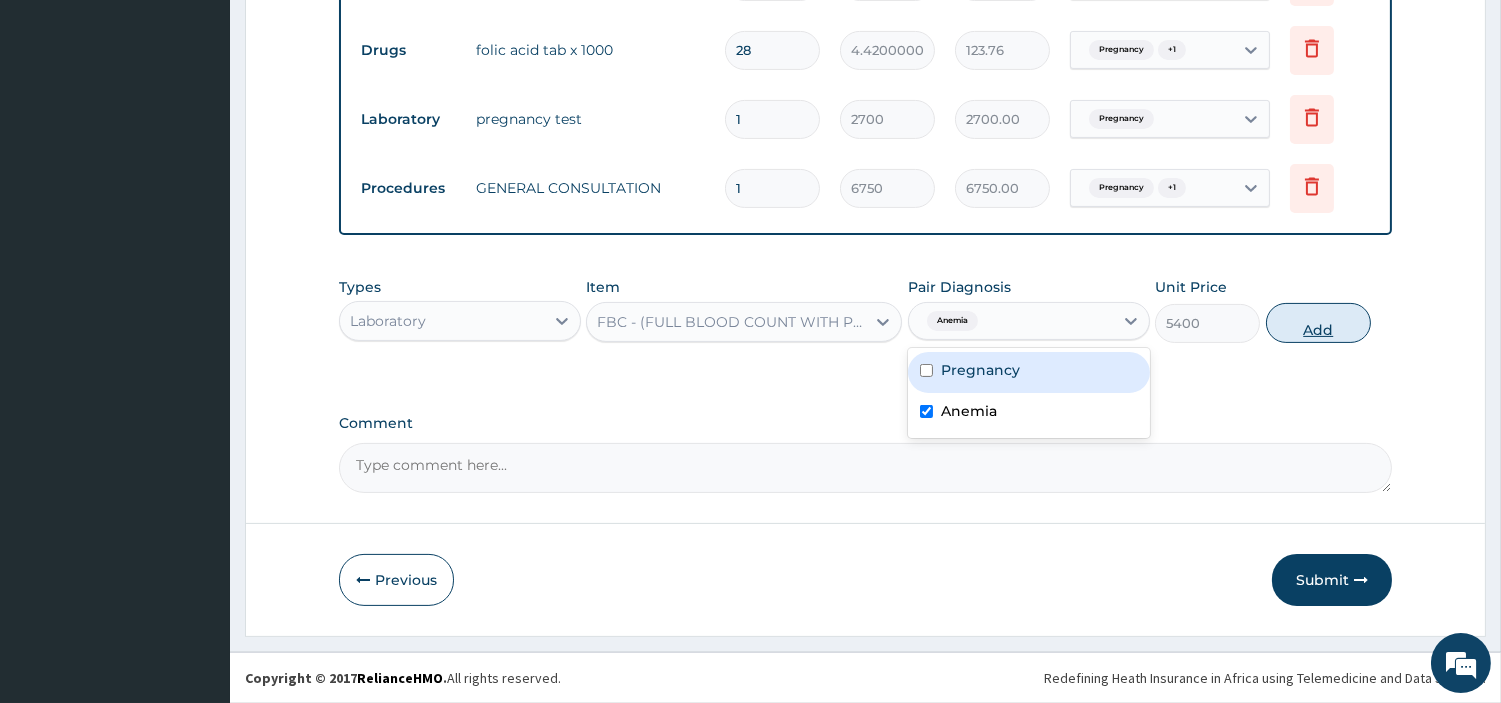 click on "Add" at bounding box center [1318, 323] 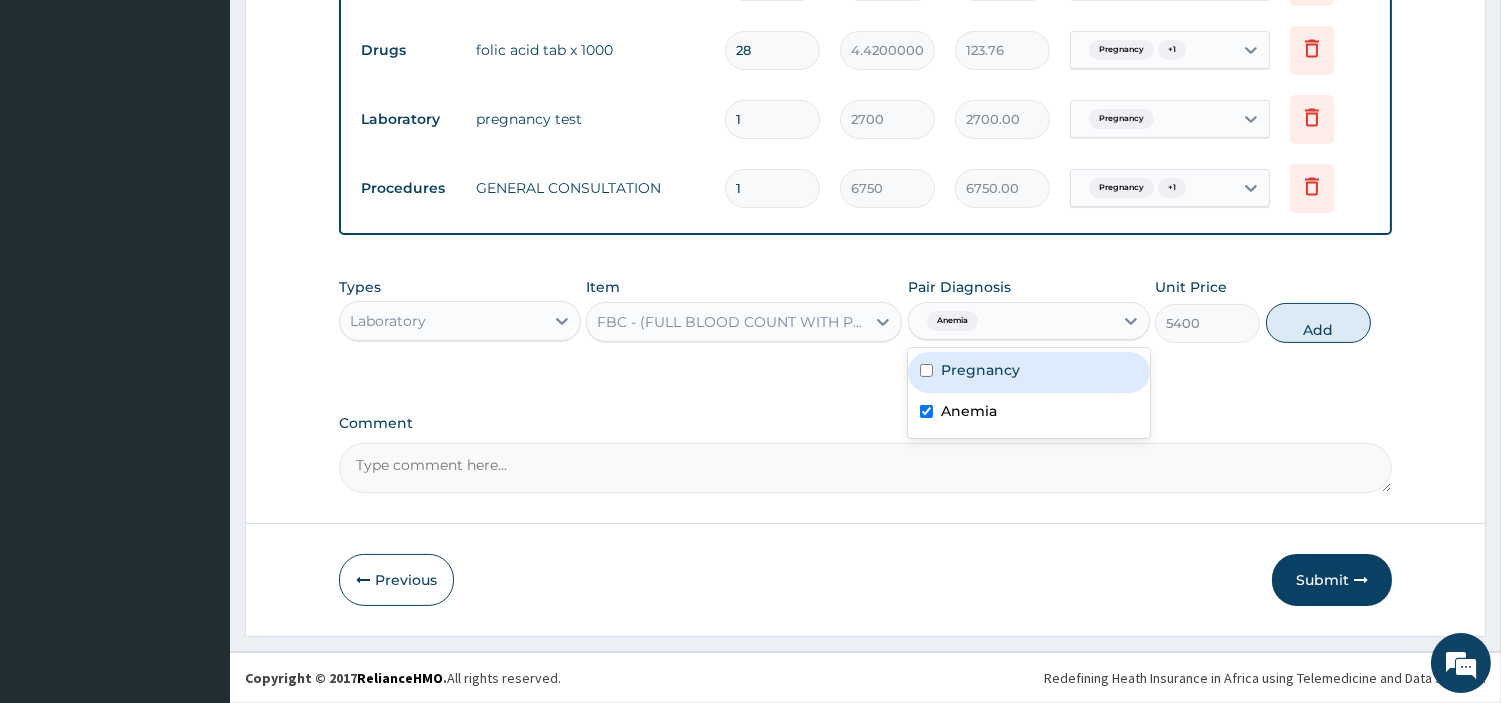 type on "0" 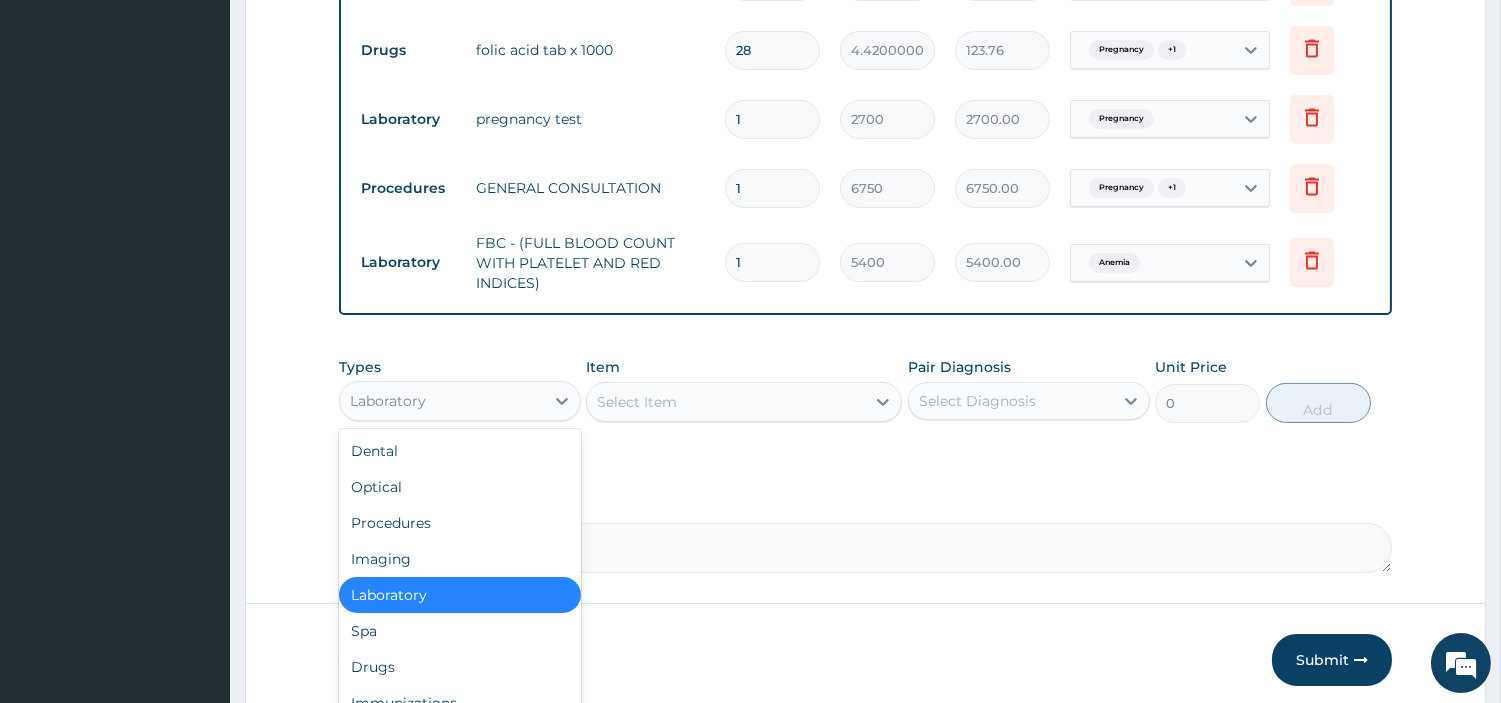 click on "Laboratory" at bounding box center (442, 401) 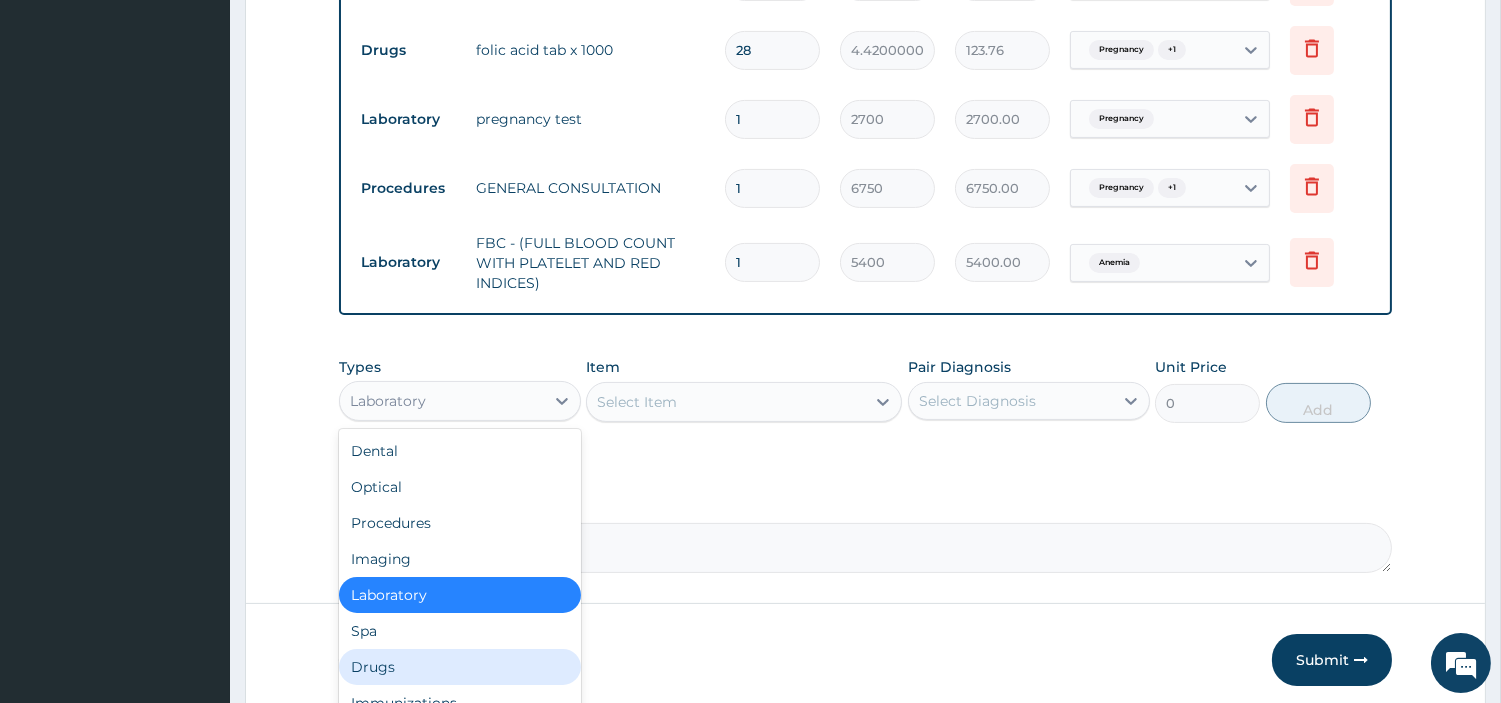 click on "Drugs" at bounding box center (460, 667) 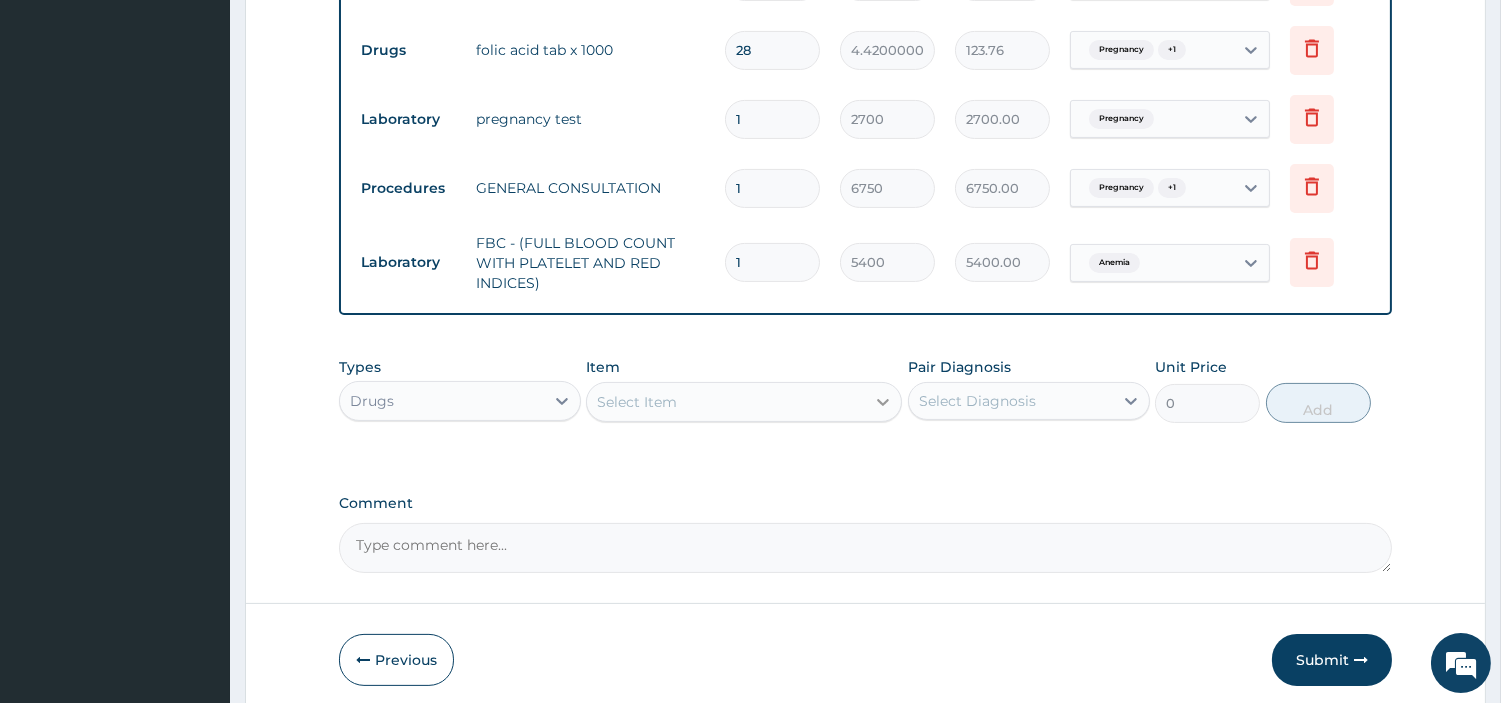 click 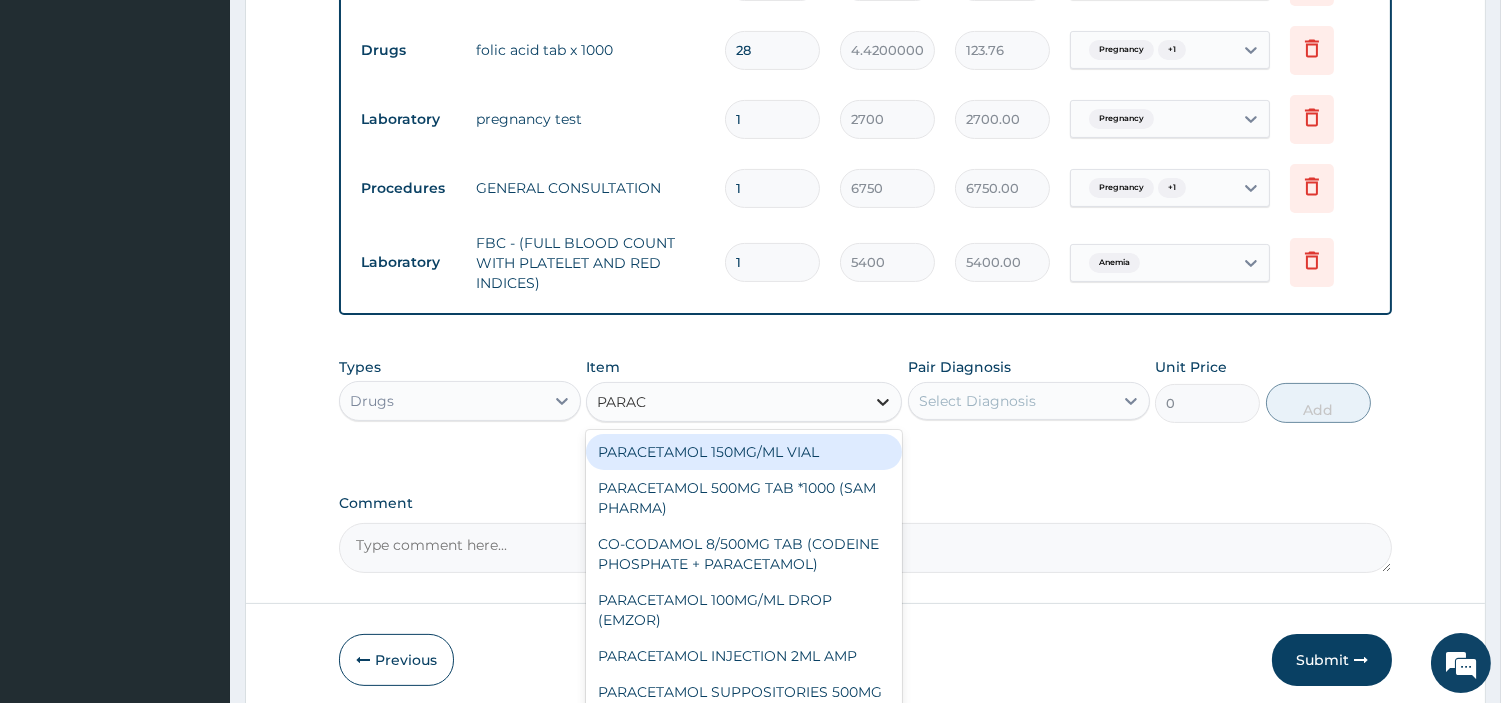type on "PARACE" 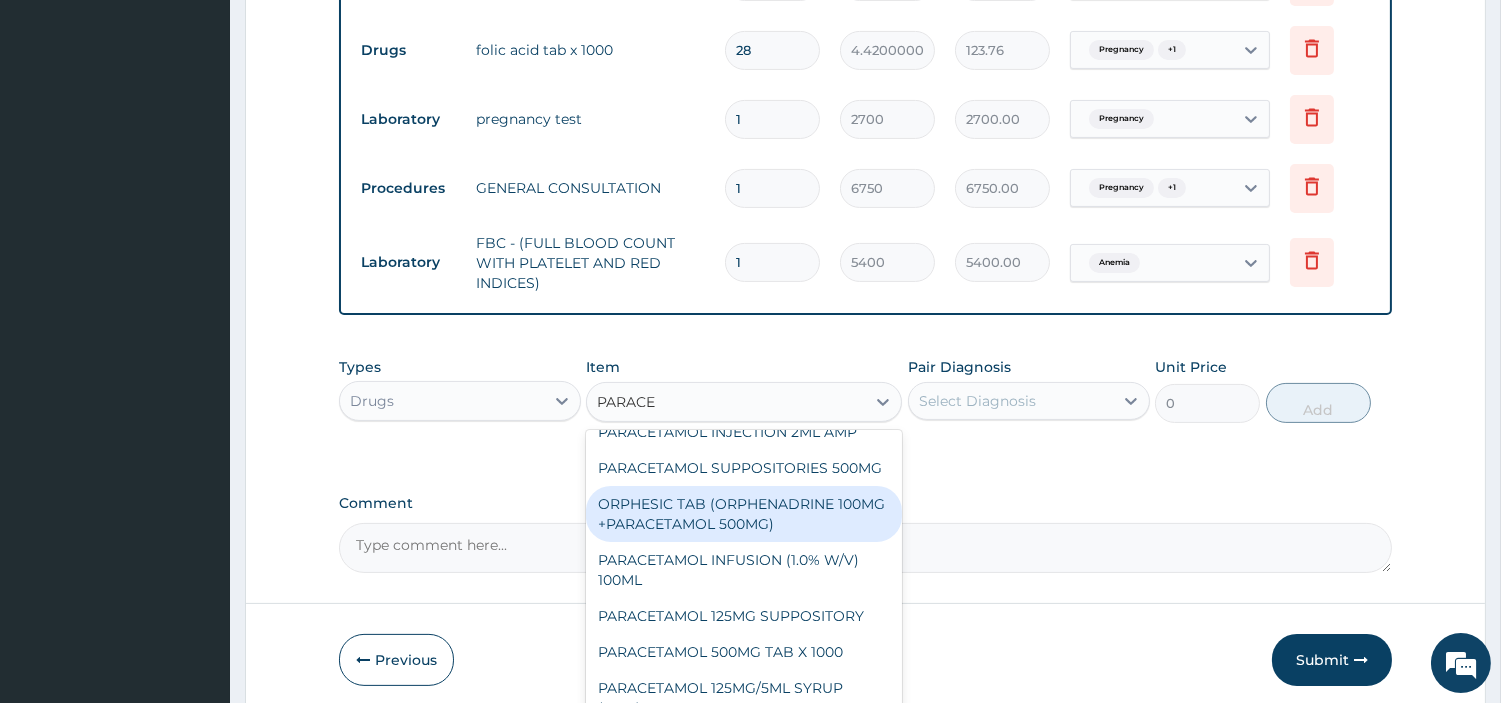 scroll, scrollTop: 263, scrollLeft: 0, axis: vertical 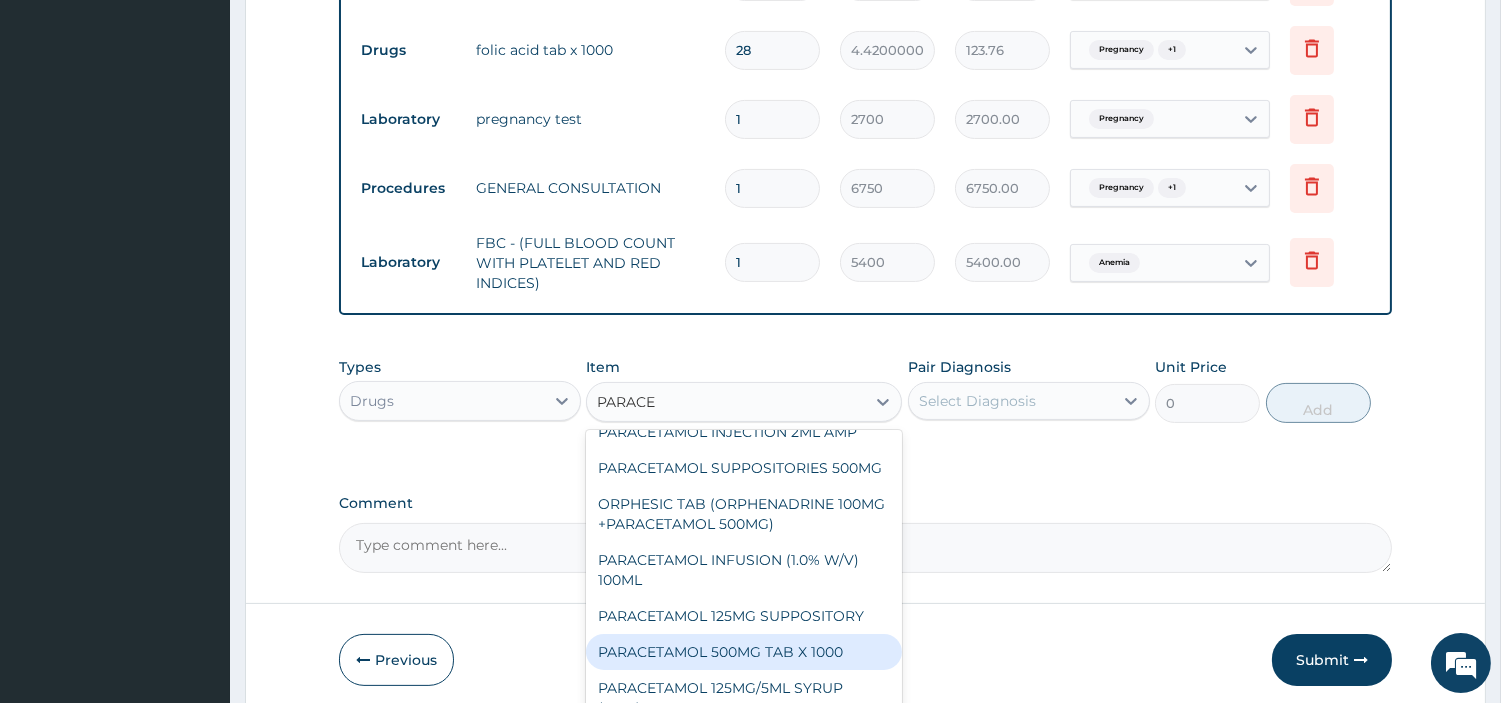 click on "PARACETAMOL 500MG TAB X 1000" at bounding box center (744, 652) 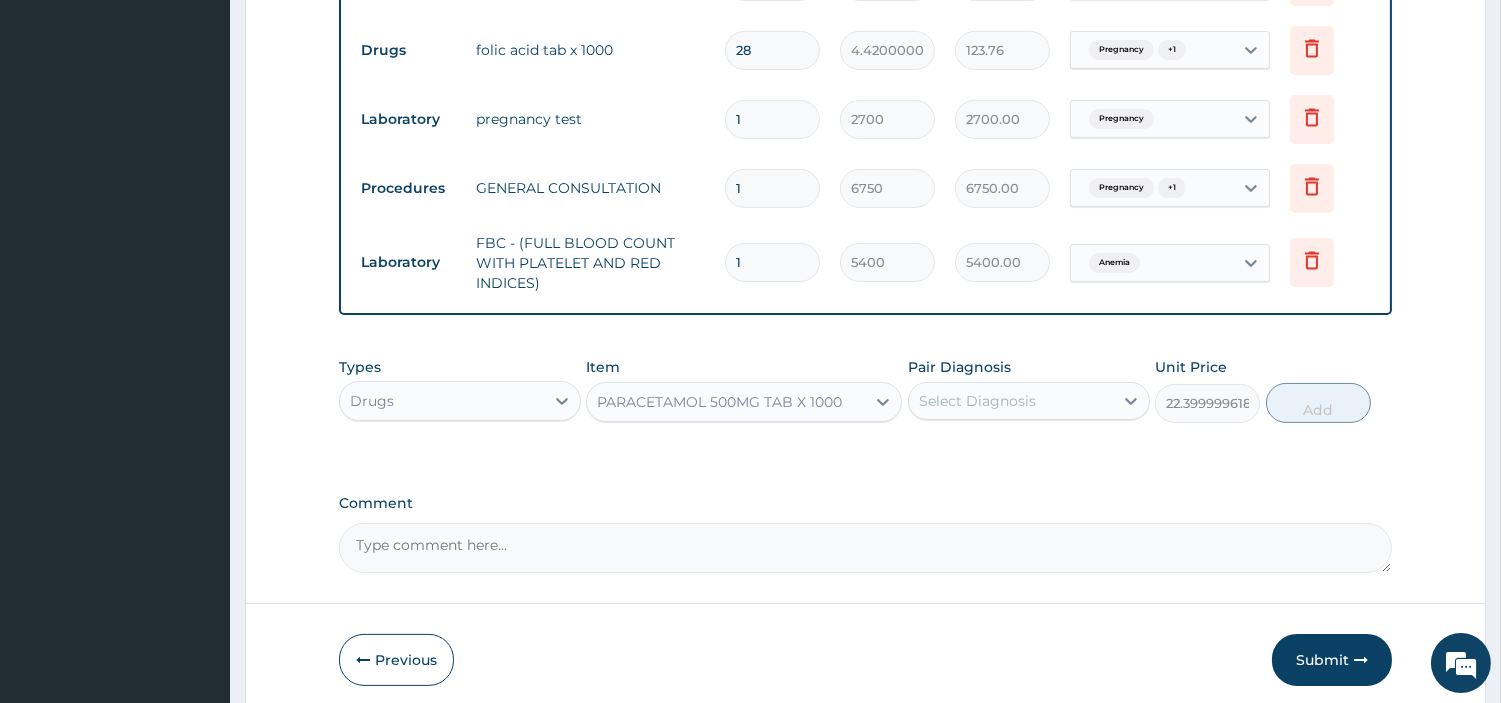 click on "Select Diagnosis" at bounding box center [977, 401] 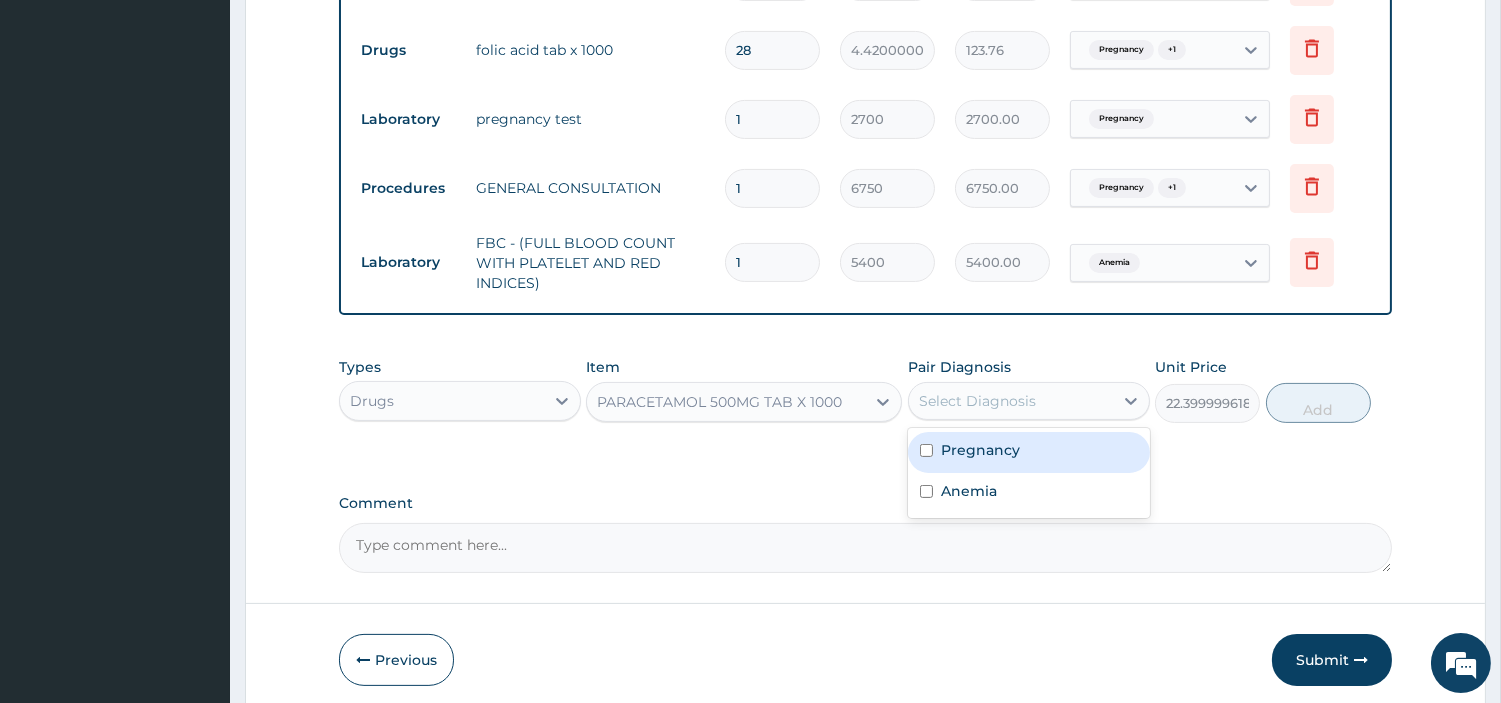 click on "Pregnancy" at bounding box center [1029, 452] 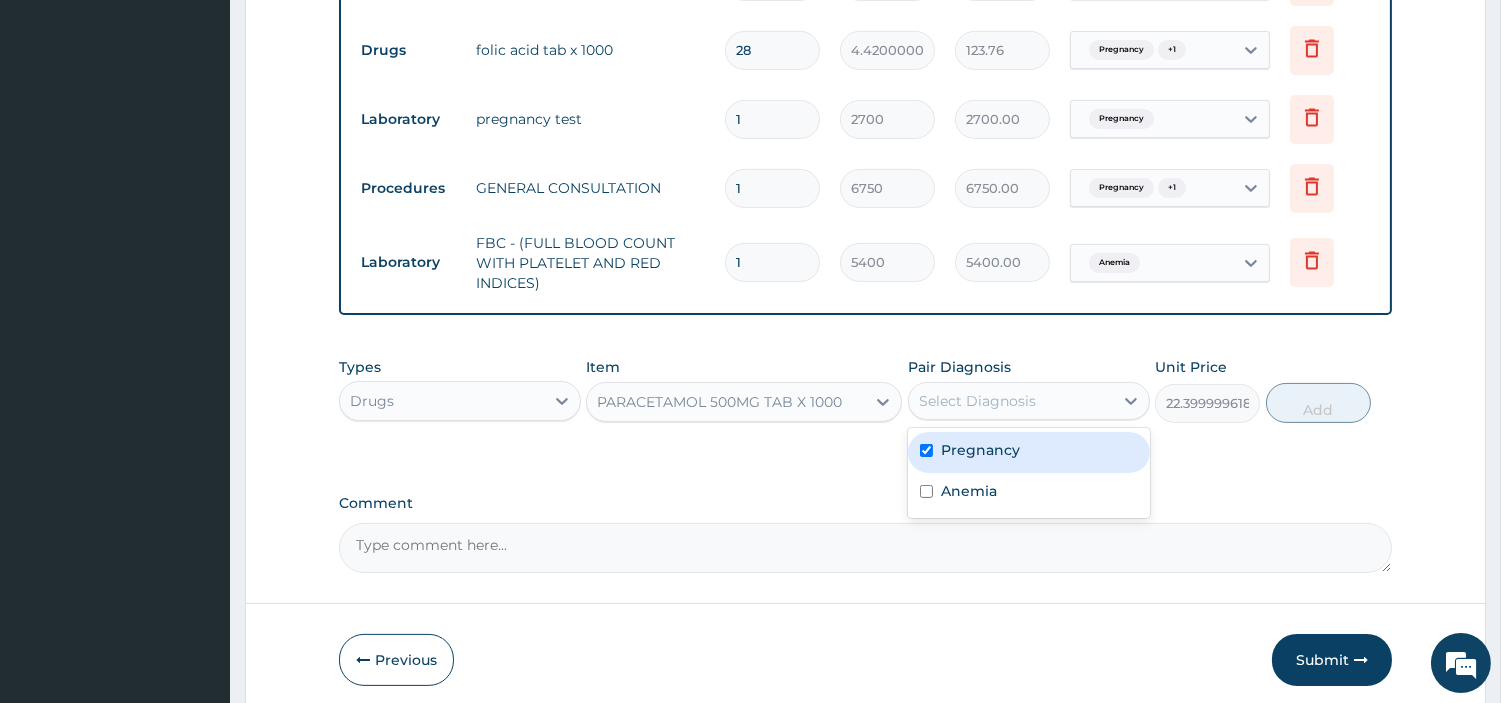 checkbox on "true" 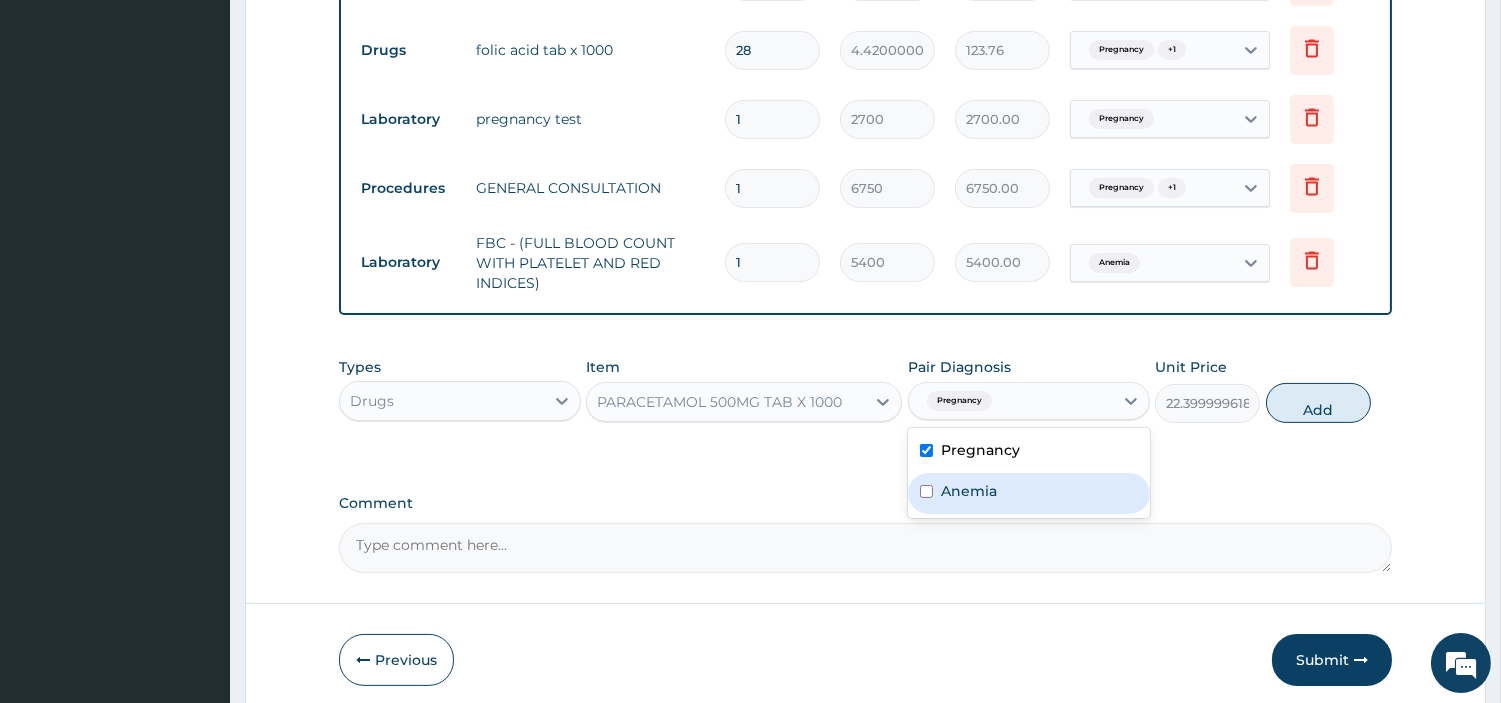 click on "Anemia" at bounding box center [1029, 493] 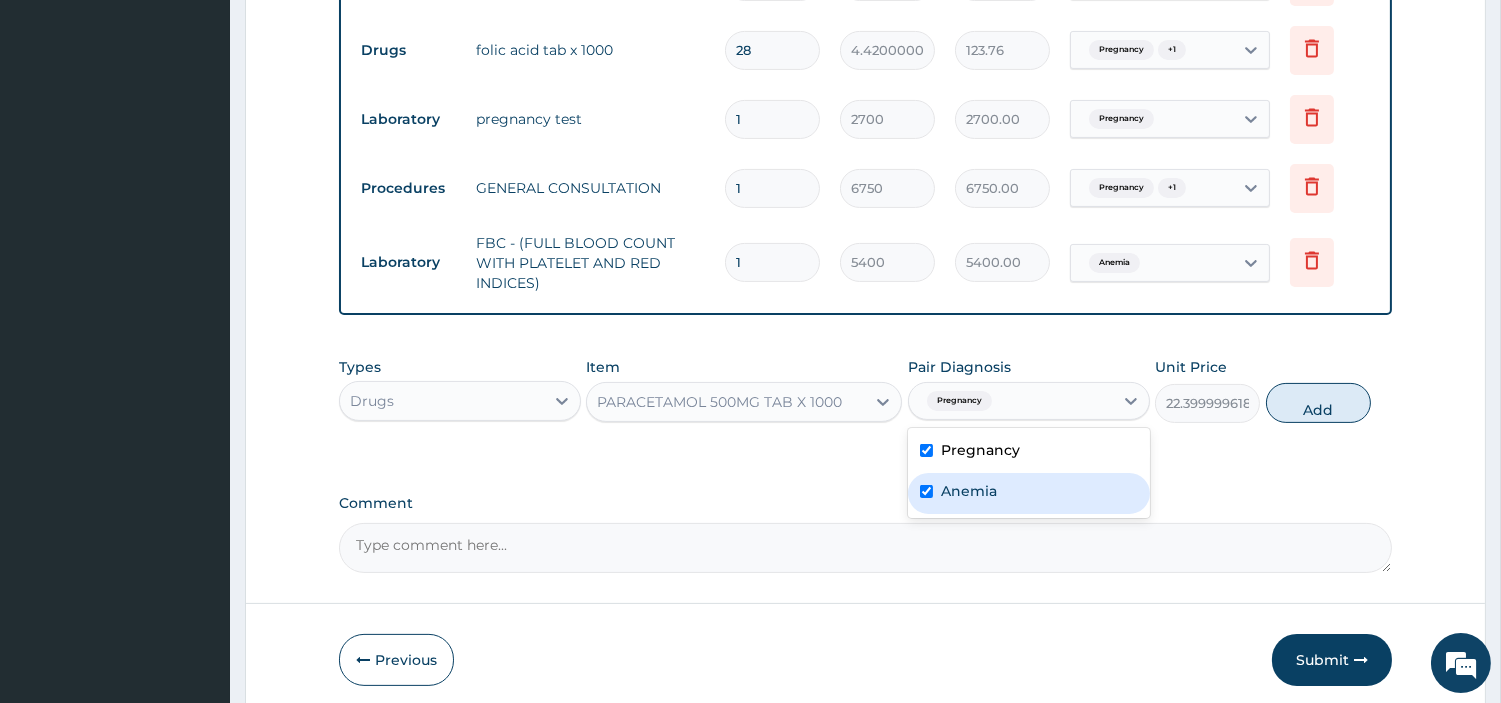 checkbox on "true" 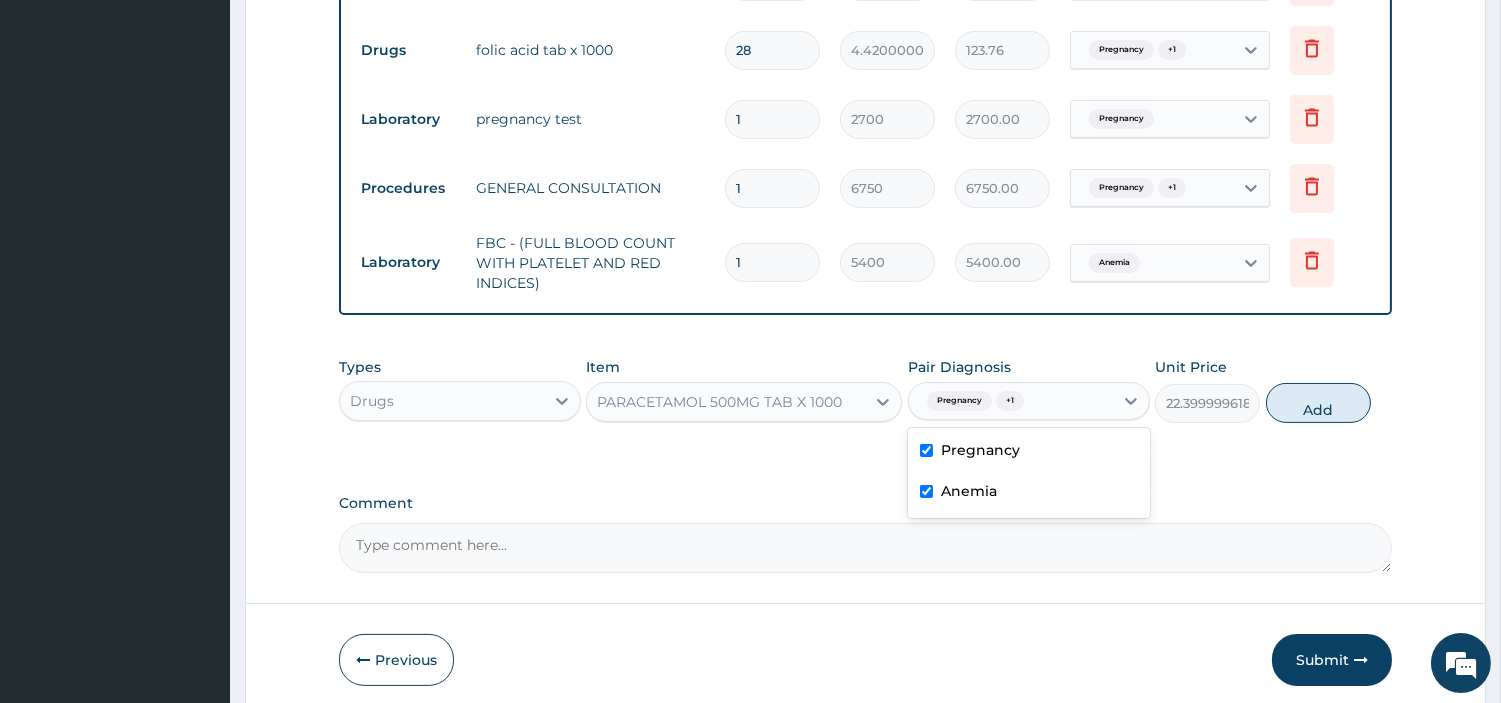 click on "Add" at bounding box center (1318, 403) 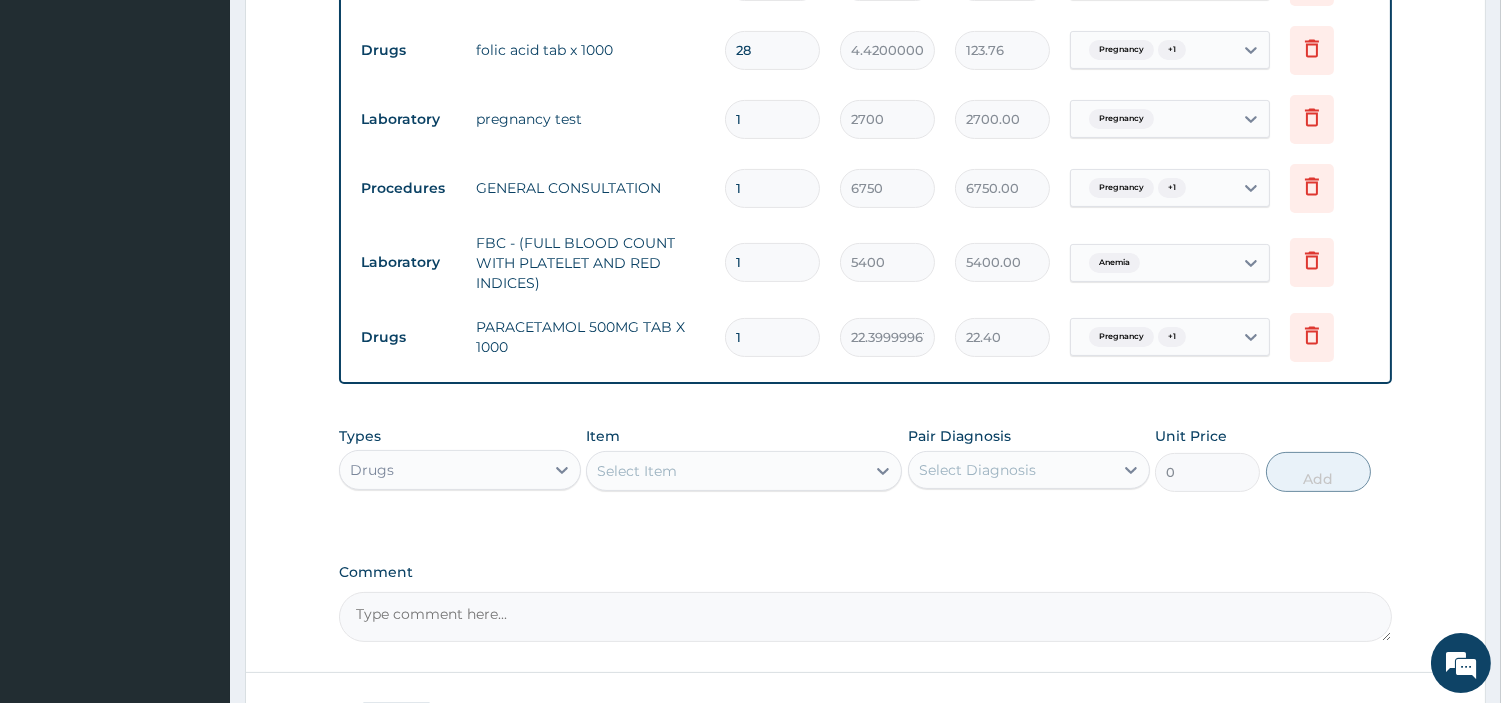 type on "18" 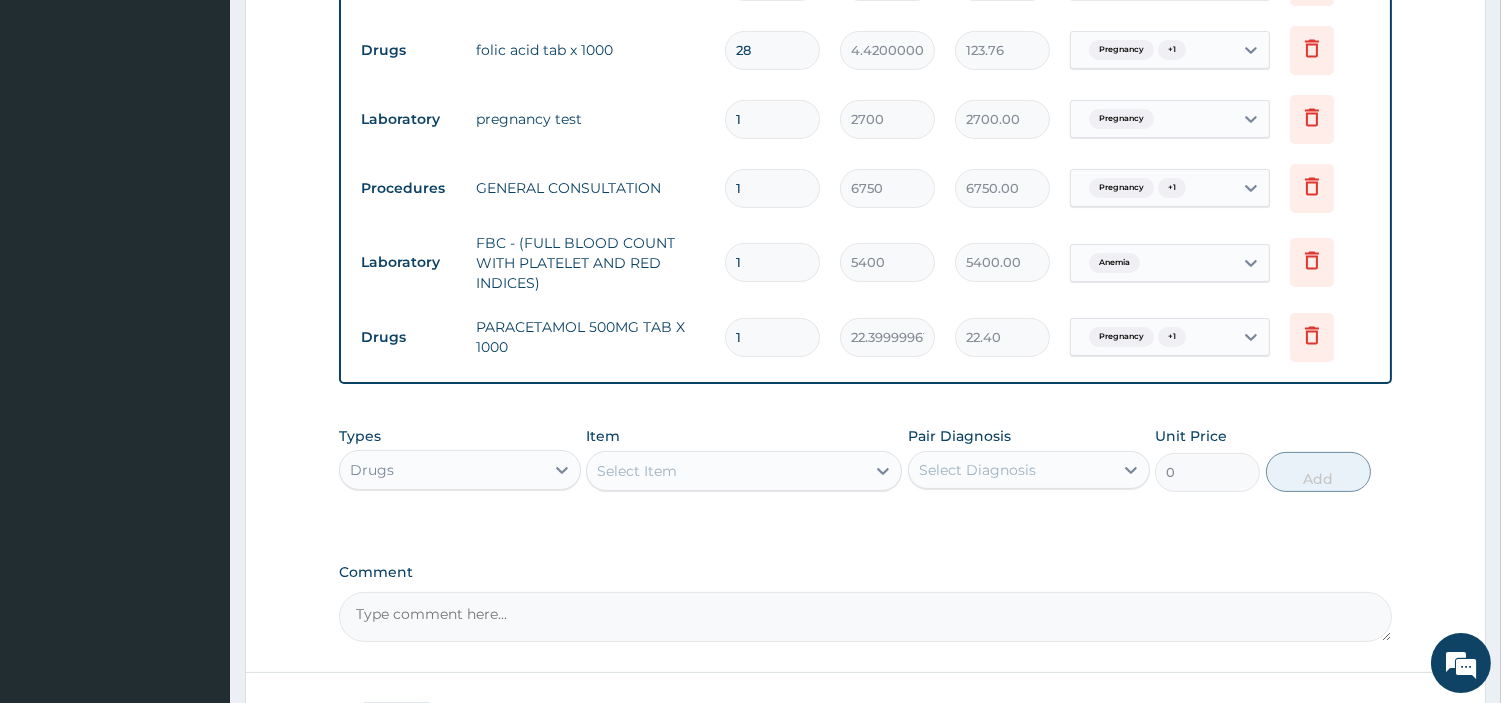 type on "403.20" 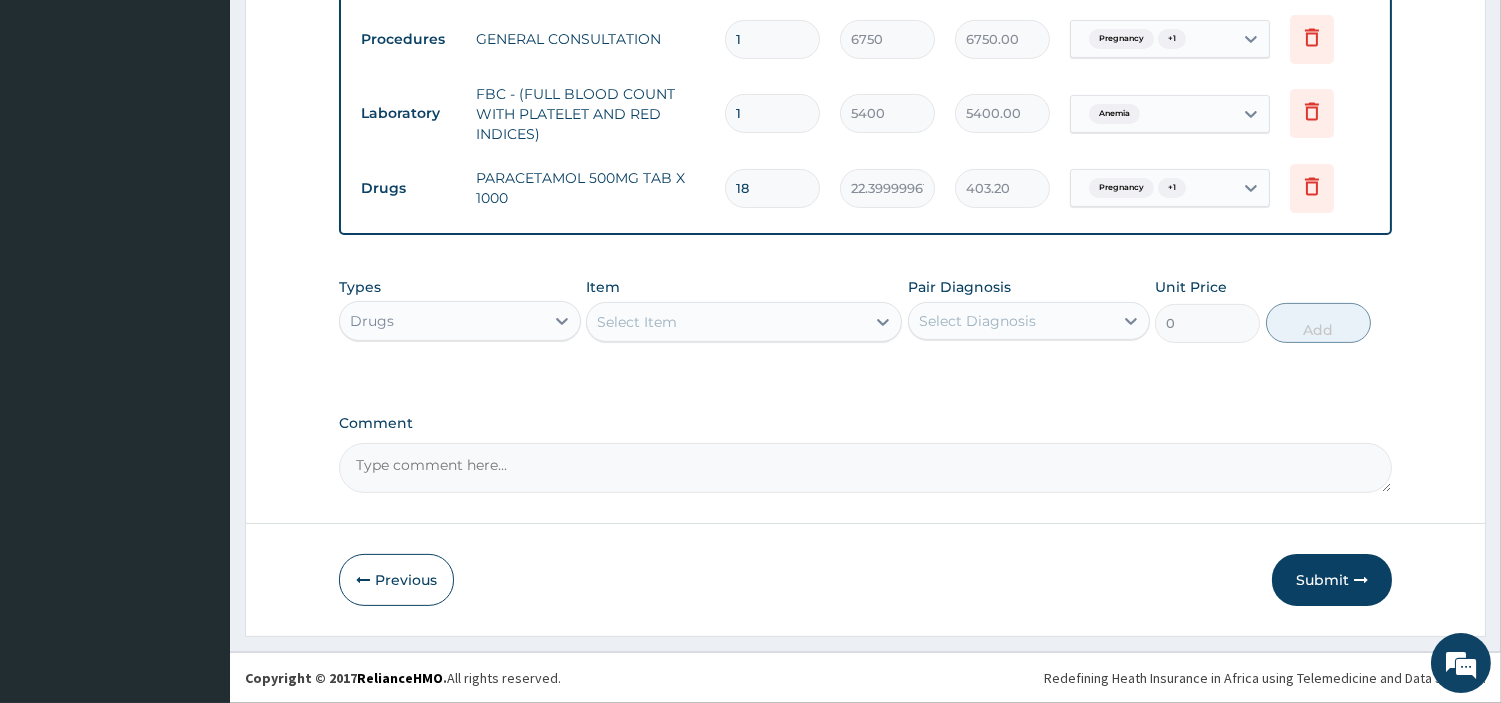 click on "Submit" at bounding box center (1332, 580) 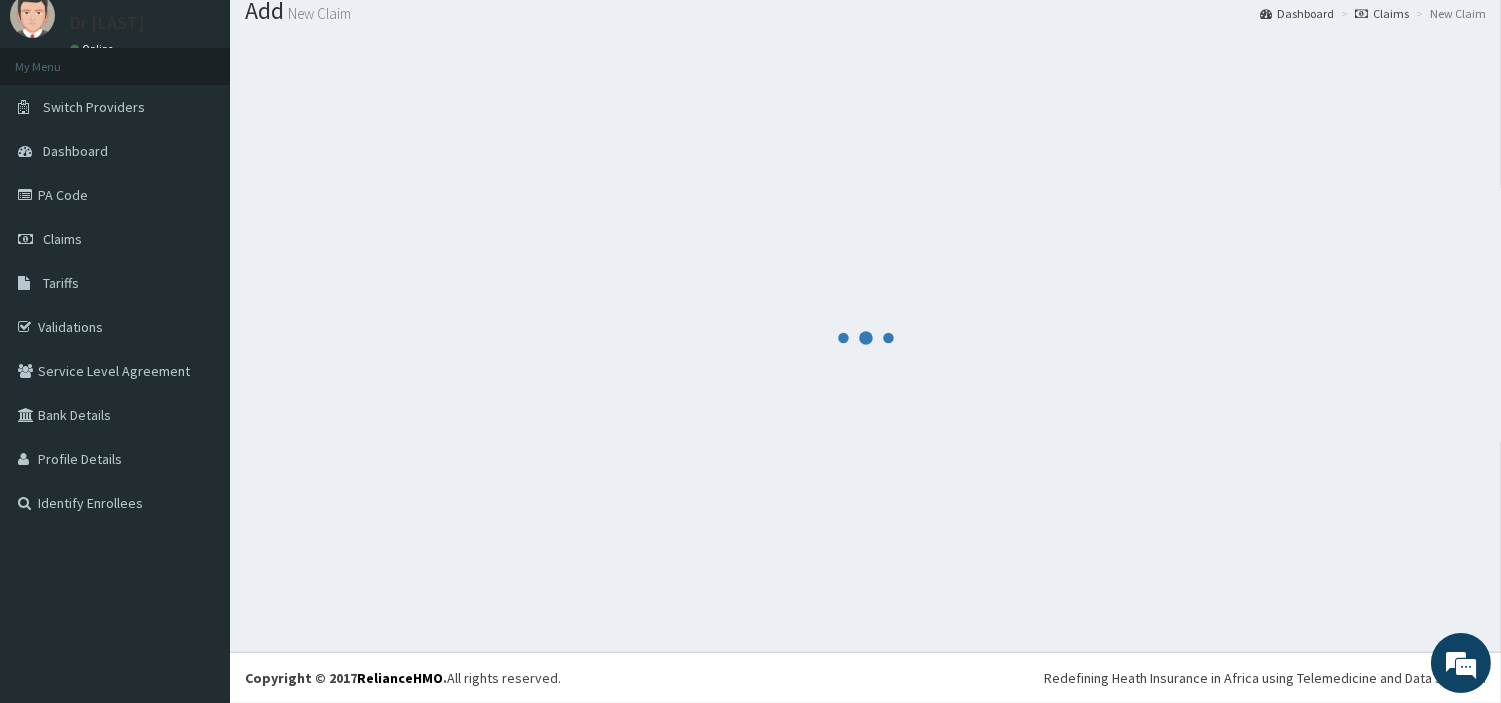 scroll, scrollTop: 66, scrollLeft: 0, axis: vertical 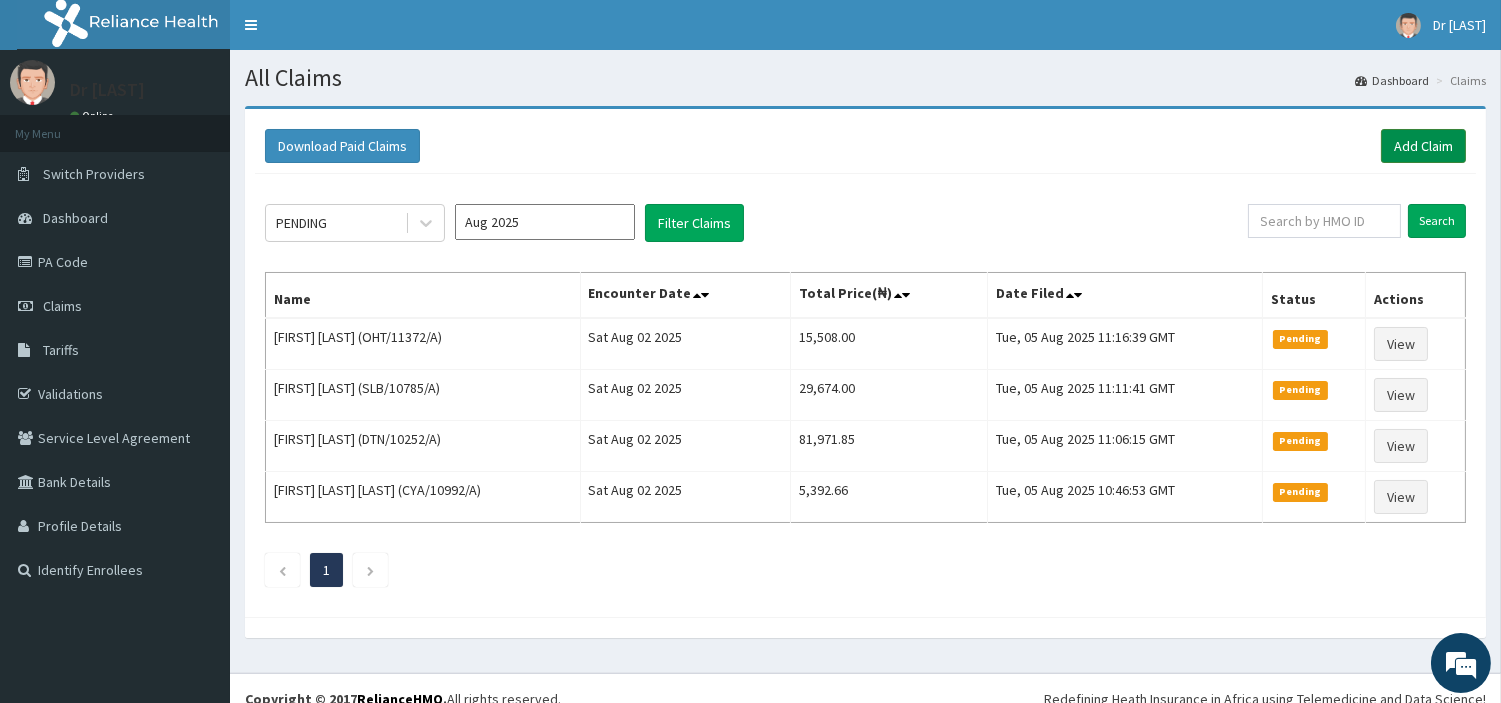 click on "Add Claim" at bounding box center (1423, 146) 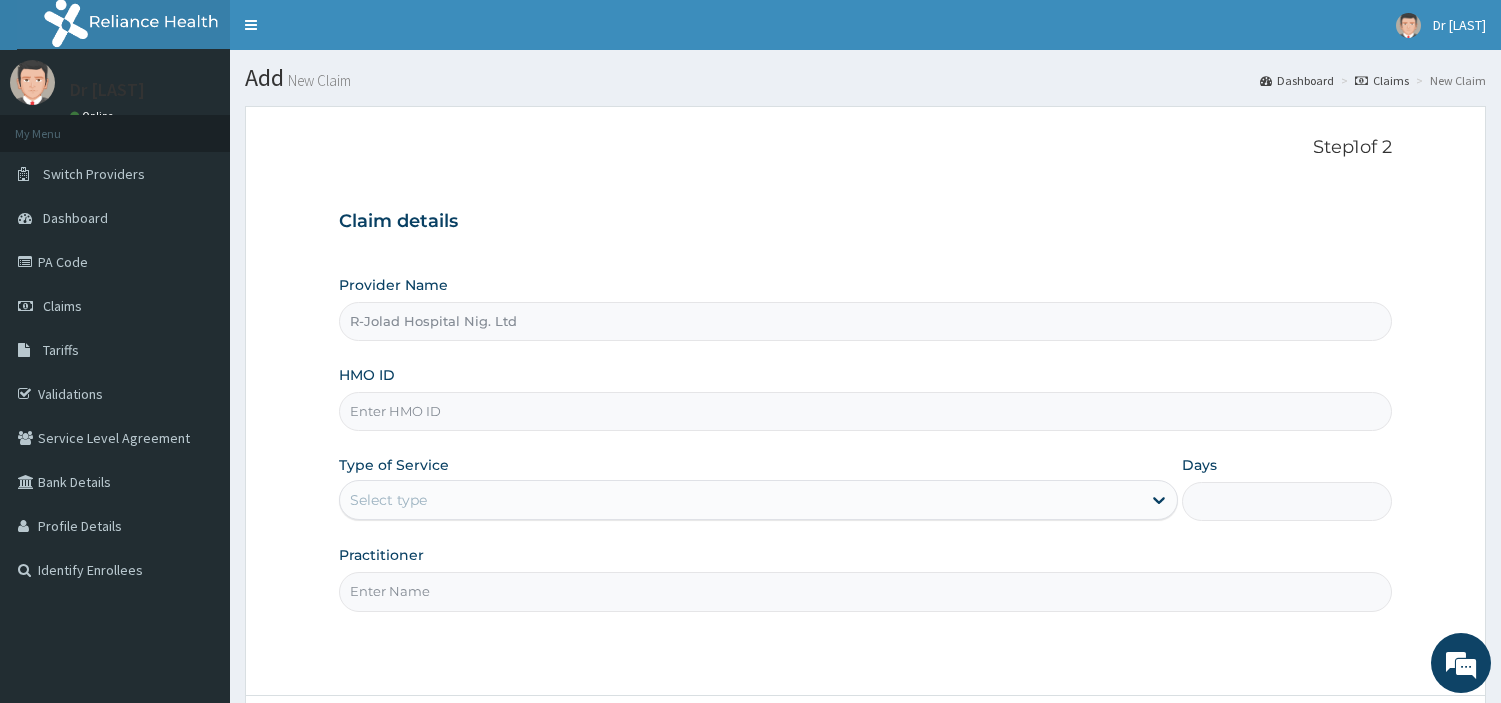 scroll, scrollTop: 0, scrollLeft: 0, axis: both 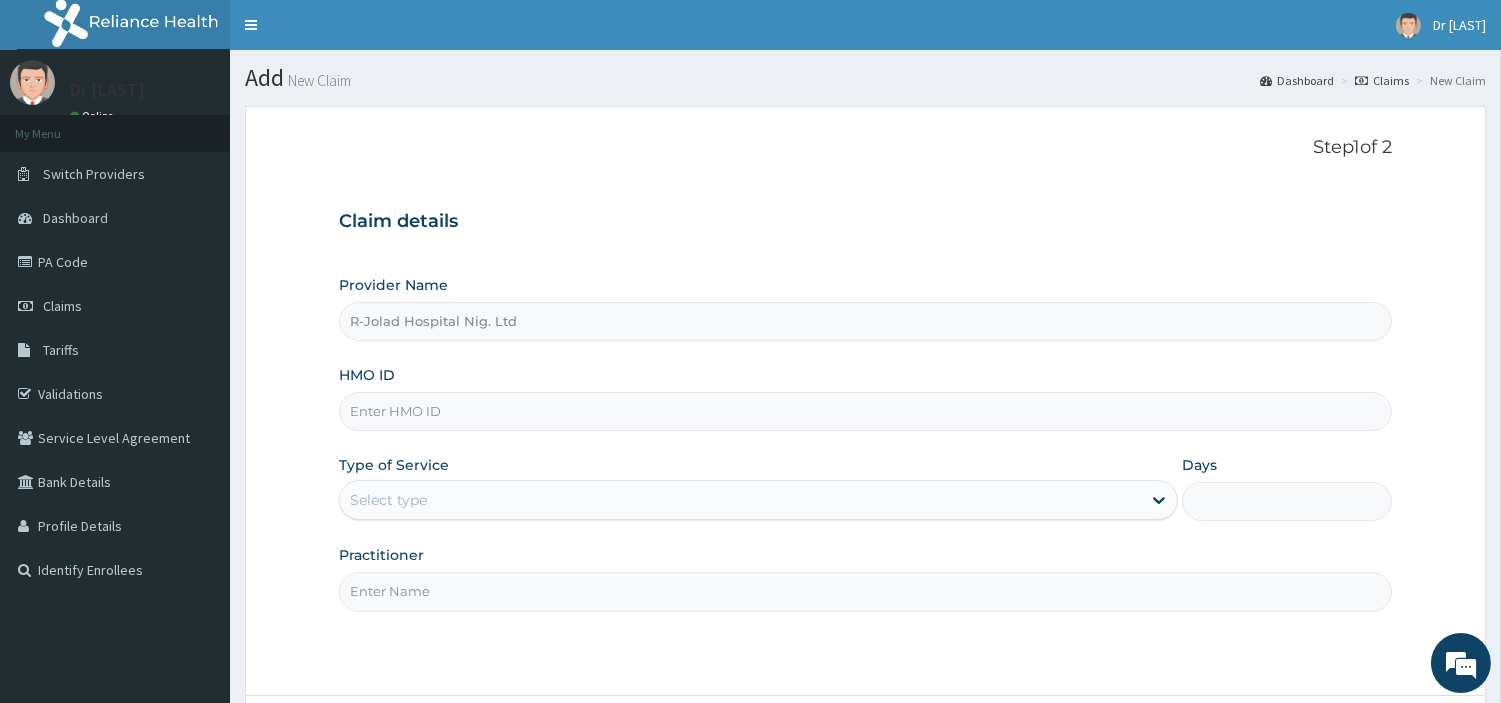 click on "HMO ID" at bounding box center (865, 411) 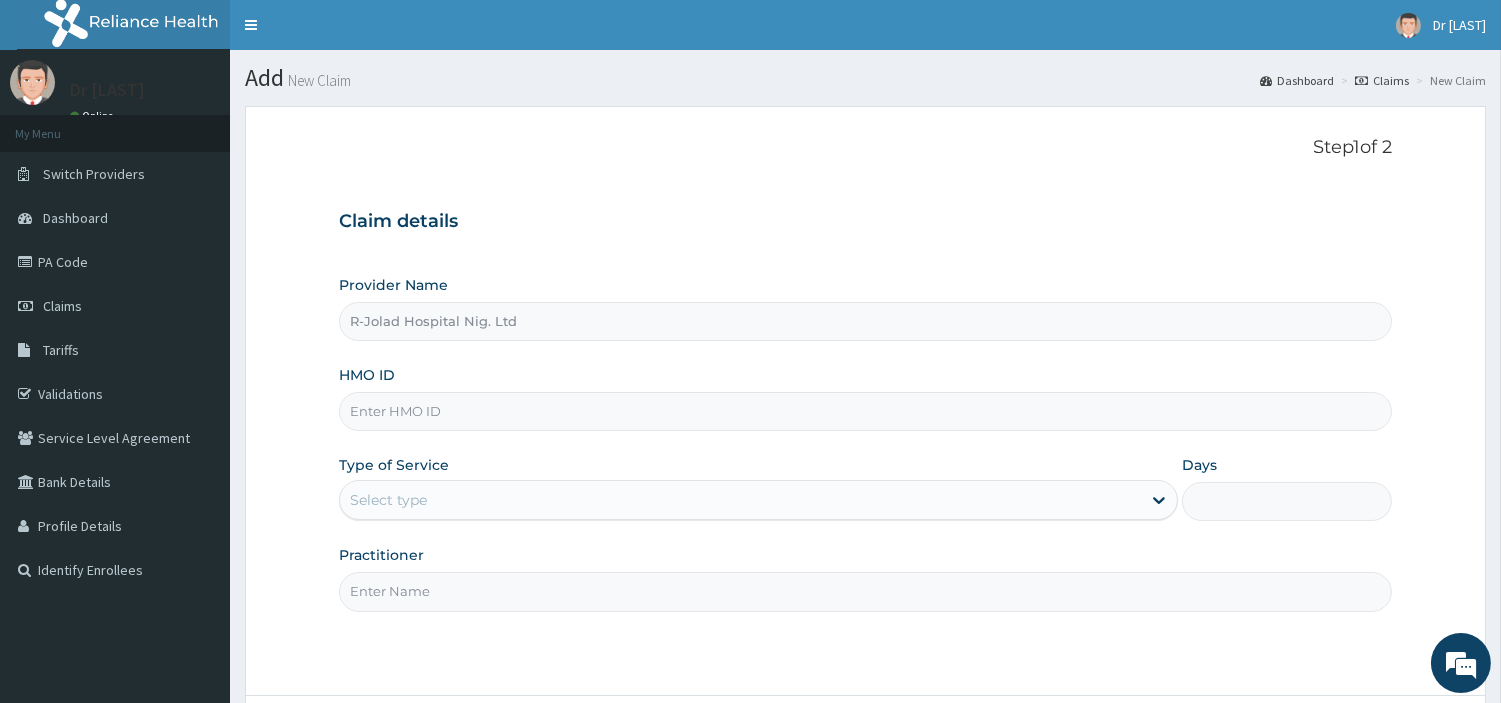 paste on "[FIRST] [LAST] [LAST]" 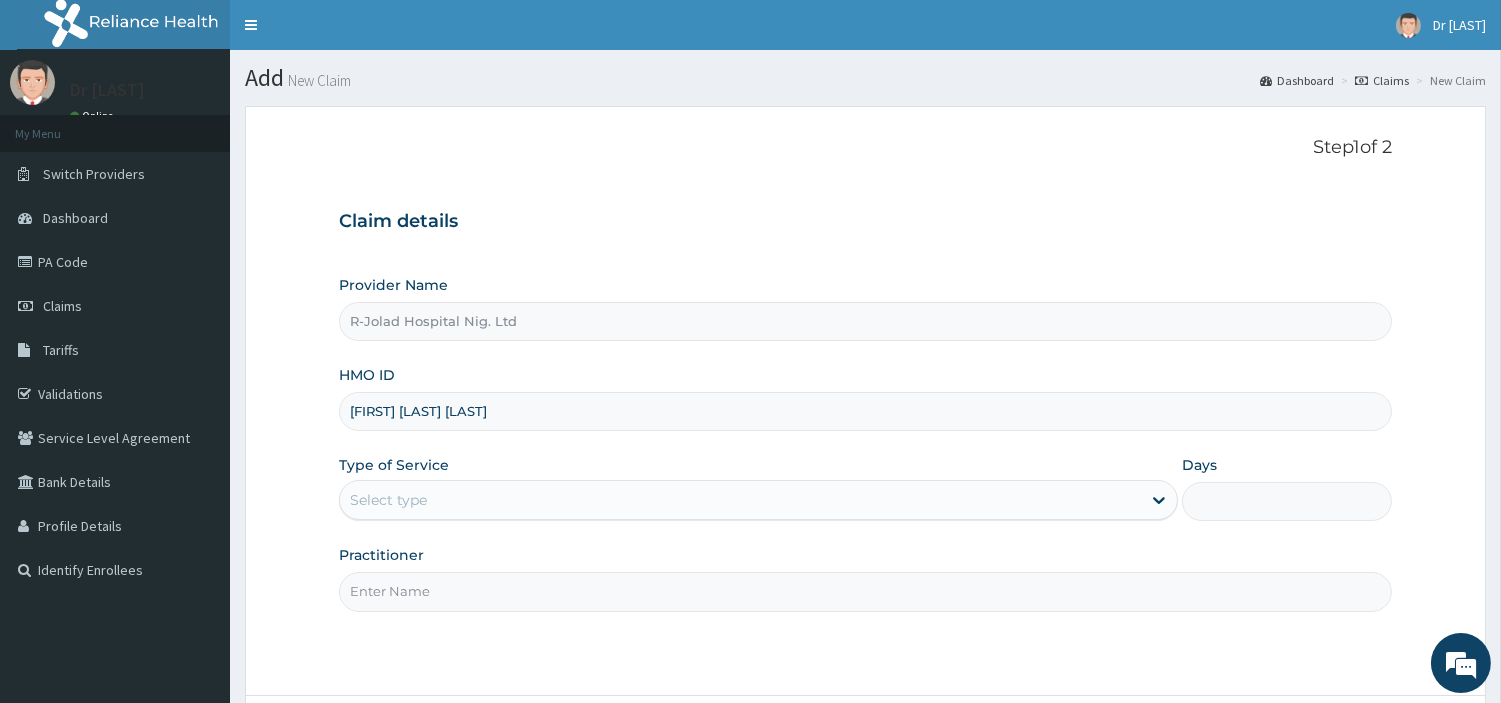 click on "[FIRST] [LAST] [LAST]" at bounding box center [865, 411] 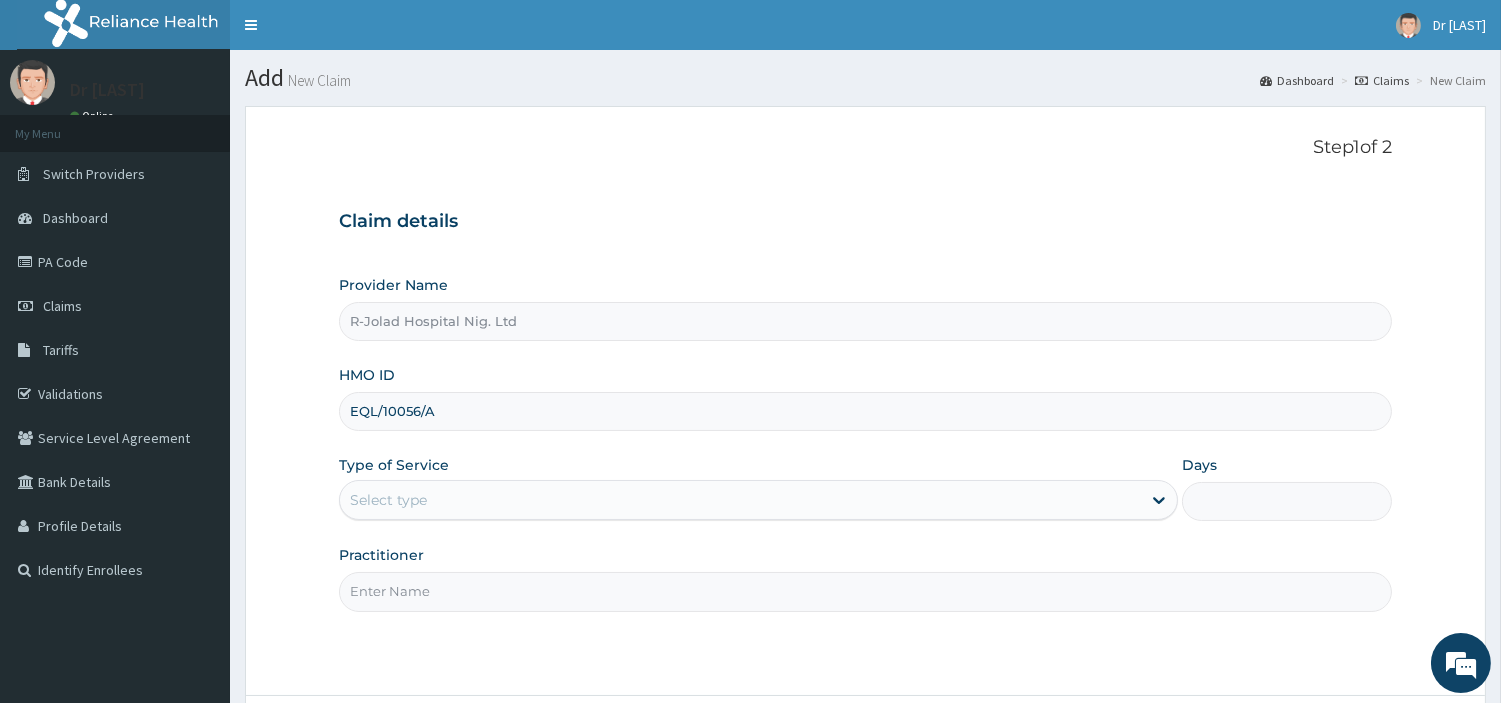 type on "EQL/10056/A" 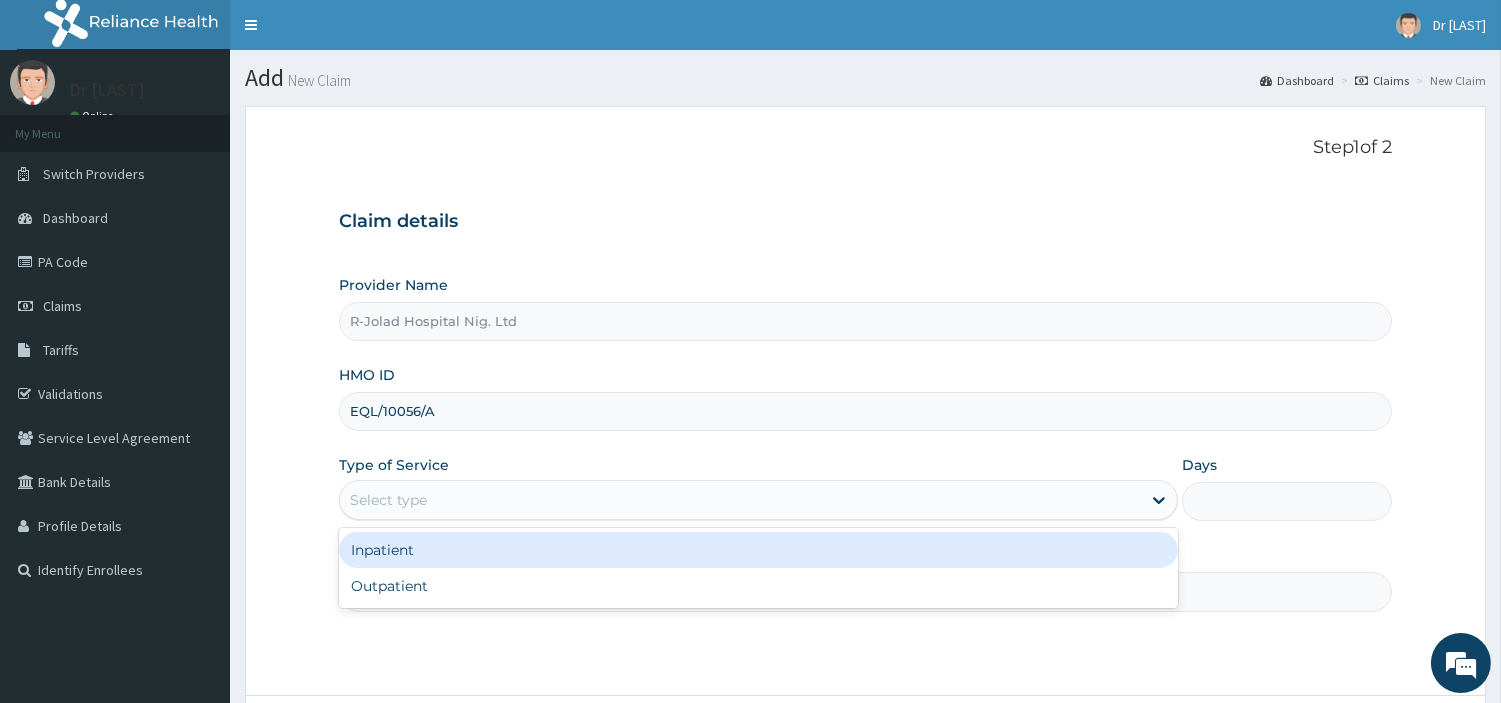 click on "Select type" at bounding box center (740, 500) 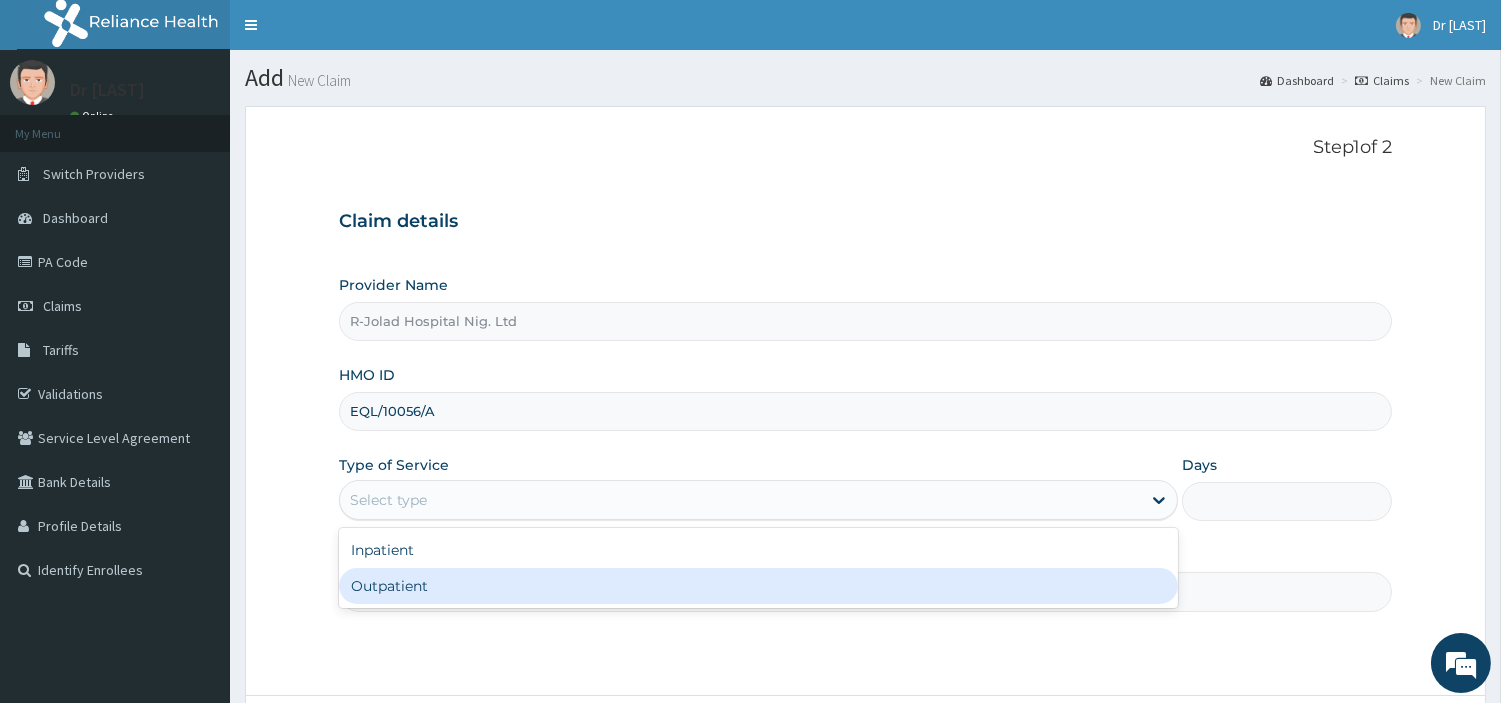 click on "Outpatient" at bounding box center (758, 586) 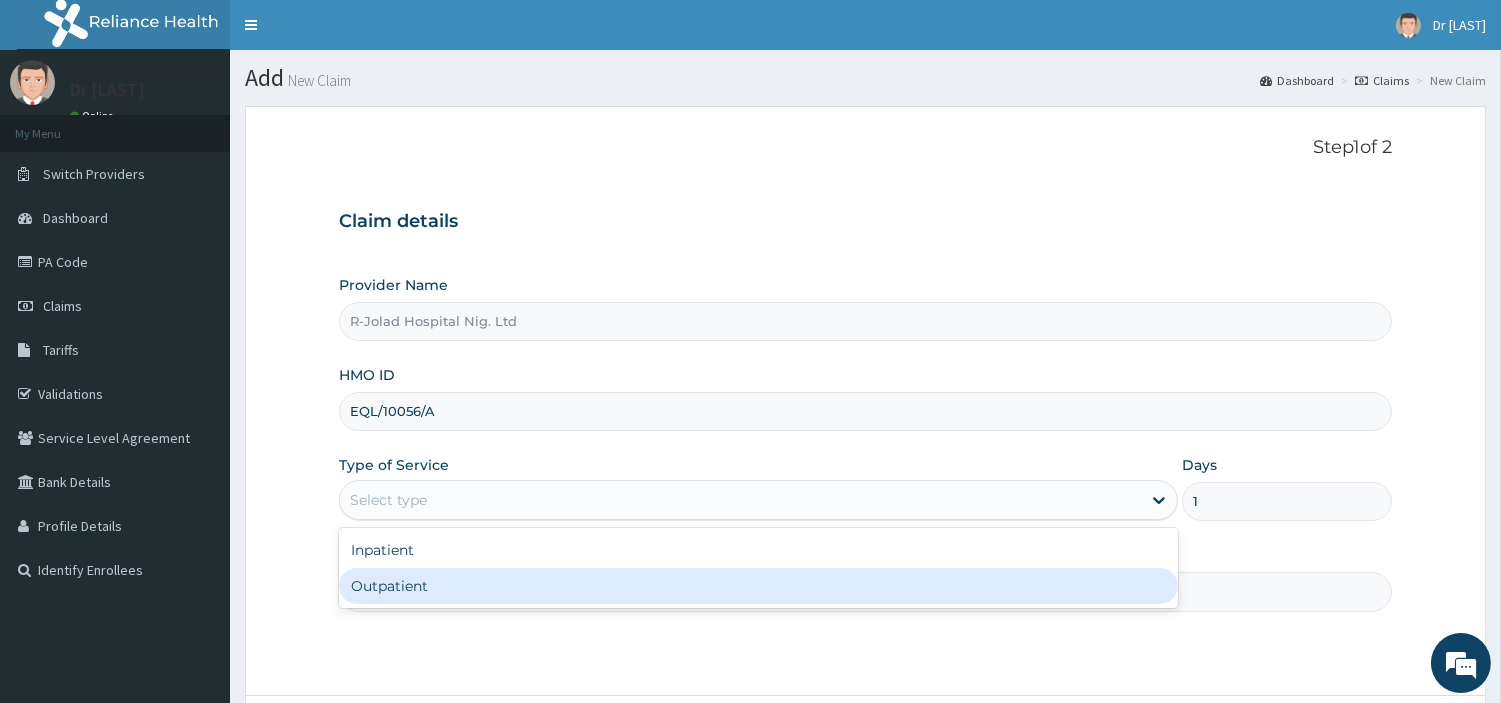 click on "Practitioner" at bounding box center [865, 591] 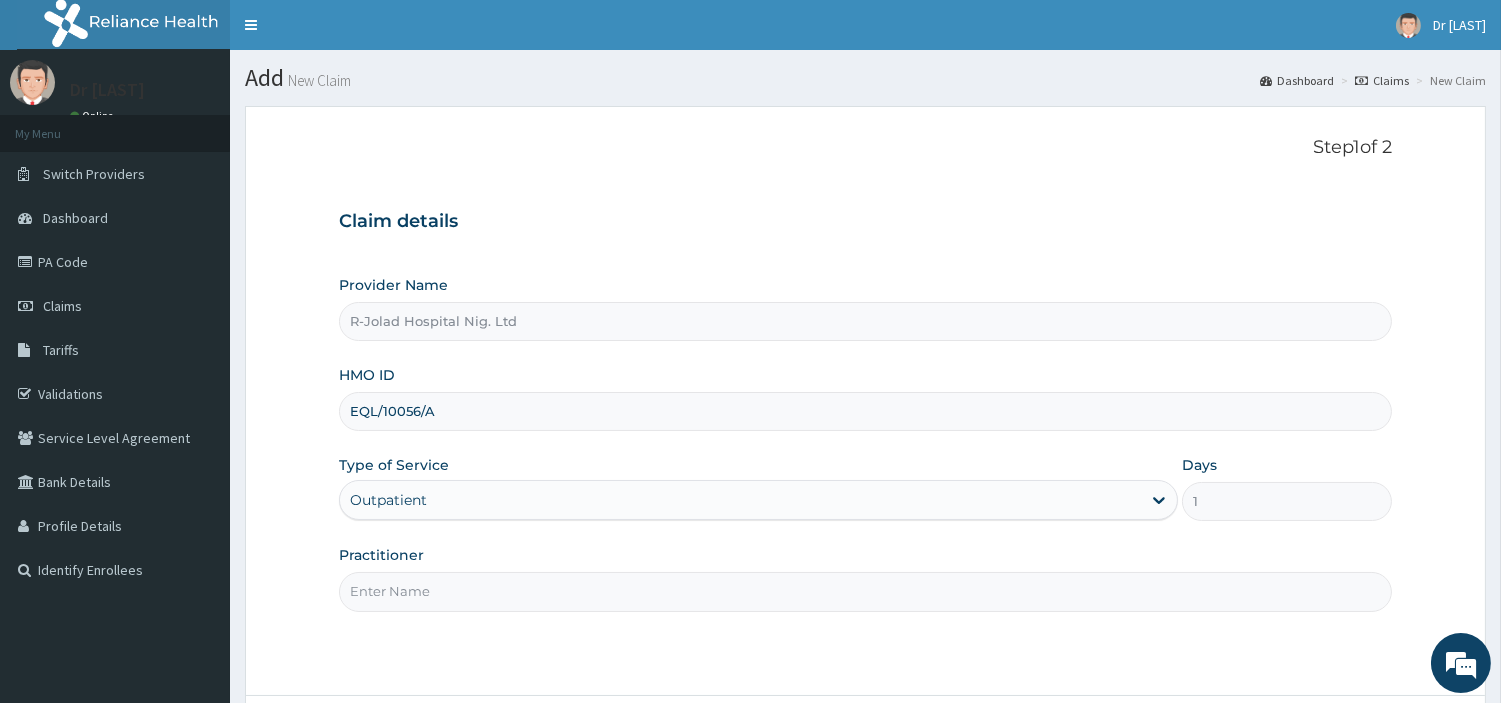 paste on "[LAST] [FIRST]" 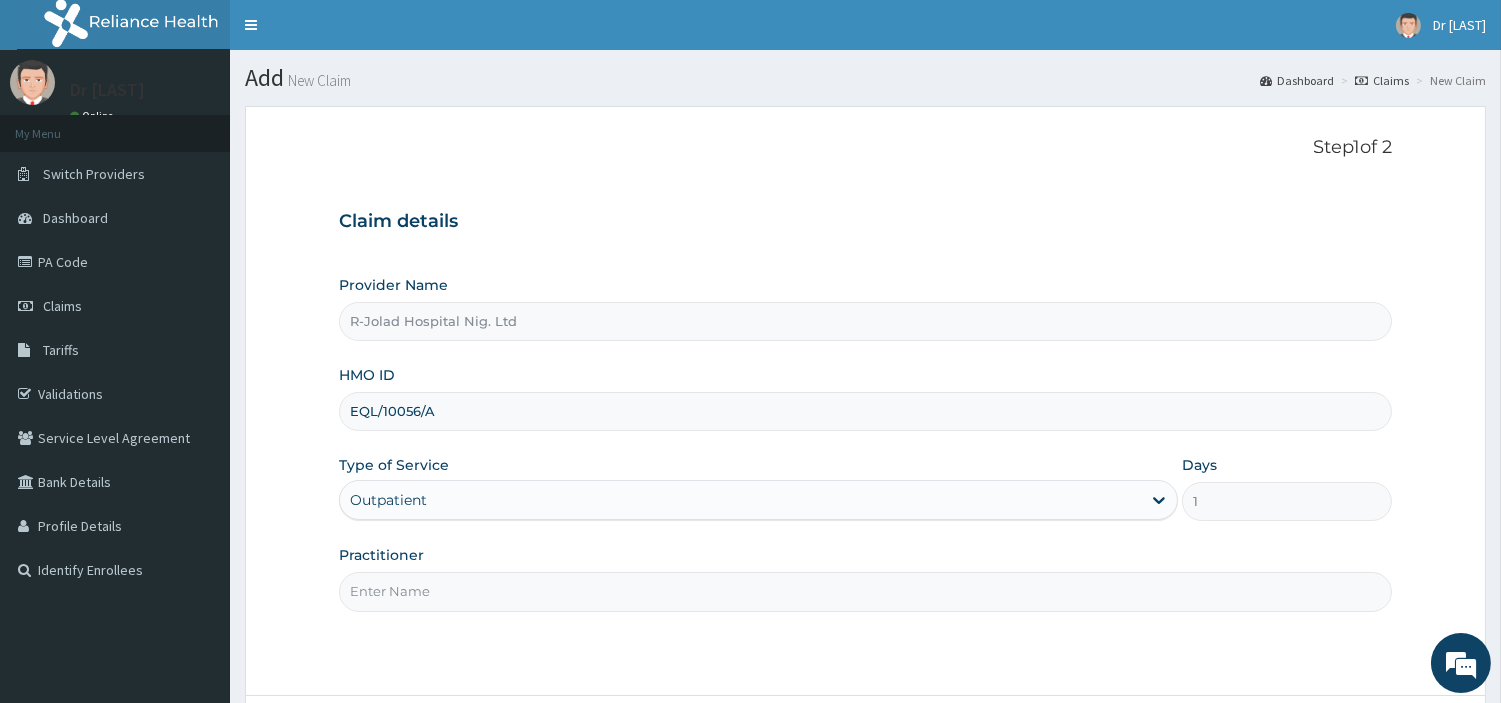 type on "[LAST] [FIRST]" 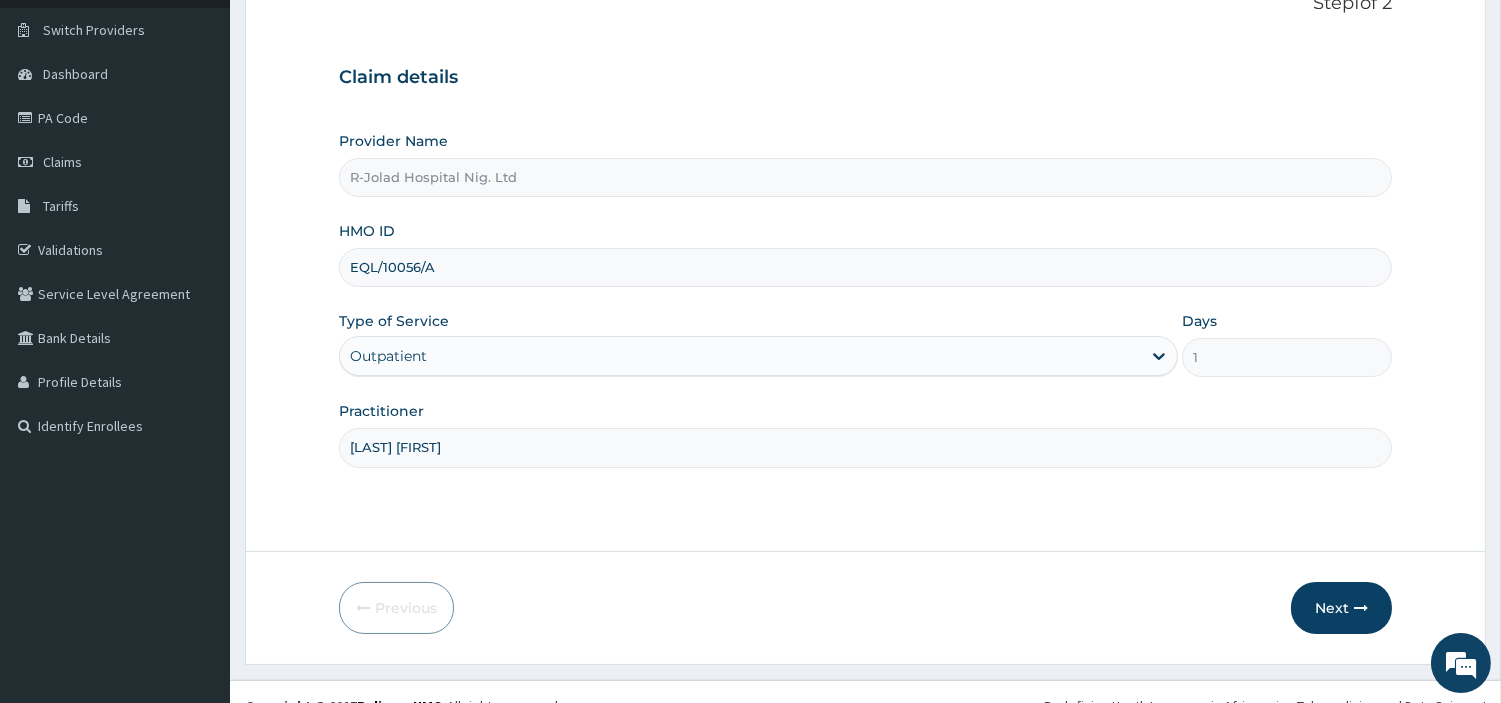 scroll, scrollTop: 172, scrollLeft: 0, axis: vertical 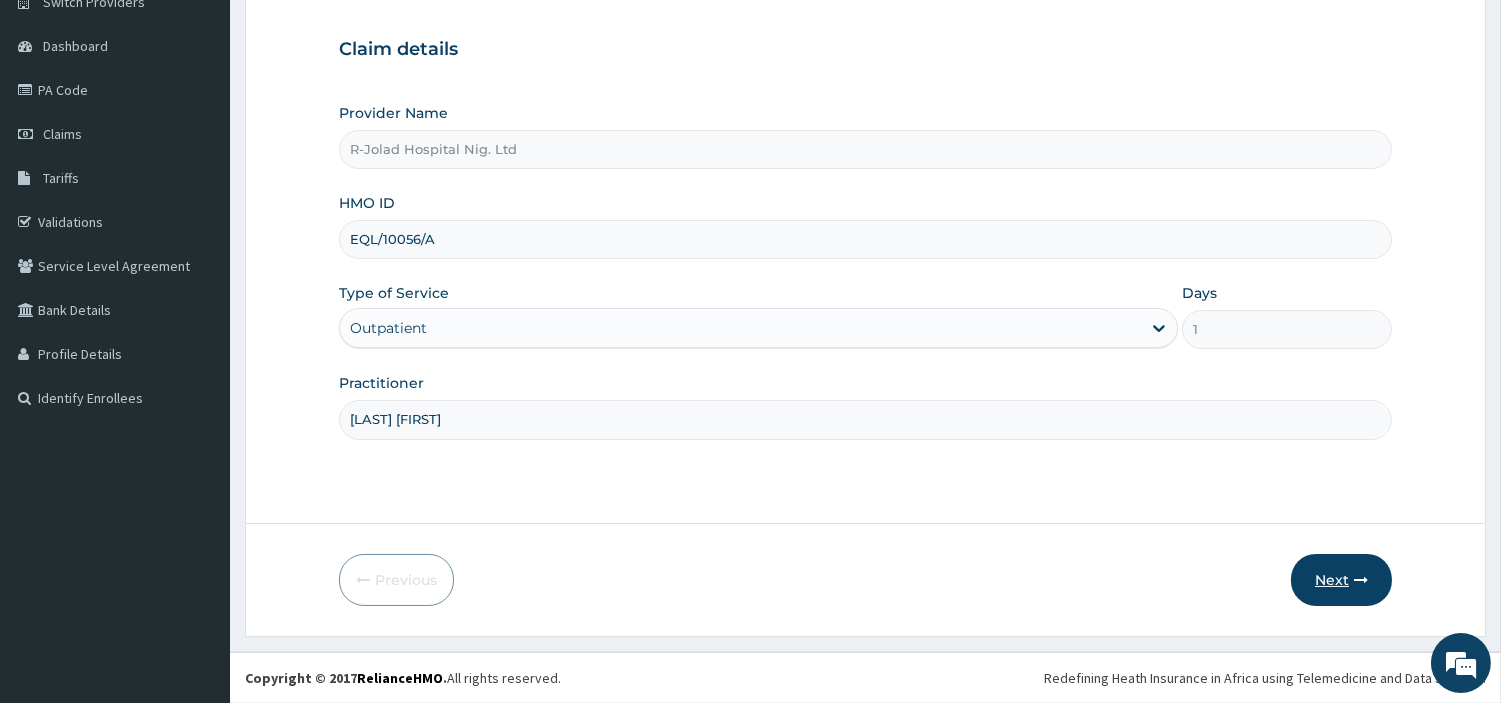 click at bounding box center [1361, 580] 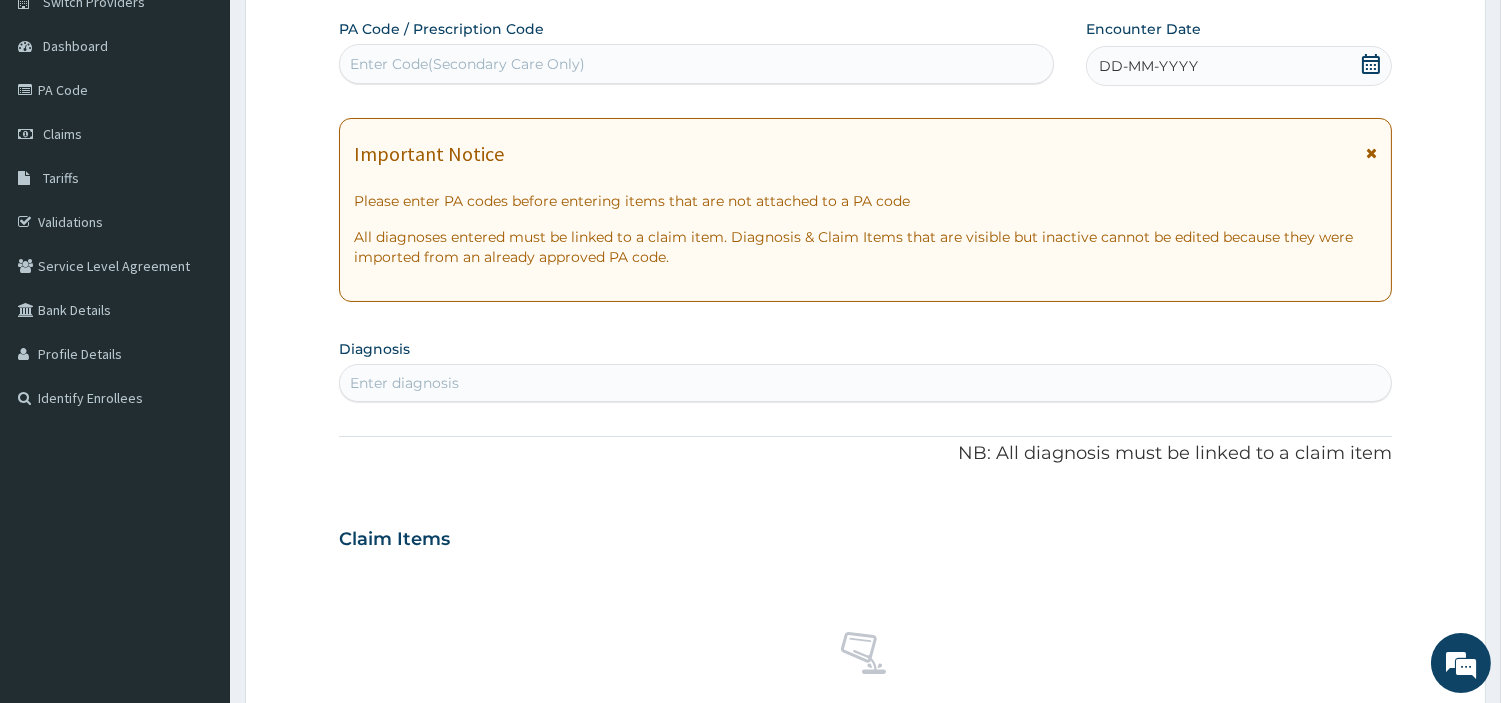 click on "Enter Code(Secondary Care Only)" at bounding box center (467, 64) 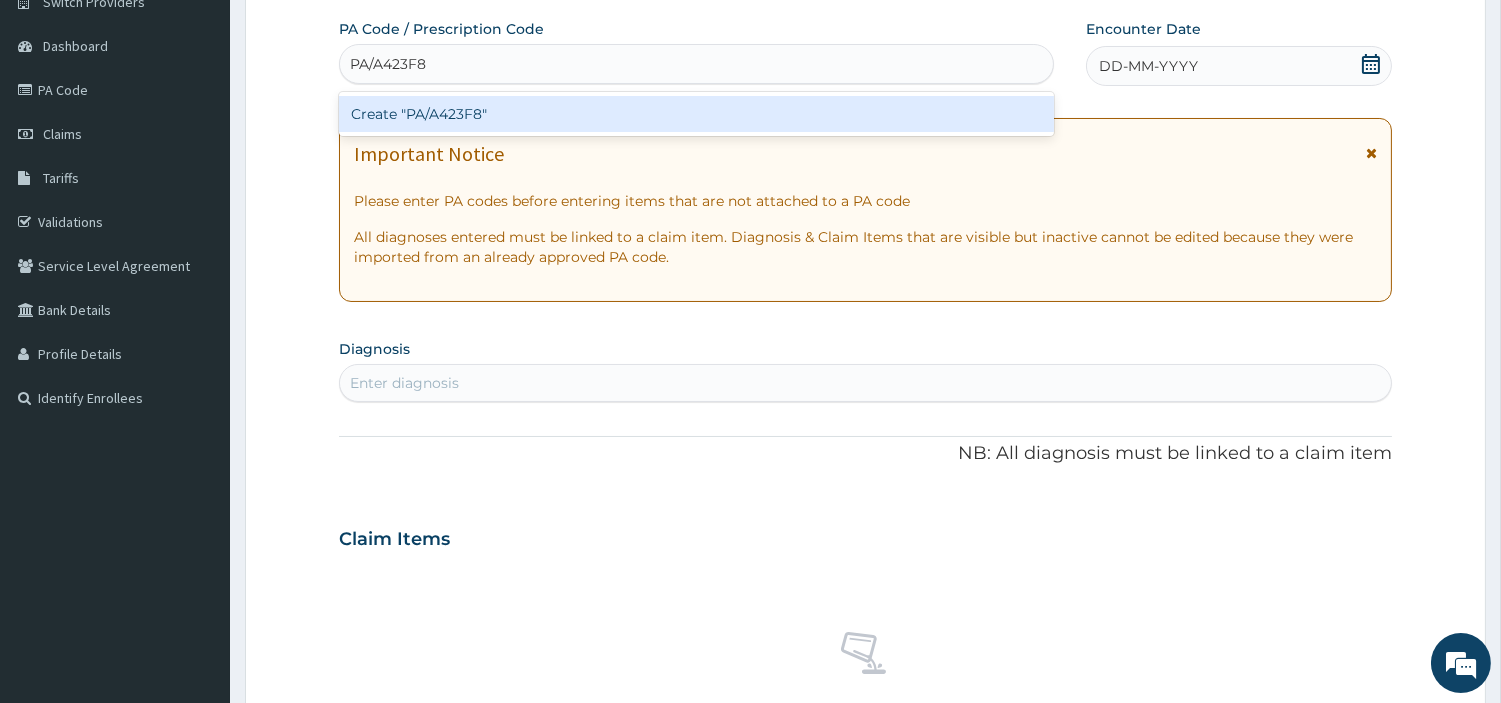 click on "Create "PA/A423F8"" at bounding box center (696, 114) 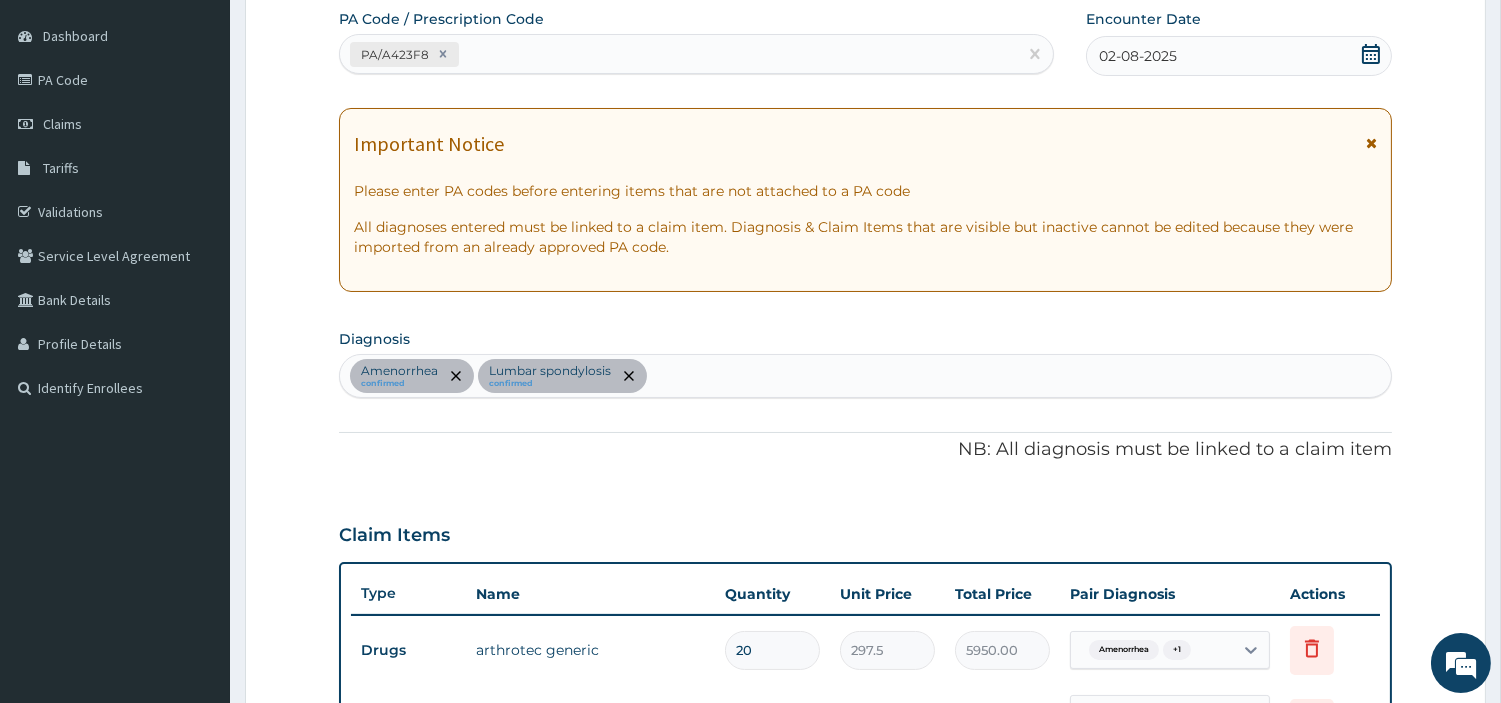 scroll, scrollTop: 0, scrollLeft: 0, axis: both 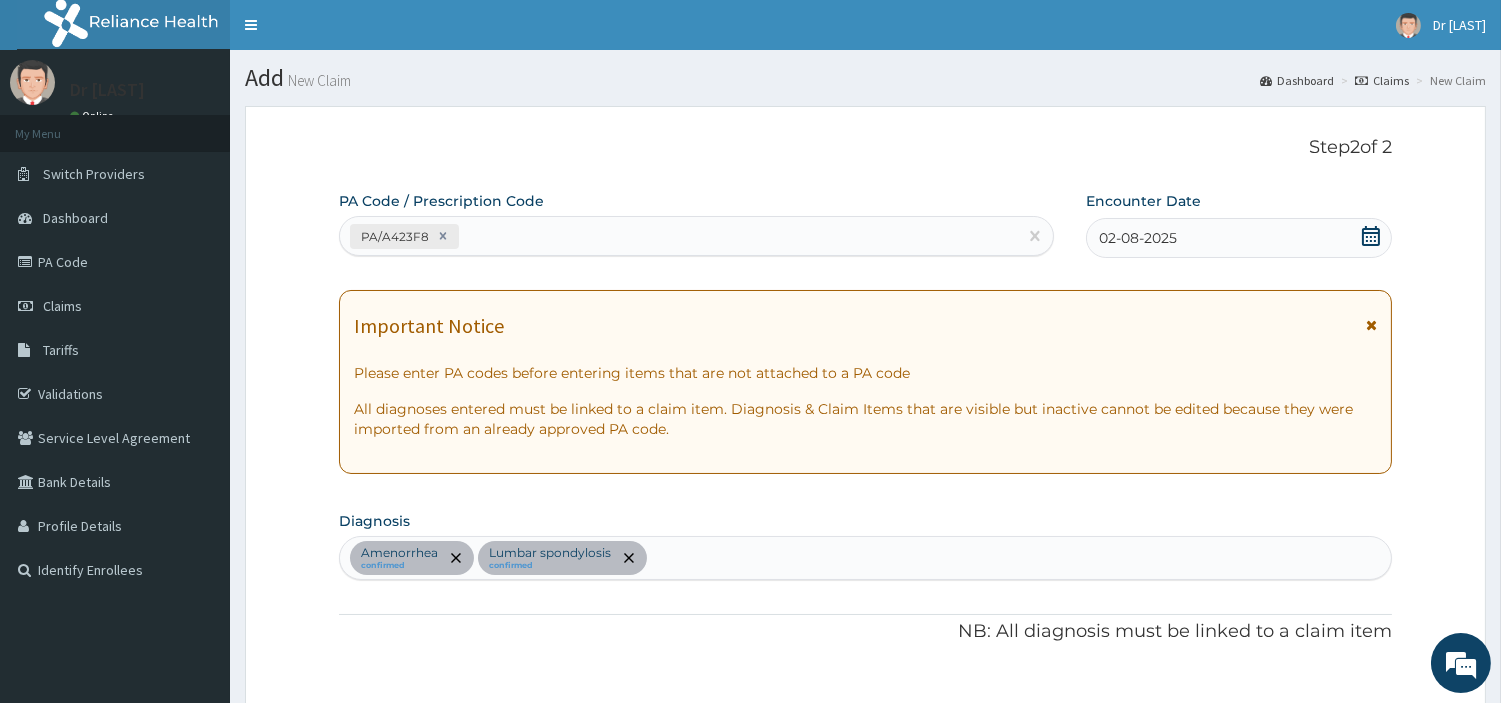 click on "PA Code / Prescription Code PA/A423F8 Encounter Date 02-08-2025 Important Notice Please enter PA codes before entering items that are not attached to a PA code   All diagnoses entered must be linked to a claim item. Diagnosis & Claim Items that are visible but inactive cannot be edited because they were imported from an already approved PA code. Diagnosis Amenorrhea confirmed Lumbar spondylosis confirmed NB: All diagnosis must be linked to a claim item Claim Items Type Name Quantity Unit Price Total Price Pair Diagnosis Actions Drugs arthrotec generic 20 297.5 5950.00 Amenorrhea  + 1 Delete Drugs vitamin c 100mg tab *1000 42 5.820000171661377 244.44 Lumbar spondylosis  + 1 Delete Types Select Type Item Select Item Pair Diagnosis Select Diagnosis Unit Price 0 Add Comment" at bounding box center [865, 702] 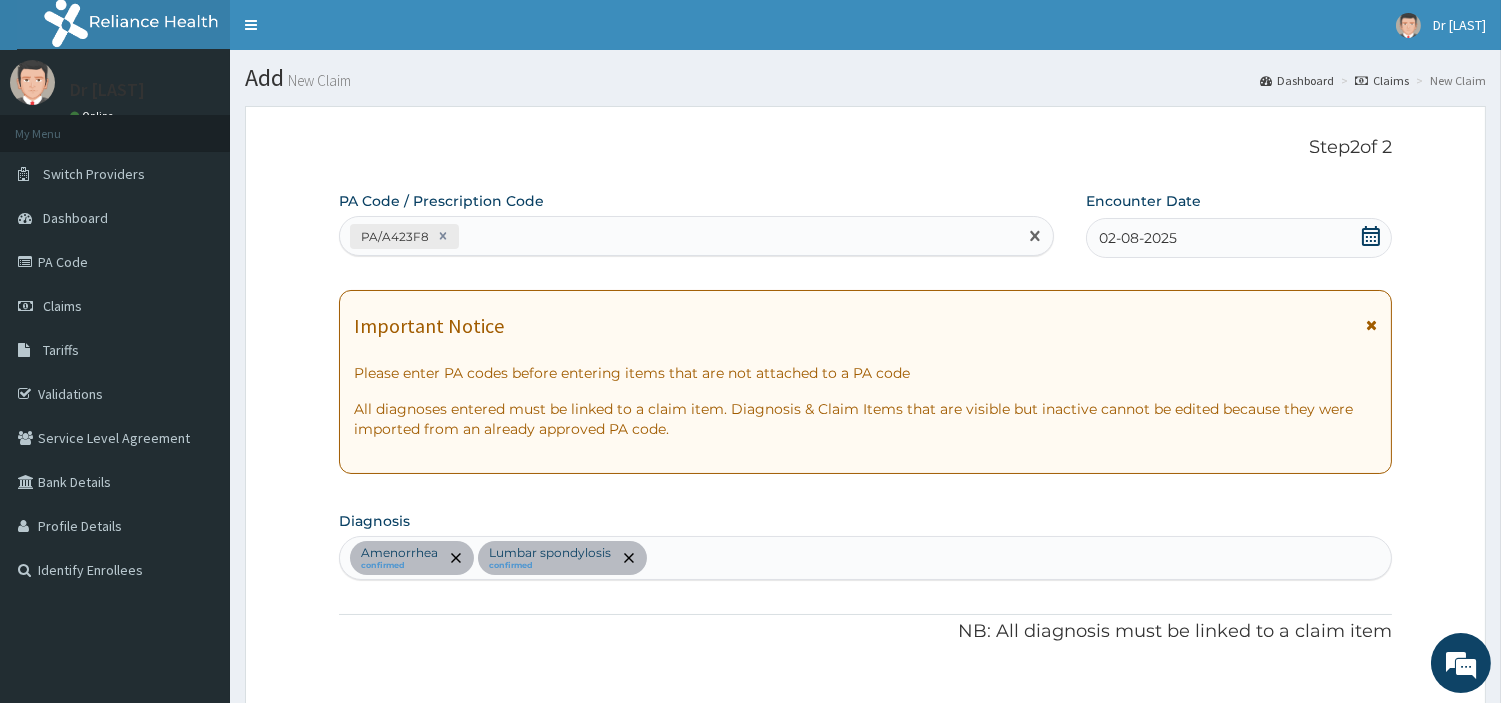 click on "PA/A423F8" at bounding box center [678, 236] 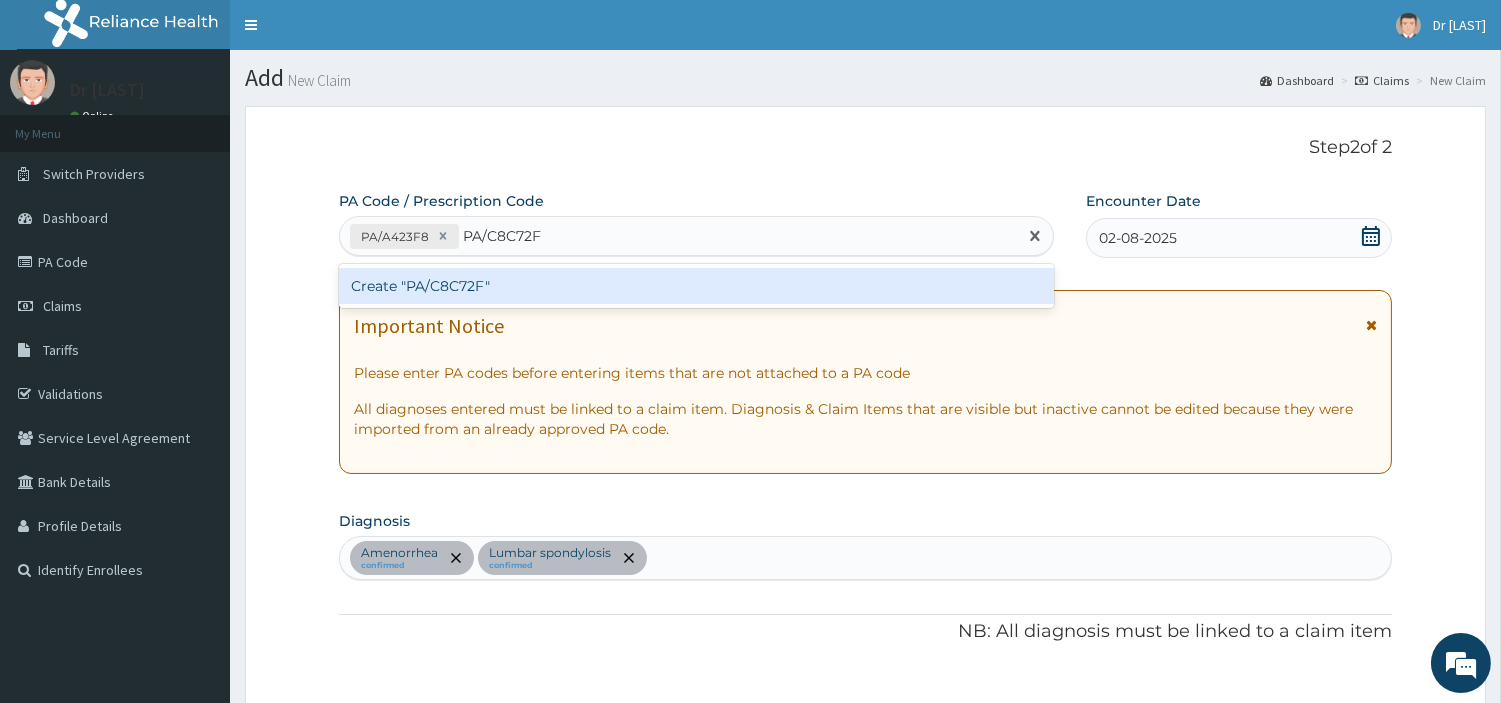 click on "Create "PA/C8C72F"" at bounding box center [696, 286] 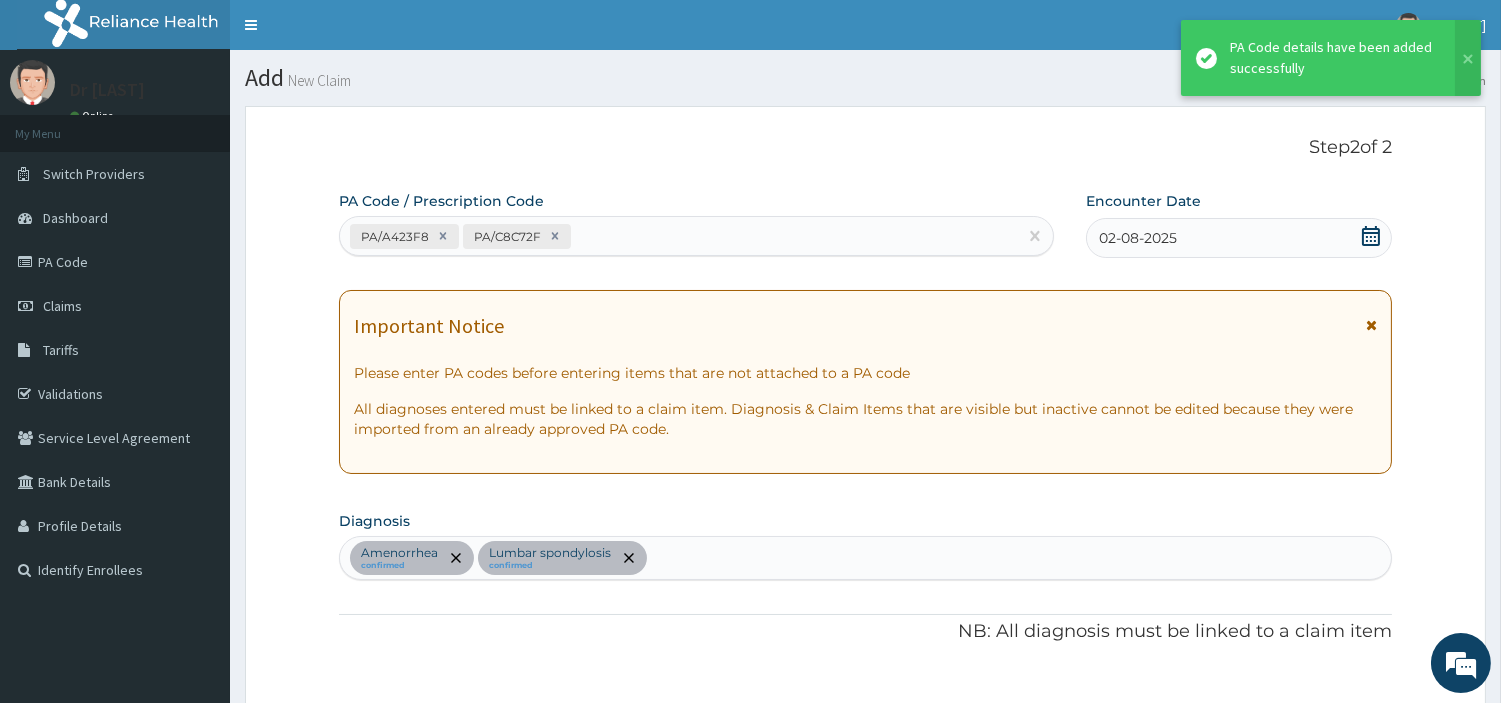 scroll, scrollTop: 626, scrollLeft: 0, axis: vertical 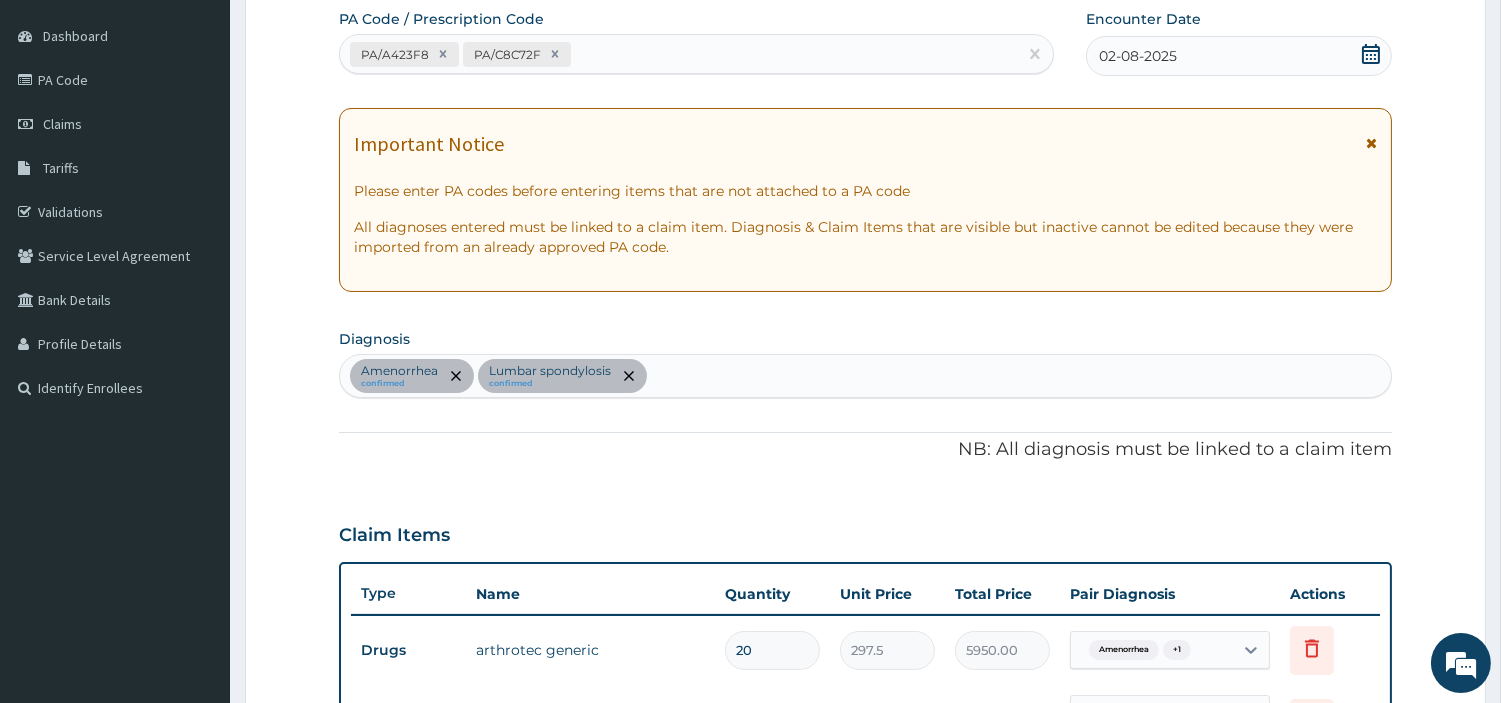 click on "PA/A423F8 PA/C8C72F" at bounding box center [678, 54] 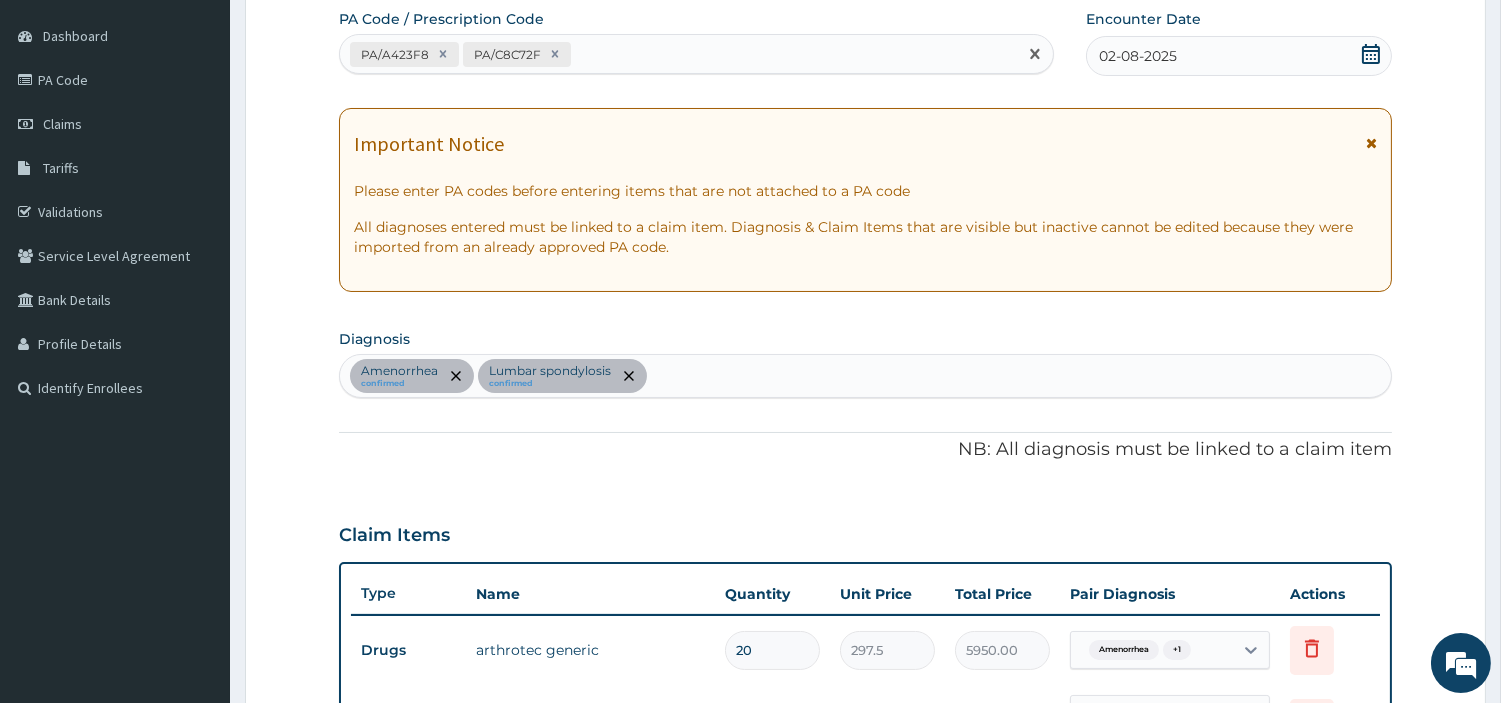 paste on "PA/8A70CF" 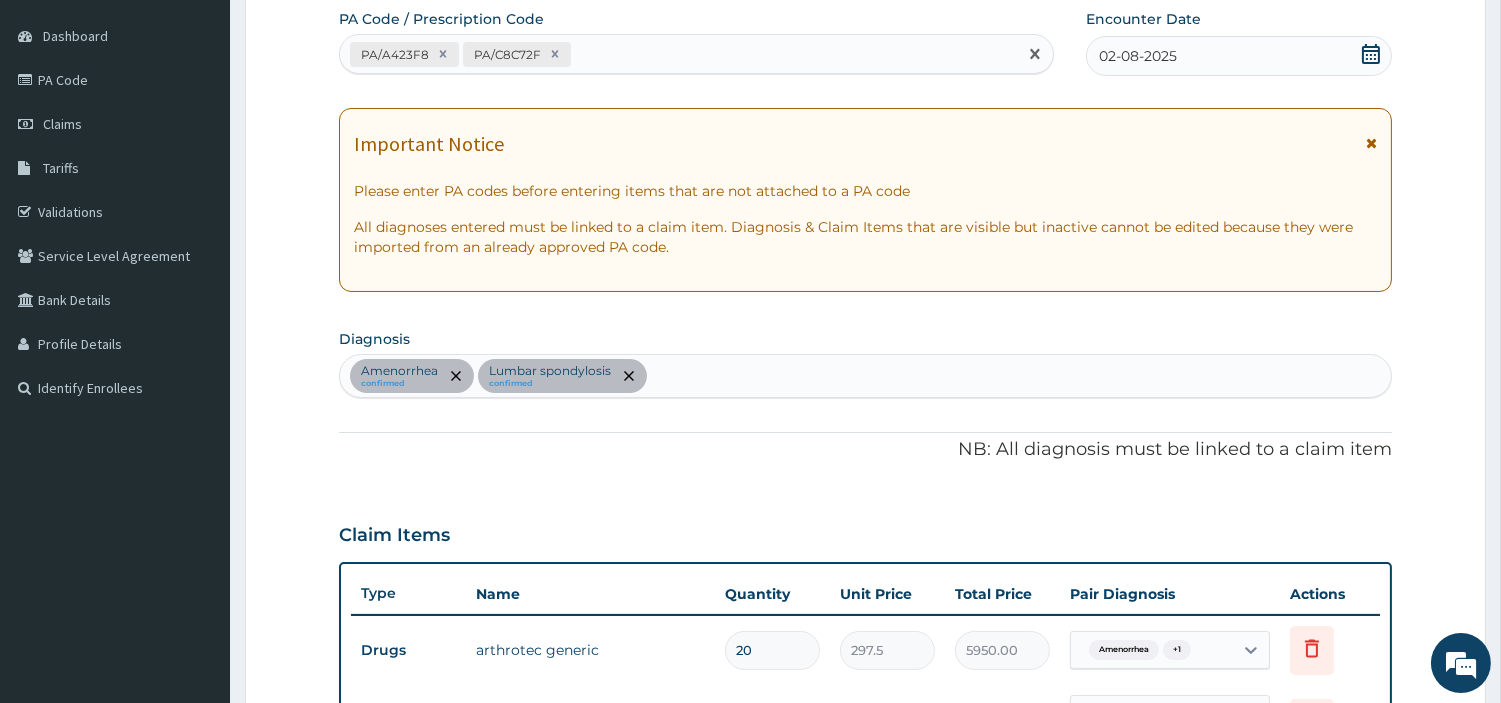 type on "PA/8A70CF" 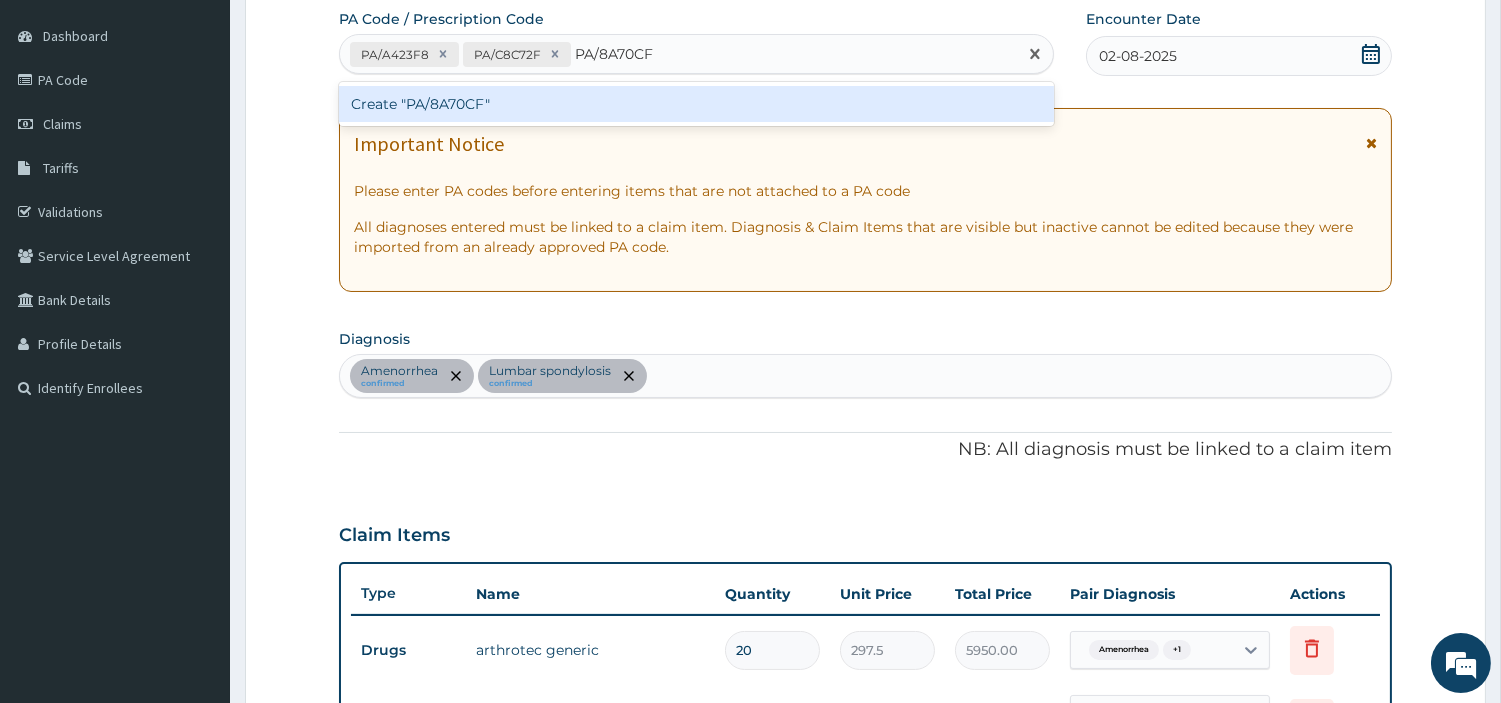 click on "Create "PA/8A70CF"" at bounding box center (696, 104) 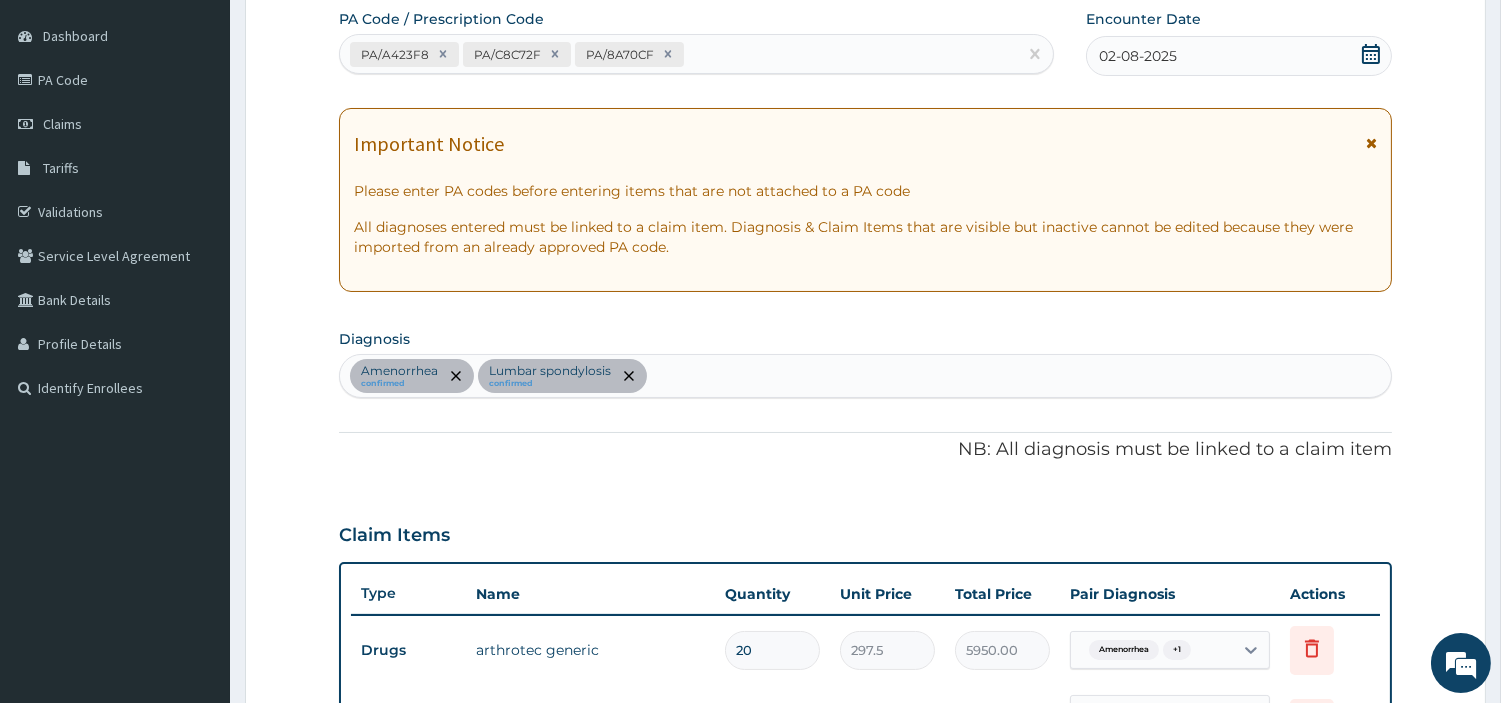 scroll, scrollTop: 696, scrollLeft: 0, axis: vertical 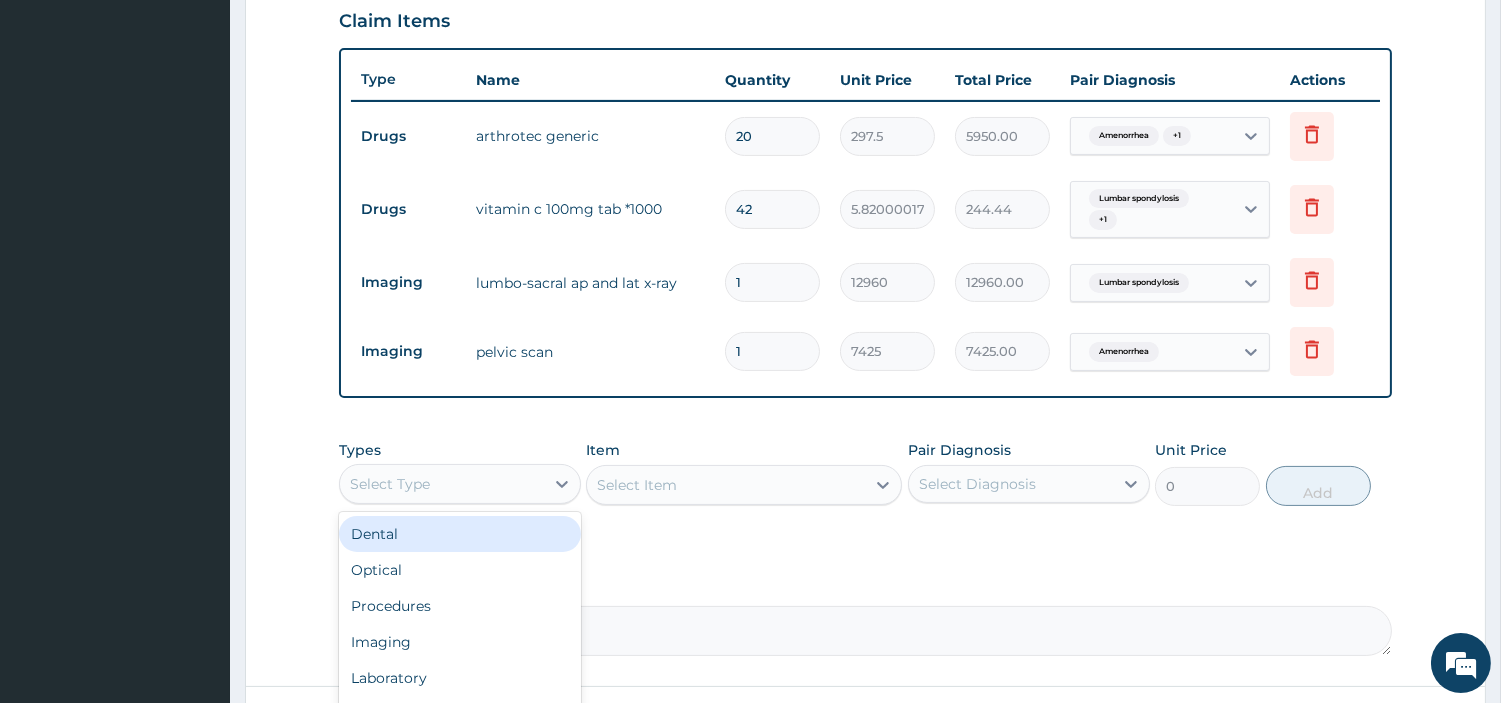 click on "Select Type" at bounding box center (442, 484) 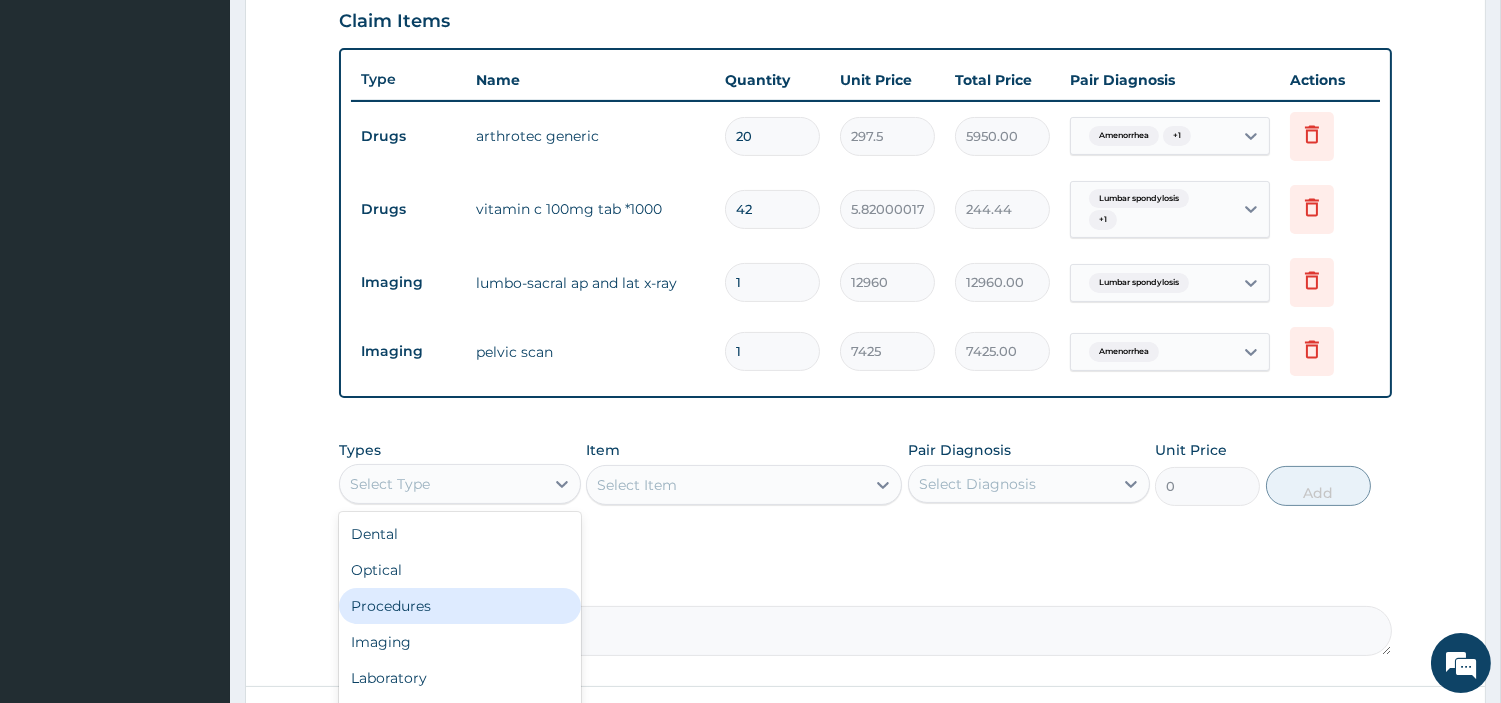 click on "Procedures" at bounding box center [460, 606] 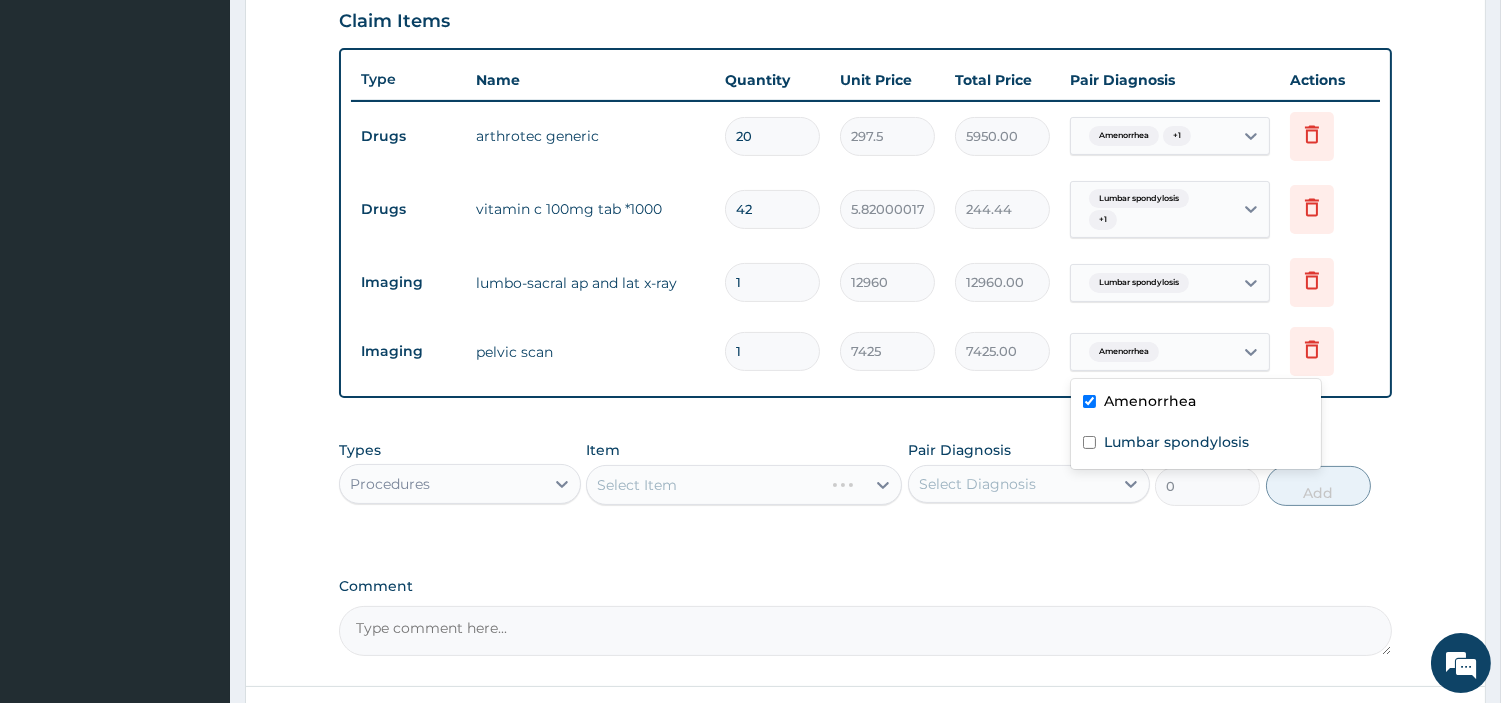click on "Amenorrhea" at bounding box center [1124, 352] 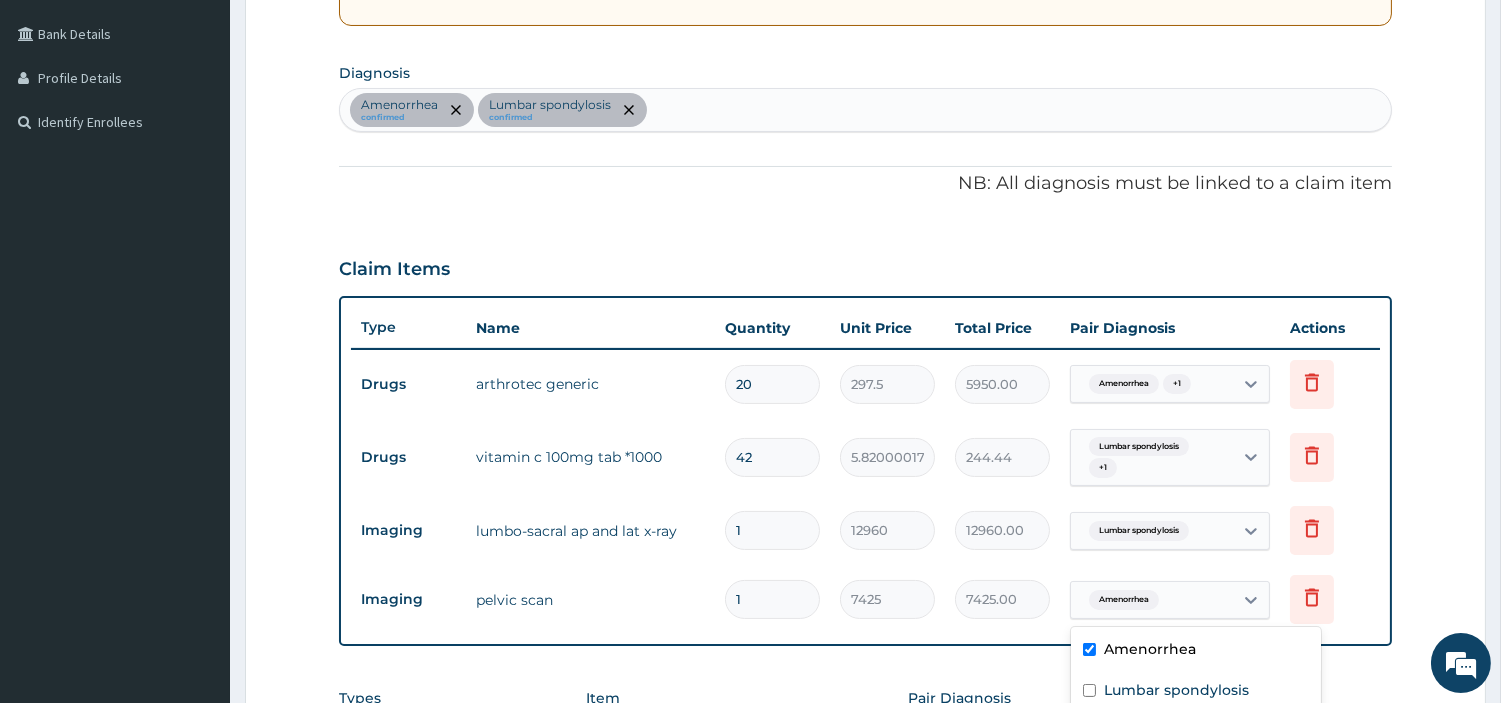scroll, scrollTop: 807, scrollLeft: 0, axis: vertical 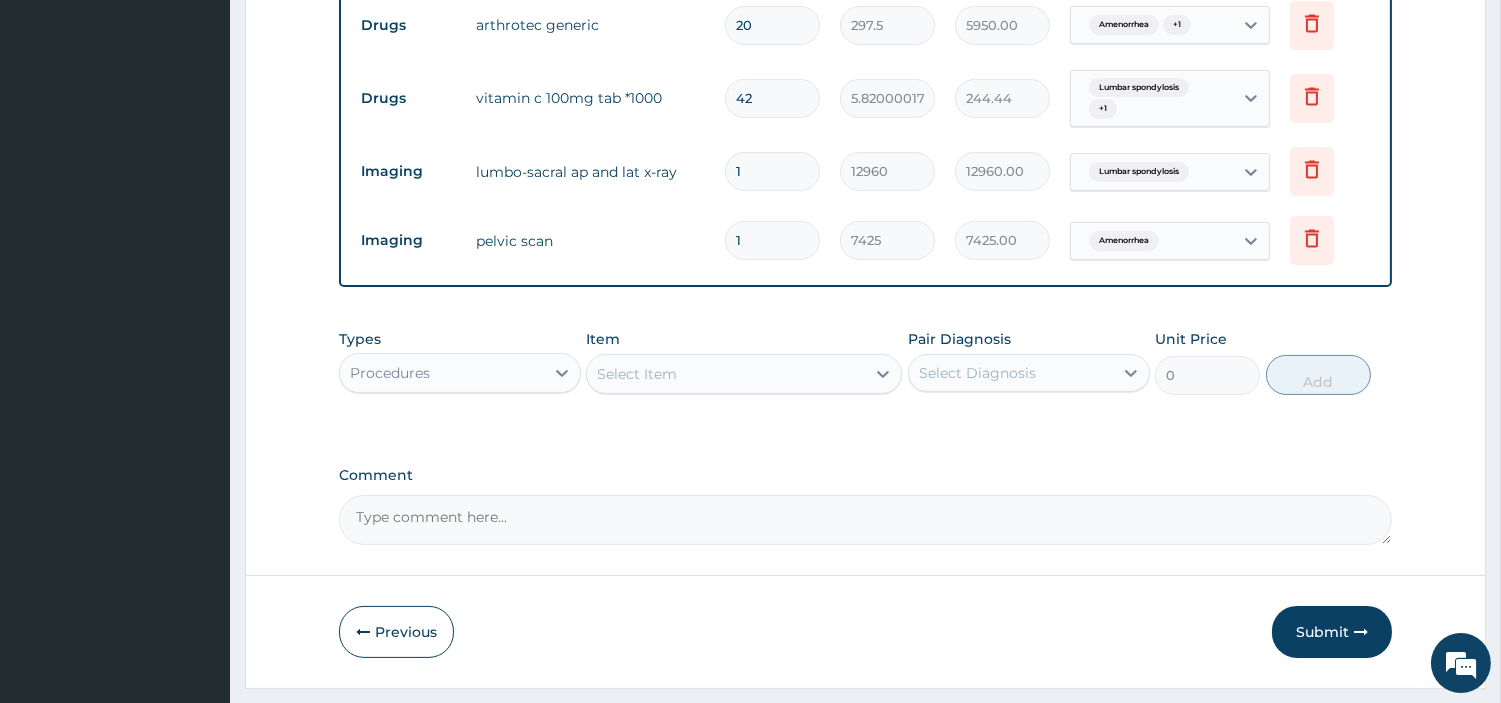 click on "Select Item" at bounding box center [637, 374] 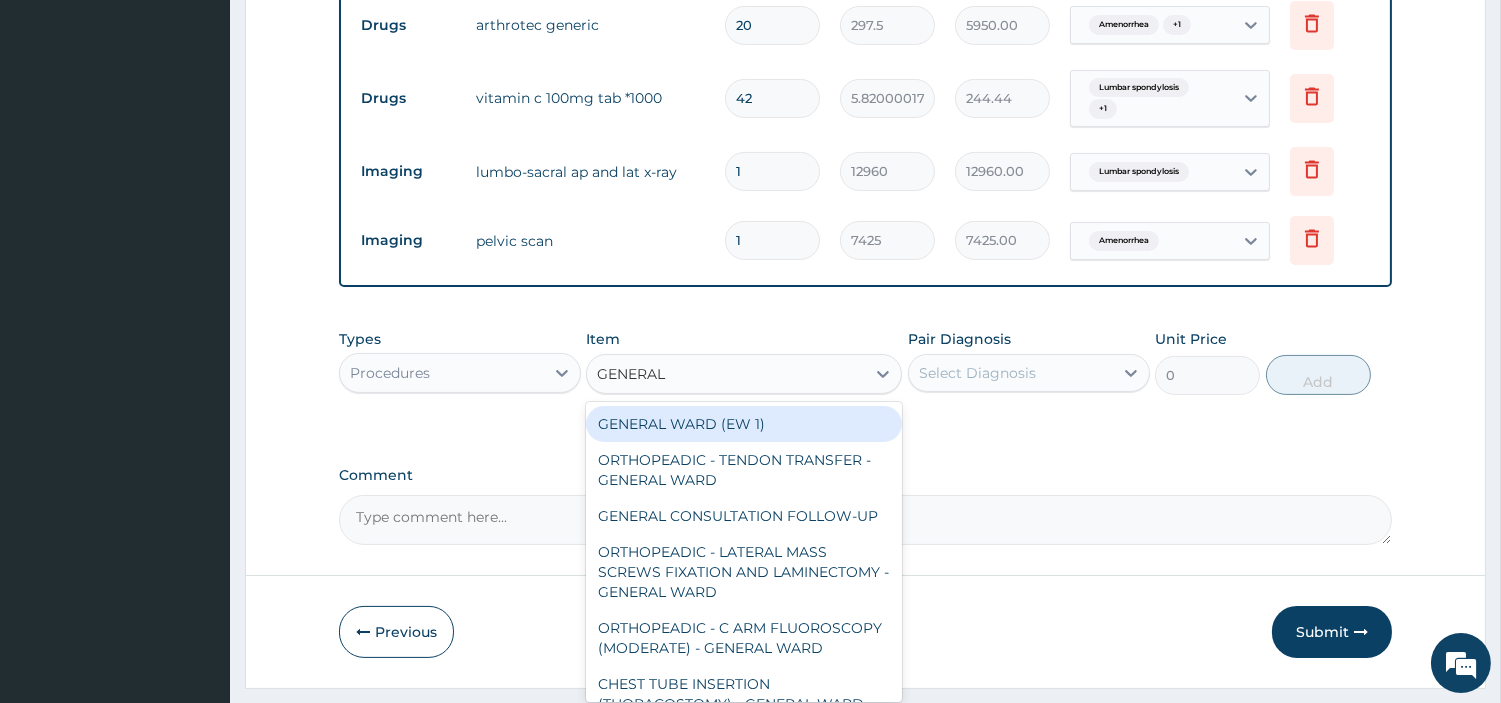 type on "GENERAL C" 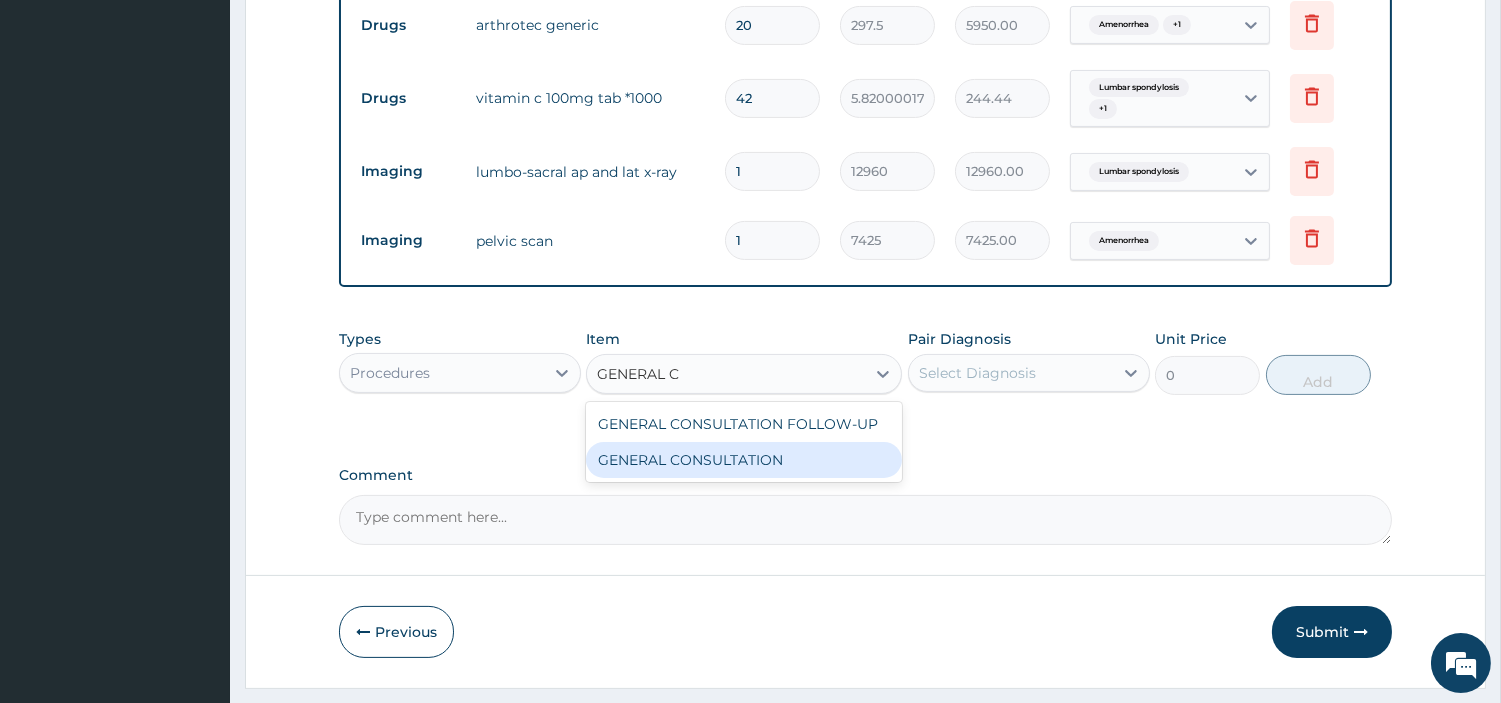 click on "GENERAL CONSULTATION" at bounding box center [744, 460] 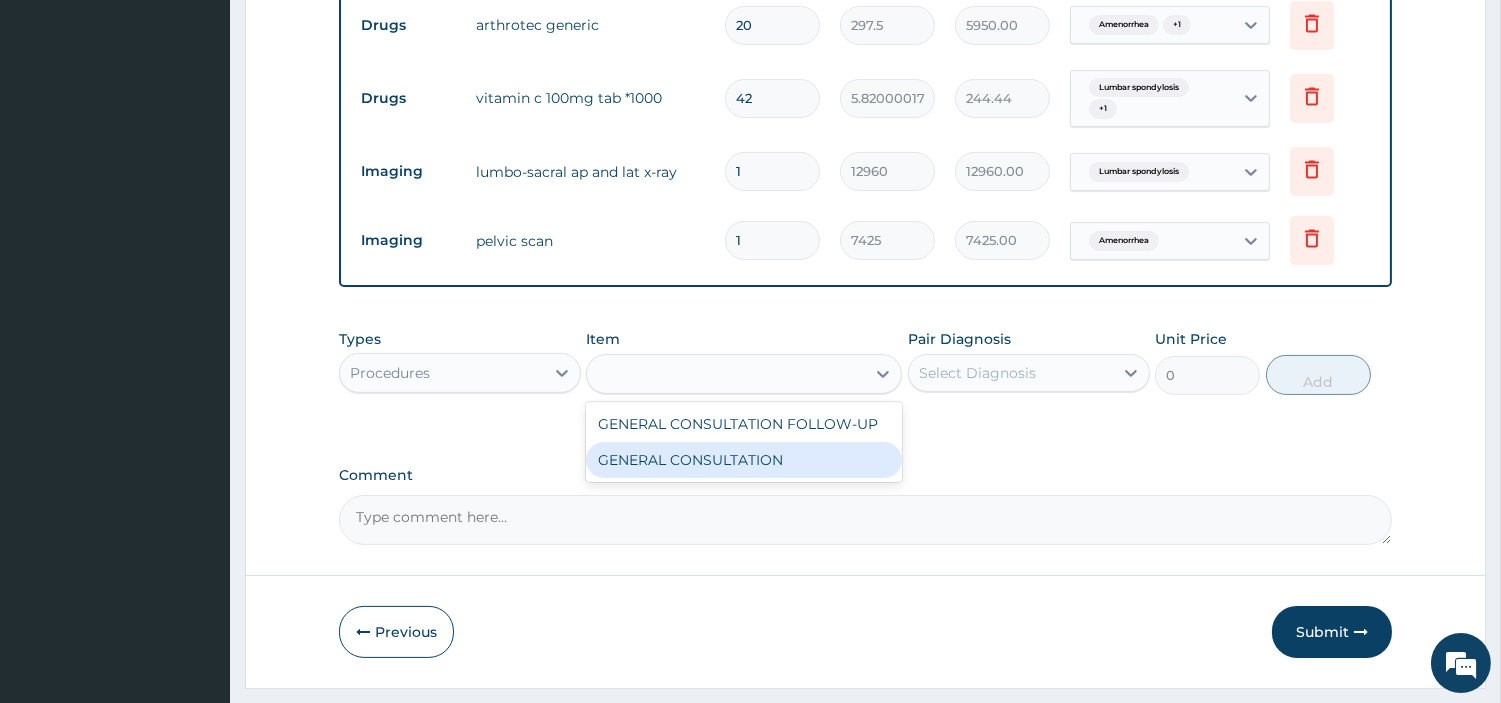 type on "6750" 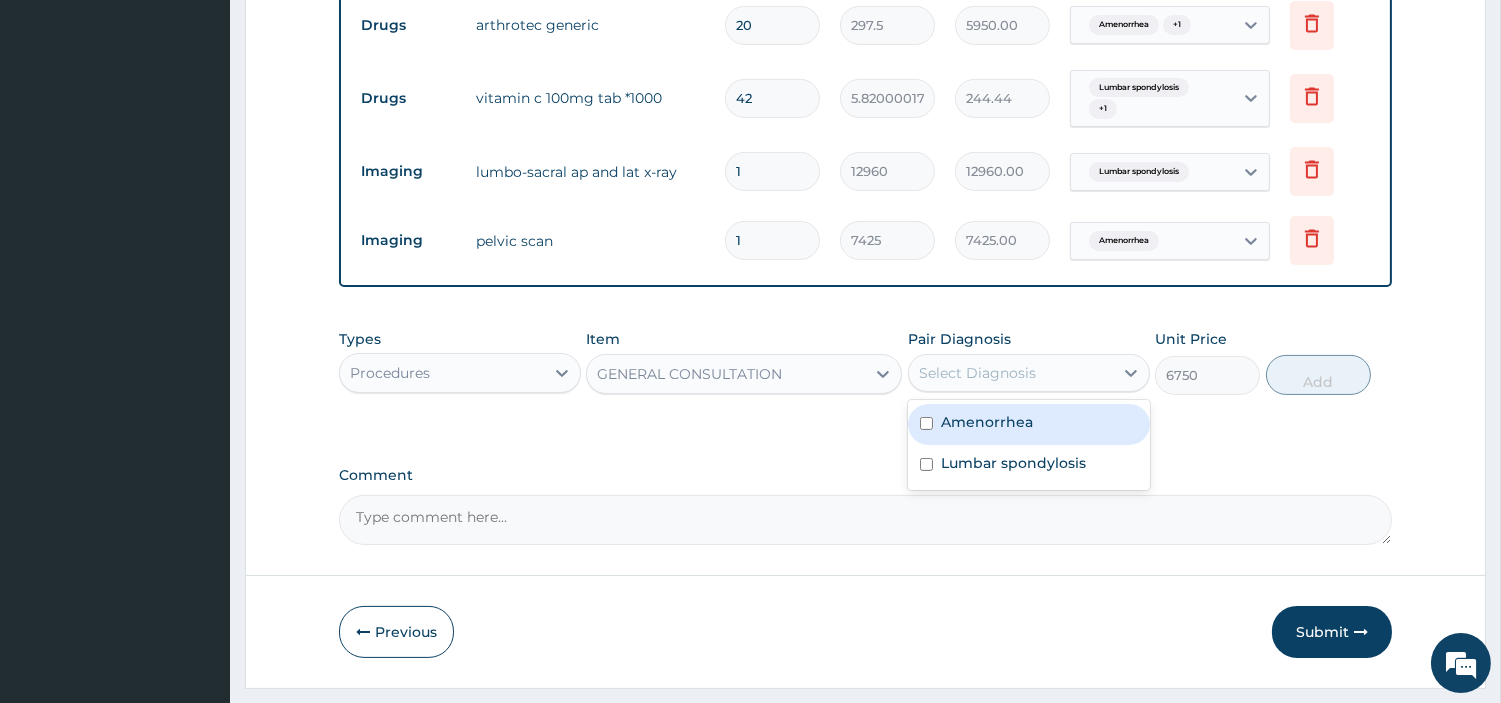 click on "Select Diagnosis" at bounding box center [1011, 373] 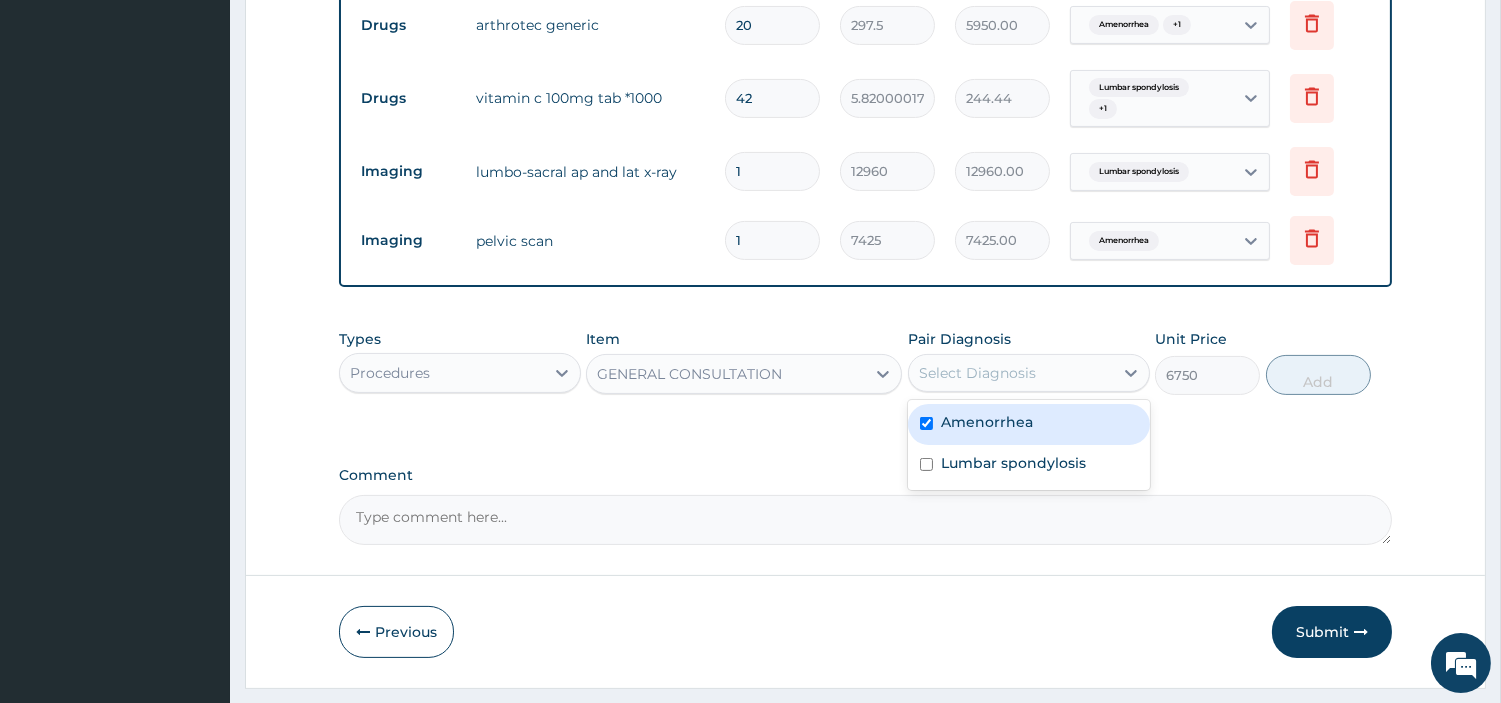 checkbox on "true" 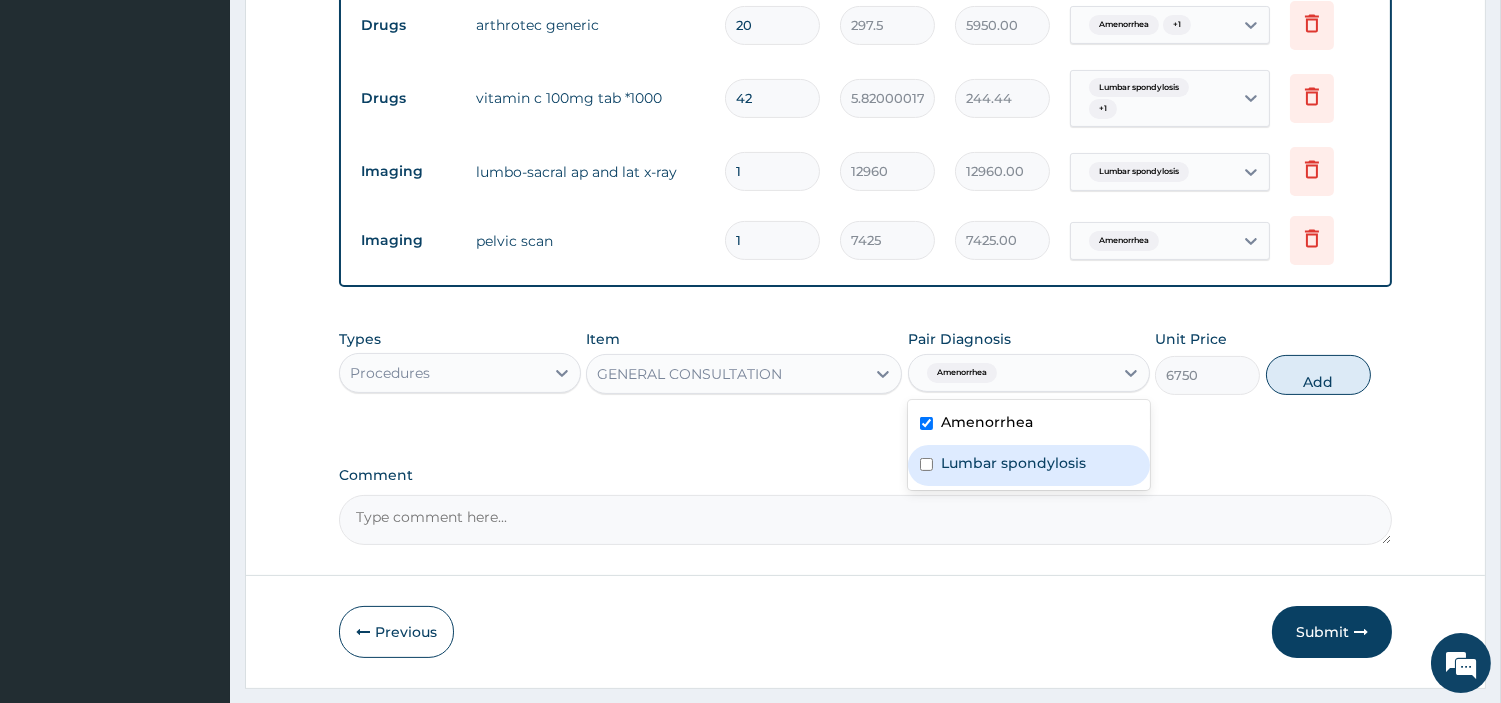 click on "Lumbar spondylosis" at bounding box center [1013, 463] 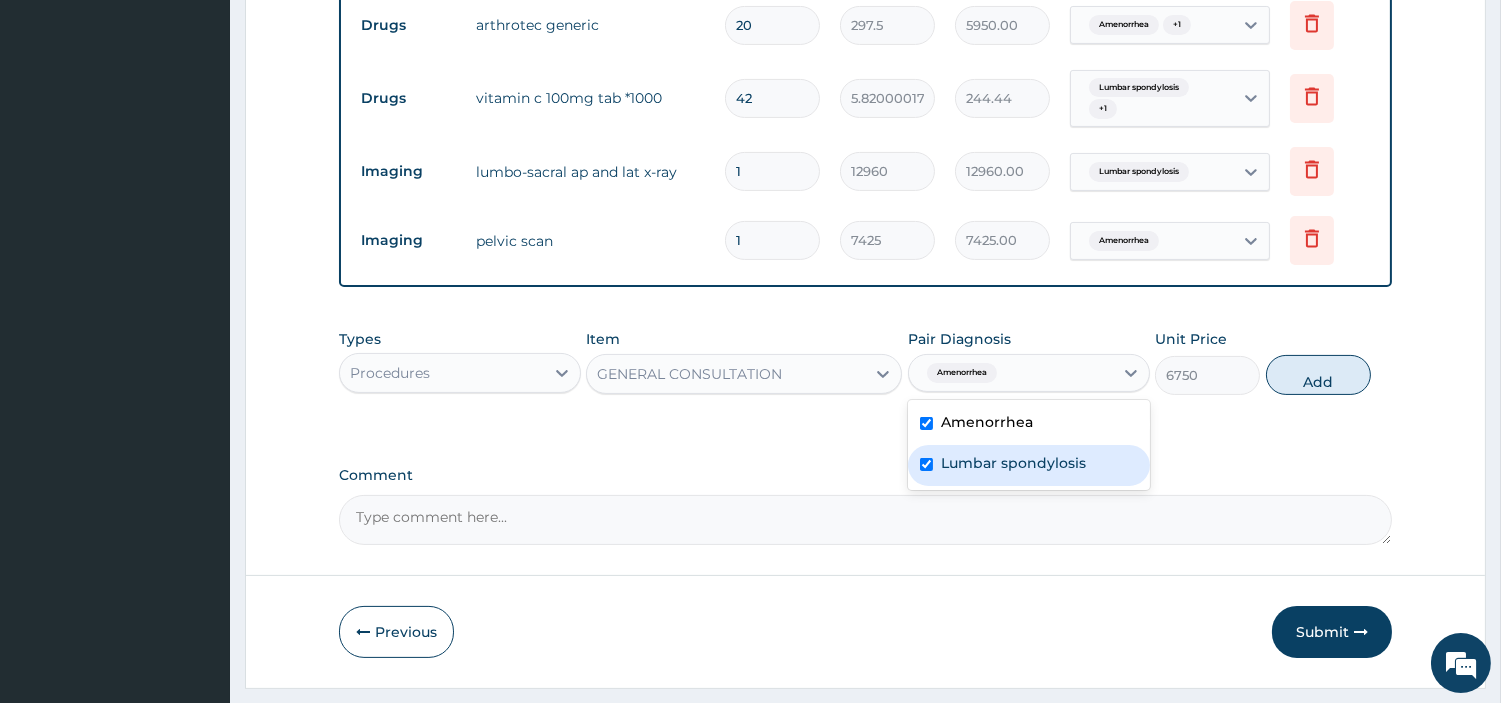 checkbox on "true" 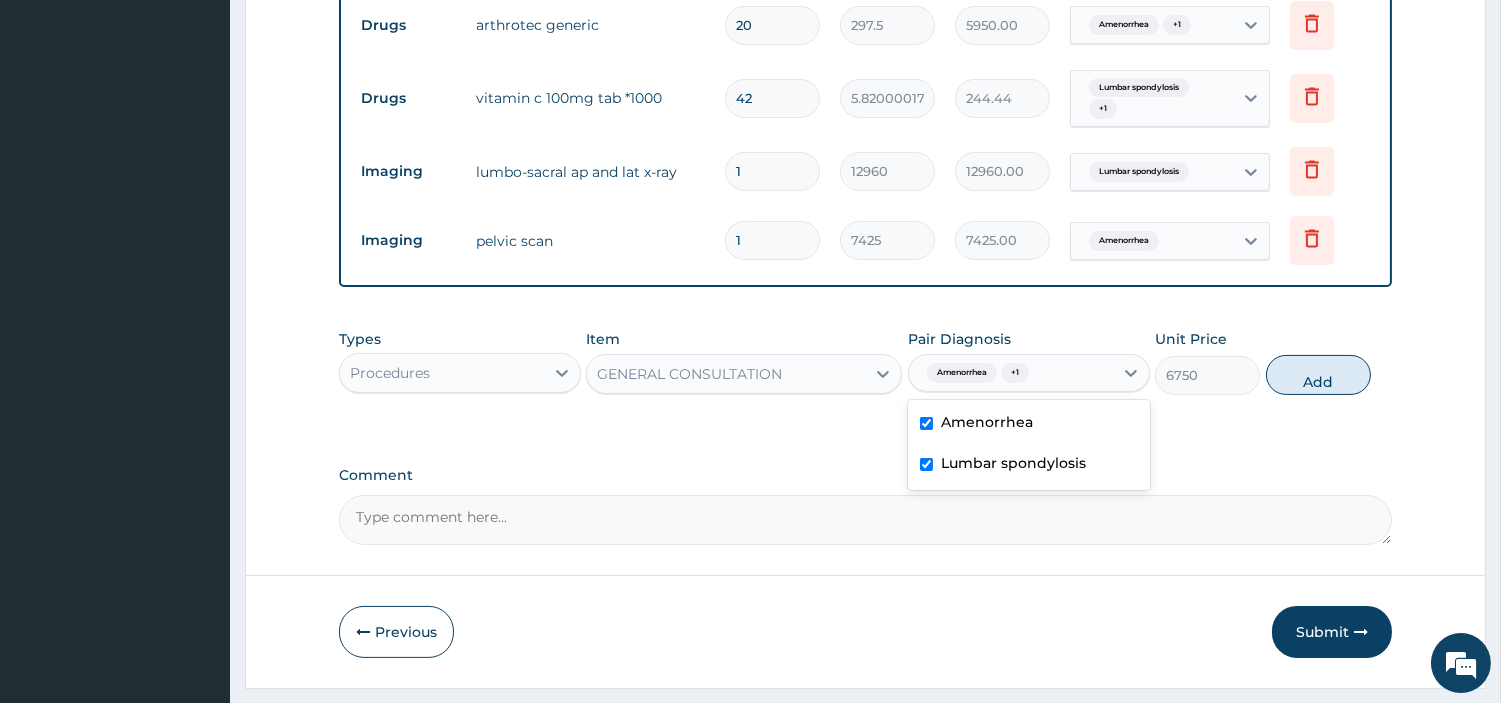 click on "Add" at bounding box center (1318, 375) 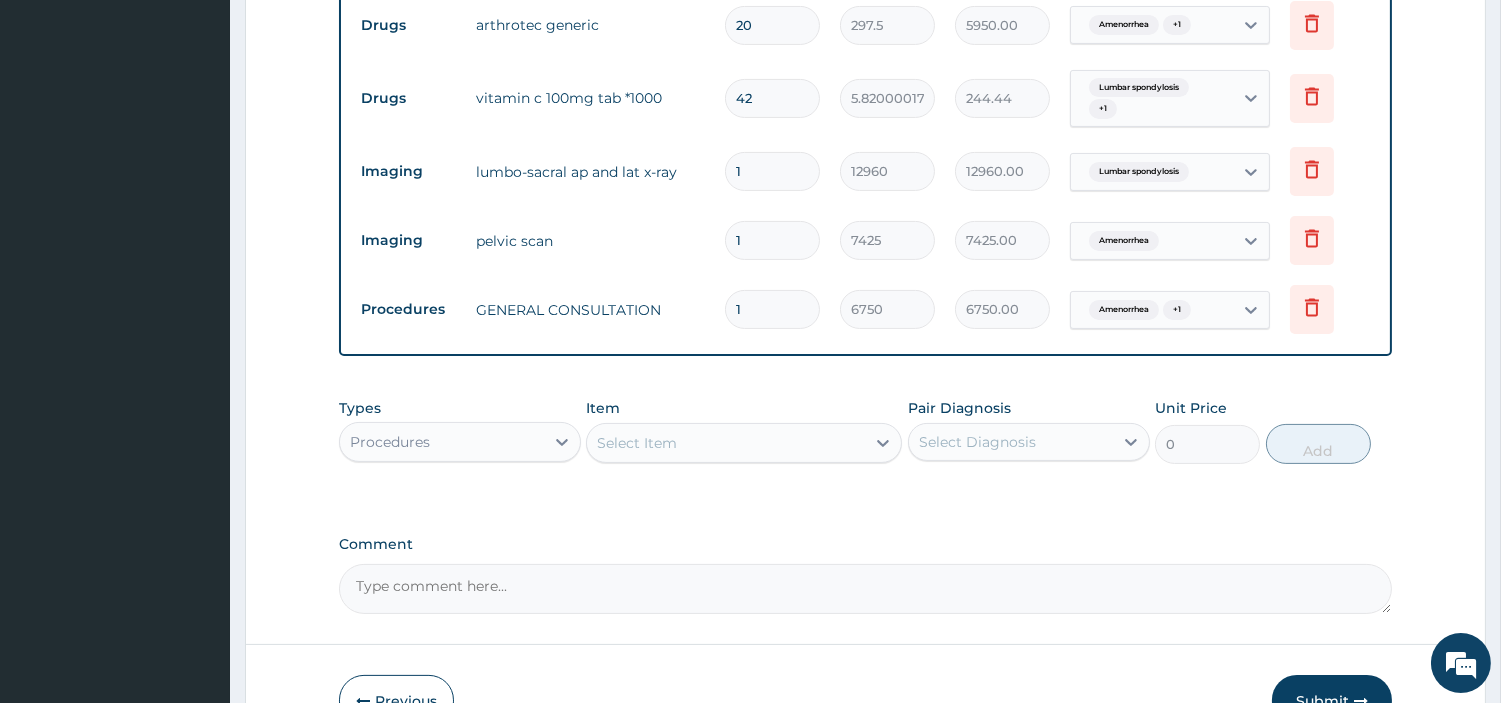 click on "Procedures" at bounding box center [442, 442] 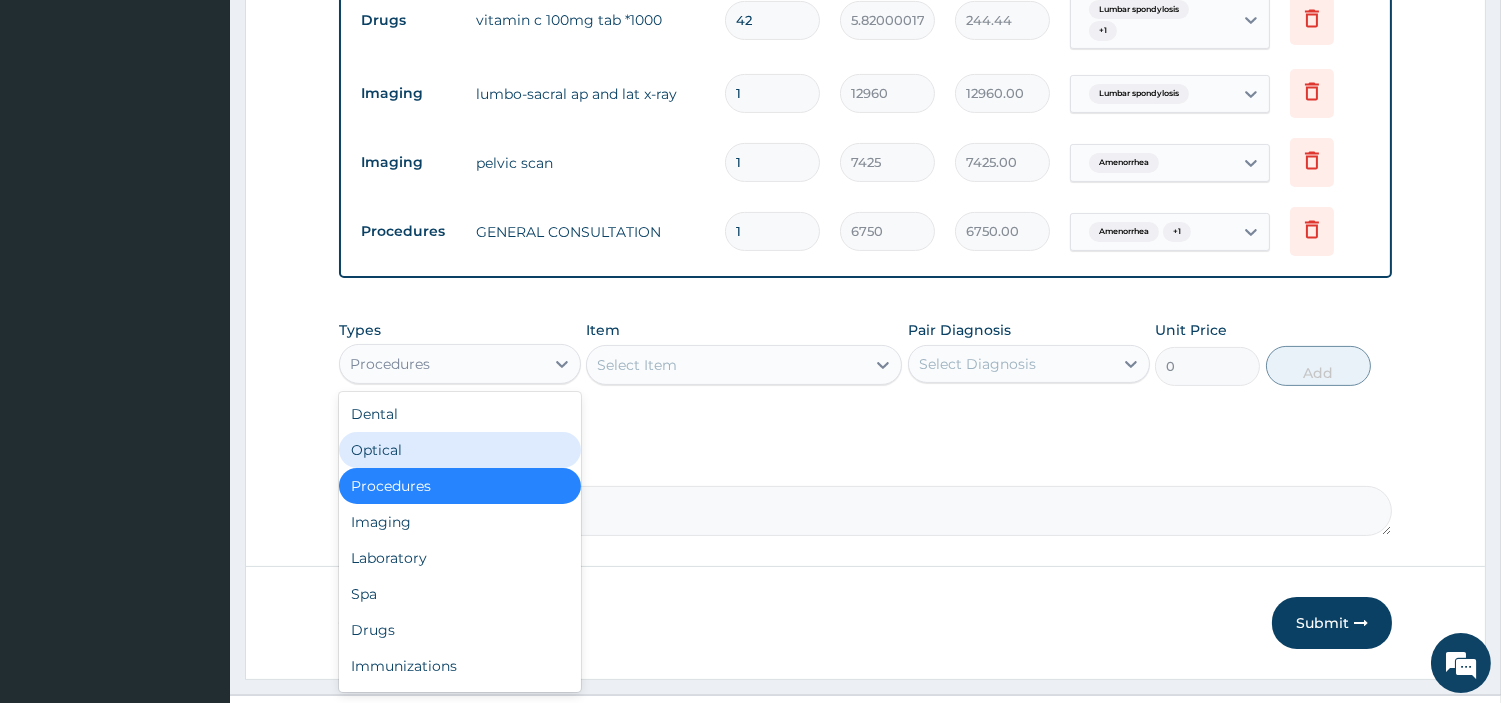 scroll, scrollTop: 928, scrollLeft: 0, axis: vertical 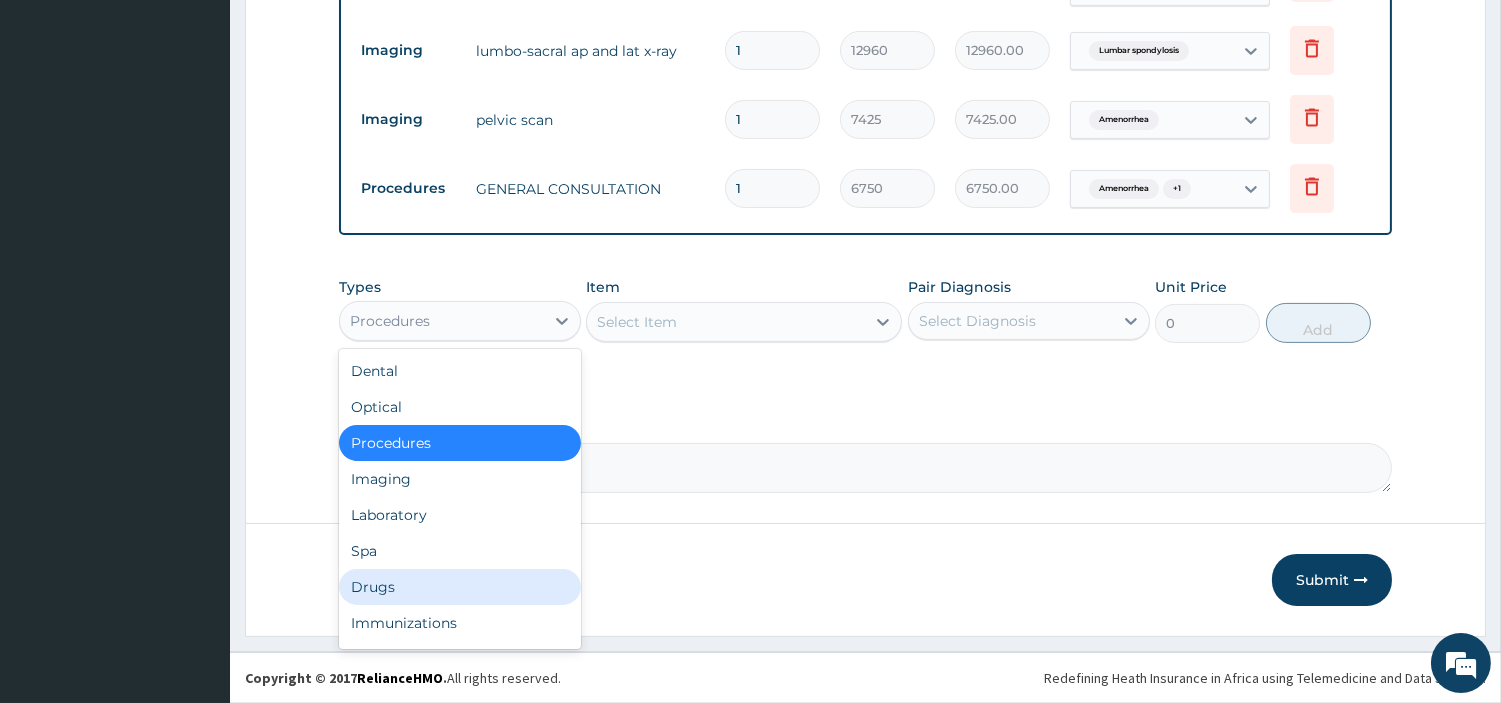 click on "Drugs" at bounding box center (460, 587) 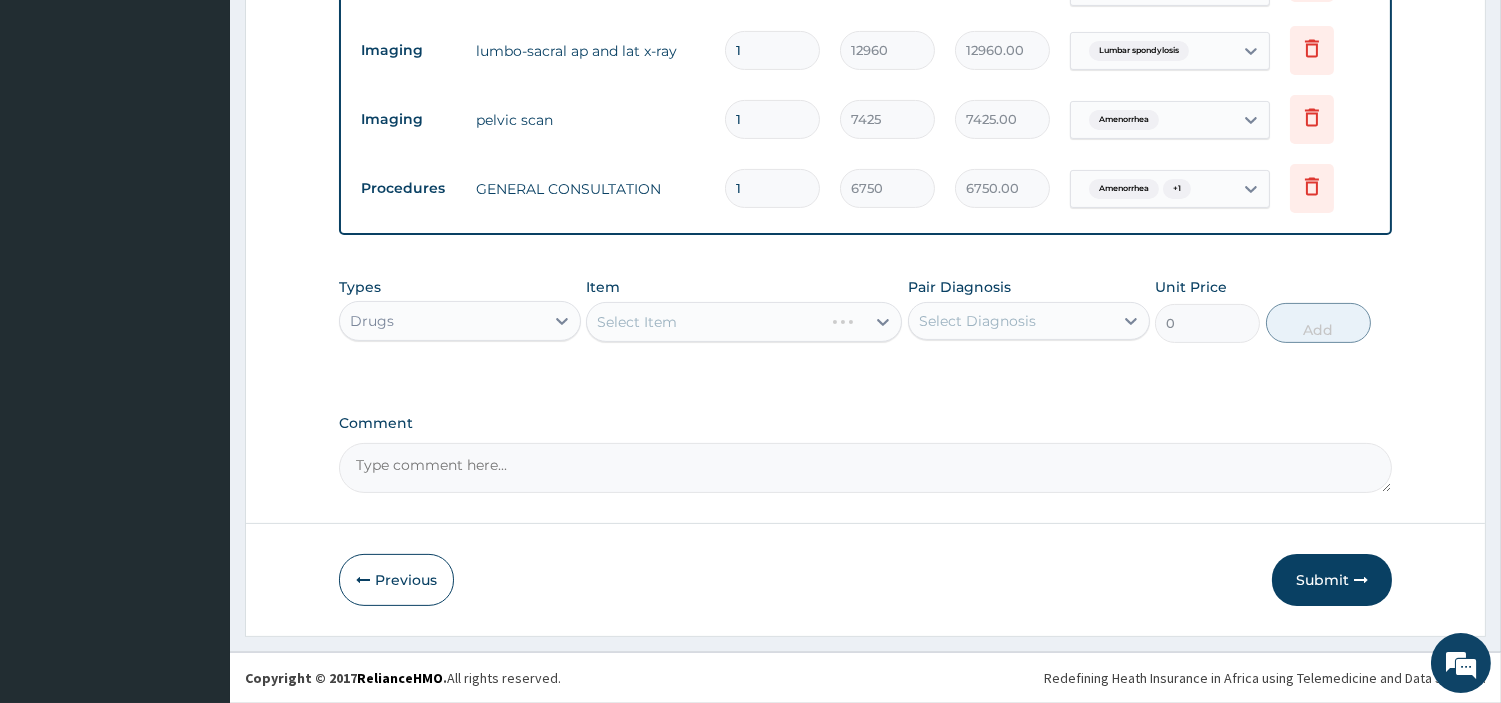click on "Select Item" at bounding box center [744, 322] 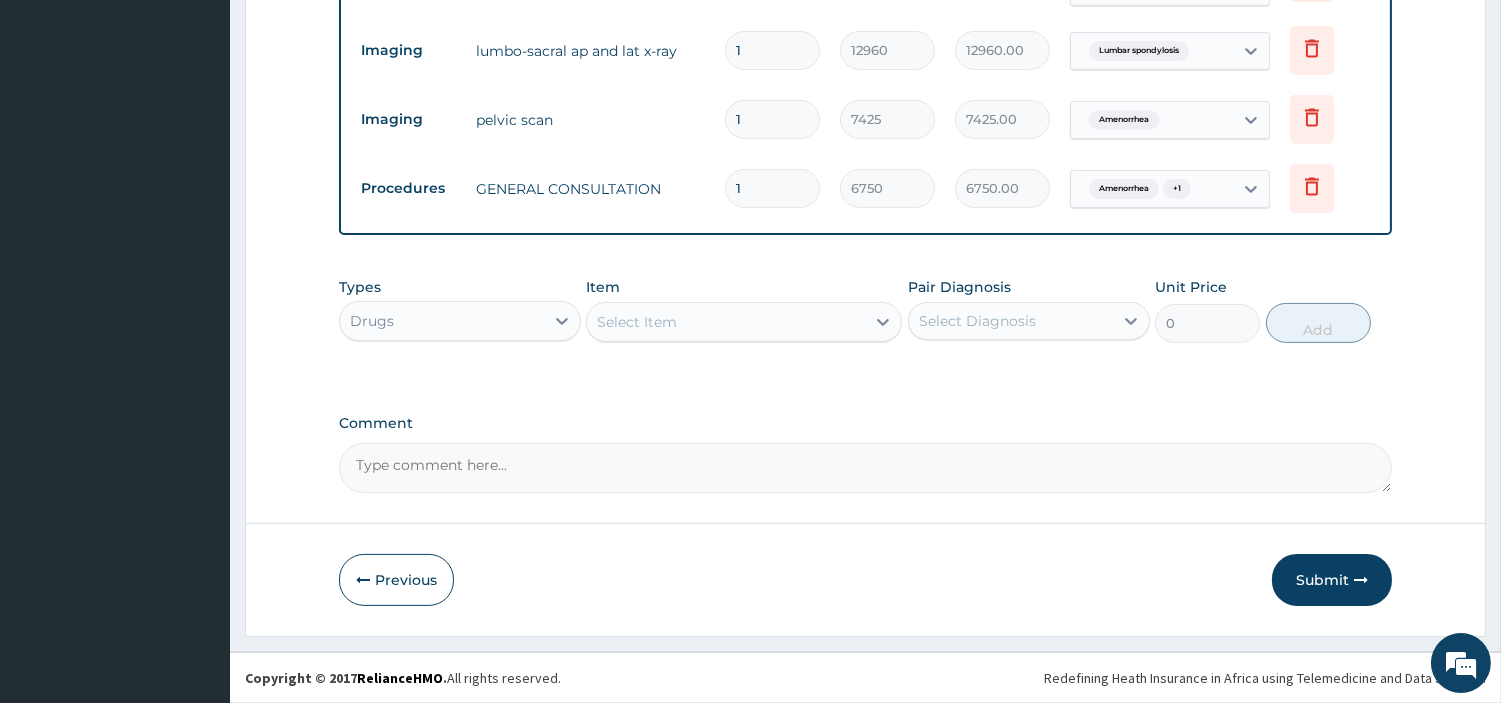 click on "Select Item" at bounding box center (726, 322) 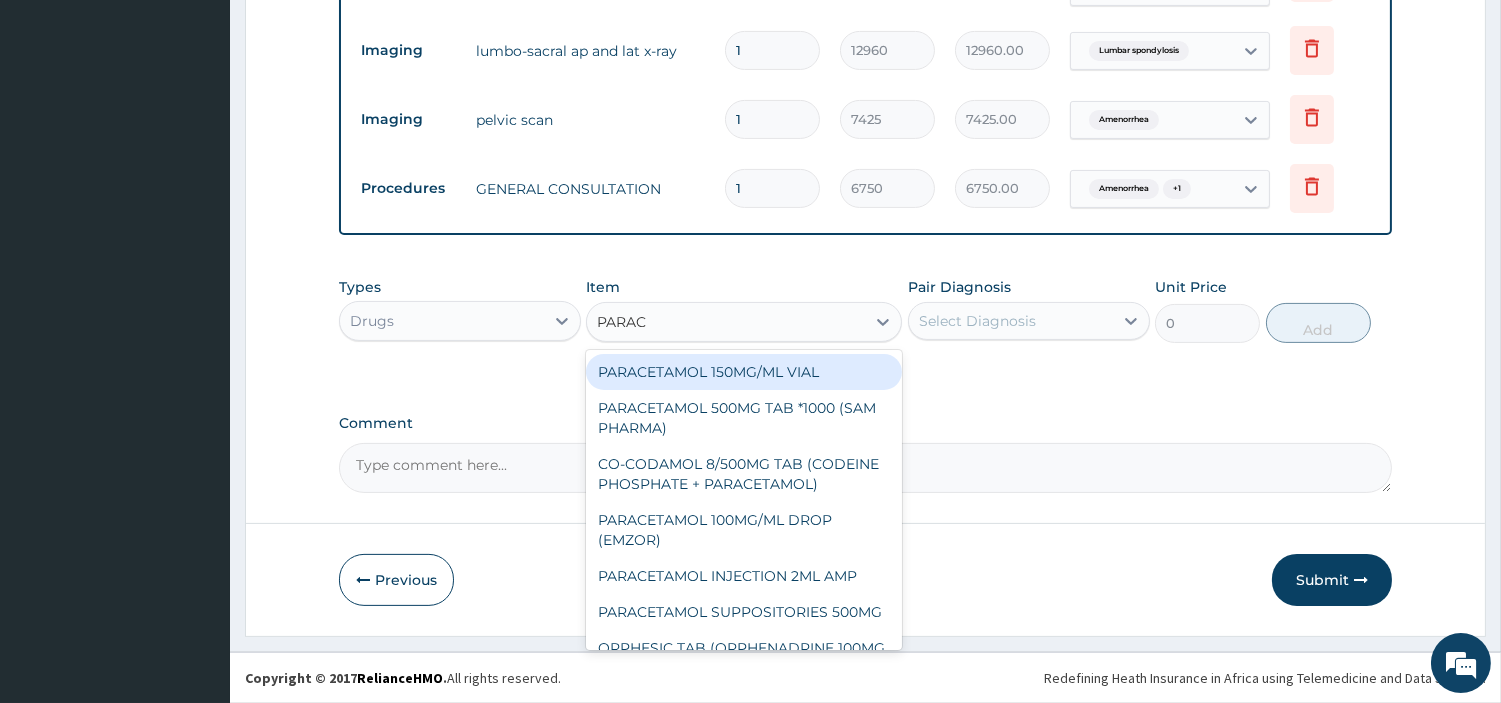 type on "PARACE" 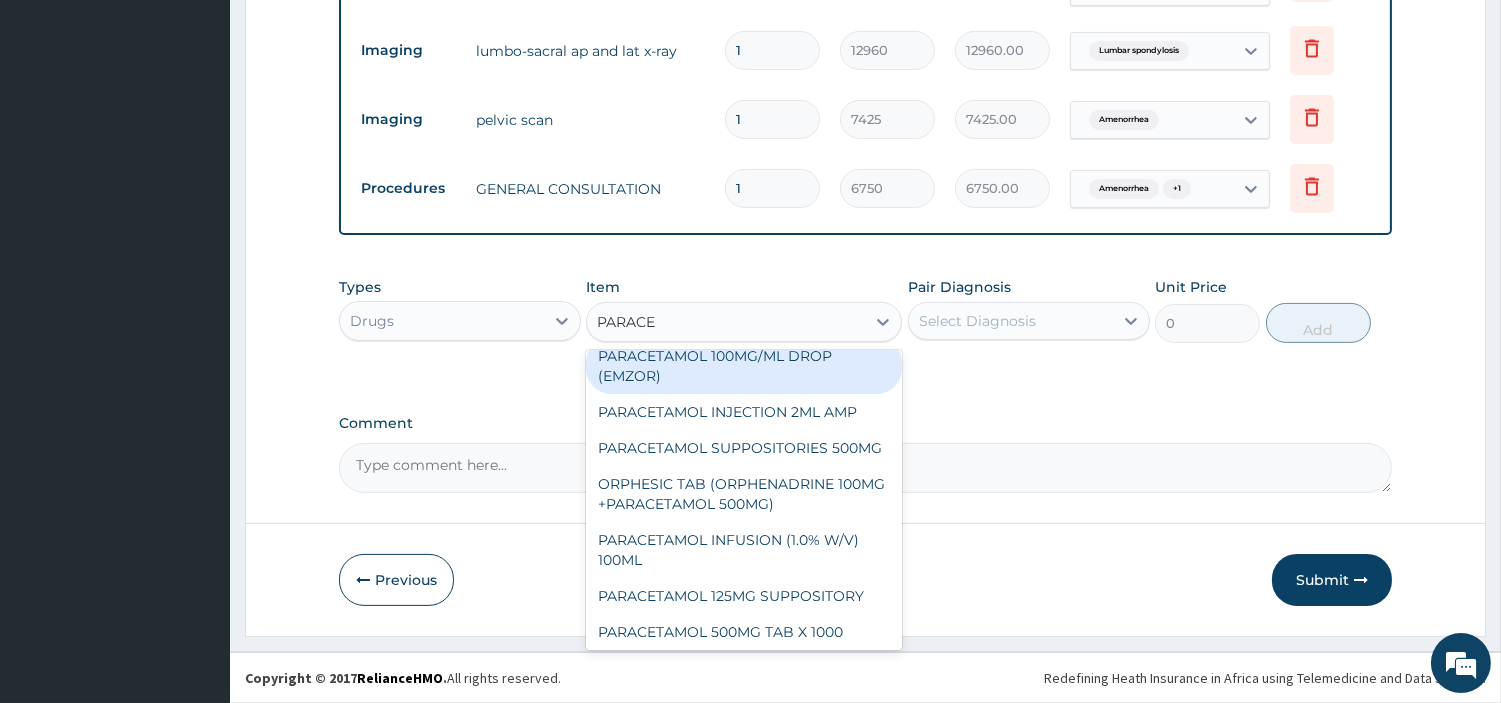 scroll, scrollTop: 263, scrollLeft: 0, axis: vertical 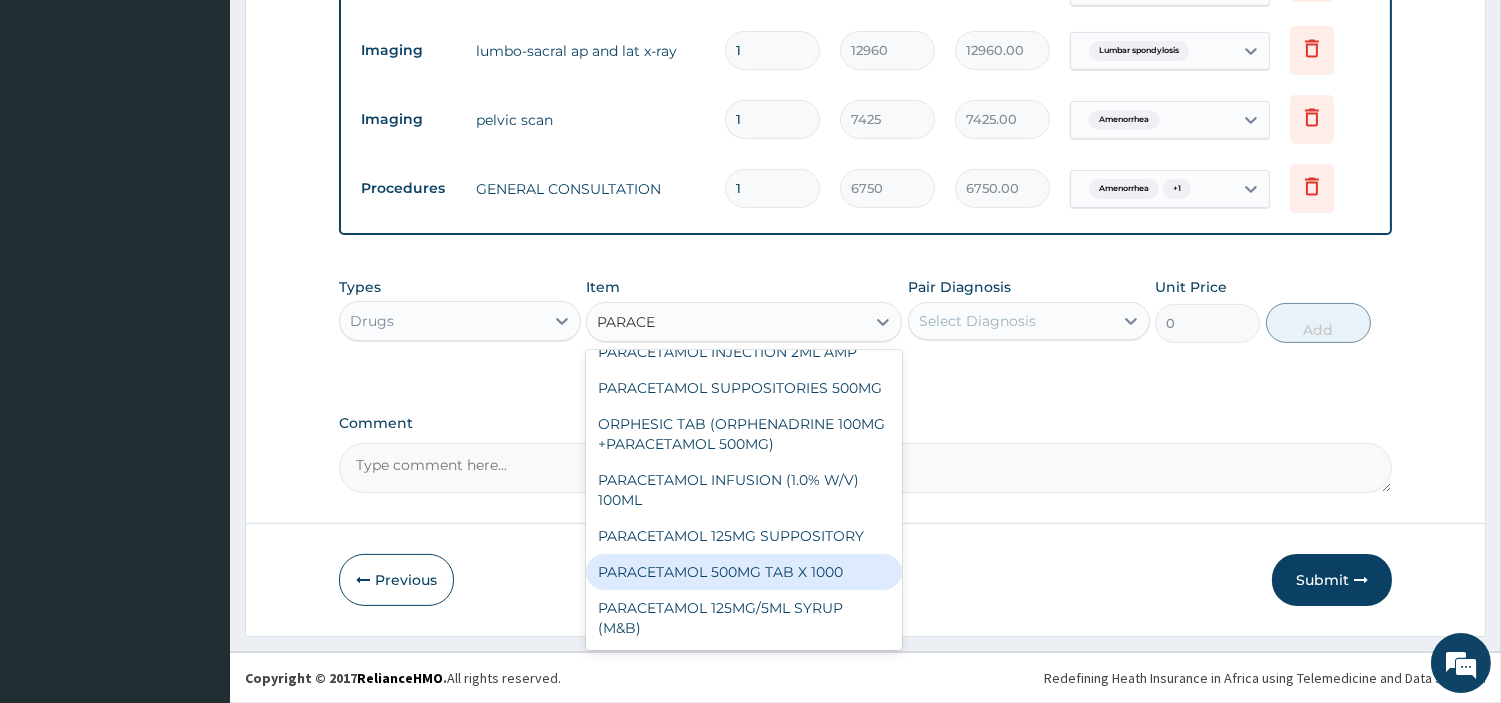 click on "PARACETAMOL 500MG TAB X 1000" at bounding box center [744, 572] 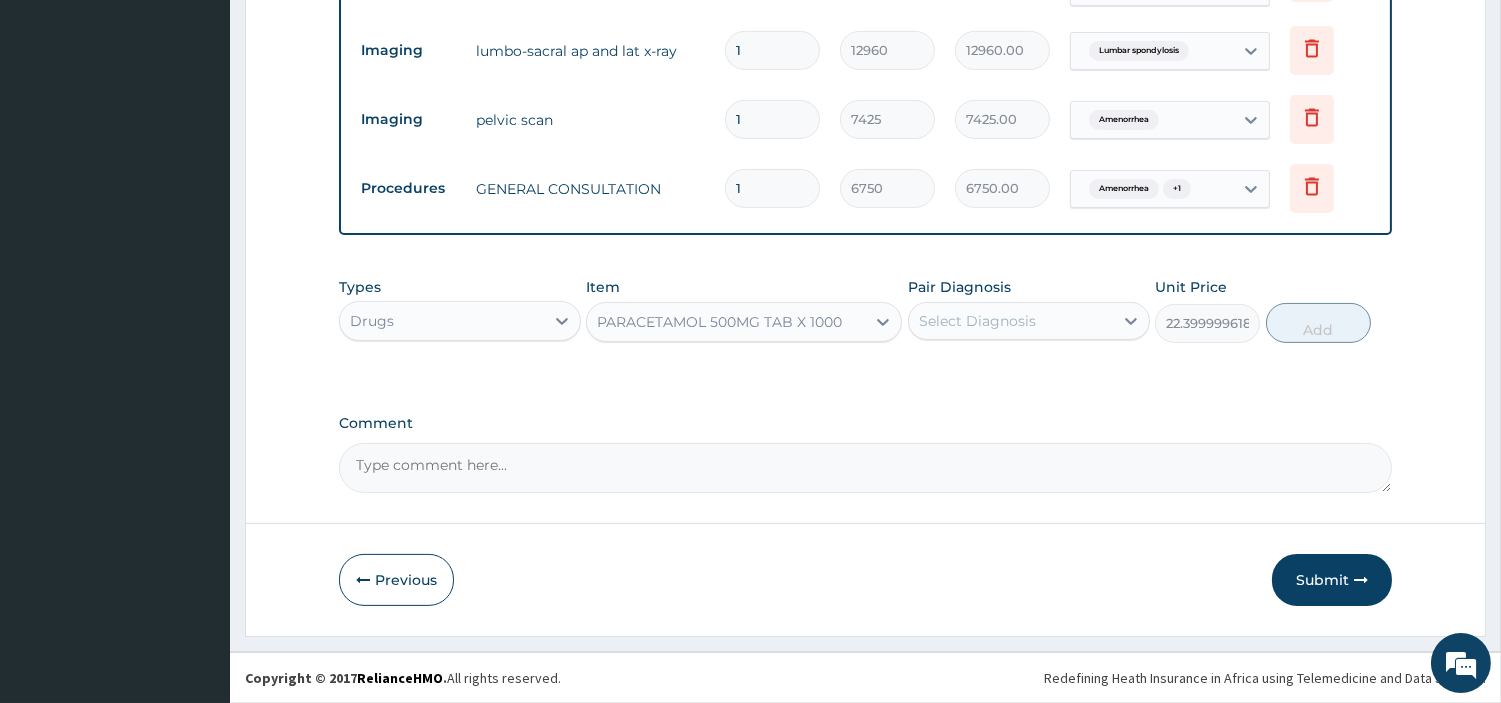 click on "Select Diagnosis" at bounding box center (977, 321) 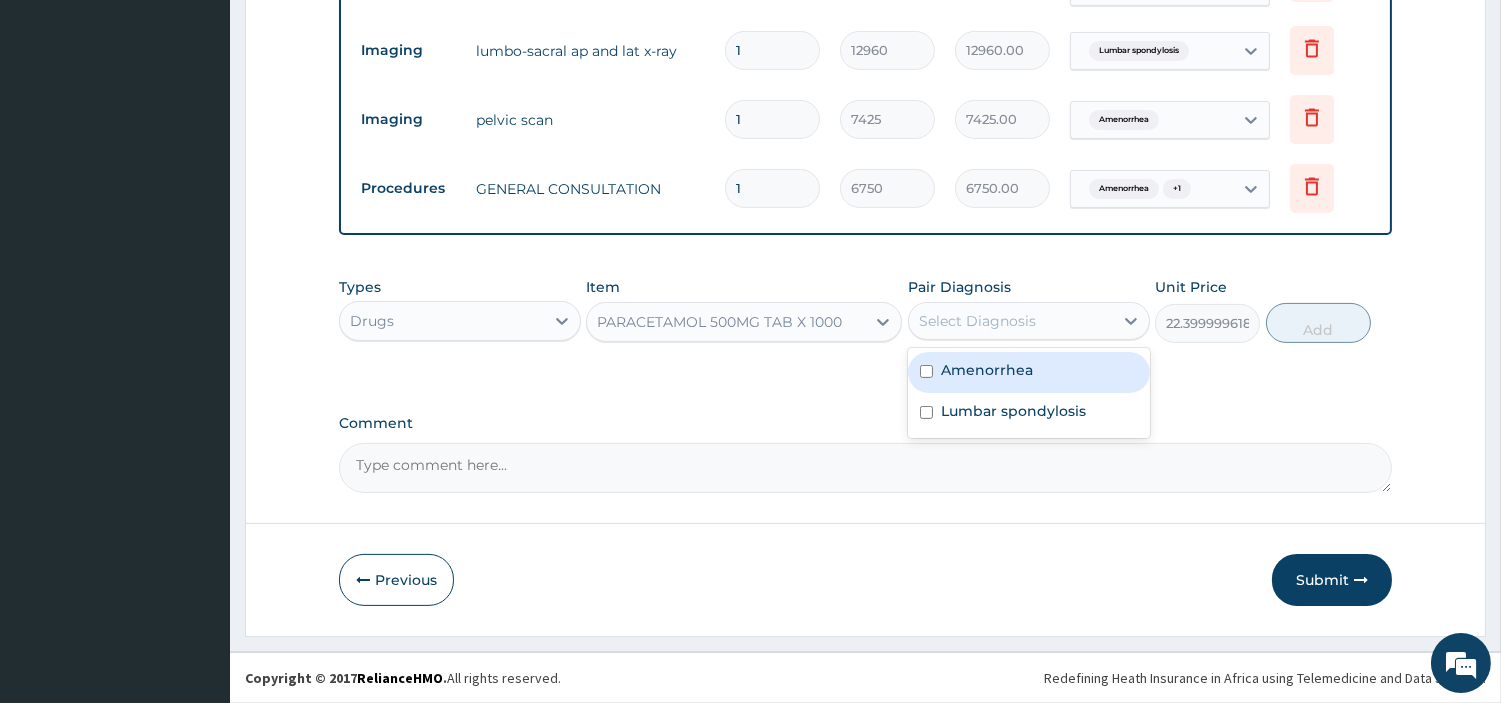 click on "Amenorrhea" at bounding box center [987, 370] 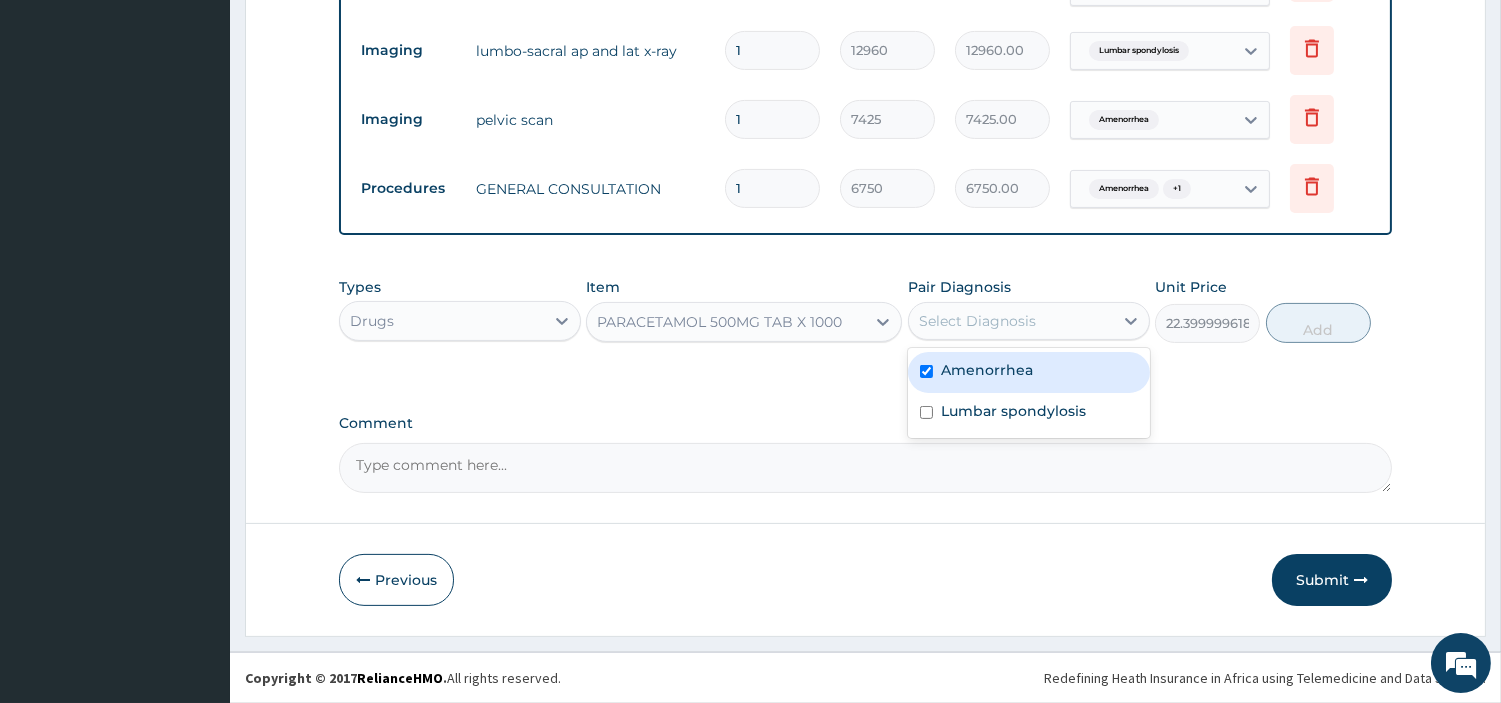 checkbox on "true" 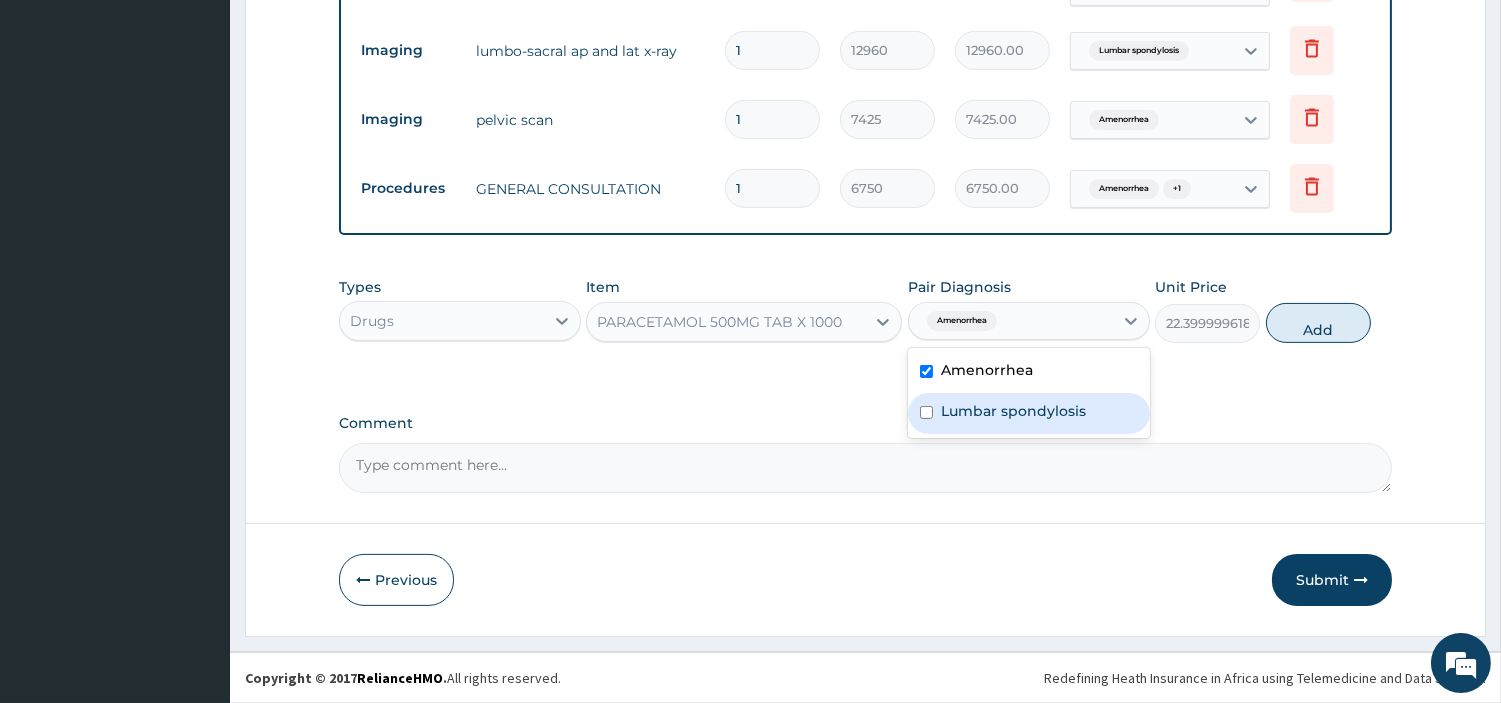 drag, startPoint x: 1007, startPoint y: 424, endPoint x: 1084, endPoint y: 422, distance: 77.02597 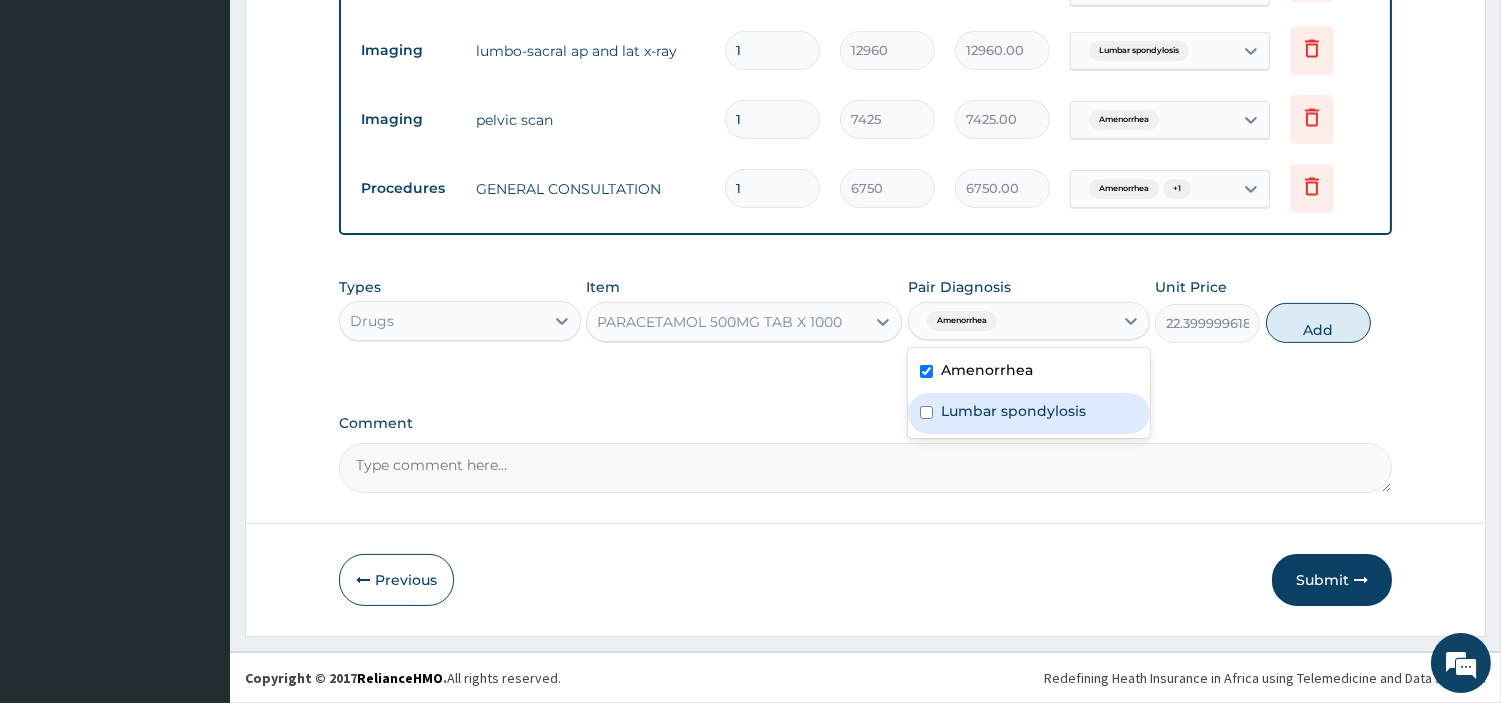 click on "Lumbar spondylosis" at bounding box center (1029, 413) 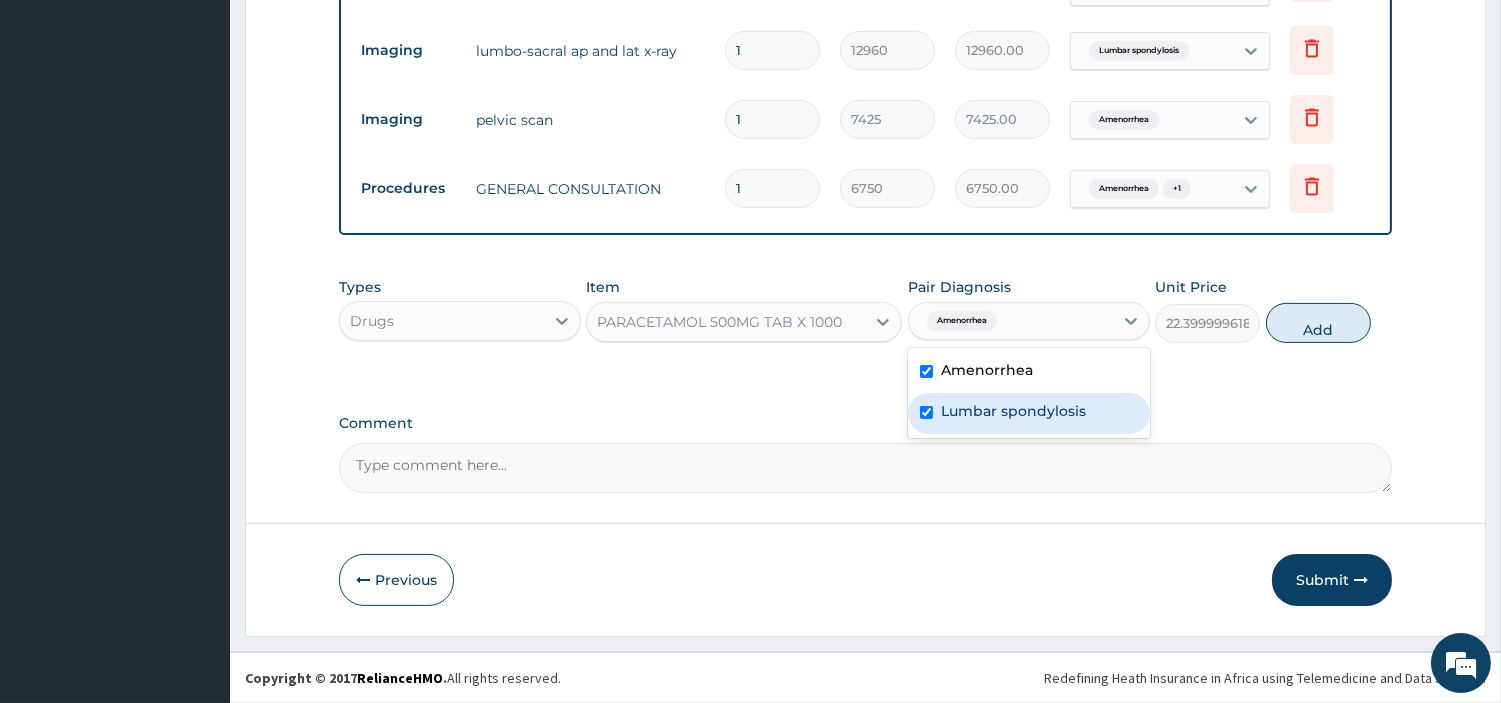 checkbox on "true" 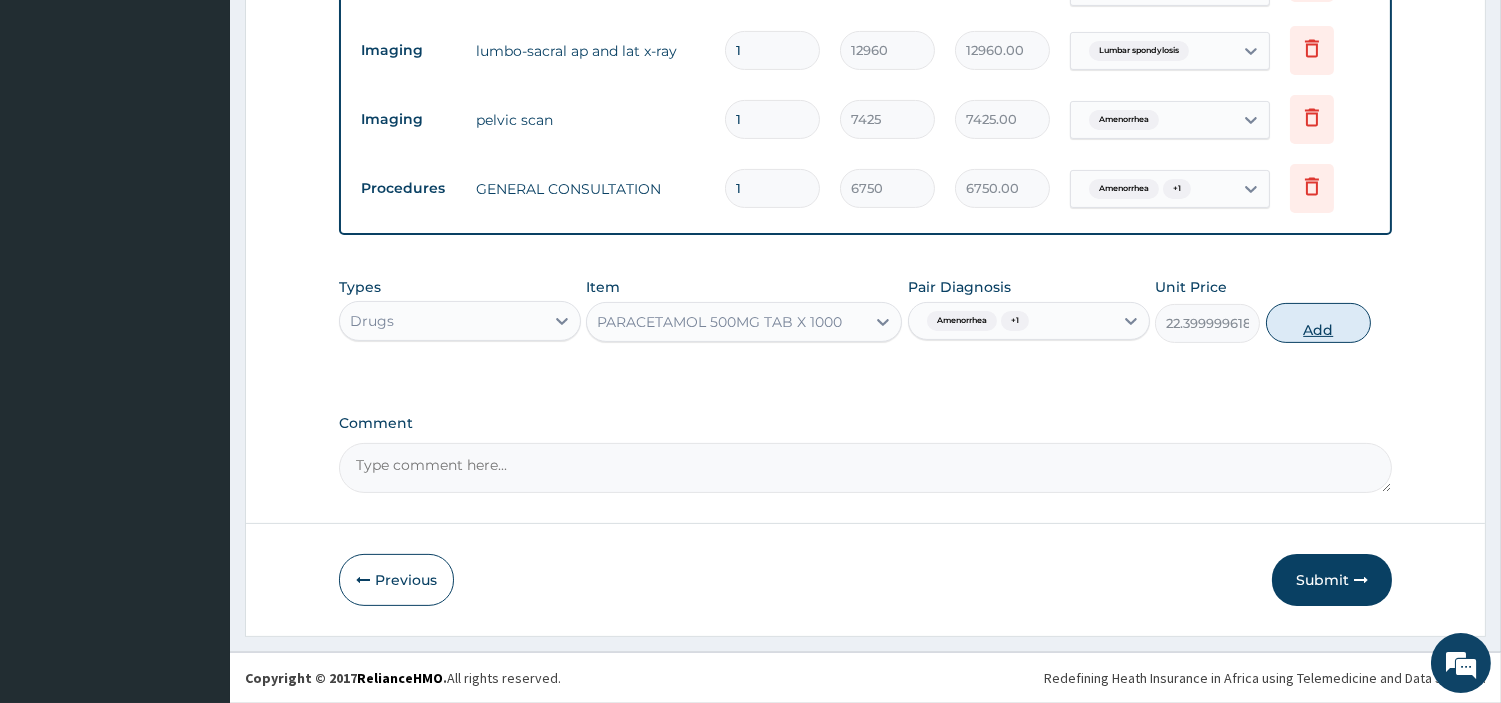 click on "Add" at bounding box center (1318, 323) 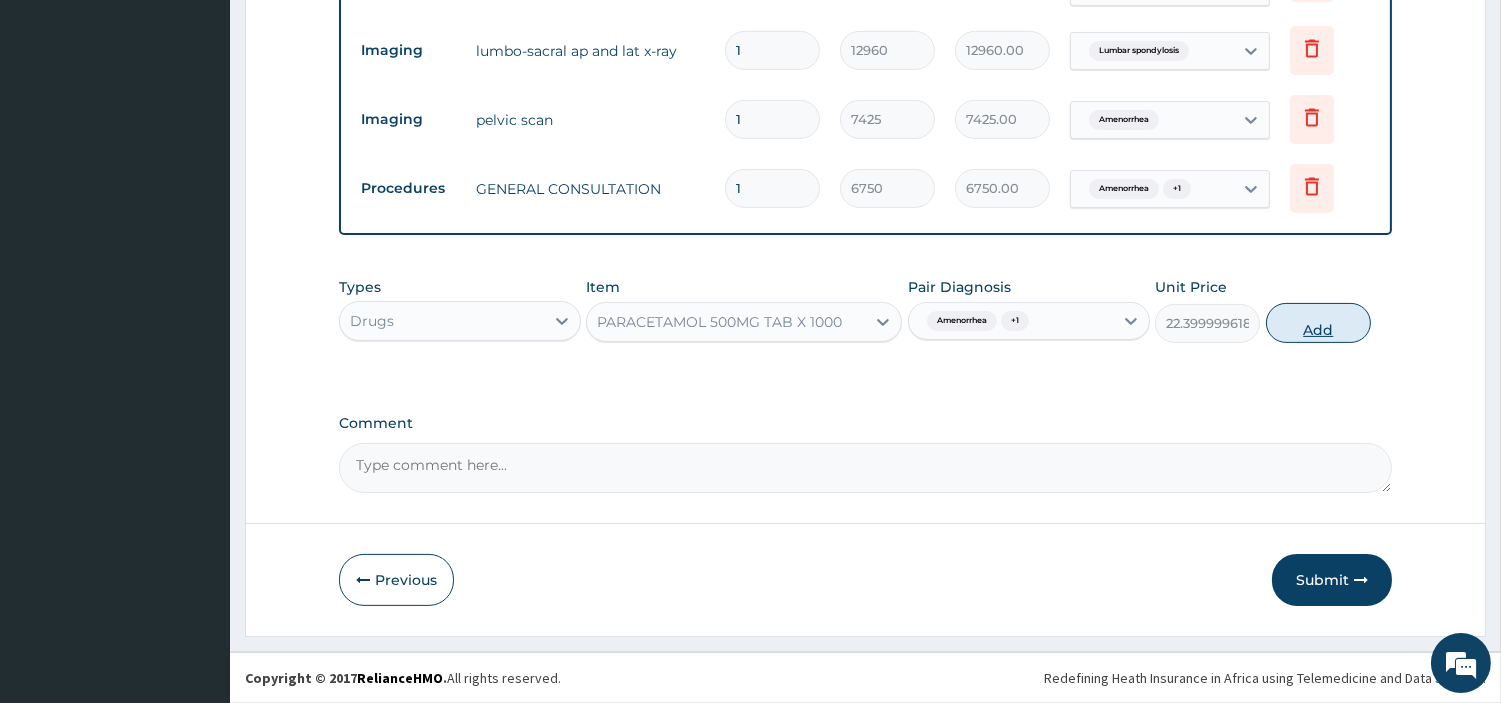 type on "0" 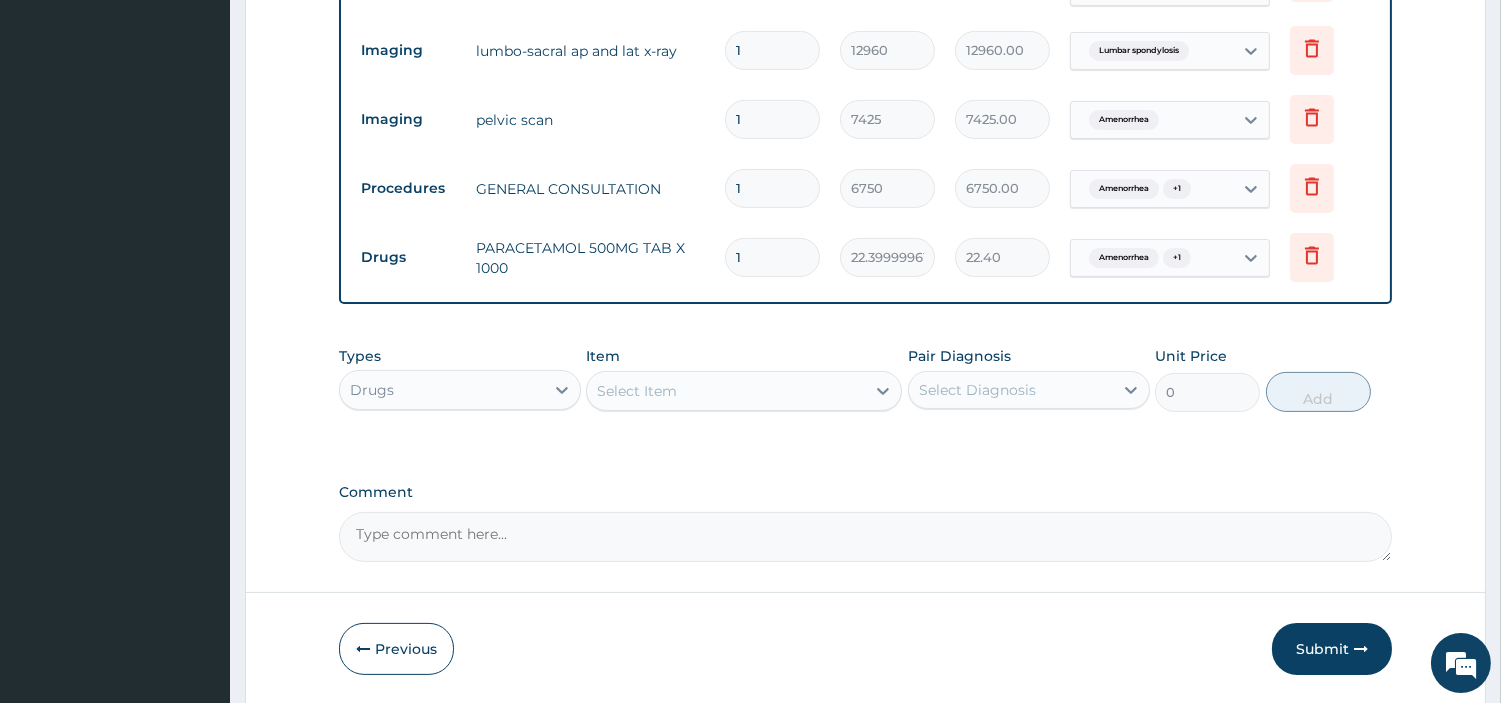 type on "18" 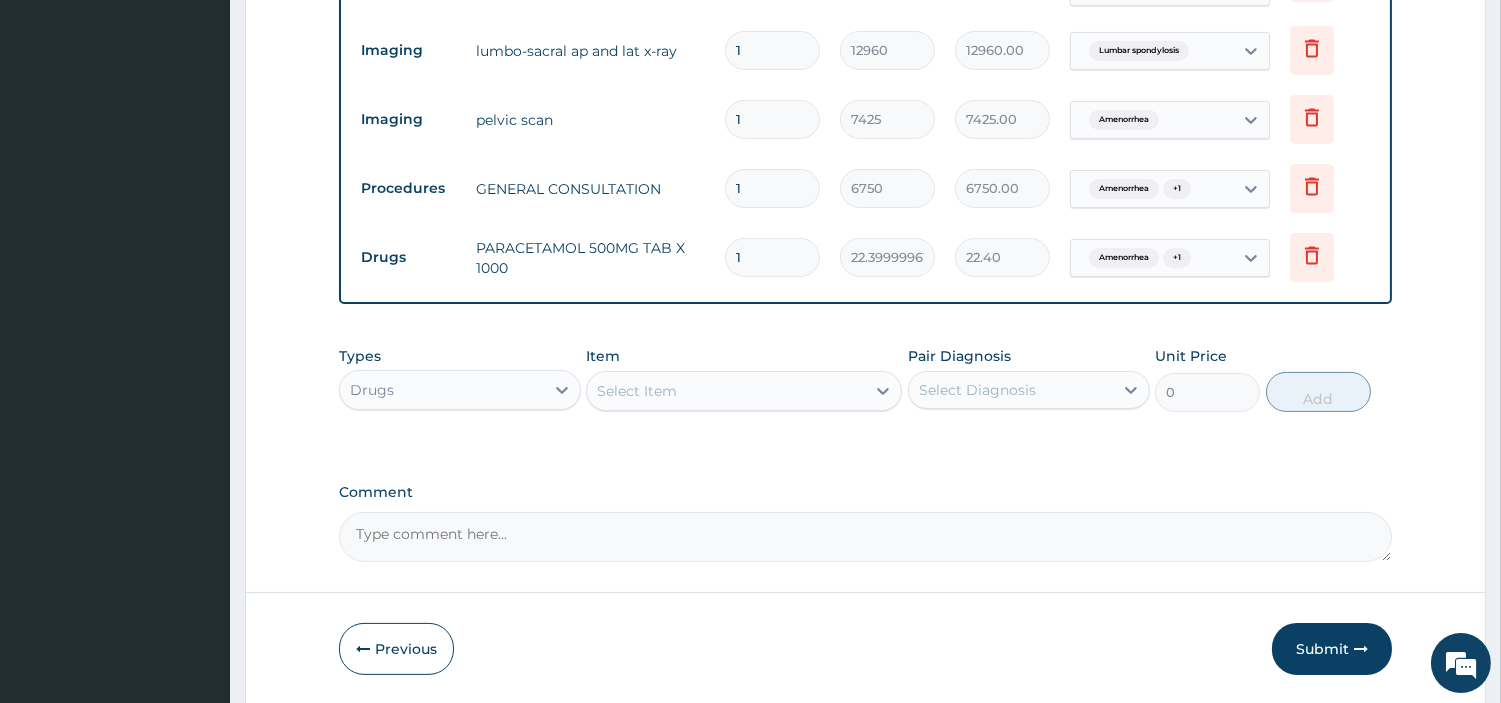 type on "403.20" 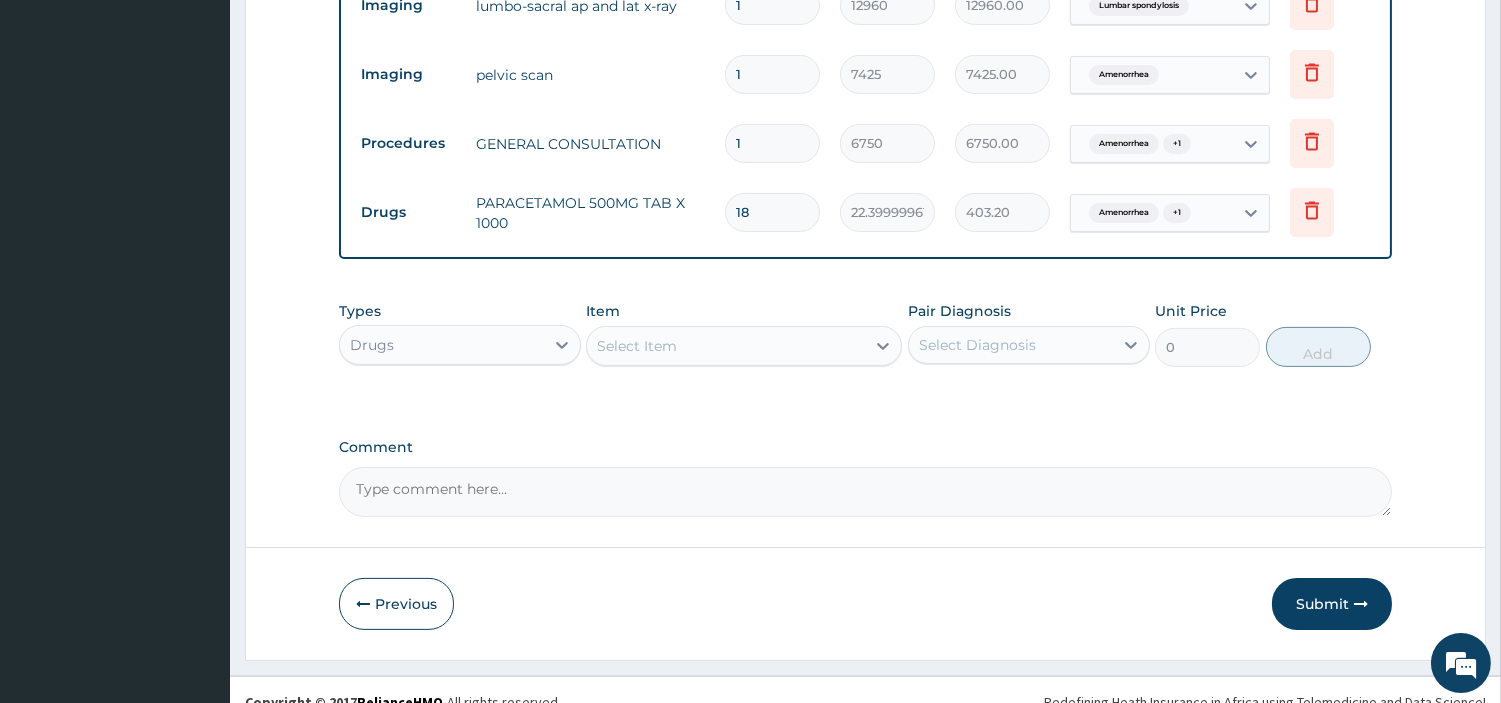 scroll, scrollTop: 997, scrollLeft: 0, axis: vertical 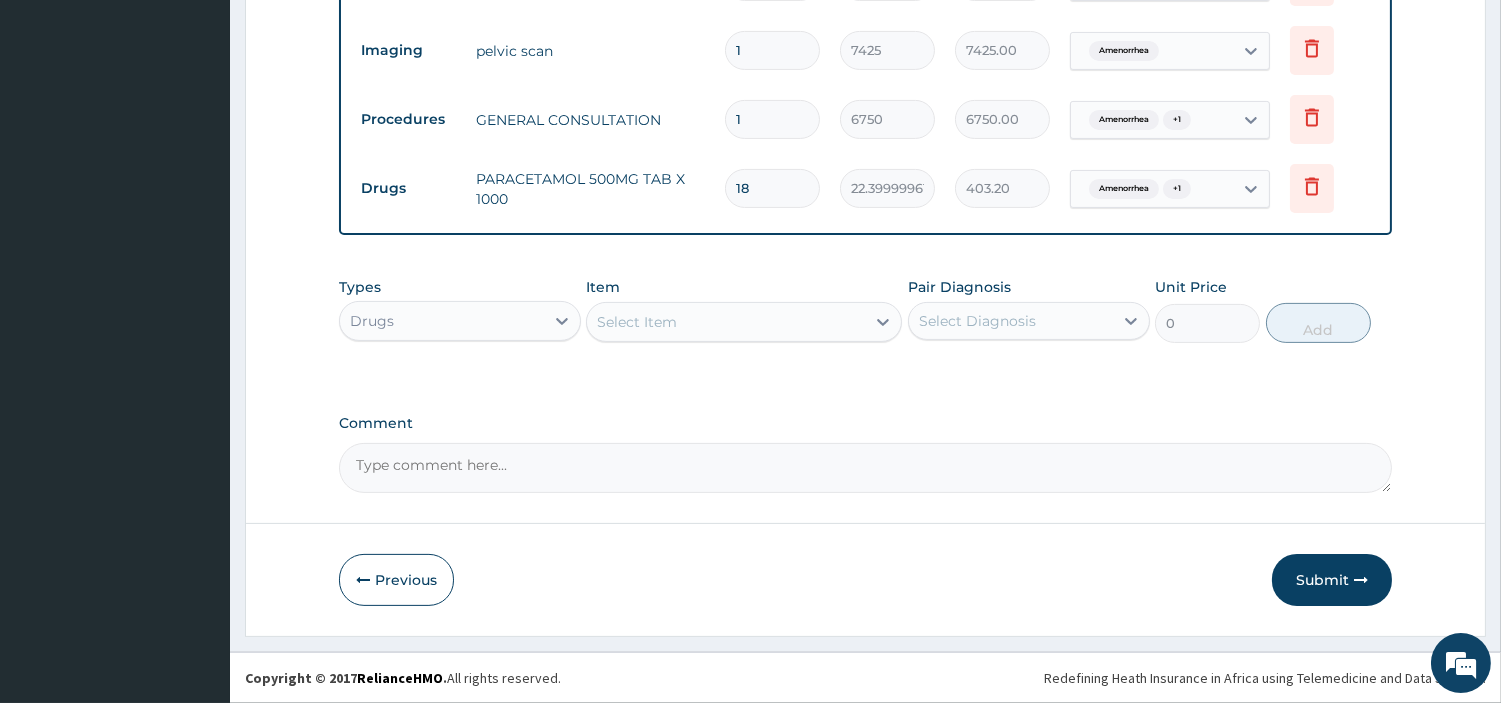 type on "18" 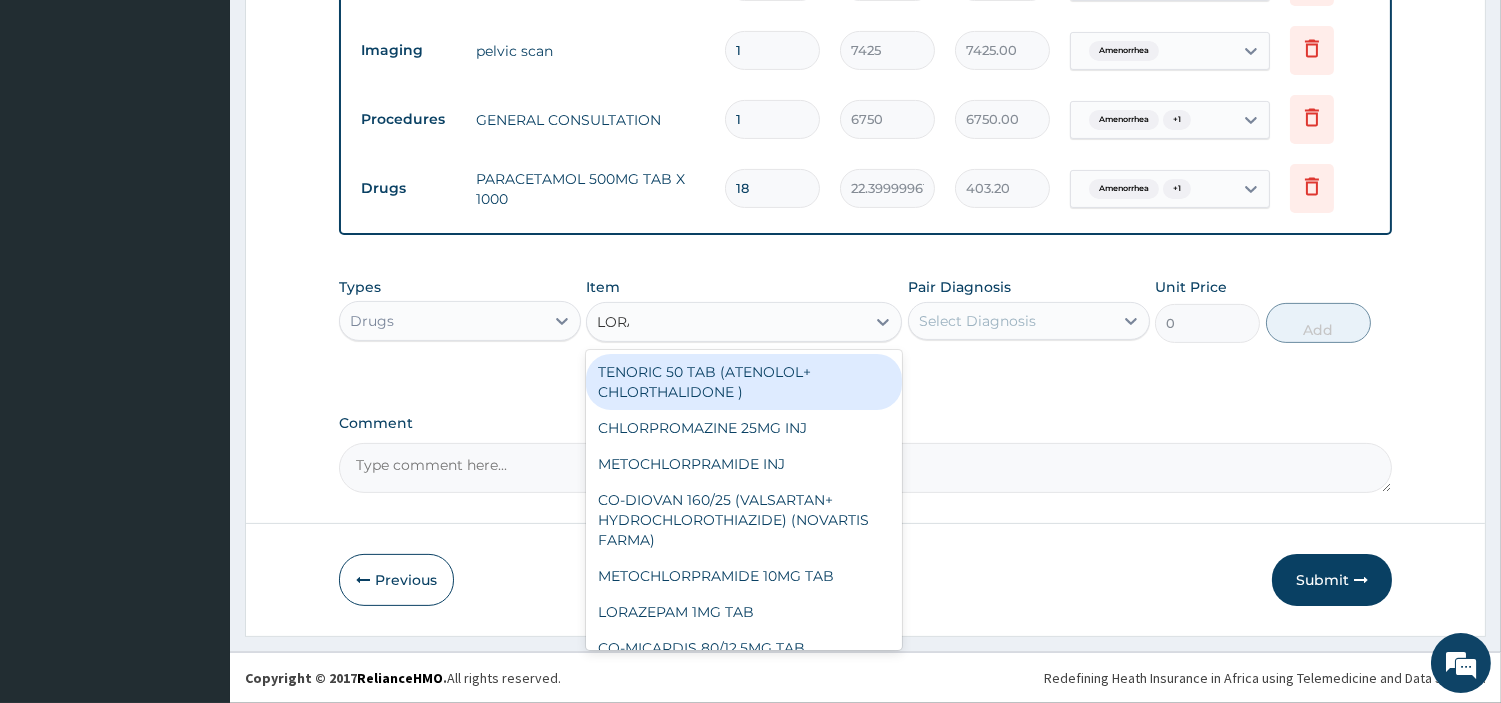 type on "LORAT" 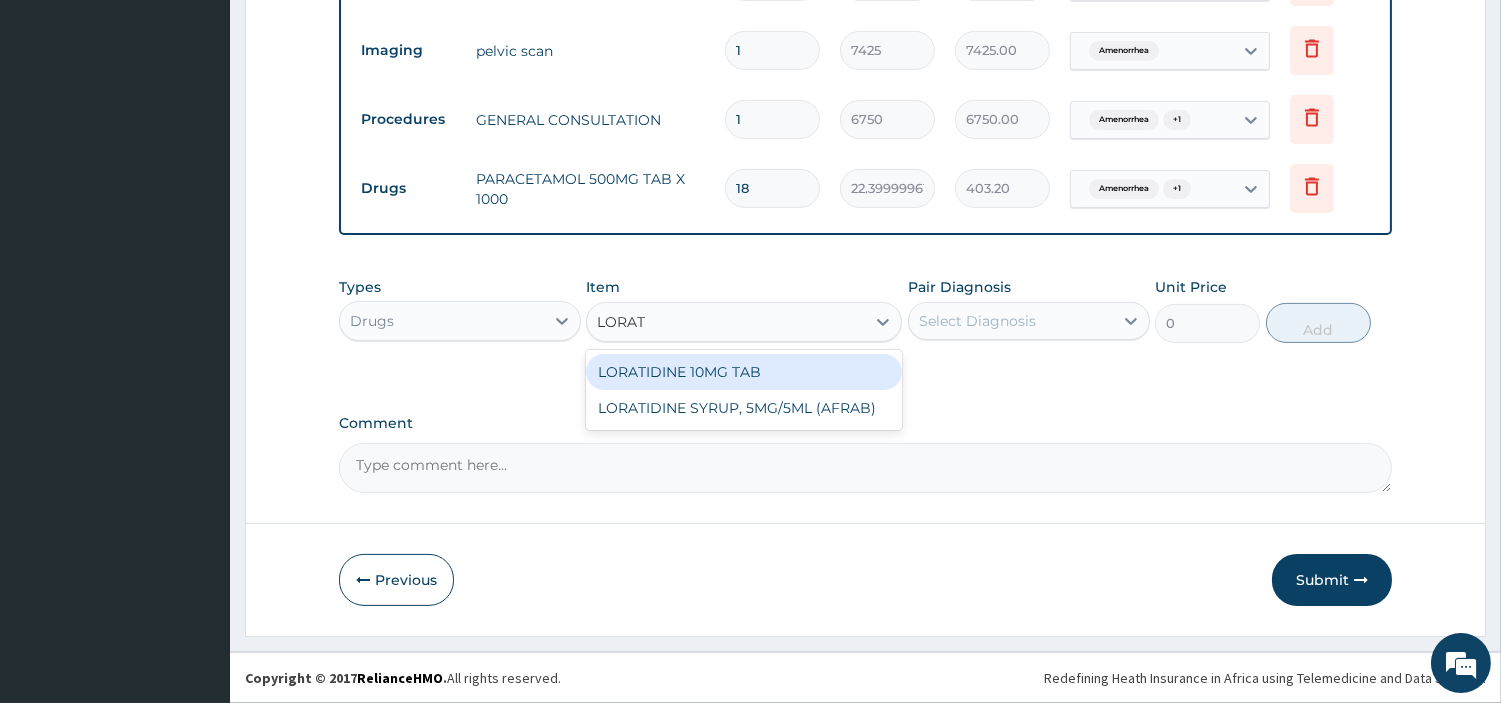 drag, startPoint x: 833, startPoint y: 376, endPoint x: 844, endPoint y: 361, distance: 18.601076 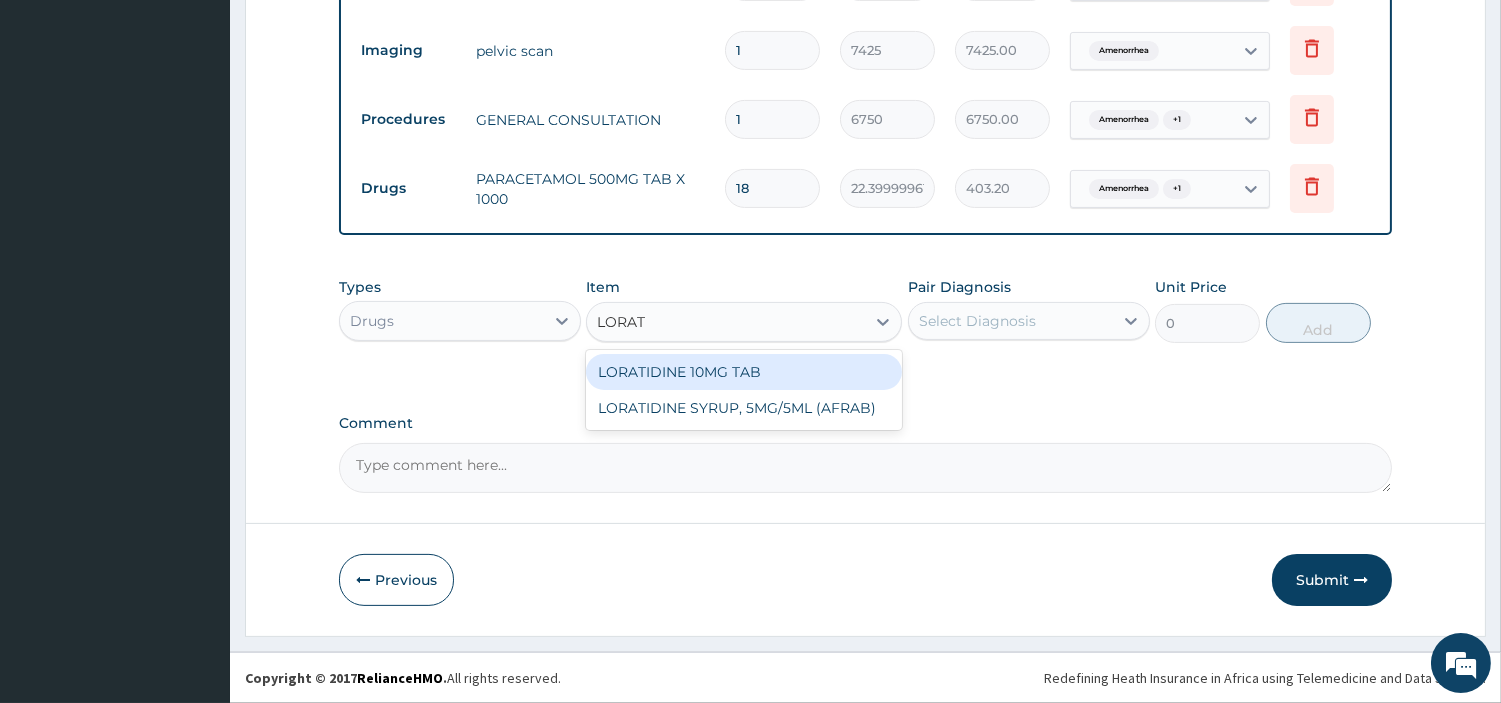 click on "LORATIDINE 10MG TAB" at bounding box center [744, 372] 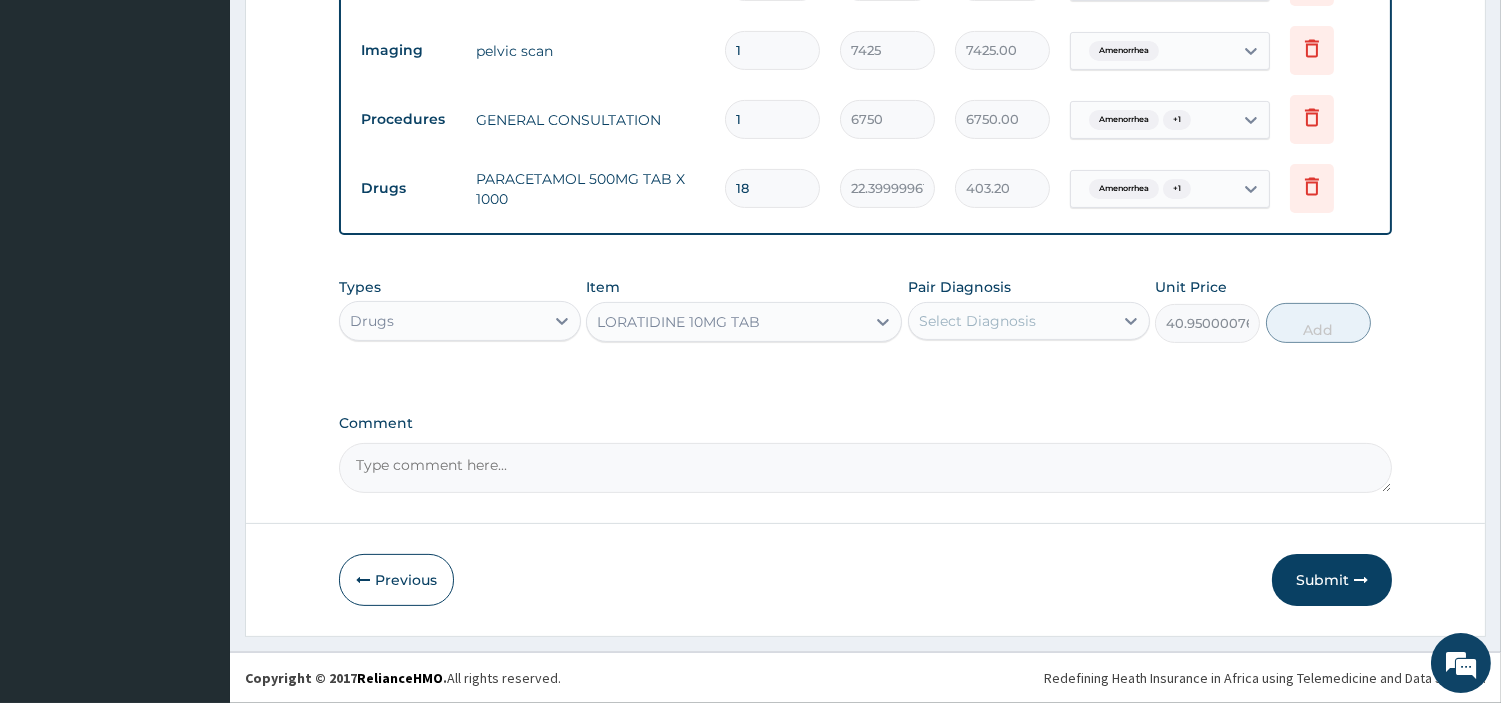 click on "Select Diagnosis" at bounding box center [977, 321] 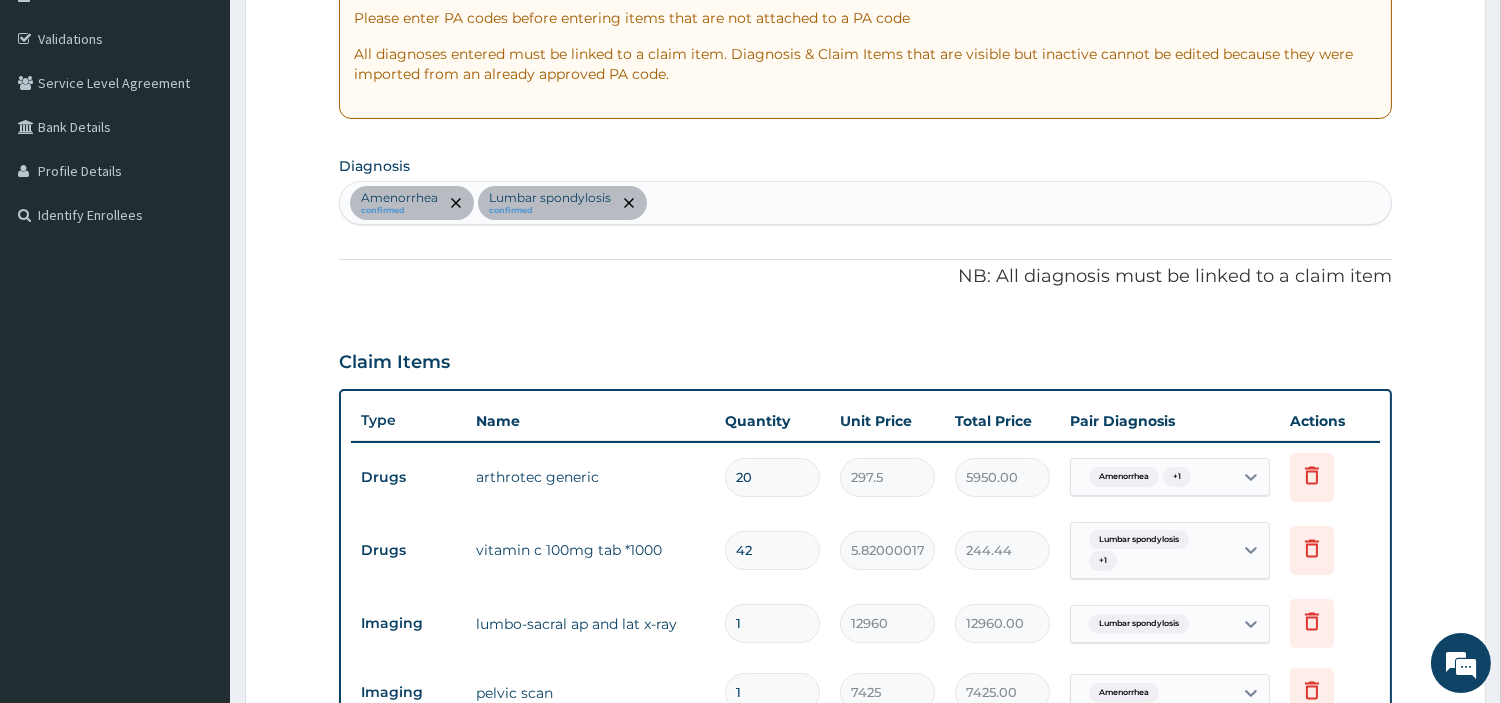scroll, scrollTop: 331, scrollLeft: 0, axis: vertical 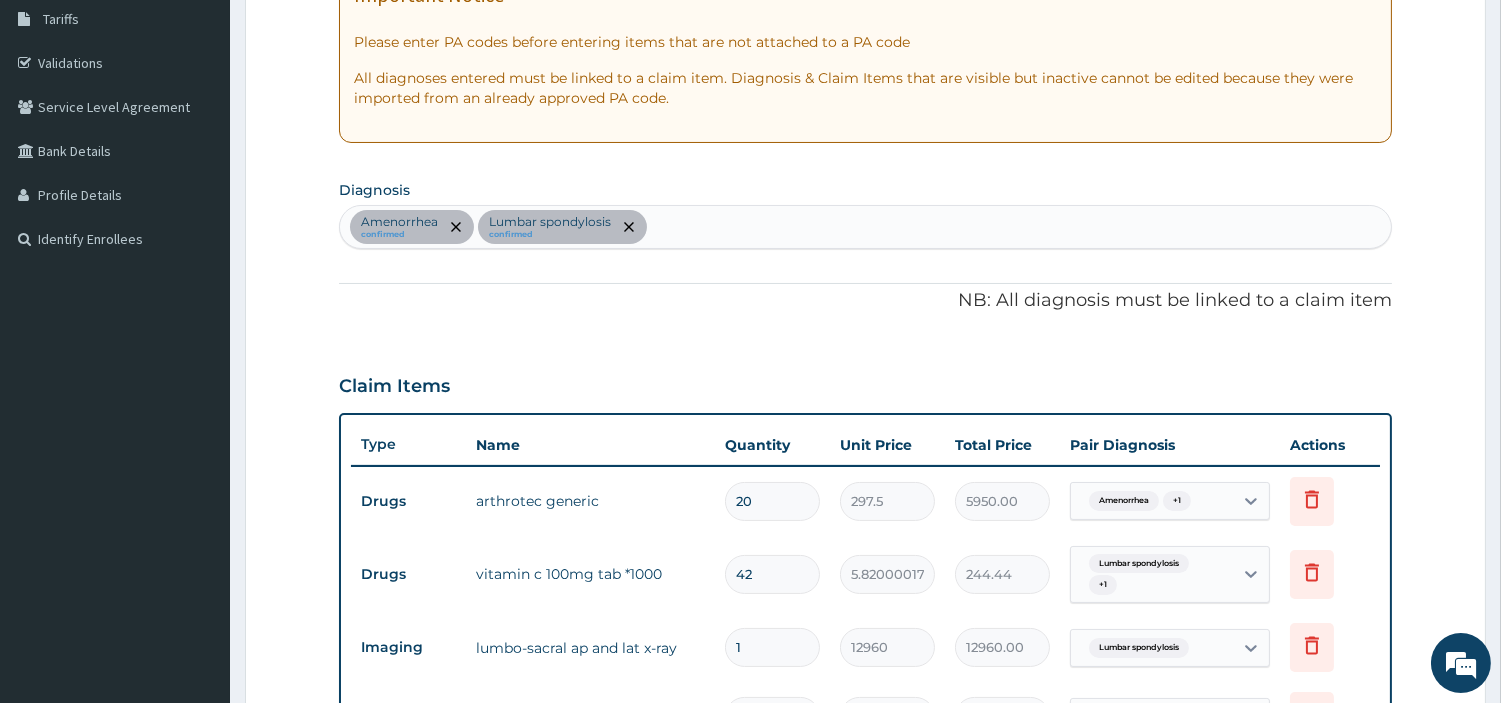 click on "Amenorrhea confirmed Lumbar spondylosis confirmed" at bounding box center [865, 227] 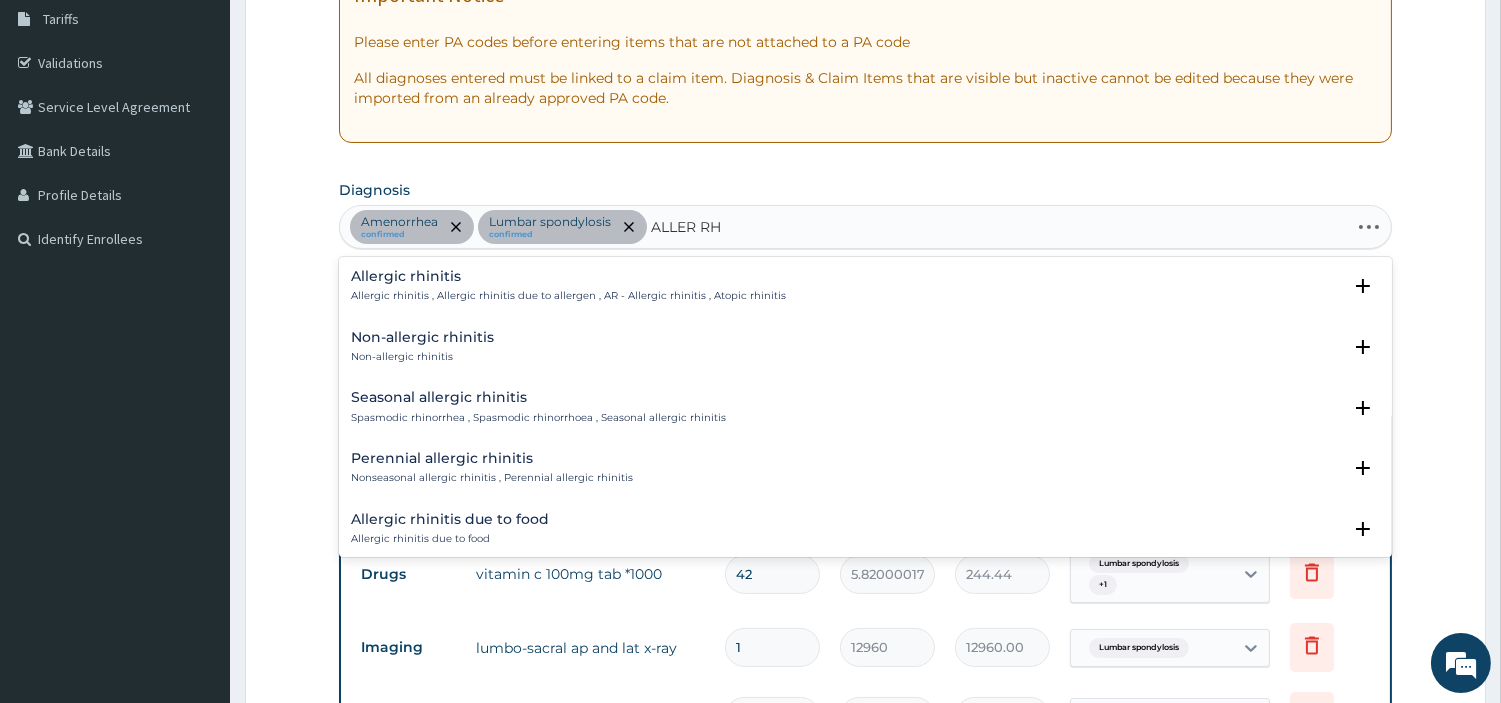 type on "ALLER RHI" 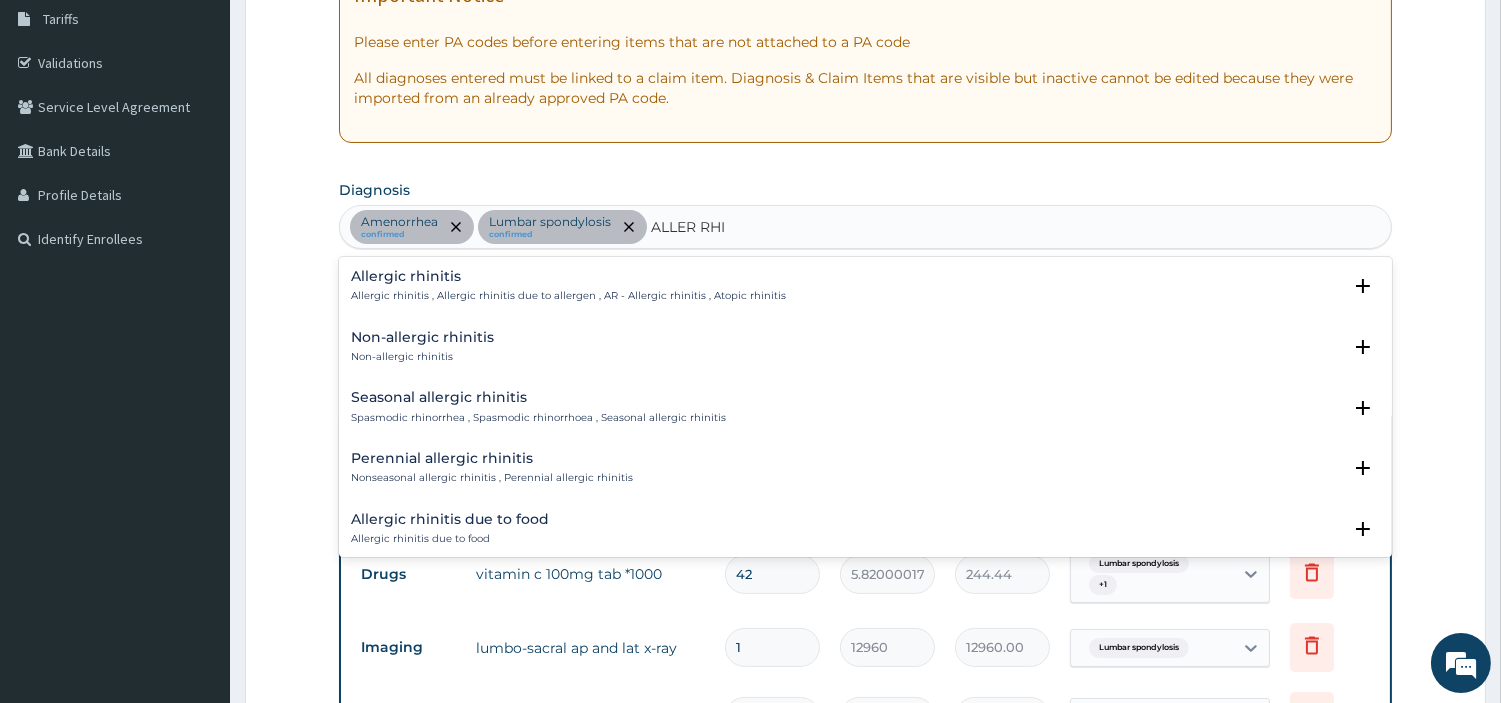 click on "Allergic rhinitis Allergic rhinitis , Allergic rhinitis due to allergen , AR - Allergic rhinitis , Atopic rhinitis" at bounding box center (568, 286) 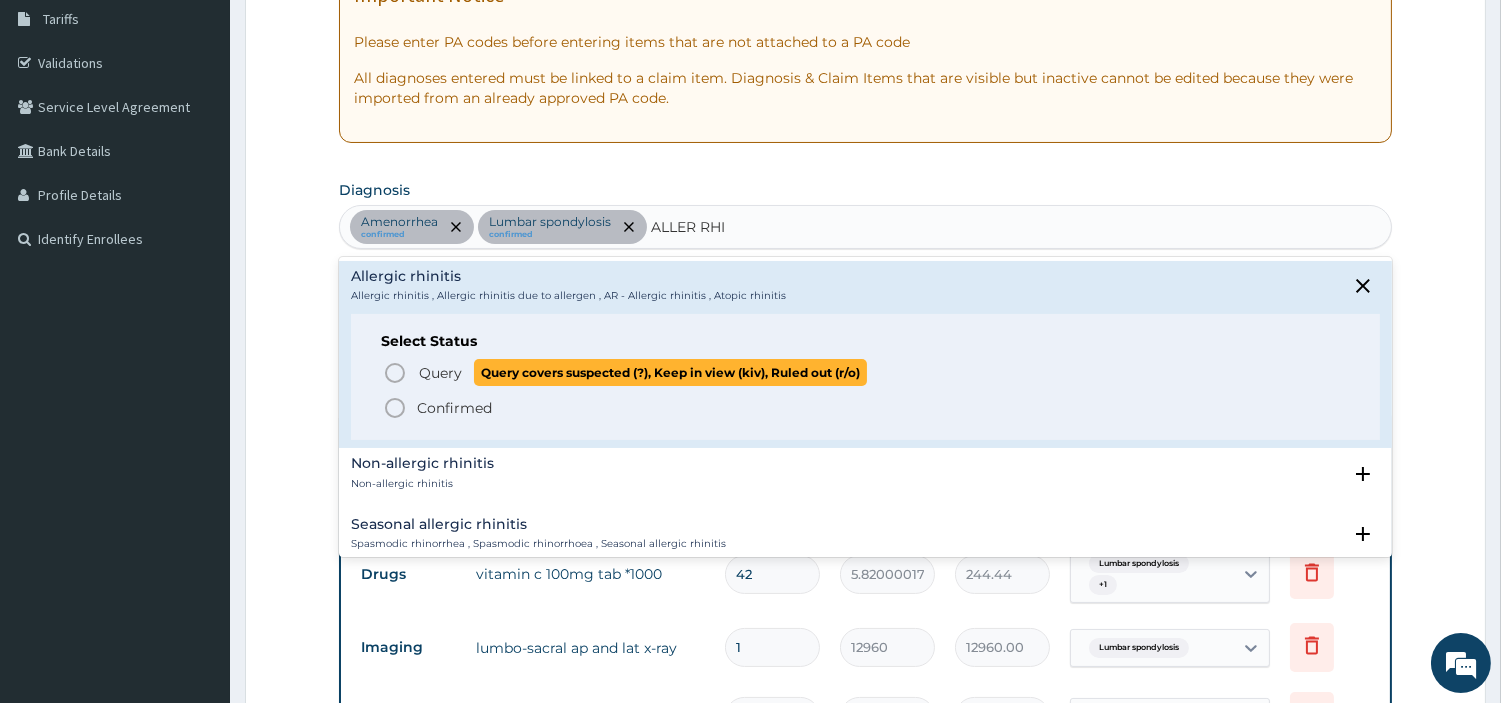click on "Query Query covers suspected (?), Keep in view (kiv), Ruled out (r/o)" at bounding box center [642, 372] 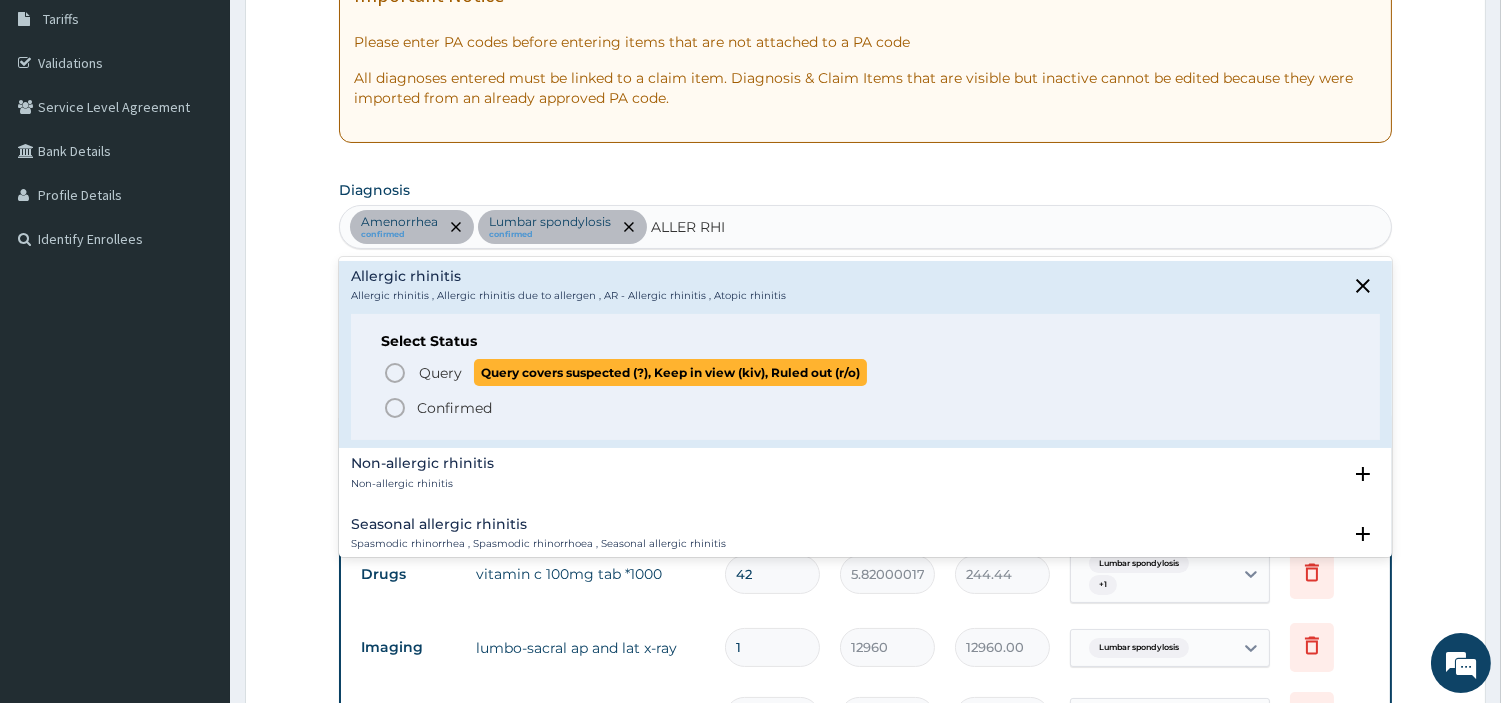 type 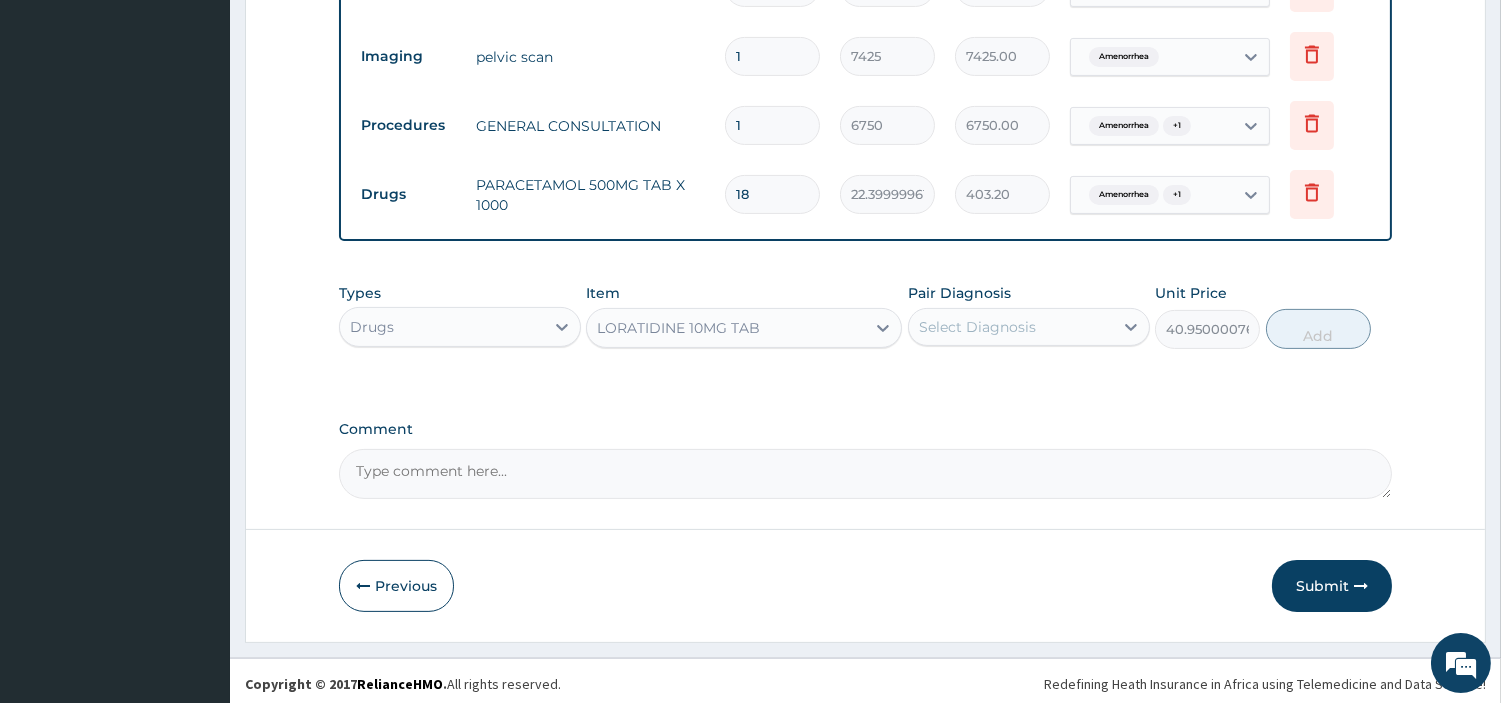 scroll, scrollTop: 997, scrollLeft: 0, axis: vertical 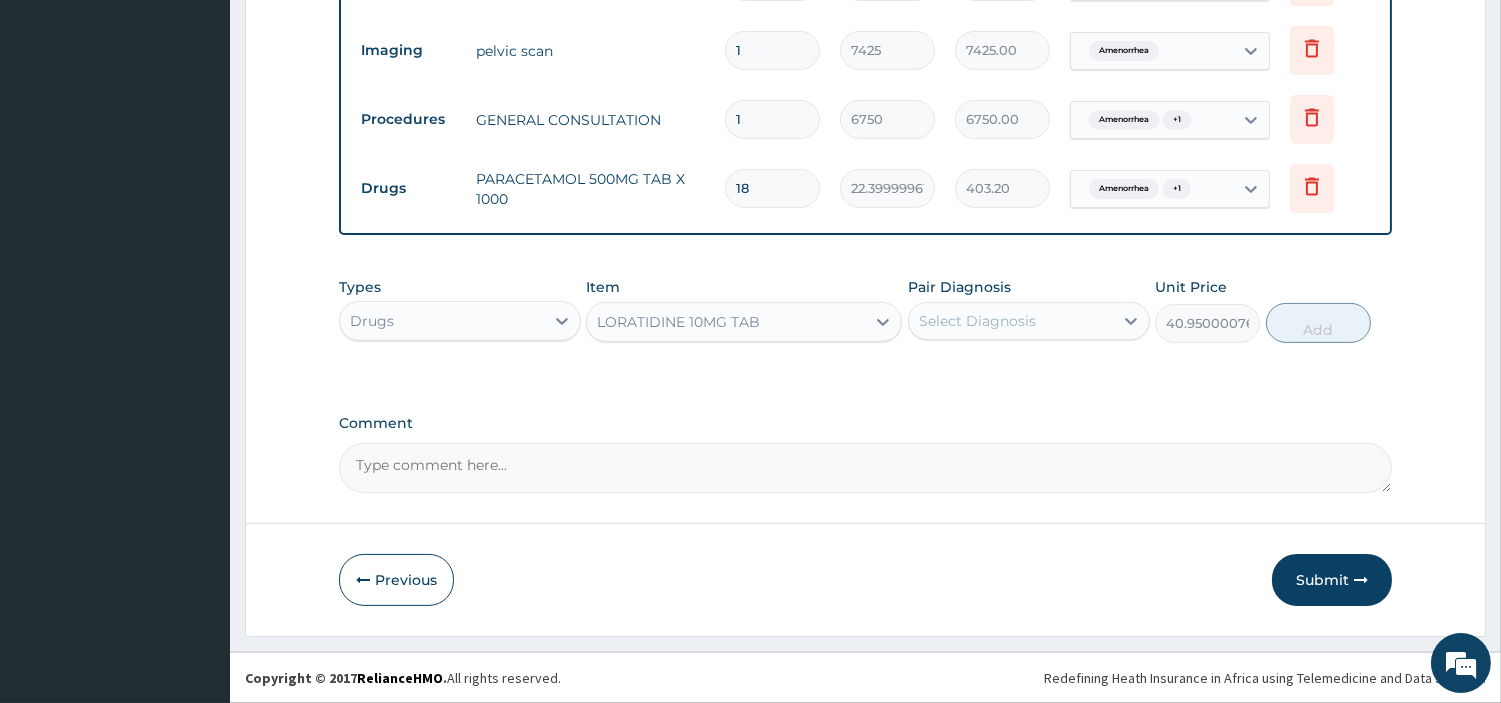 click on "+ 1" at bounding box center [1177, 120] 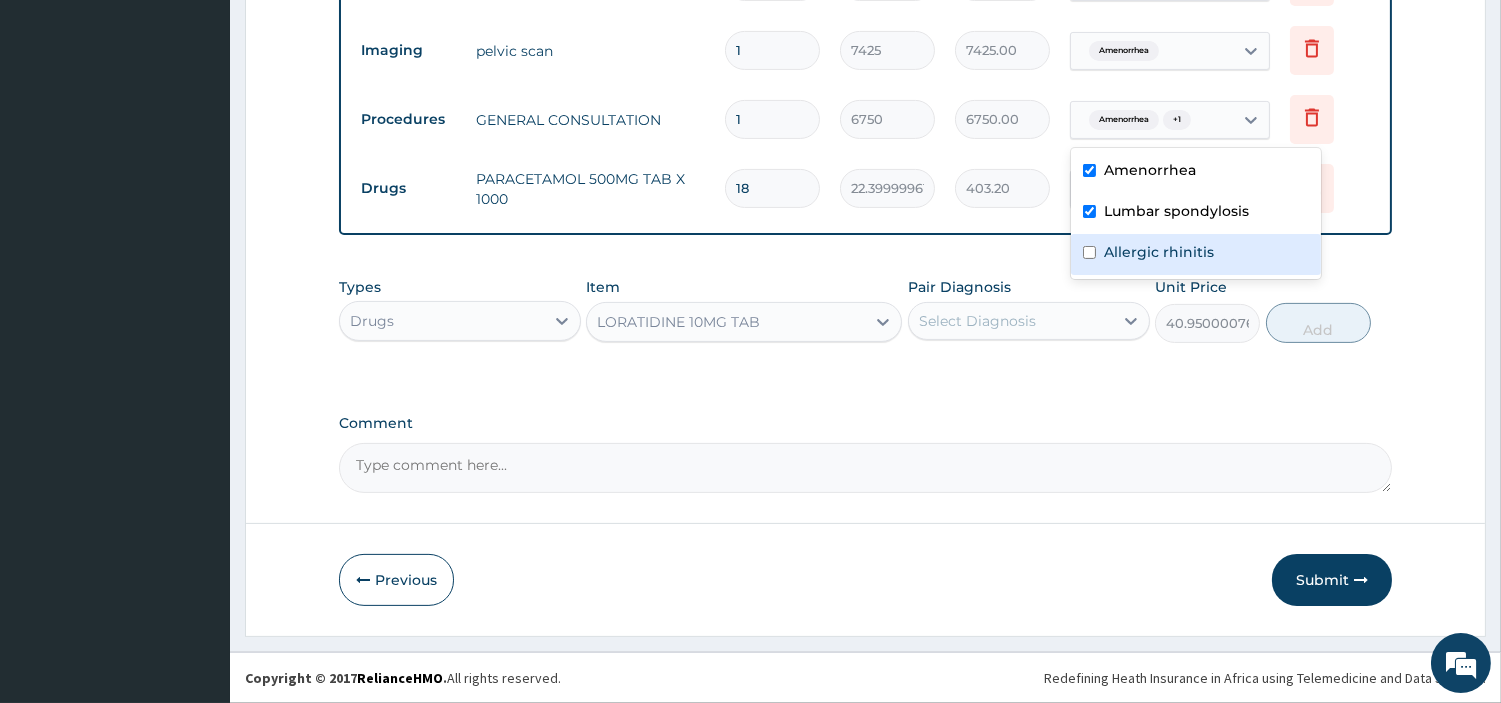 click on "Allergic rhinitis" at bounding box center [1159, 252] 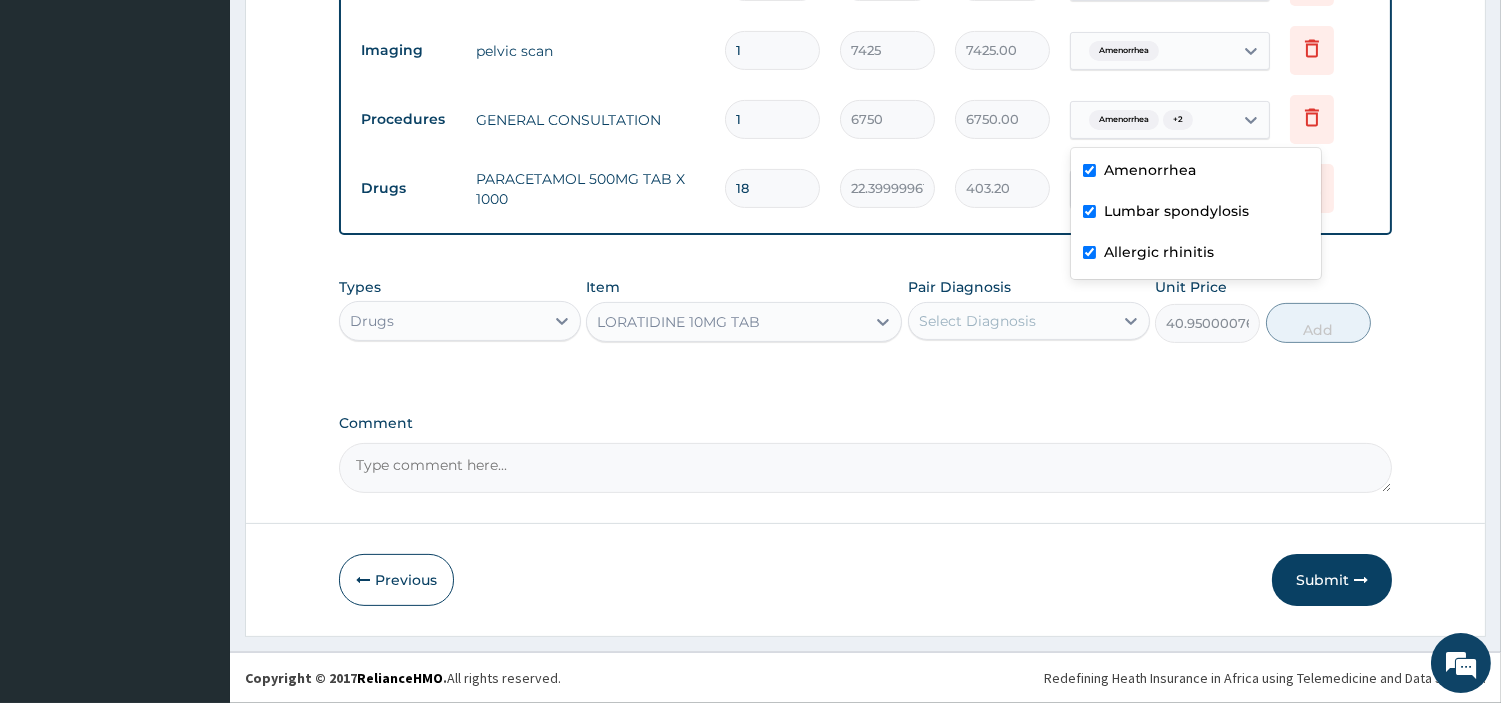 checkbox on "true" 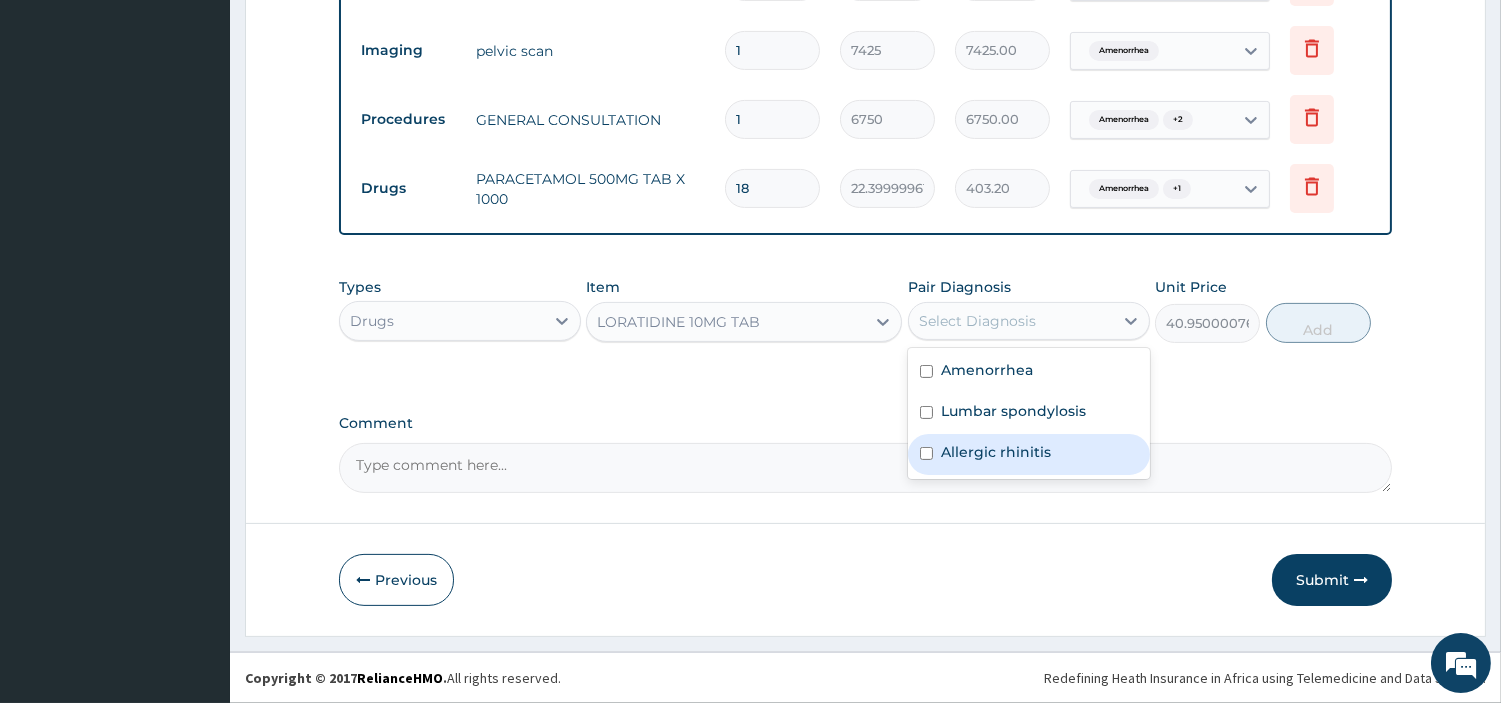 click on "Allergic rhinitis" at bounding box center [996, 452] 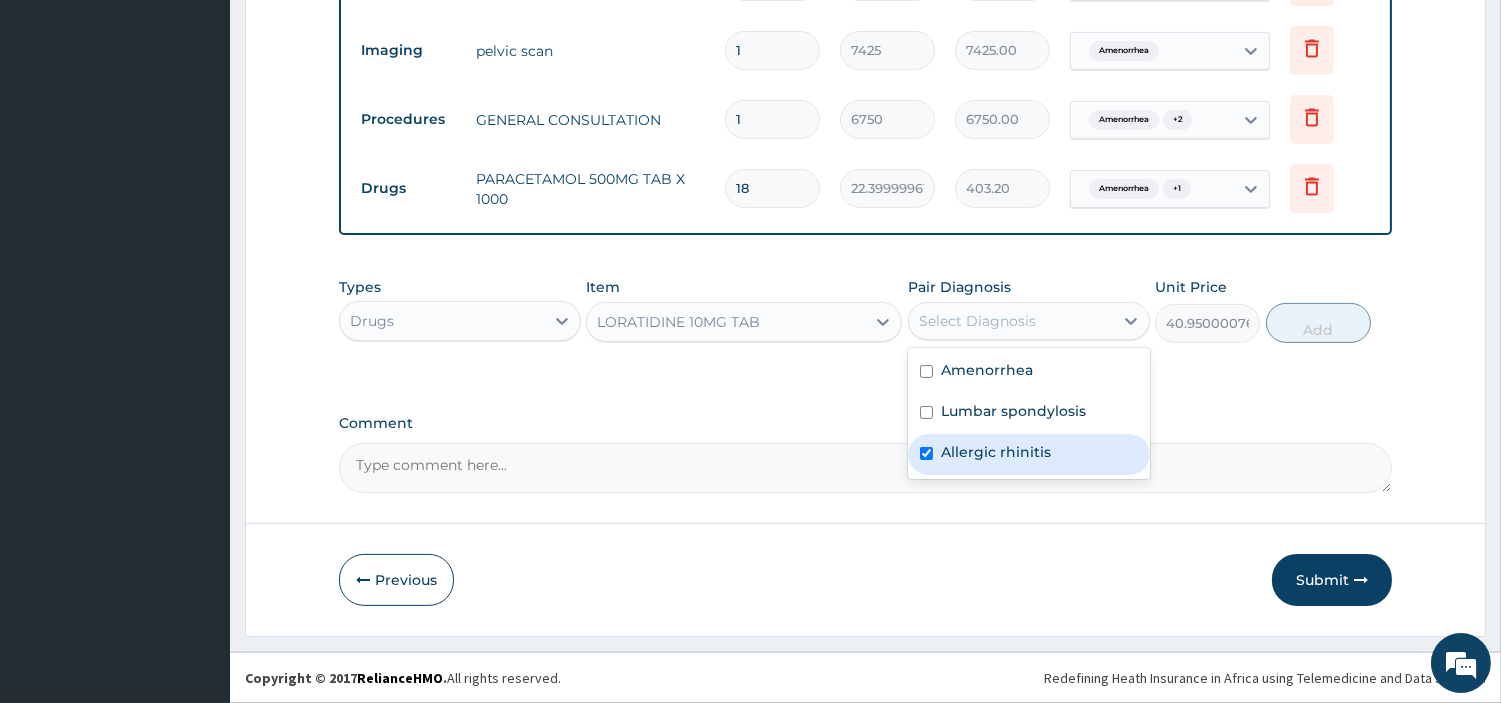 checkbox on "true" 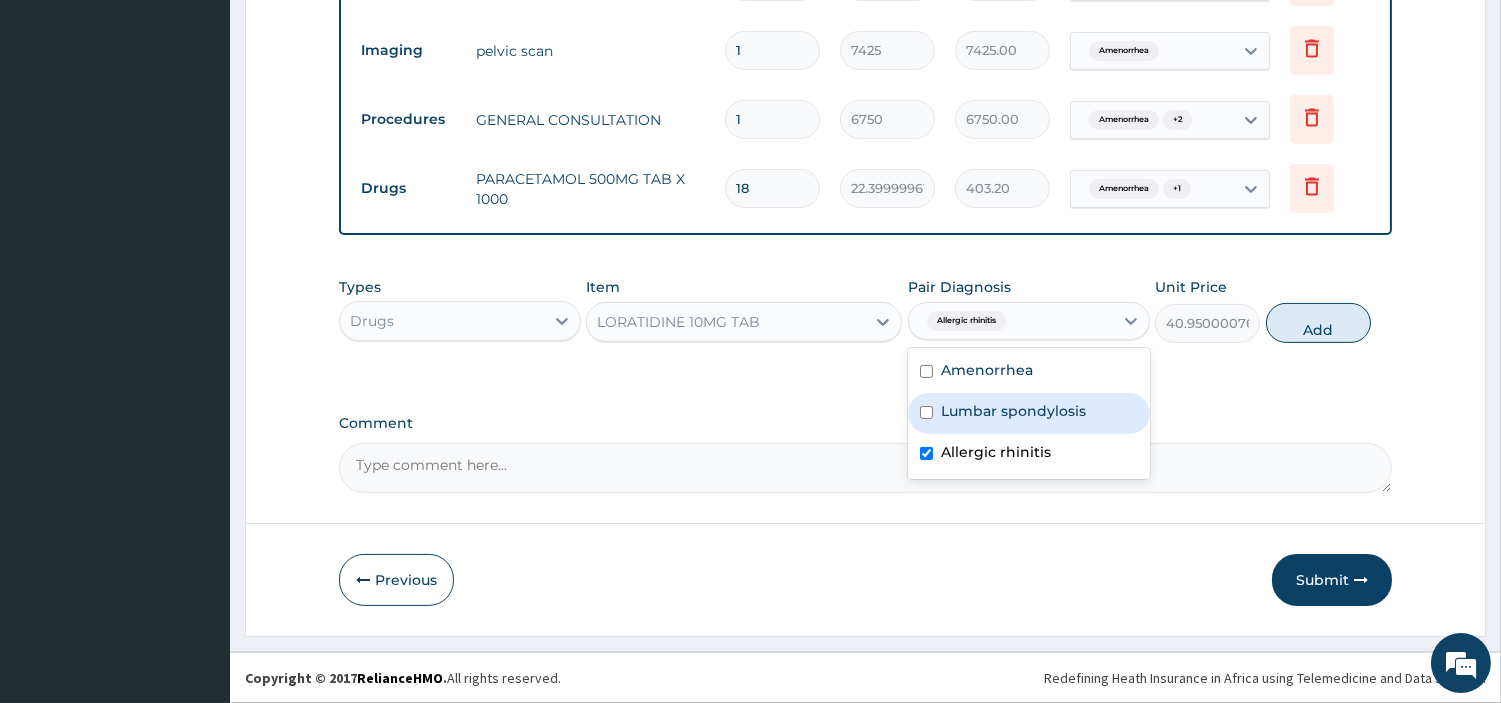 click on "Types Drugs Item LORATIDINE 10MG TAB Pair Diagnosis option Allergic rhinitis, selected. option Lumbar spondylosis focused, 2 of 3. 3 results available. Use Up and Down to choose options, press Enter to select the currently focused option, press Escape to exit the menu, press Tab to select the option and exit the menu. Allergic rhinitis Amenorrhea Lumbar spondylosis Allergic rhinitis Unit Price 40.95000076293945 Add" at bounding box center [865, 310] 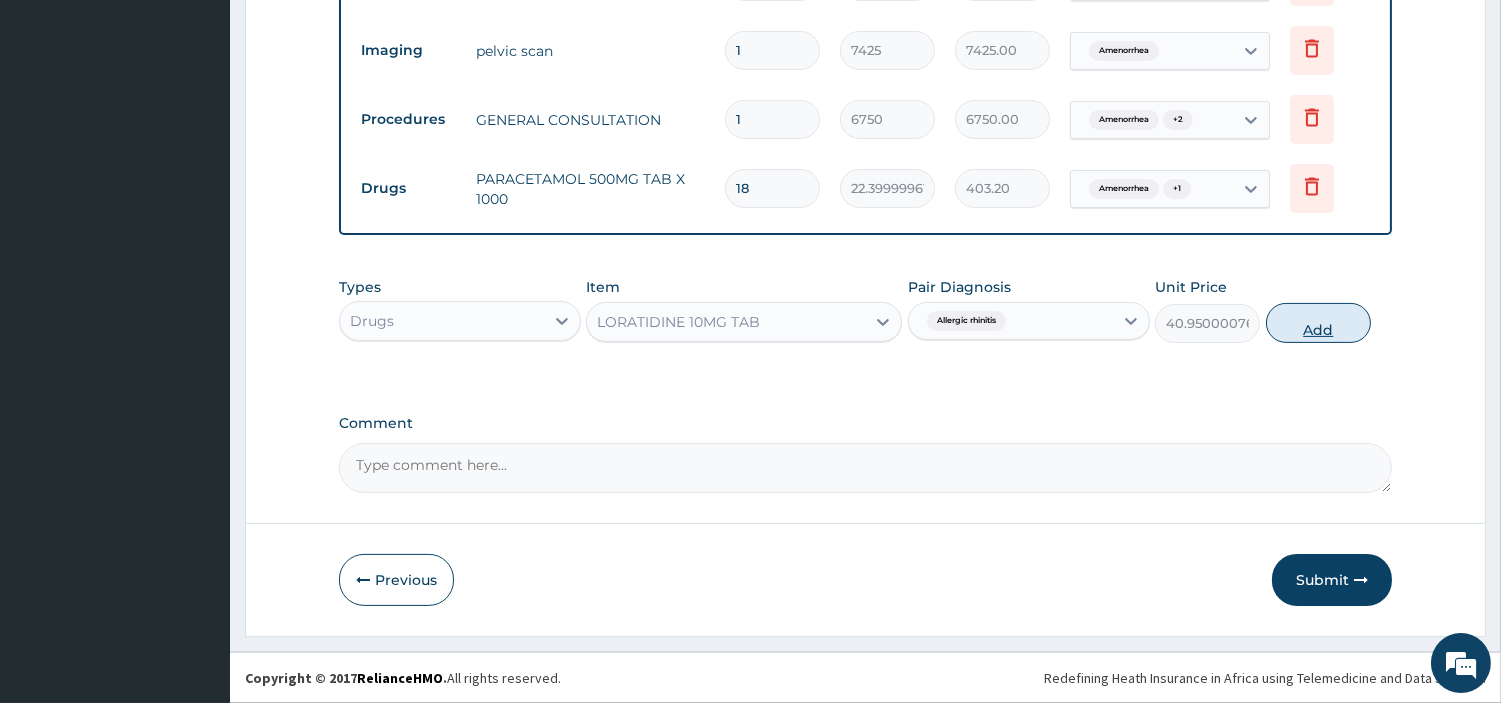 click on "Add" at bounding box center (1318, 323) 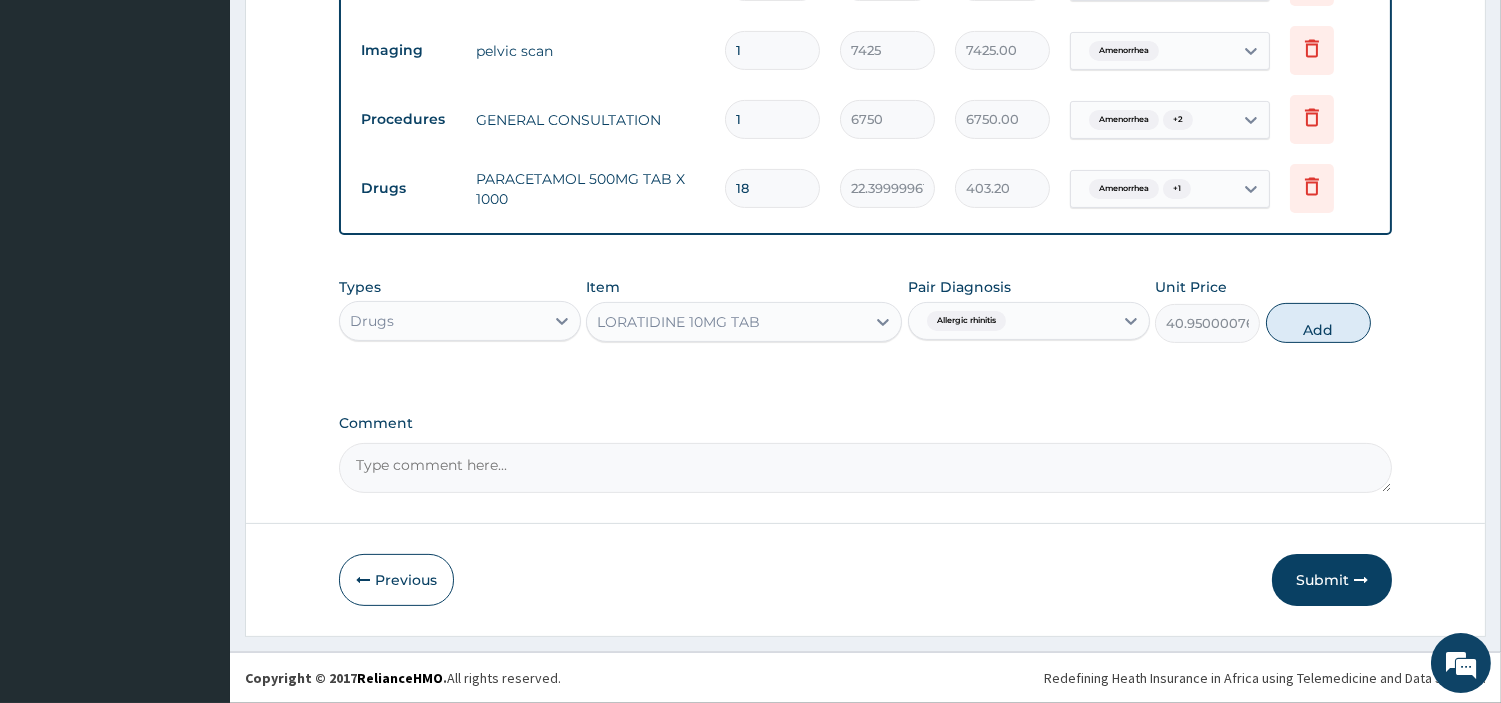 type on "0" 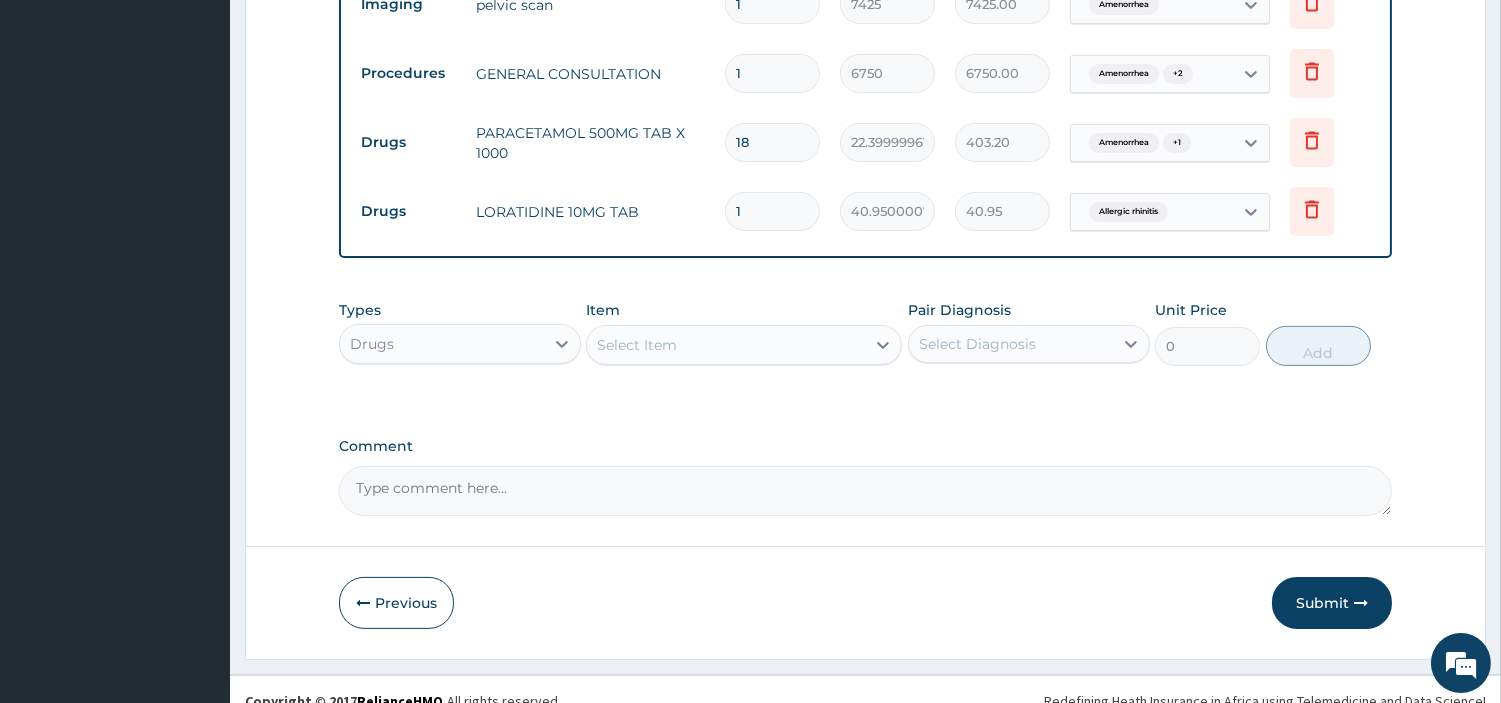 scroll, scrollTop: 1067, scrollLeft: 0, axis: vertical 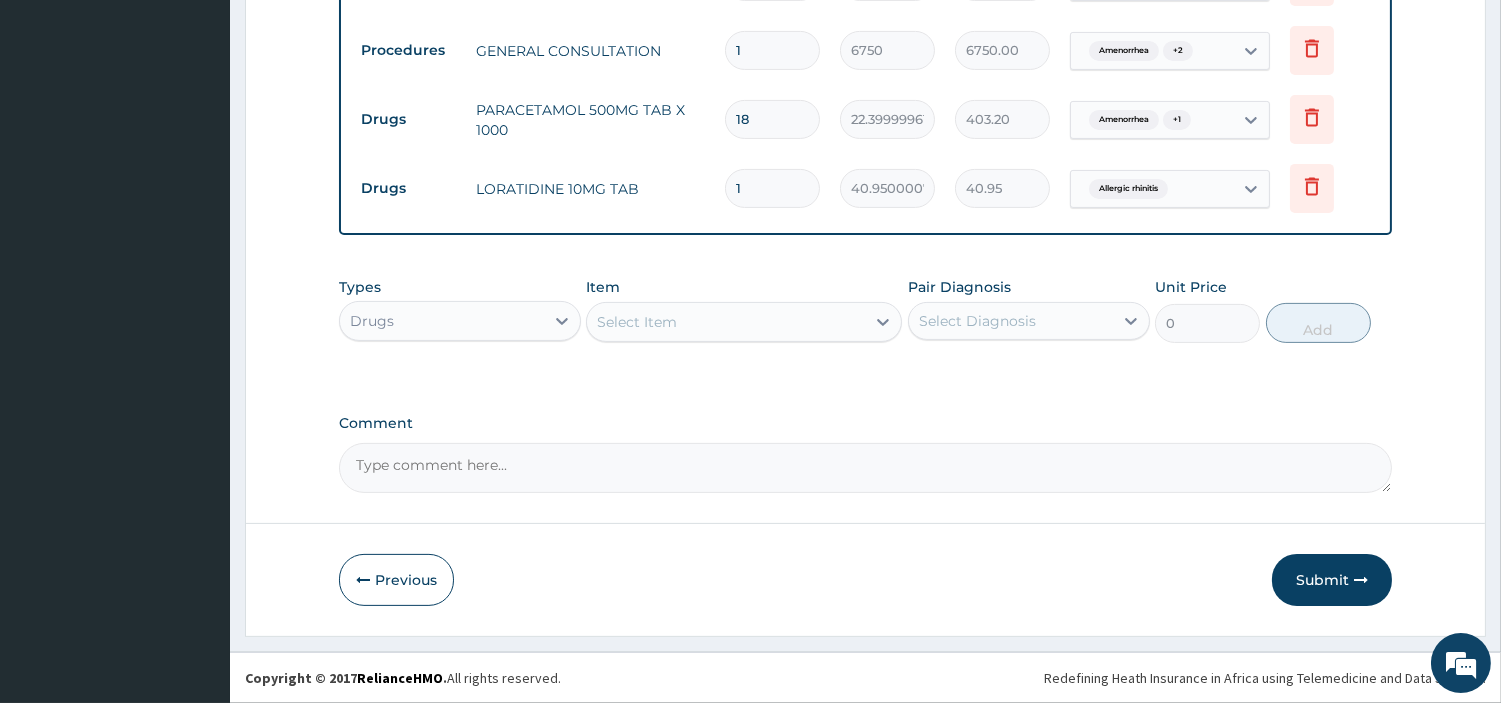 click on "Select Item" at bounding box center [726, 322] 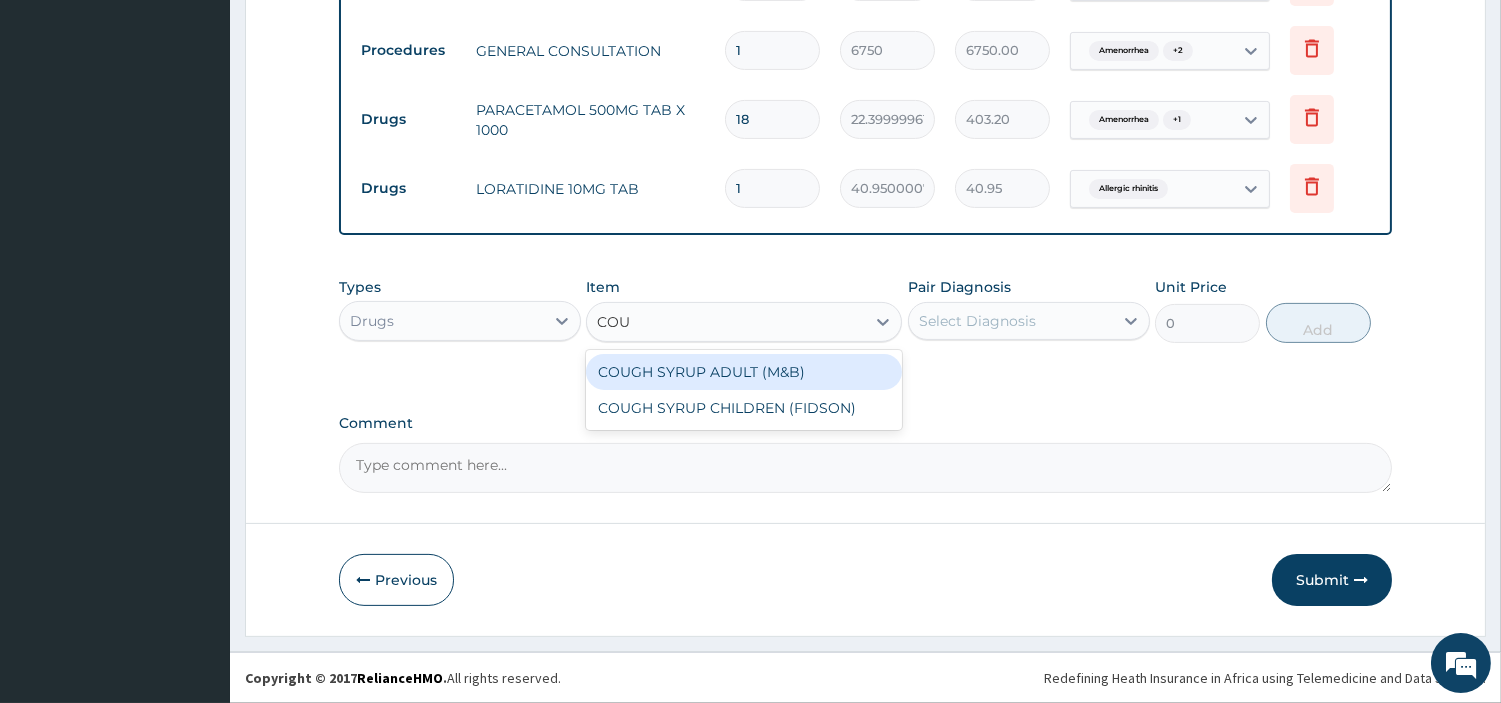 type on "COUG" 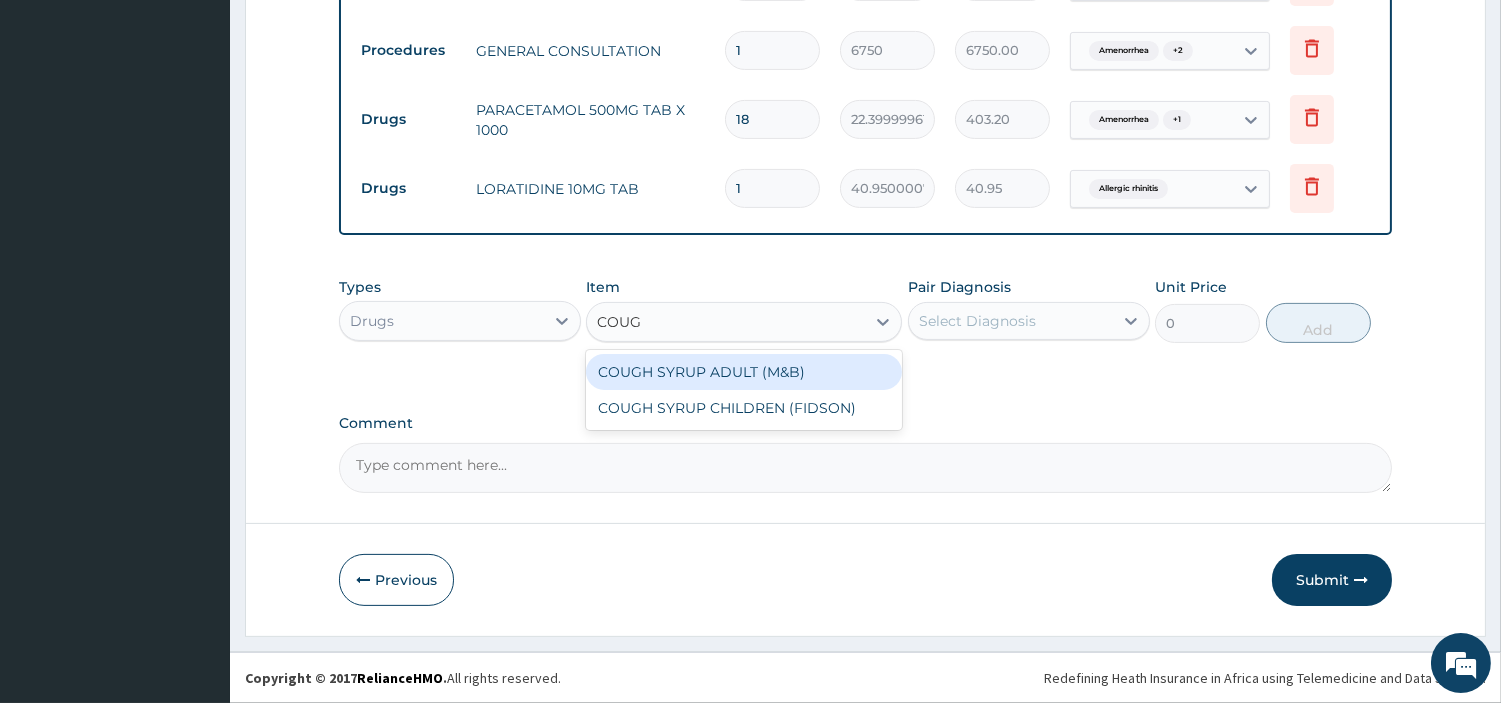 click on "COUGH SYRUP ADULT (M&B)" at bounding box center (744, 372) 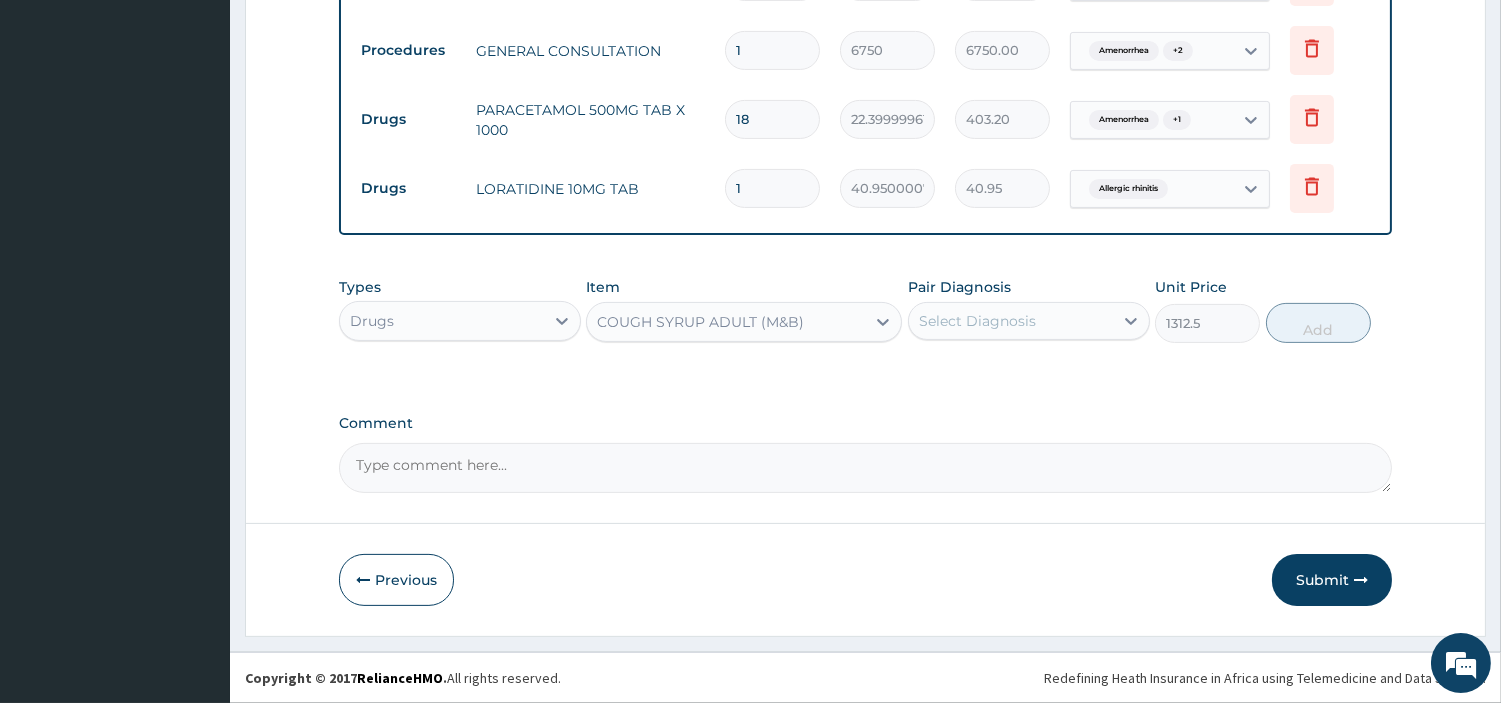 click on "Types Drugs Item option COUGH SYRUP ADULT (M&B), selected.   Select is focused ,type to refine list, press Down to open the menu,  COUGH SYRUP ADULT (M&B) Pair Diagnosis Select Diagnosis Unit Price 1312.5 Add" at bounding box center (865, 310) 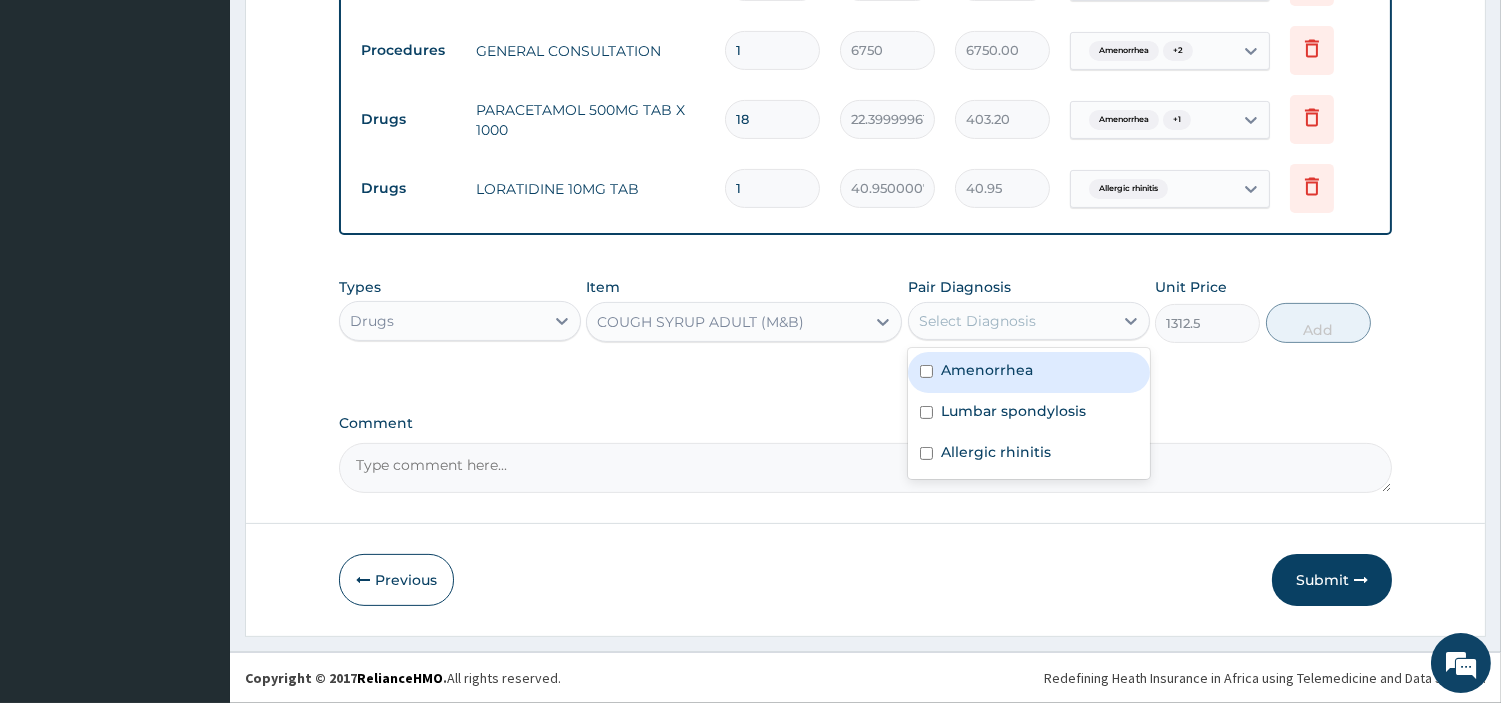 click on "Amenorrhea" at bounding box center [987, 370] 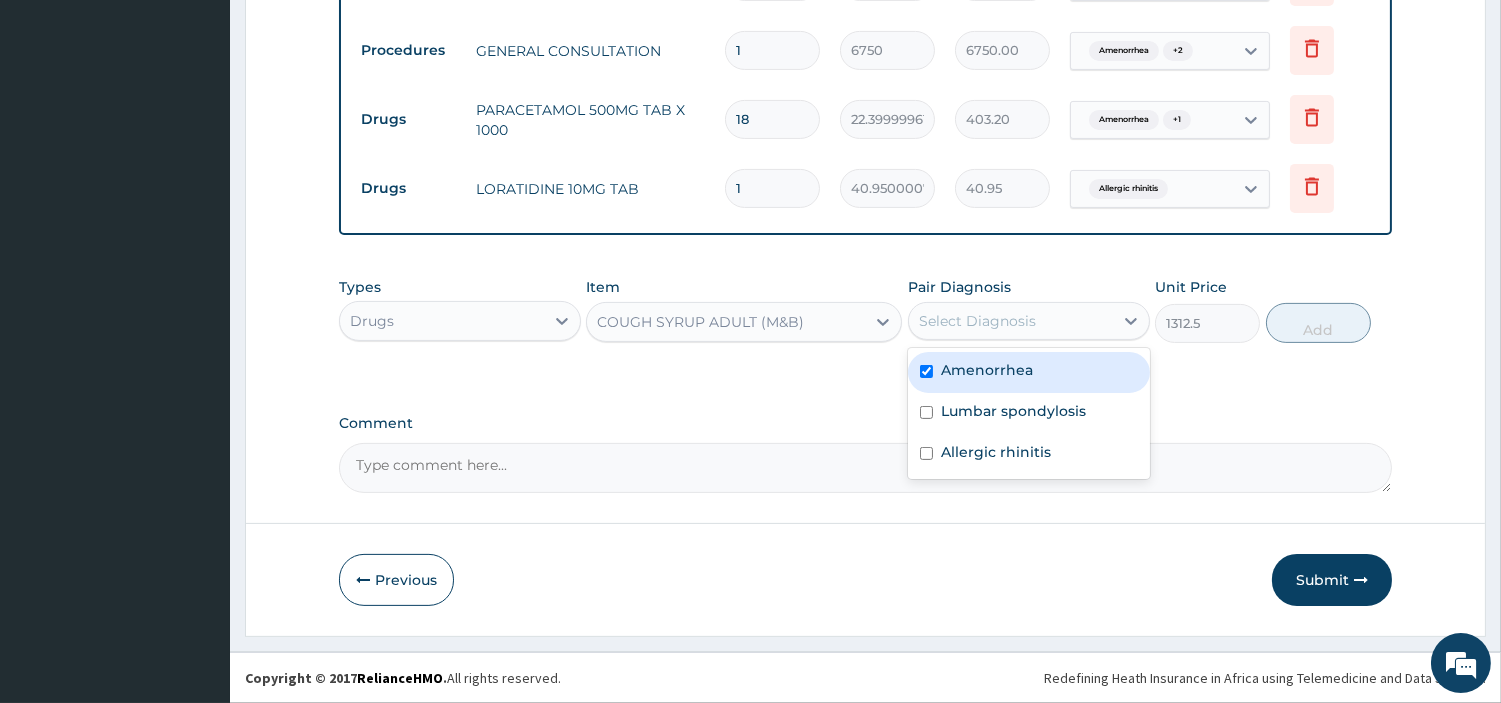 checkbox on "true" 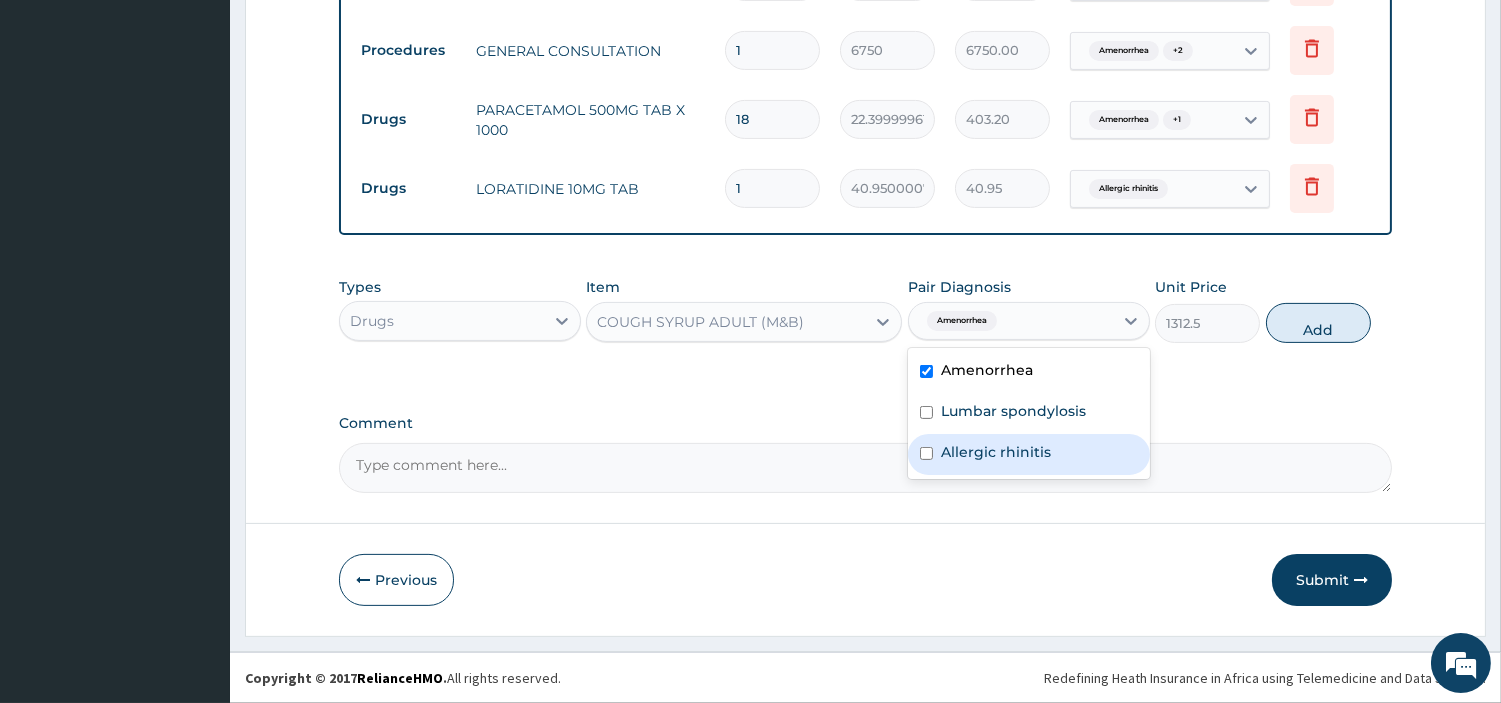 click on "Allergic rhinitis" at bounding box center (996, 452) 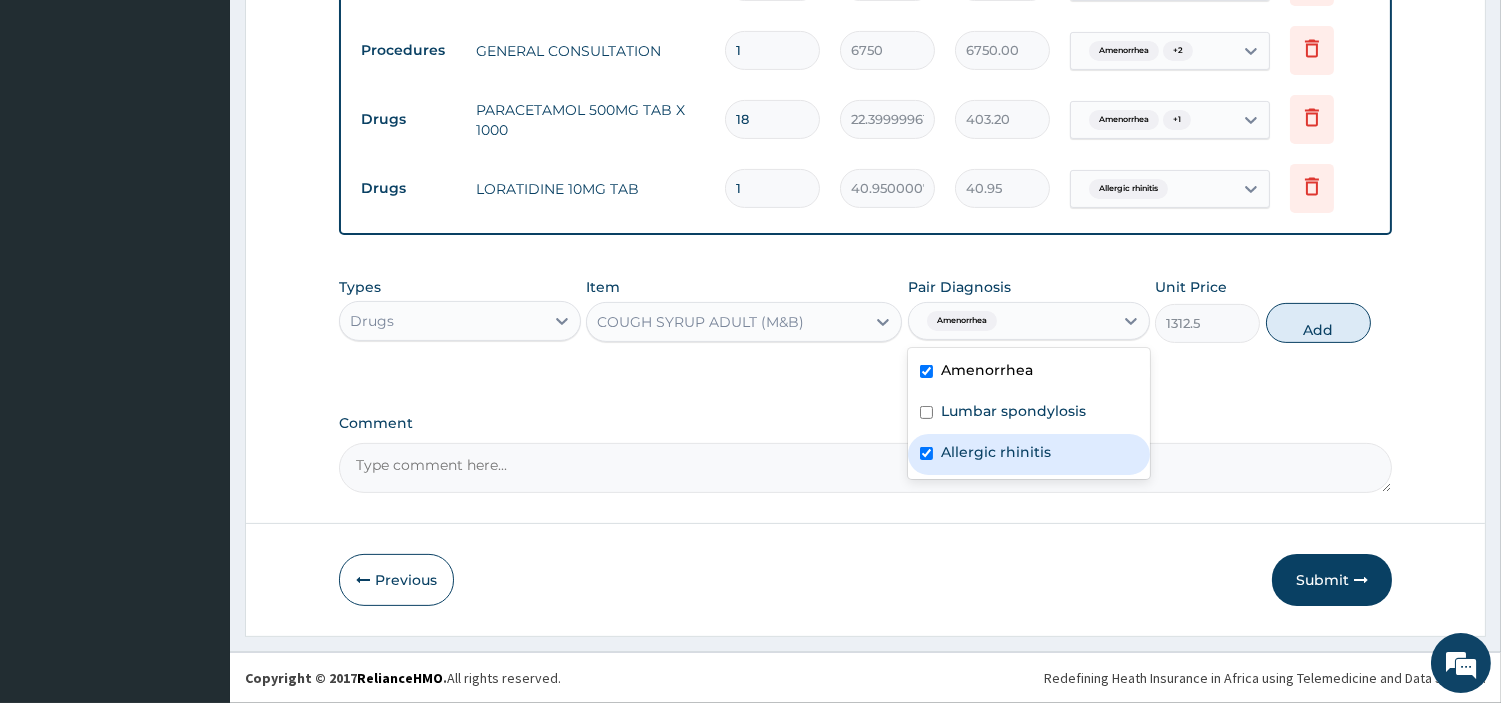 checkbox on "true" 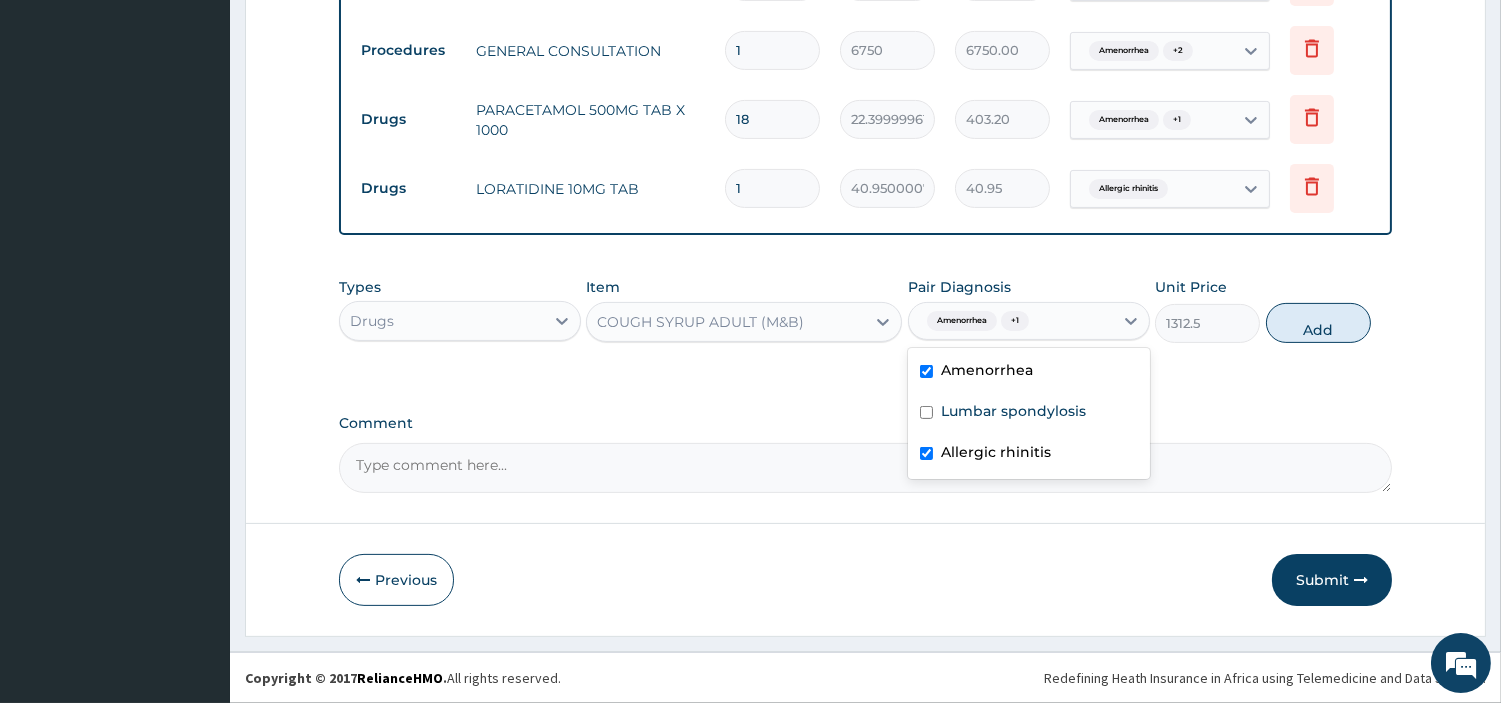 click on "Amenorrhea" at bounding box center (987, 370) 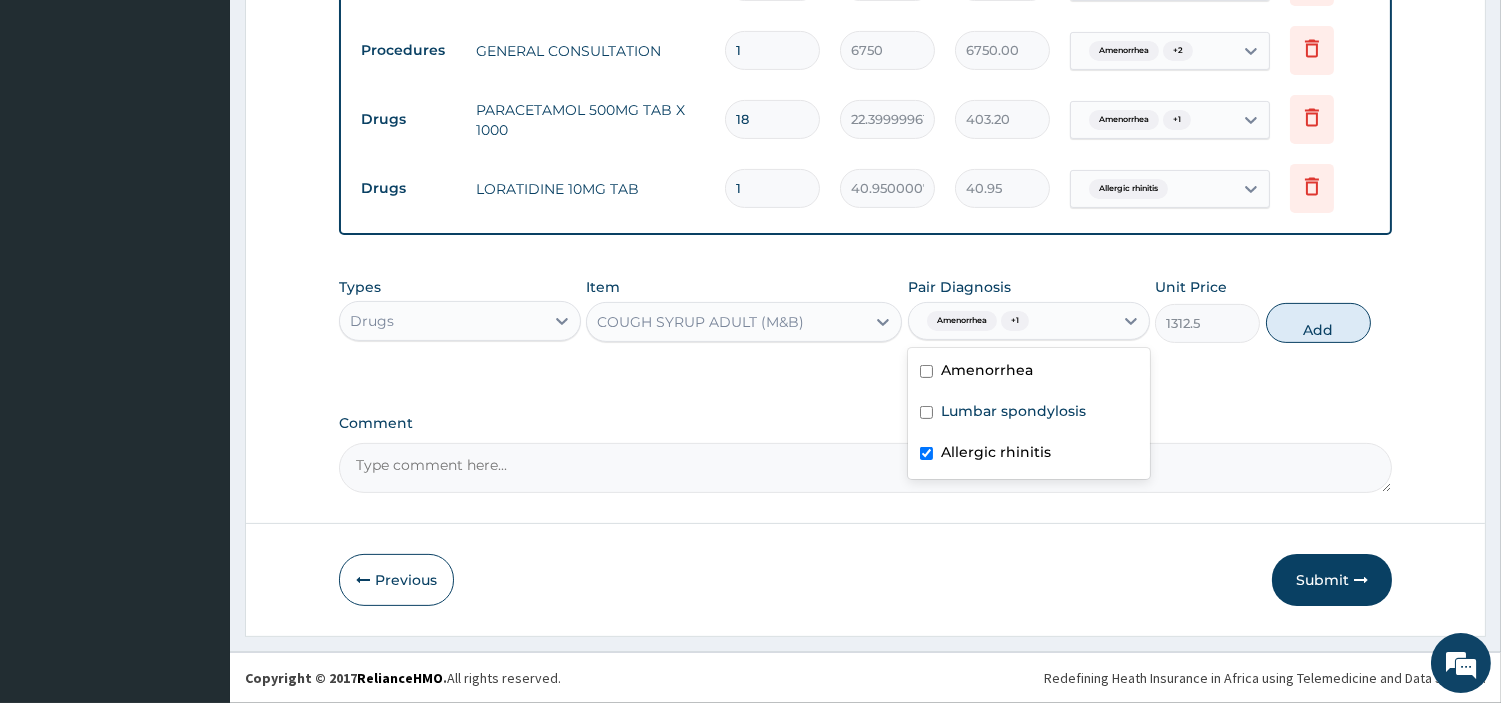 checkbox on "false" 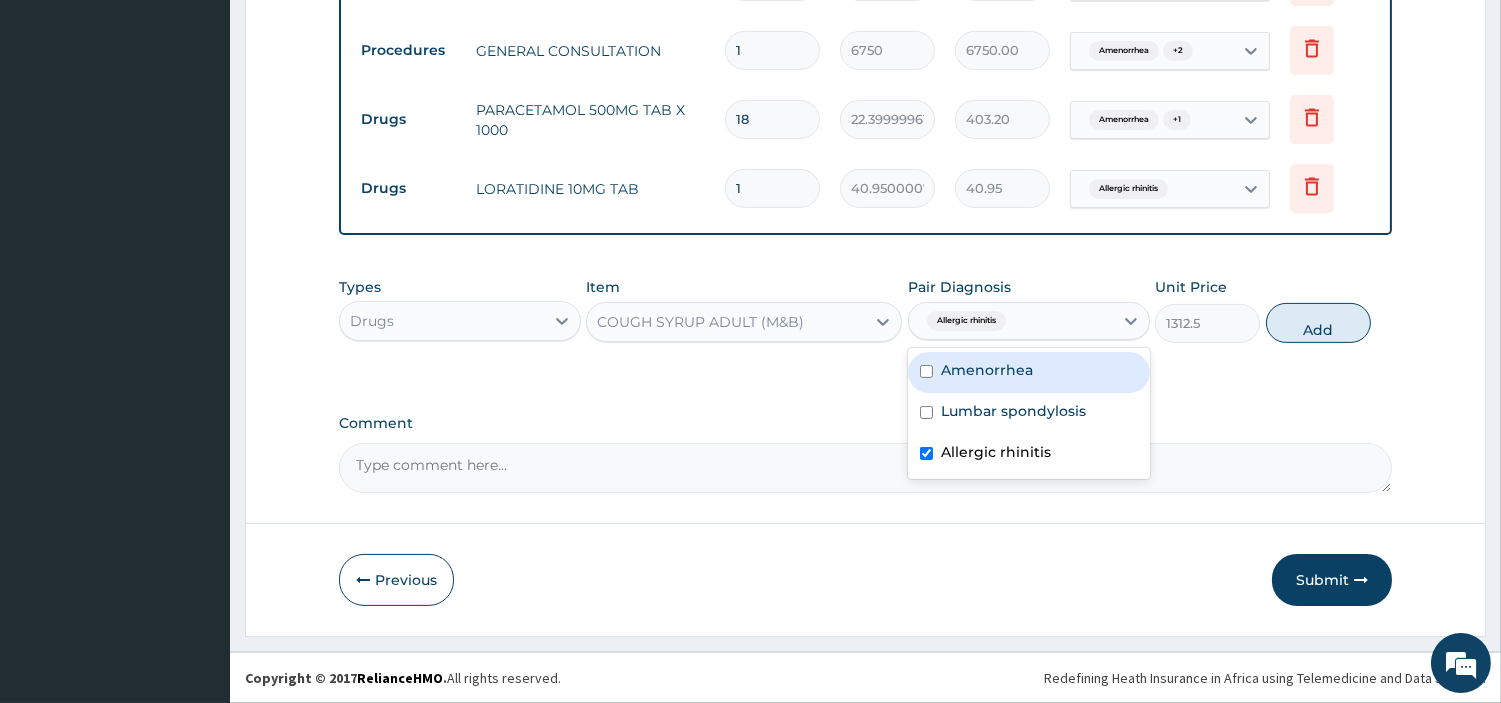 click on "1312.5" at bounding box center [1207, 323] 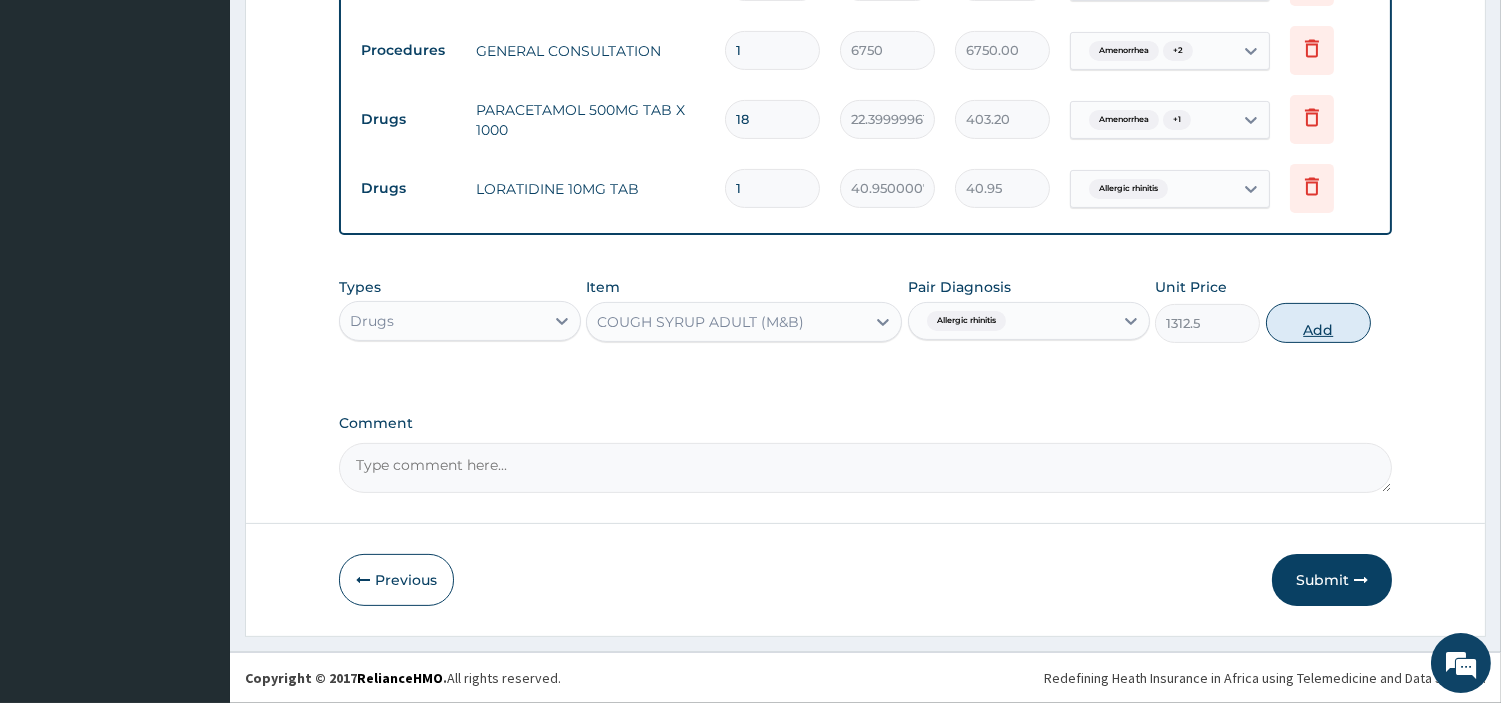 click on "Add" at bounding box center [1318, 323] 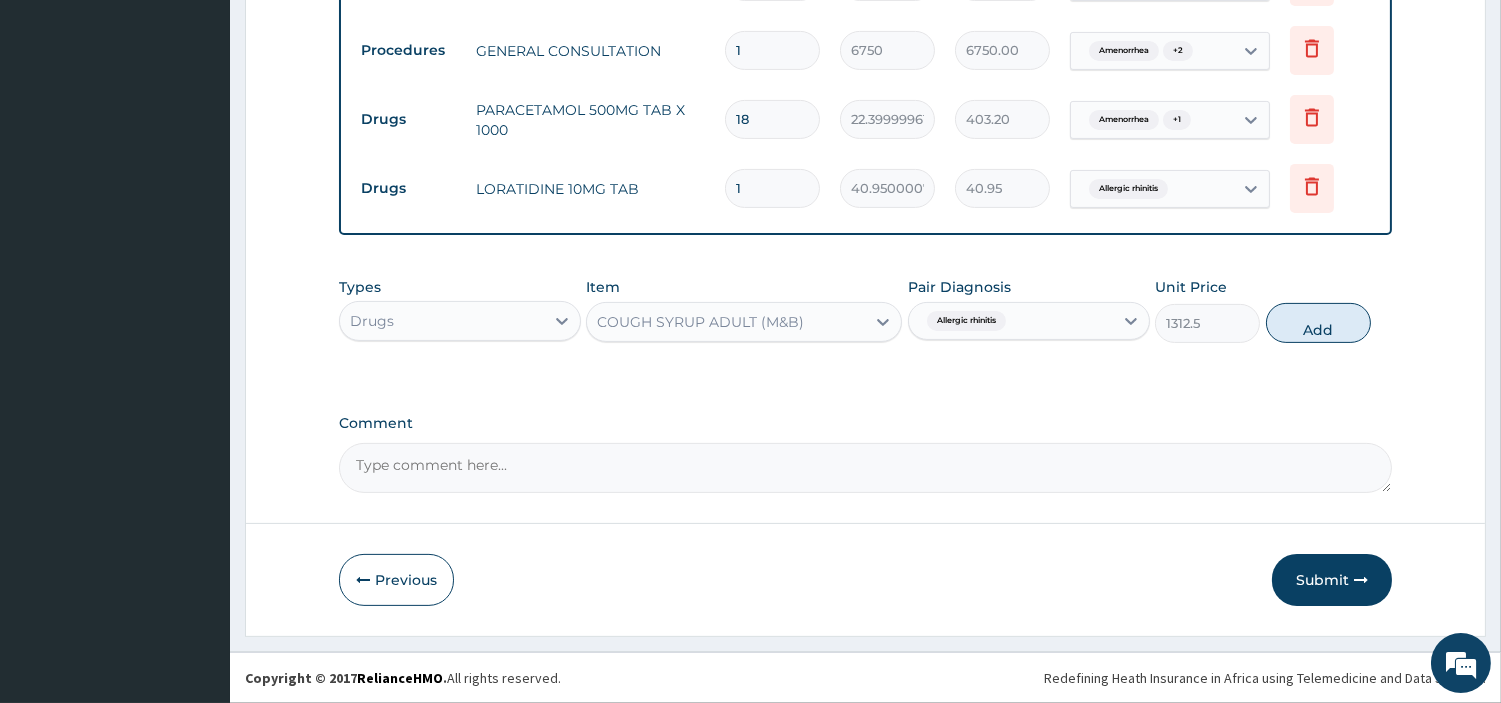 type on "0" 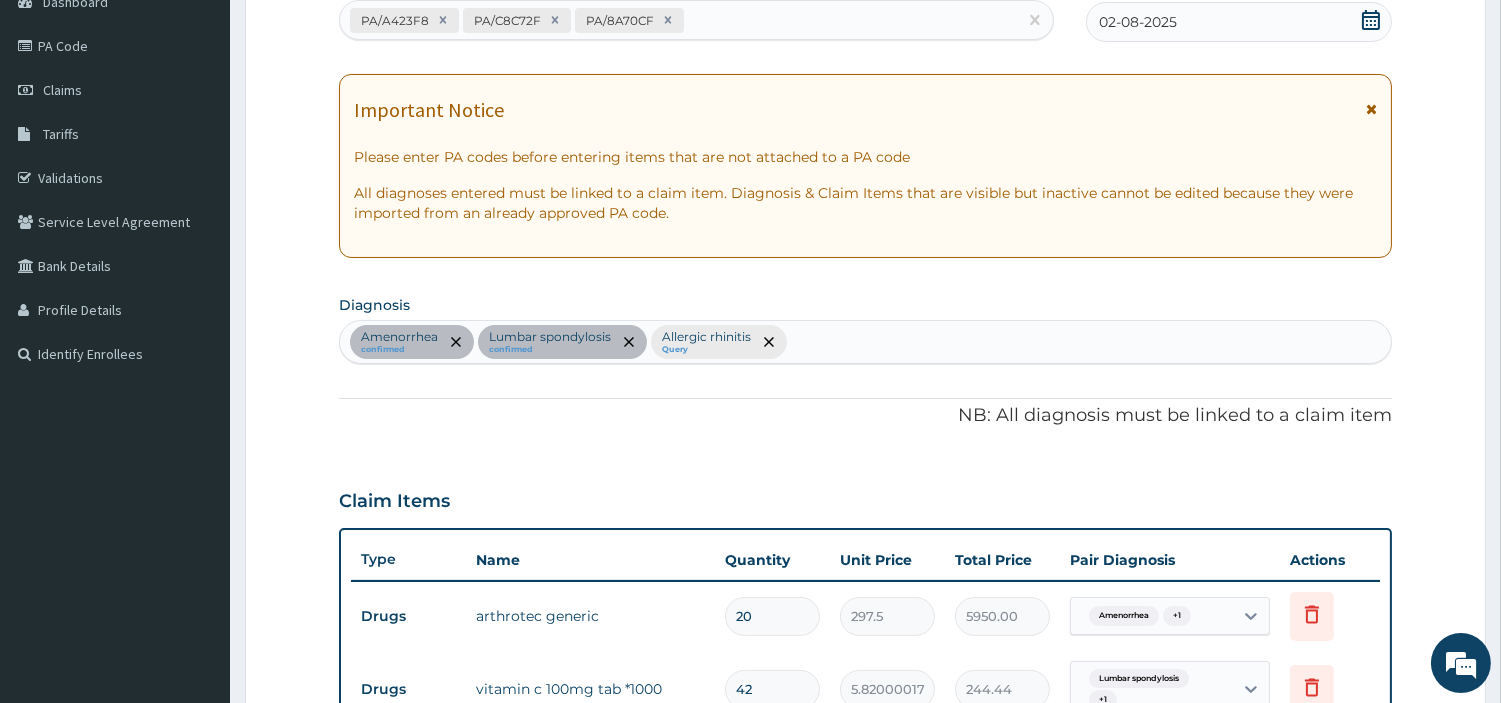 scroll, scrollTop: 178, scrollLeft: 0, axis: vertical 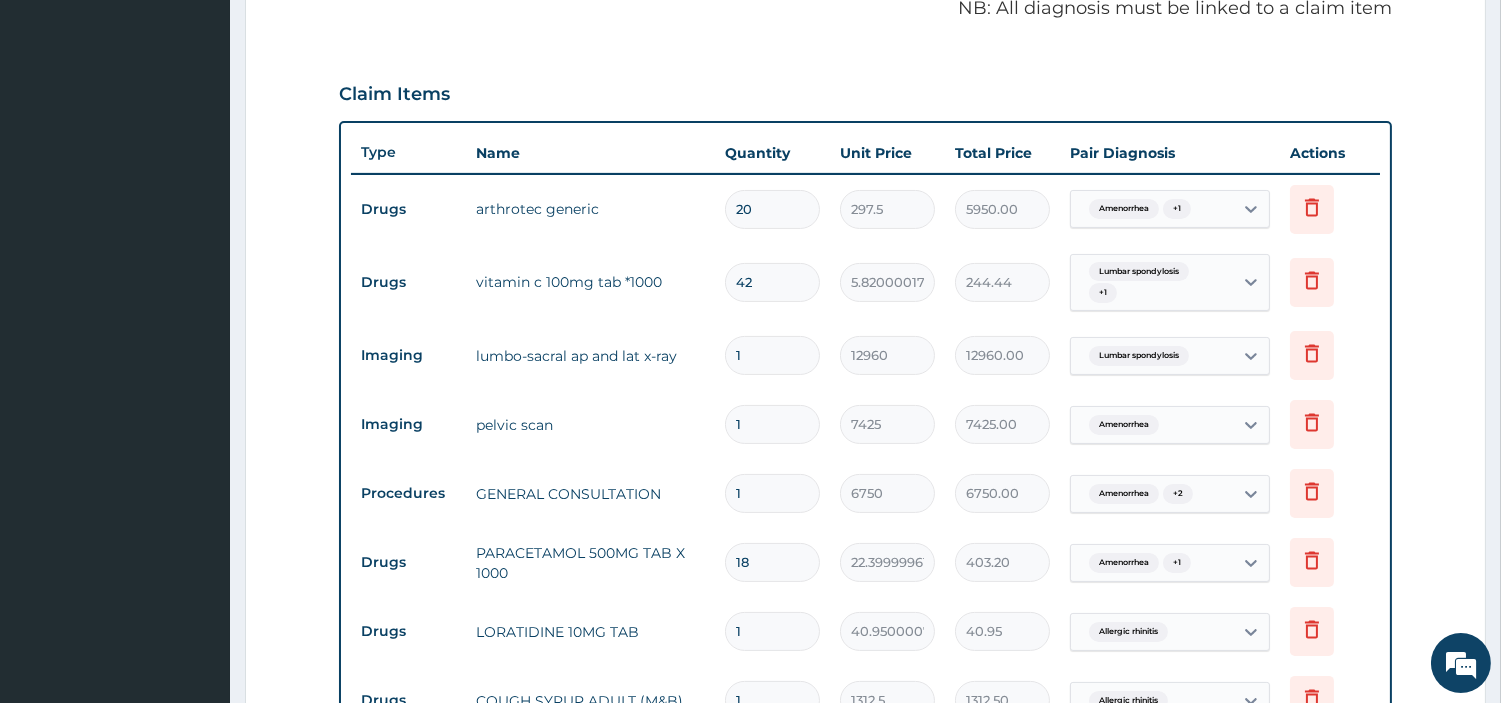 click on "42" at bounding box center [772, 282] 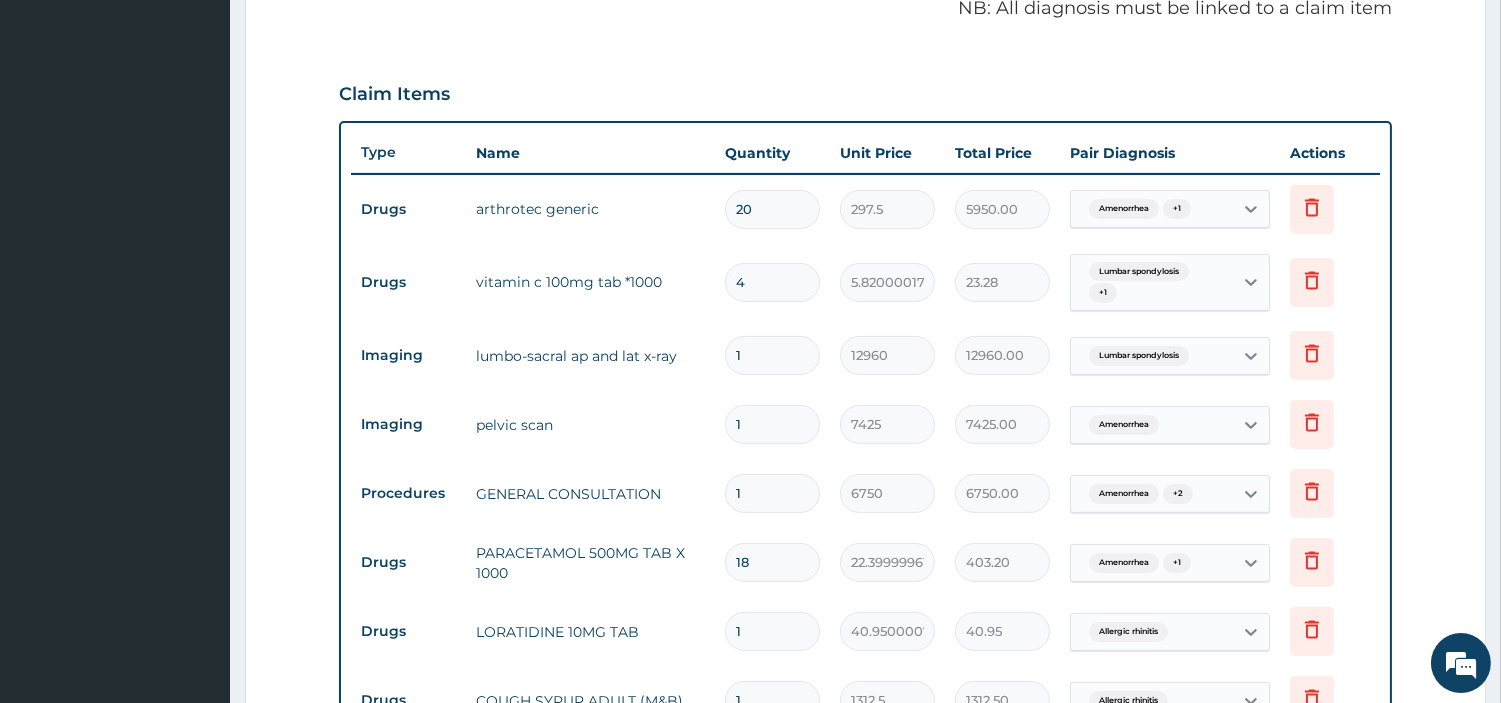 type 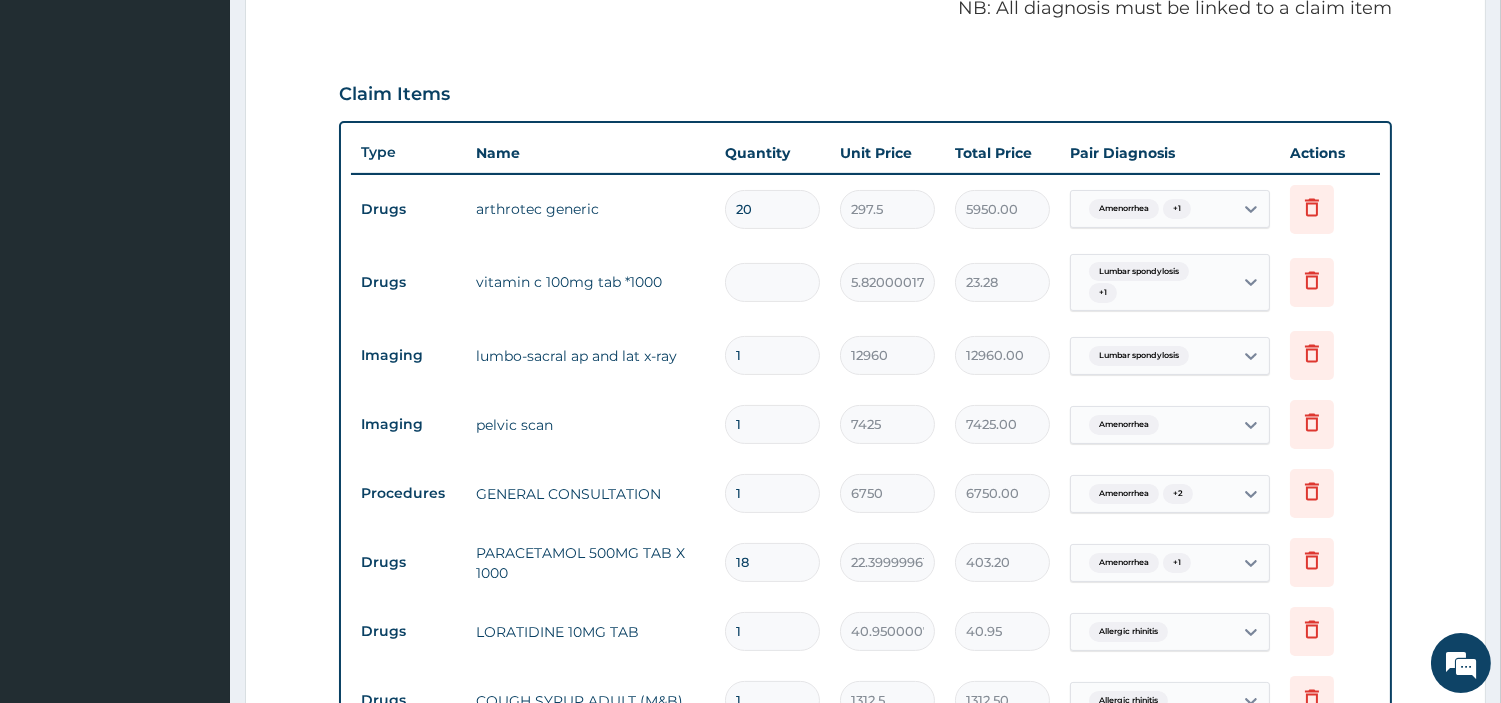 type on "0.00" 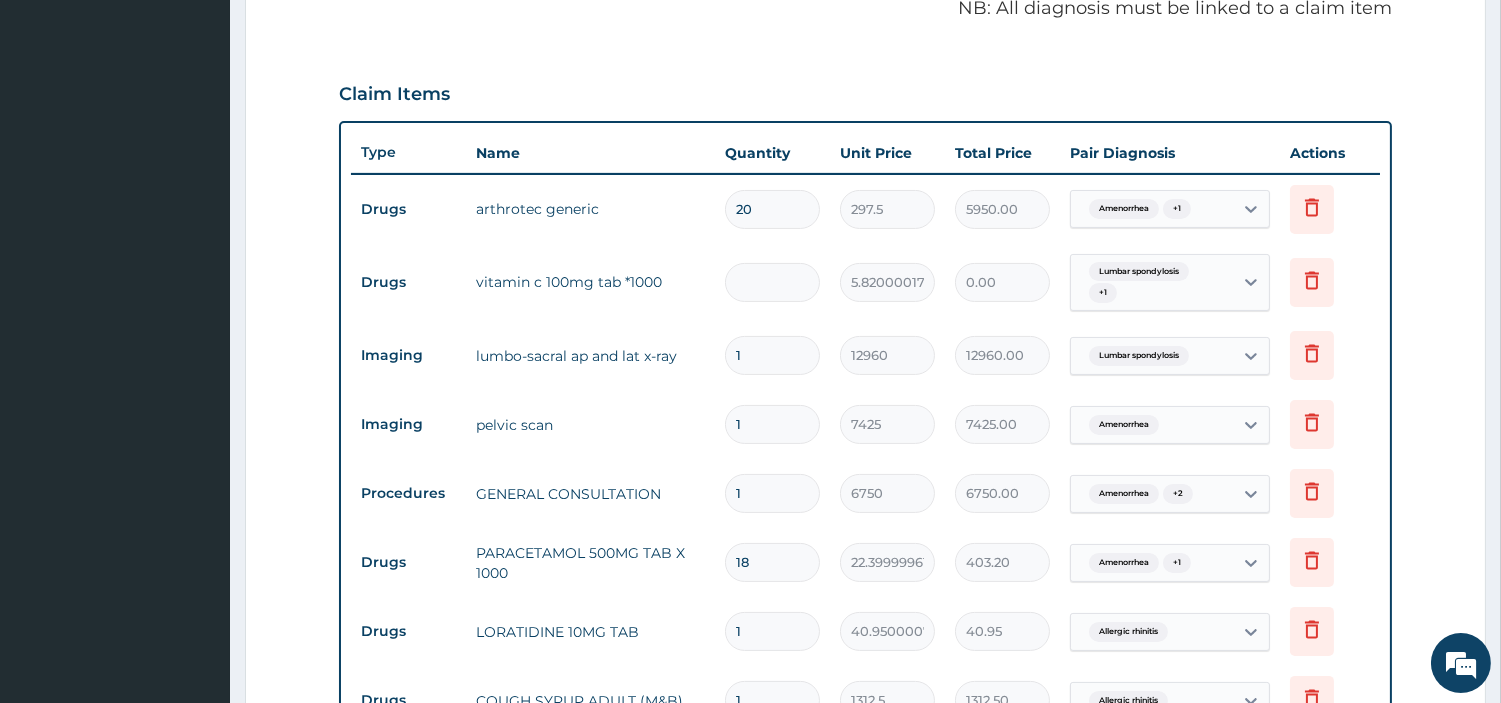 type on "8" 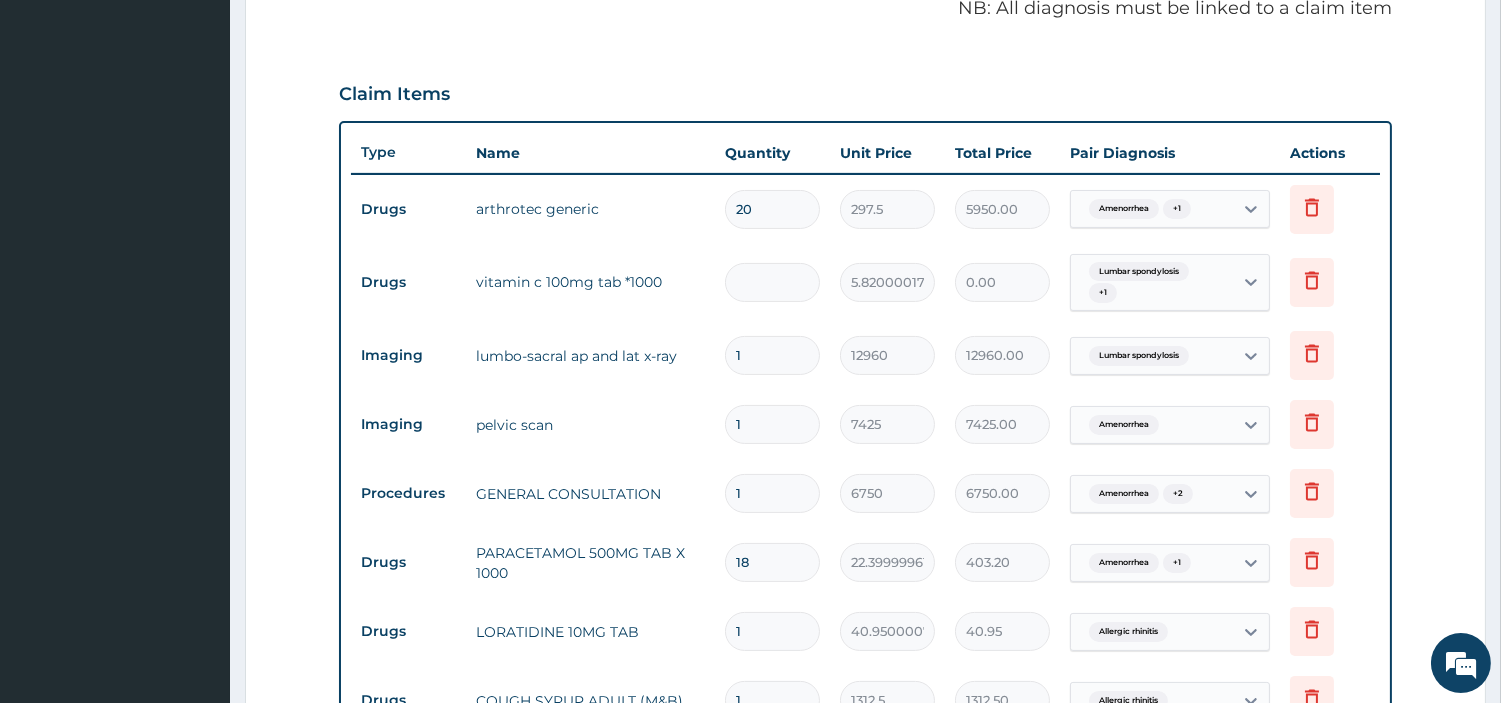 type on "46.56" 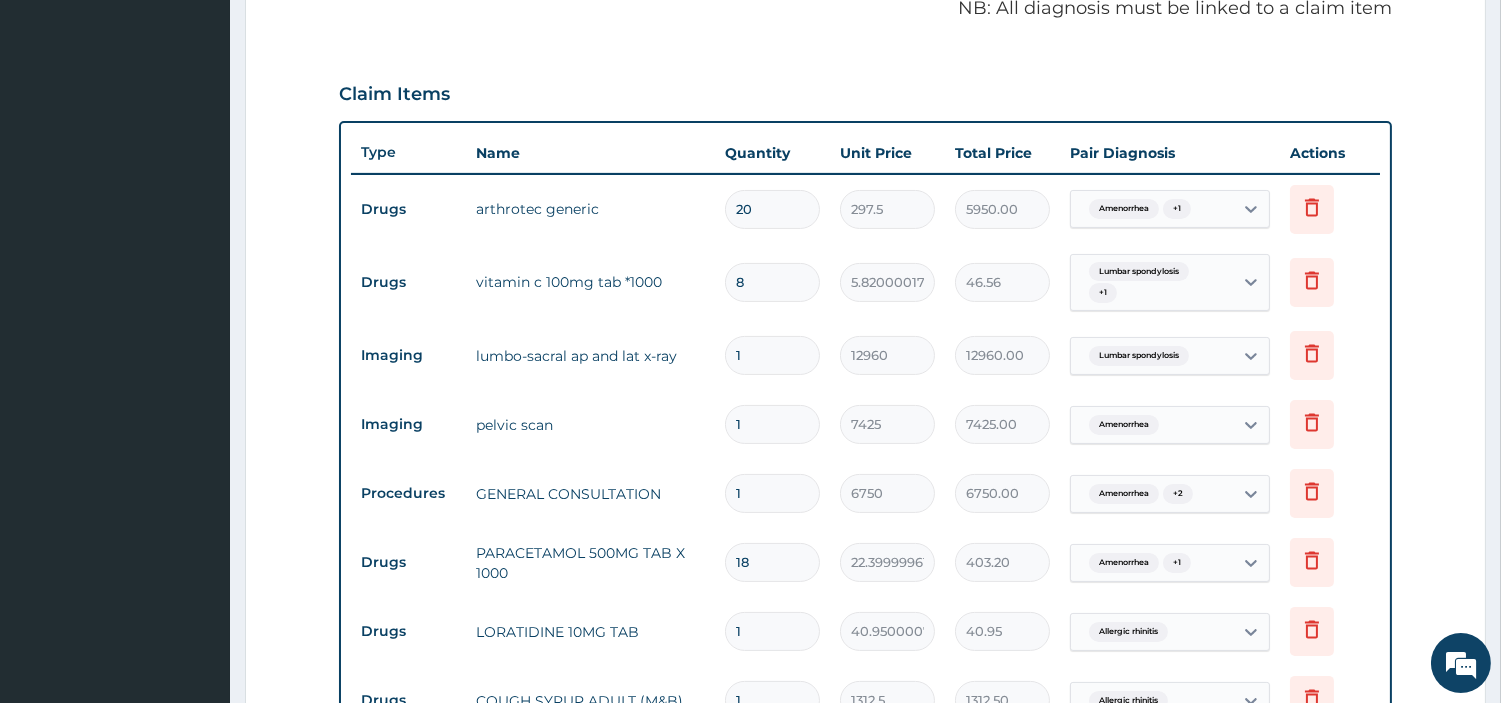 type on "84" 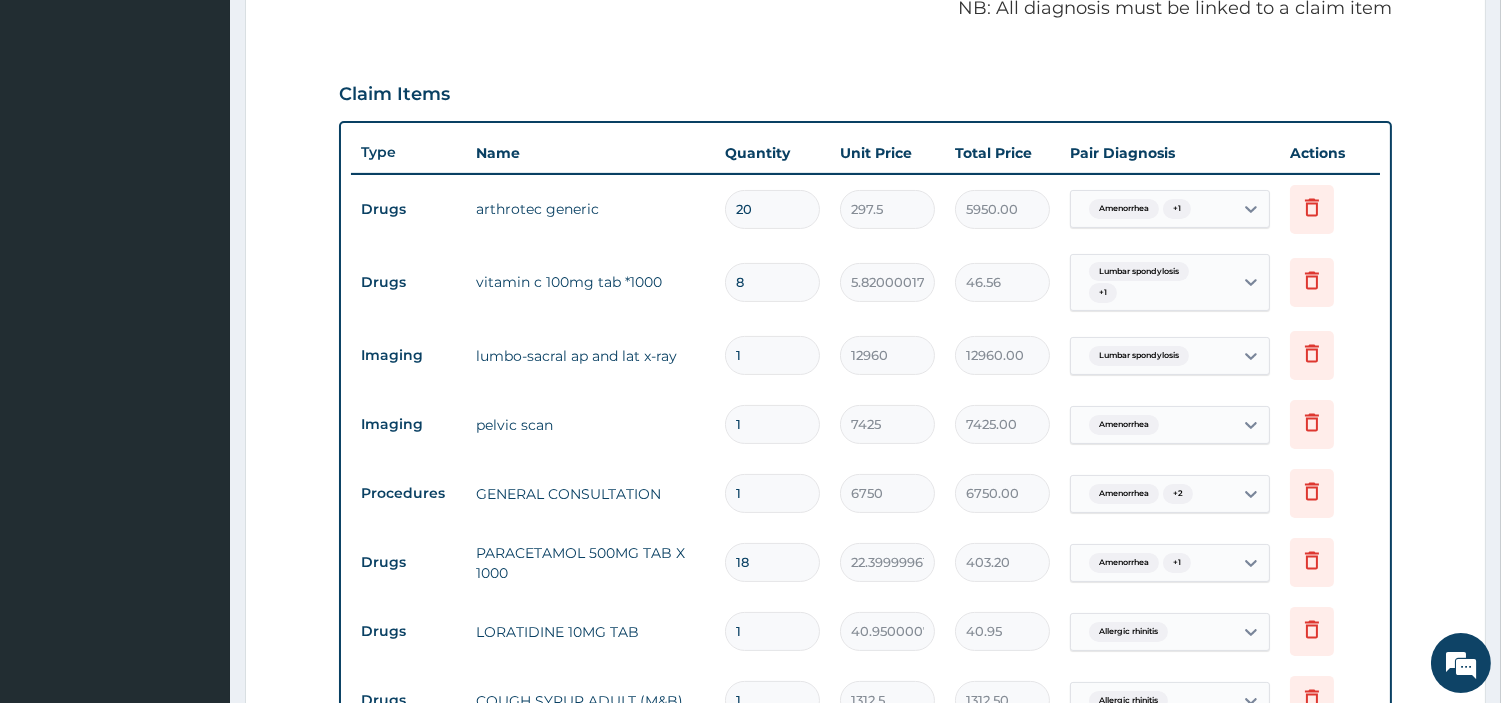 type on "488.88" 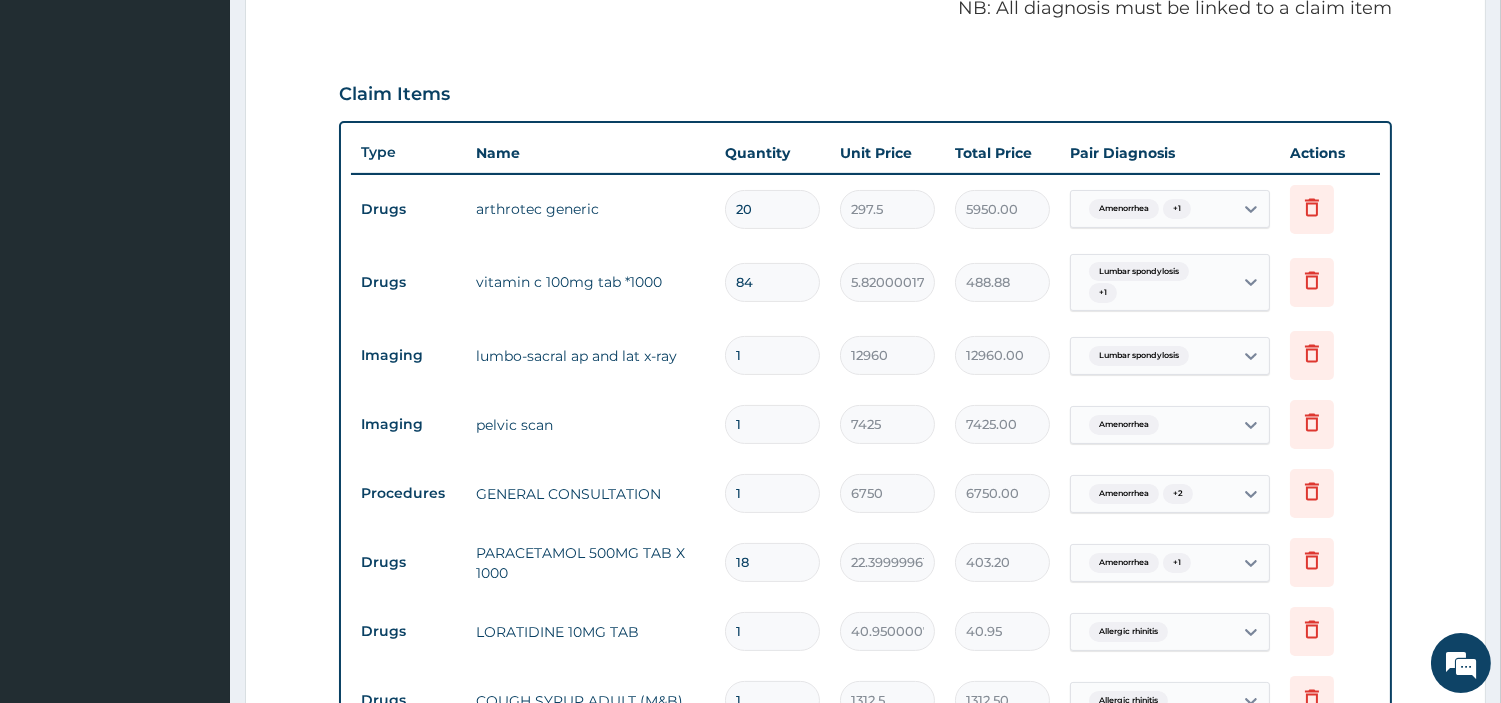 type on "84" 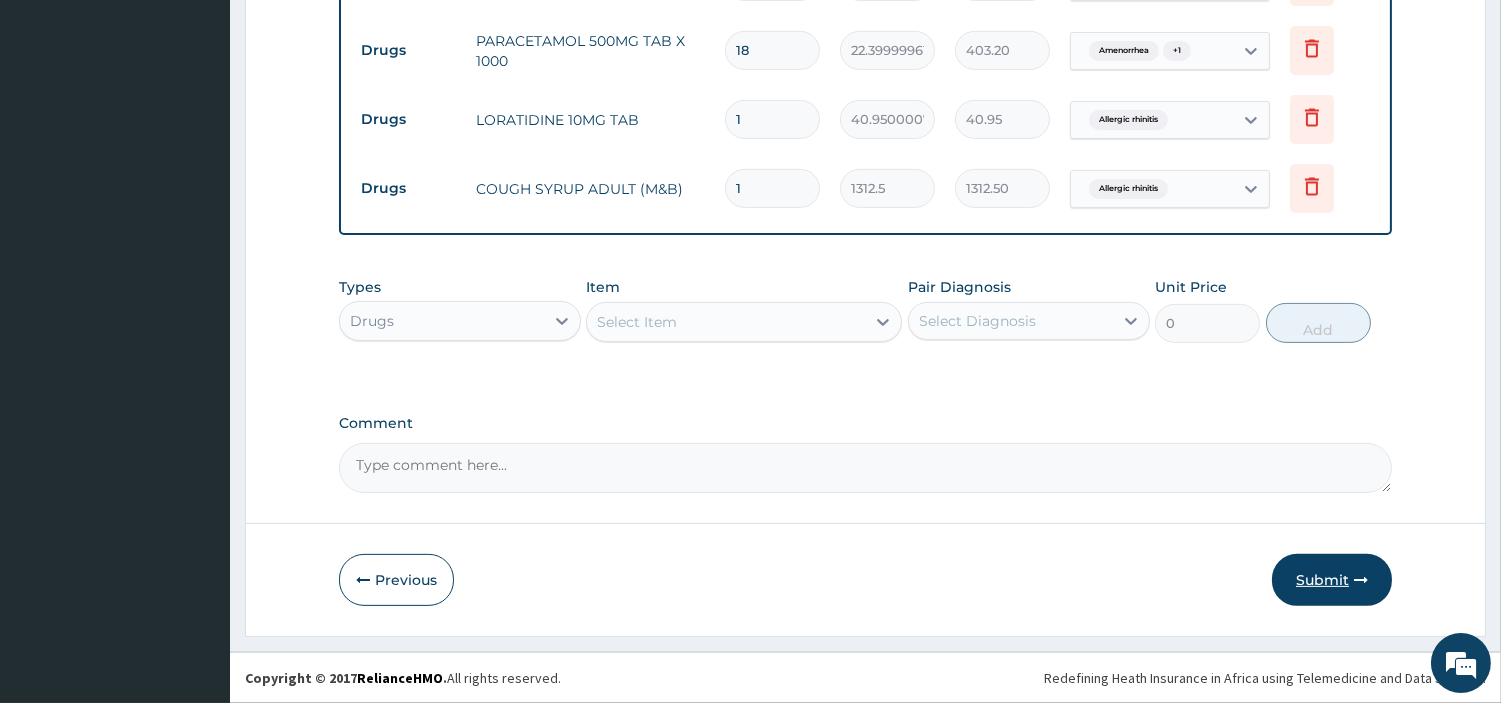 click on "Submit" at bounding box center [1332, 580] 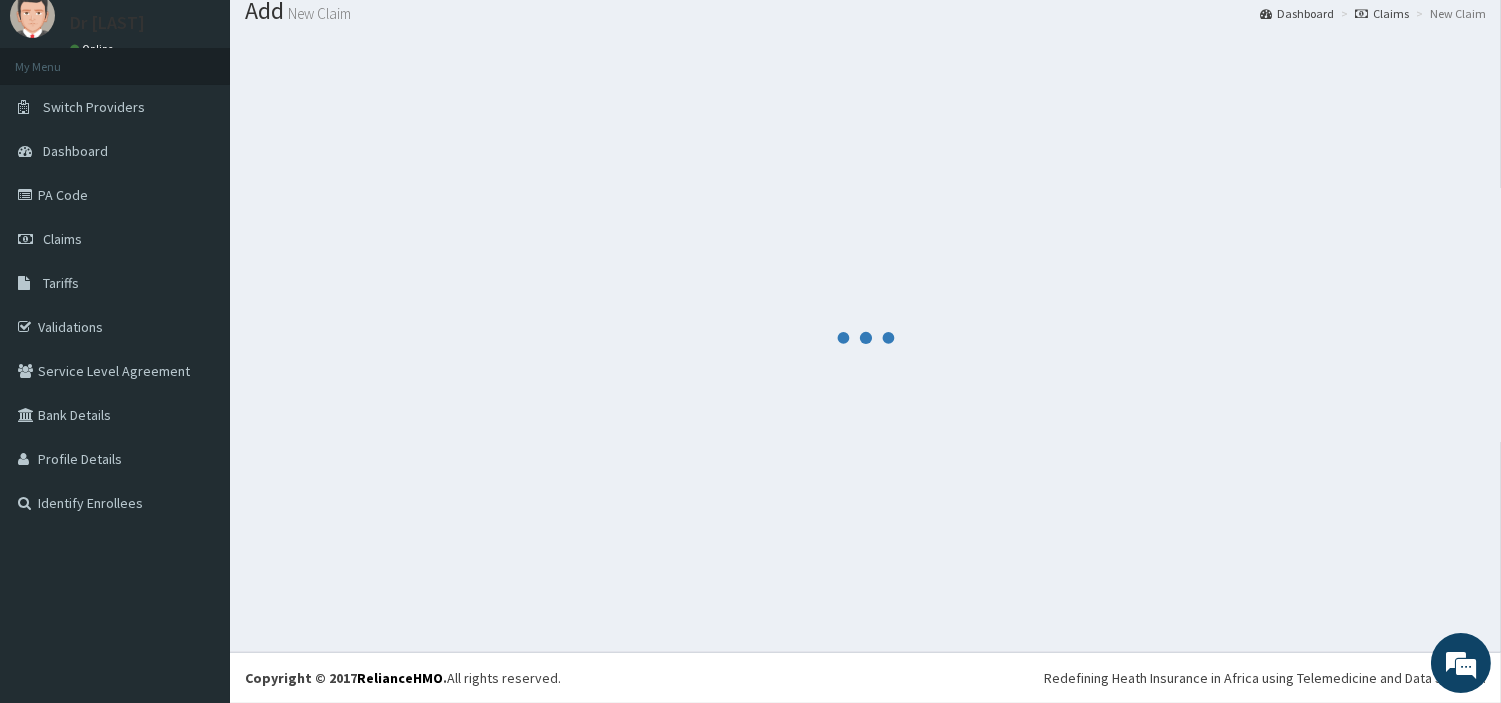 scroll, scrollTop: 66, scrollLeft: 0, axis: vertical 